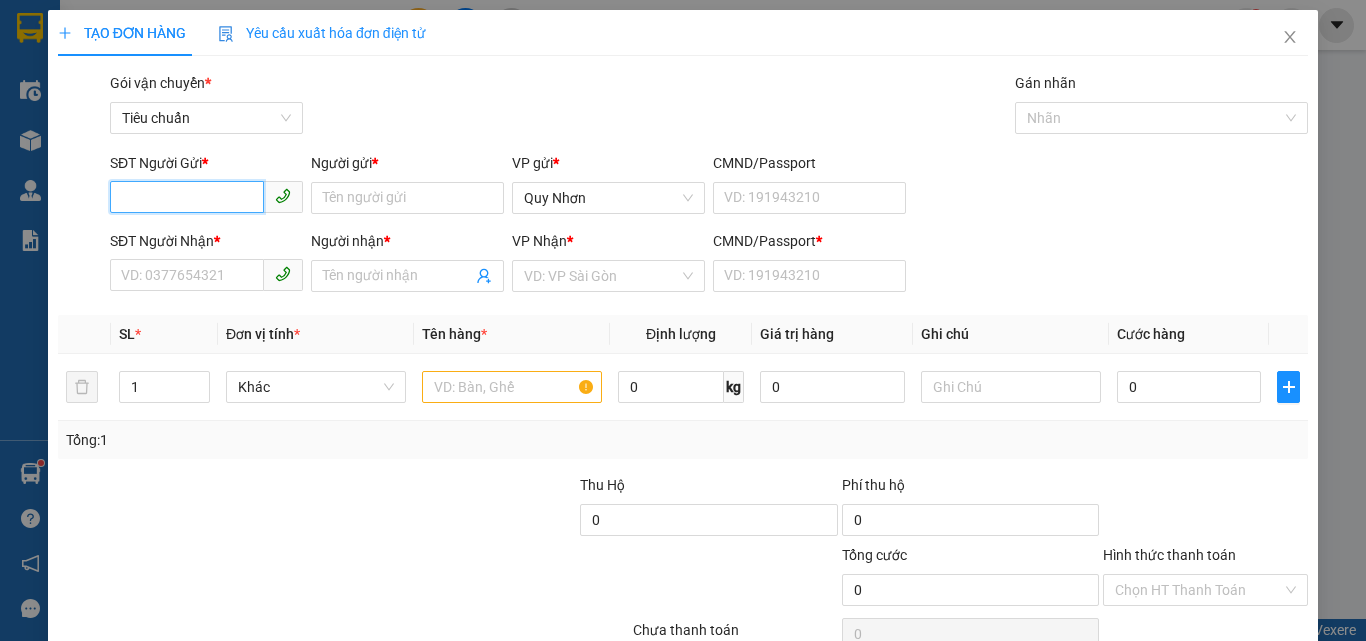 scroll, scrollTop: 0, scrollLeft: 0, axis: both 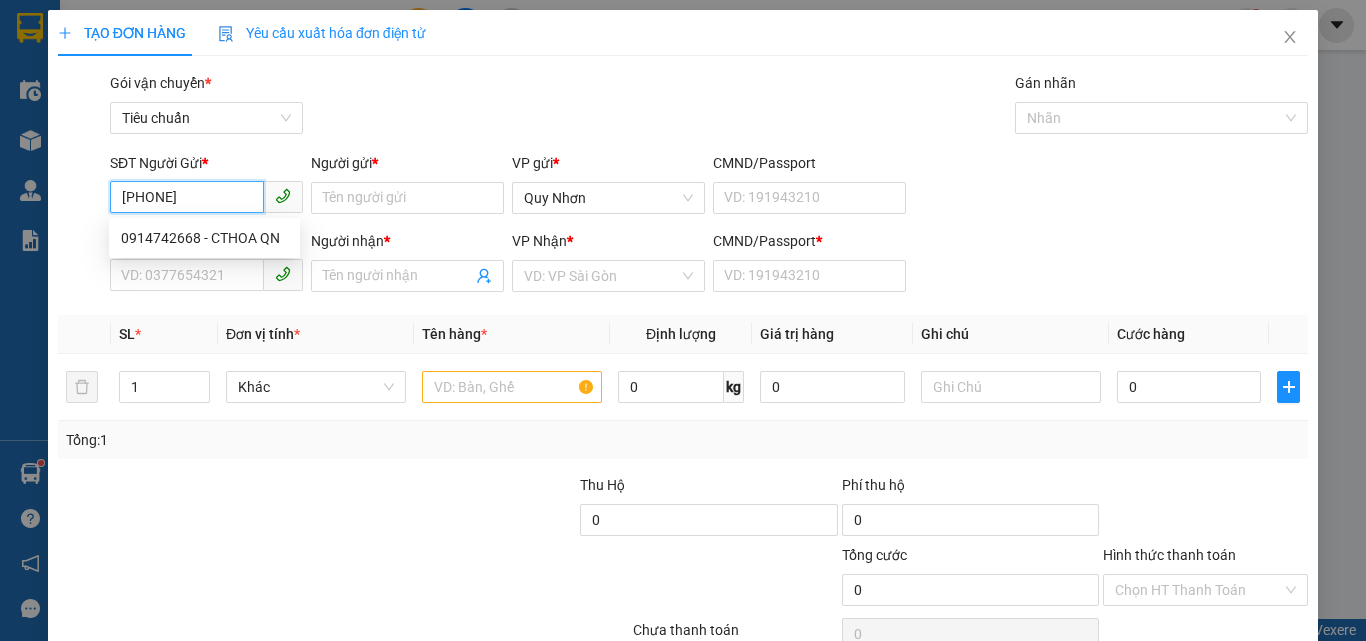 type on "091474266" 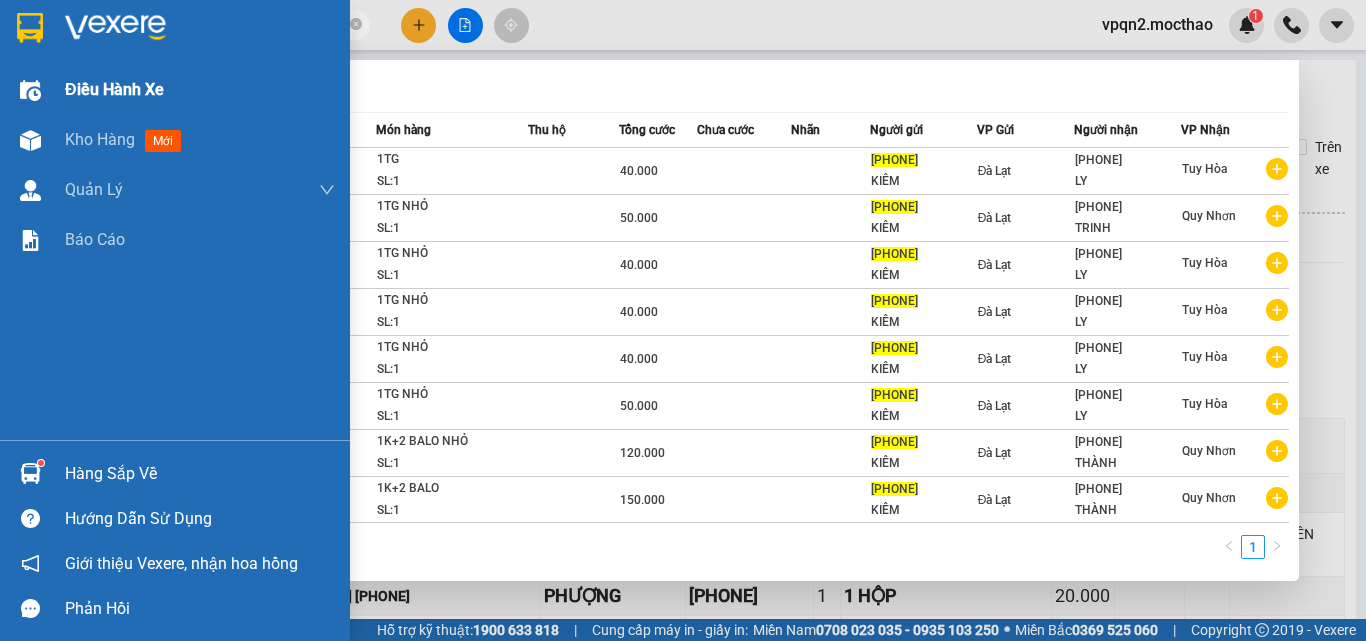 drag, startPoint x: 282, startPoint y: 23, endPoint x: 0, endPoint y: 70, distance: 285.88983 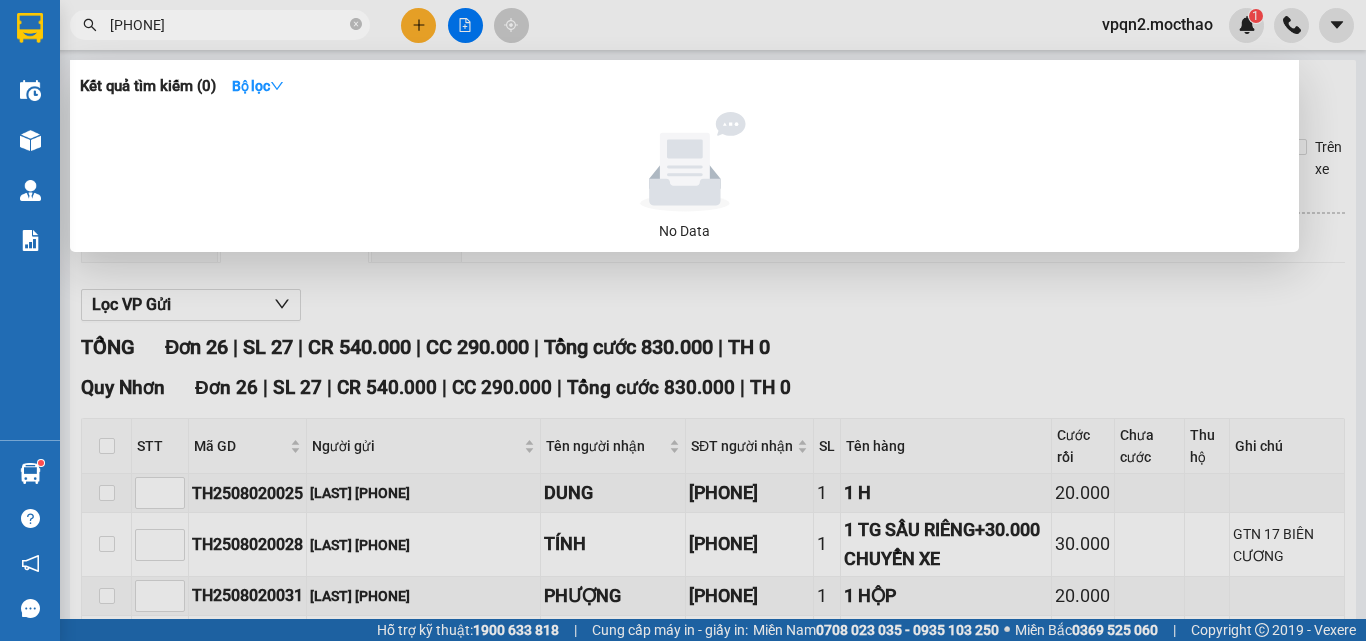 click on "09063555" at bounding box center (228, 25) 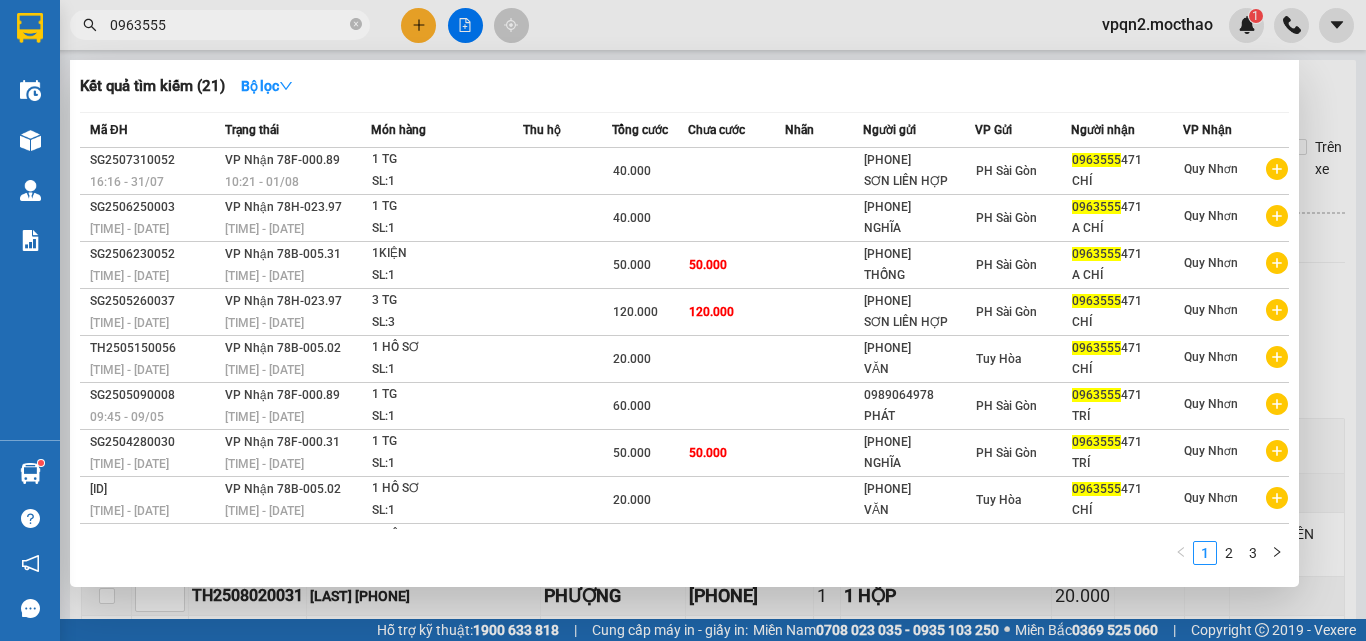 click on "0963555" at bounding box center [228, 25] 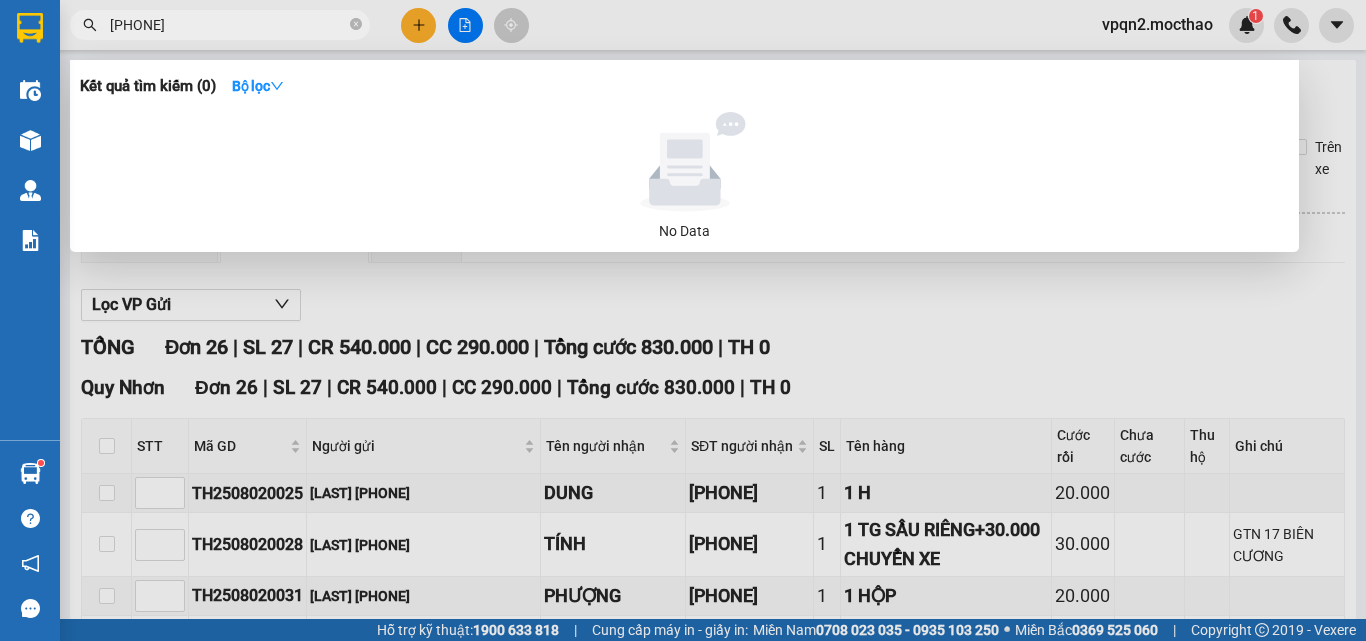 type on "09635554701" 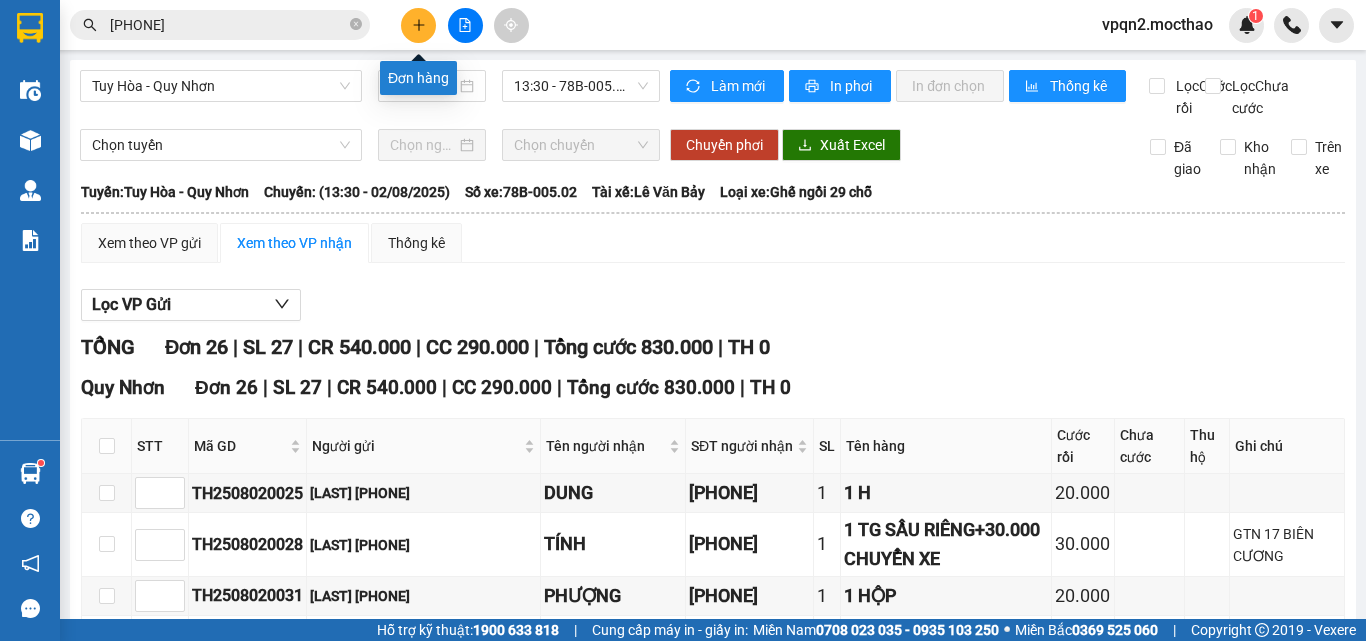 click 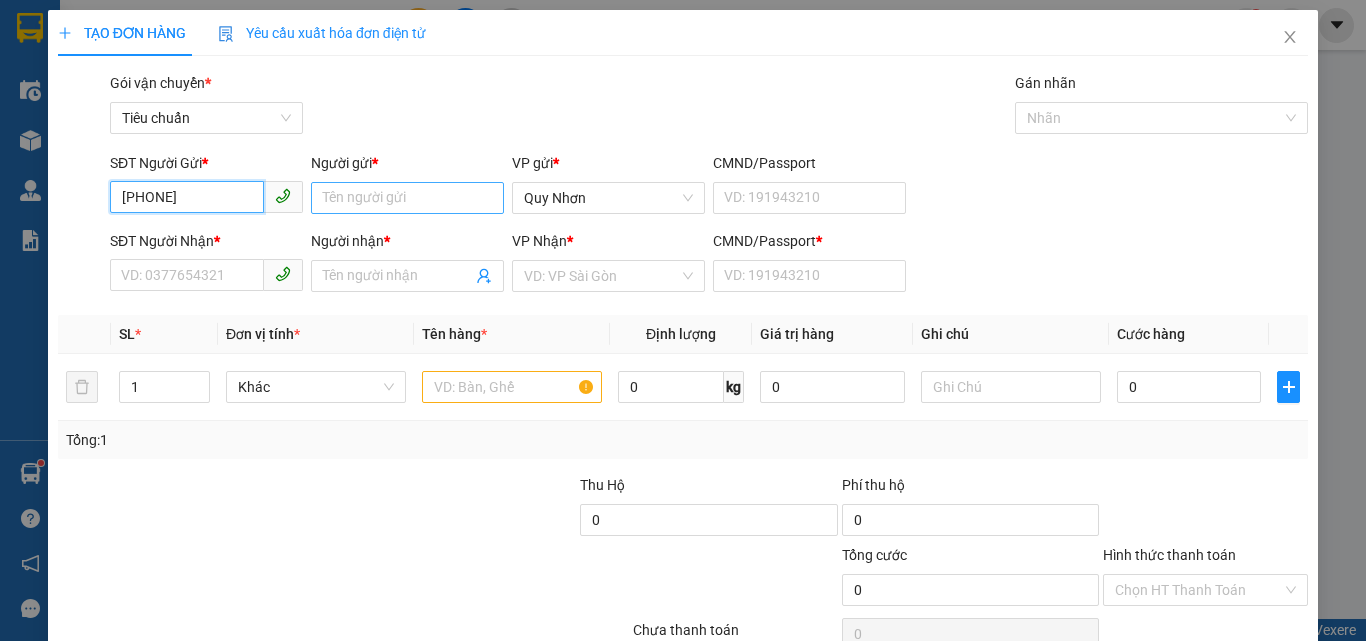 type on "0983894159" 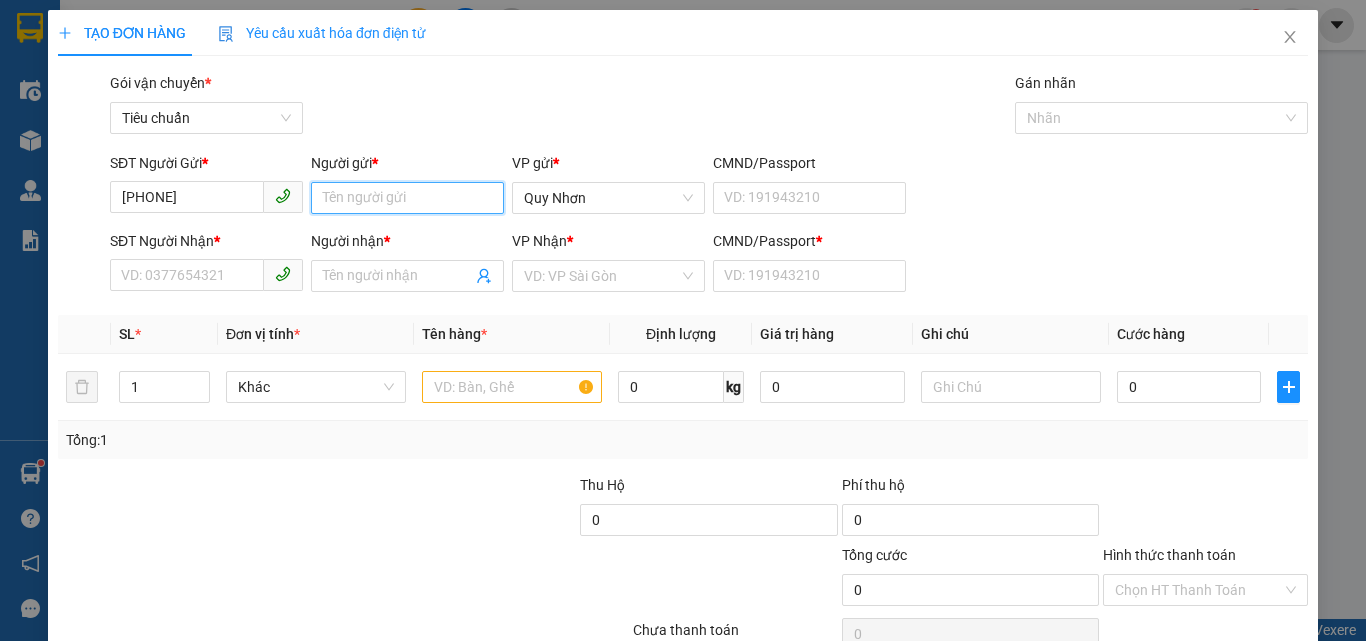 click on "Người gửi  *" at bounding box center [407, 198] 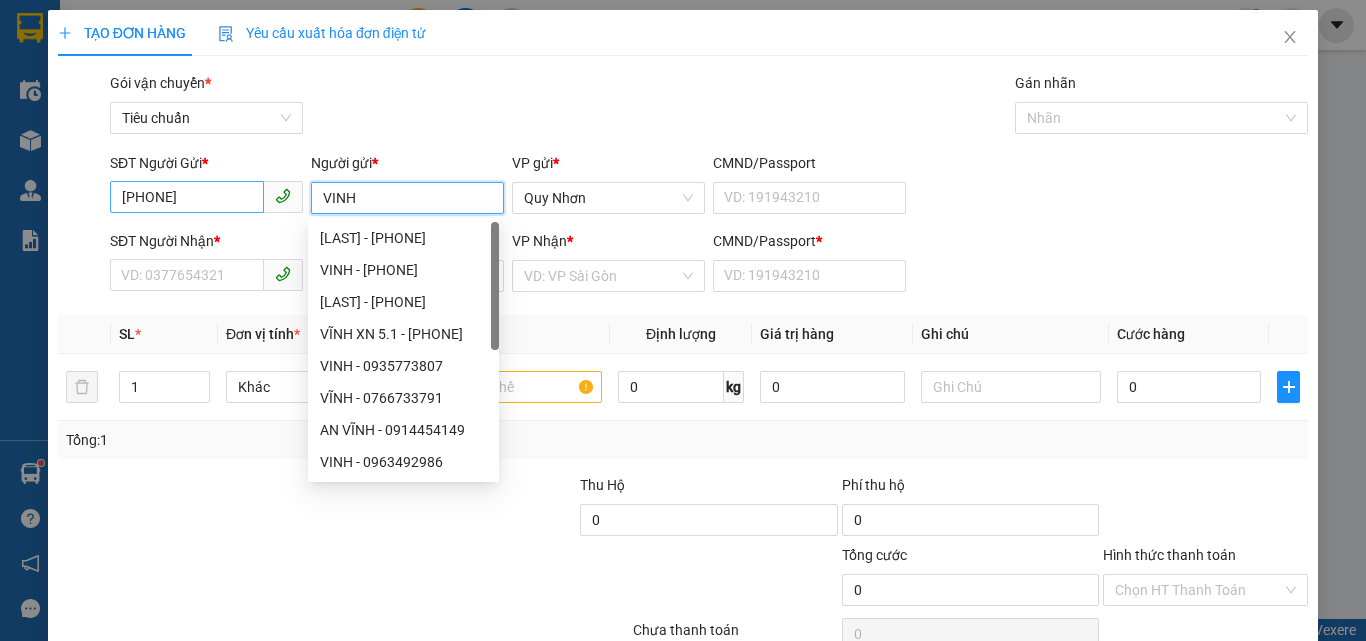 type on "VINH" 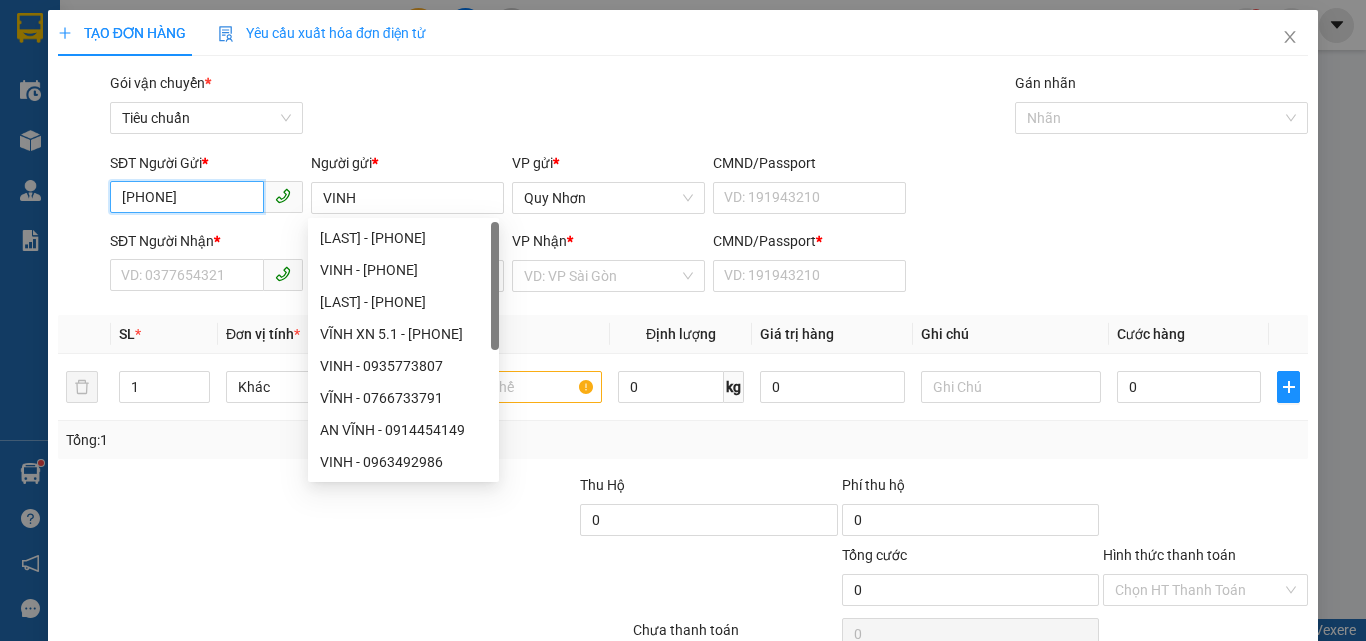 drag, startPoint x: 203, startPoint y: 189, endPoint x: 0, endPoint y: 211, distance: 204.18864 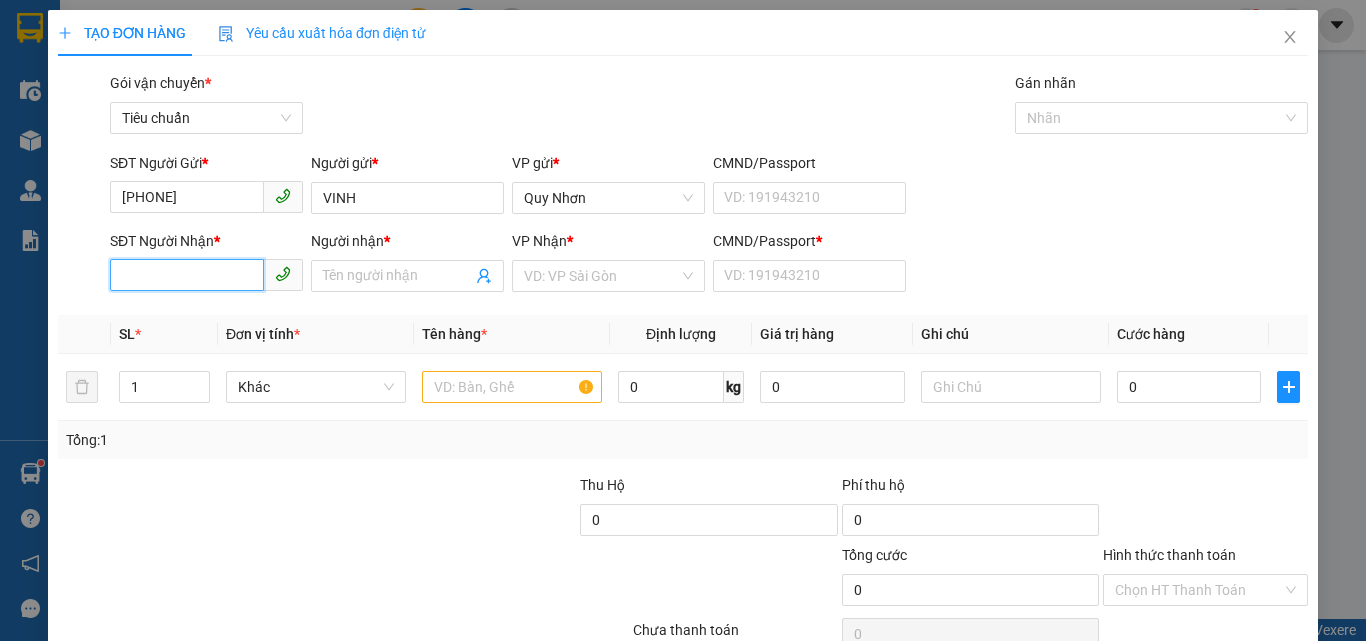 click on "SĐT Người Nhận  *" at bounding box center [187, 275] 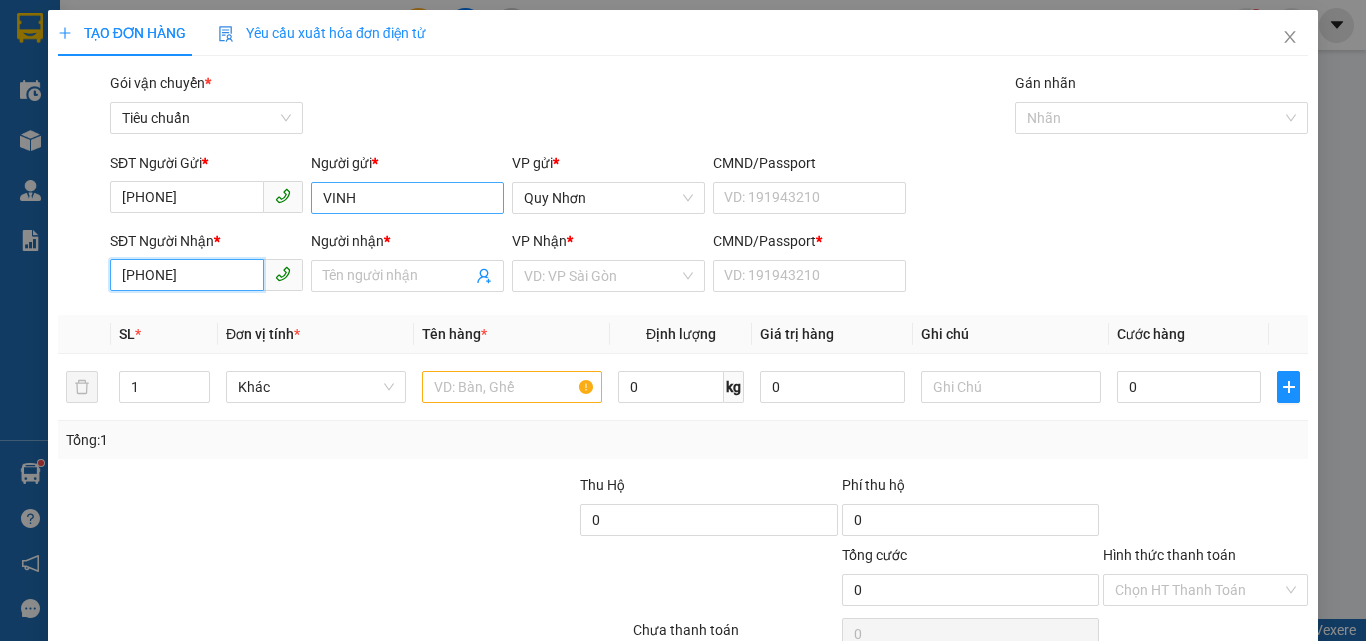 type on "0983894159" 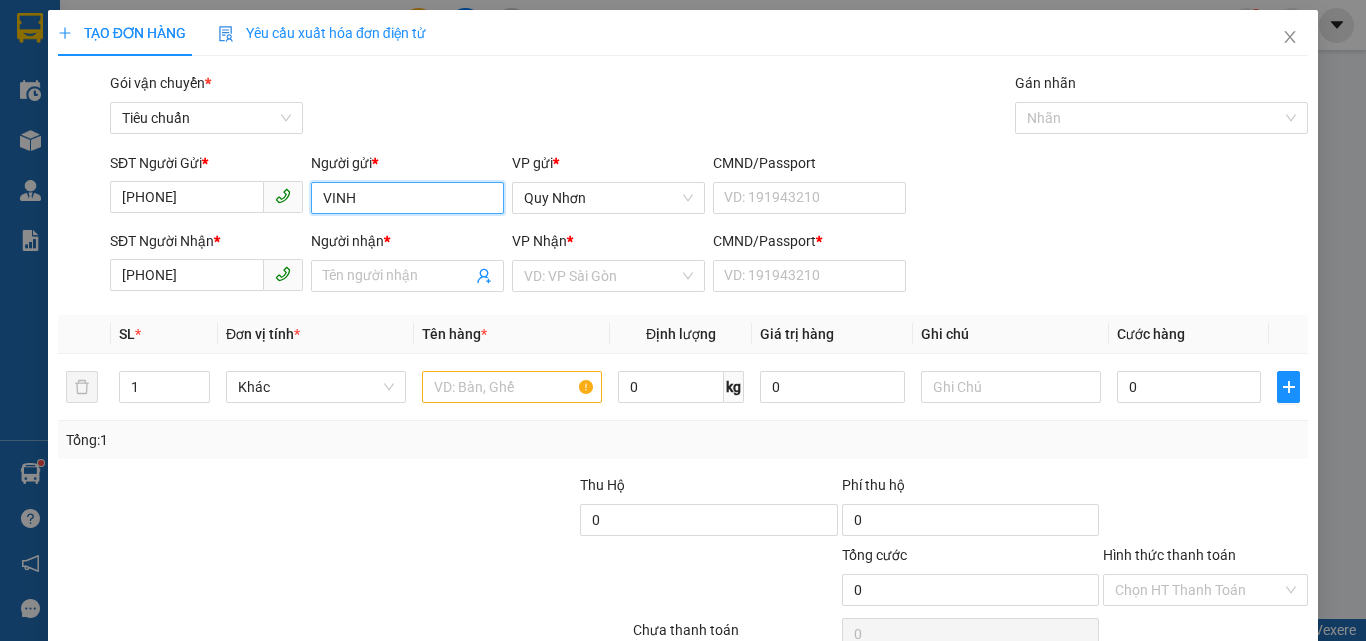 drag, startPoint x: 373, startPoint y: 196, endPoint x: 257, endPoint y: 220, distance: 118.45674 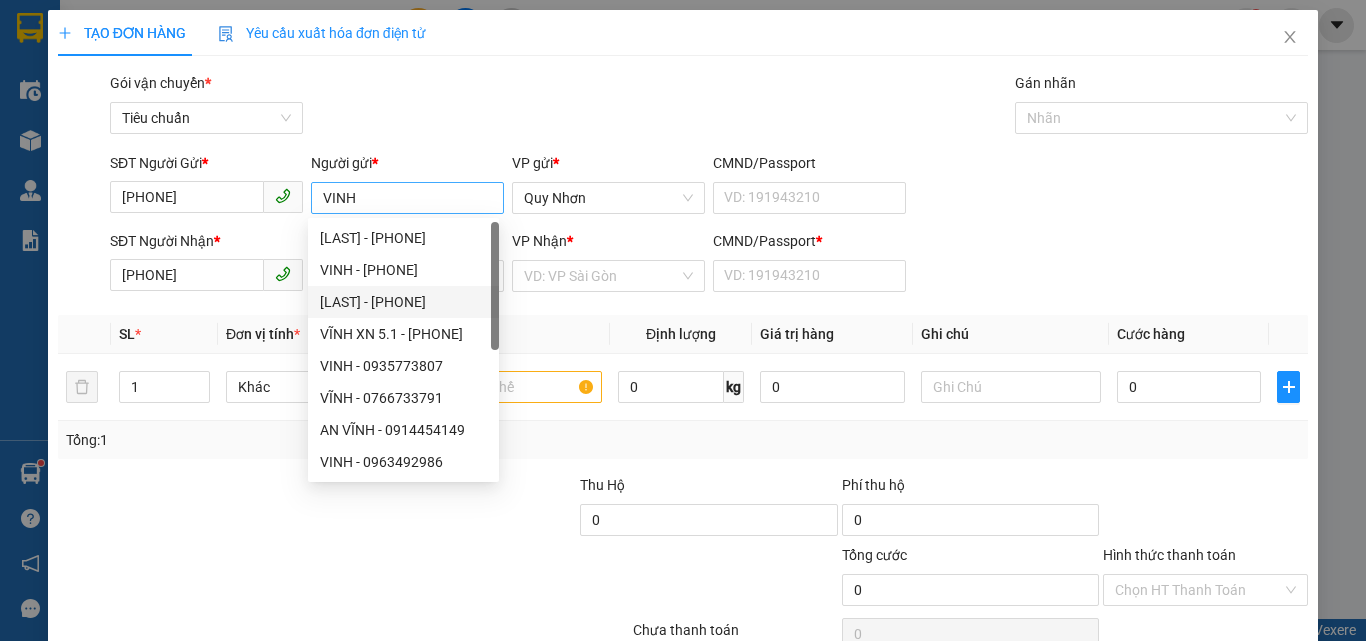 drag, startPoint x: 510, startPoint y: 92, endPoint x: 409, endPoint y: 200, distance: 147.86818 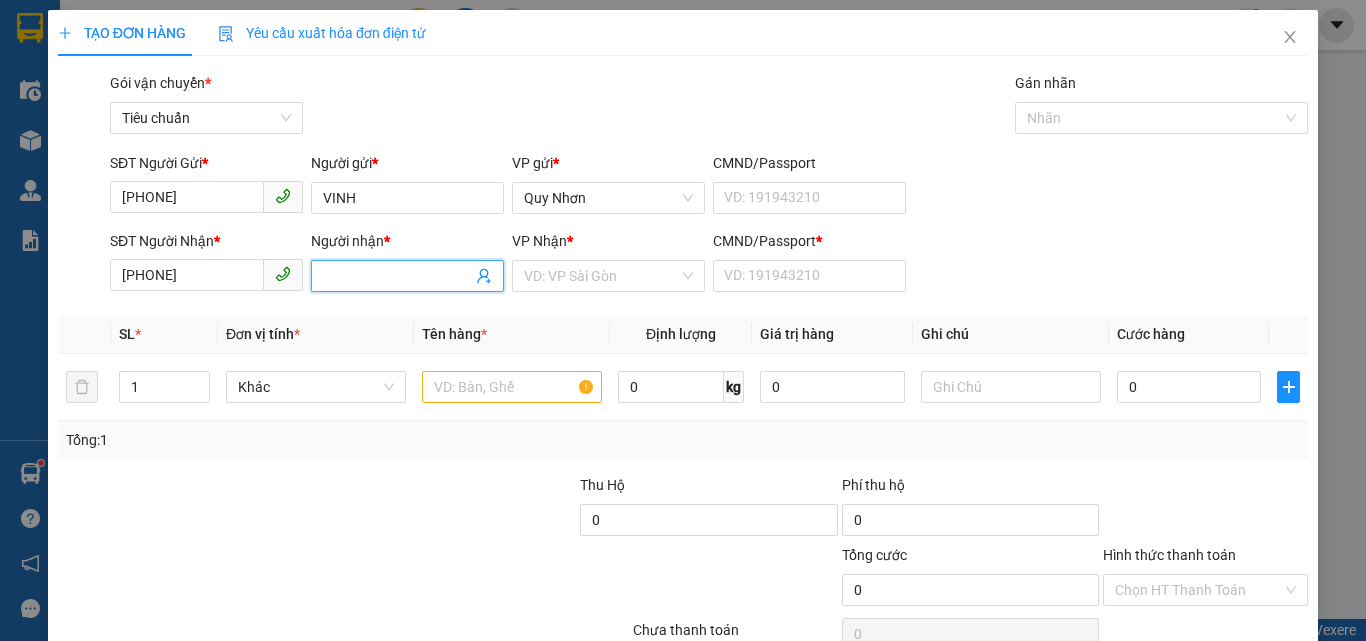 click on "Người nhận  *" at bounding box center (397, 276) 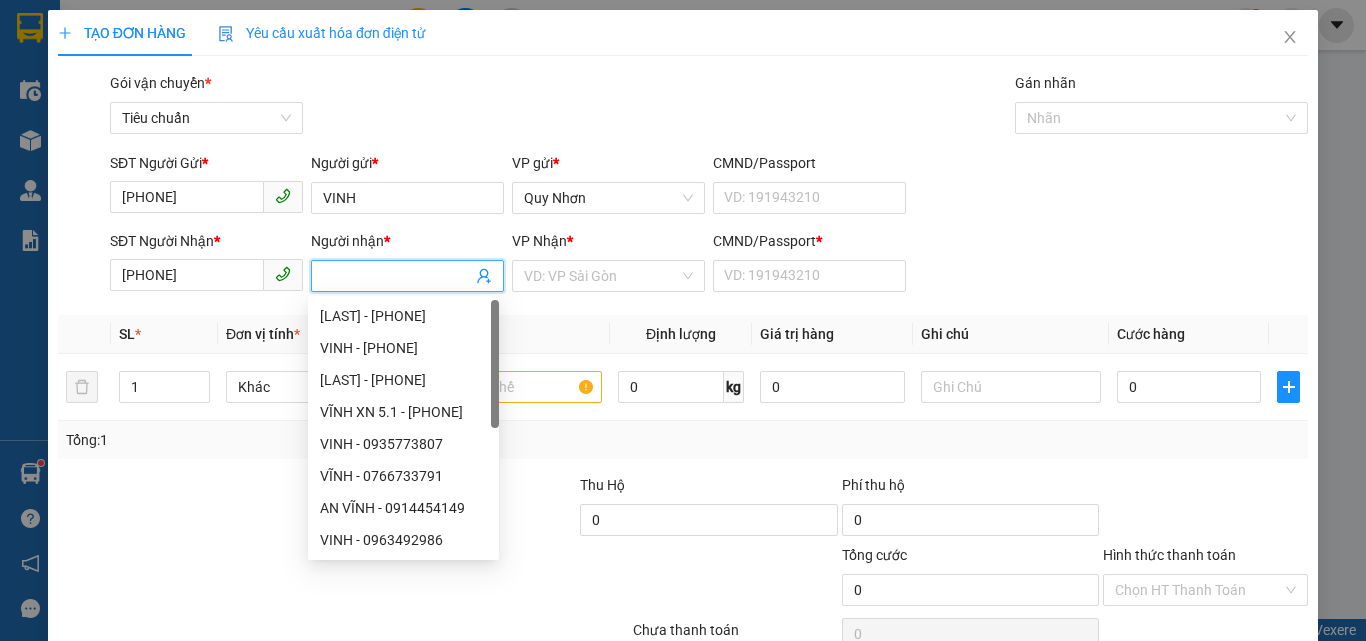 paste on "VINH" 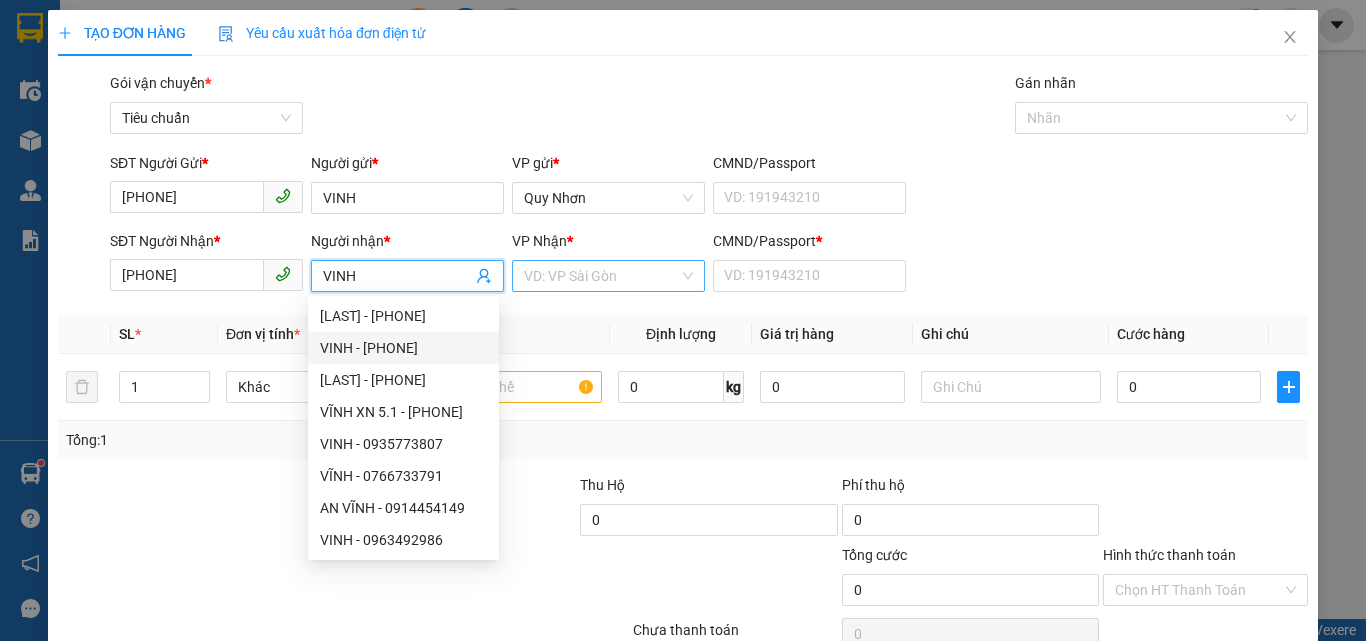 type on "VINH" 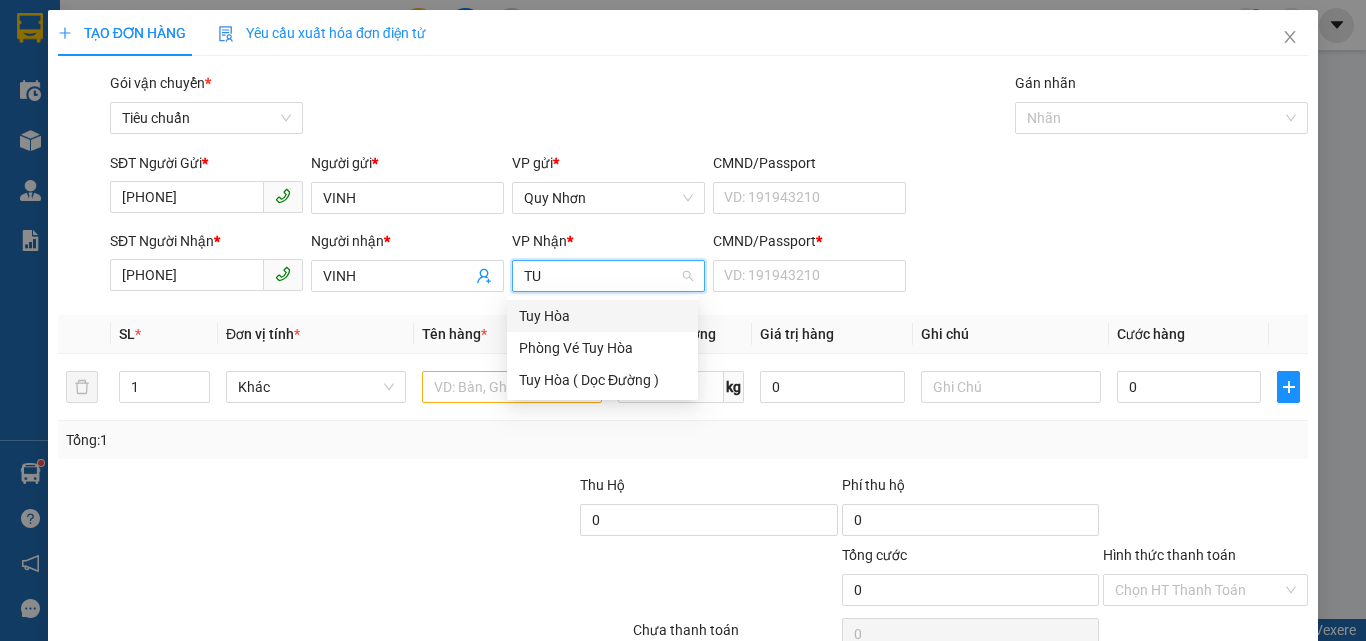 type on "TUY" 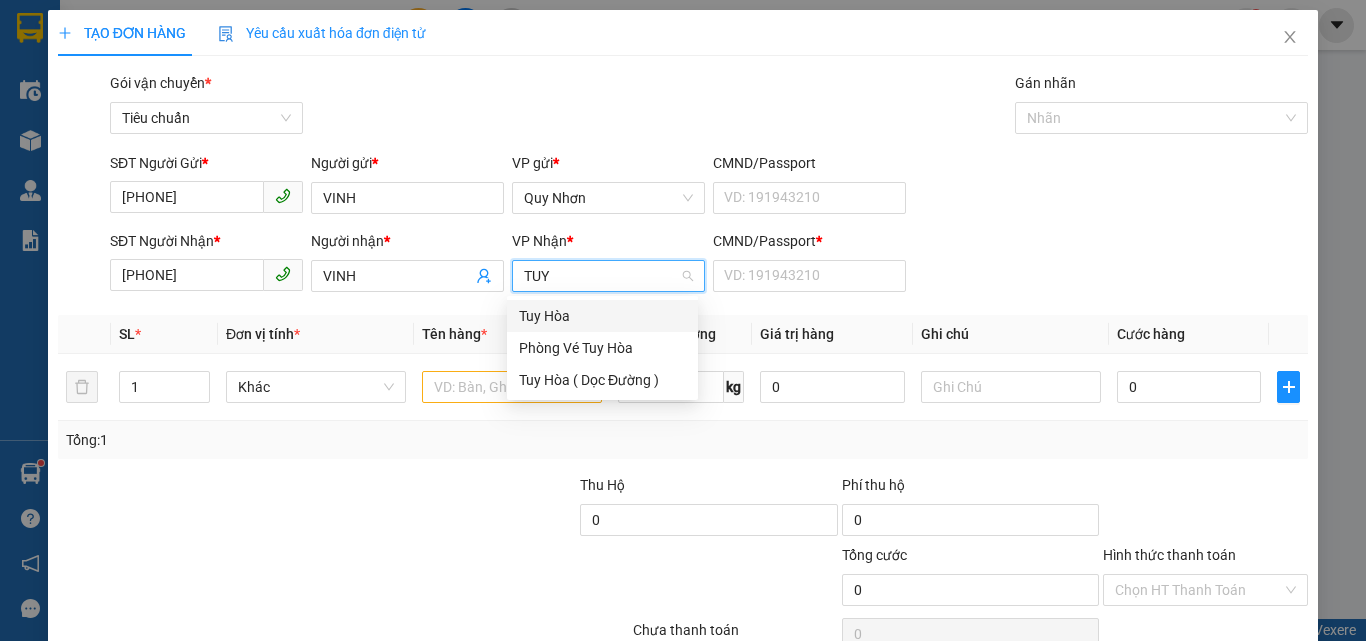 drag, startPoint x: 541, startPoint y: 320, endPoint x: 754, endPoint y: 292, distance: 214.83249 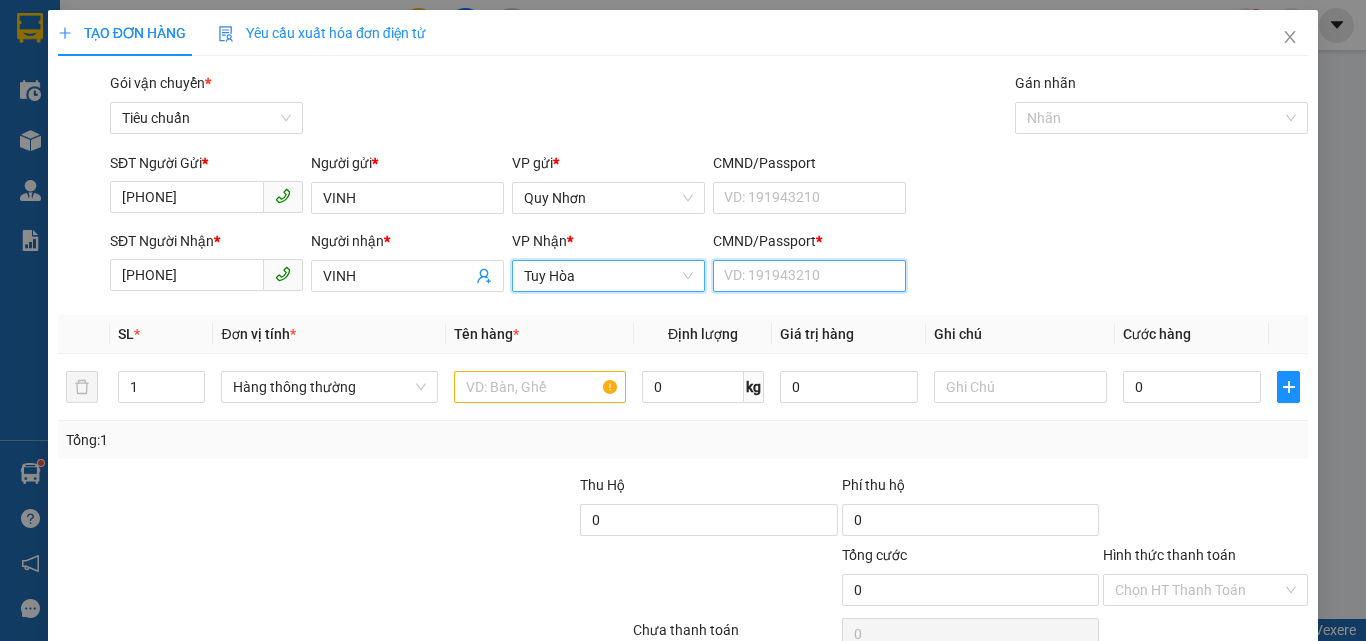 click on "CMND/Passport  *" at bounding box center [809, 276] 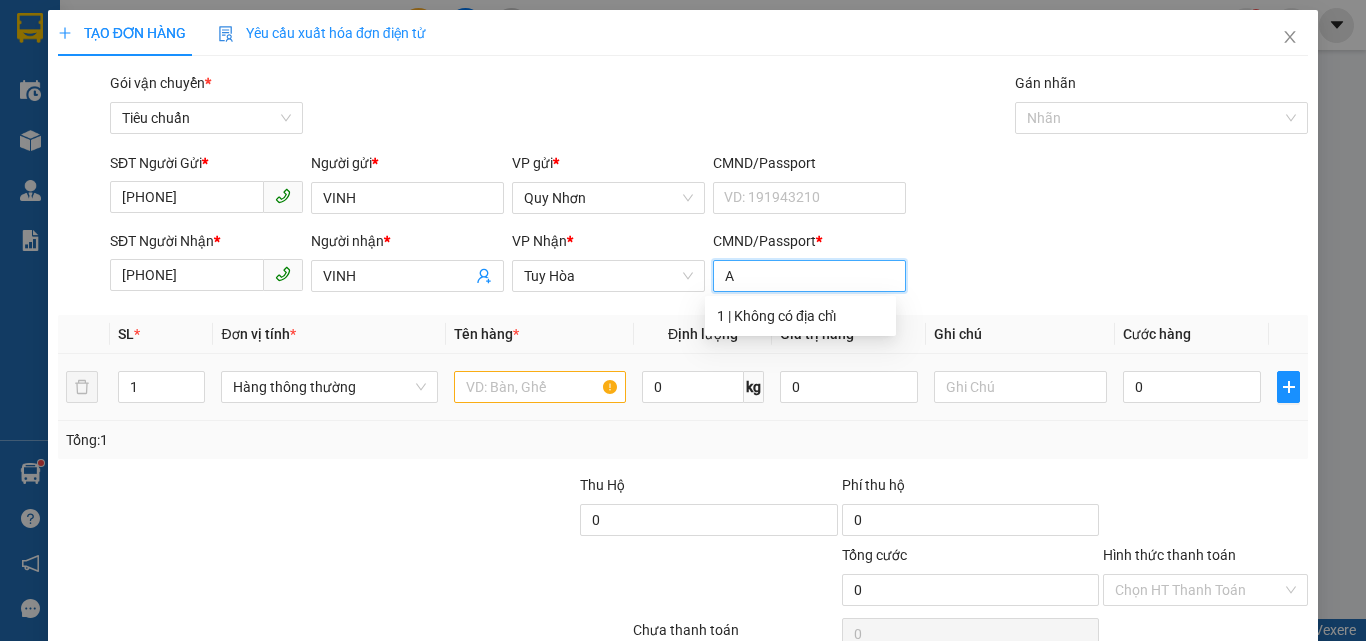 type on "A" 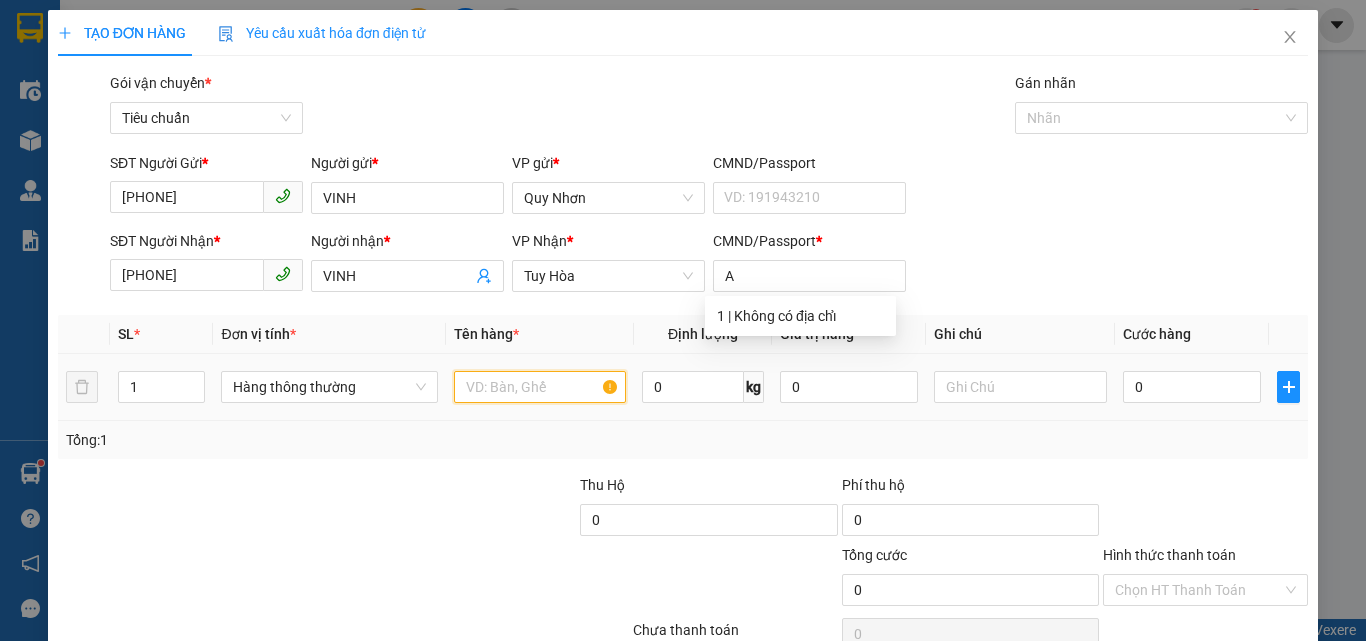 click at bounding box center (540, 387) 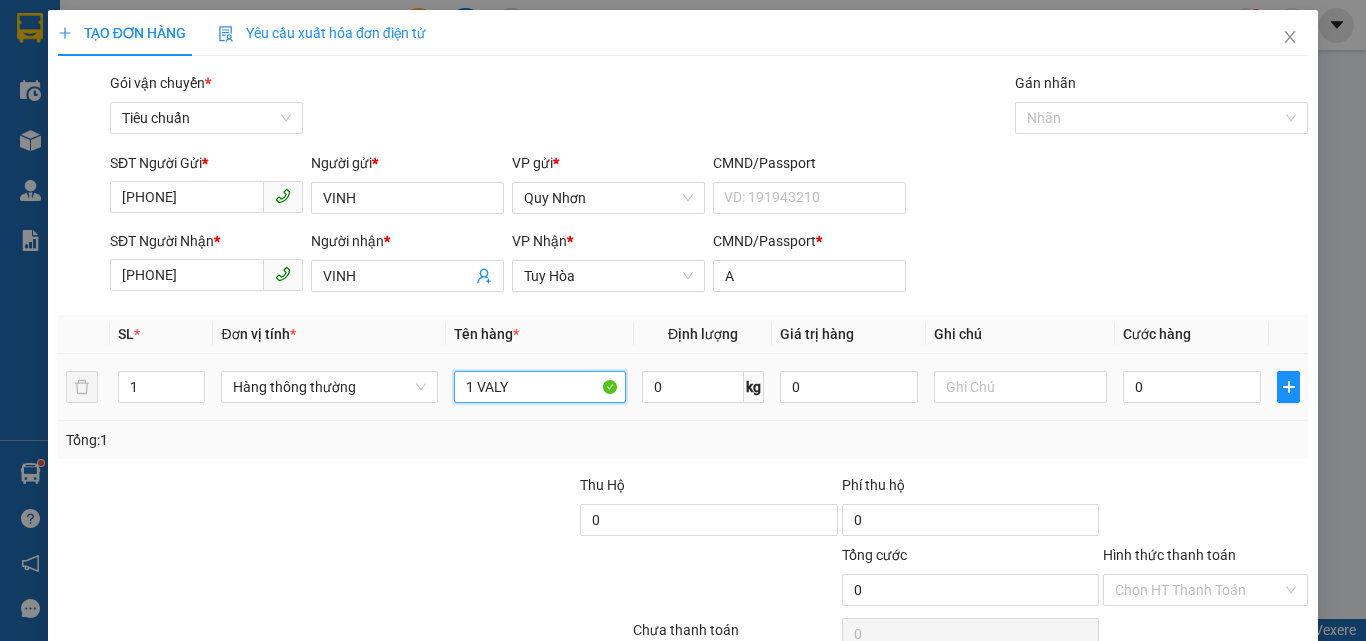 type on "1 VALY" 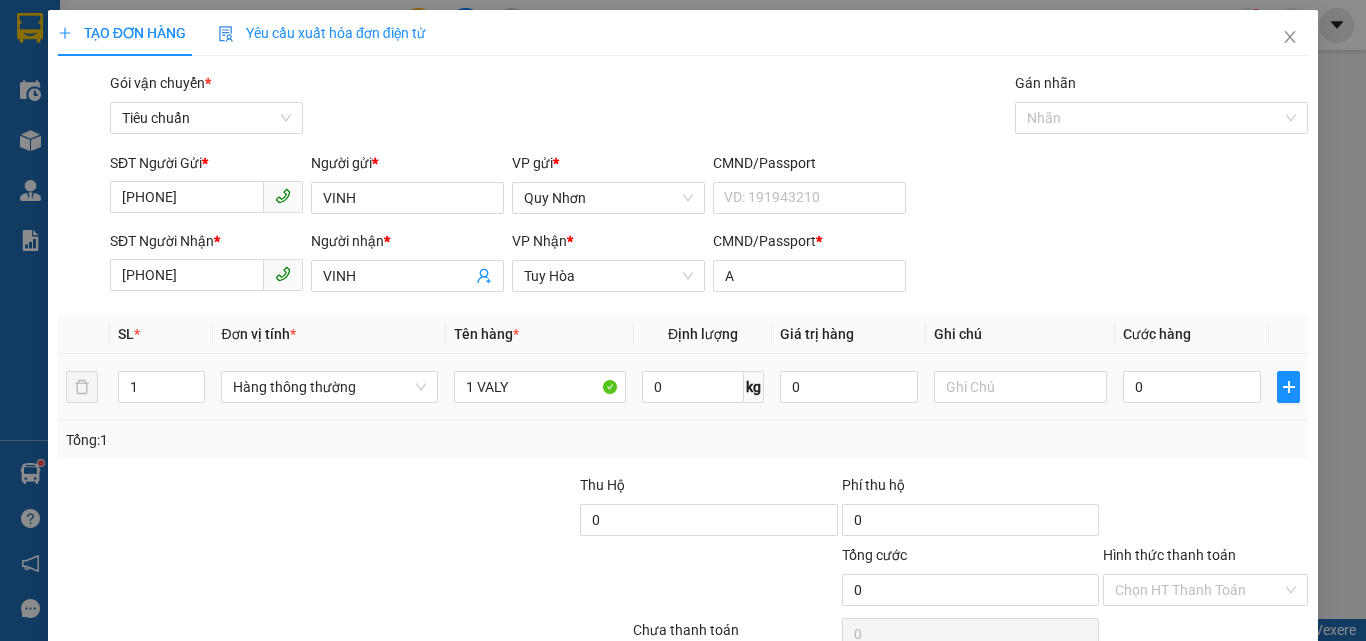 click on "0" at bounding box center (1192, 387) 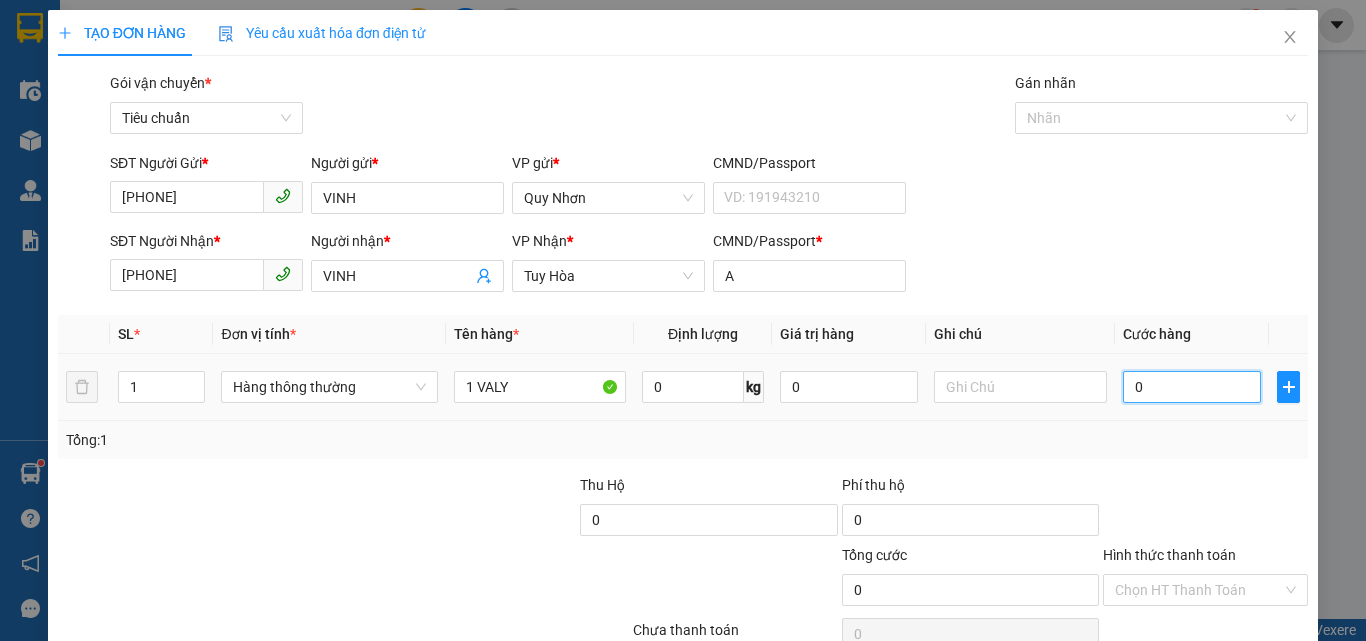 click on "0" at bounding box center [1192, 387] 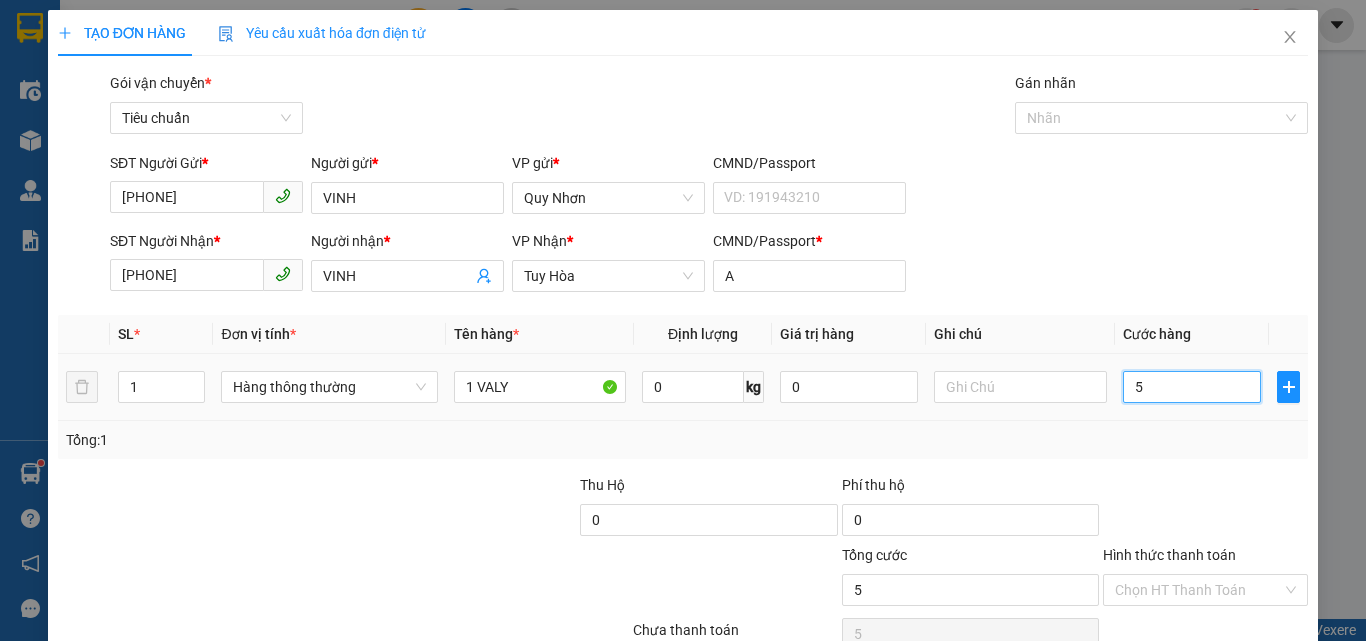 type on "50" 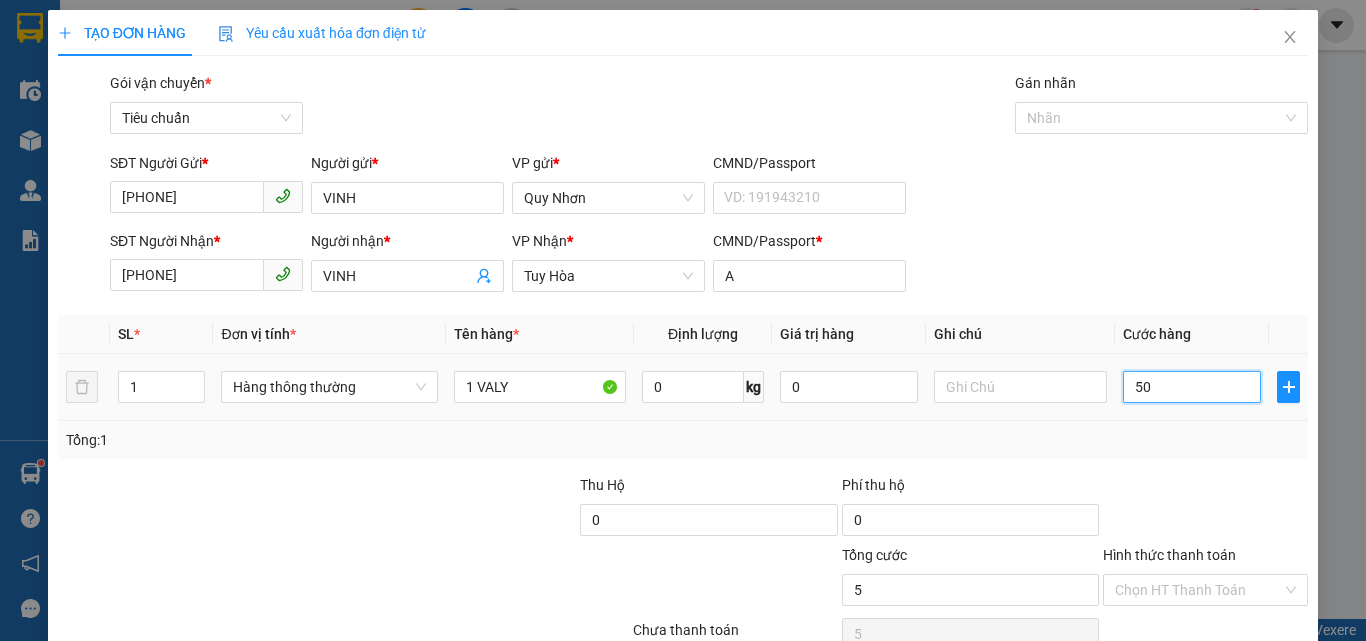 type on "50" 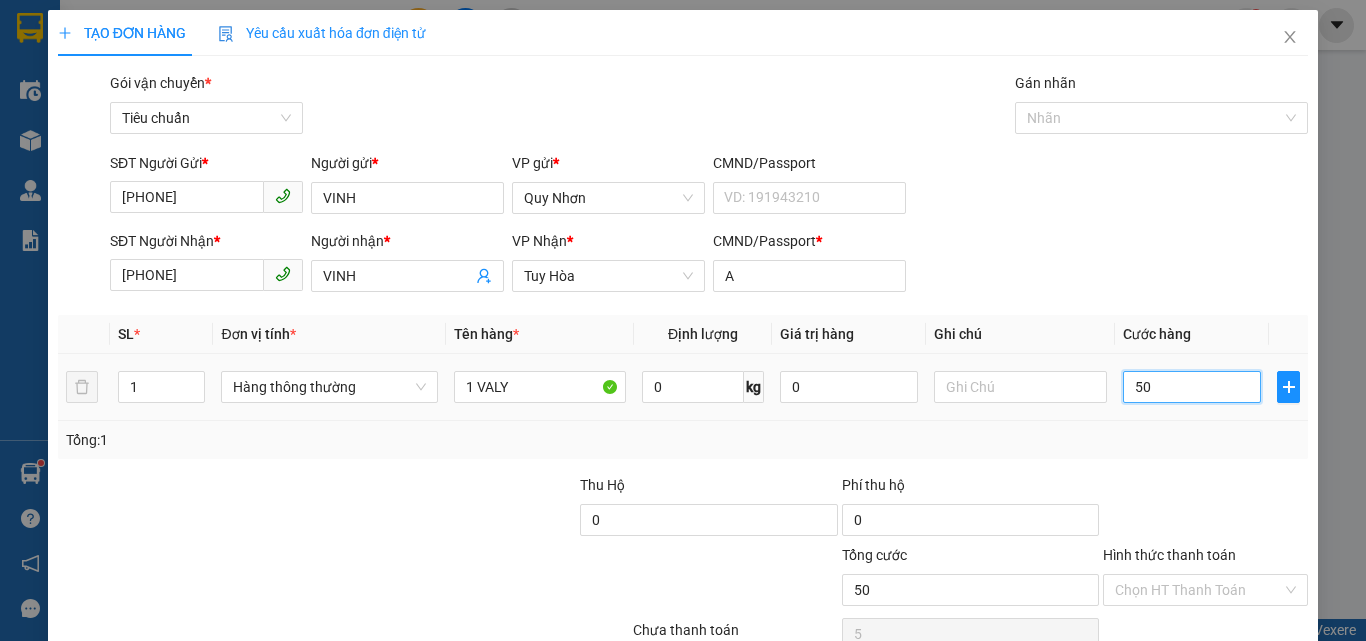 type on "50" 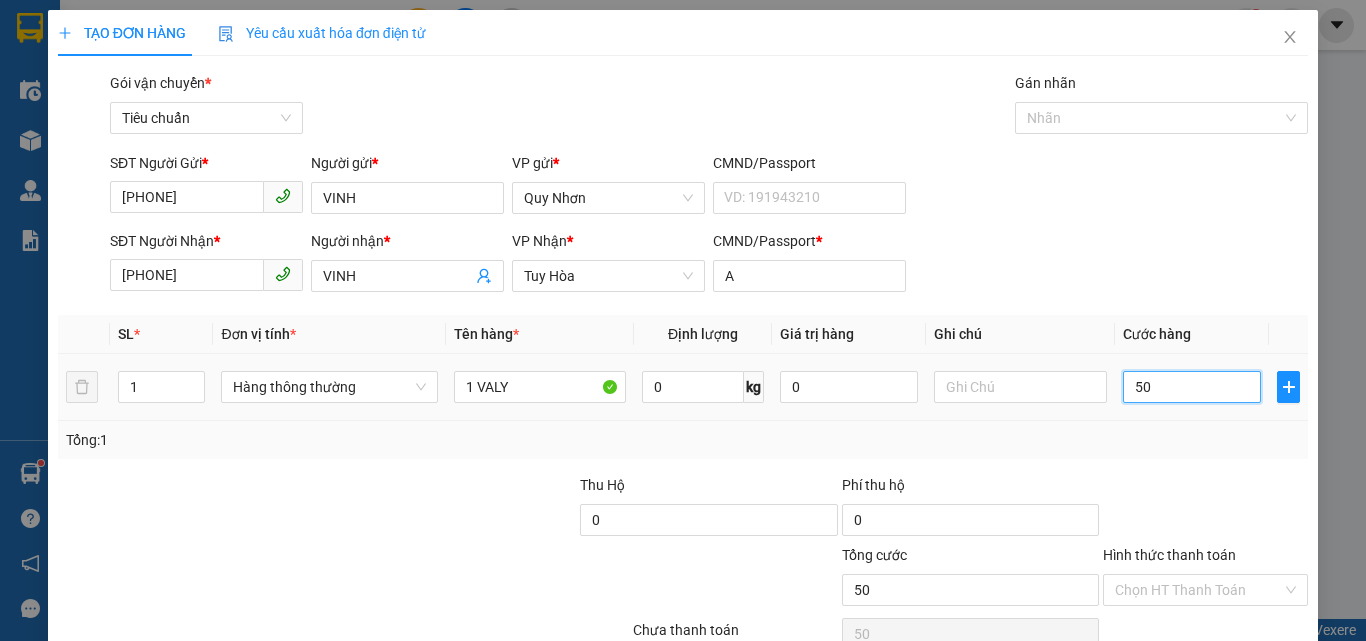 type on "500" 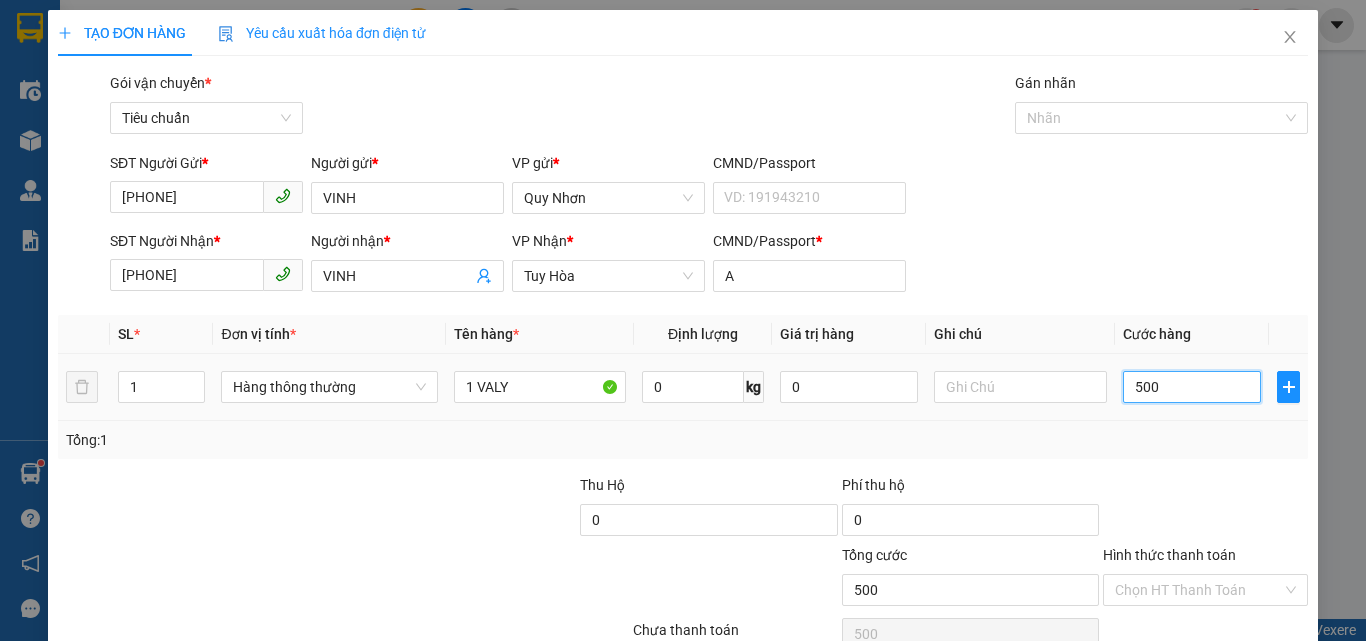 type on "5.000" 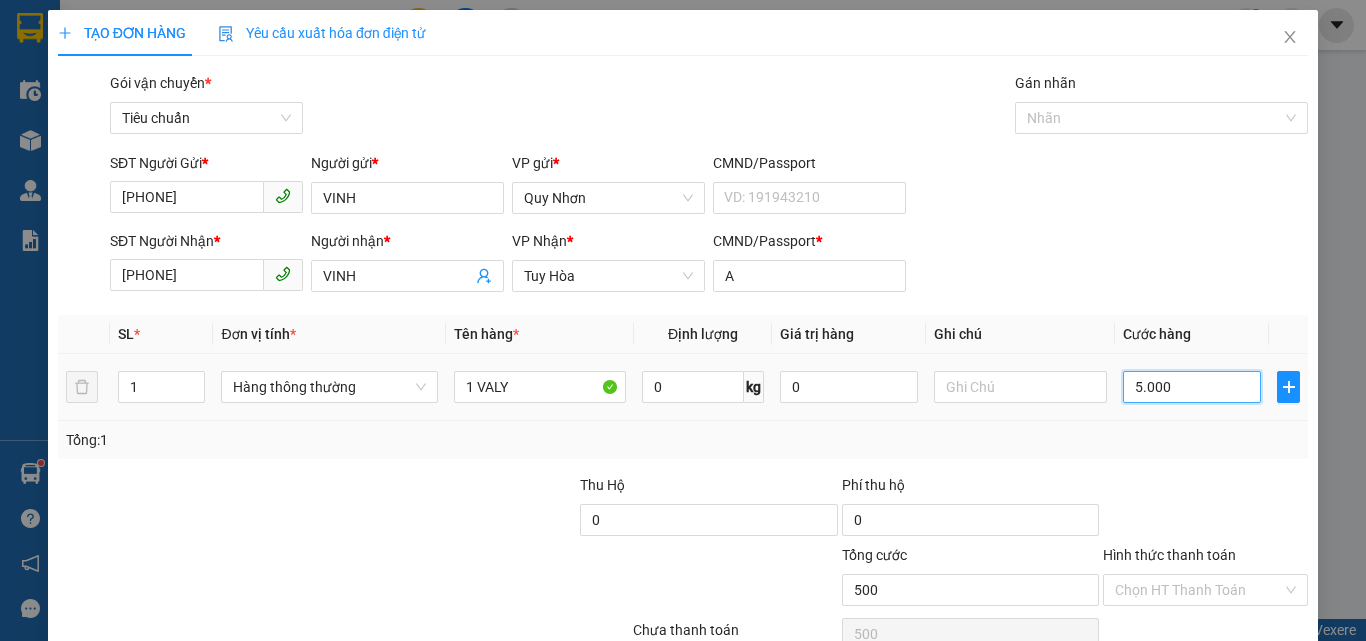 type on "5.000" 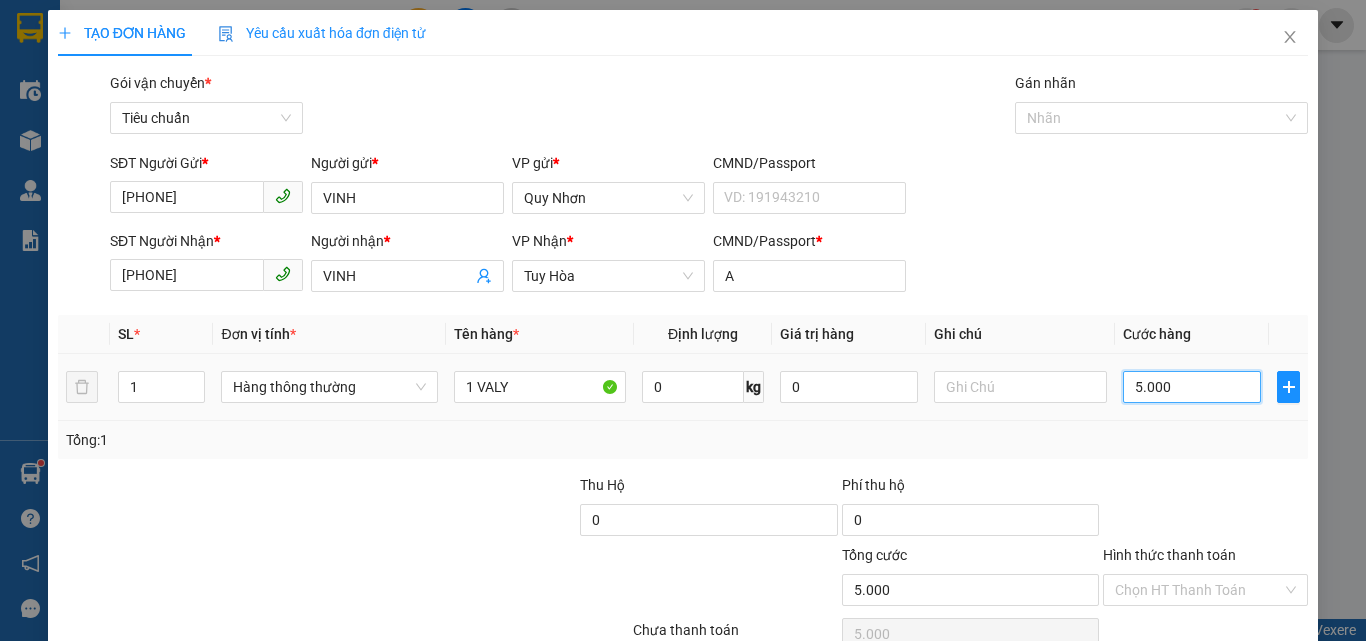 type on "50.000" 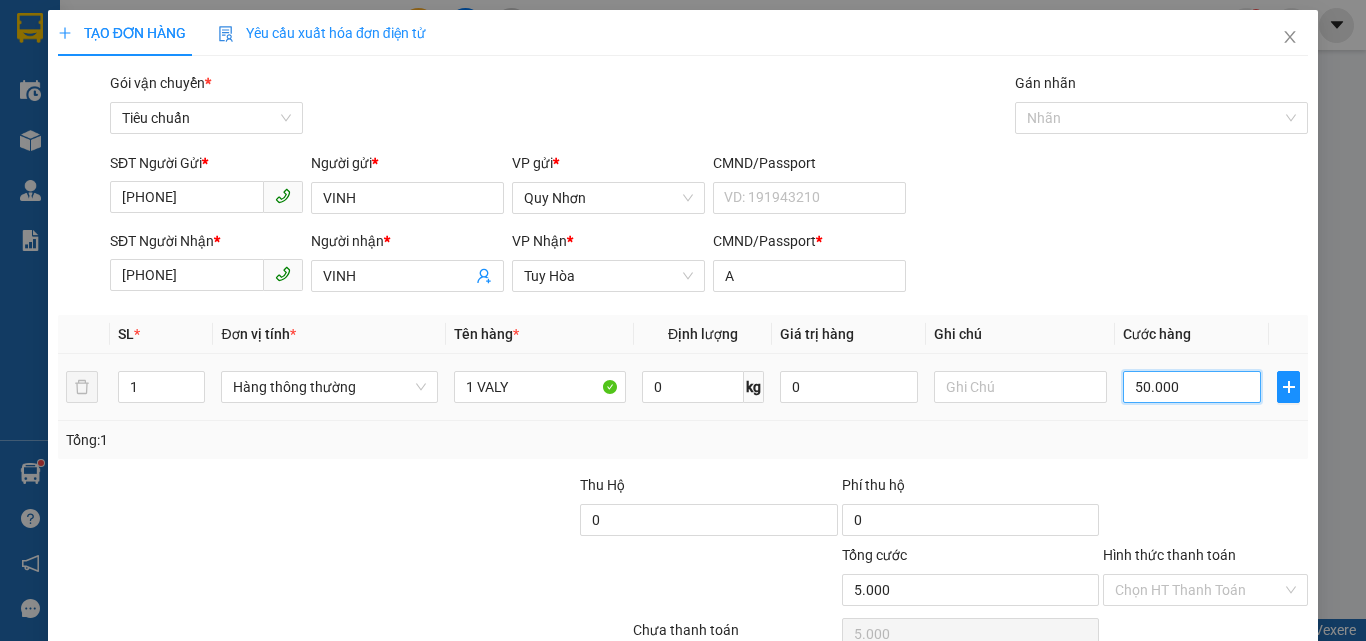 type on "50.000" 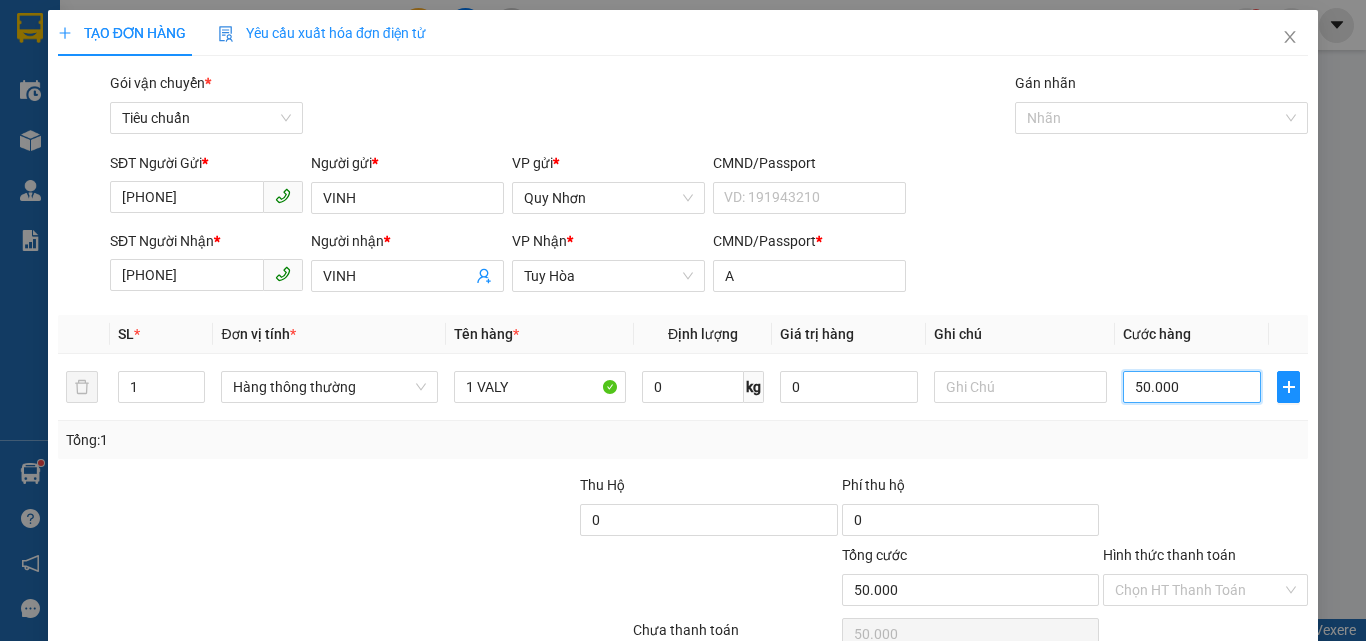 scroll, scrollTop: 99, scrollLeft: 0, axis: vertical 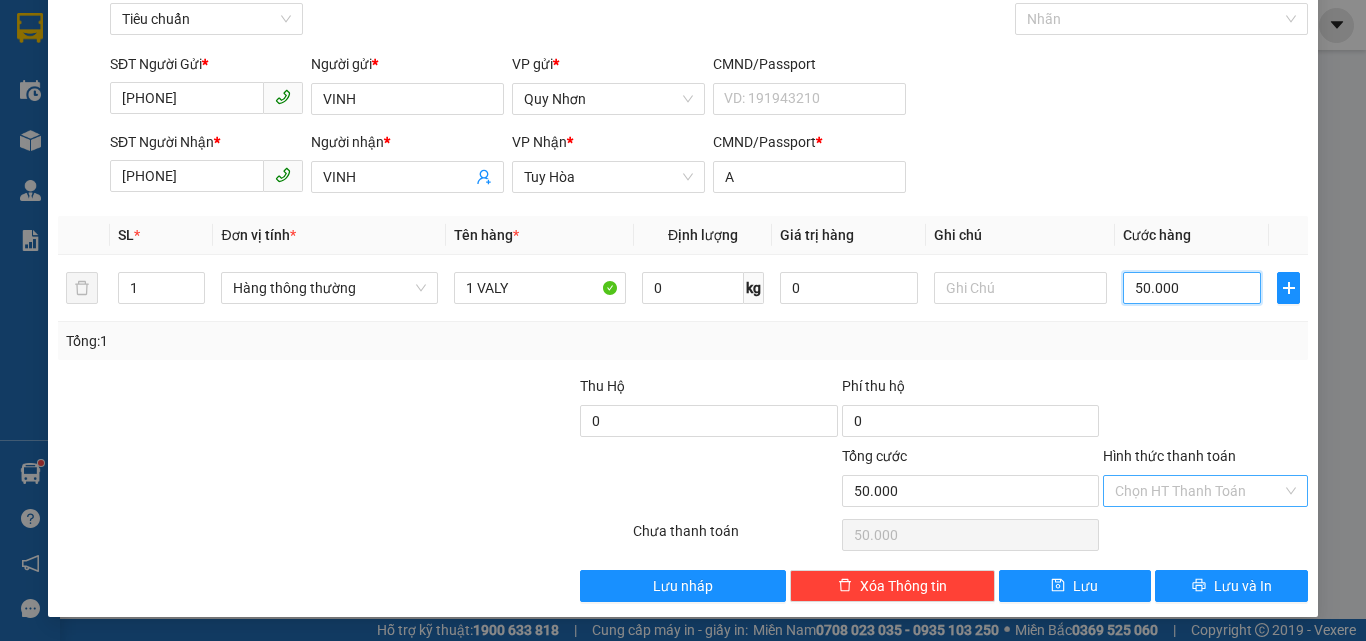 type on "50.000" 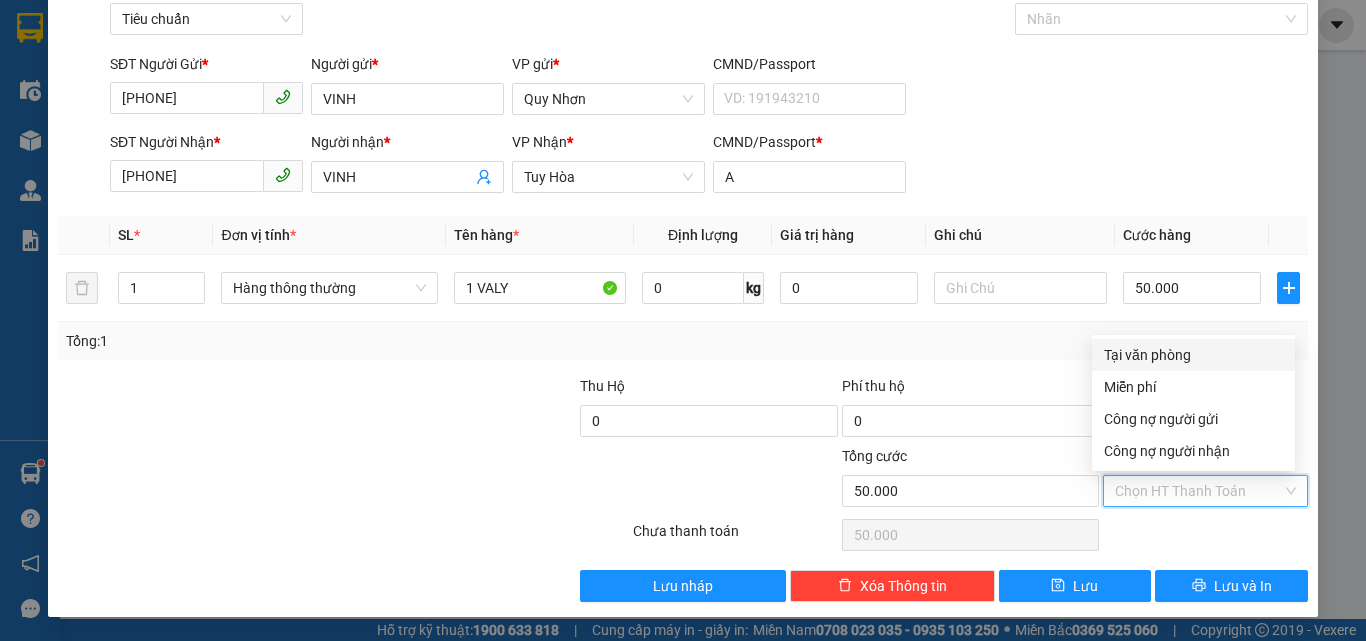 click on "Hình thức thanh toán" at bounding box center [1198, 491] 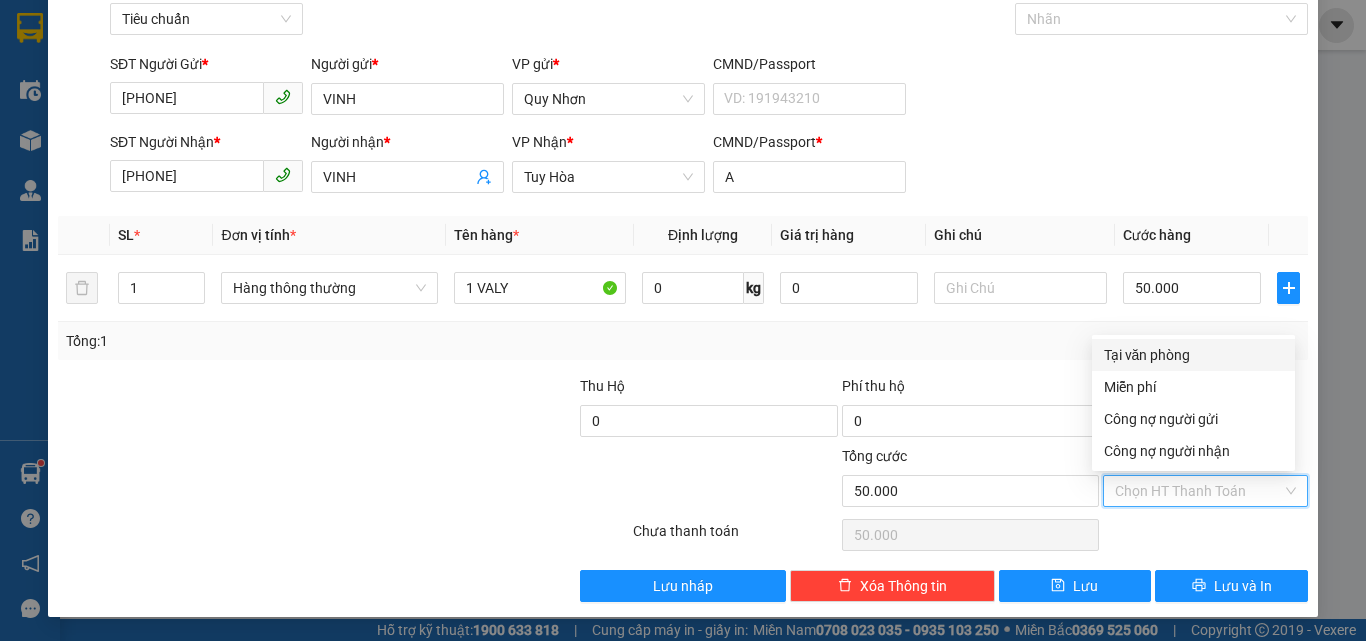 click on "Tại văn phòng" at bounding box center [1193, 355] 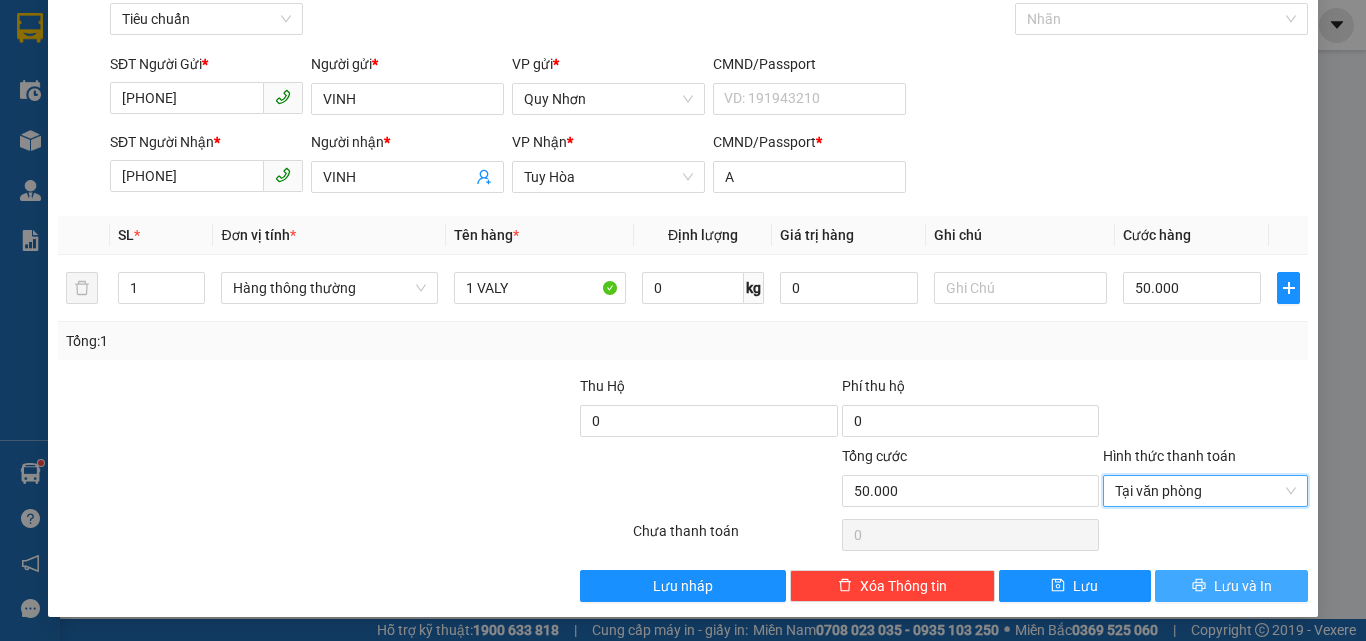 drag, startPoint x: 1176, startPoint y: 582, endPoint x: 1149, endPoint y: 568, distance: 30.413813 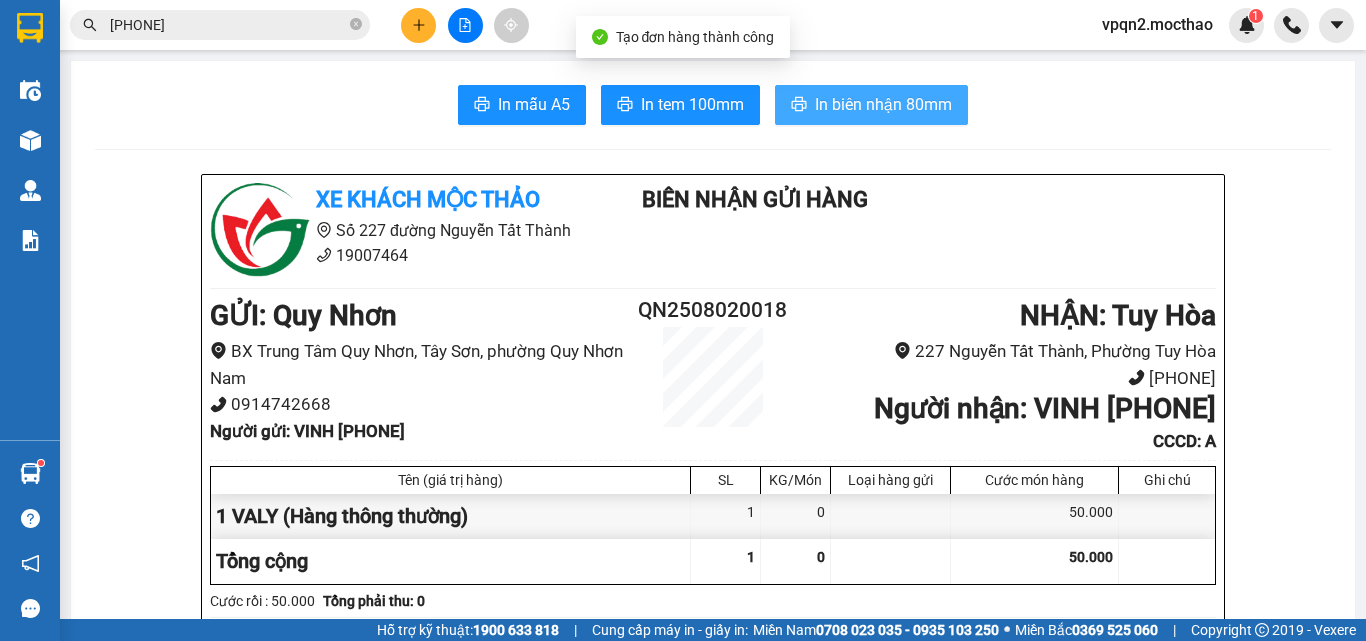 click on "In biên nhận 80mm" at bounding box center [883, 104] 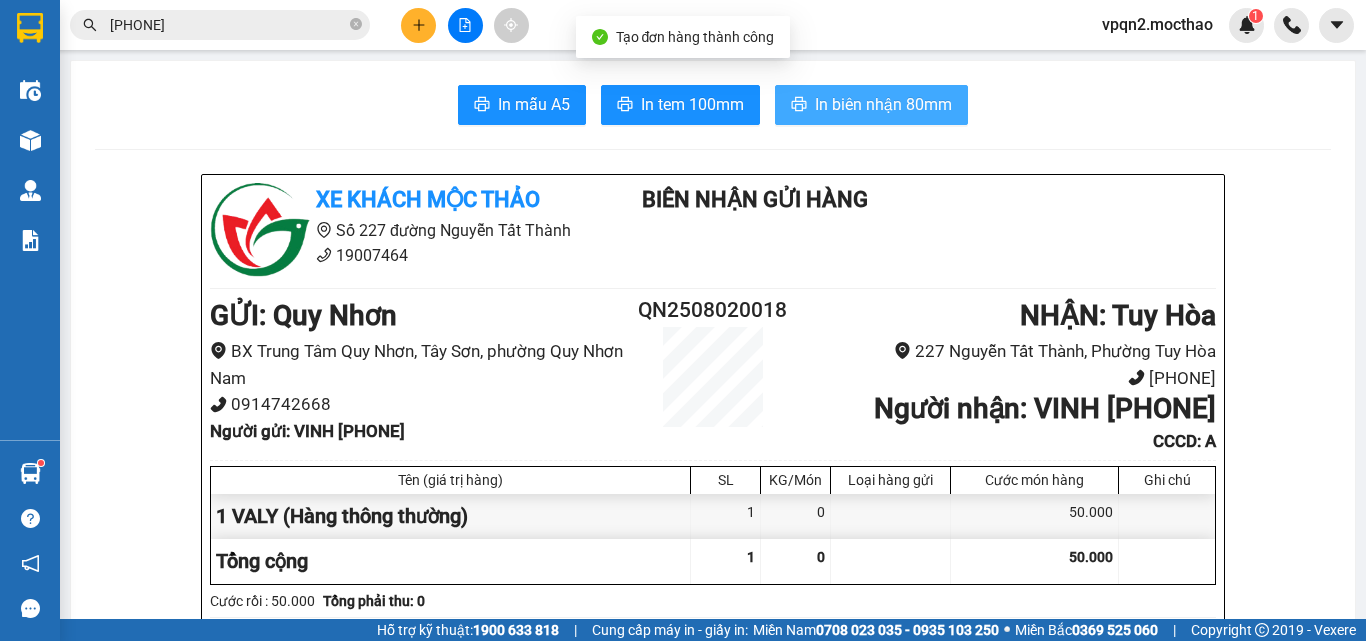 scroll, scrollTop: 0, scrollLeft: 0, axis: both 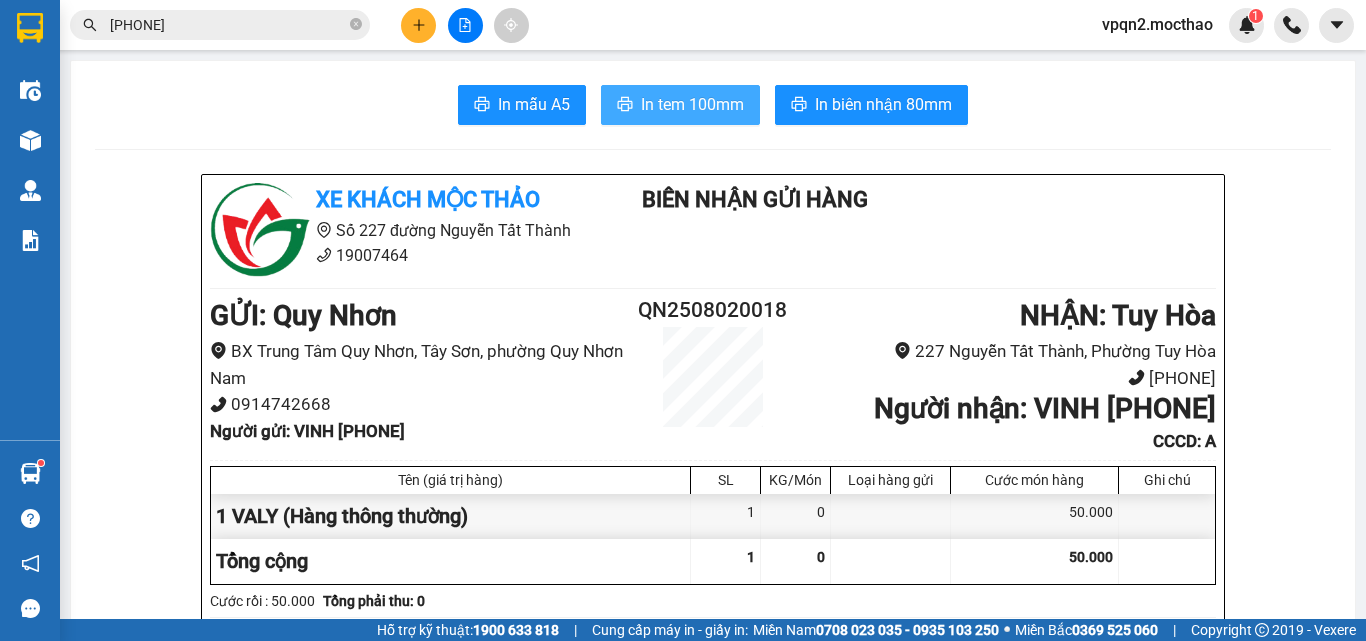 click on "In tem 100mm" at bounding box center [680, 105] 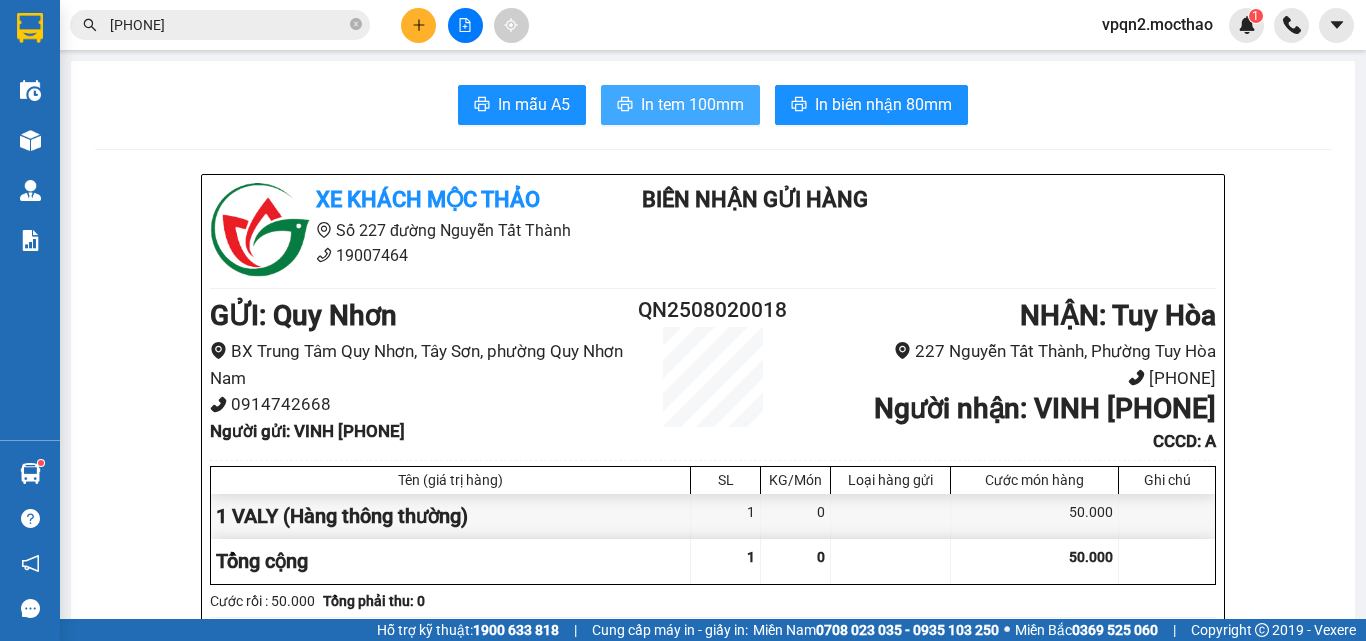scroll, scrollTop: 0, scrollLeft: 0, axis: both 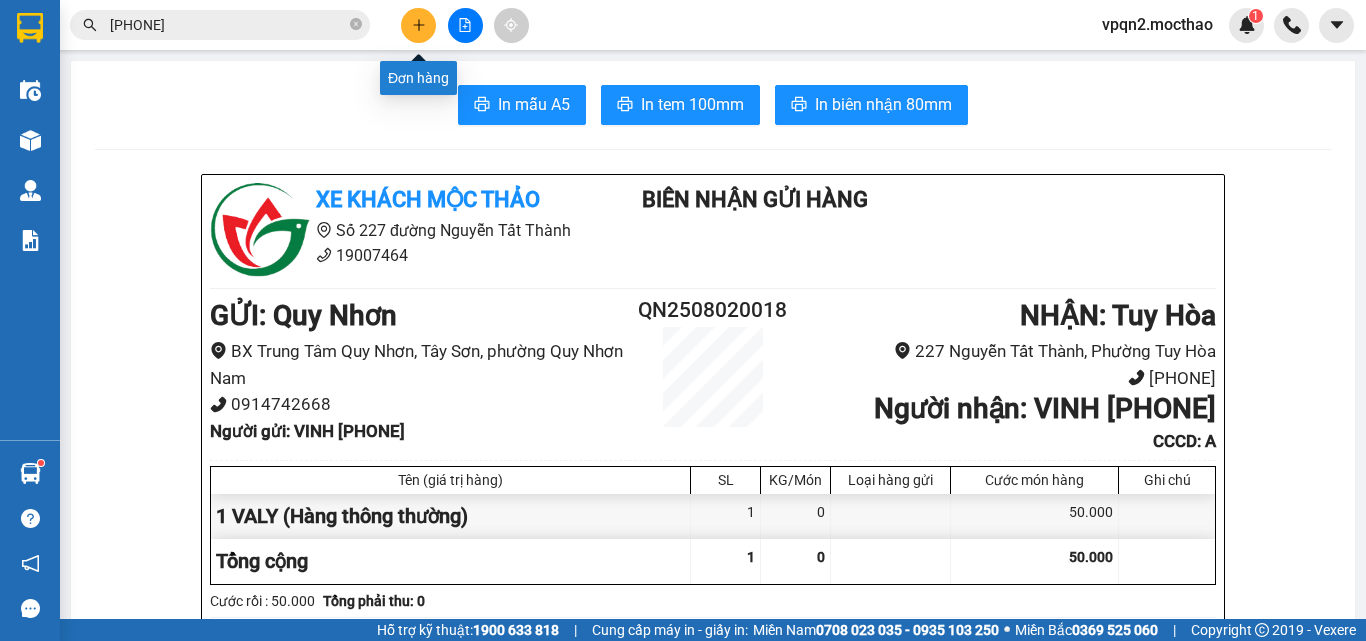 click 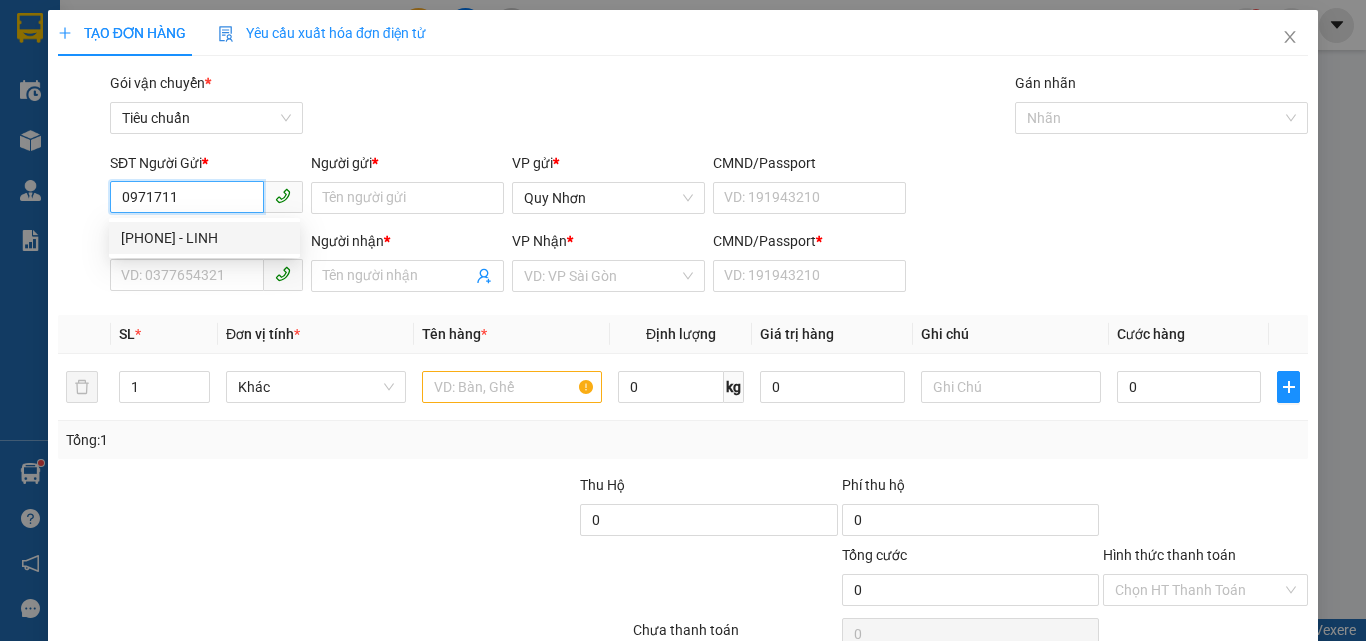 click on "0971711699 - LINH" at bounding box center (204, 238) 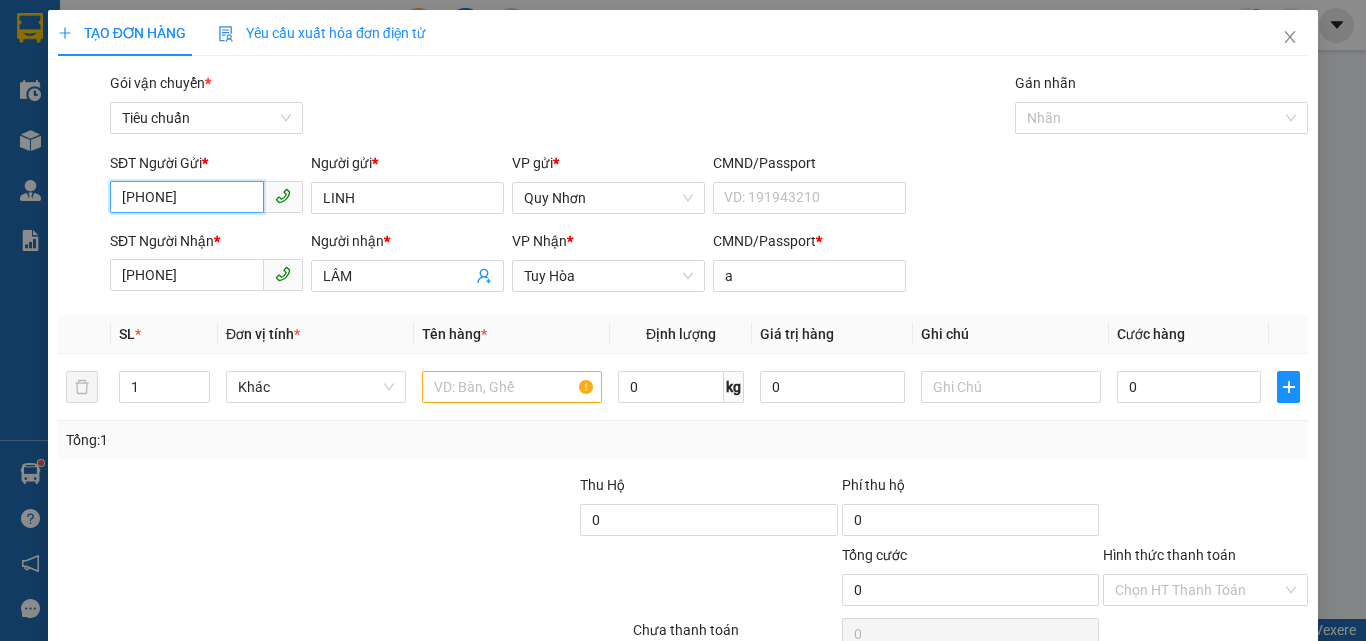 type on "30.000" 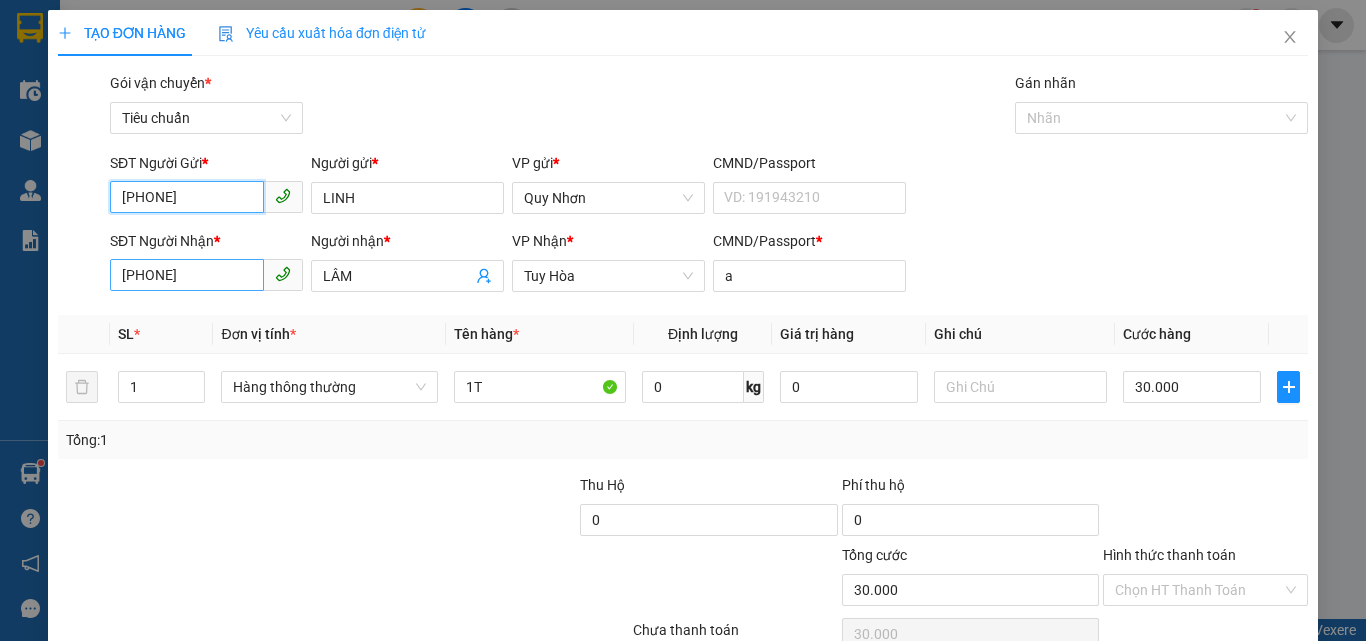 type on "0971711699" 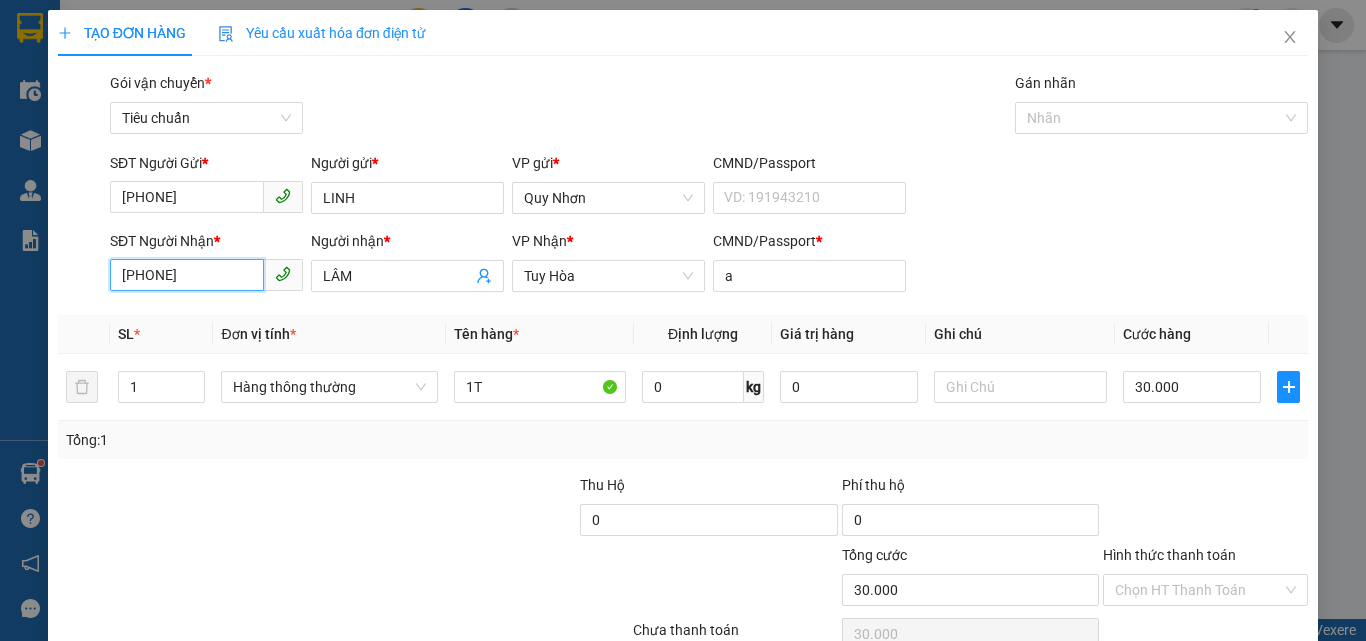 drag, startPoint x: 200, startPoint y: 289, endPoint x: 0, endPoint y: 339, distance: 206.15529 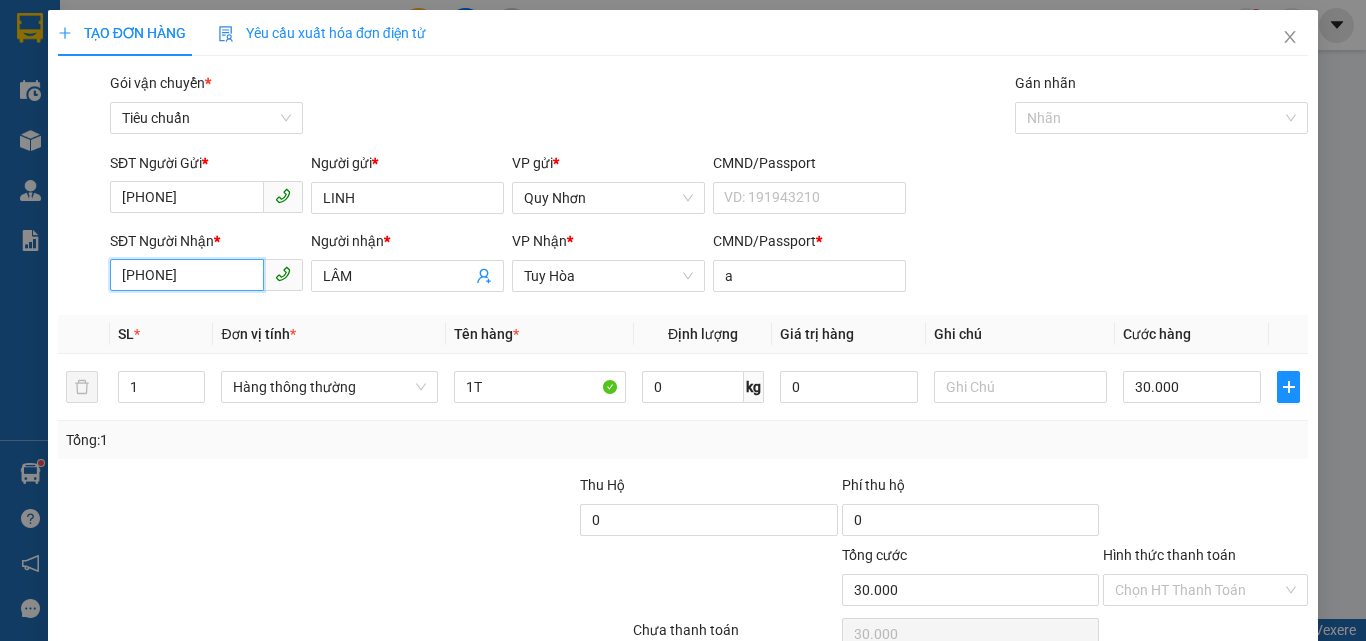 click on "00937591650" at bounding box center (187, 275) 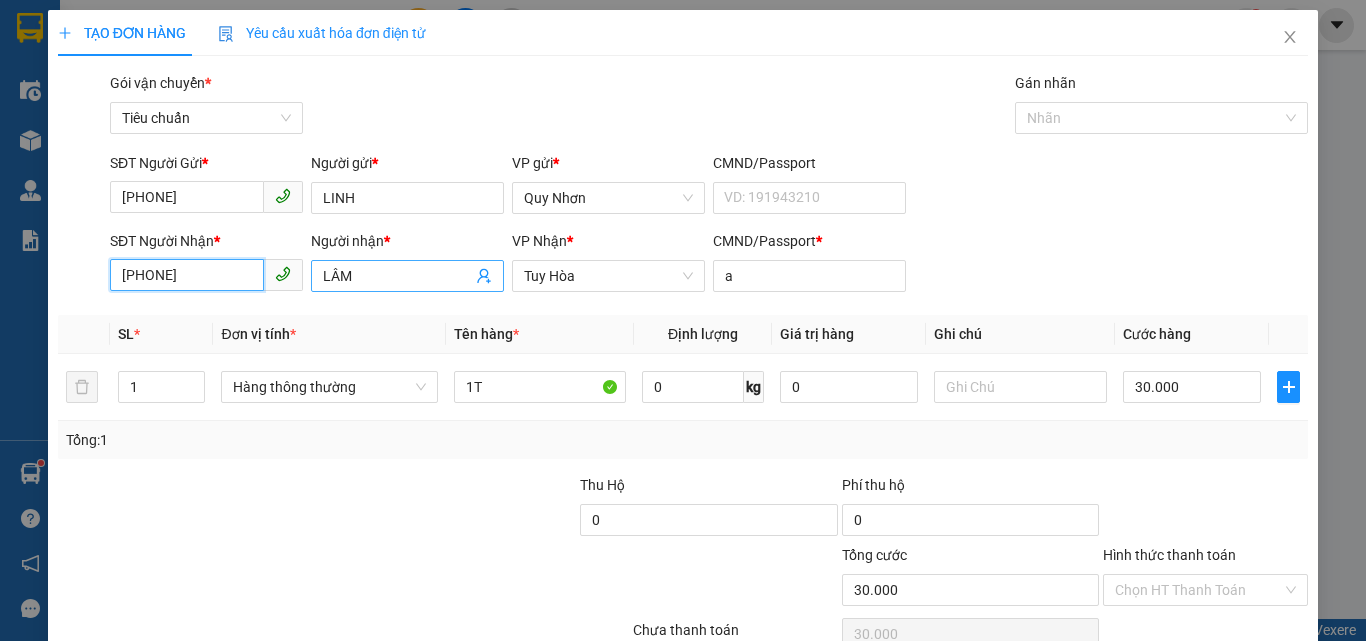 type on "0937591650" 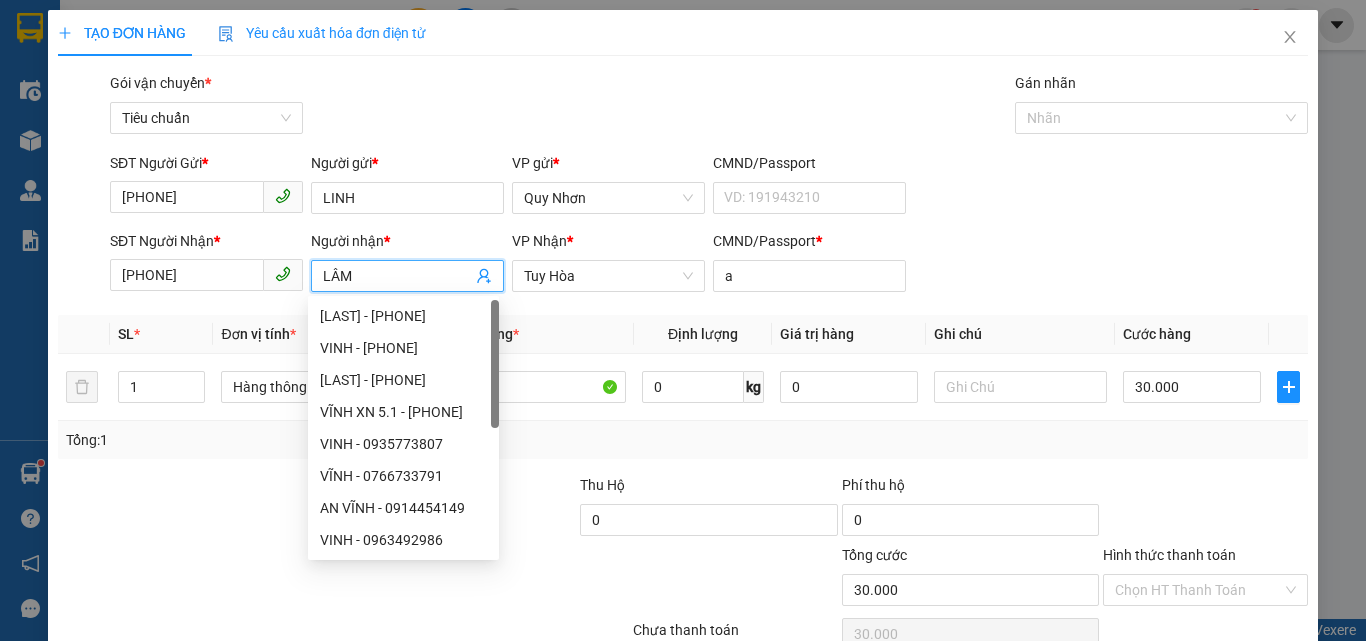 drag, startPoint x: 370, startPoint y: 283, endPoint x: 316, endPoint y: 296, distance: 55.542778 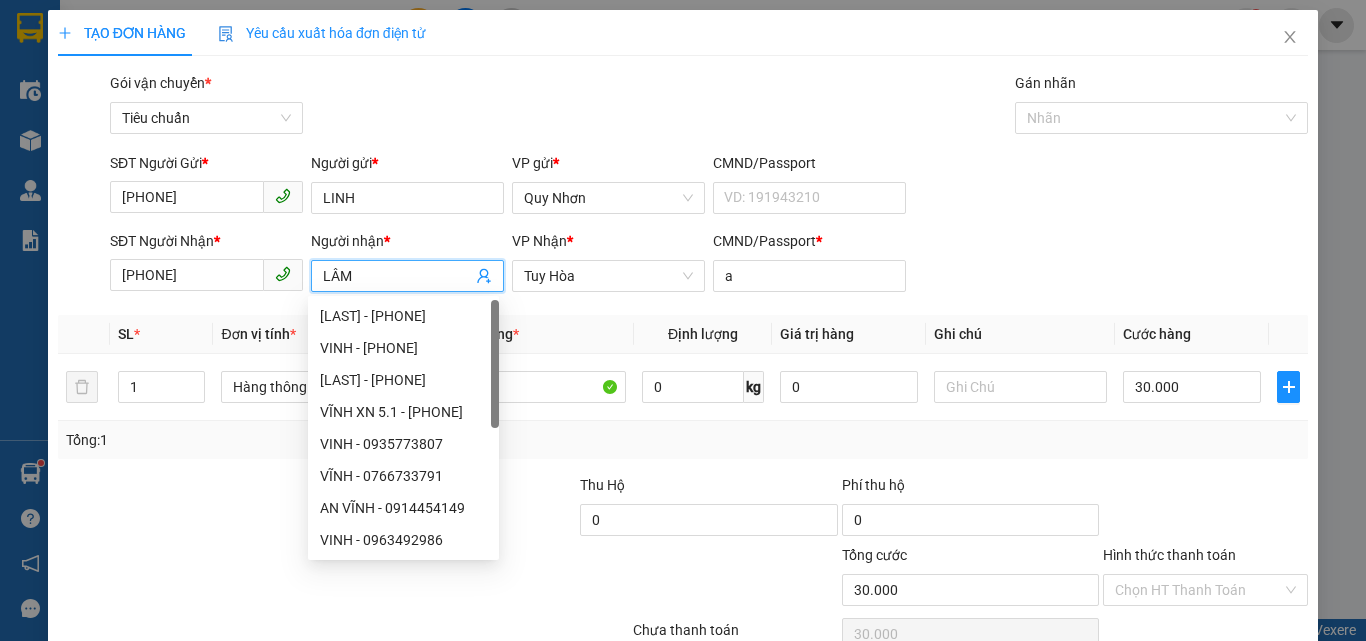click on "Kết quả tìm kiếm ( 0 )  Bộ lọc  No Data 09635554701 vpqn2.mocthao 1     Điều hành xe     Kho hàng mới     Quản Lý Quản lý chuyến Quản lý khách hàng Quản lý khách hàng mới     Báo cáo Hàng sắp về Hướng dẫn sử dụng Giới thiệu Vexere, nhận hoa hồng Phản hồi Phần mềm hỗ trợ bạn tốt chứ? Hỗ trợ kỹ thuật:  1900 633 818 | Cung cấp máy in - giấy in:  Miền Nam  0708 023 035 - 0935 103 250 ⚪️ Miền Bắc  0369 525 060 | Copyright   2019 - Vexere Thông báo Thông báo của bạn Tính năng mới Chưa có thông báo mới  TẠO ĐƠN HÀNG Yêu cầu xuất hóa đơn điện tử Transit Pickup Surcharge Ids Transit Deliver Surcharge Ids Transit Deliver Surcharge Transit Deliver Surcharge Gói vận chuyển  * Tiêu chuẩn Gán nhãn   Nhãn SĐT Người Gửi  * 0971711699 Người gửi  * LINH VP gửi  * Quy Nhơn CMND/Passport VD: 191943210 SĐT Người Nhận  * 0937591650 Người nhận  * LÂM  * a" at bounding box center [683, 320] 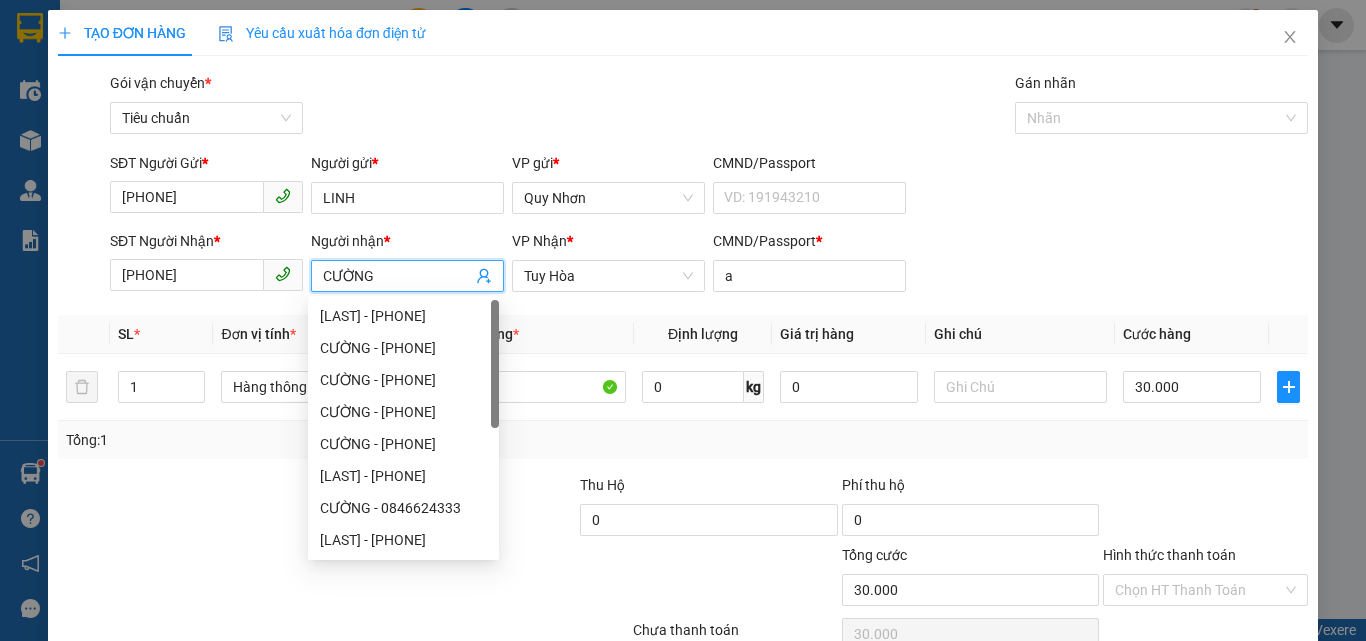 type on "CƯỜNG" 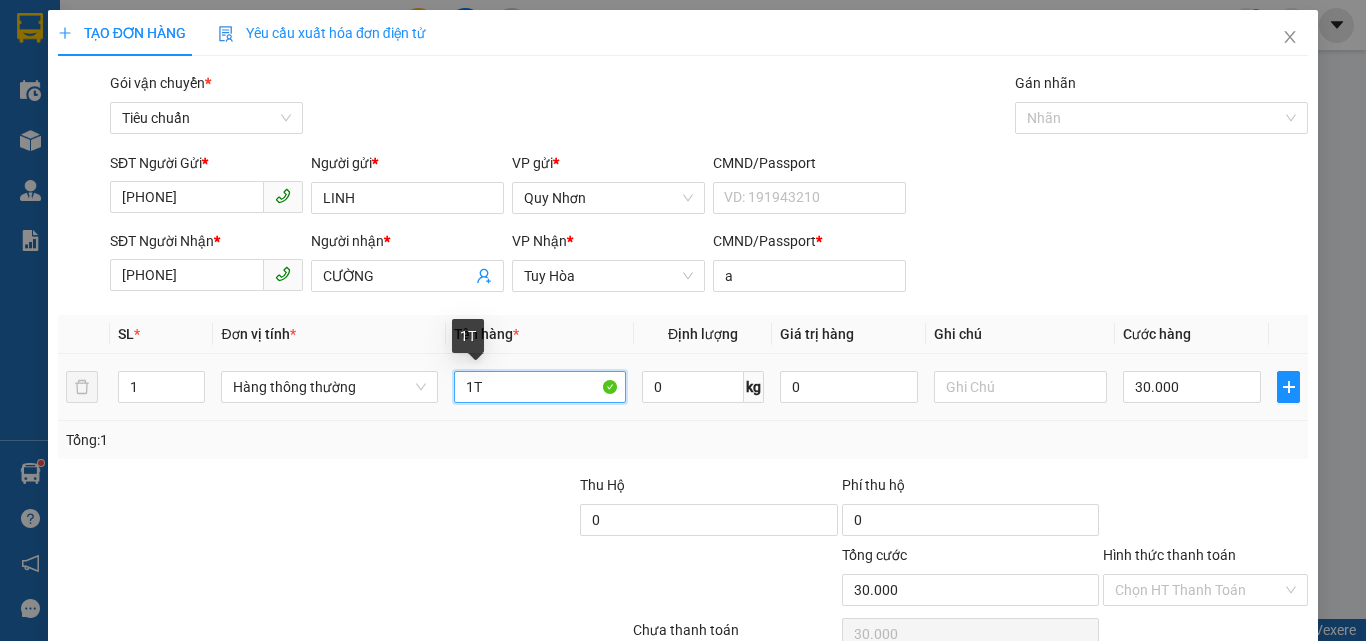 drag, startPoint x: 471, startPoint y: 391, endPoint x: 533, endPoint y: 397, distance: 62.289646 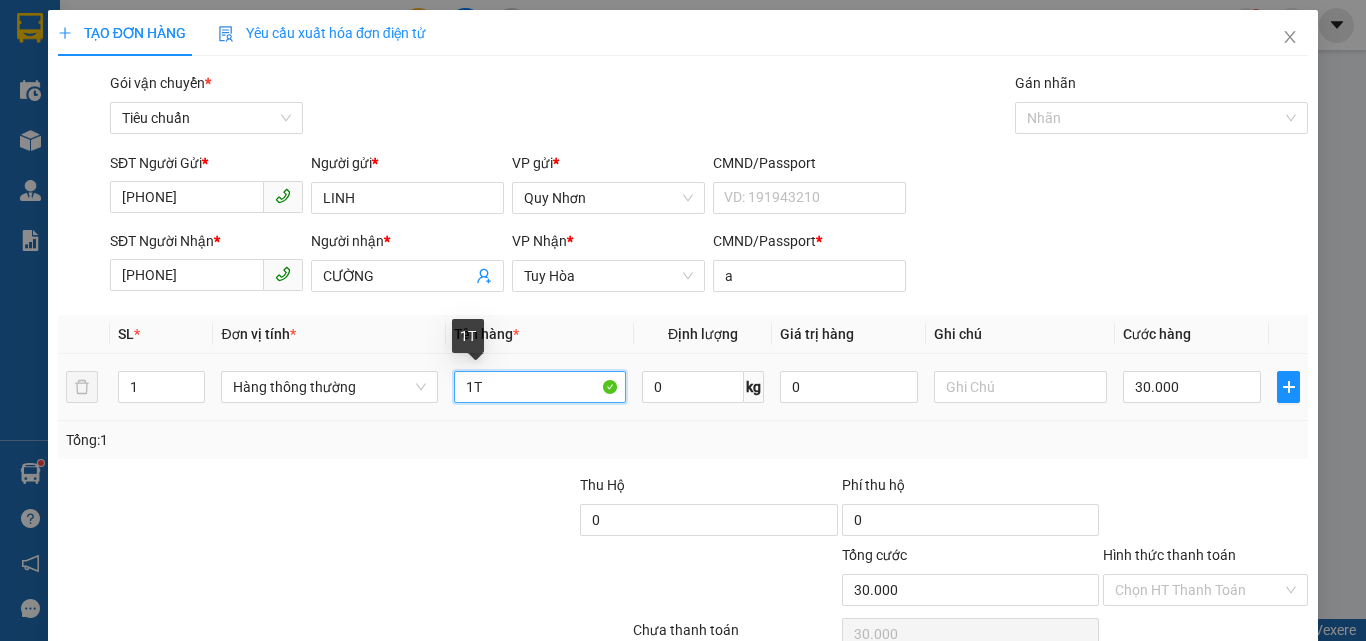 click on "1T" at bounding box center (540, 387) 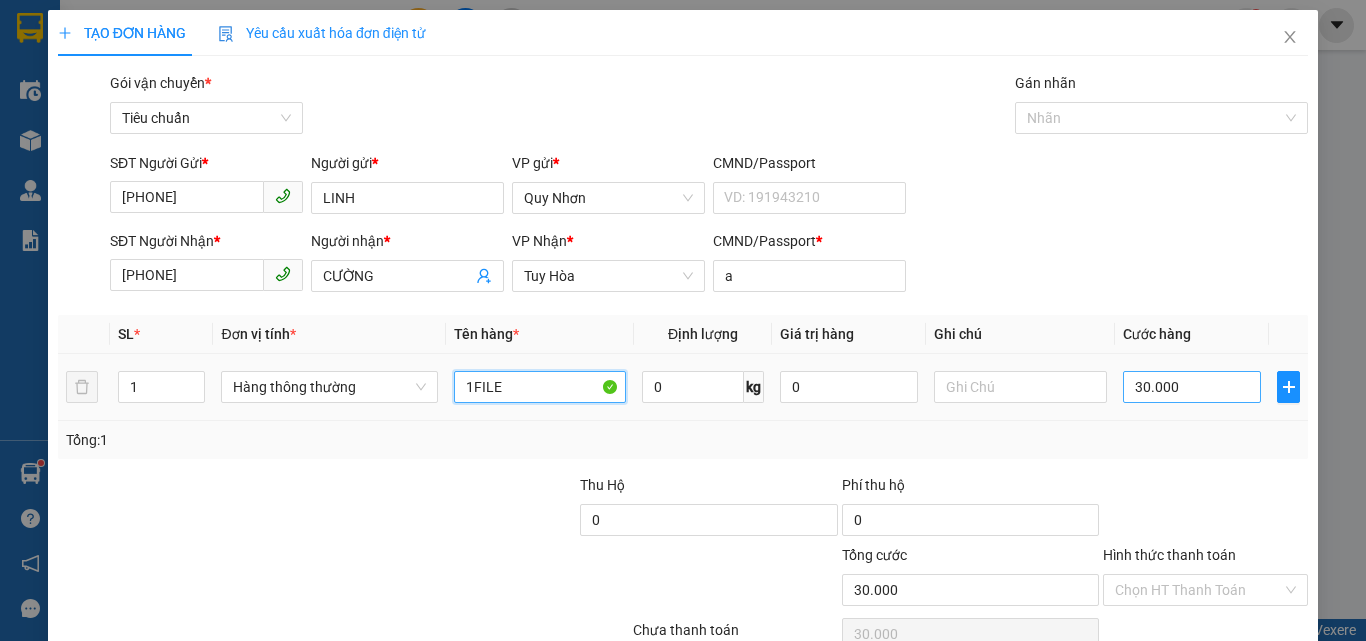 type on "1FILE" 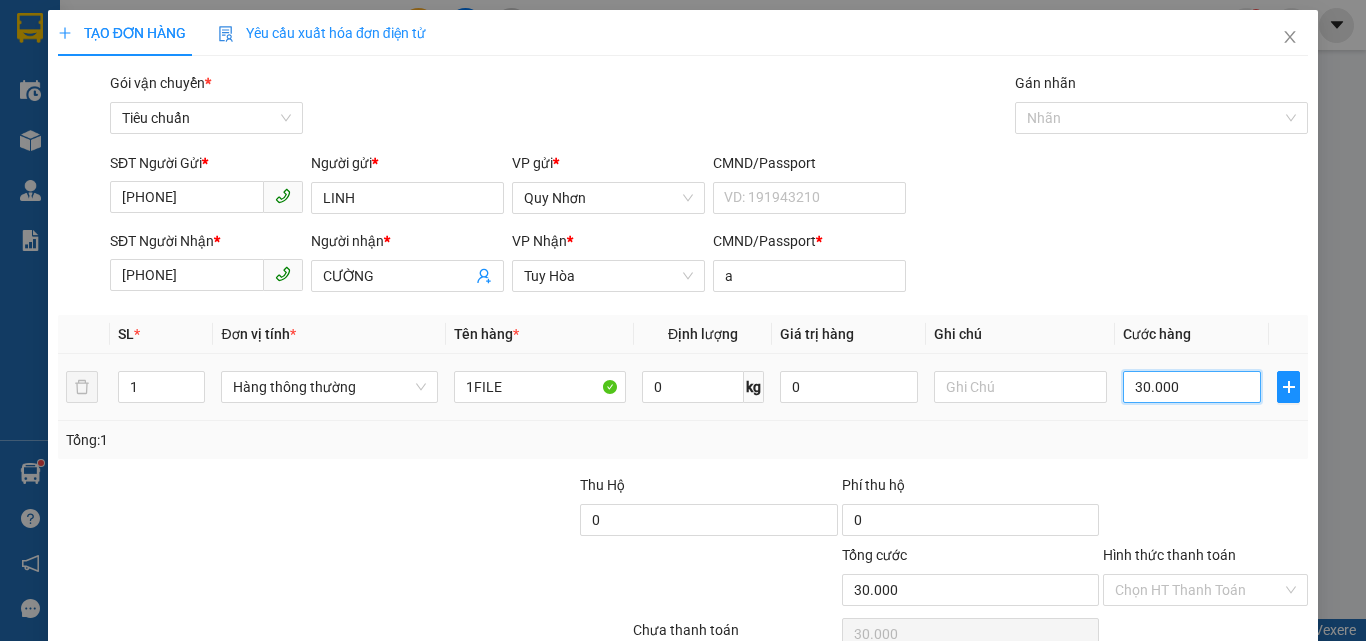 click on "30.000" at bounding box center (1192, 387) 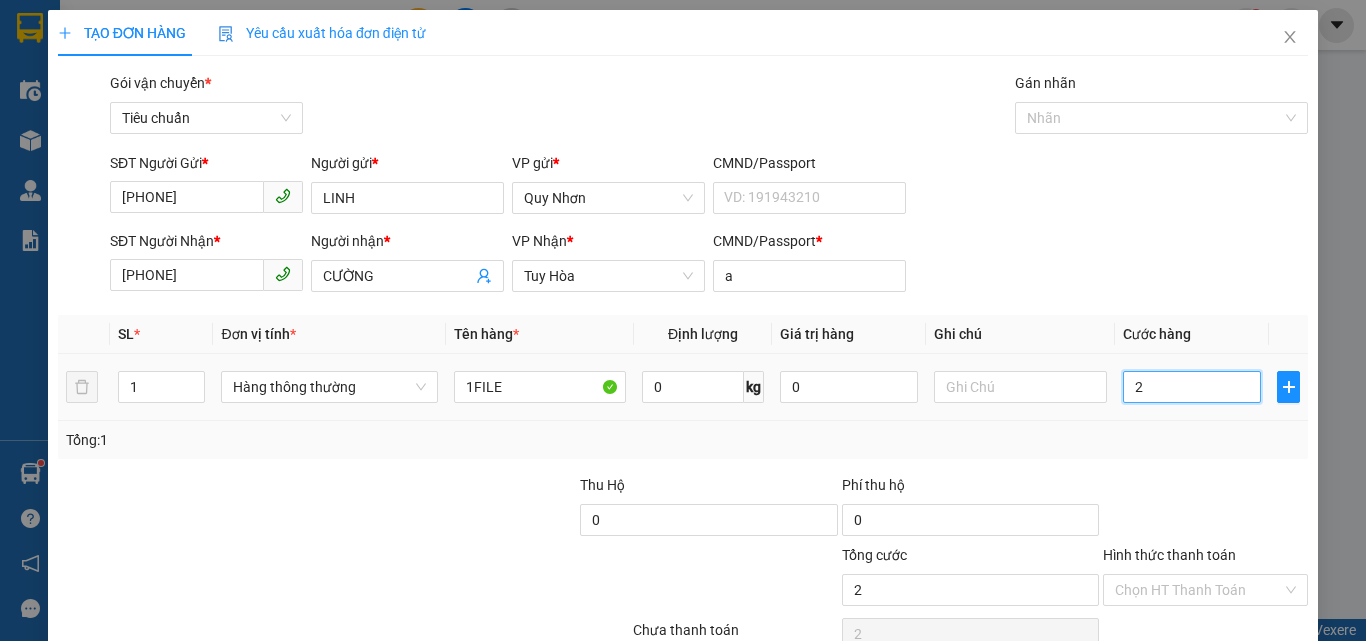type on "20" 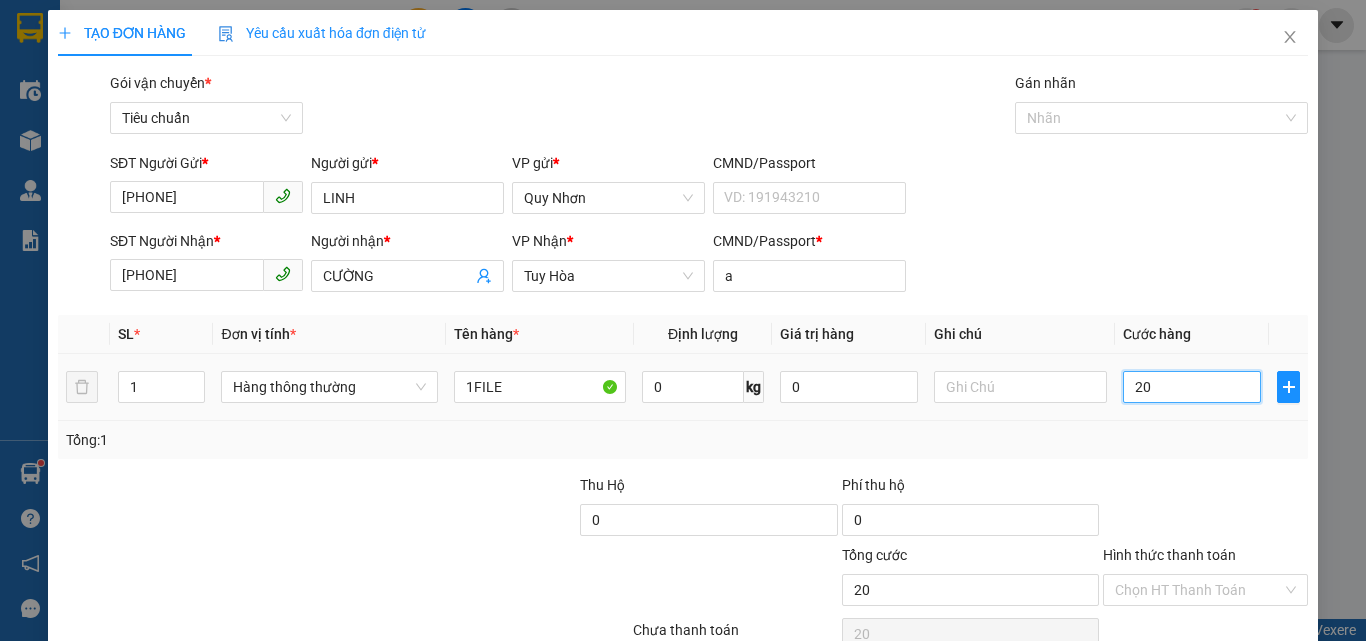 type on "200" 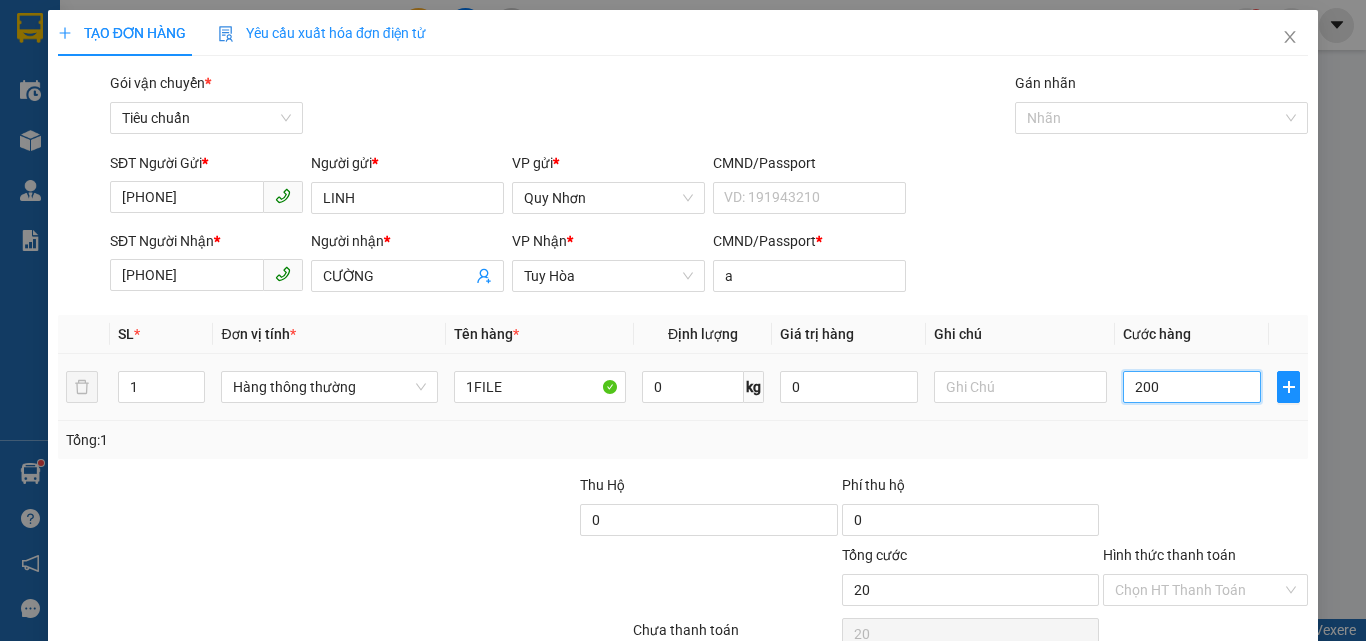 type on "200" 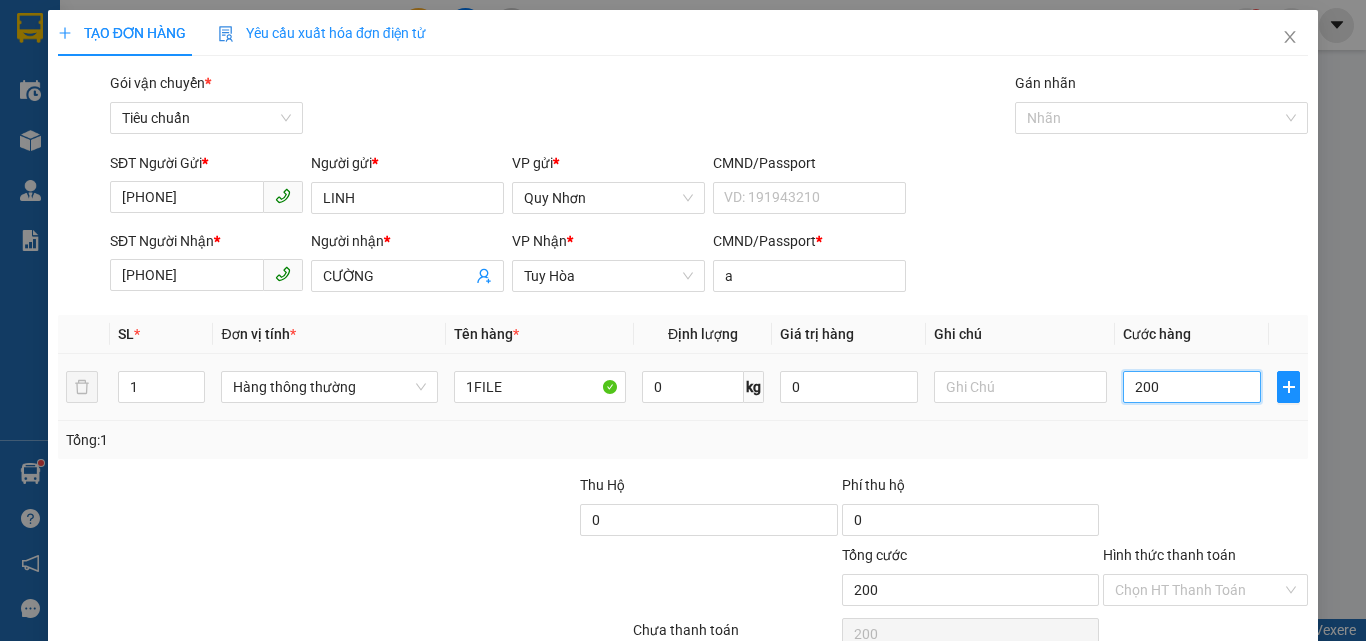 type on "2.000" 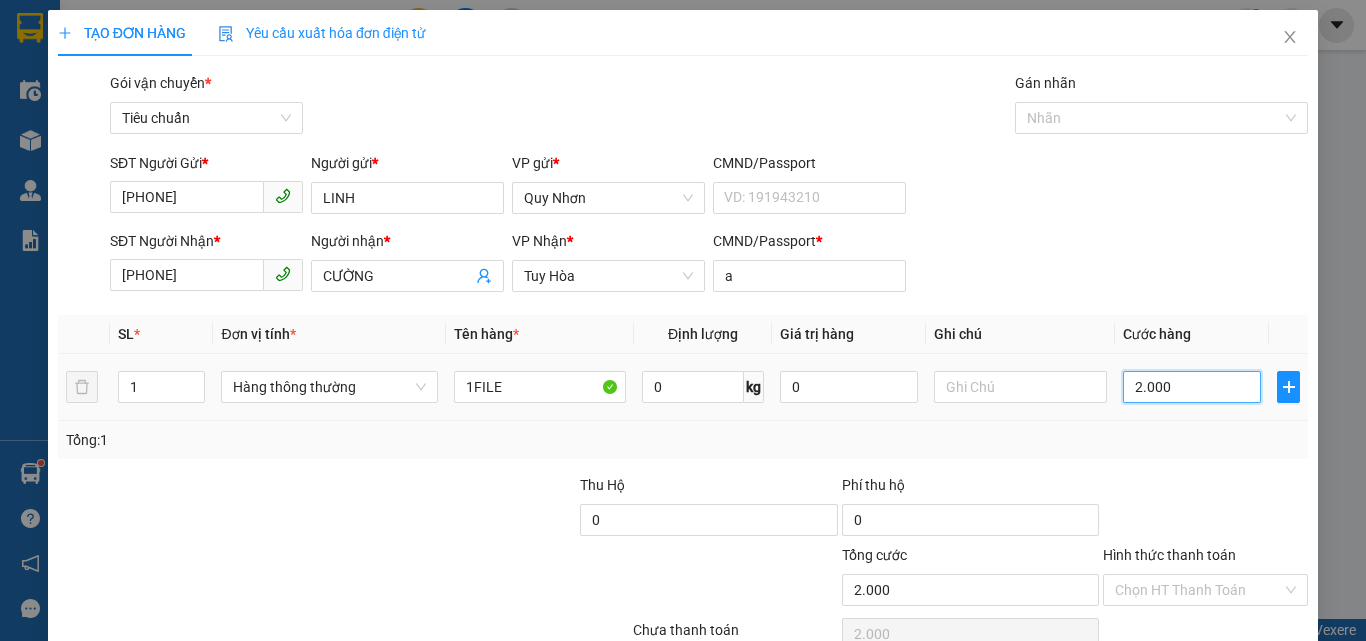 type on "20.000" 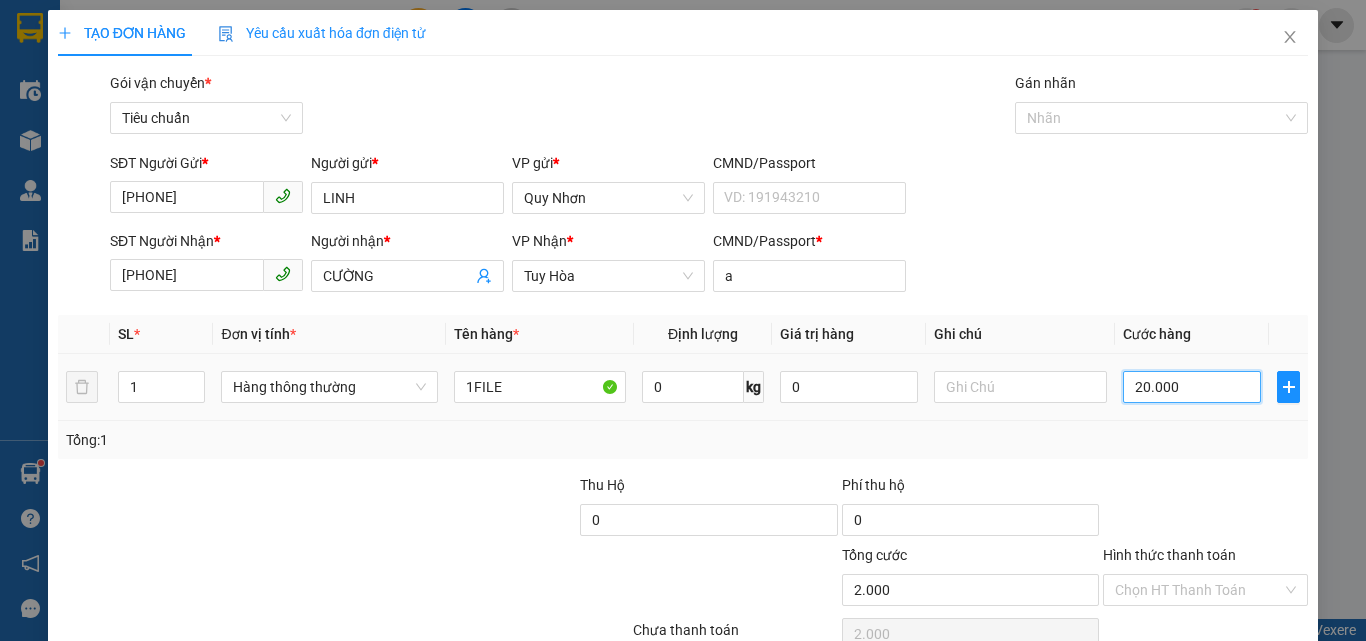 type on "20.000" 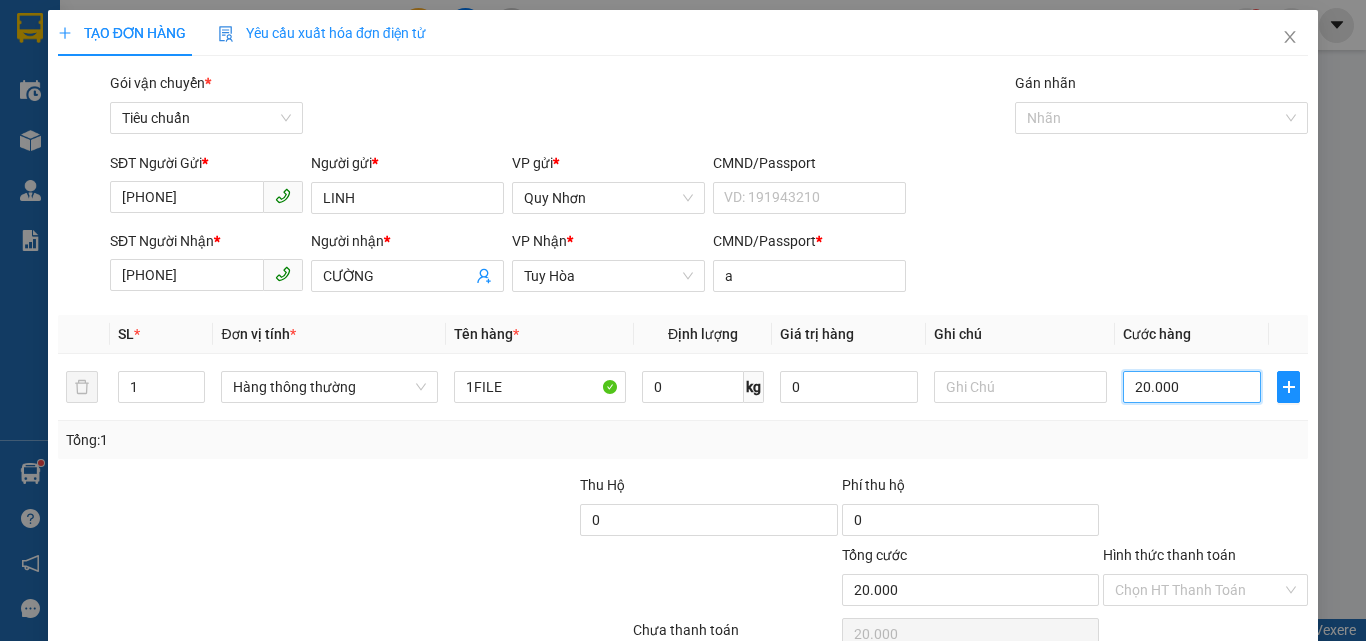 scroll, scrollTop: 99, scrollLeft: 0, axis: vertical 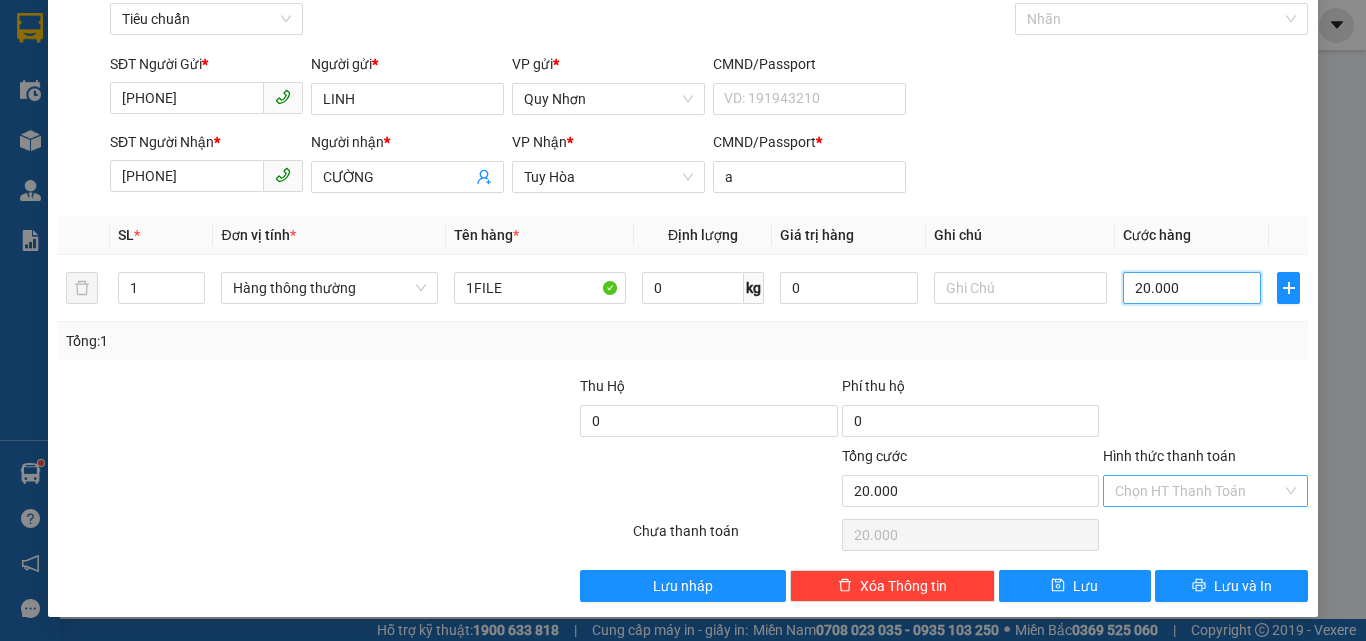 type on "20.000" 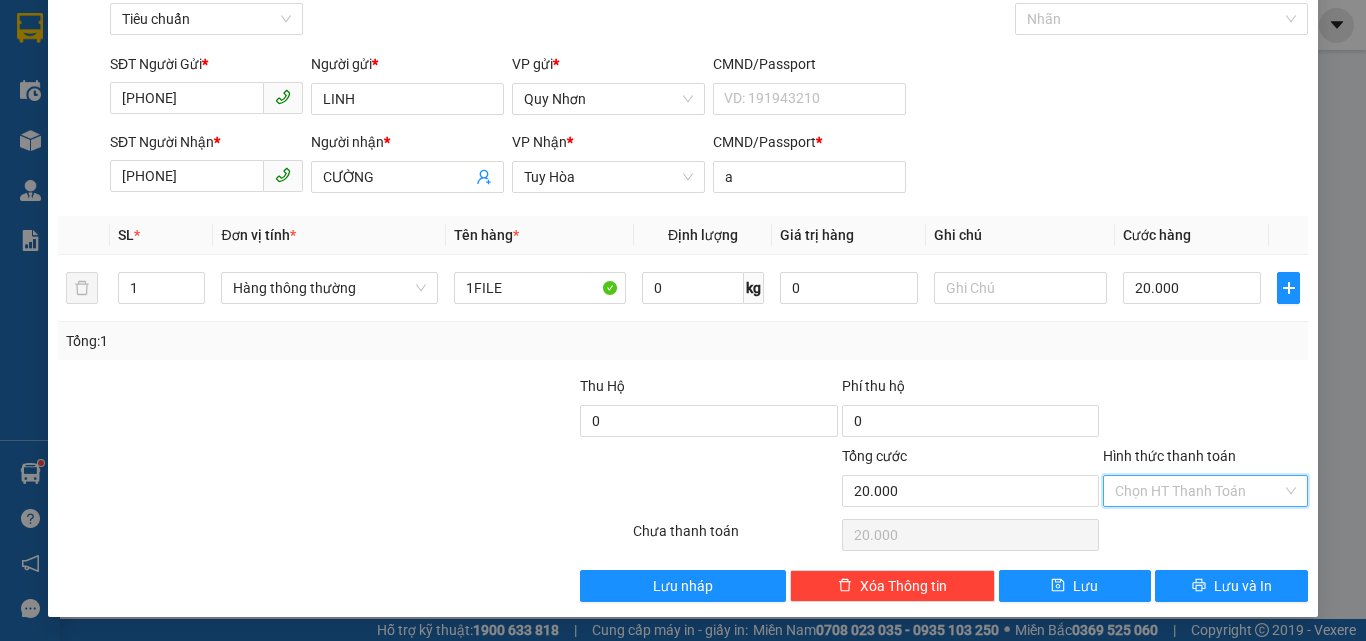 drag, startPoint x: 1179, startPoint y: 489, endPoint x: 1181, endPoint y: 462, distance: 27.073973 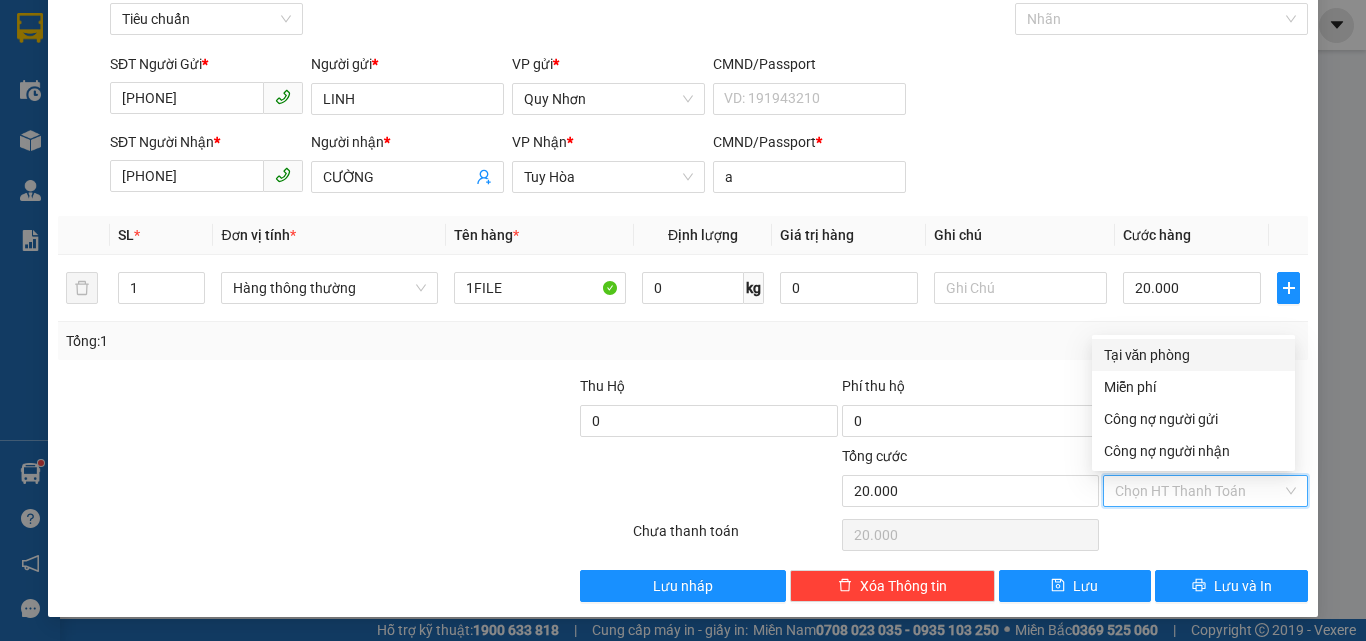 drag, startPoint x: 1172, startPoint y: 361, endPoint x: 1193, endPoint y: 464, distance: 105.11898 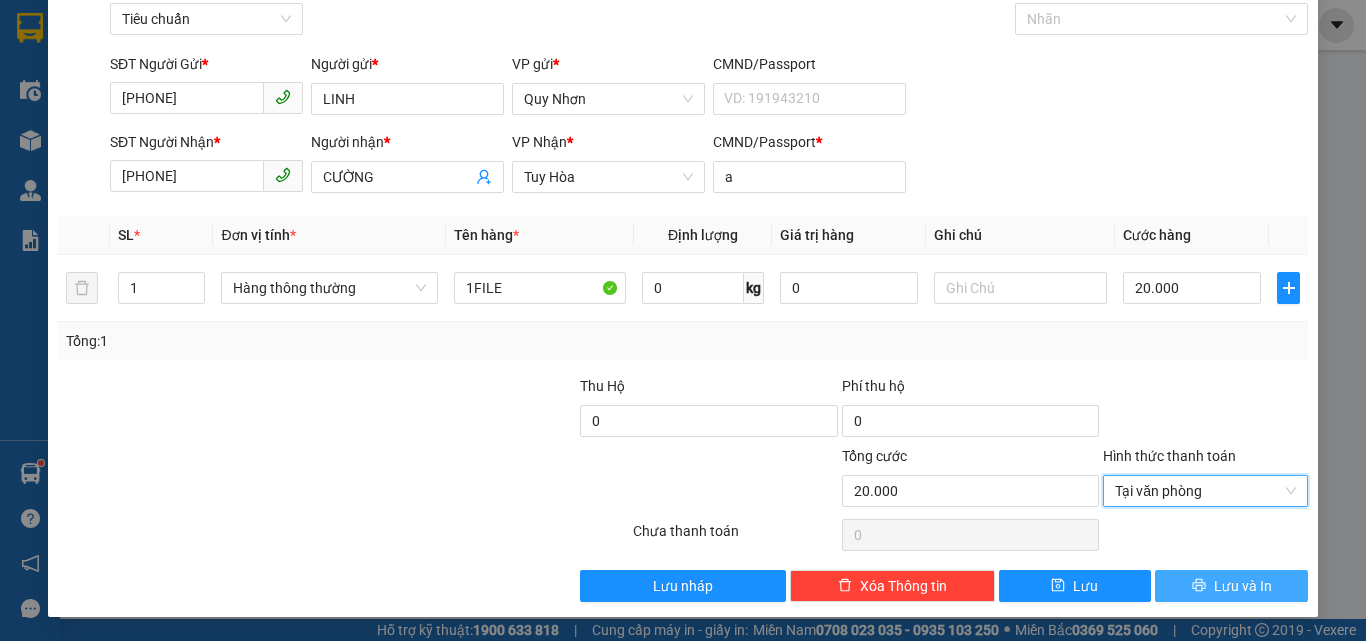 drag, startPoint x: 1216, startPoint y: 586, endPoint x: 1190, endPoint y: 580, distance: 26.683329 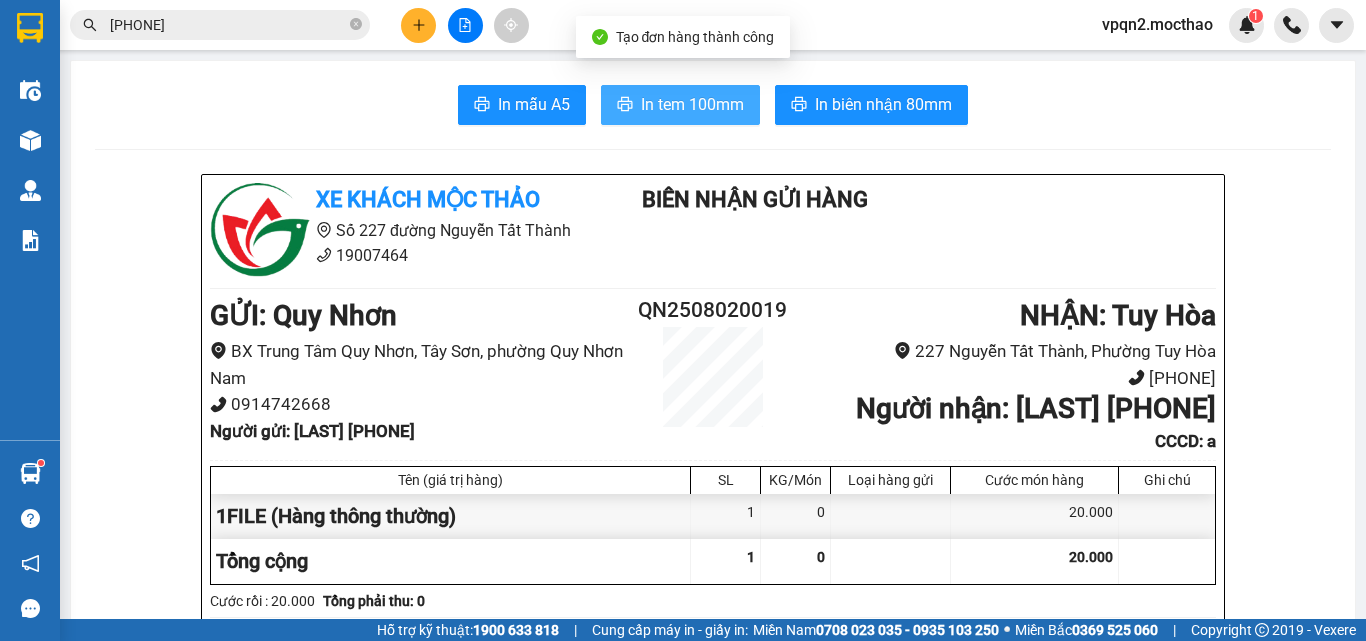 click on "In tem 100mm" at bounding box center [692, 104] 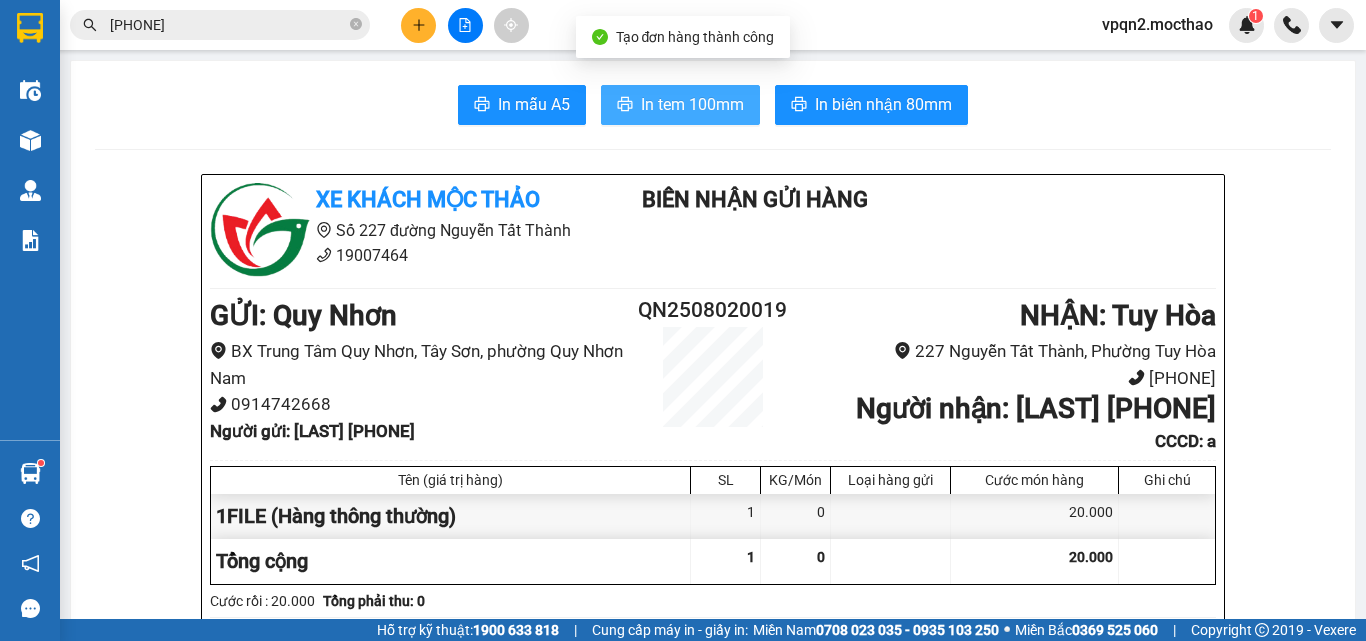 scroll, scrollTop: 0, scrollLeft: 0, axis: both 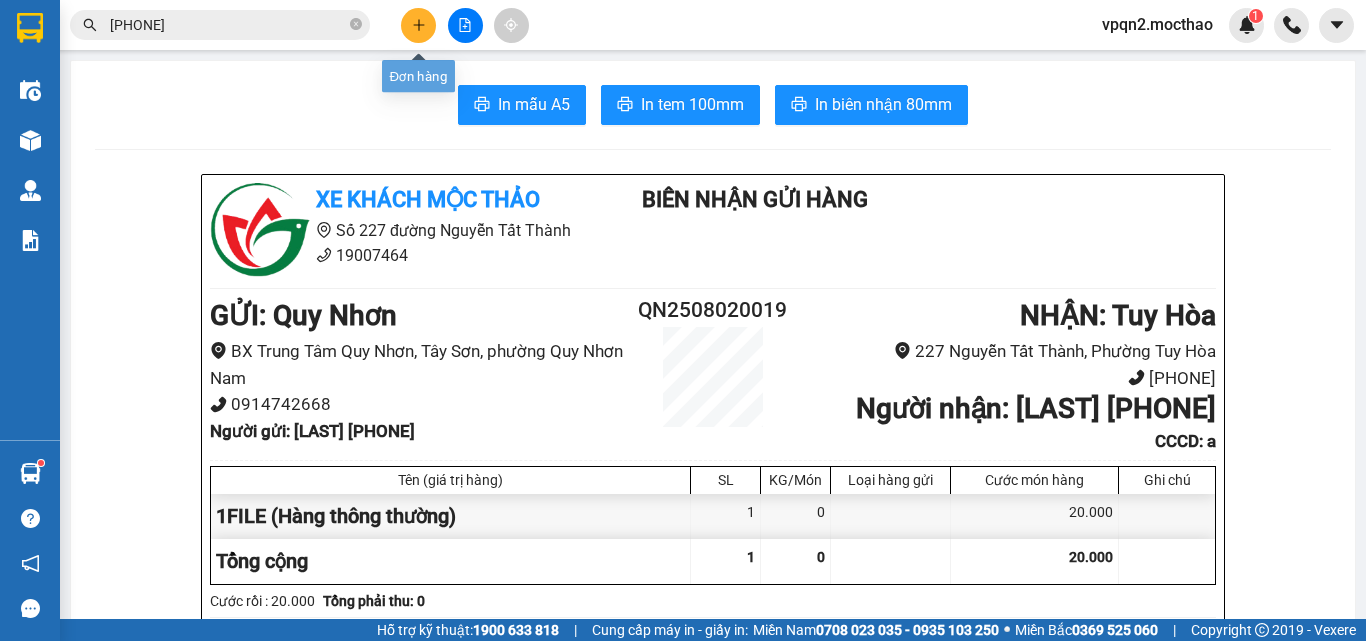 click at bounding box center (418, 25) 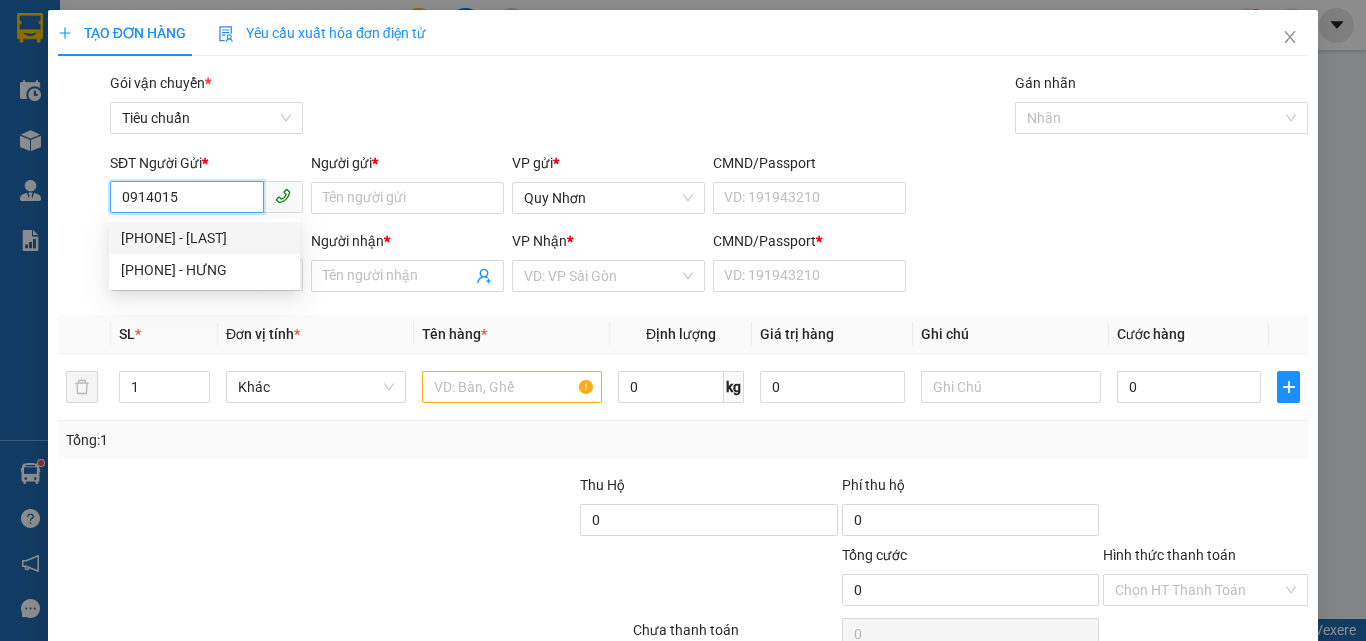 click on "0914015499 - TIÊN" at bounding box center [204, 238] 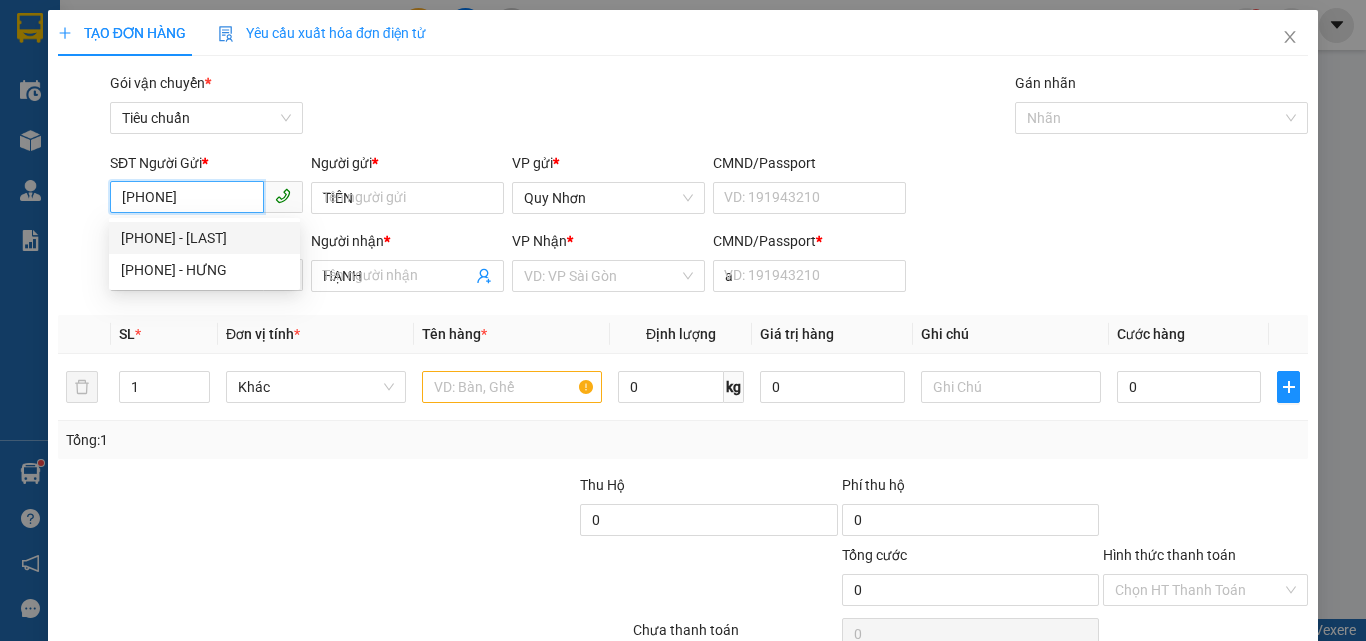 type on "120.000" 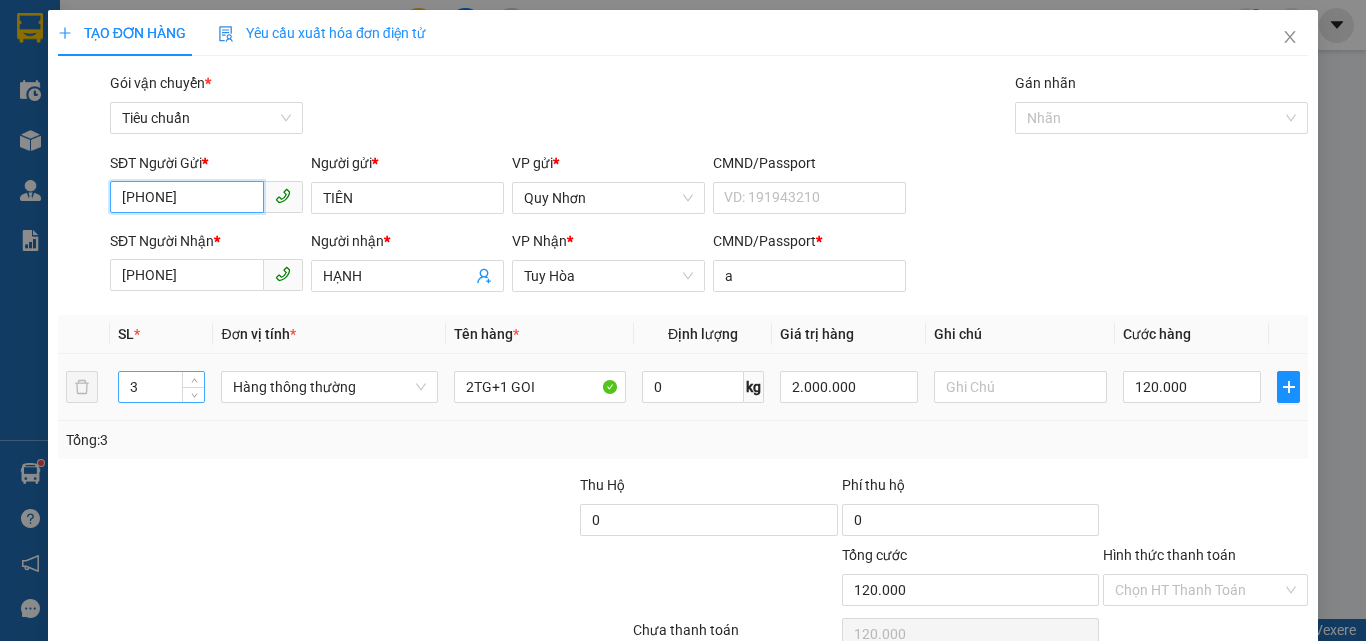 type on "0914015499" 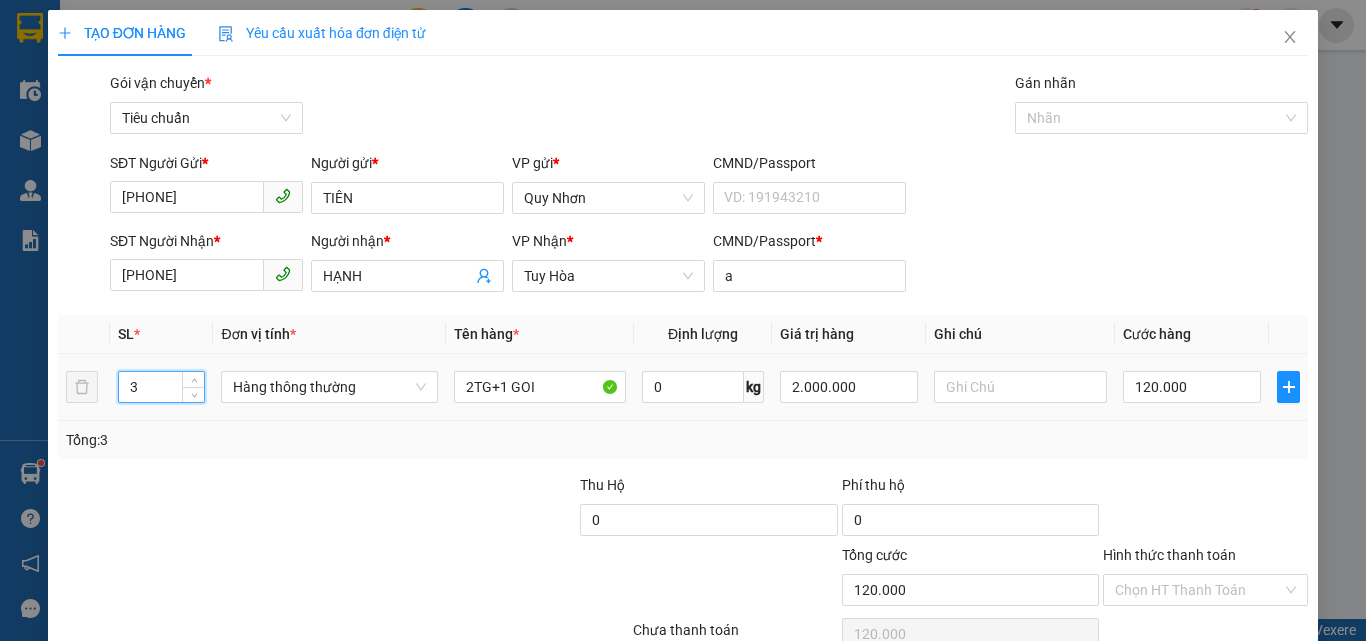 drag, startPoint x: 143, startPoint y: 387, endPoint x: 76, endPoint y: 412, distance: 71.51224 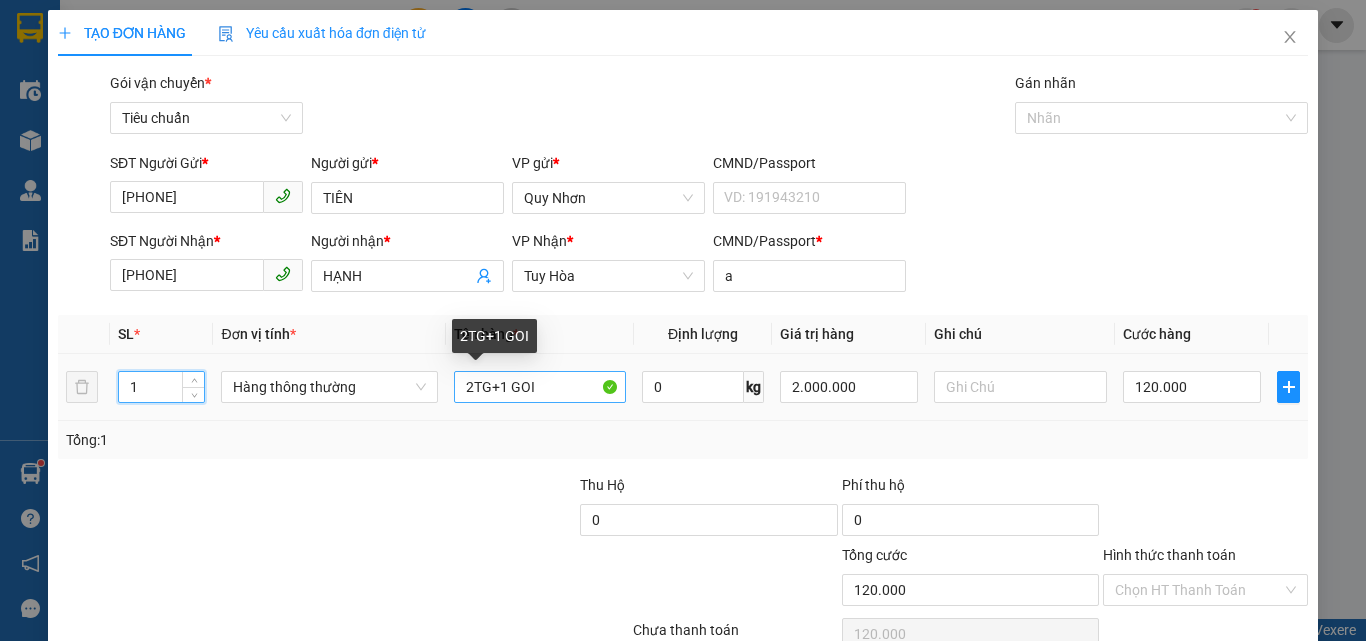 type on "1" 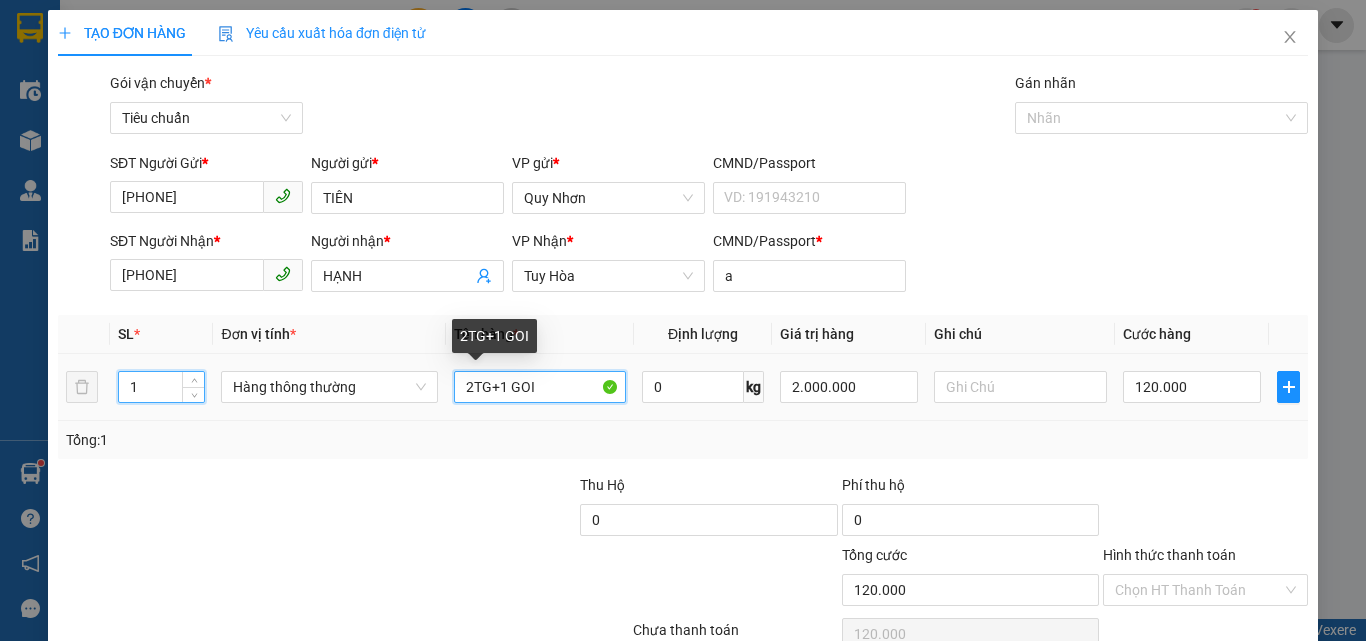 click on "2TG+1 GOI" at bounding box center (540, 387) 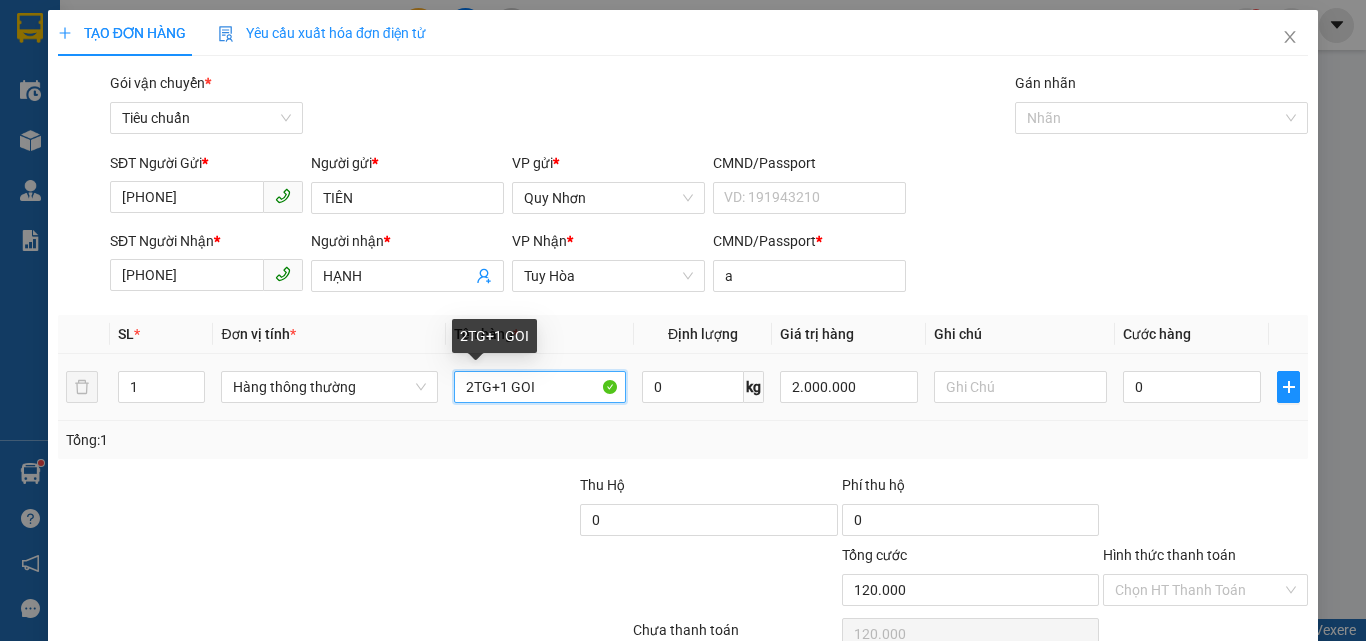 type on "0" 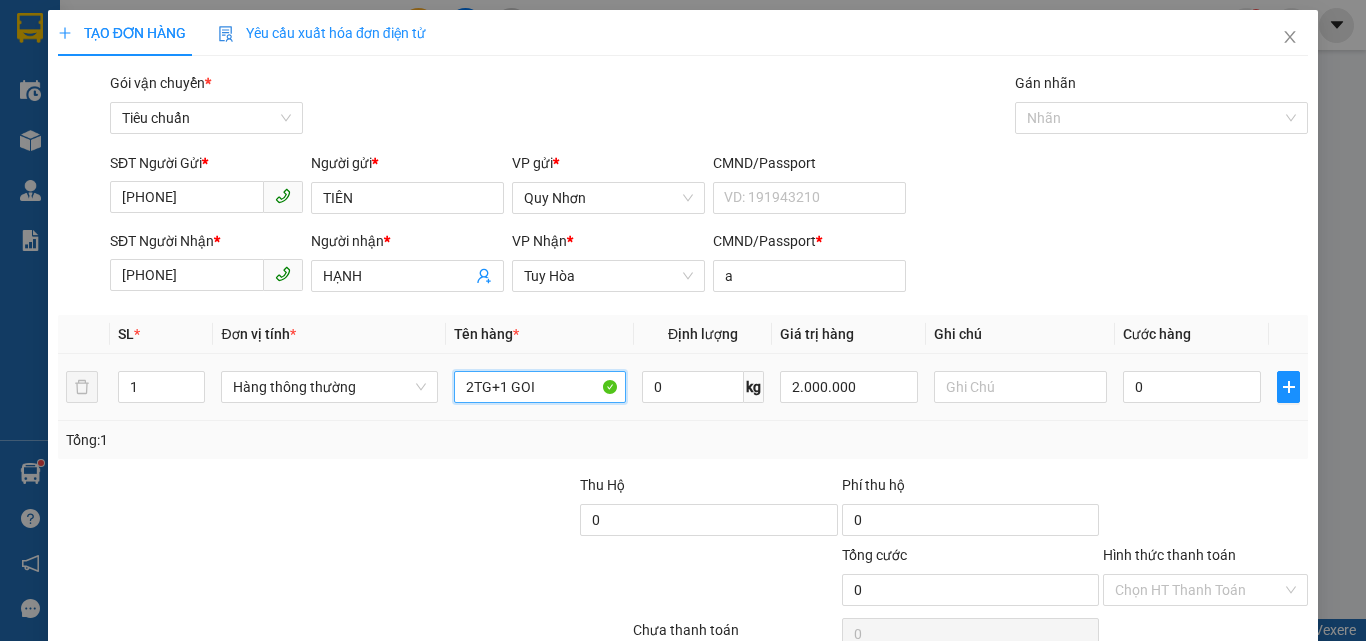 drag, startPoint x: 464, startPoint y: 388, endPoint x: 611, endPoint y: 419, distance: 150.23315 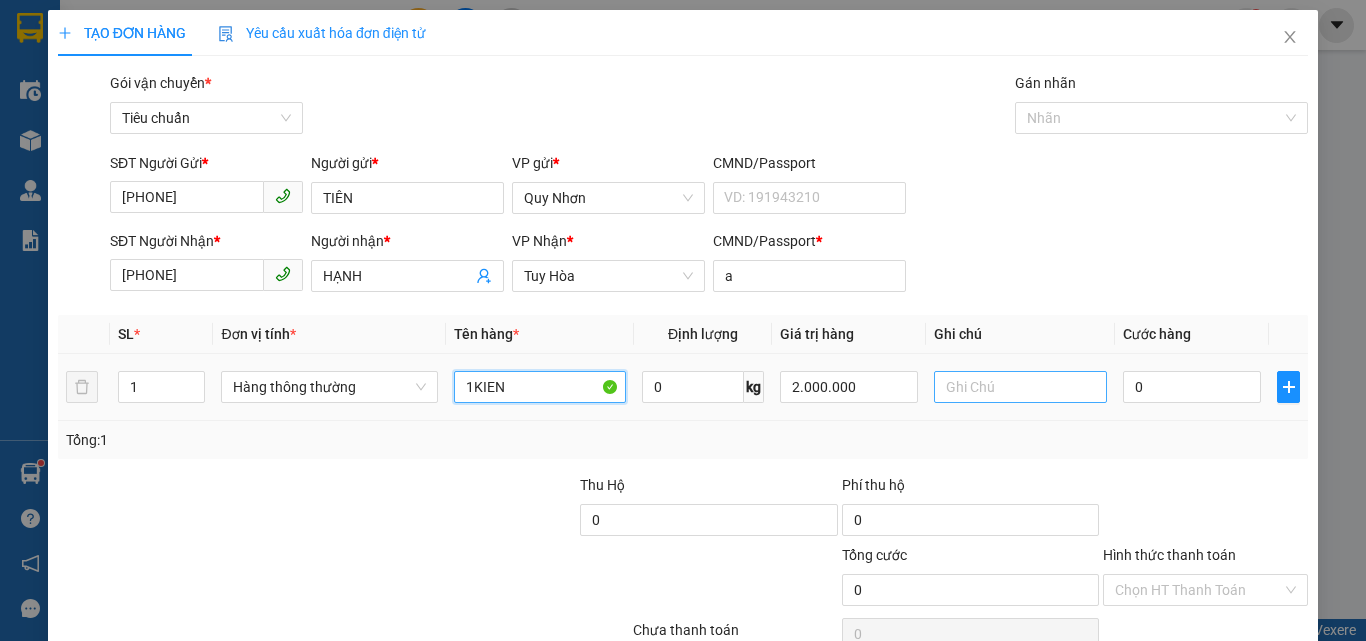 type on "1KIEN" 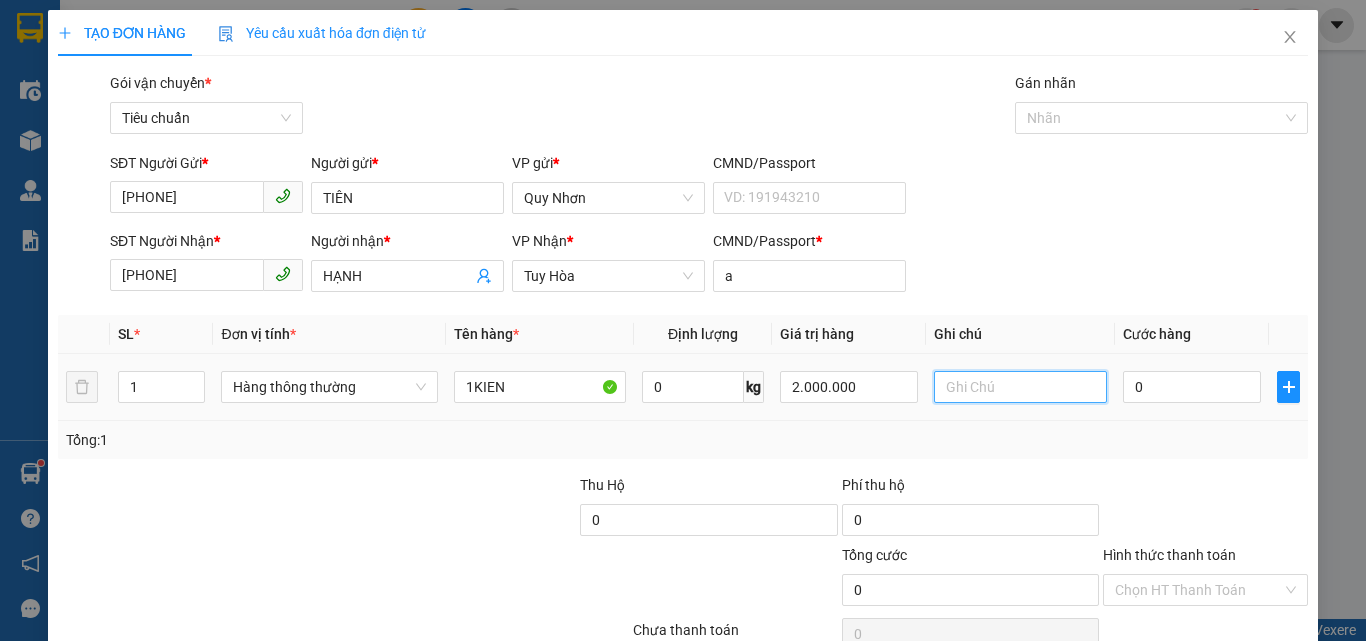click at bounding box center (1020, 387) 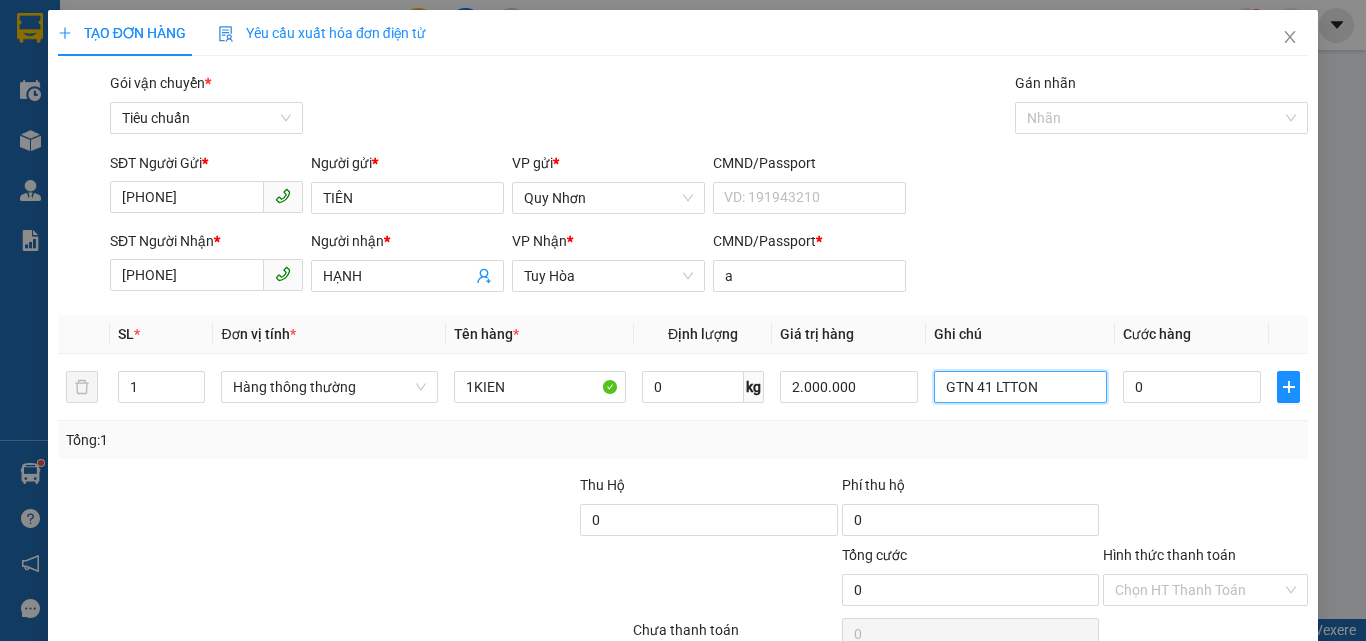 scroll, scrollTop: 99, scrollLeft: 0, axis: vertical 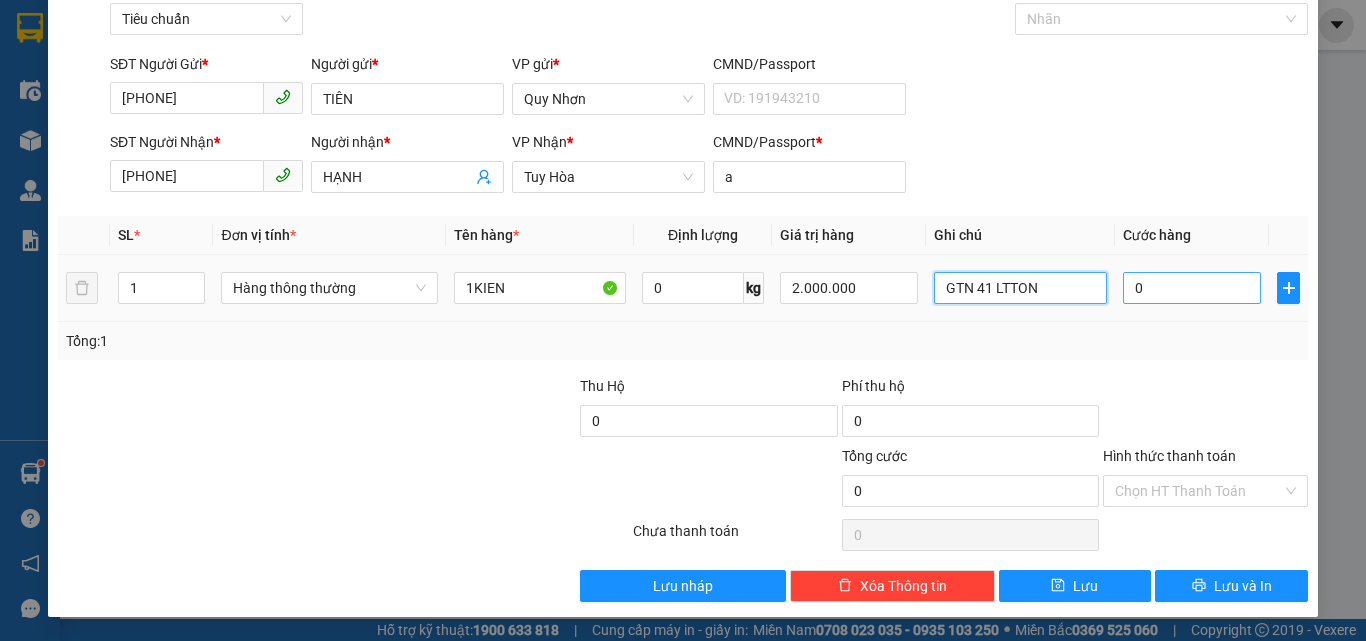 type on "GTN 41 LTTON" 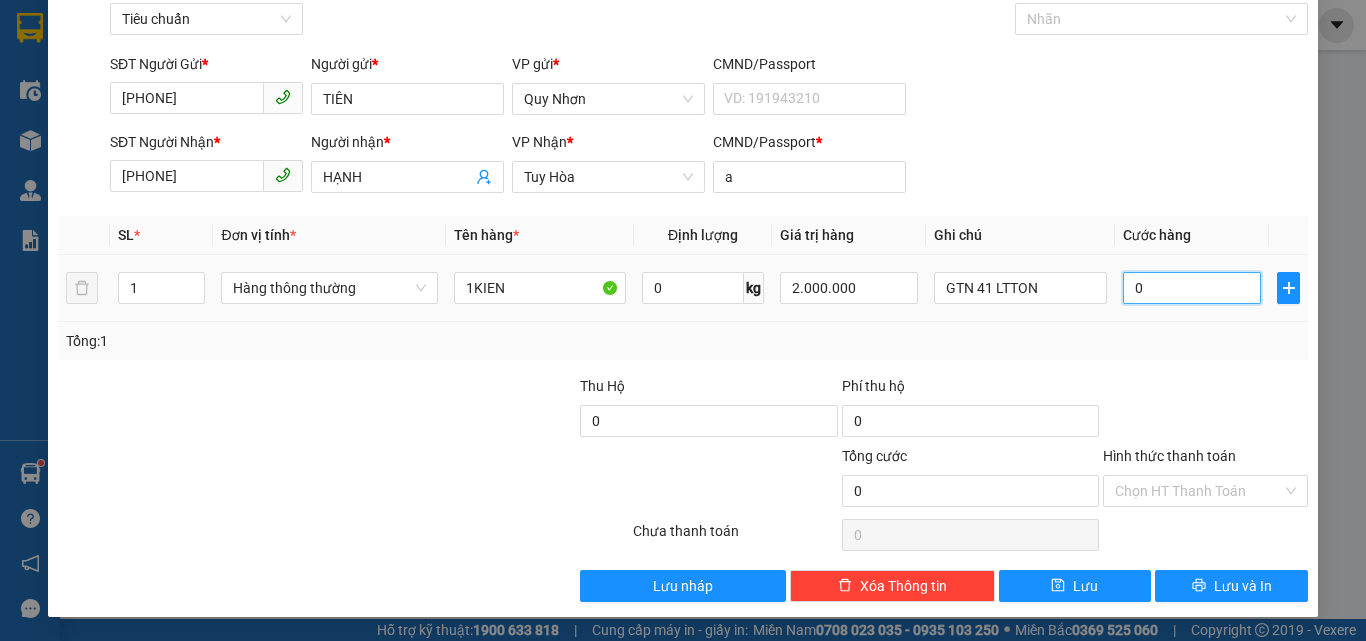 type on "3" 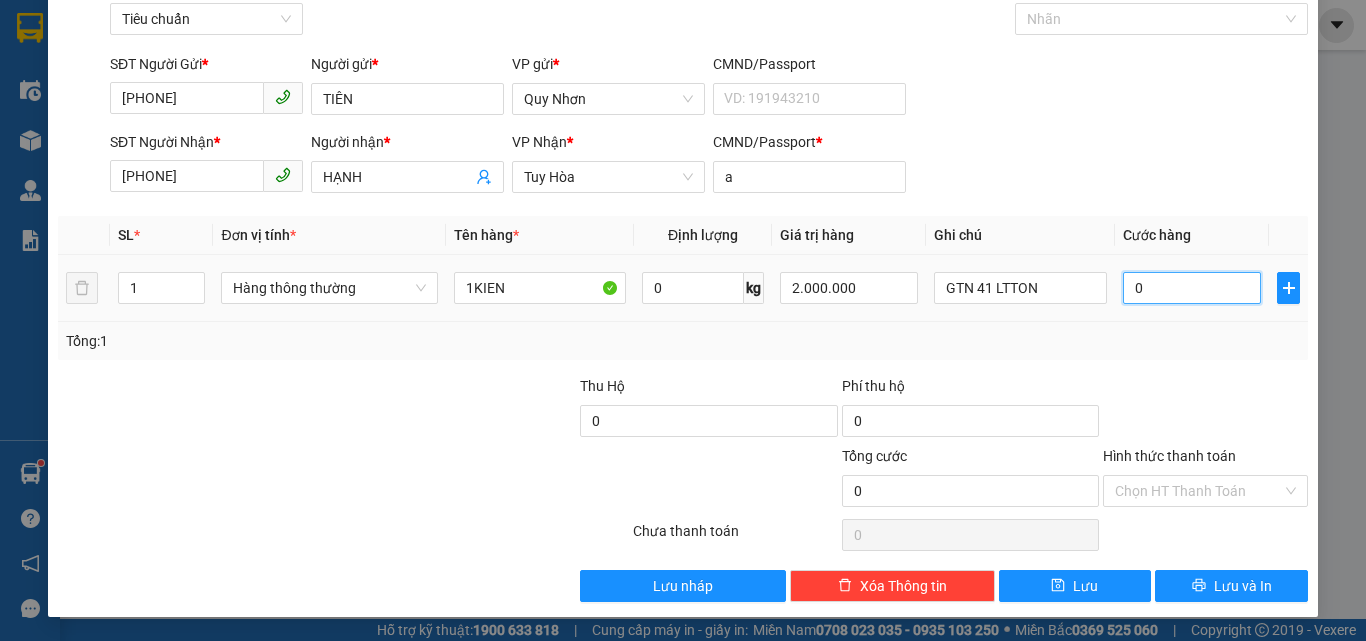 type on "3" 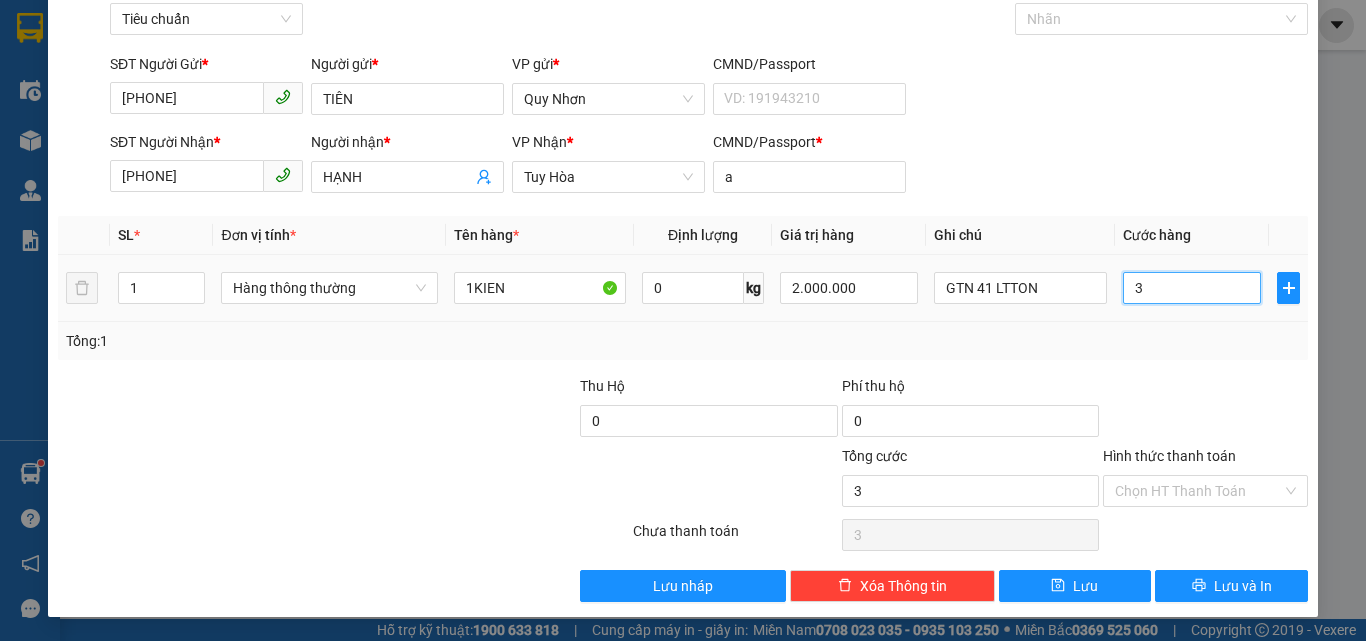 type on "30" 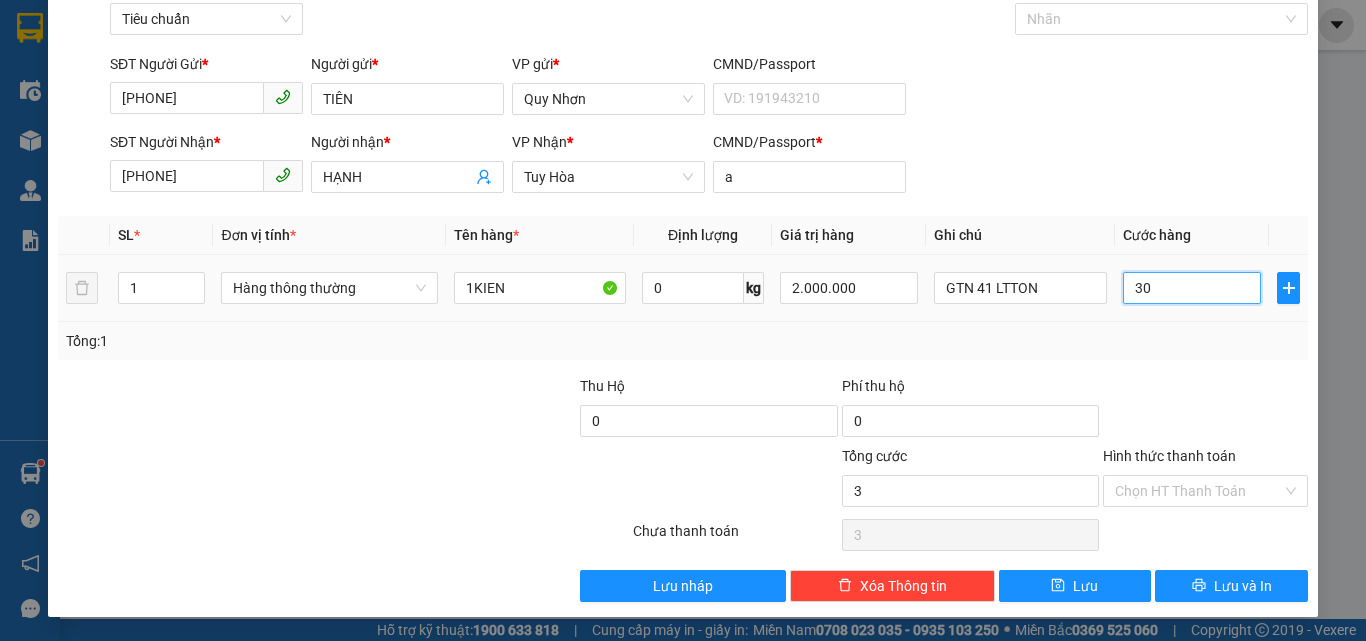 type on "30" 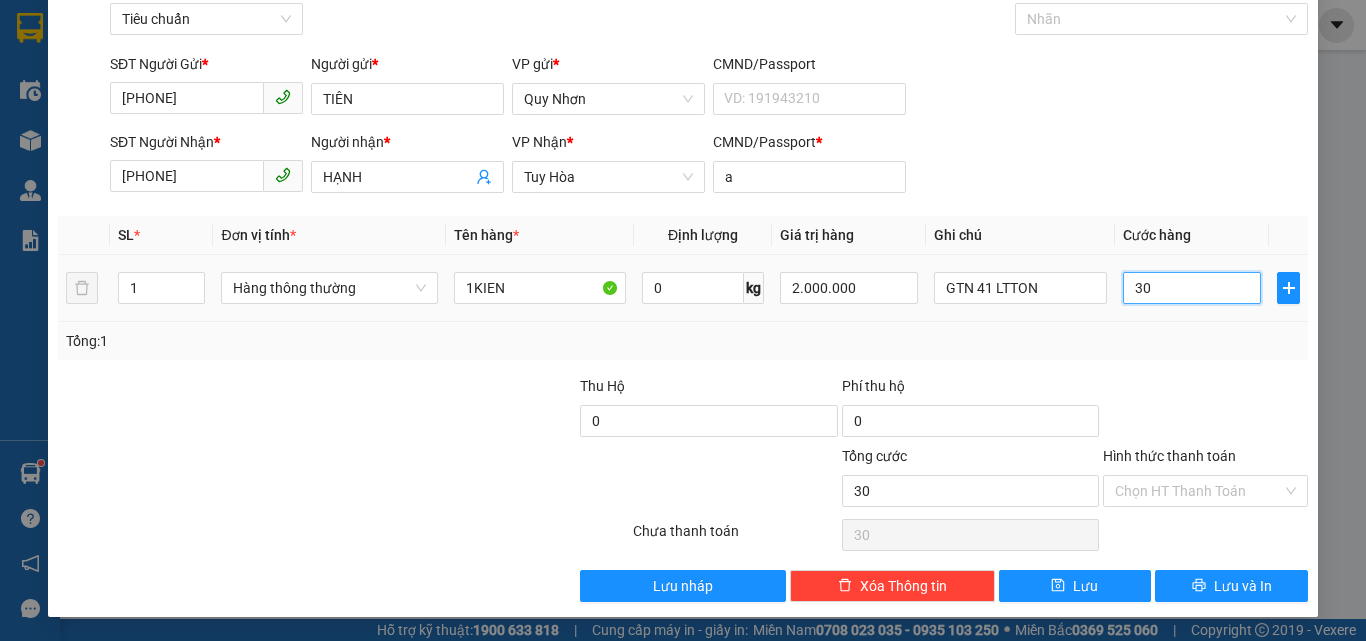 type on "300" 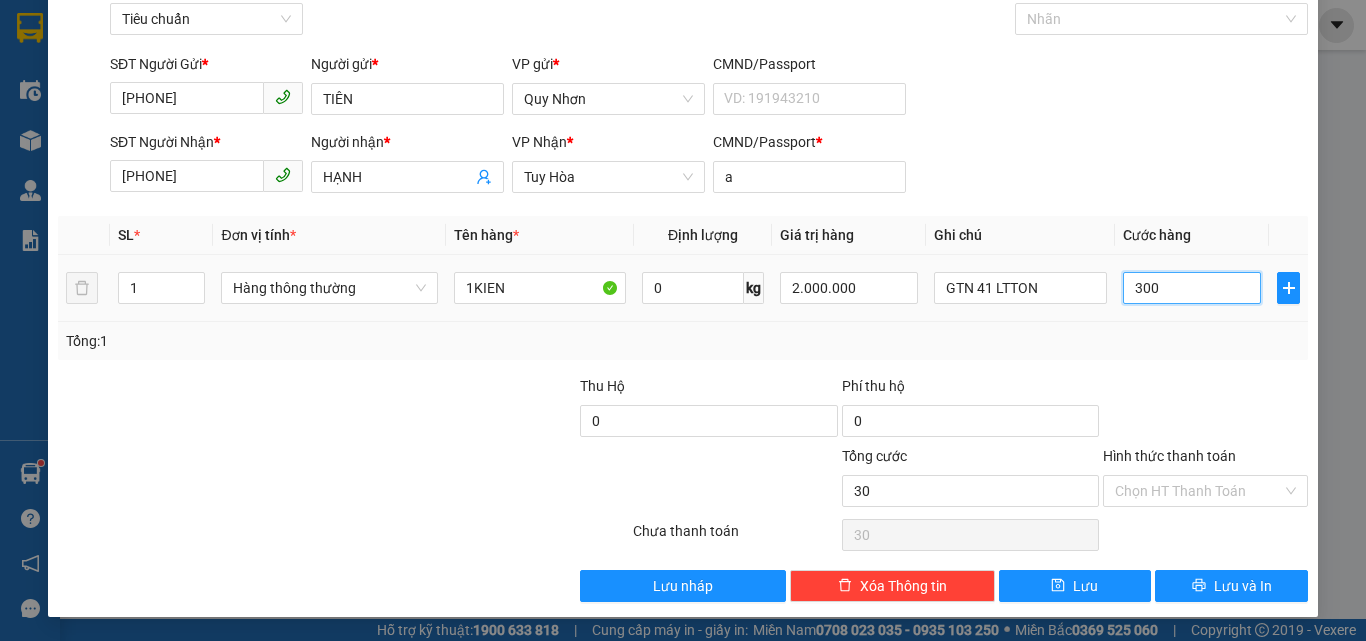 type on "300" 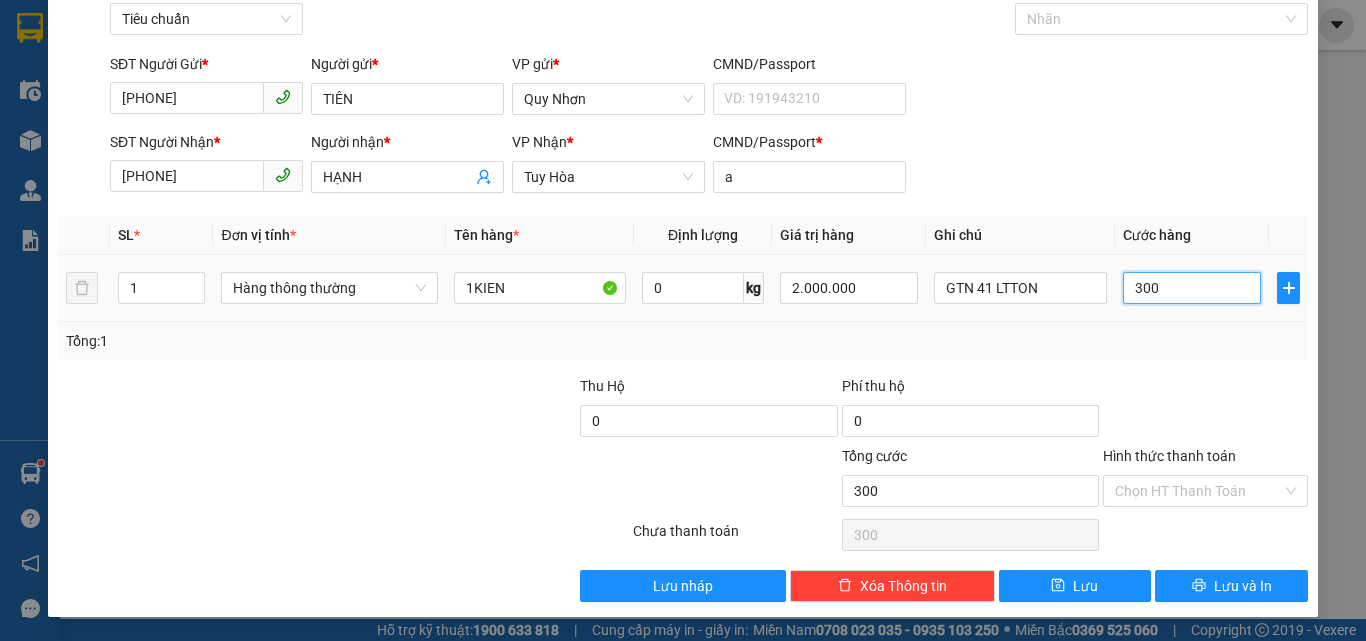 type on "3.000" 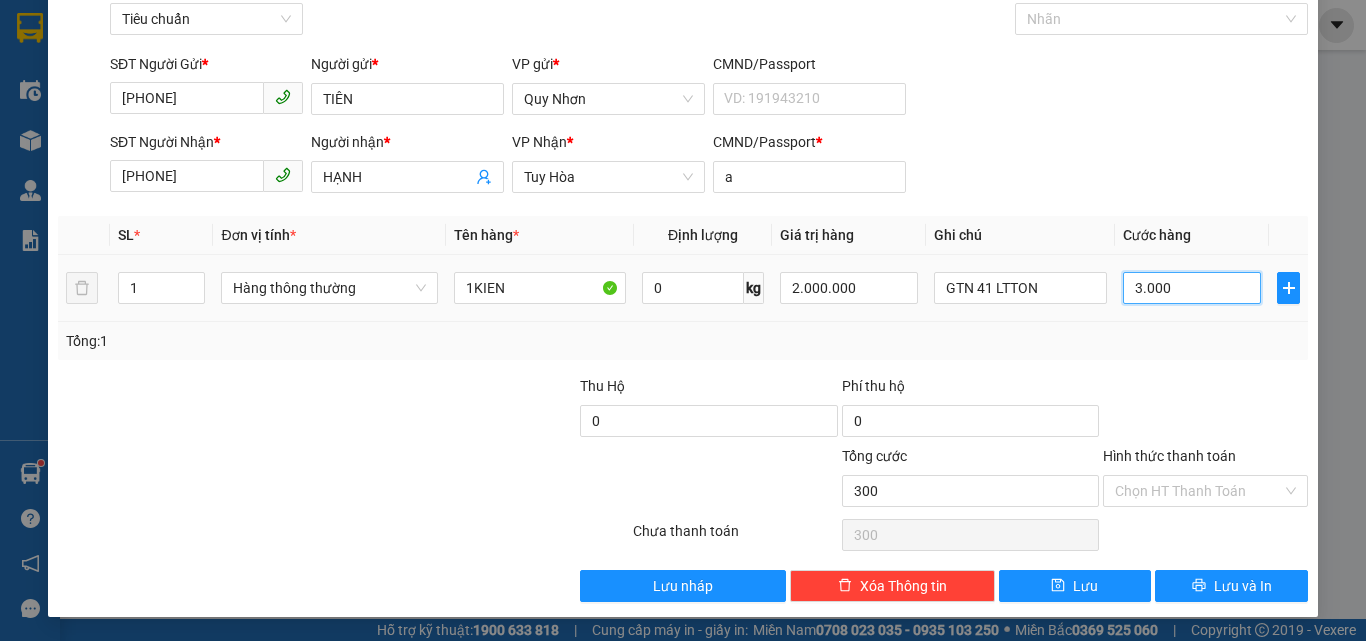 type on "3.000" 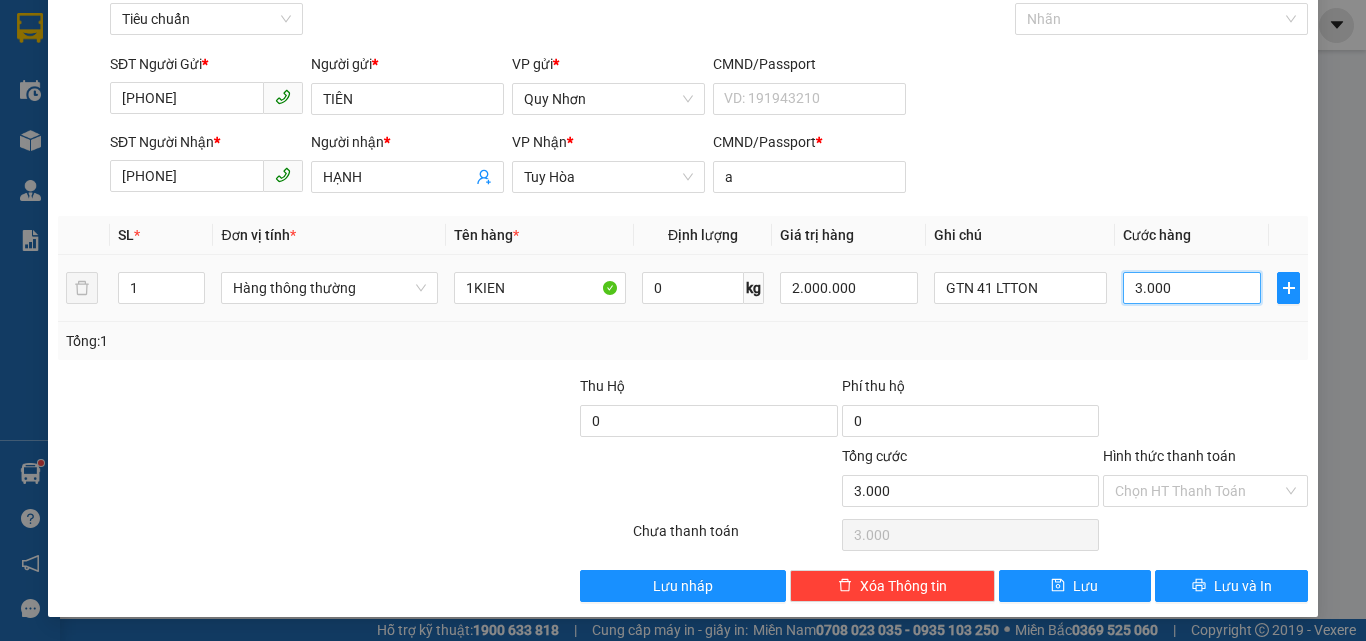 type on "30.000" 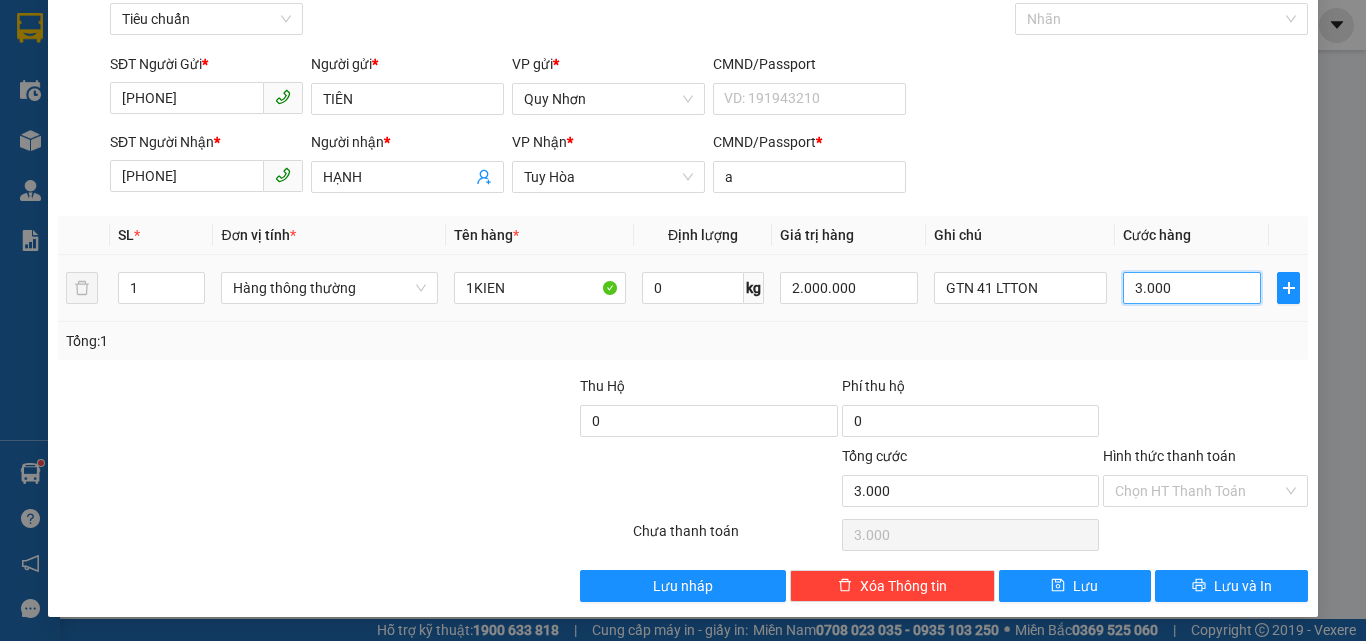 type on "30.000" 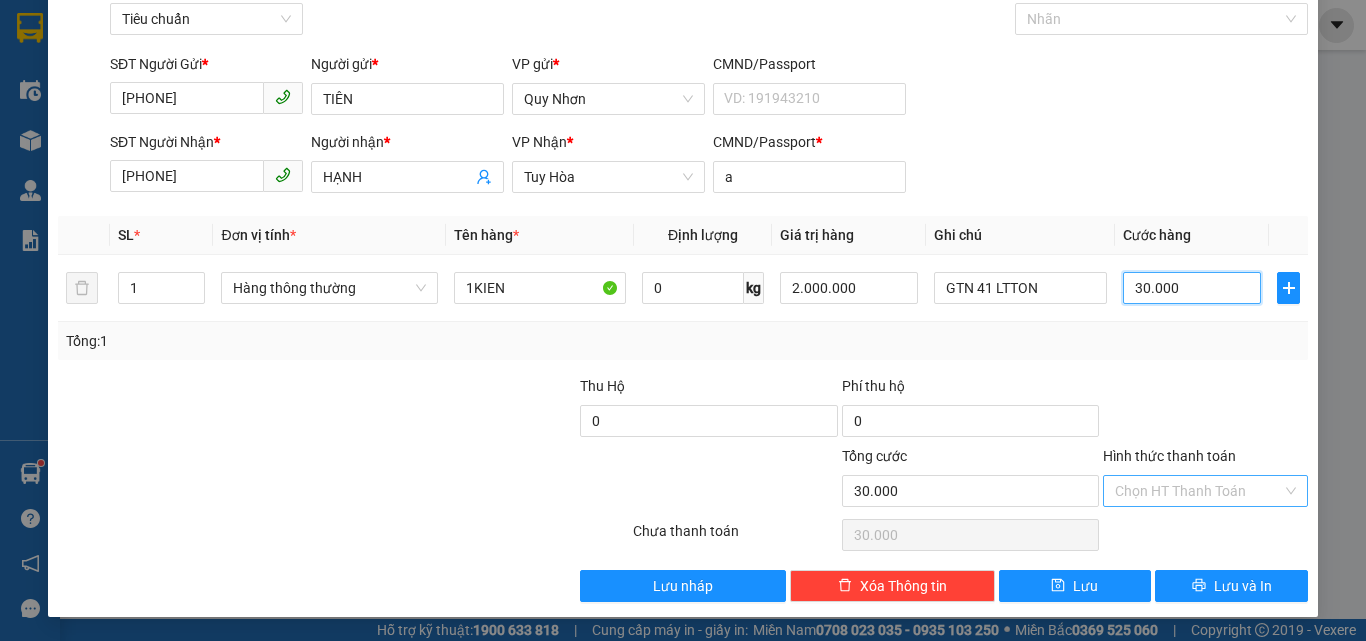 type on "30.000" 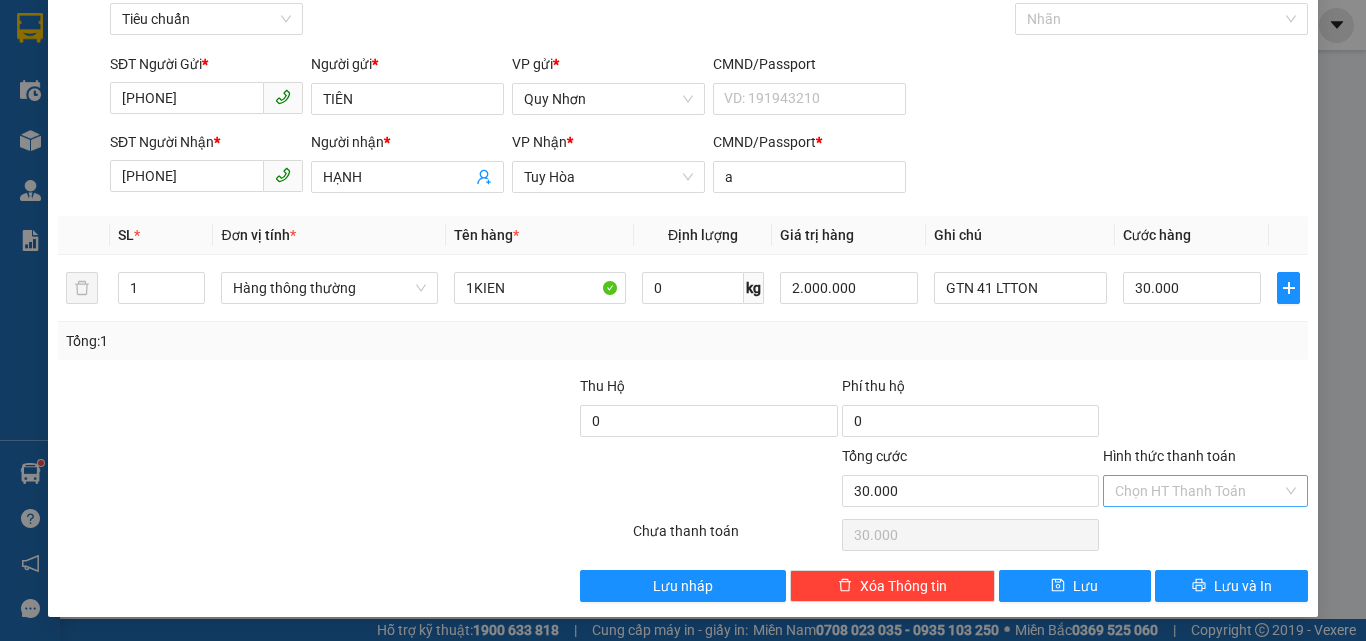 click on "Hình thức thanh toán" at bounding box center [1198, 491] 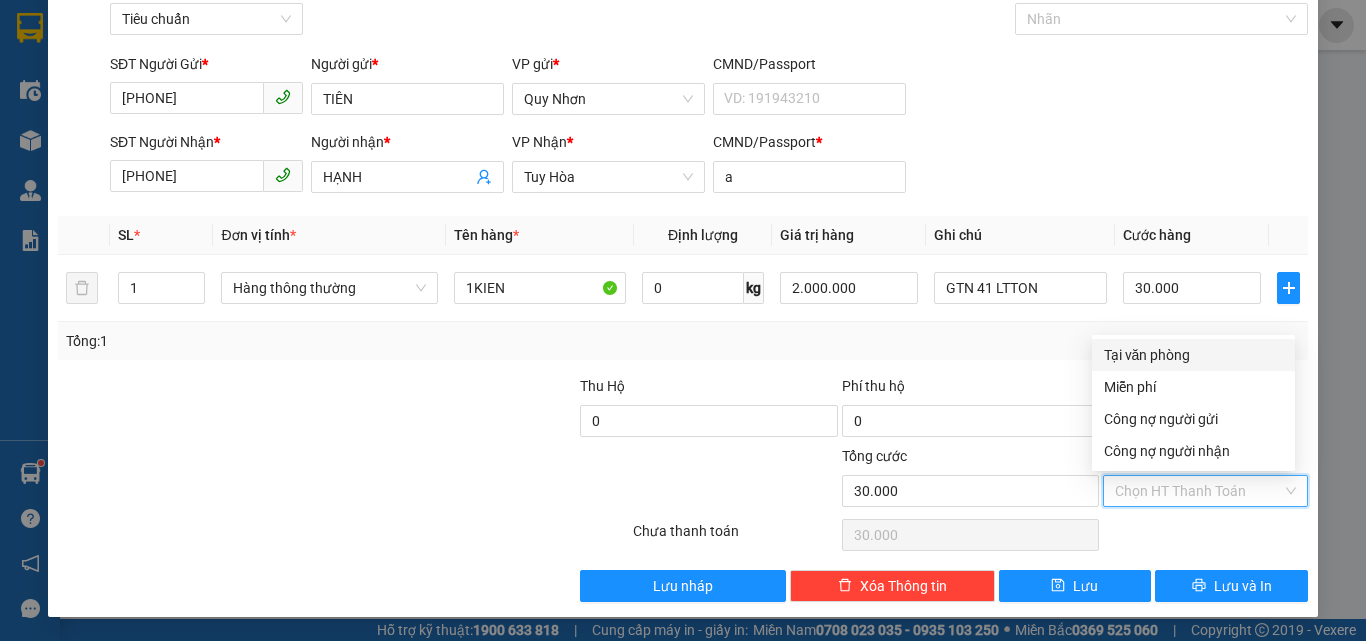 click on "Tại văn phòng" at bounding box center (1193, 355) 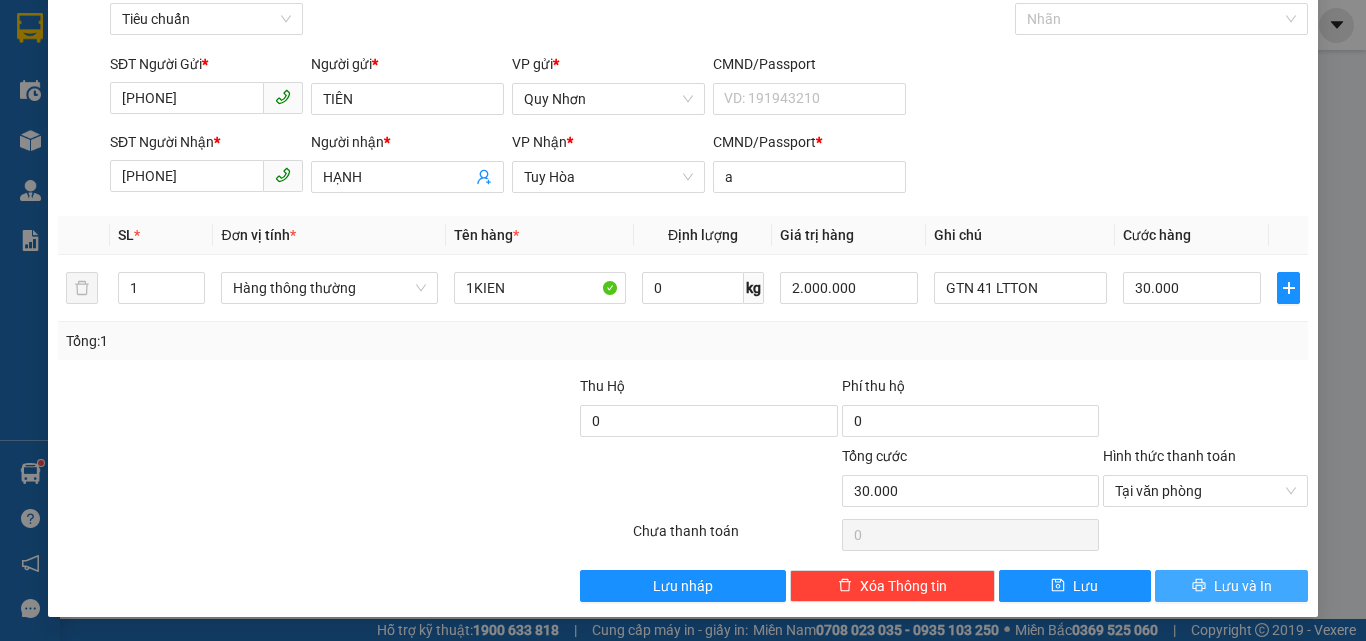 click on "Lưu và In" at bounding box center (1231, 586) 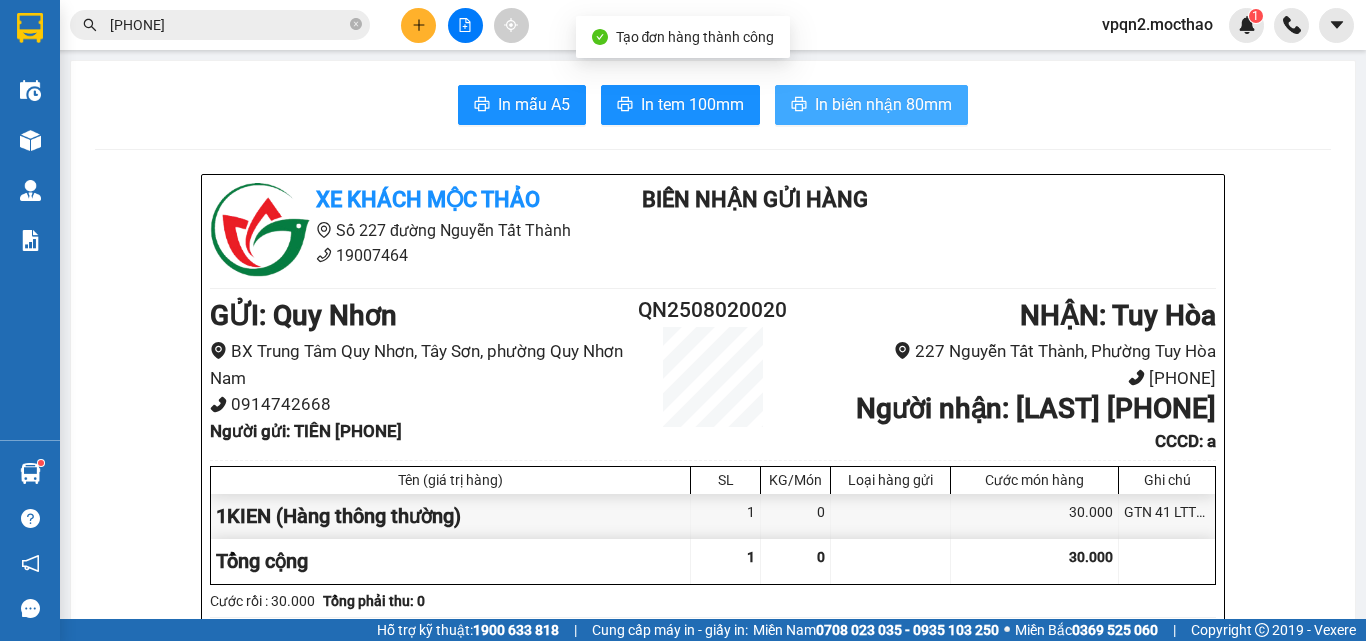 click on "In biên nhận 80mm" at bounding box center [883, 104] 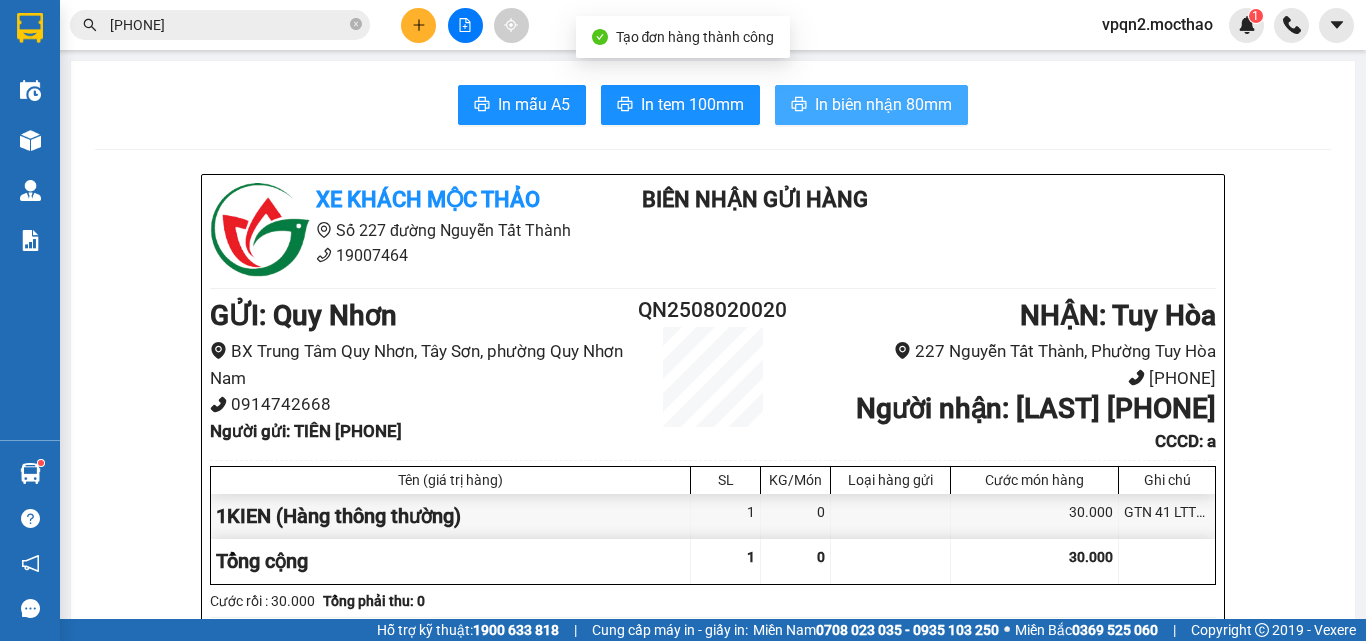 scroll, scrollTop: 0, scrollLeft: 0, axis: both 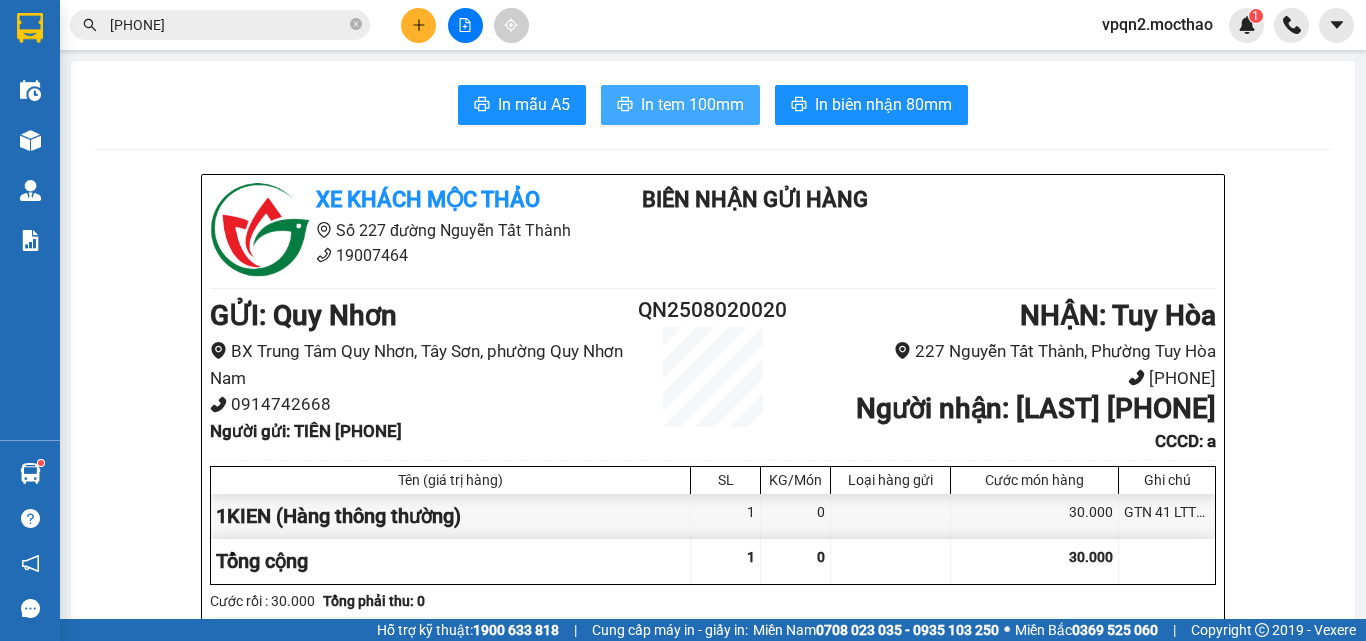 click on "In tem 100mm" at bounding box center (692, 104) 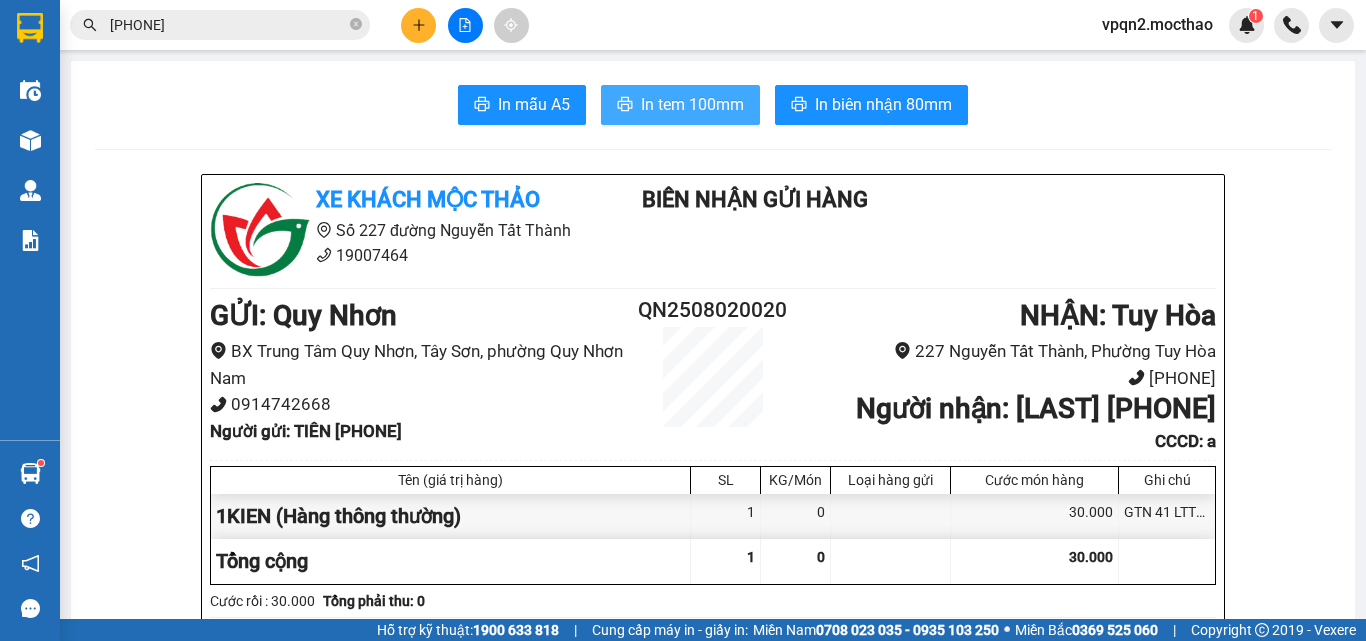 scroll, scrollTop: 0, scrollLeft: 0, axis: both 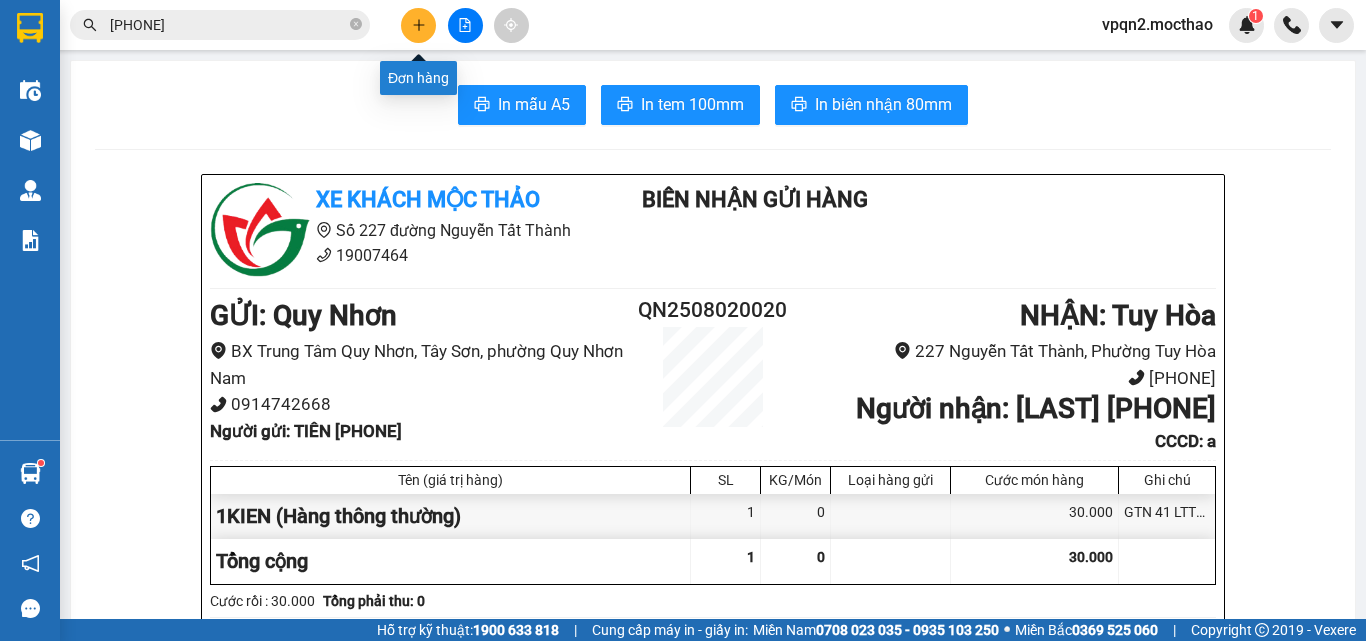 click 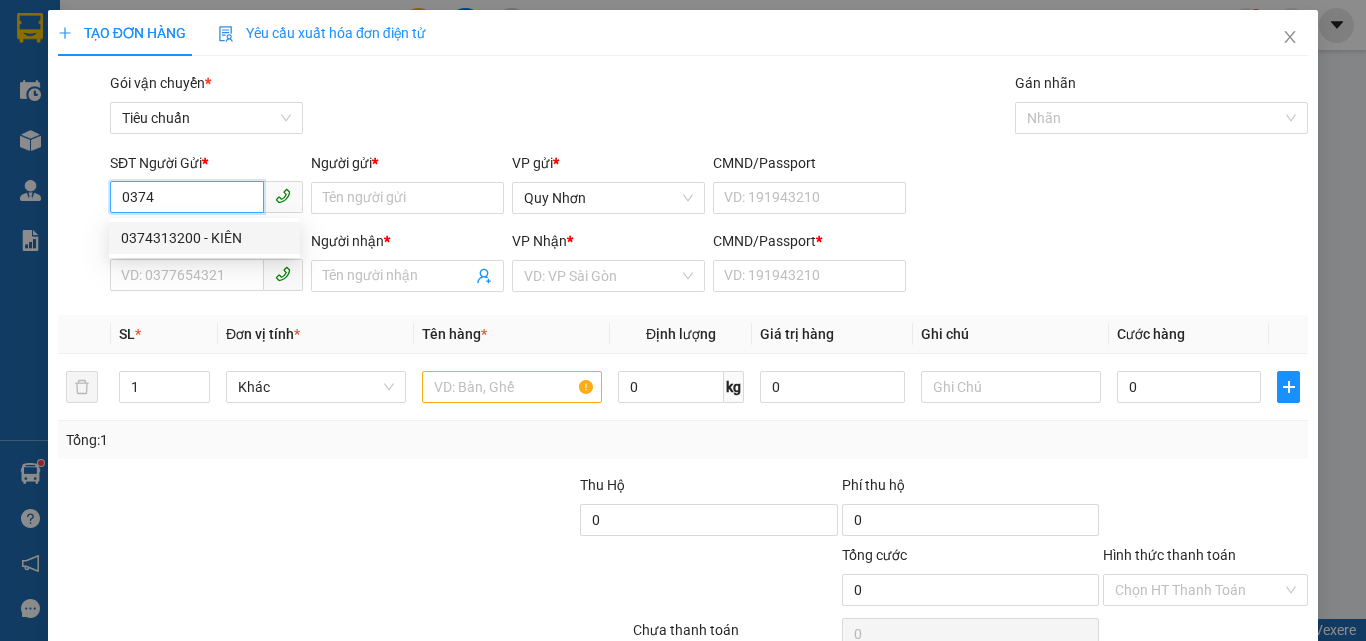 click on "0374313200 - KIÊN" at bounding box center [204, 238] 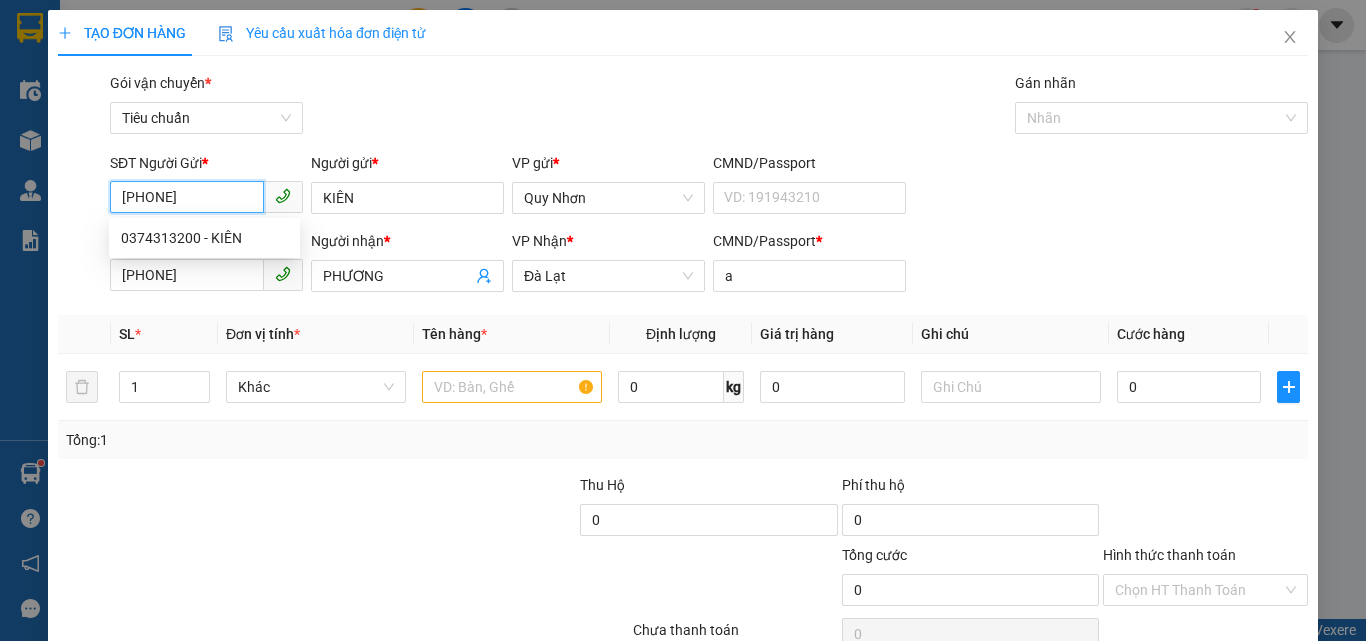 type on "80.000" 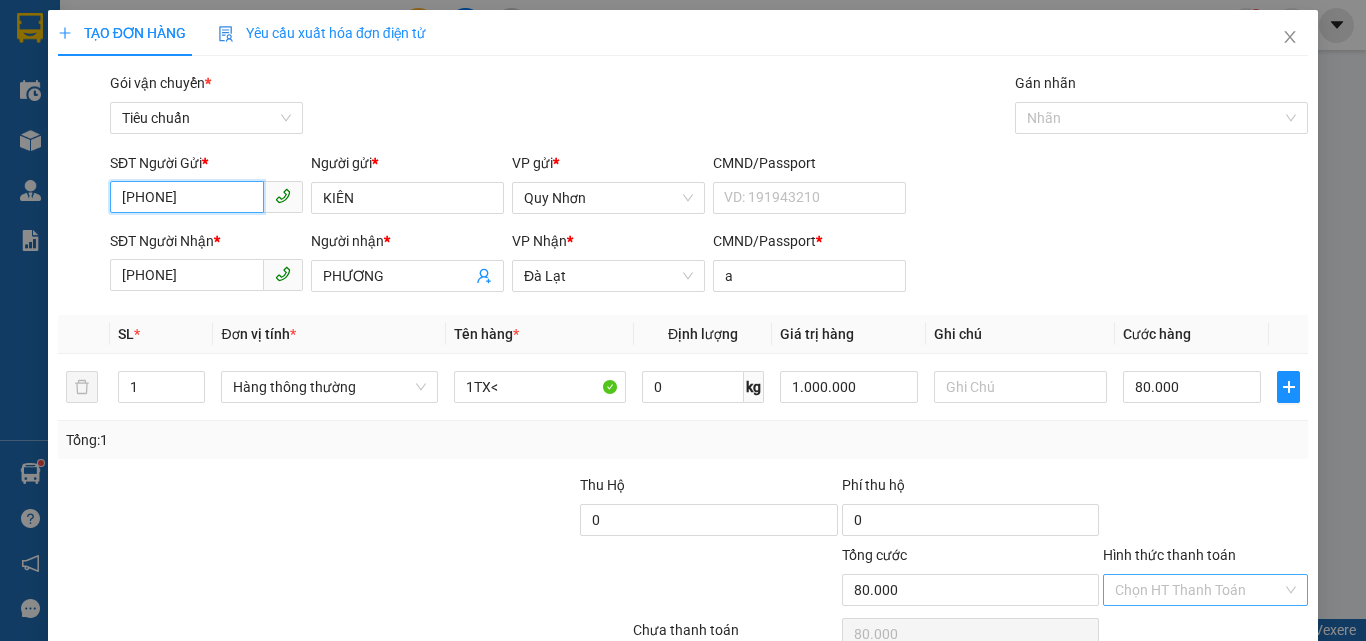 type on "0374313200" 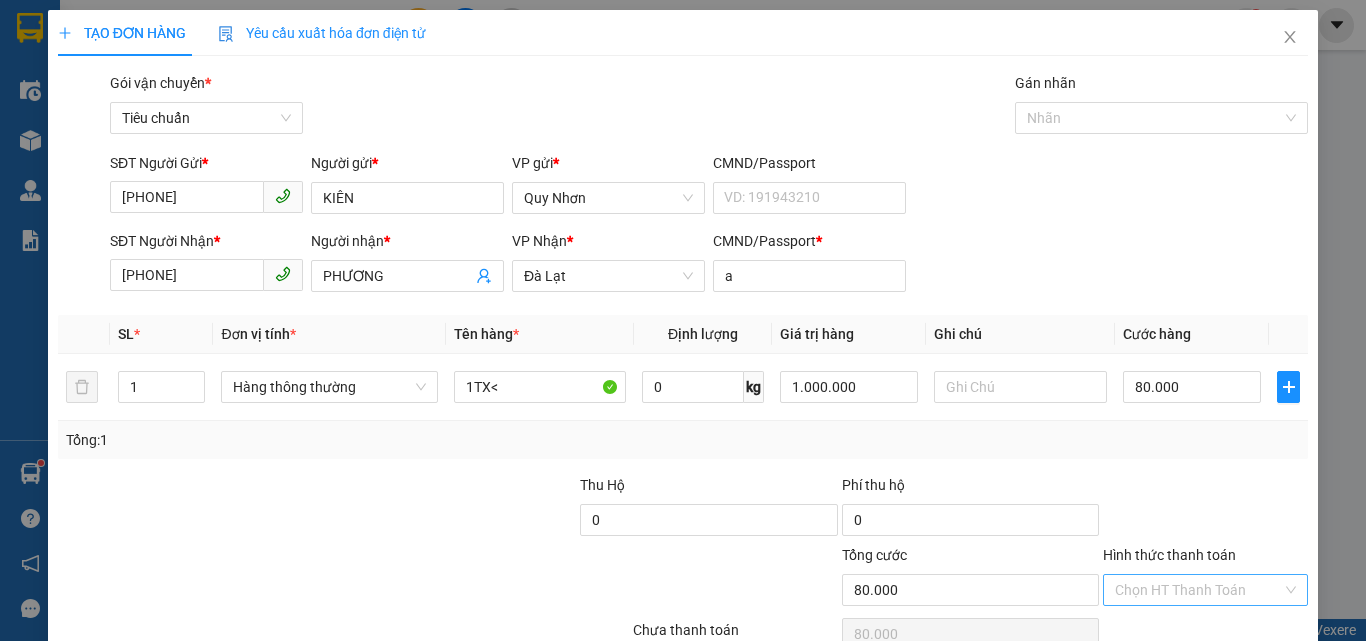 click on "Hình thức thanh toán" at bounding box center [1198, 590] 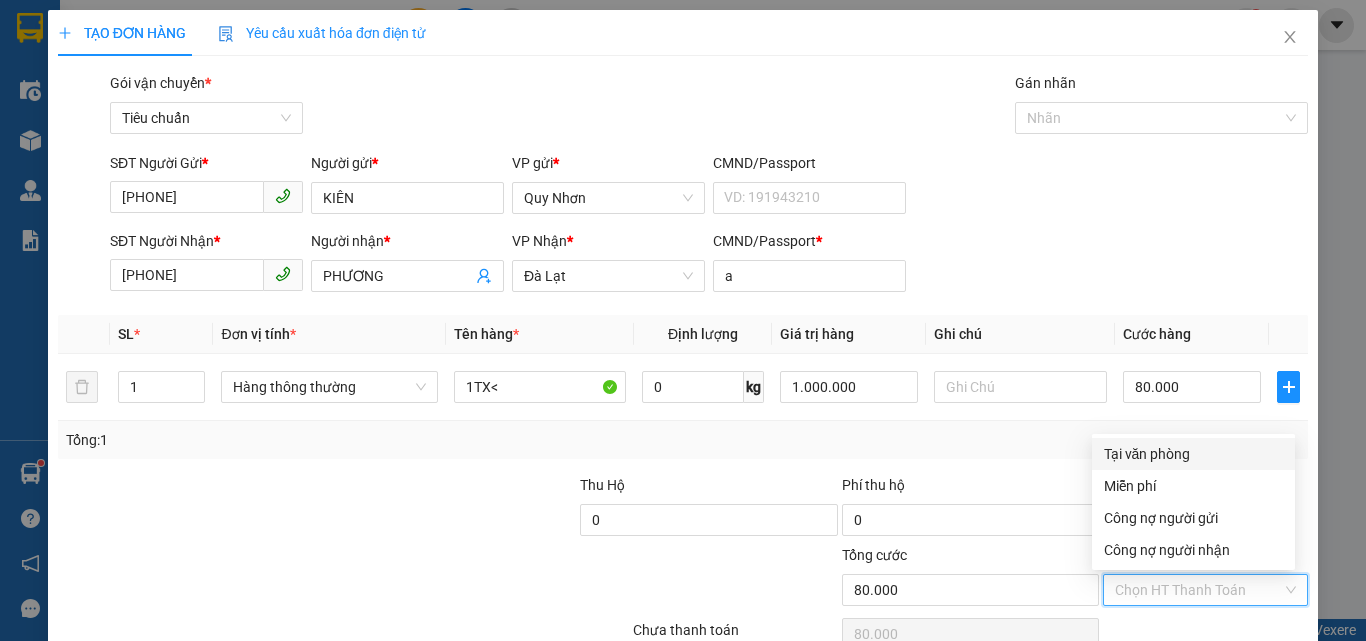 click on "Tại văn phòng" at bounding box center [1193, 454] 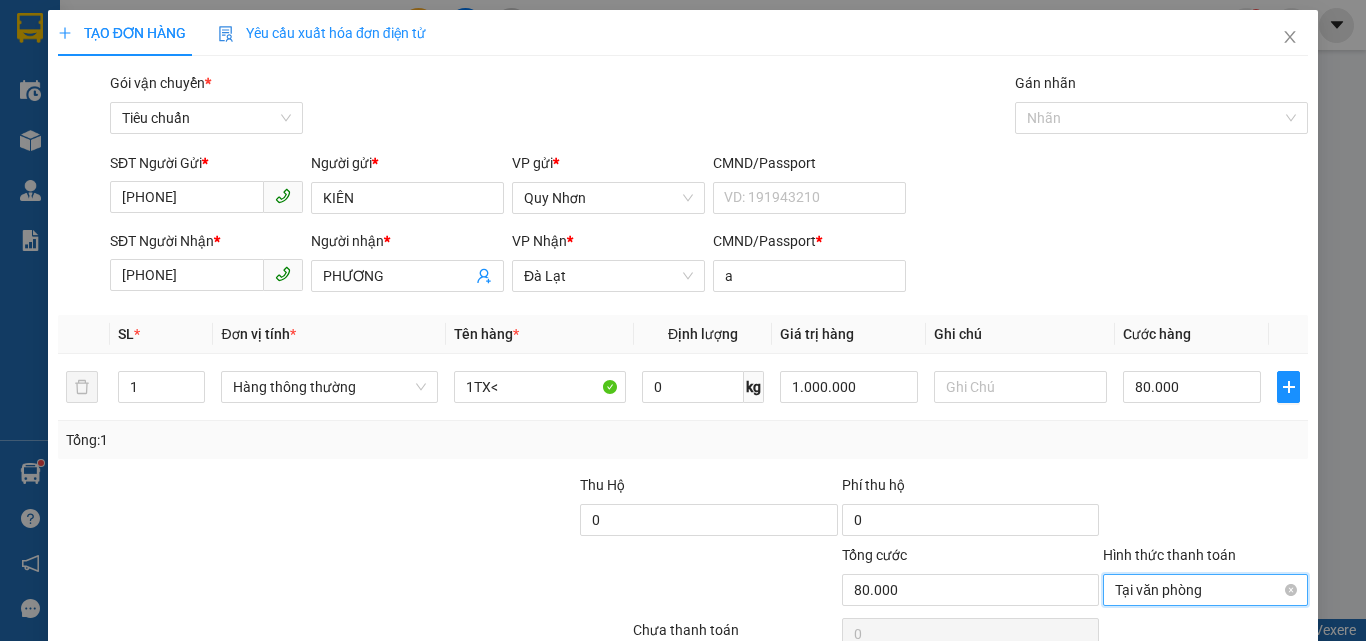 scroll, scrollTop: 99, scrollLeft: 0, axis: vertical 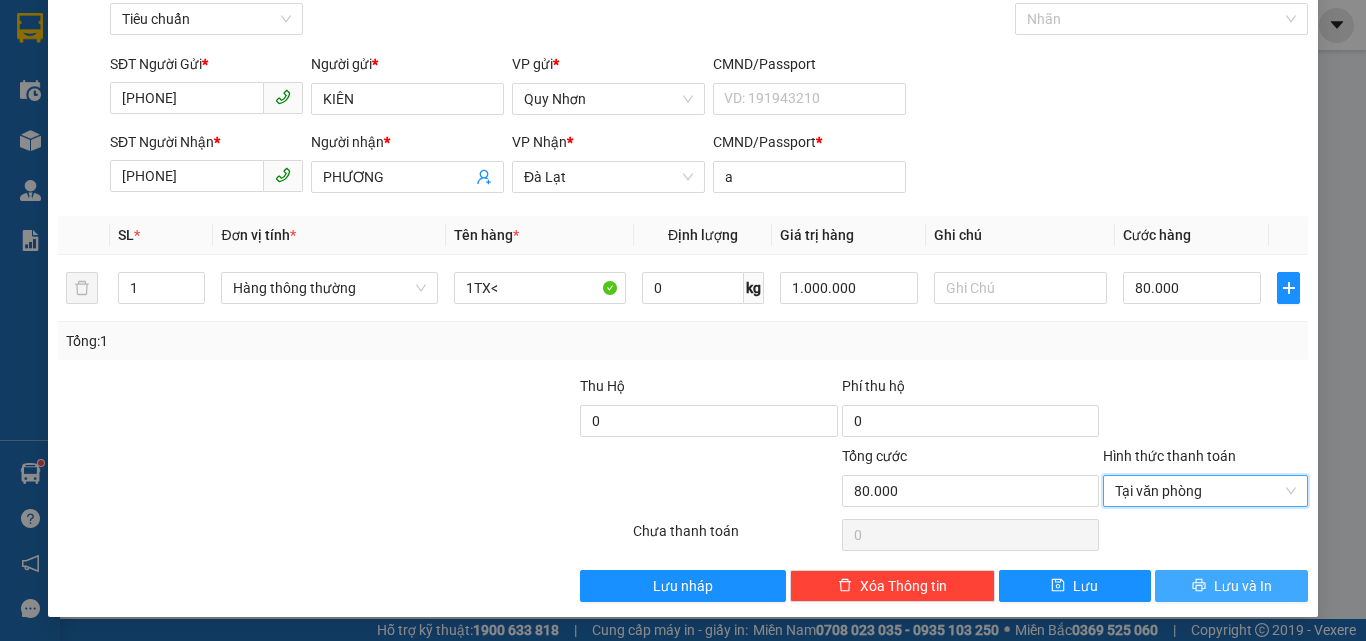 click on "Lưu và In" at bounding box center [1231, 586] 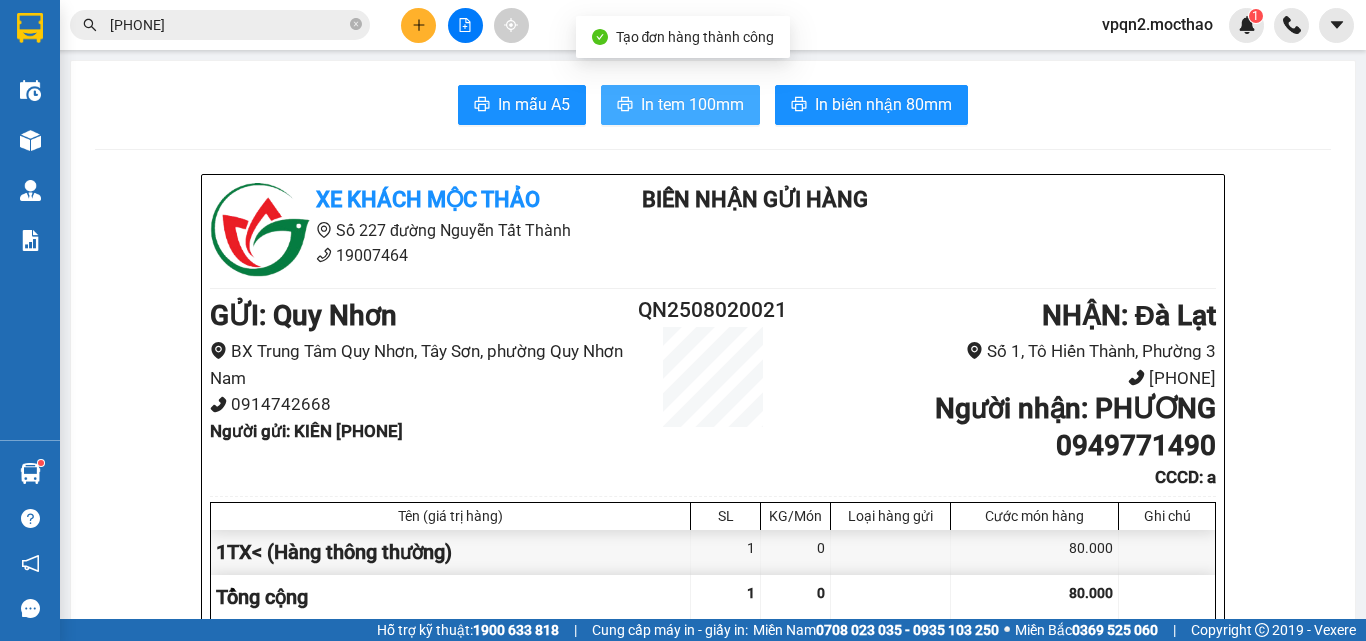 click on "In tem 100mm" at bounding box center (692, 104) 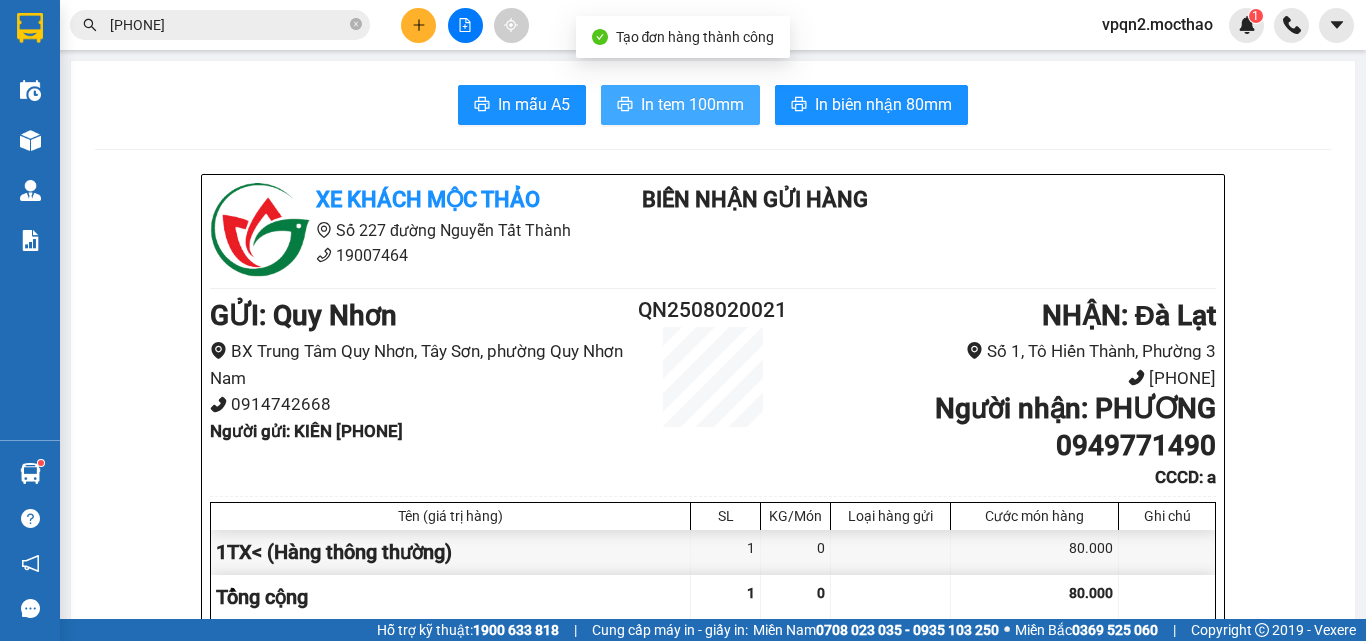 scroll, scrollTop: 0, scrollLeft: 0, axis: both 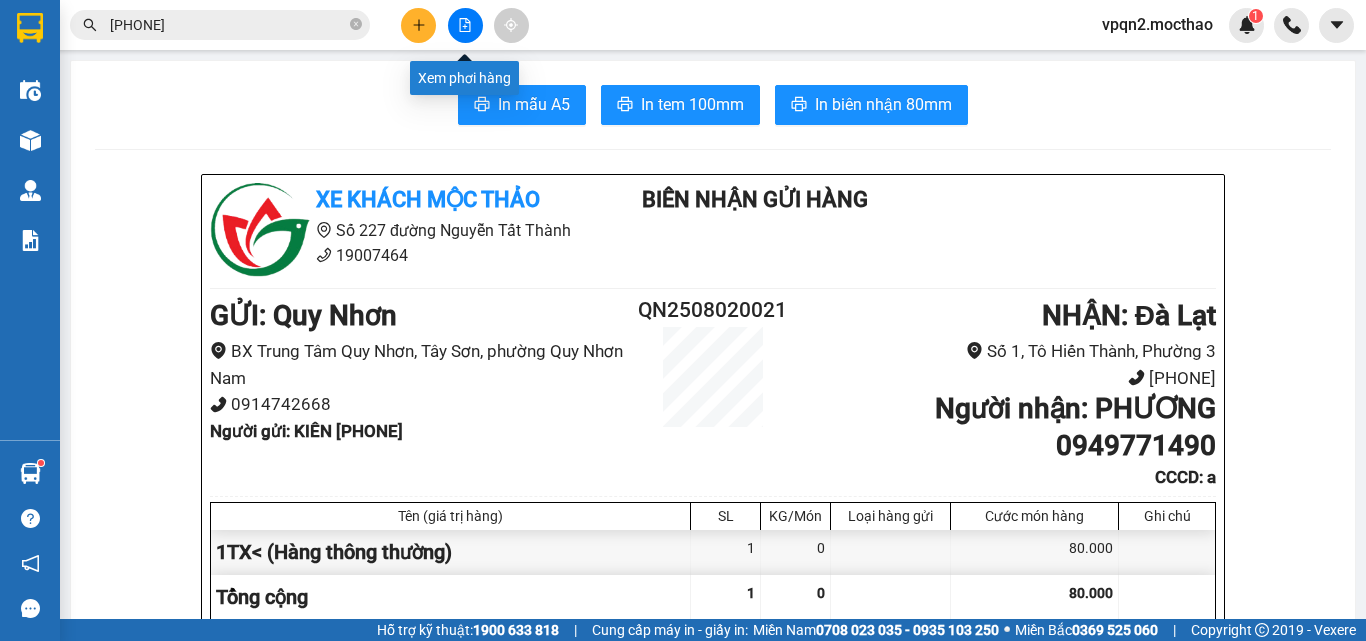 click at bounding box center (465, 25) 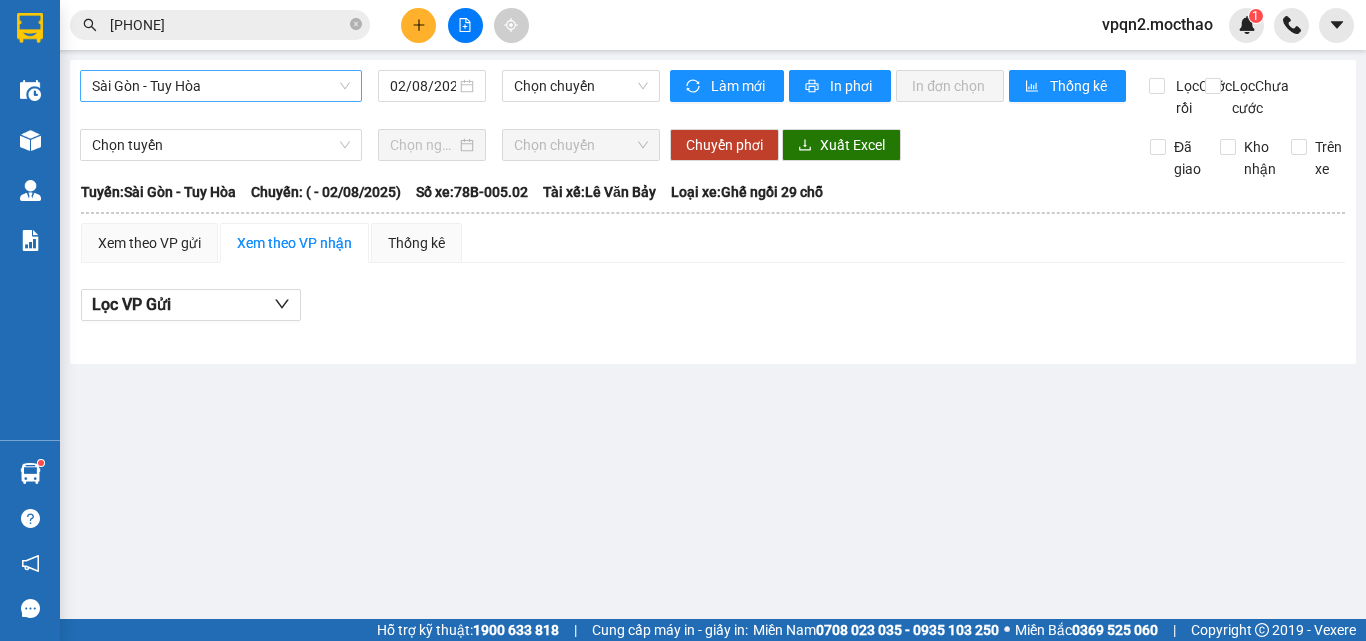 click on "Sài Gòn - Tuy Hòa" at bounding box center [221, 86] 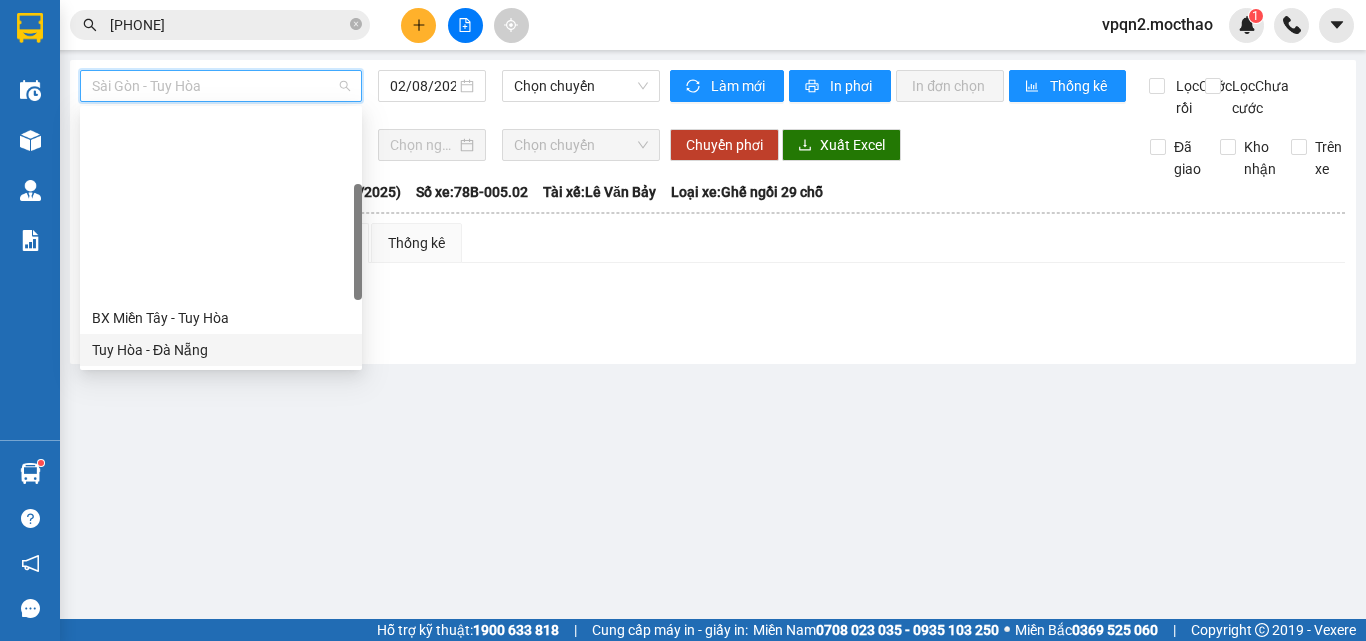 scroll, scrollTop: 400, scrollLeft: 0, axis: vertical 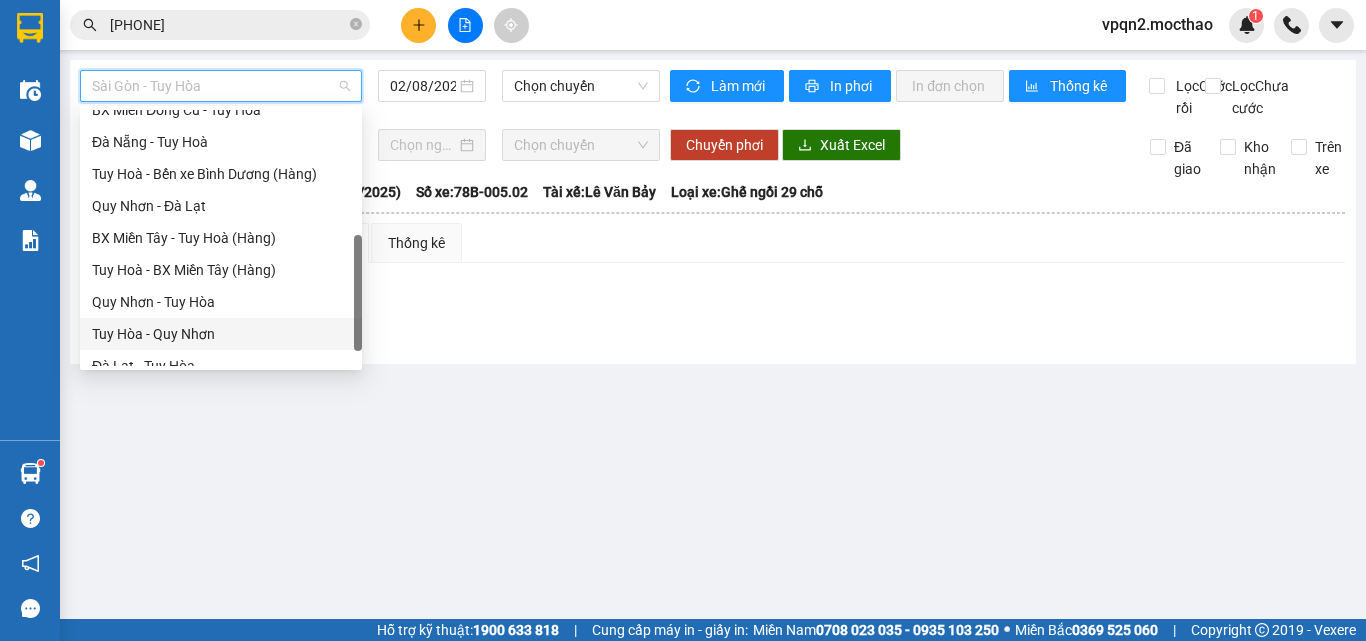 click on "Tuy Hòa - Quy Nhơn" at bounding box center [221, 334] 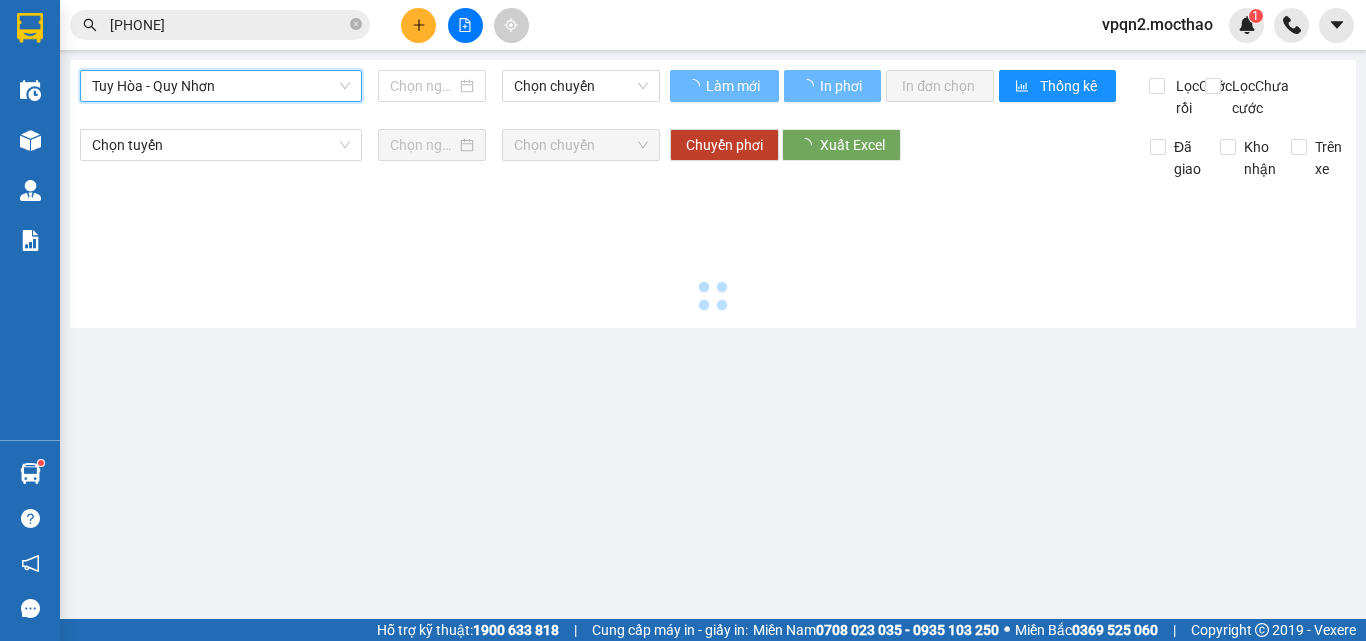 type on "02/08/2025" 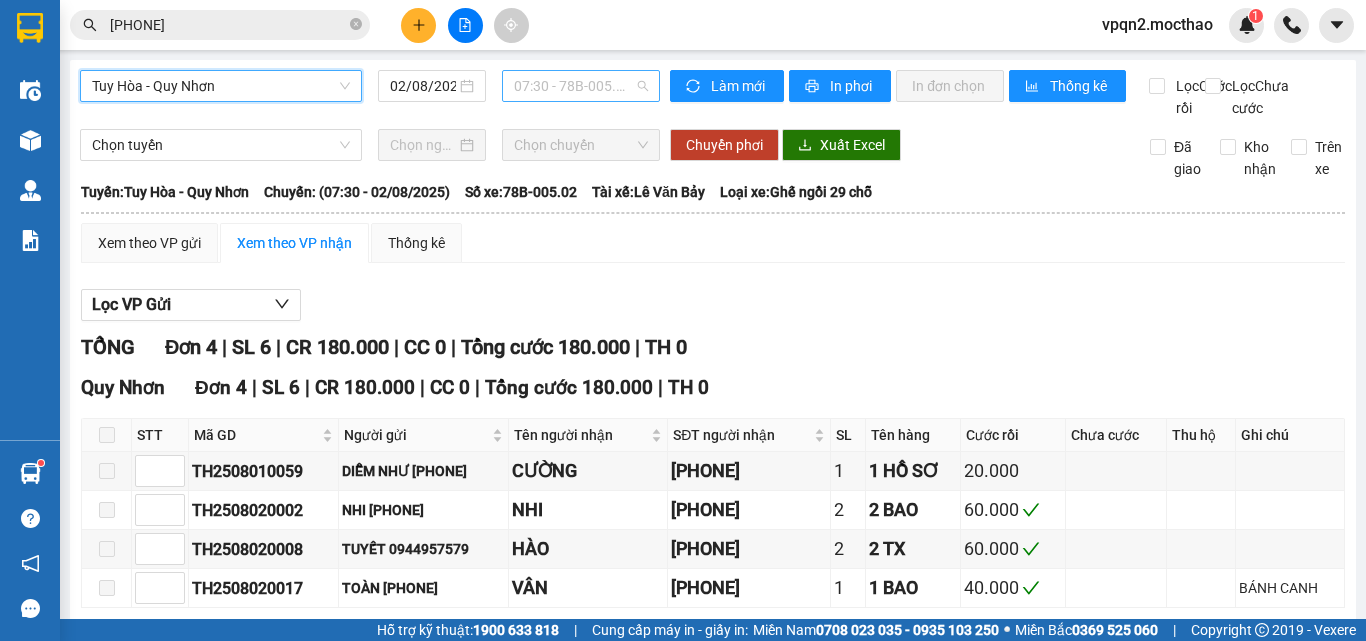 click on "07:30     - 78B-005.02" at bounding box center (581, 86) 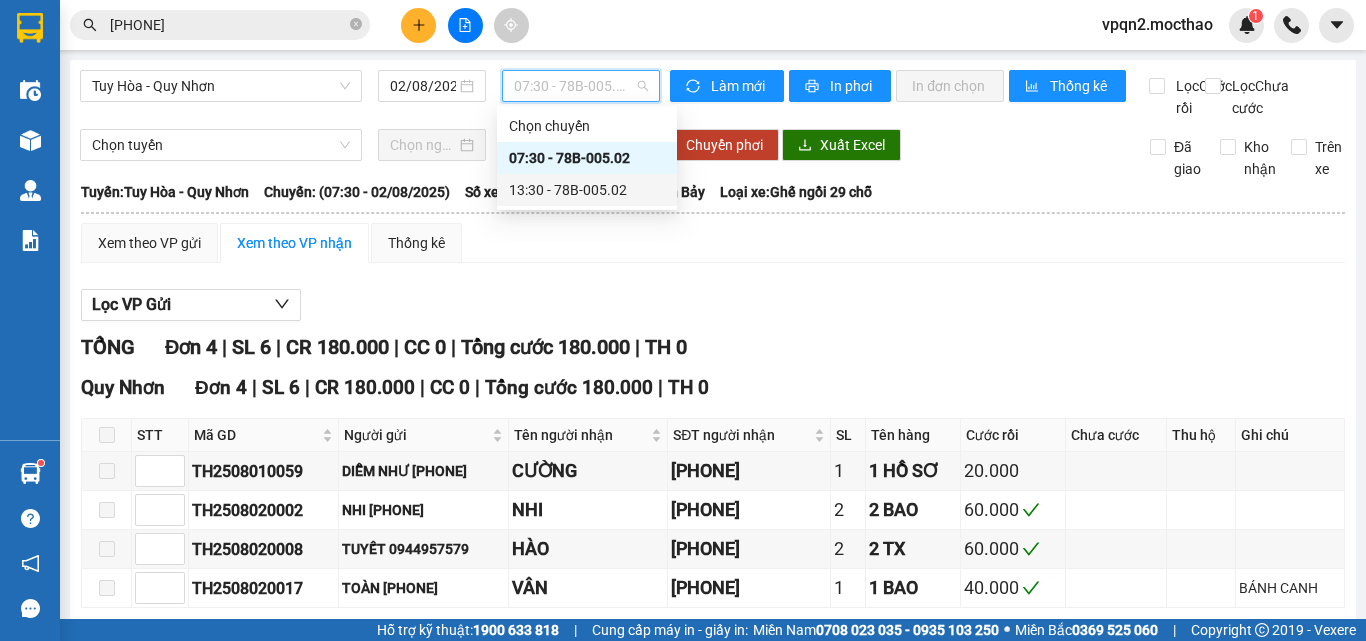 click on "13:30     - 78B-005.02" at bounding box center (587, 190) 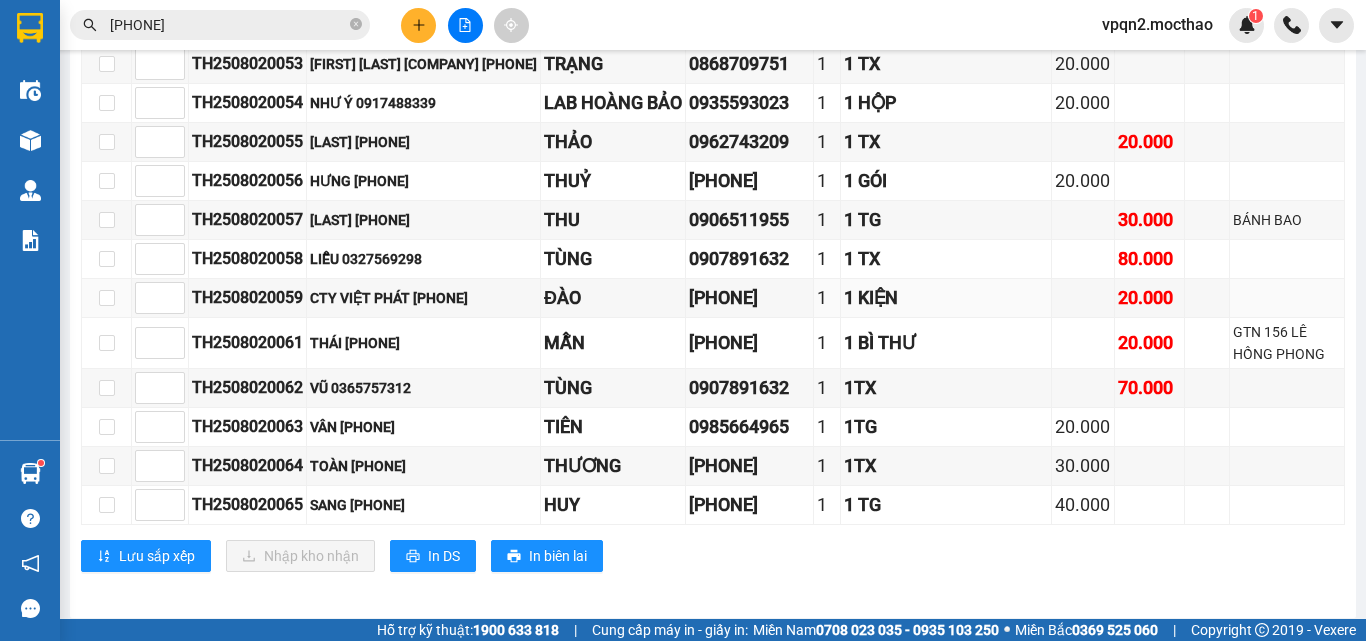scroll, scrollTop: 1176, scrollLeft: 0, axis: vertical 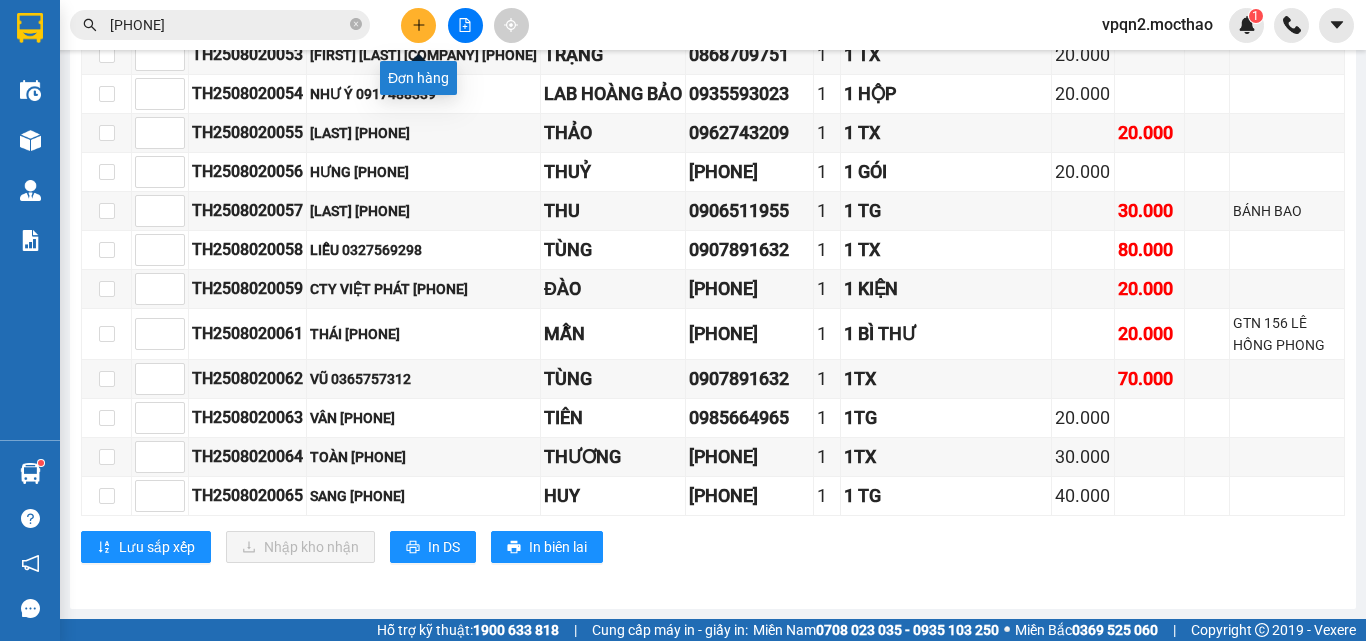click 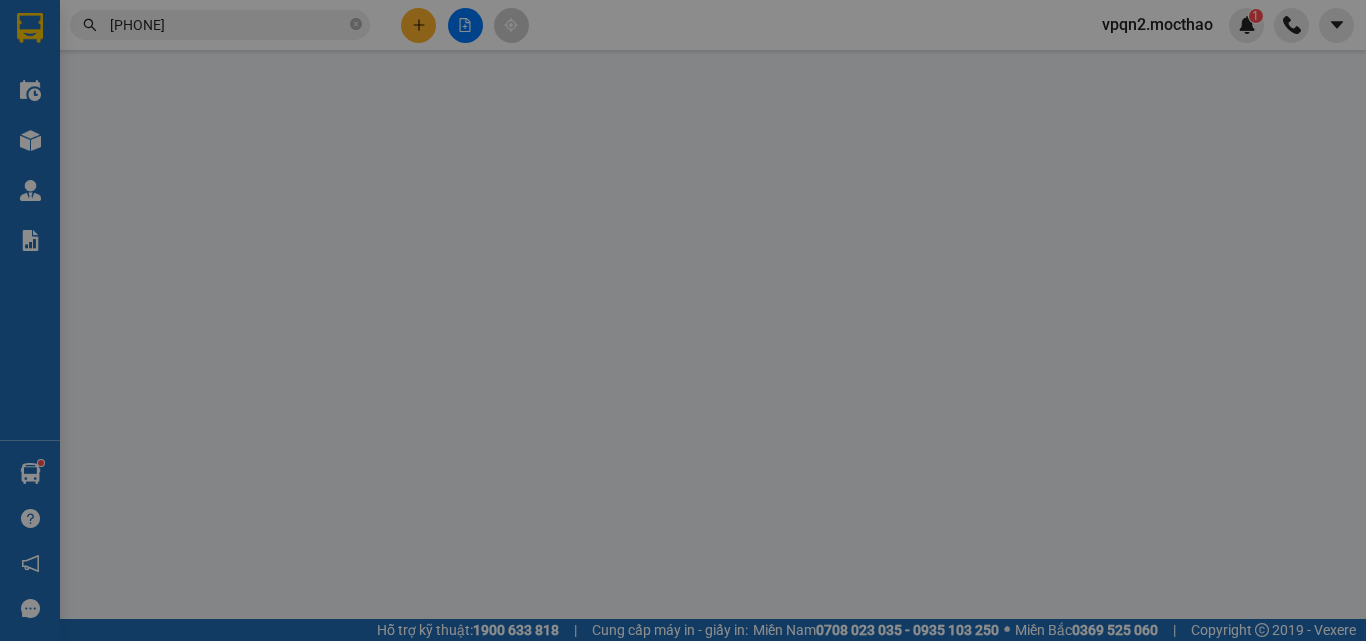 scroll, scrollTop: 0, scrollLeft: 0, axis: both 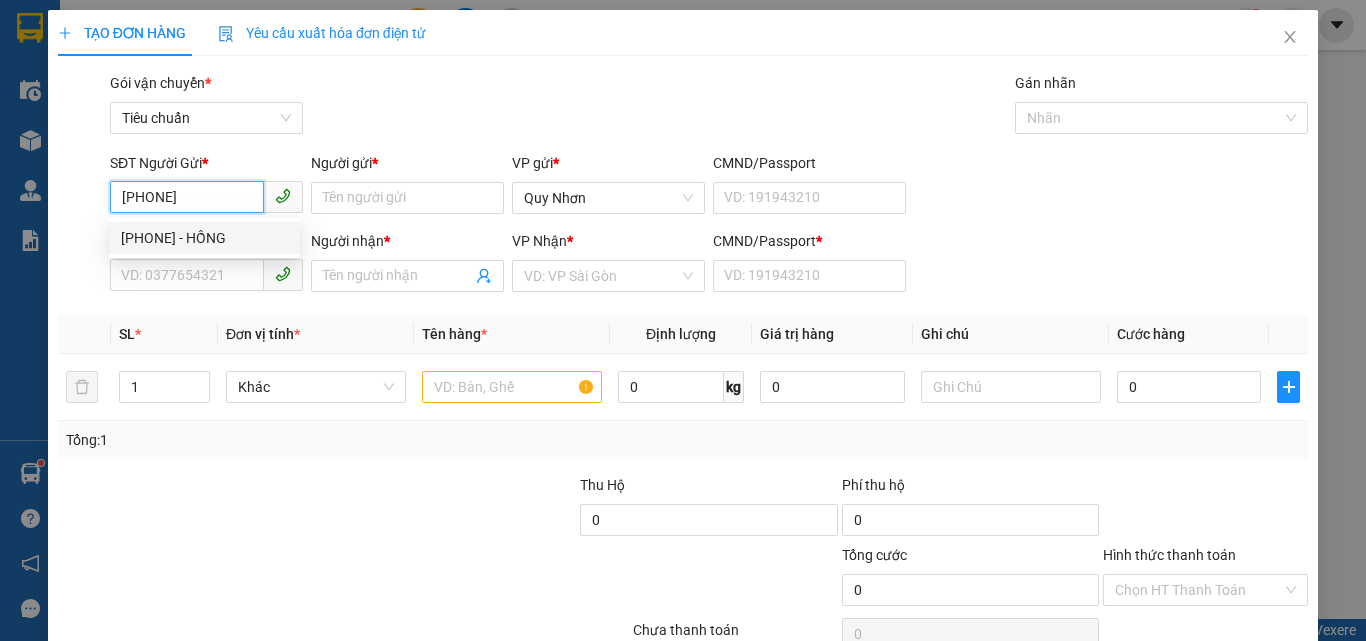 click on "0979359236 - HỒNG" at bounding box center [204, 238] 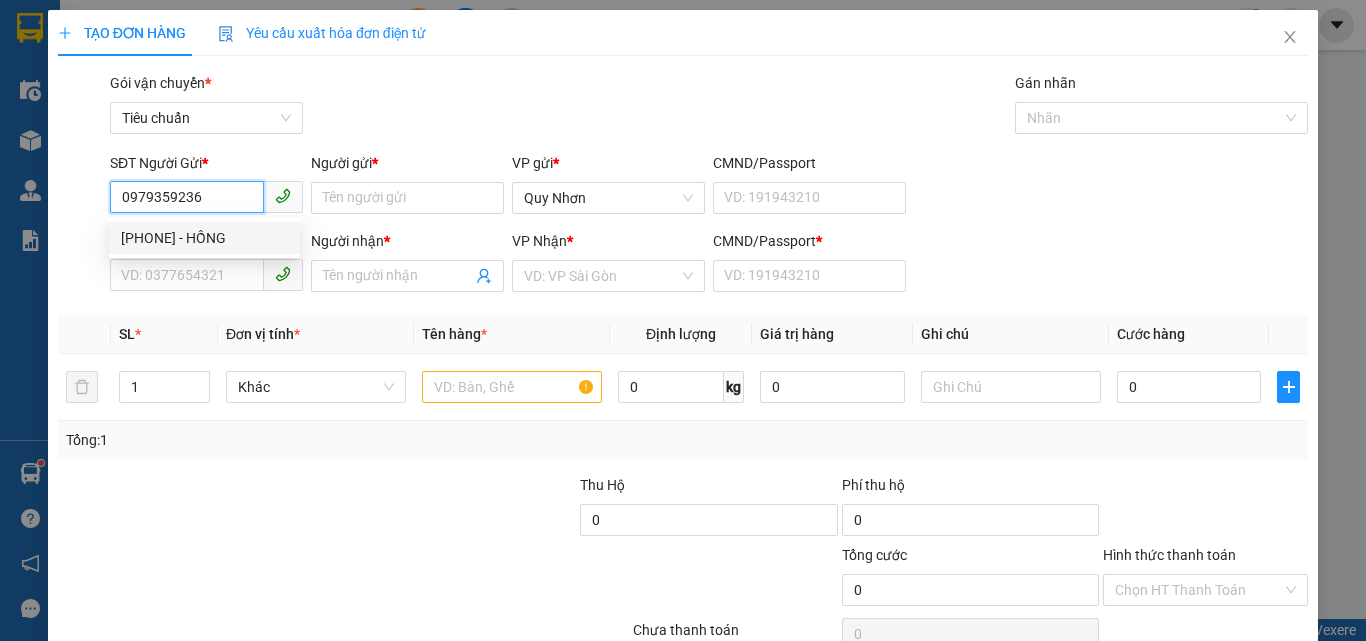 type on "HỒNG" 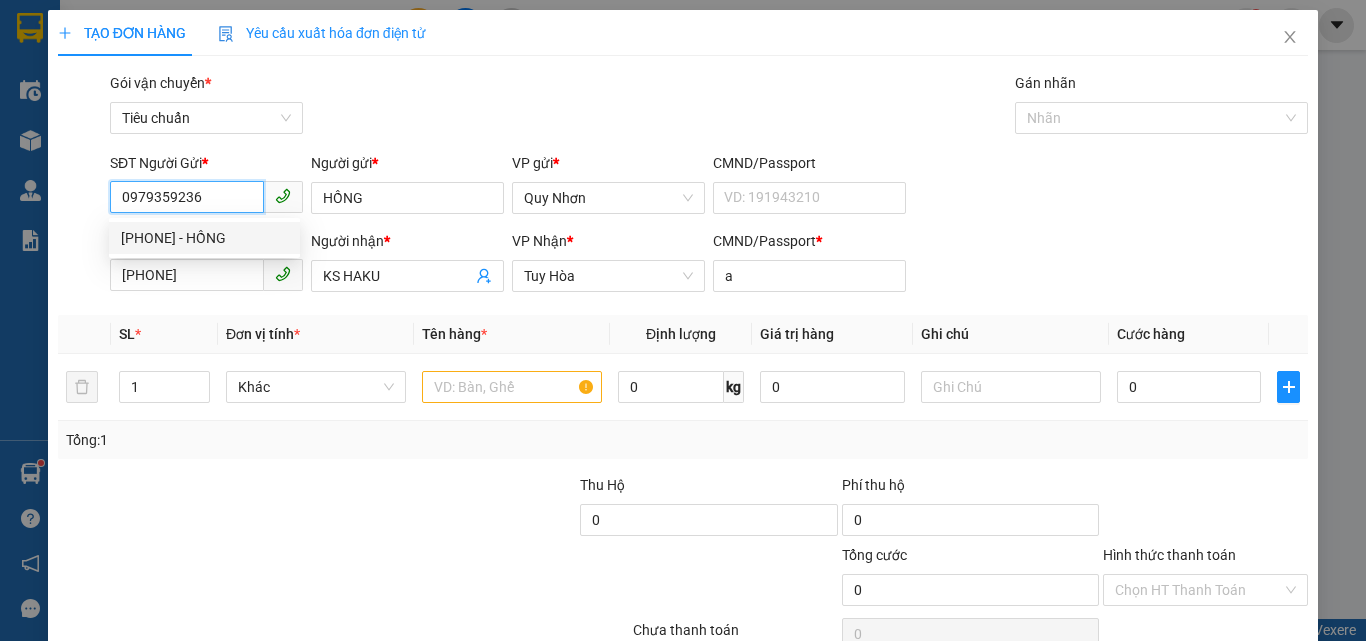 type on "40.000" 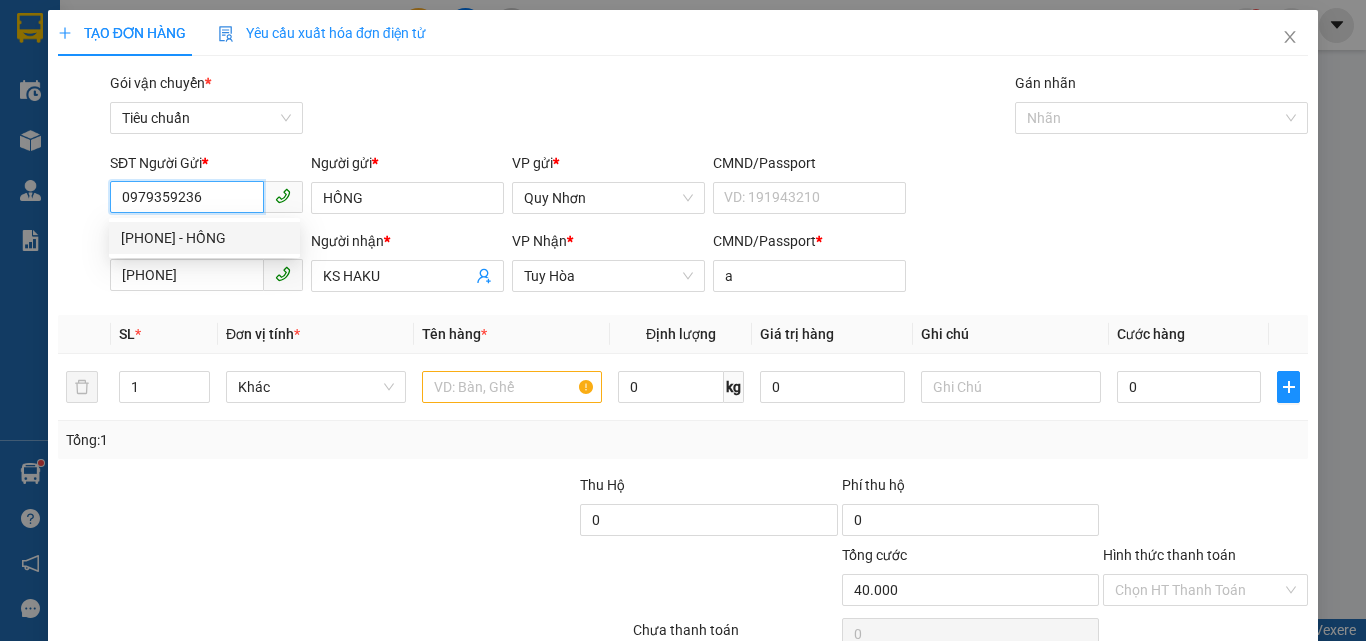 type on "40.000" 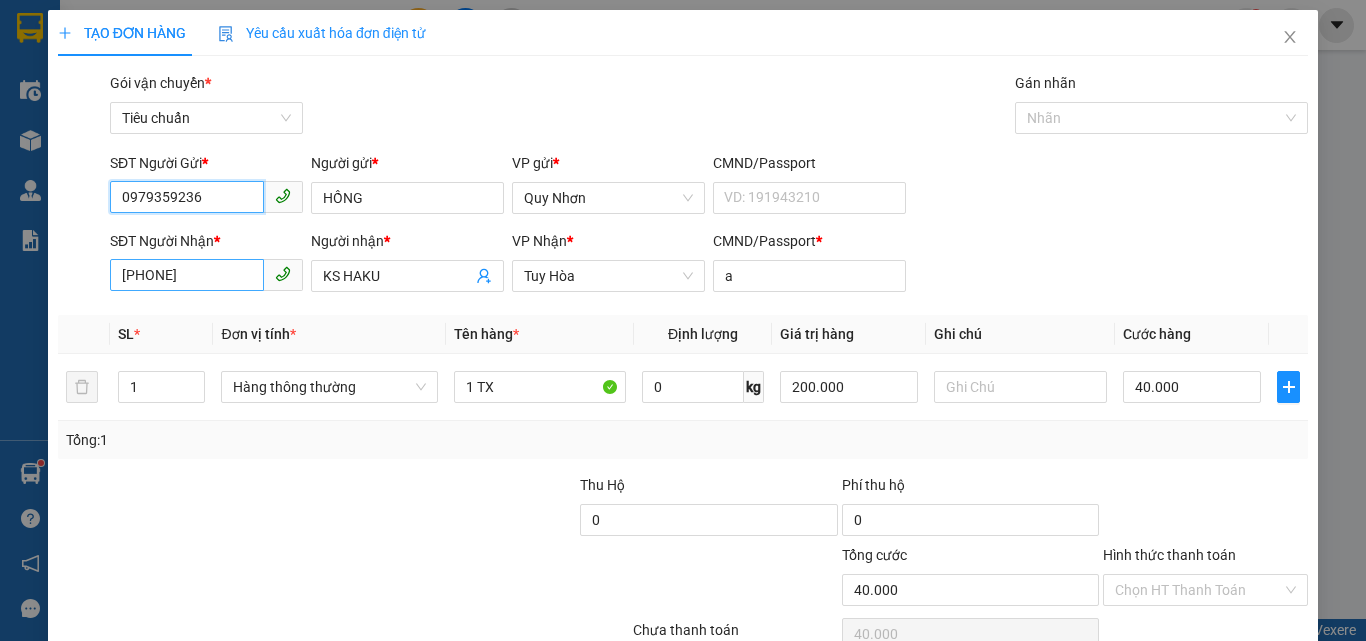 type on "0979359236" 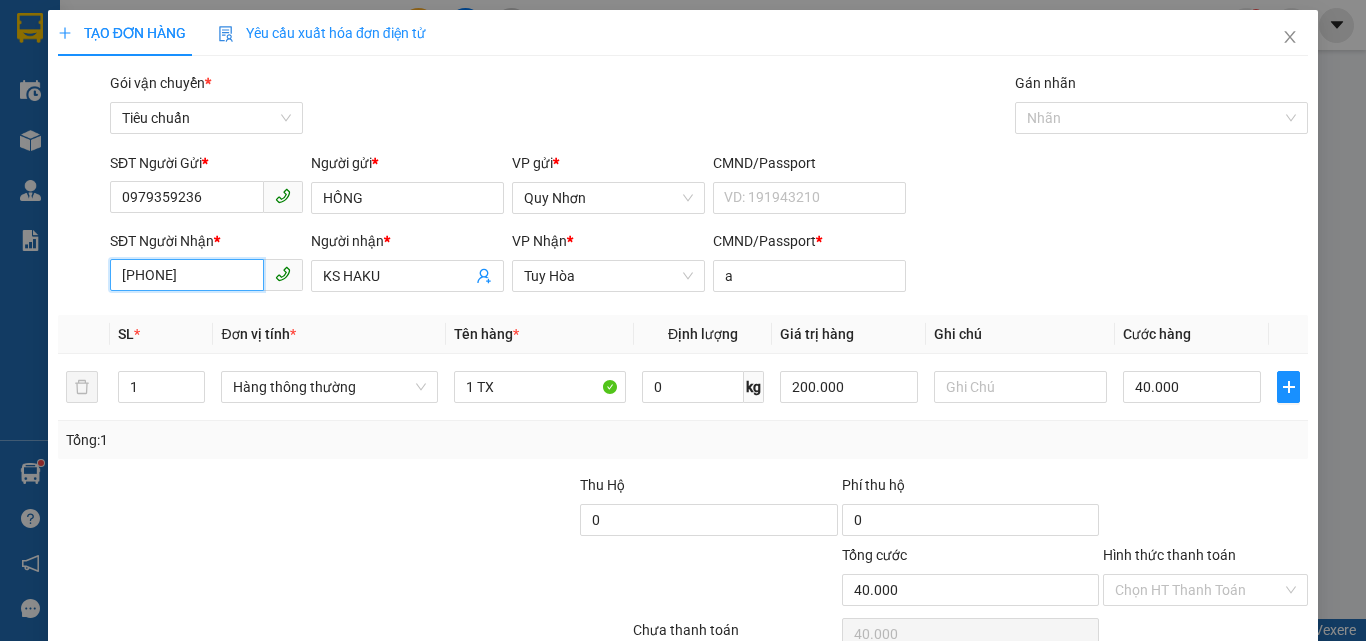 drag, startPoint x: 237, startPoint y: 281, endPoint x: 48, endPoint y: 316, distance: 192.21342 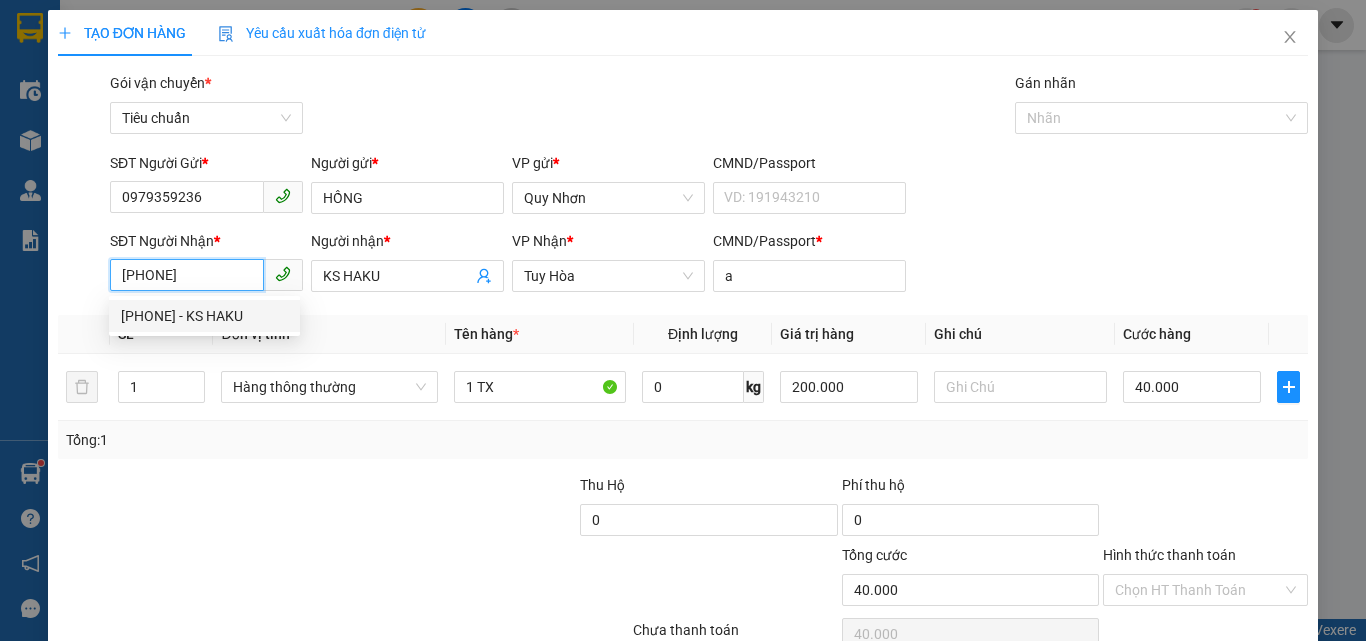 type 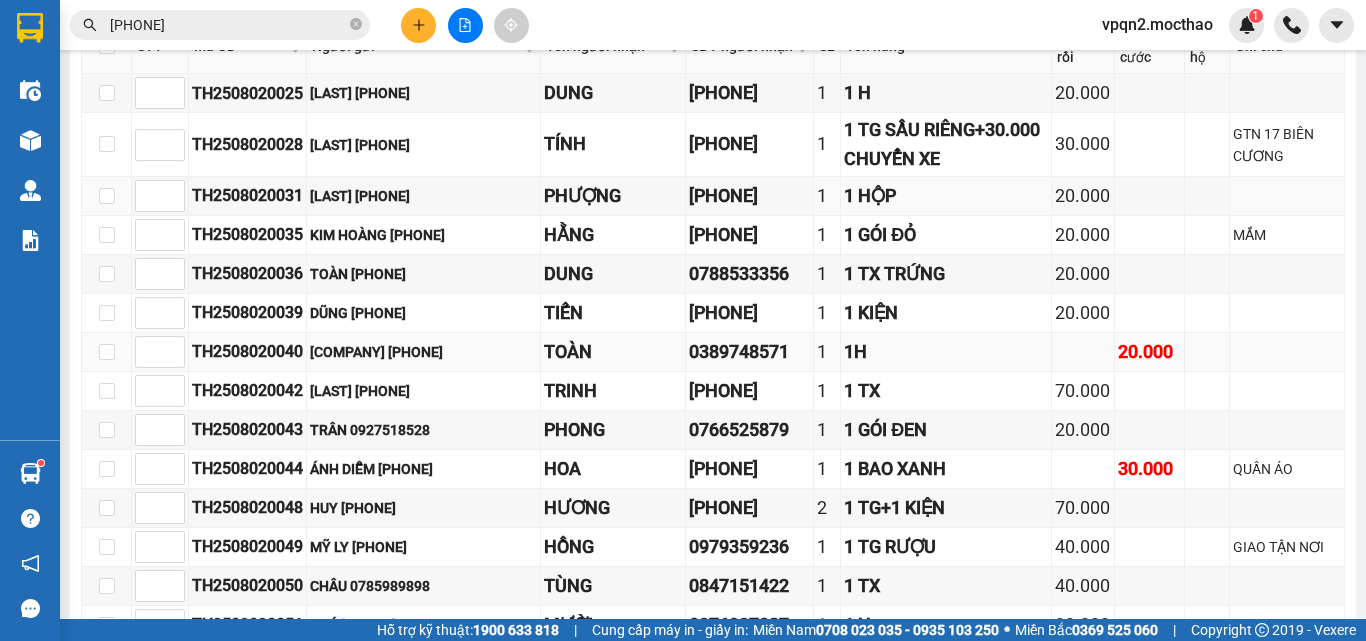 scroll, scrollTop: 500, scrollLeft: 0, axis: vertical 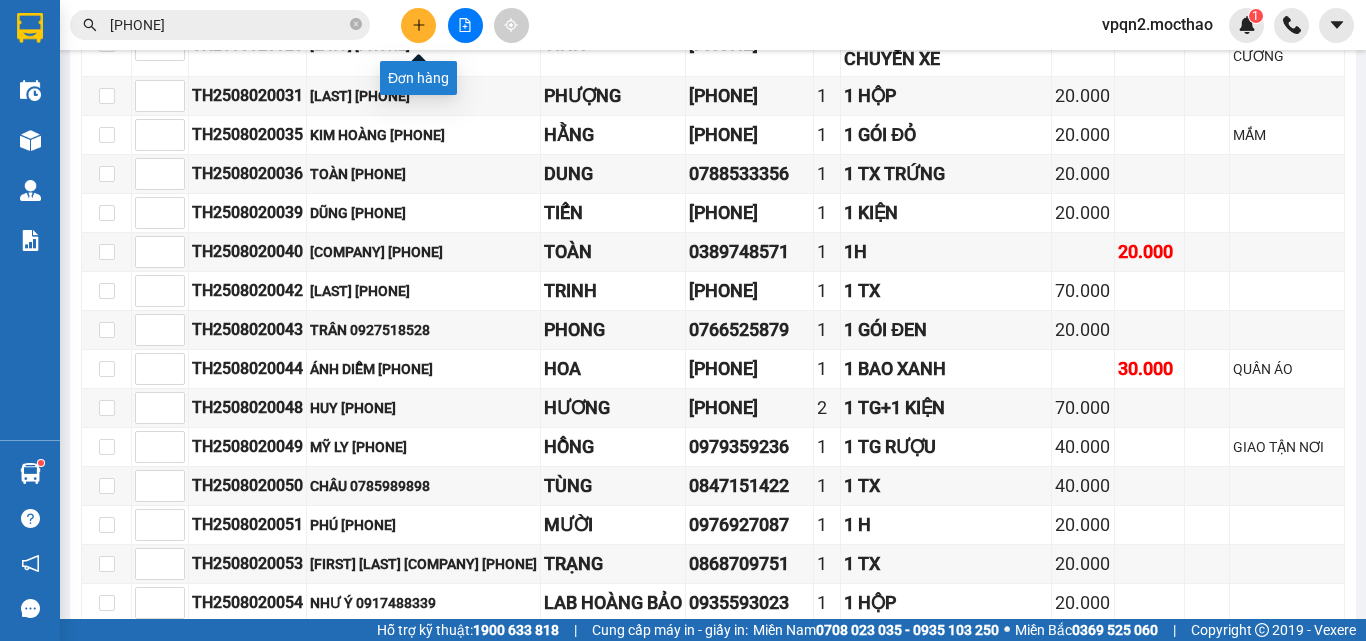 click 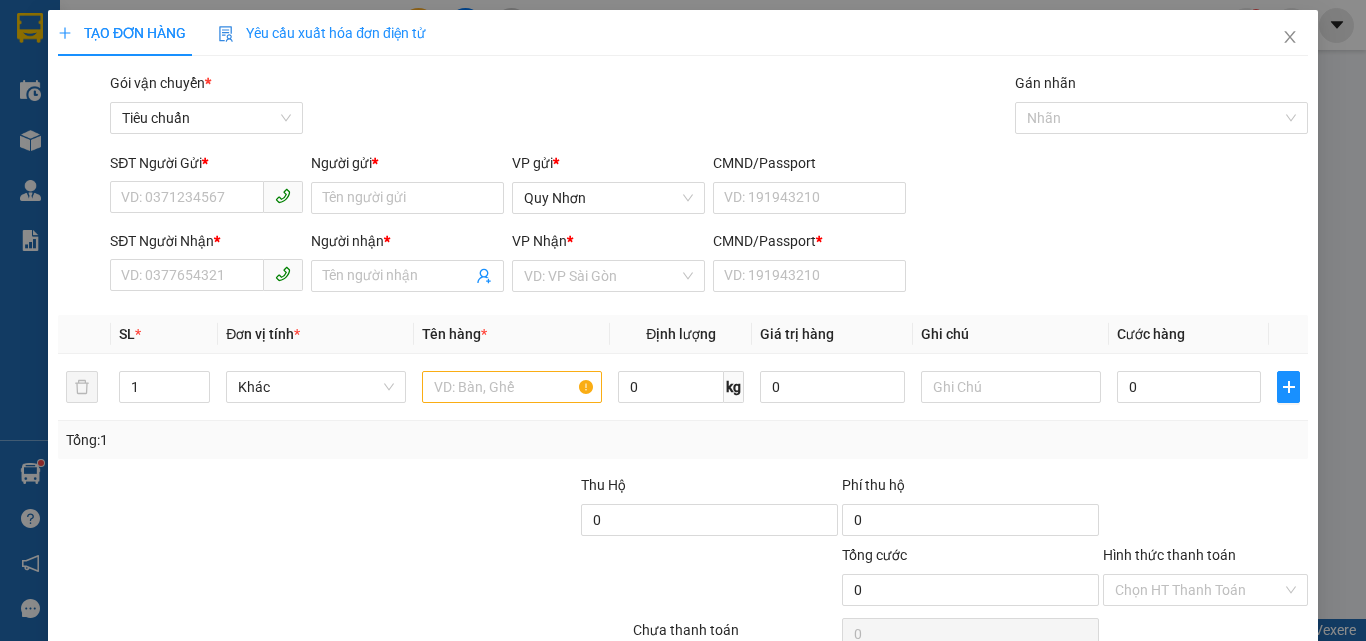 scroll, scrollTop: 0, scrollLeft: 0, axis: both 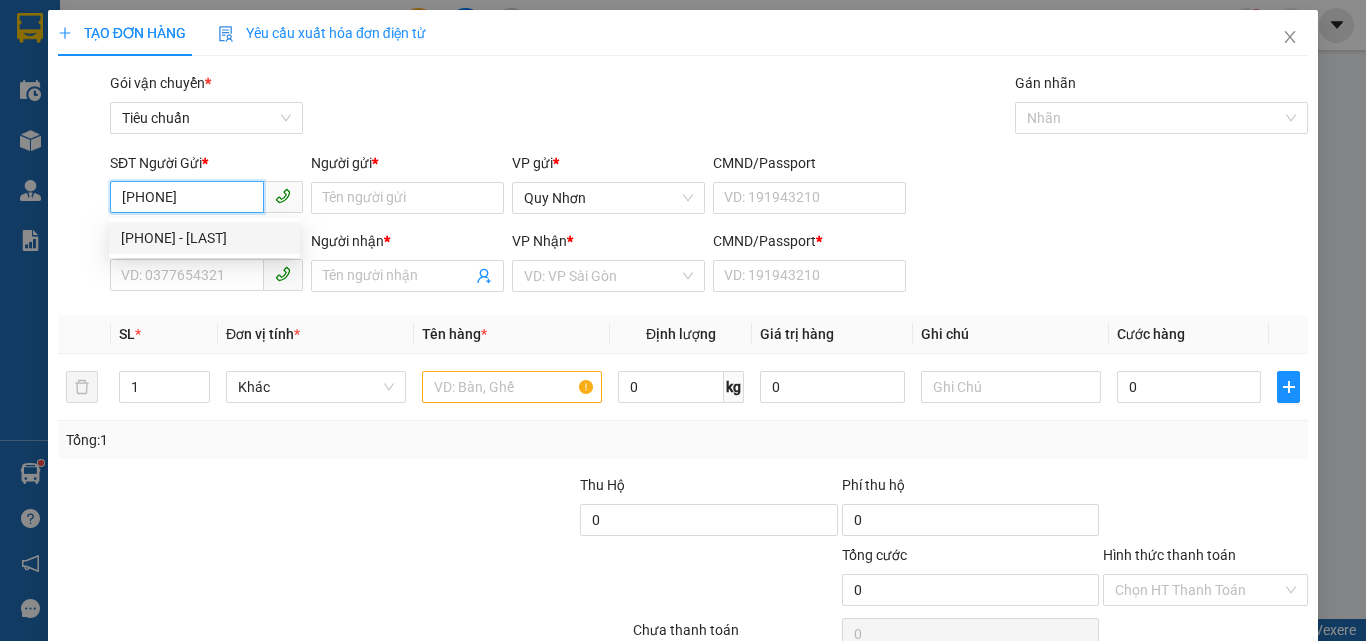 click on "0987021220 - PHÚC" at bounding box center [204, 238] 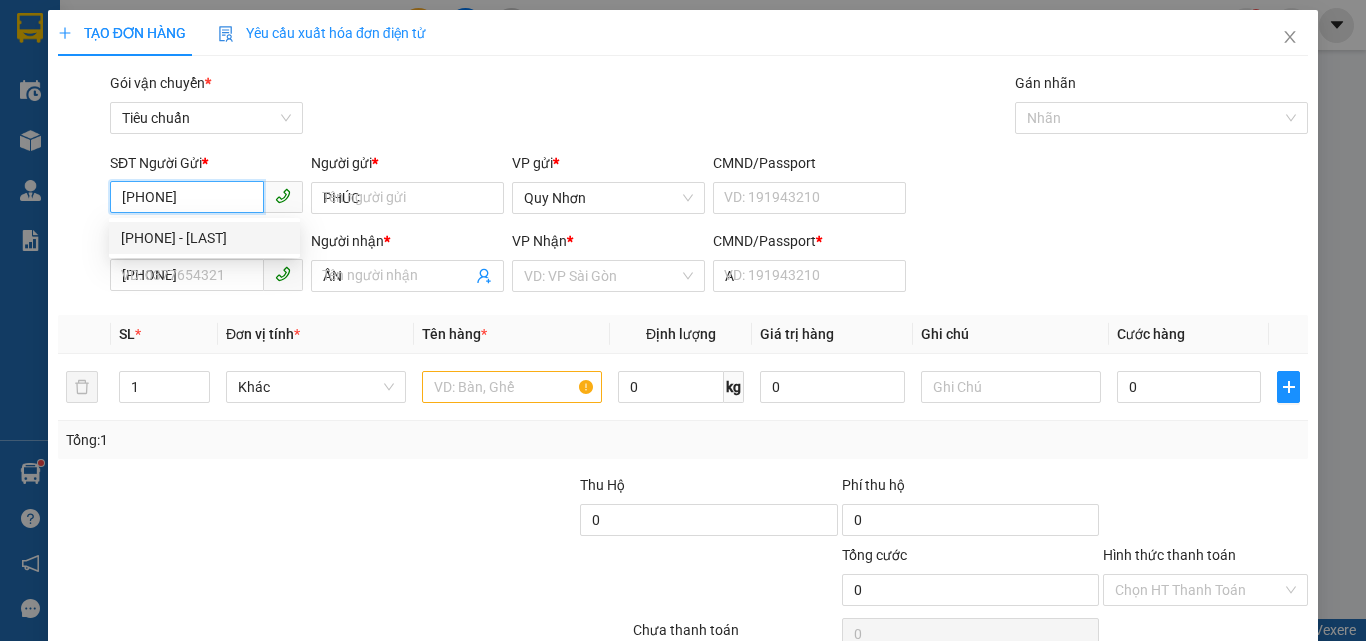 type on "30.000" 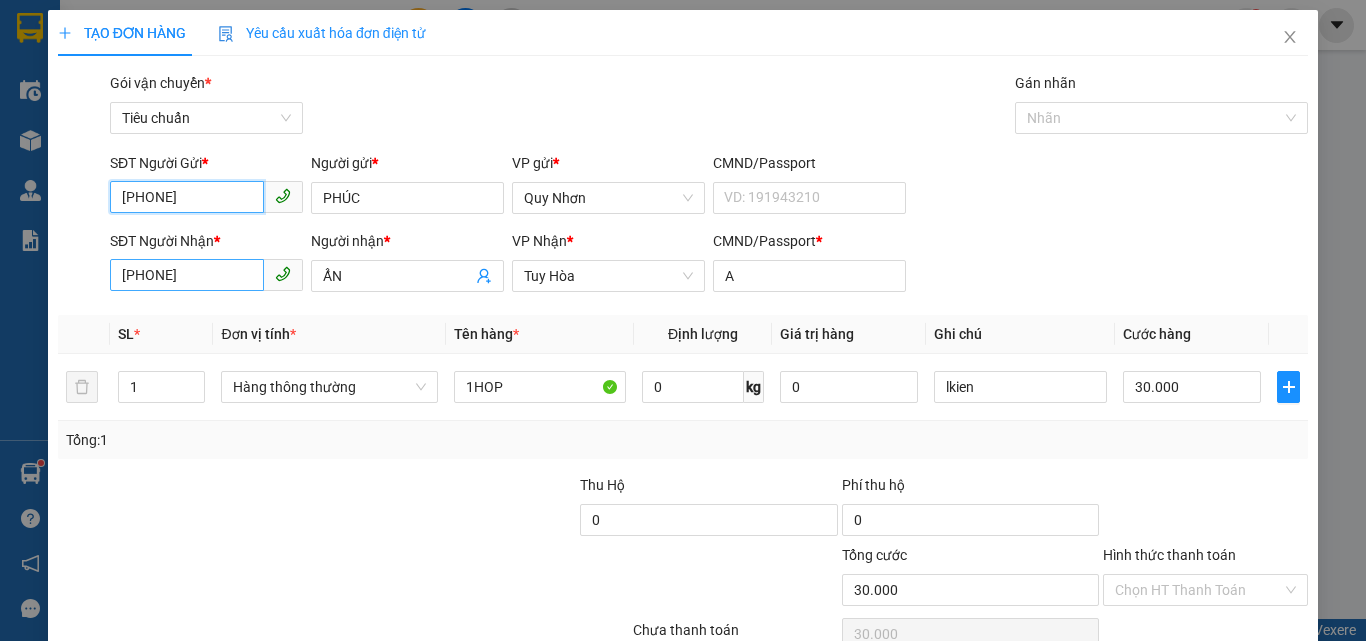 type on "0987021220" 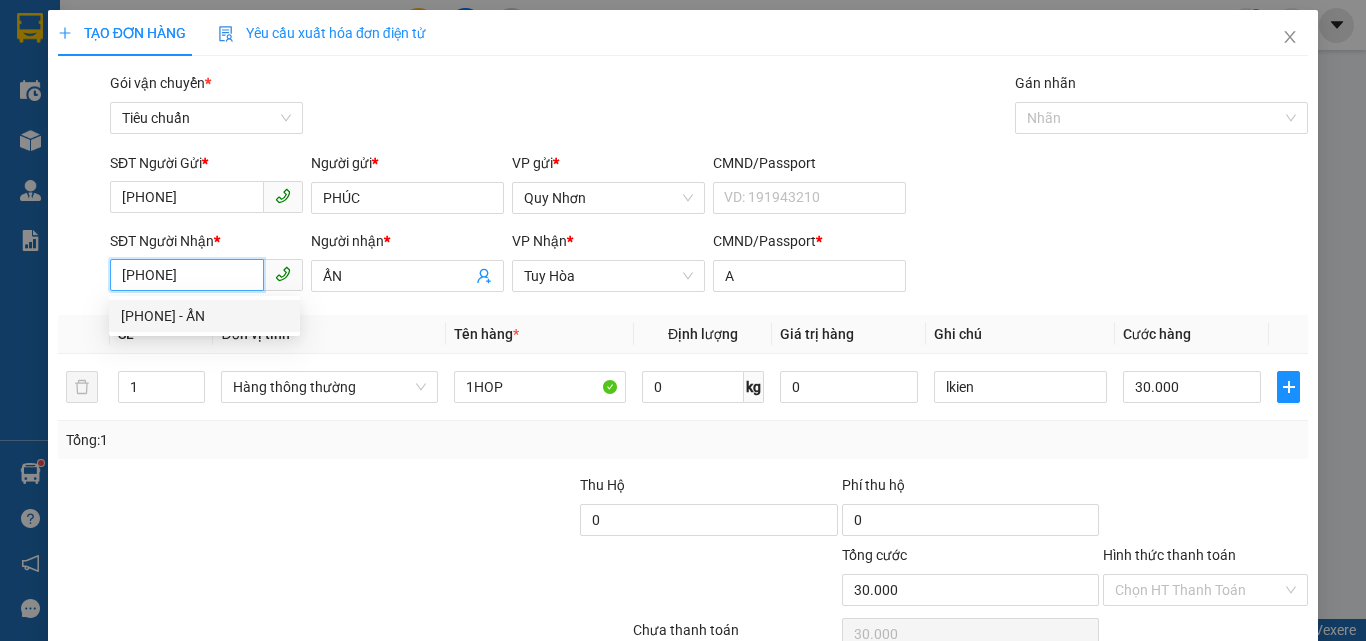drag, startPoint x: 211, startPoint y: 277, endPoint x: 74, endPoint y: 309, distance: 140.68759 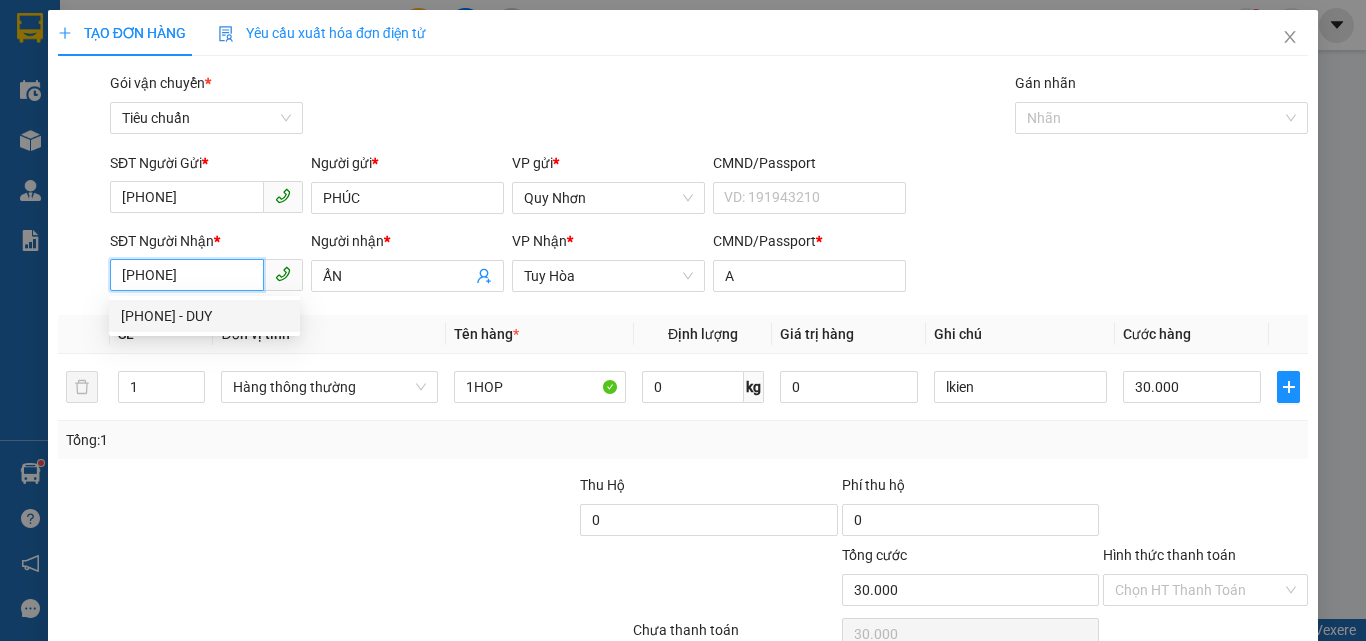 click on "0931311777 - DUY" at bounding box center [204, 316] 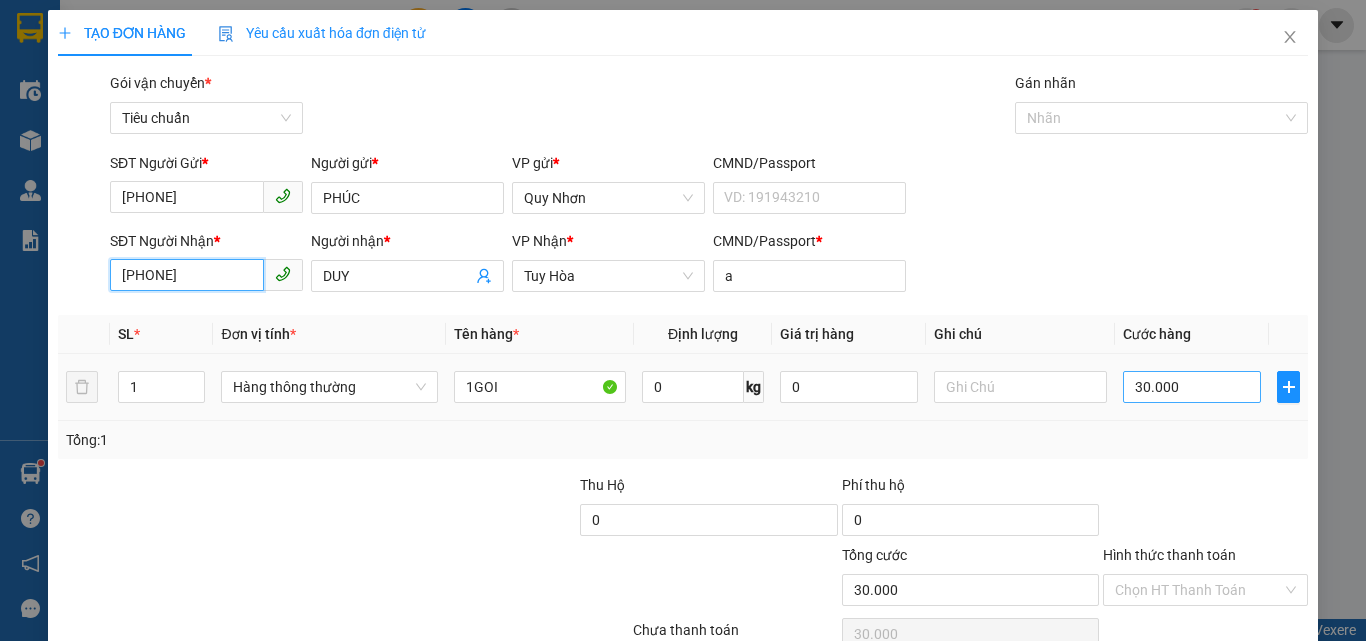 type on "0931311777" 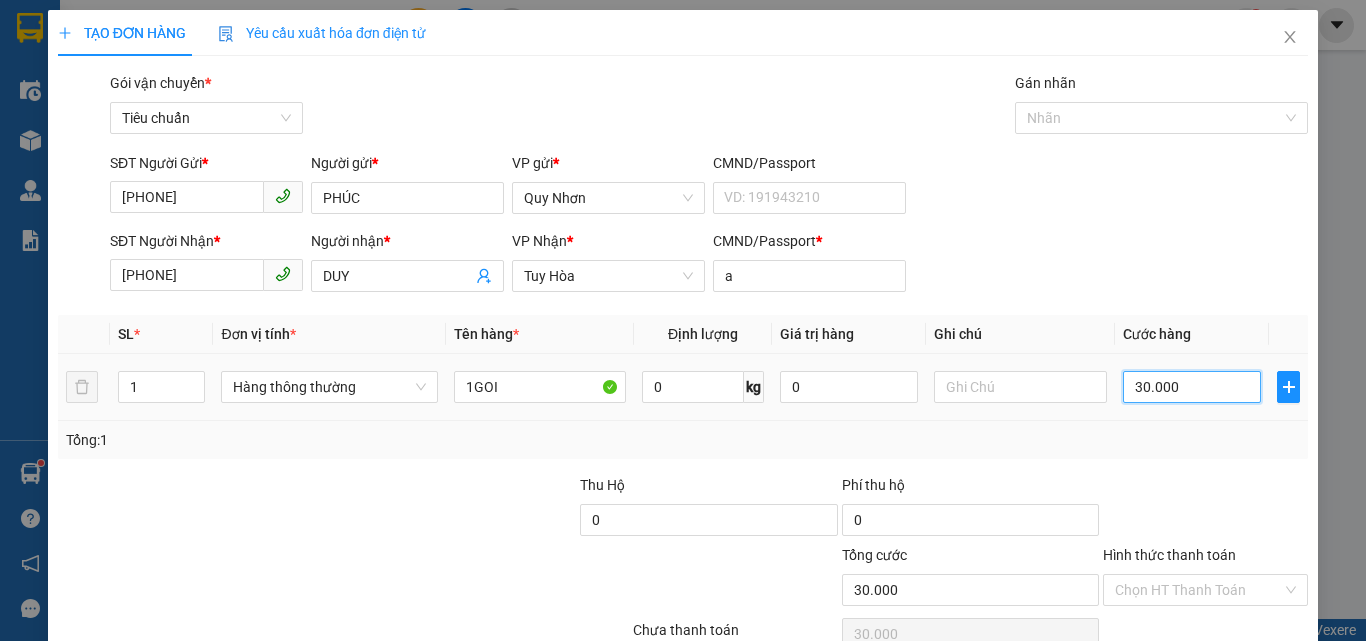 click on "30.000" at bounding box center (1192, 387) 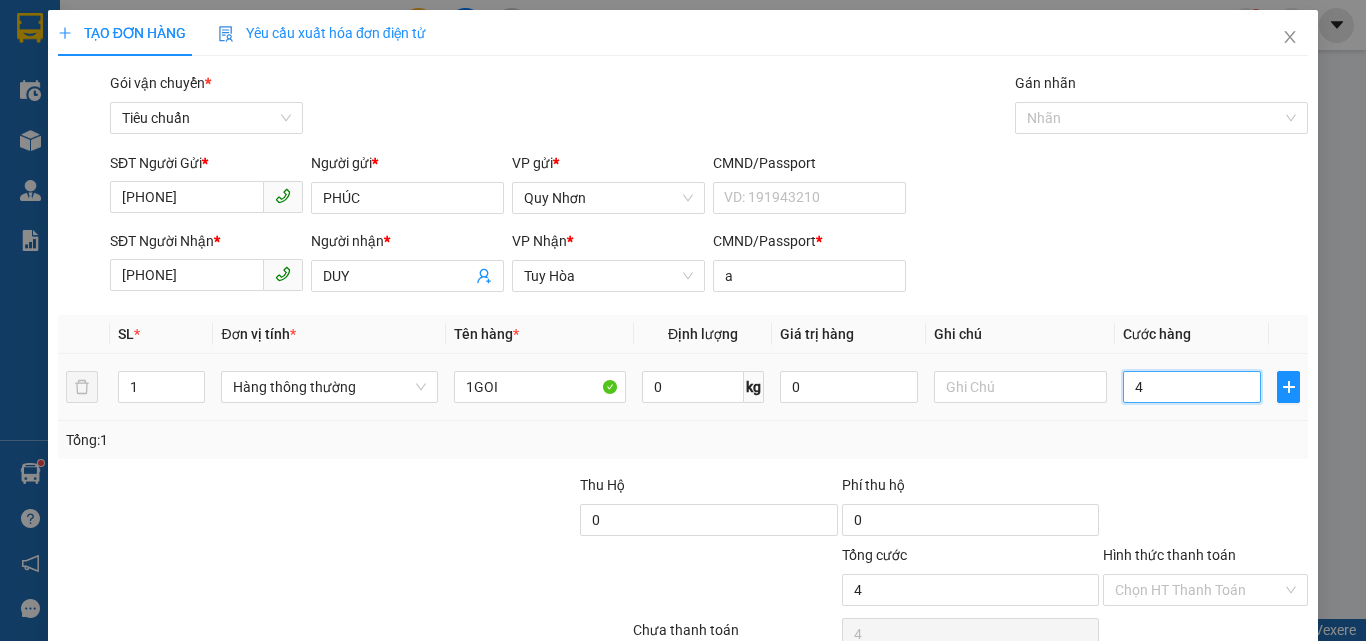 type on "40" 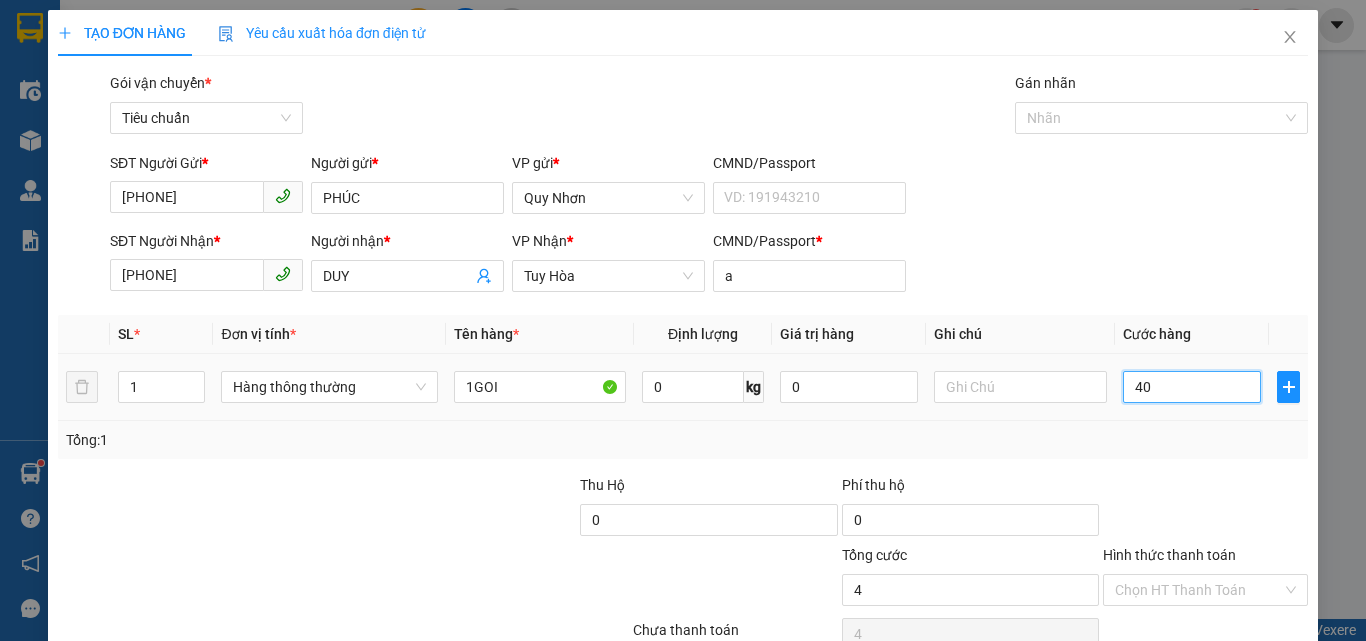 type on "40" 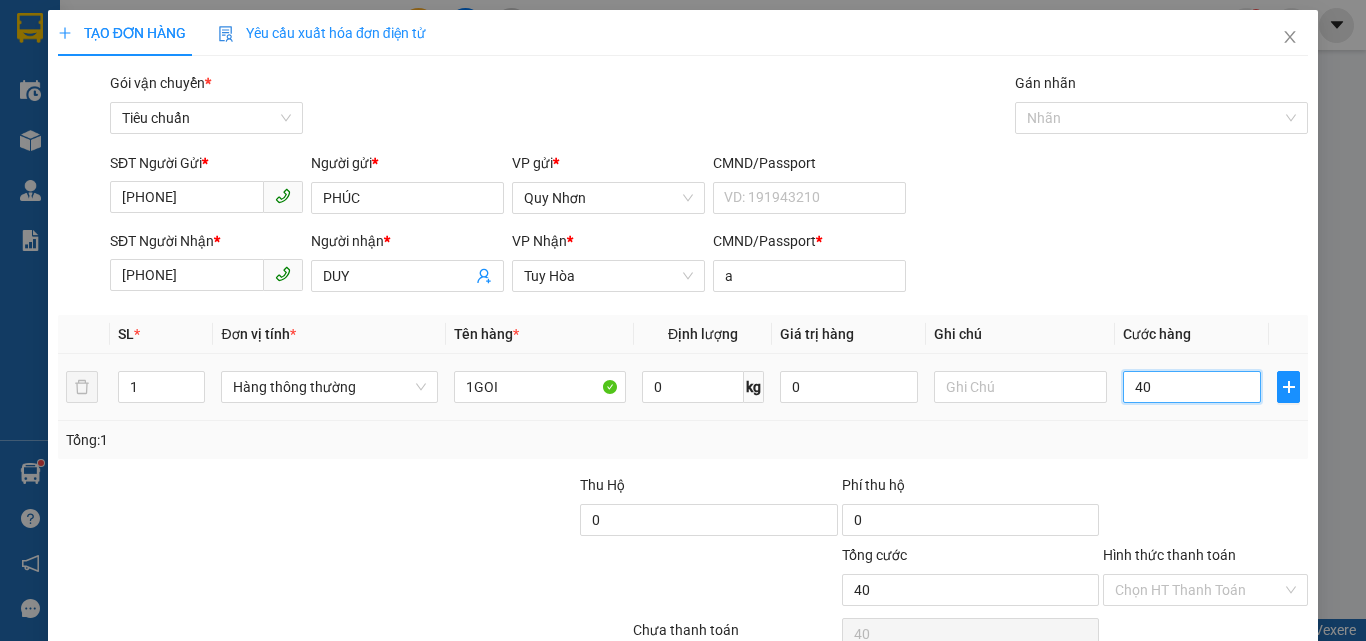 type on "400" 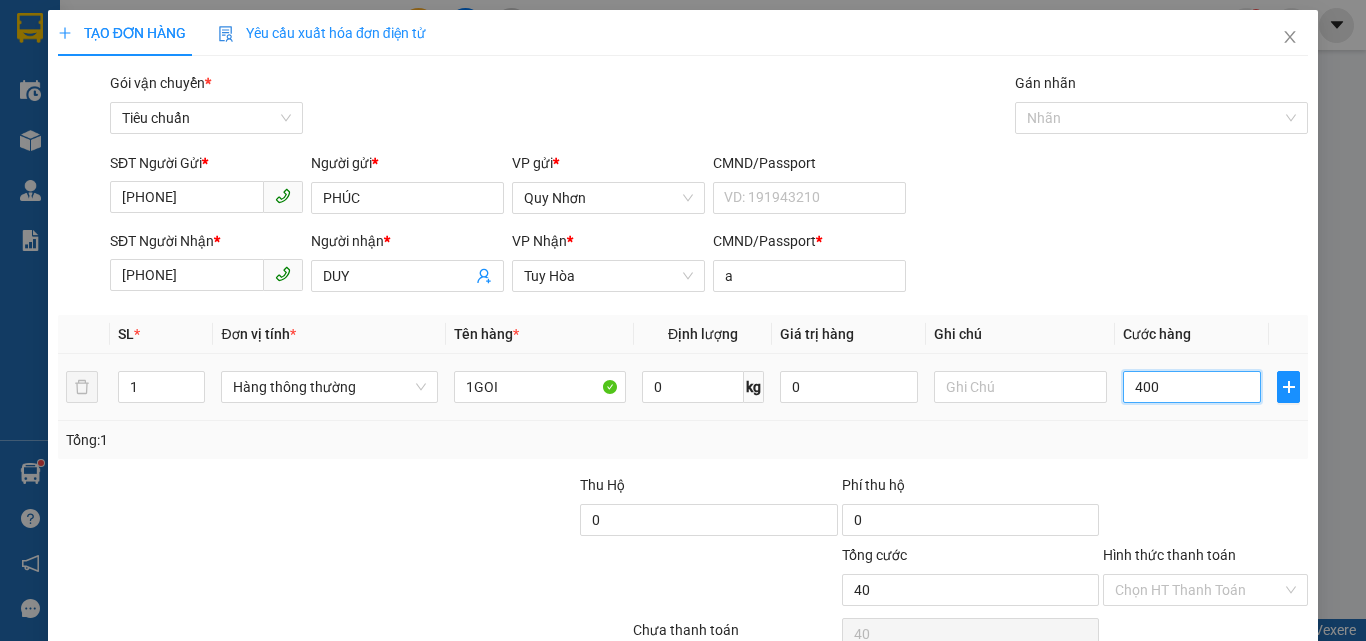 type on "400" 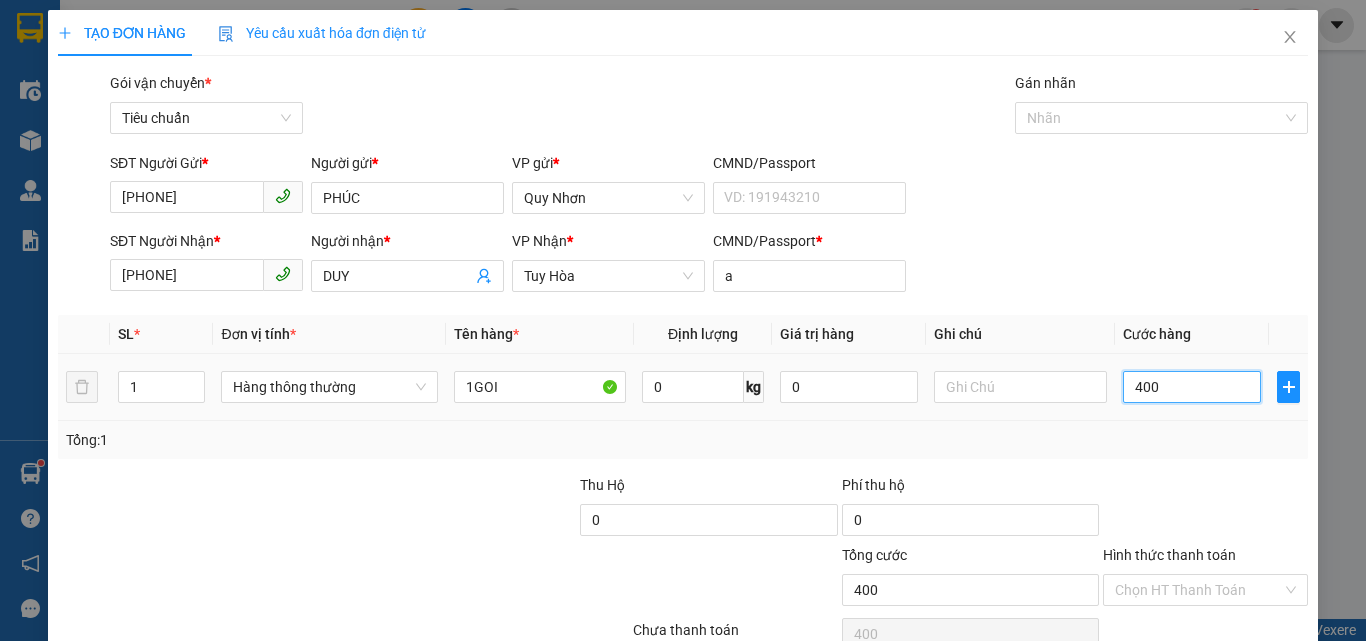 type on "4.000" 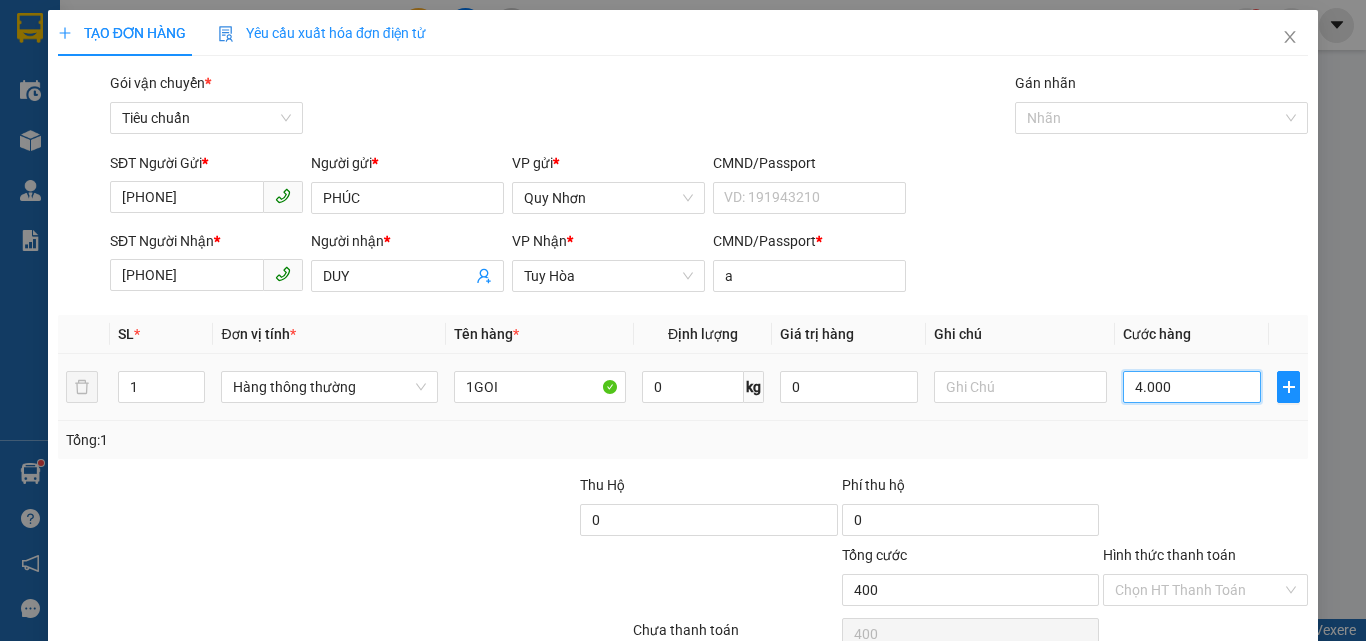 type on "40.000" 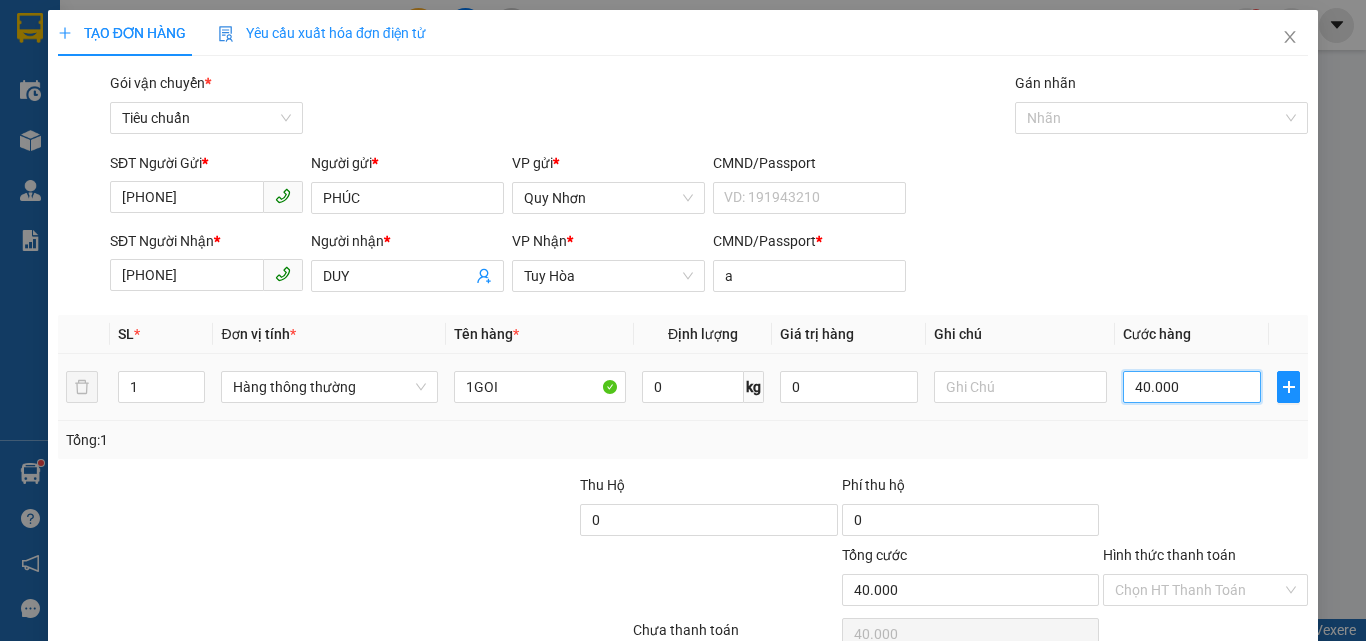 type on "400.000" 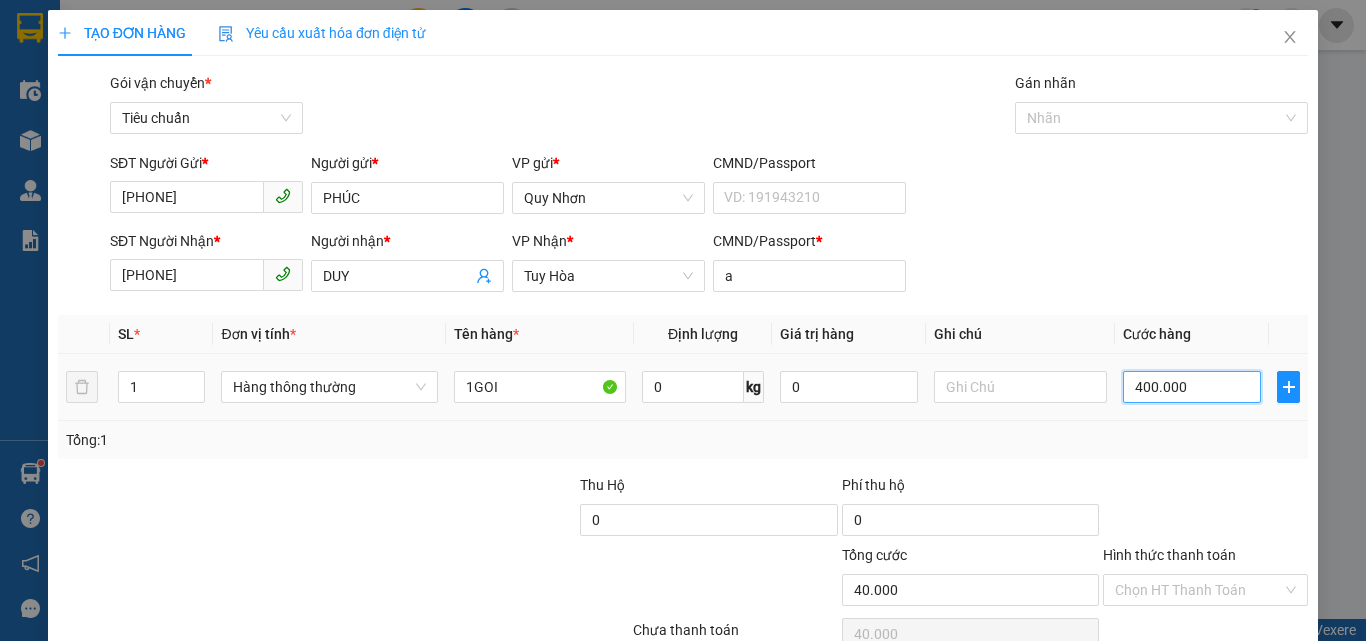 type on "400.000" 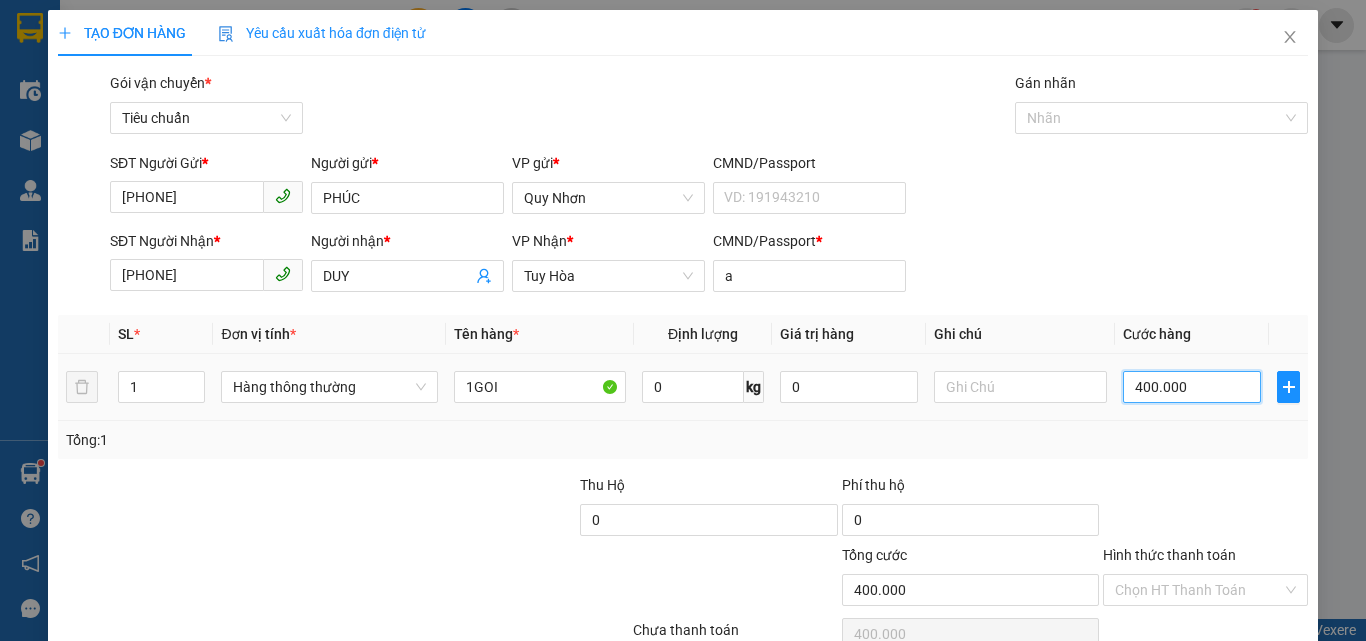 type on "40.000" 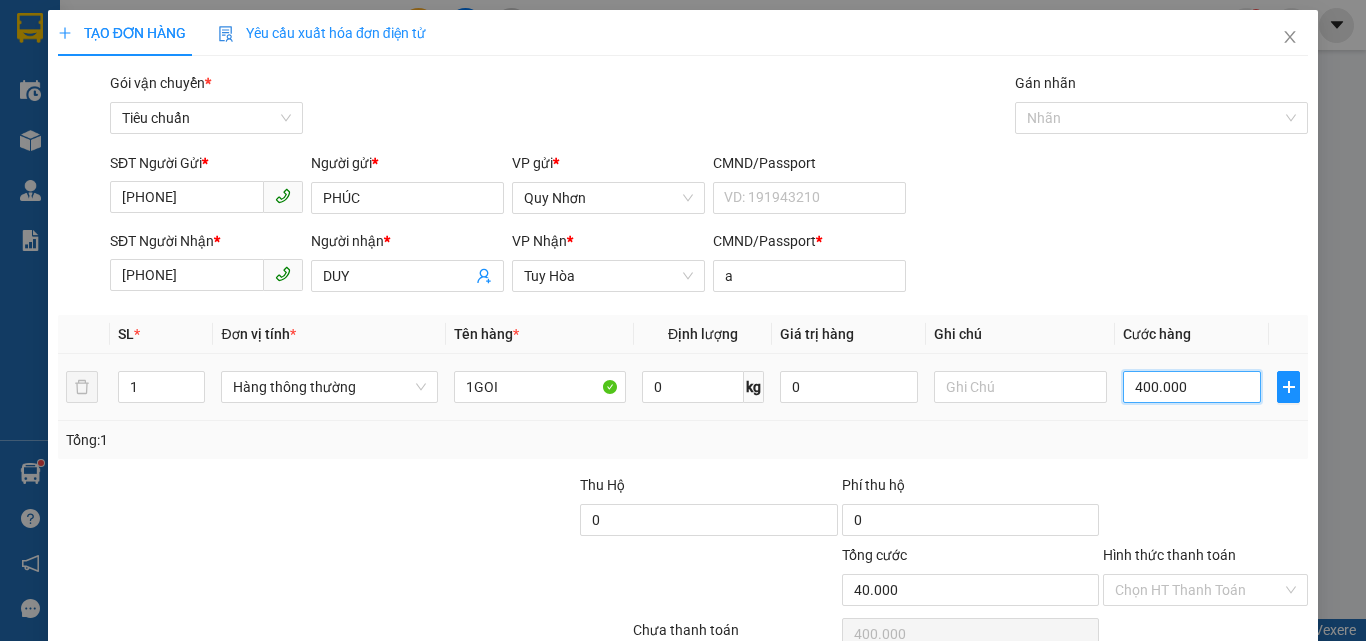 type on "40.000" 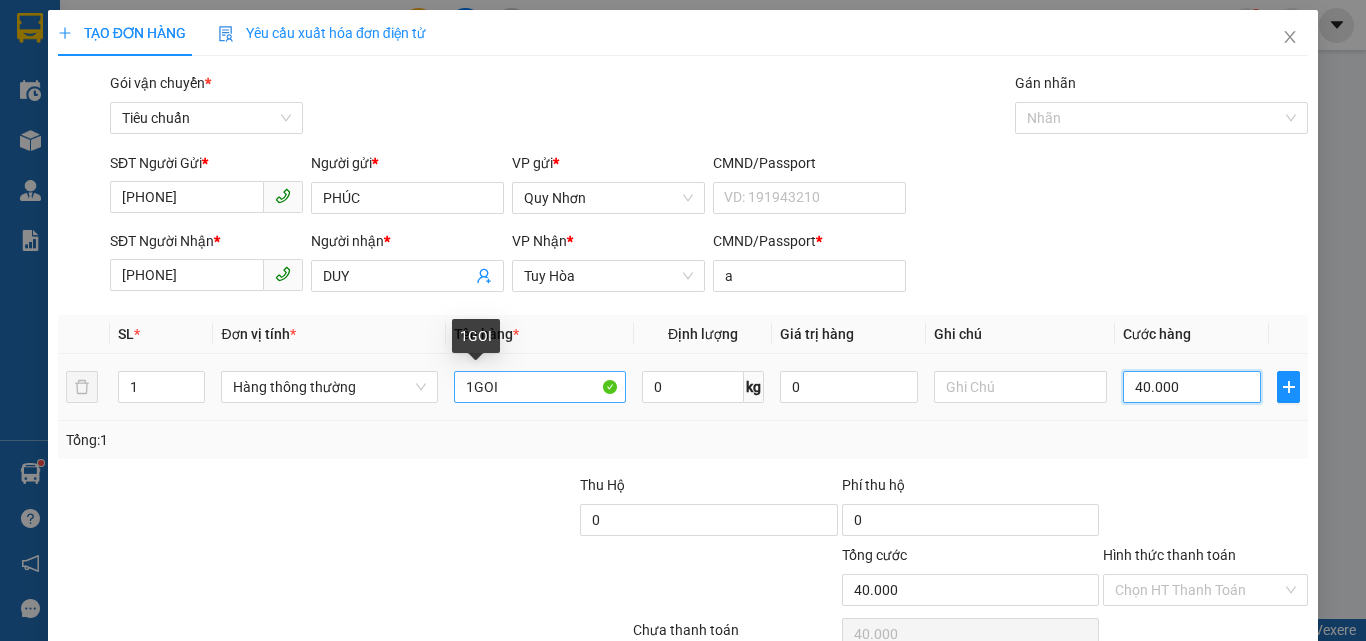 type on "40.000" 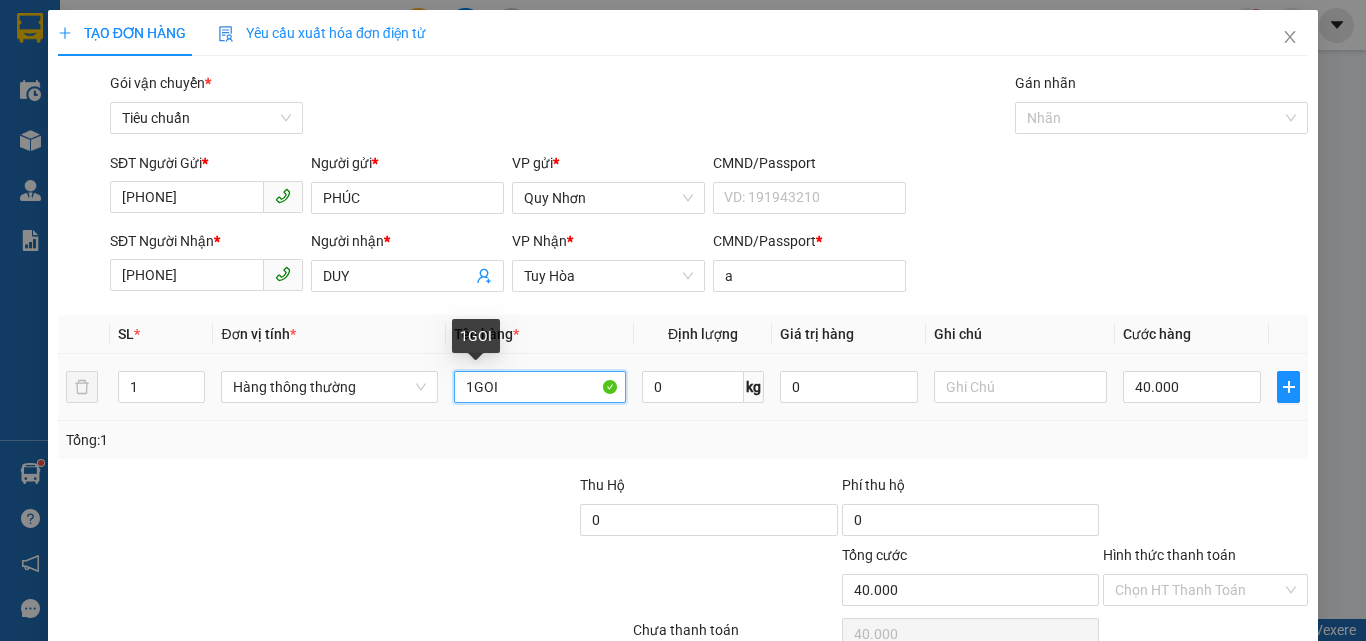 drag, startPoint x: 470, startPoint y: 387, endPoint x: 577, endPoint y: 401, distance: 107.912 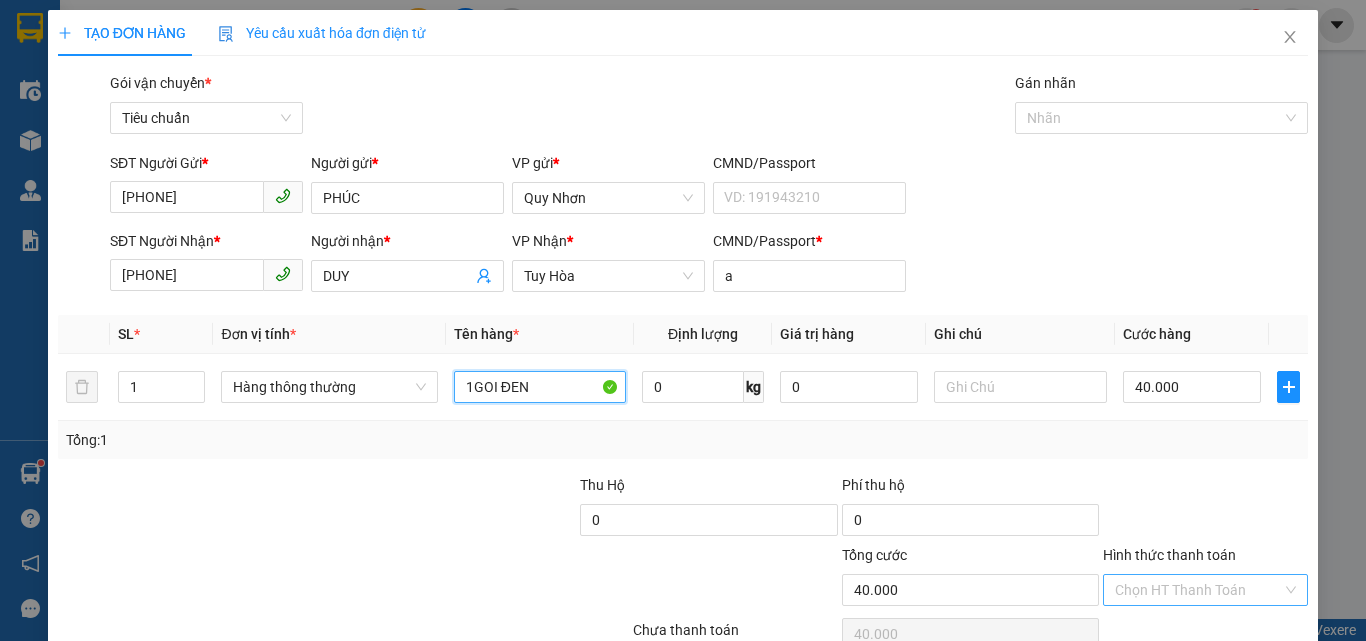 type on "1GOI ĐEN" 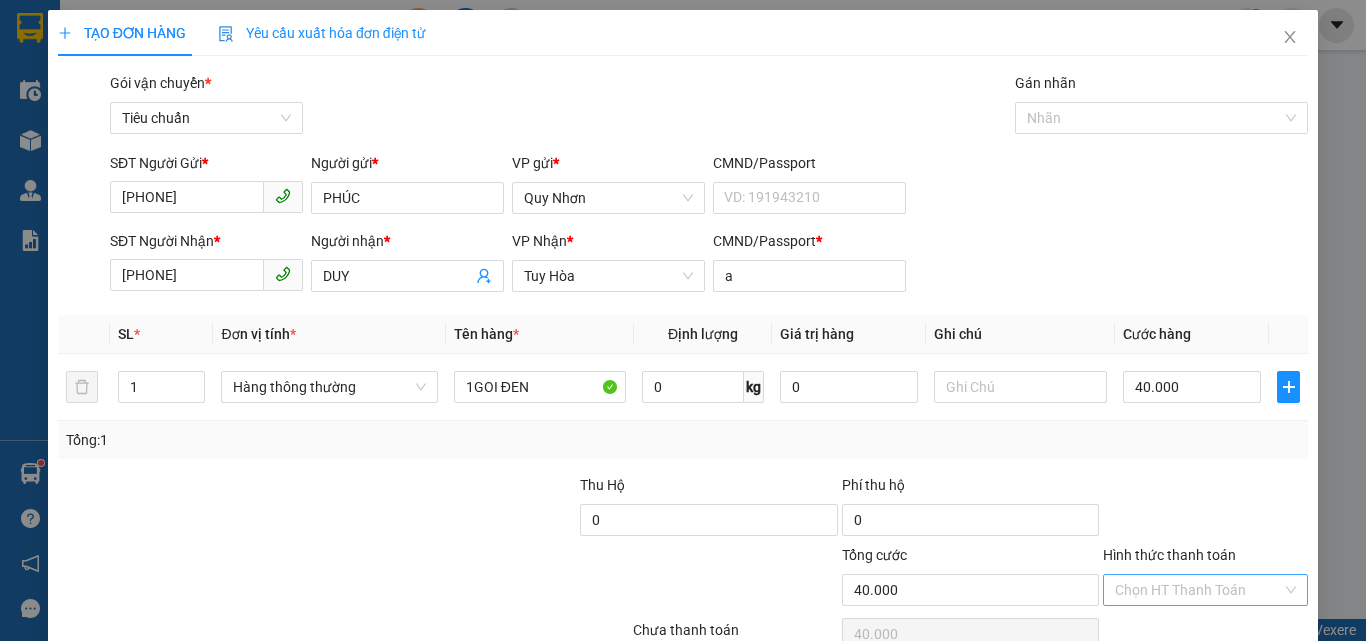 click on "Hình thức thanh toán" at bounding box center [1198, 590] 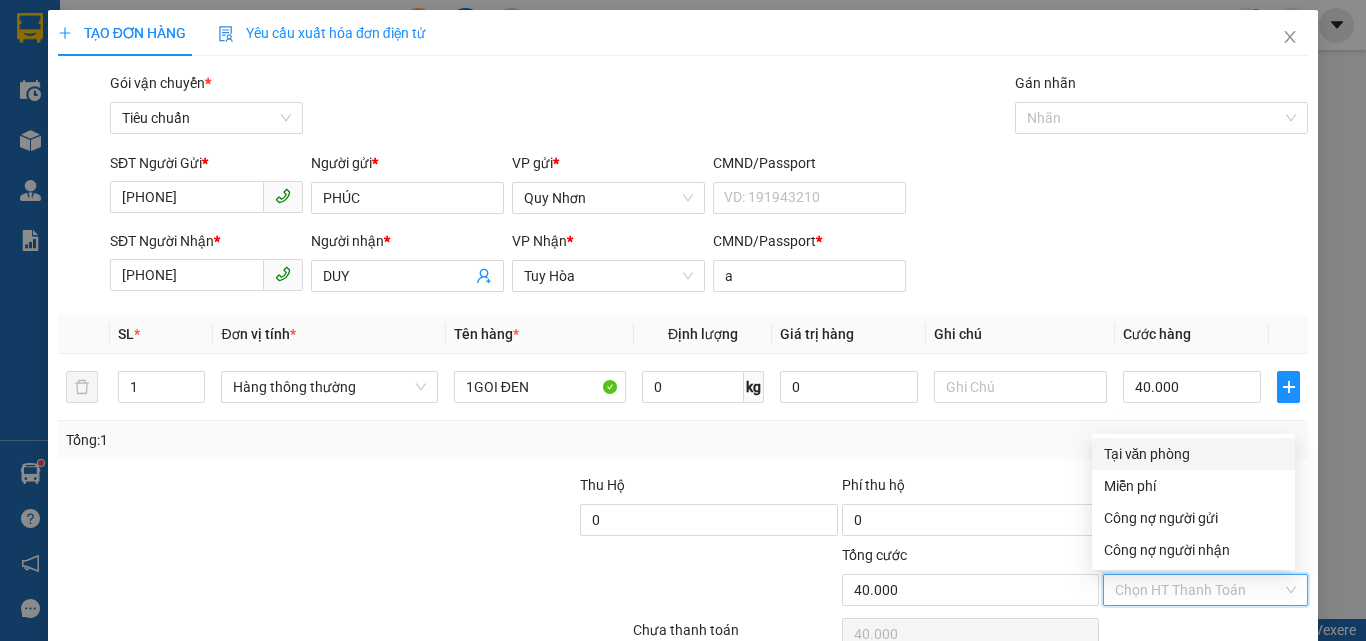 click on "Tại văn phòng" at bounding box center [1193, 454] 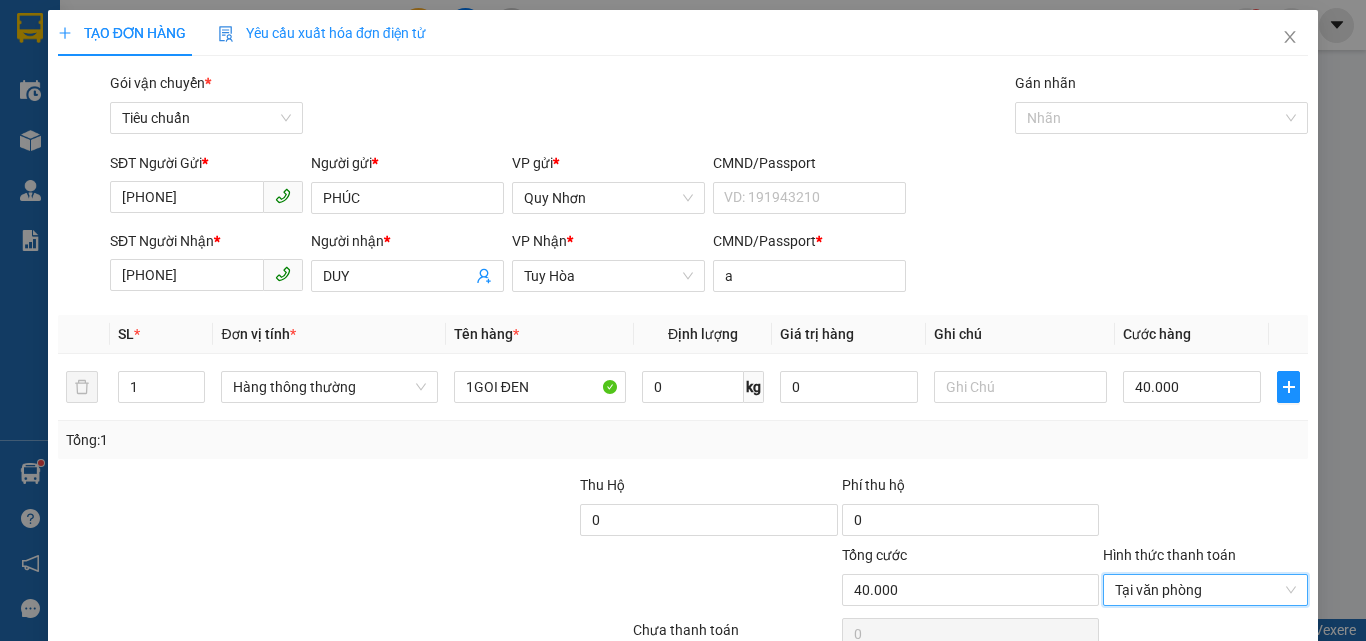 scroll, scrollTop: 99, scrollLeft: 0, axis: vertical 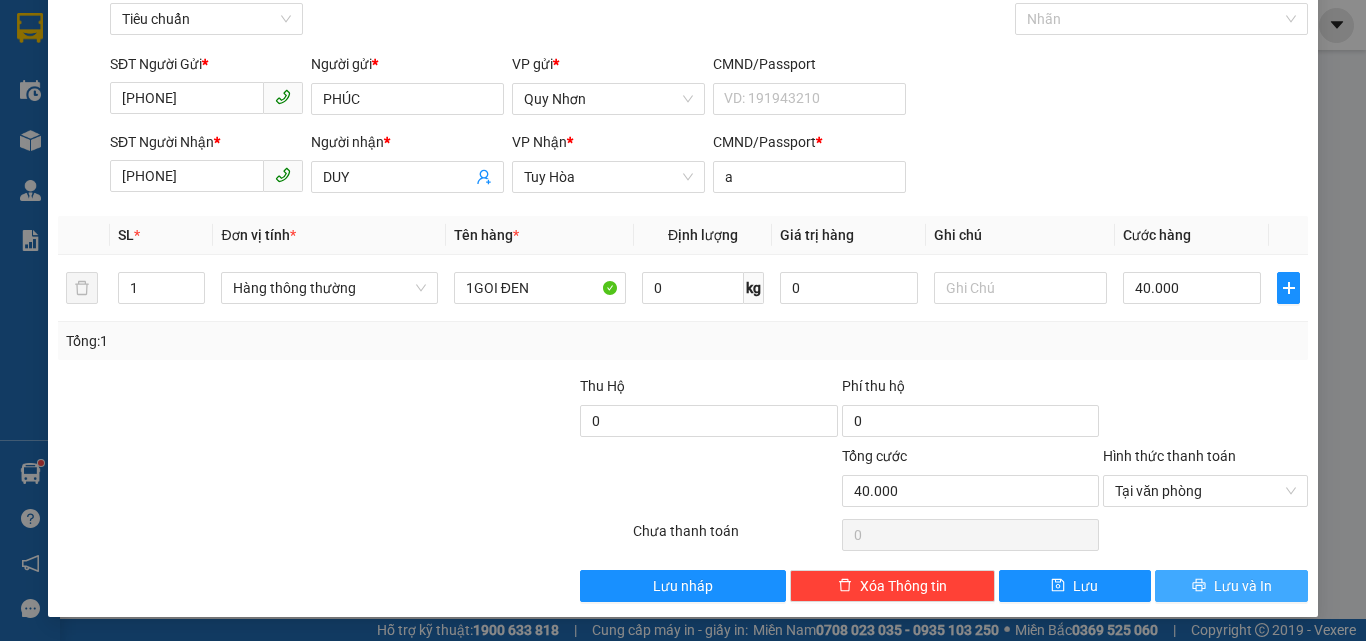 click on "Lưu và In" at bounding box center [1231, 586] 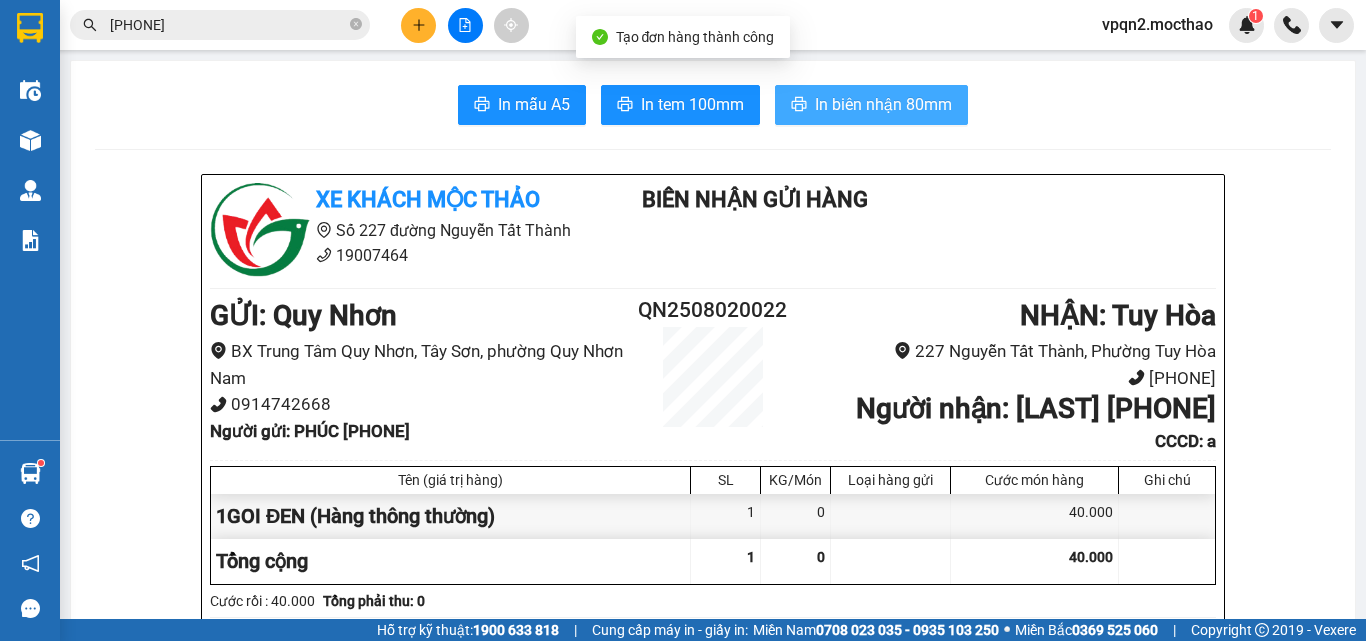 click on "In biên nhận 80mm" at bounding box center (883, 104) 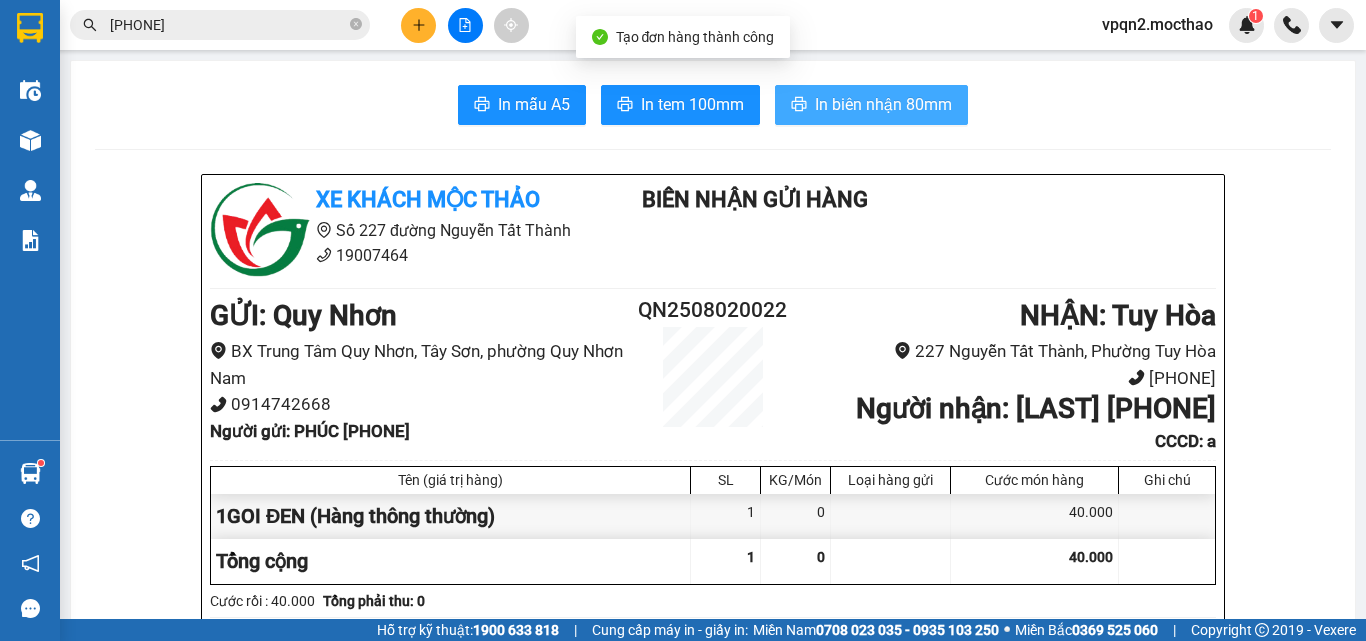 scroll, scrollTop: 0, scrollLeft: 0, axis: both 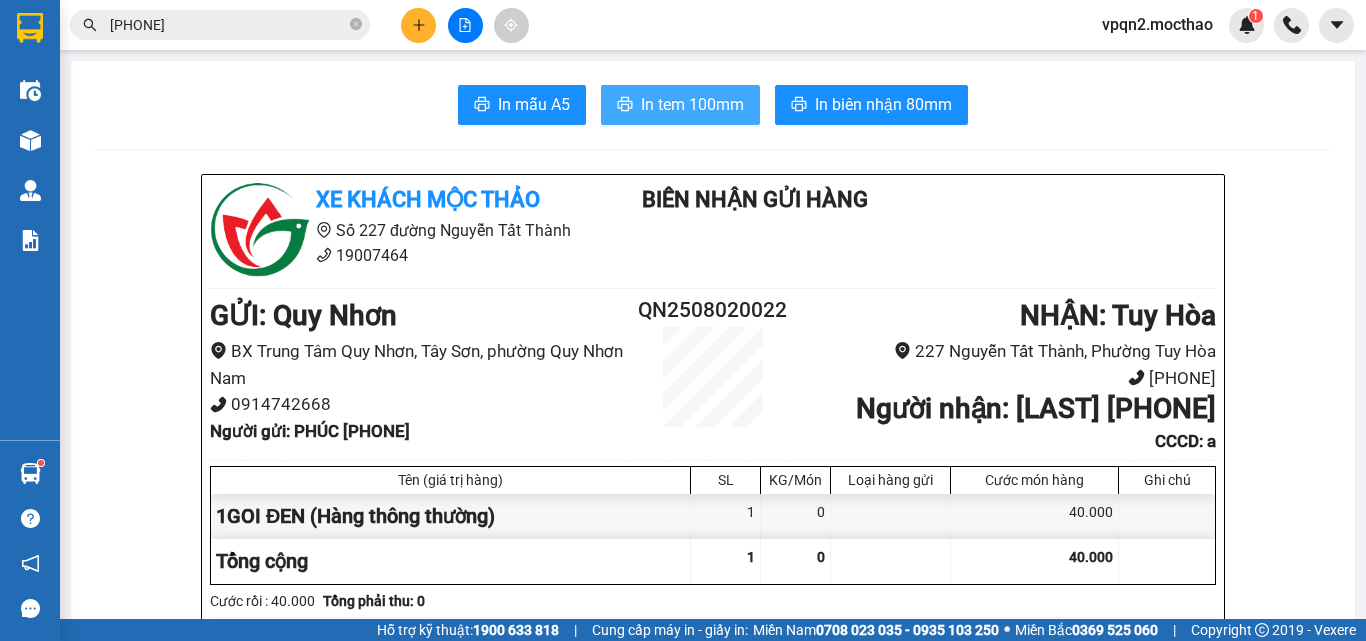 click on "In tem 100mm" at bounding box center [692, 104] 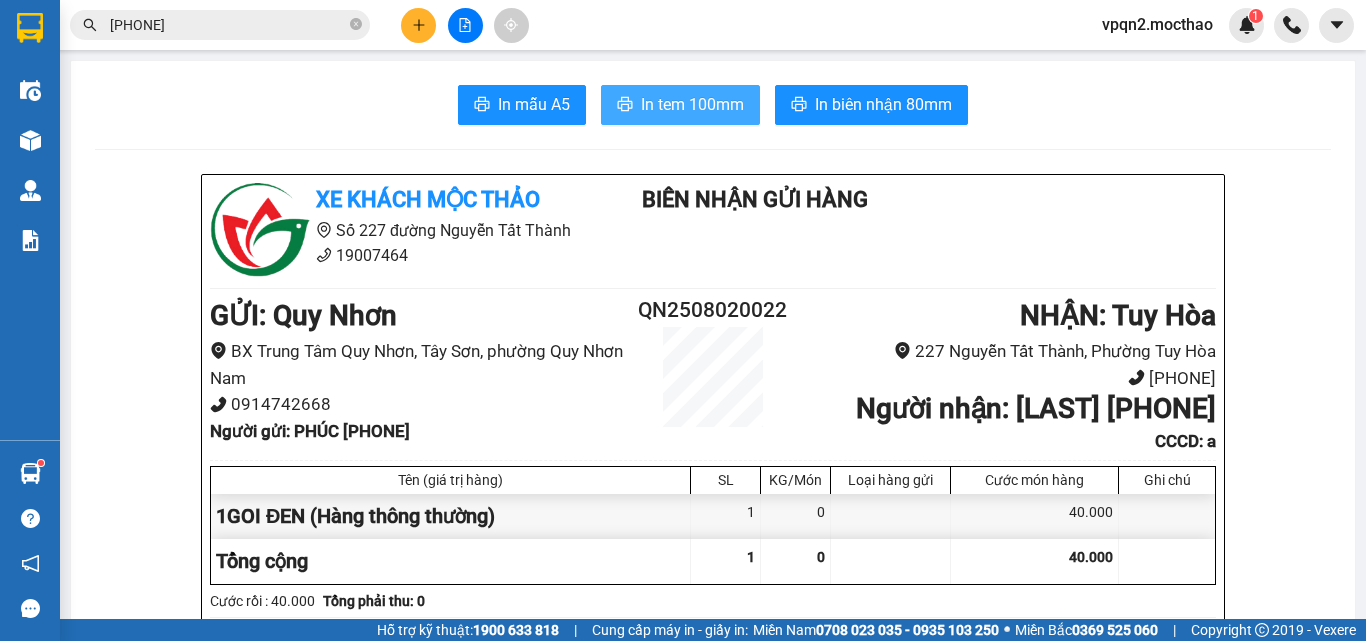 scroll, scrollTop: 0, scrollLeft: 0, axis: both 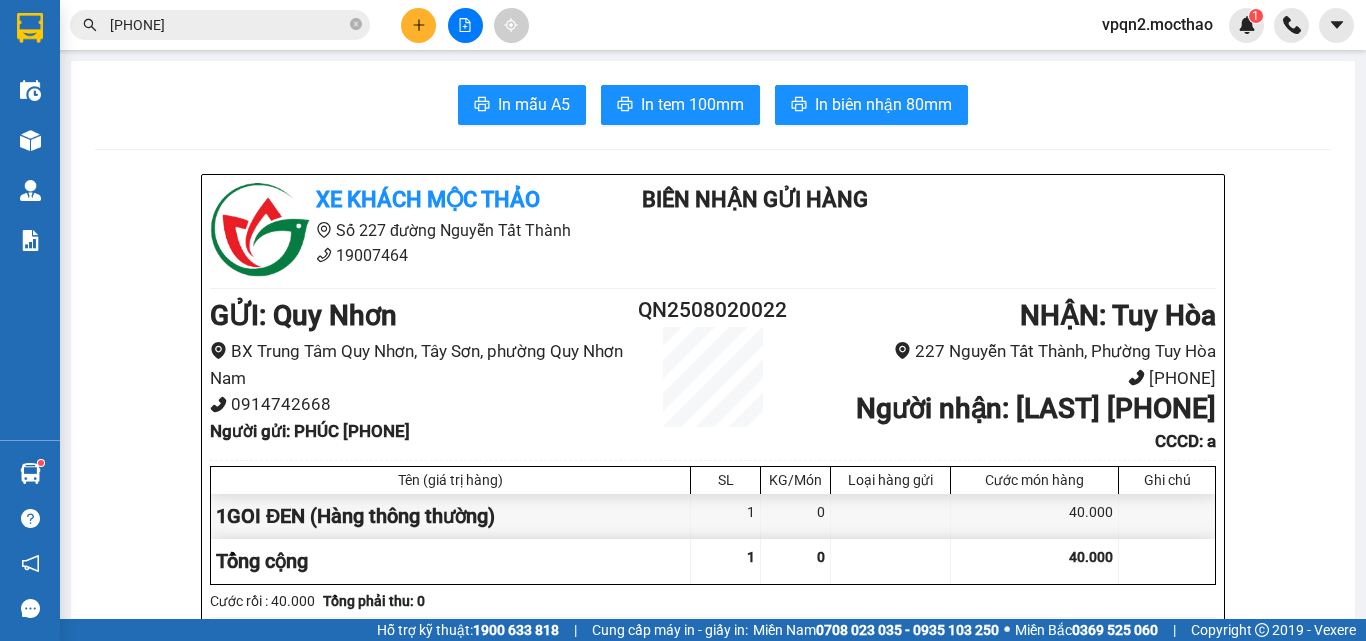 click on "Kết quả tìm kiếm ( 0 )  Bộ lọc  No Data 09635554701 vpqn2.mocthao 1" at bounding box center [683, 25] 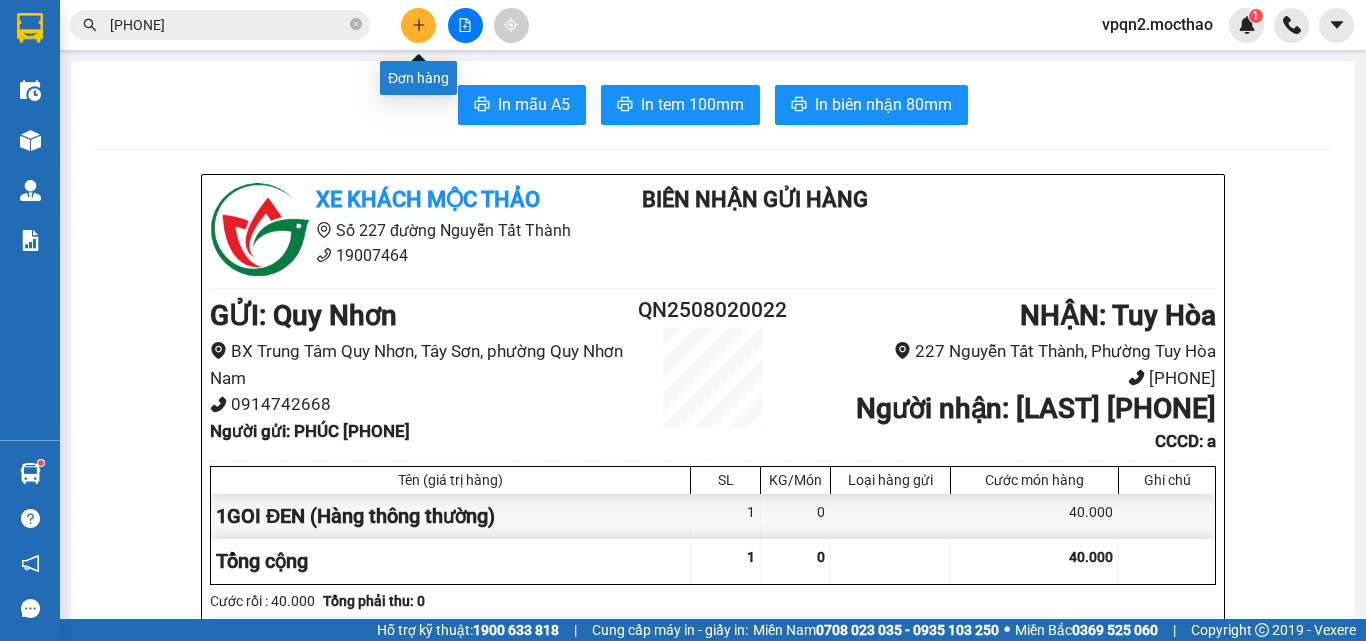 click at bounding box center [418, 25] 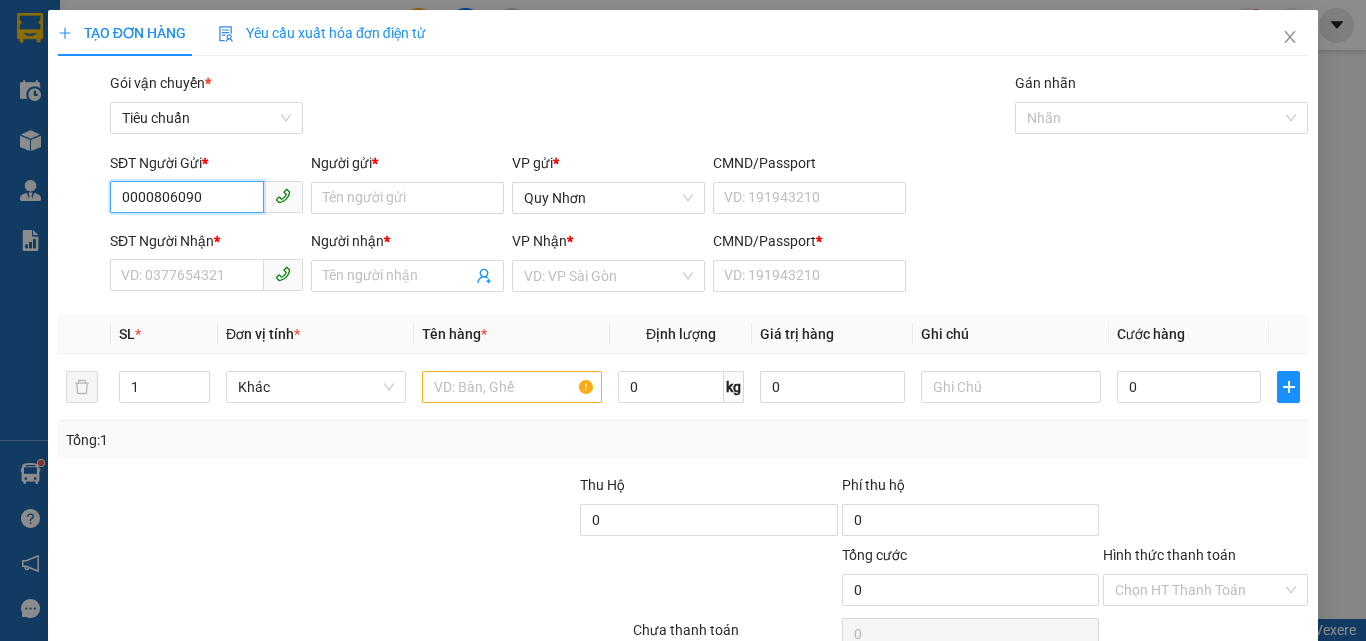drag, startPoint x: 186, startPoint y: 211, endPoint x: 7, endPoint y: 246, distance: 182.3897 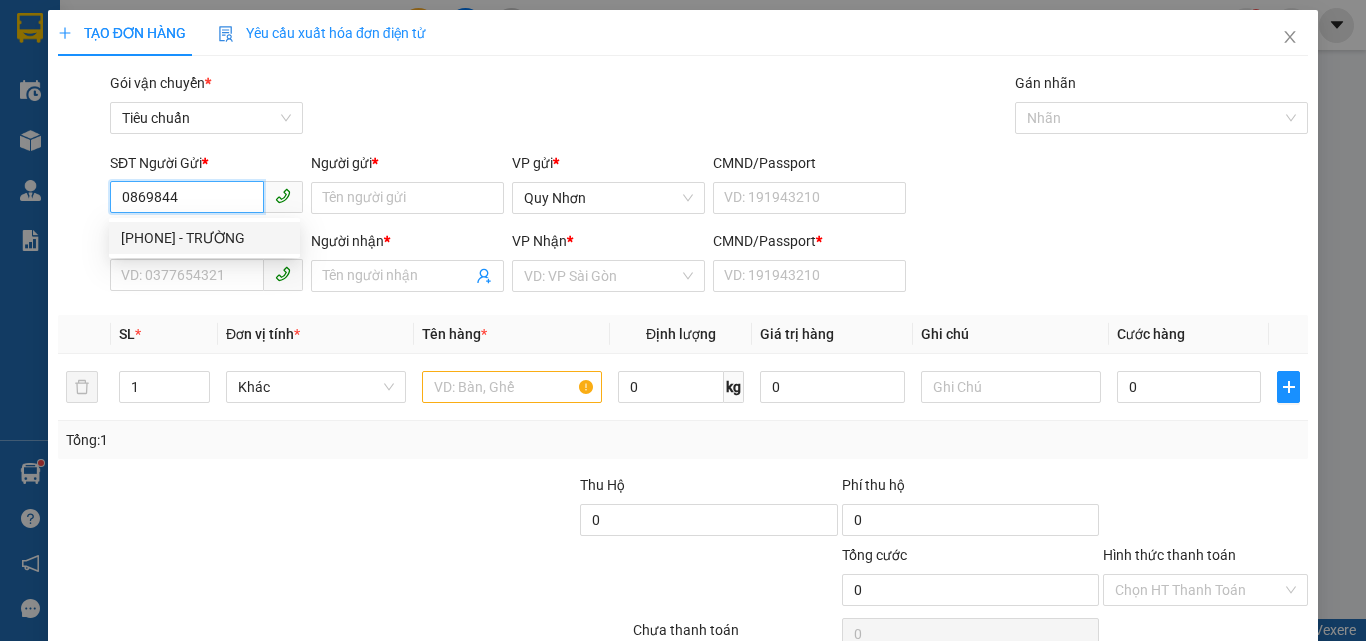 click on "0869844339 - TRƯỜNG" at bounding box center (204, 238) 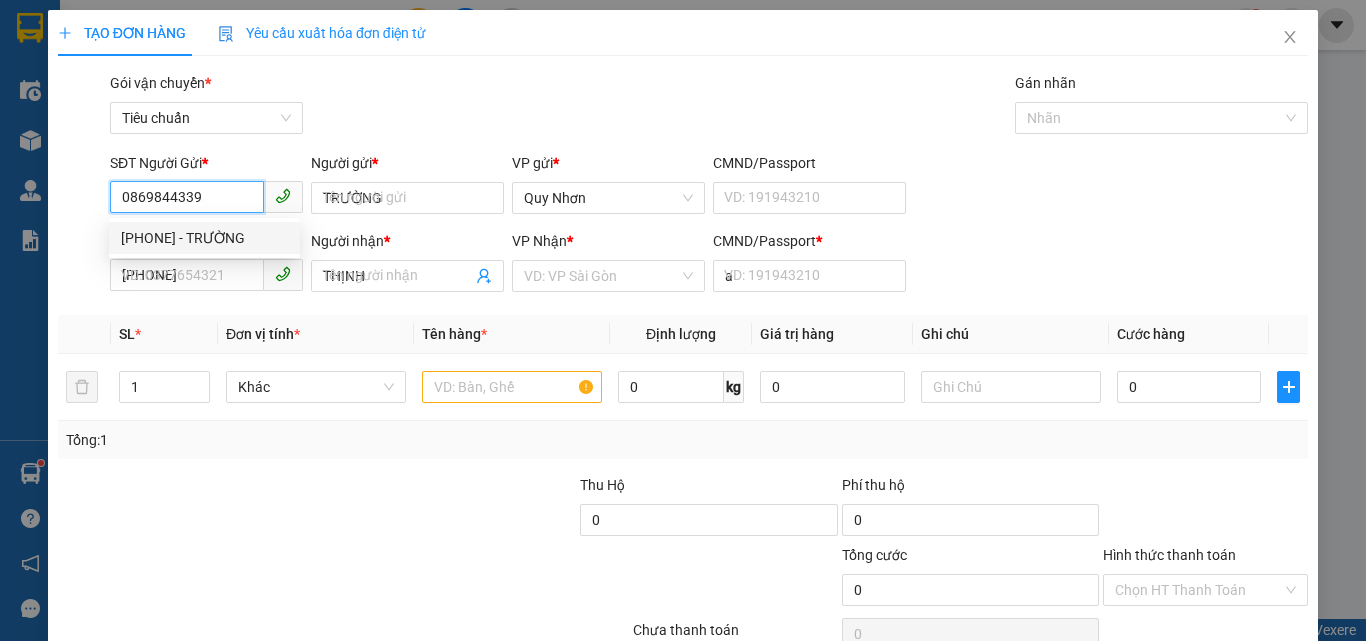 type on "50.000" 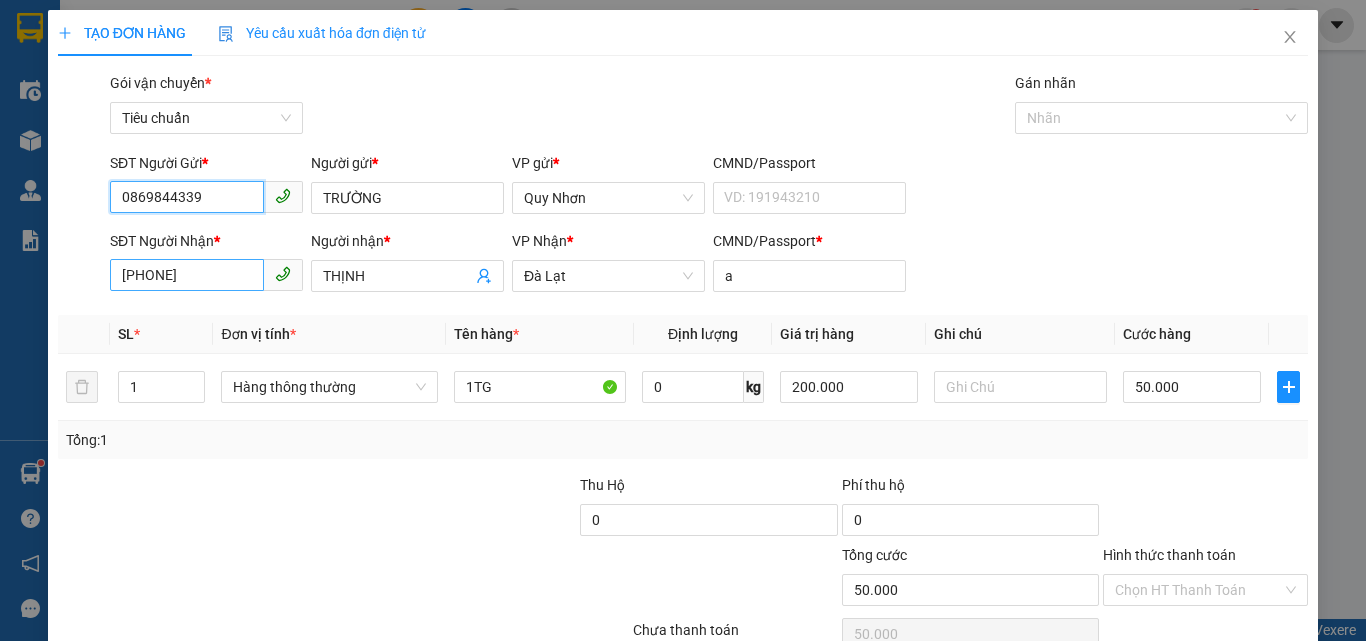 type on "0869844339" 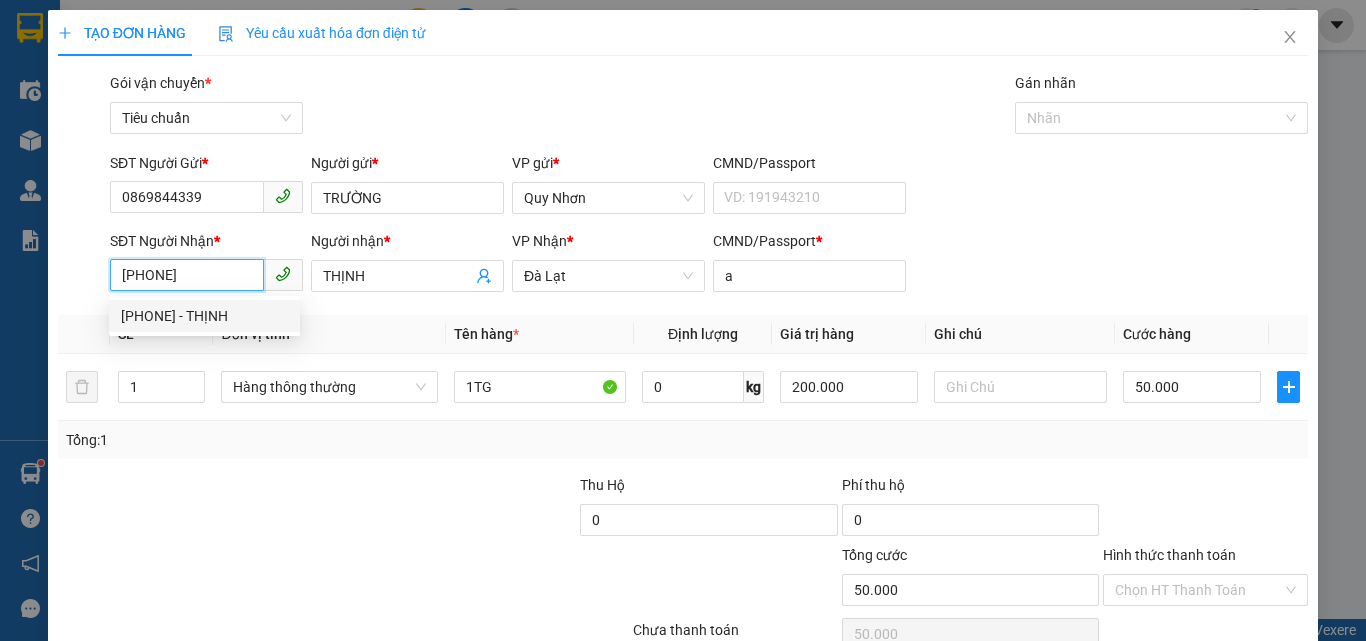 drag, startPoint x: 205, startPoint y: 273, endPoint x: 12, endPoint y: 319, distance: 198.40614 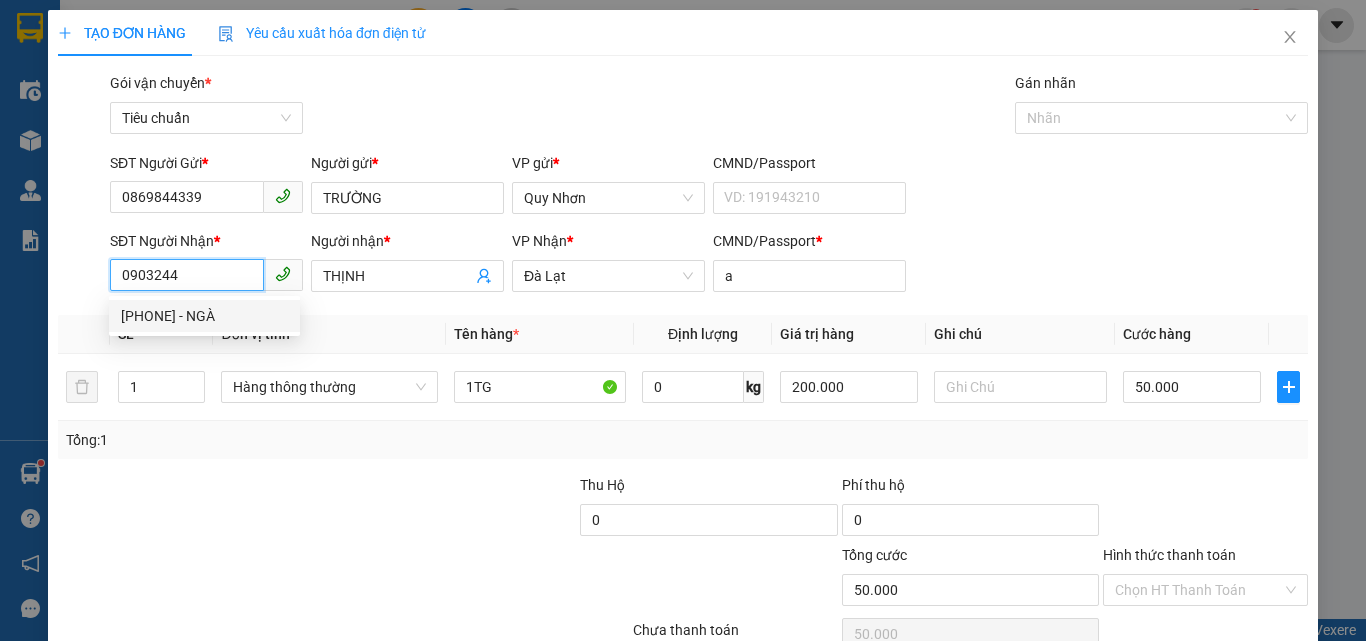 click on "0903244424 - NGÀ" at bounding box center (204, 316) 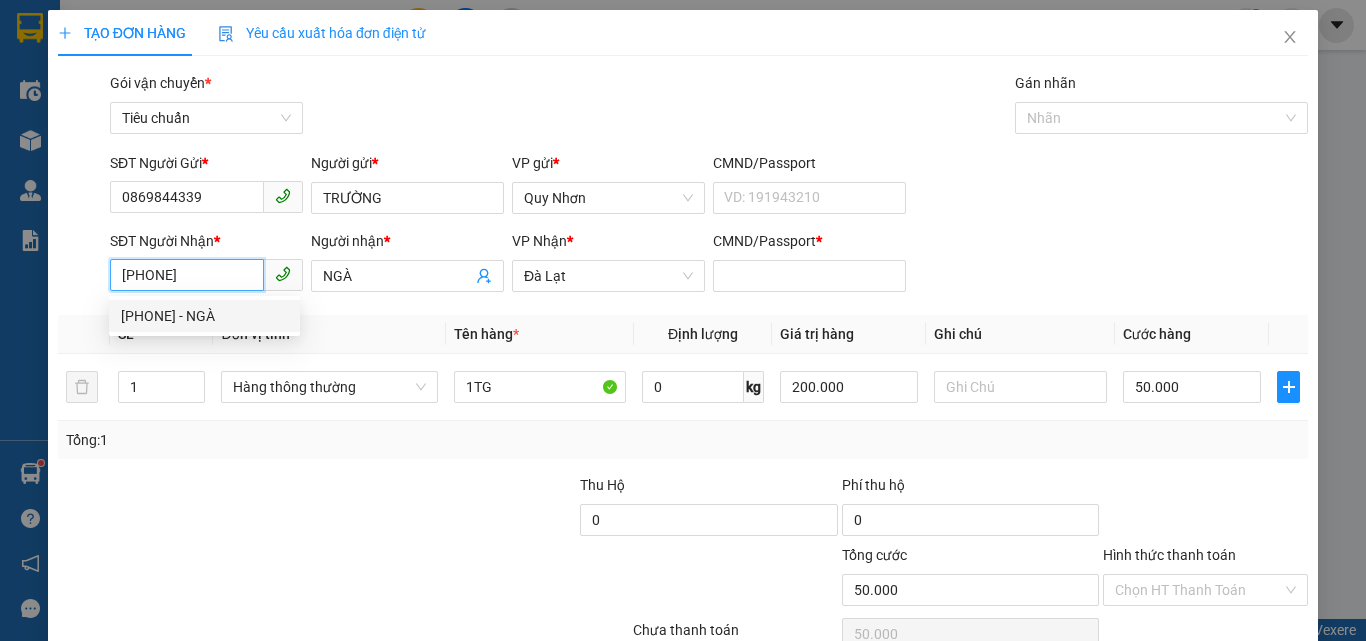 type on "30.000" 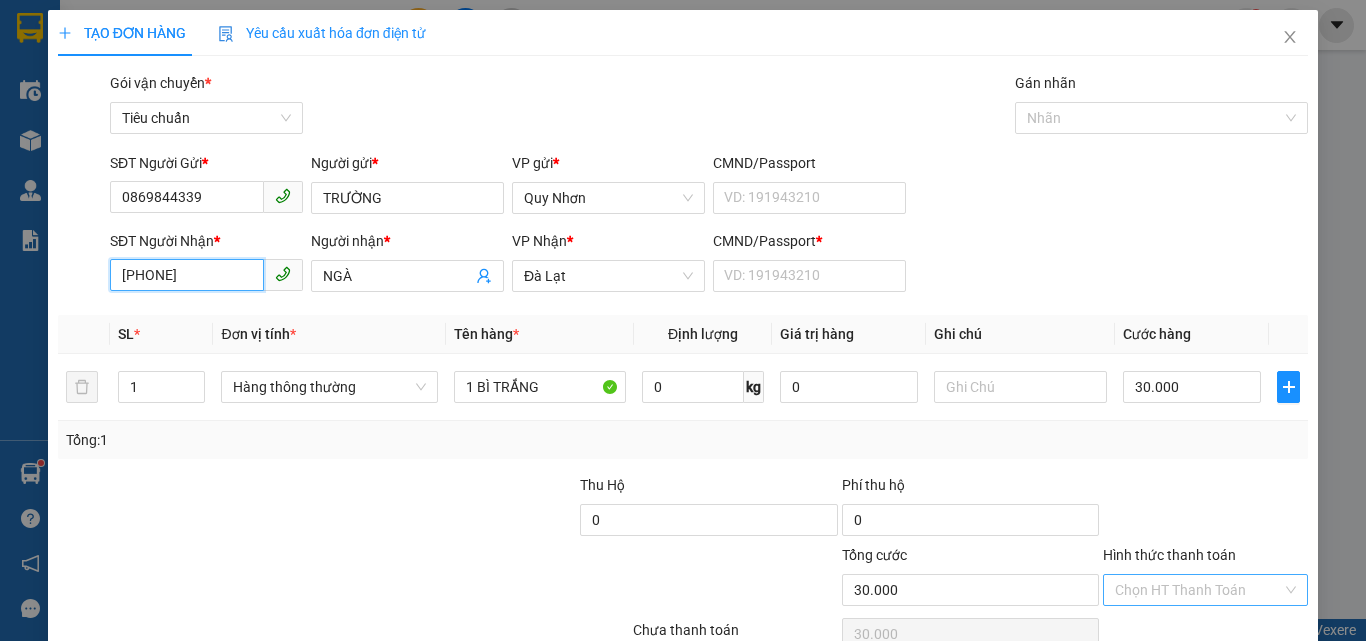 type on "0903244424" 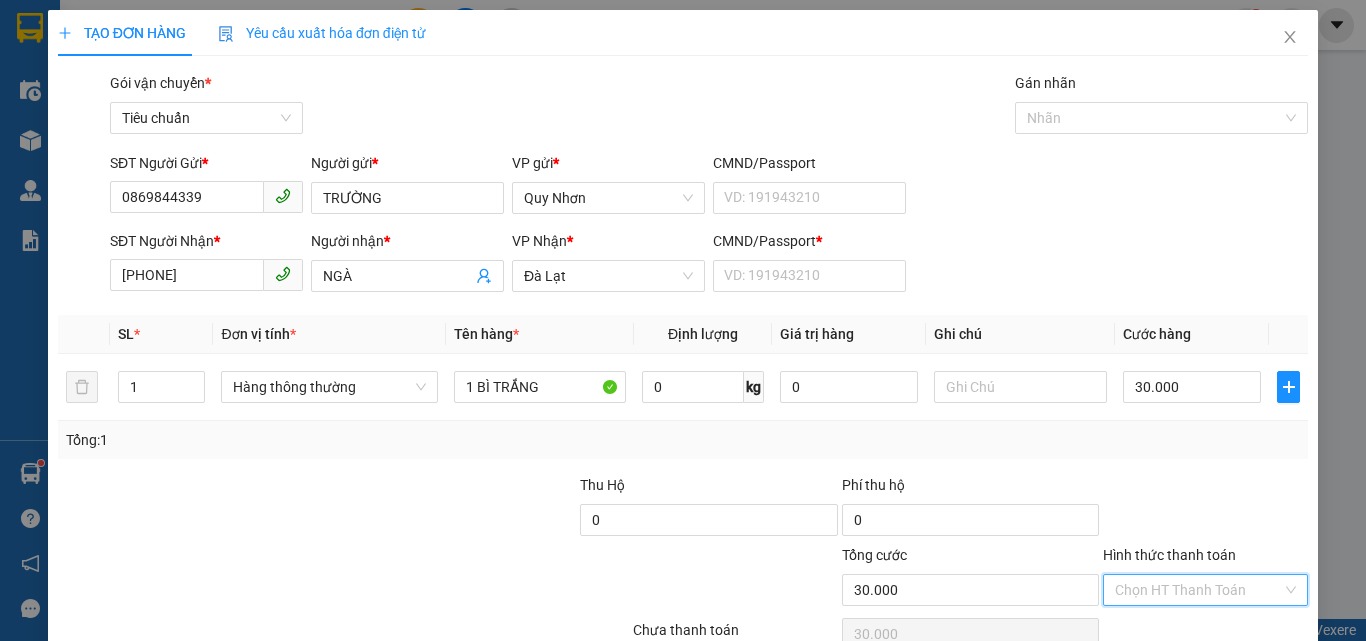 click on "Hình thức thanh toán" at bounding box center (1198, 590) 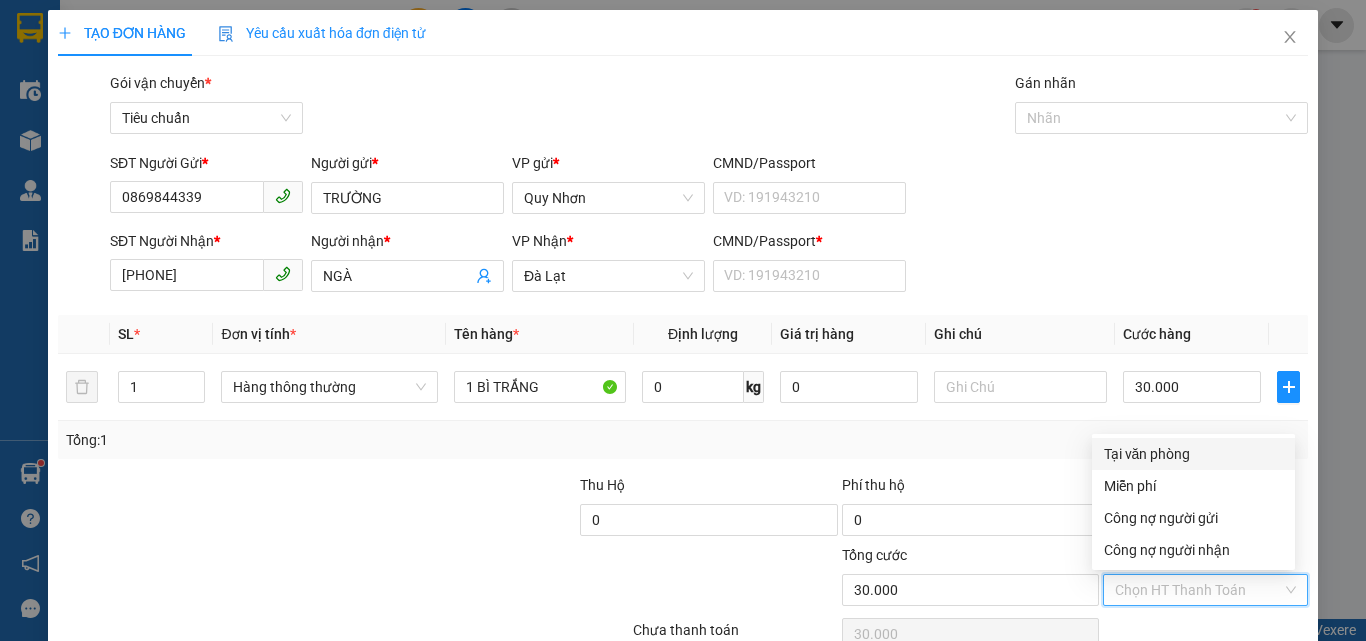 click on "Tại văn phòng" at bounding box center (1193, 454) 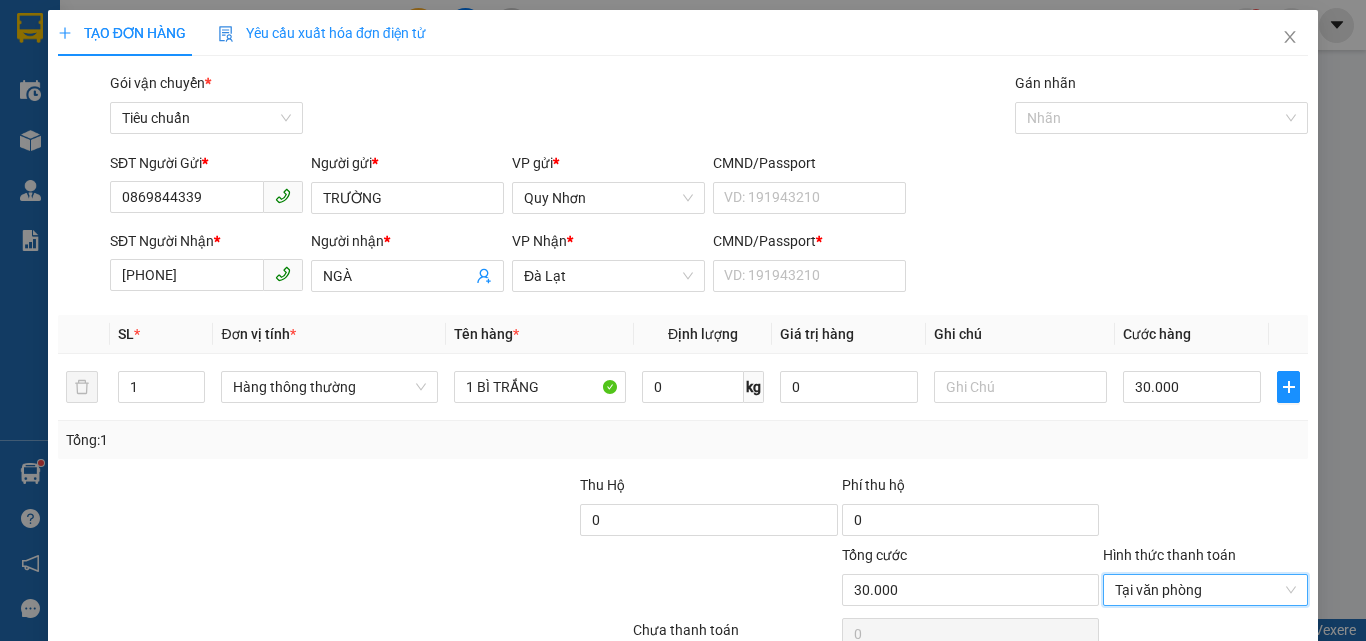 scroll, scrollTop: 99, scrollLeft: 0, axis: vertical 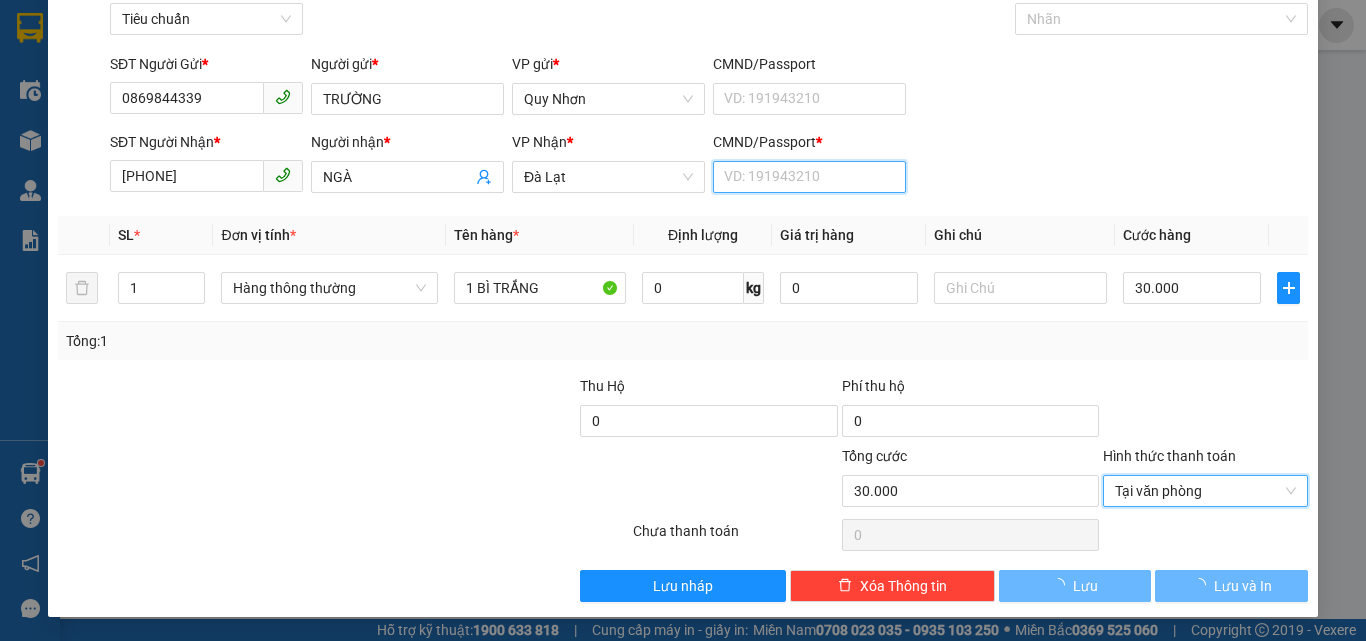 click on "CMND/Passport  *" at bounding box center [809, 177] 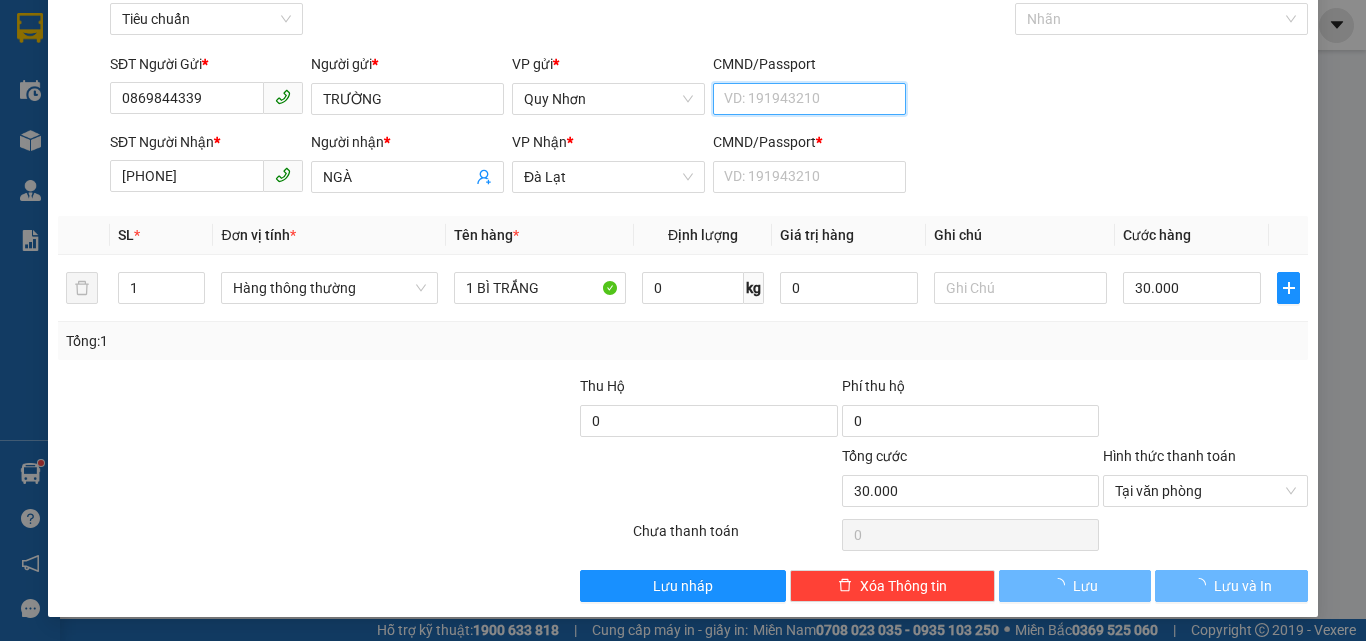 click on "CMND/Passport" at bounding box center [809, 99] 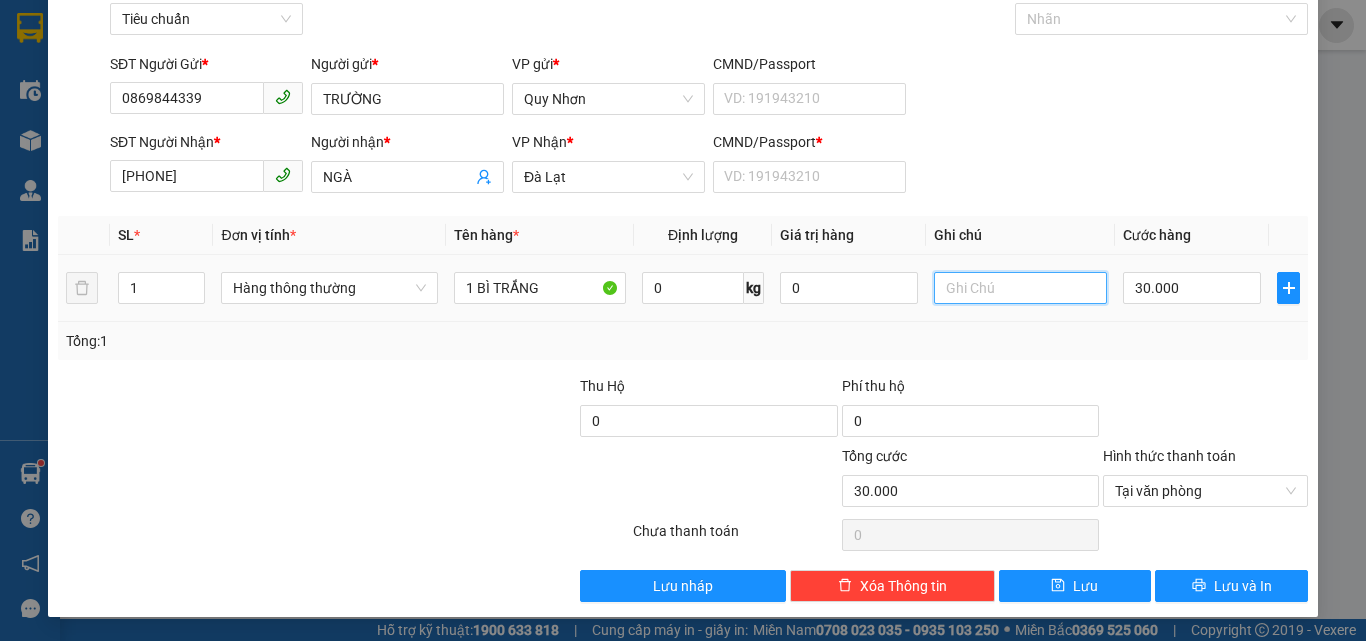 click at bounding box center [1020, 288] 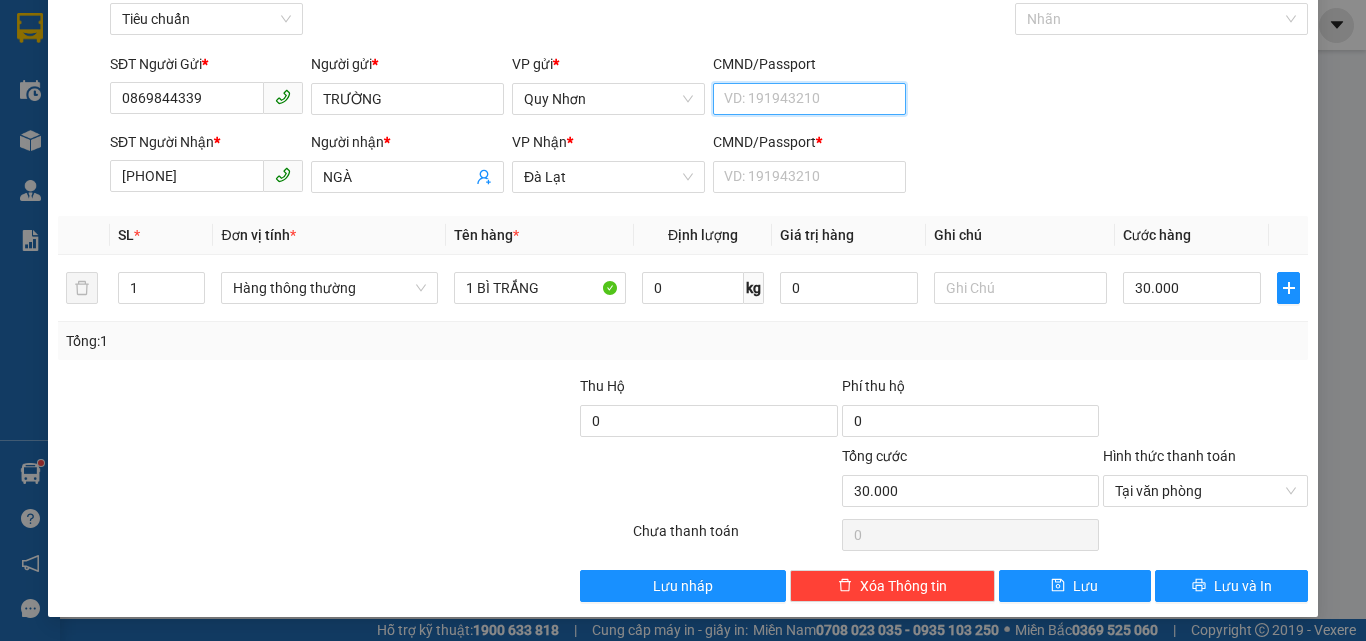 click on "CMND/Passport" at bounding box center [809, 99] 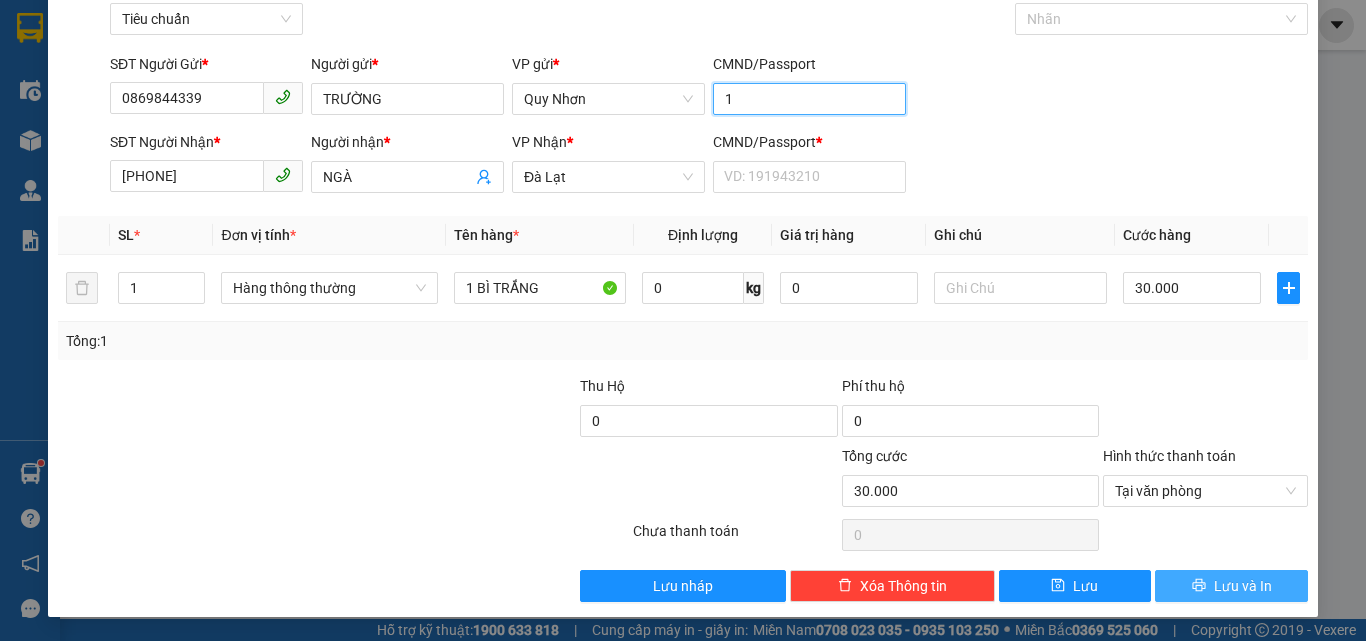 type on "1" 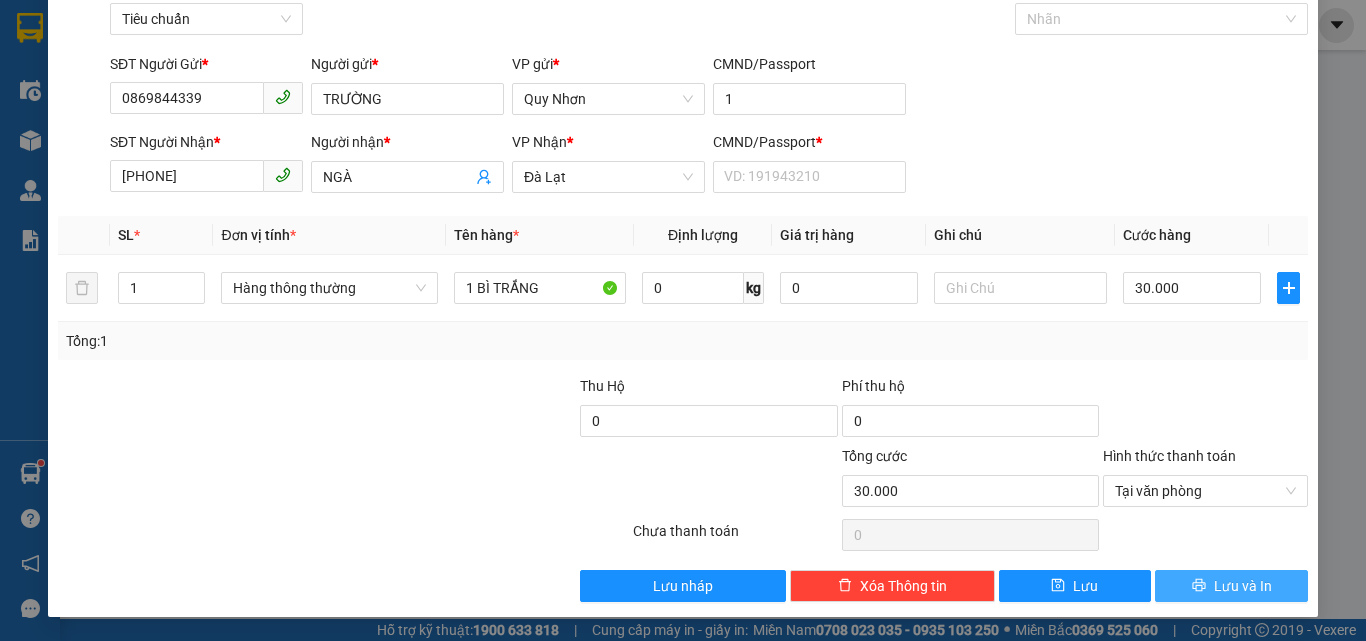 click on "Lưu và In" at bounding box center (1243, 586) 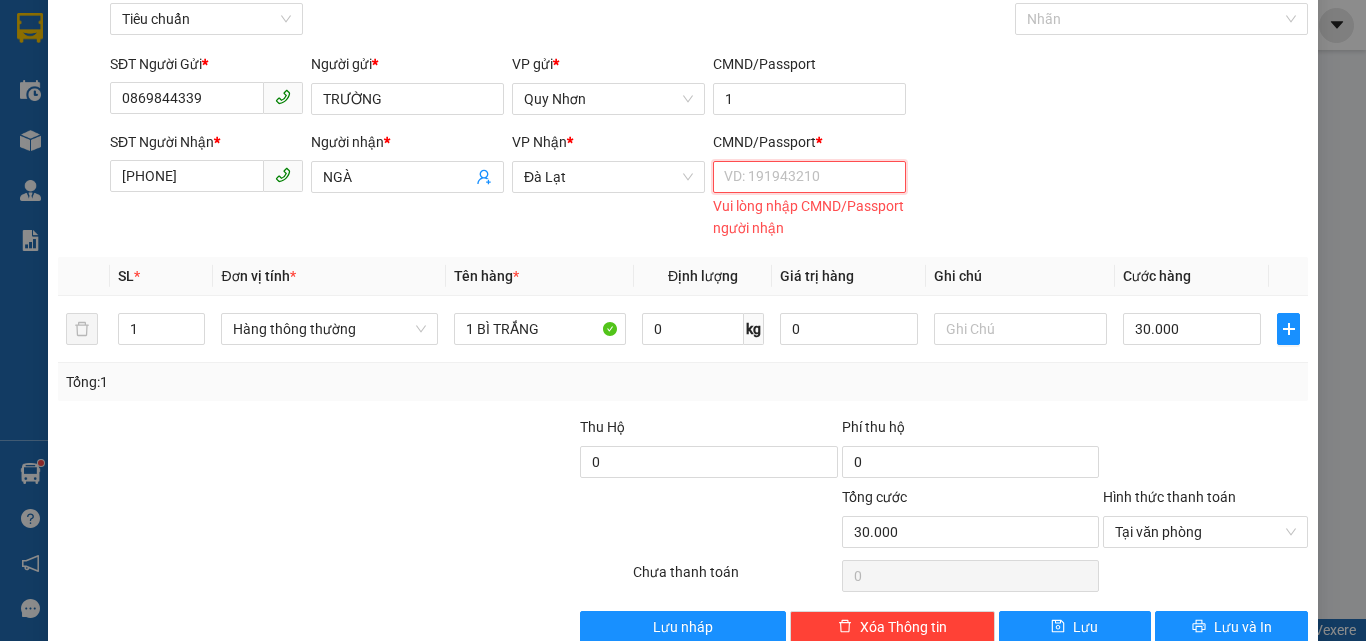 click on "CMND/Passport  *" at bounding box center (809, 177) 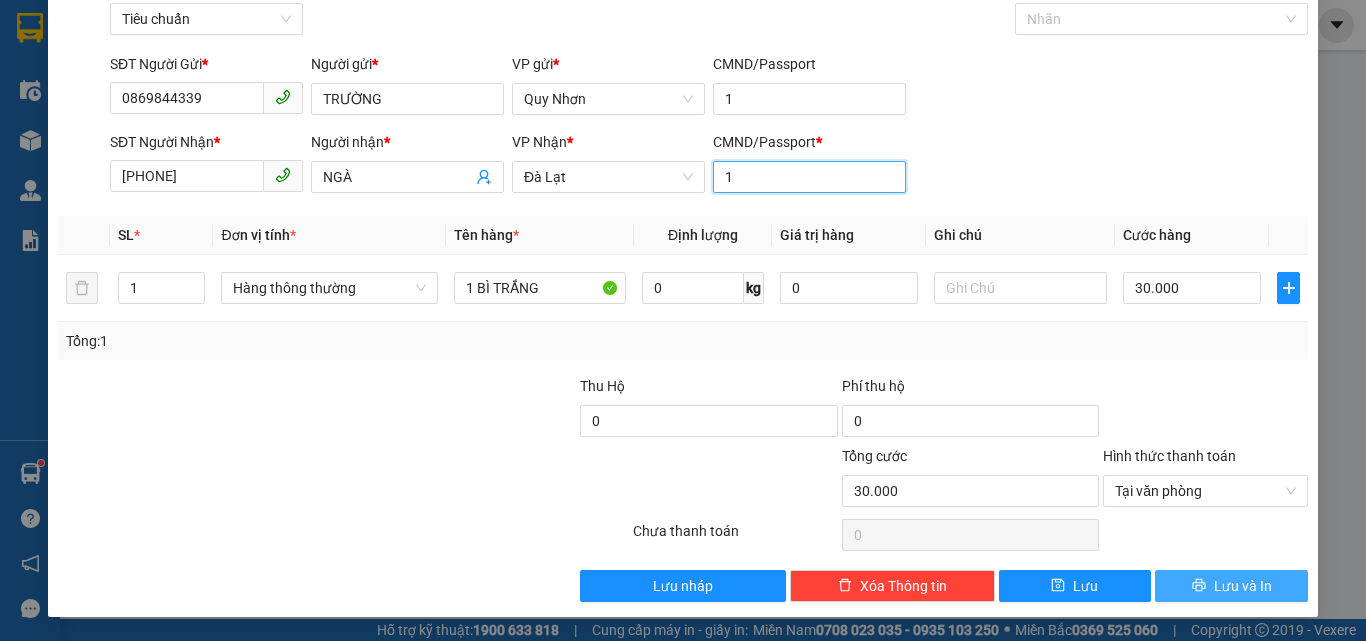 type on "1" 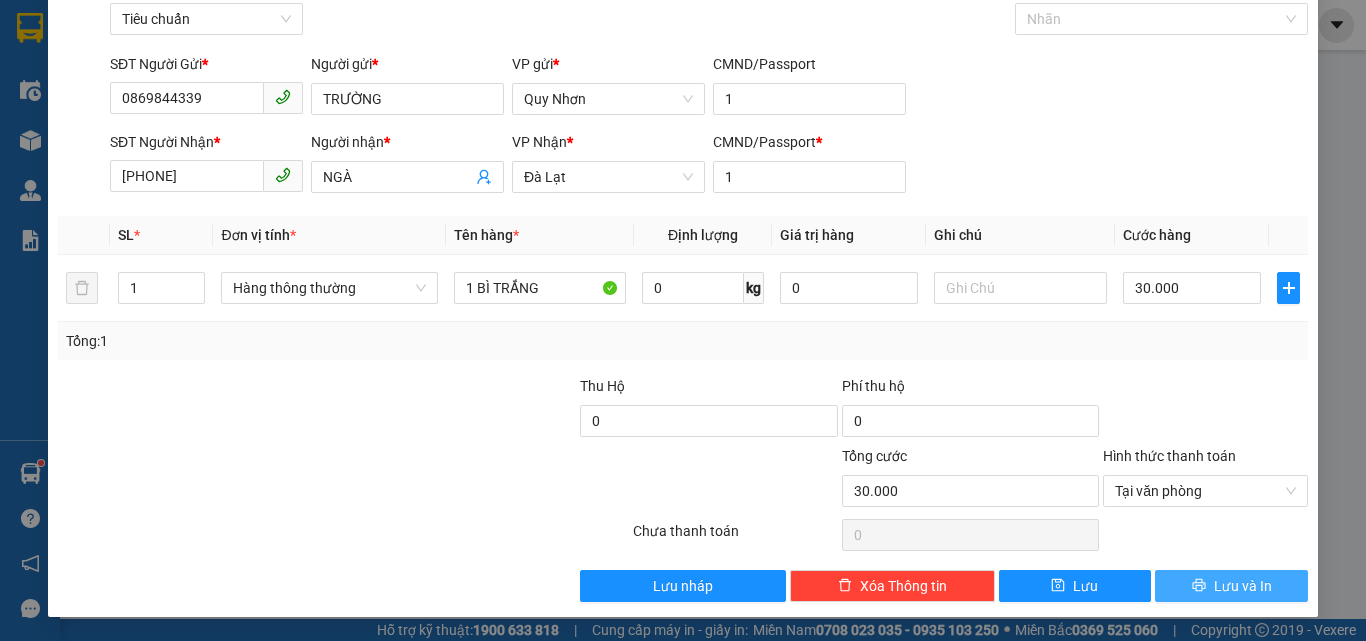 click on "Lưu và In" at bounding box center [1243, 586] 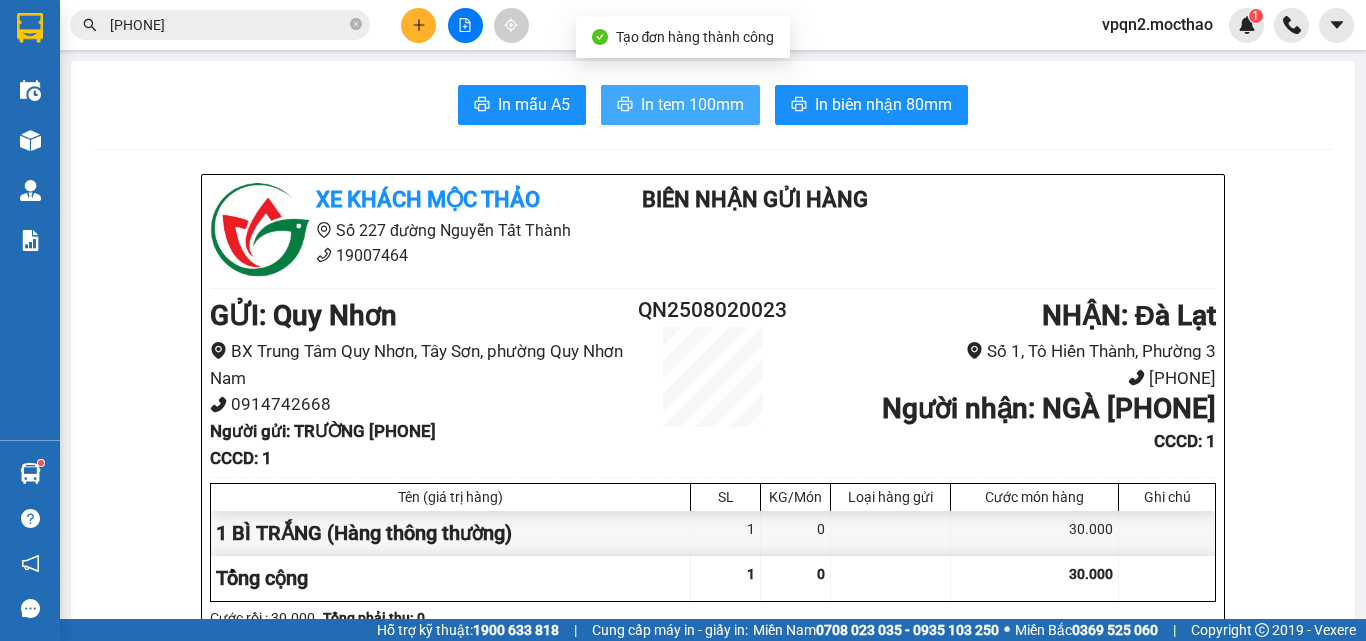click on "In tem 100mm" at bounding box center [692, 104] 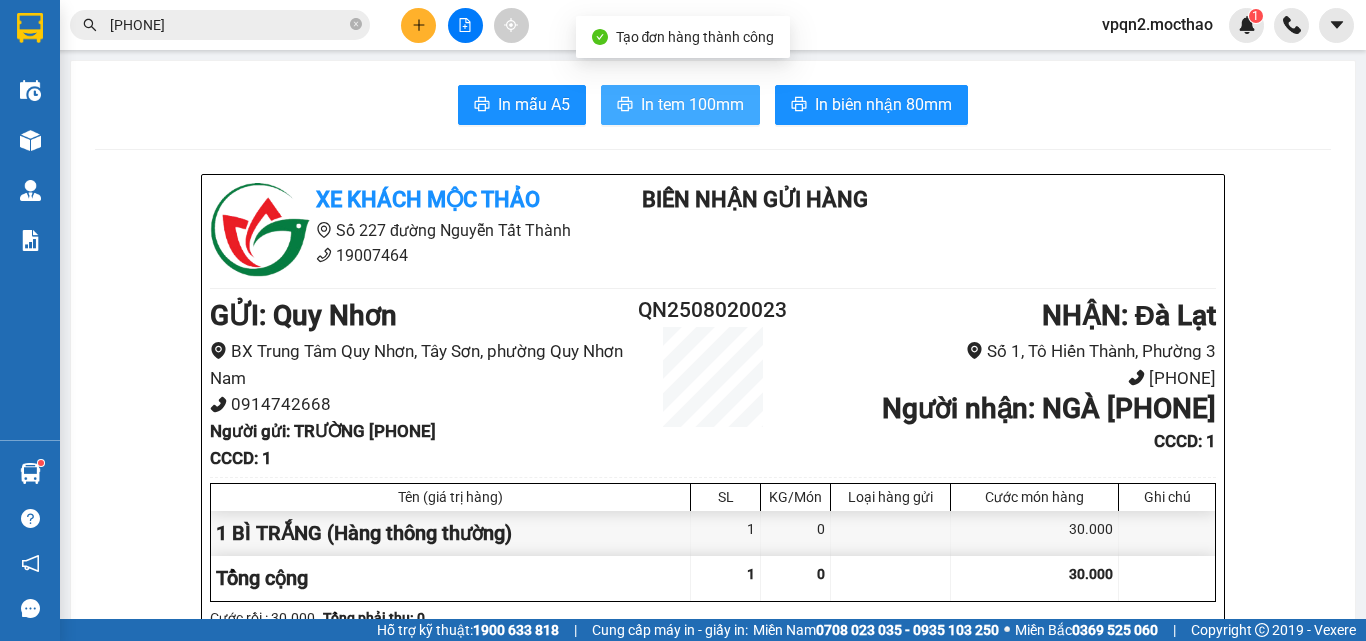scroll, scrollTop: 0, scrollLeft: 0, axis: both 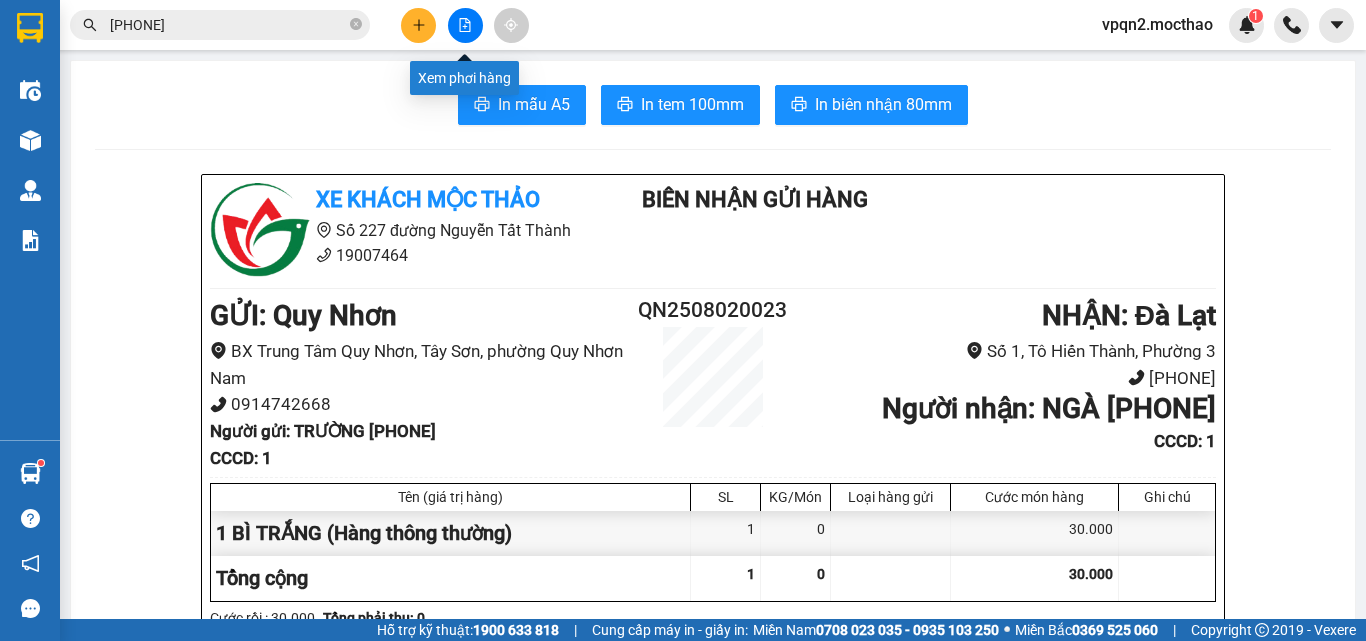 click 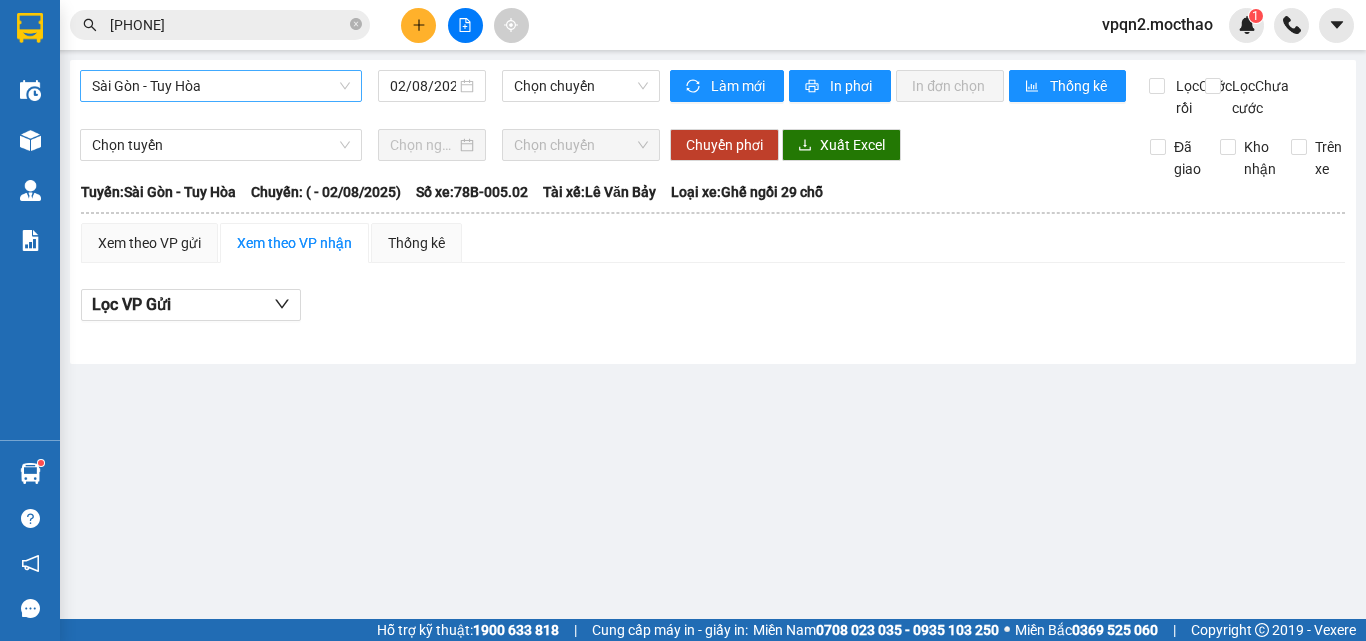 click on "Sài Gòn - Tuy Hòa" at bounding box center [221, 86] 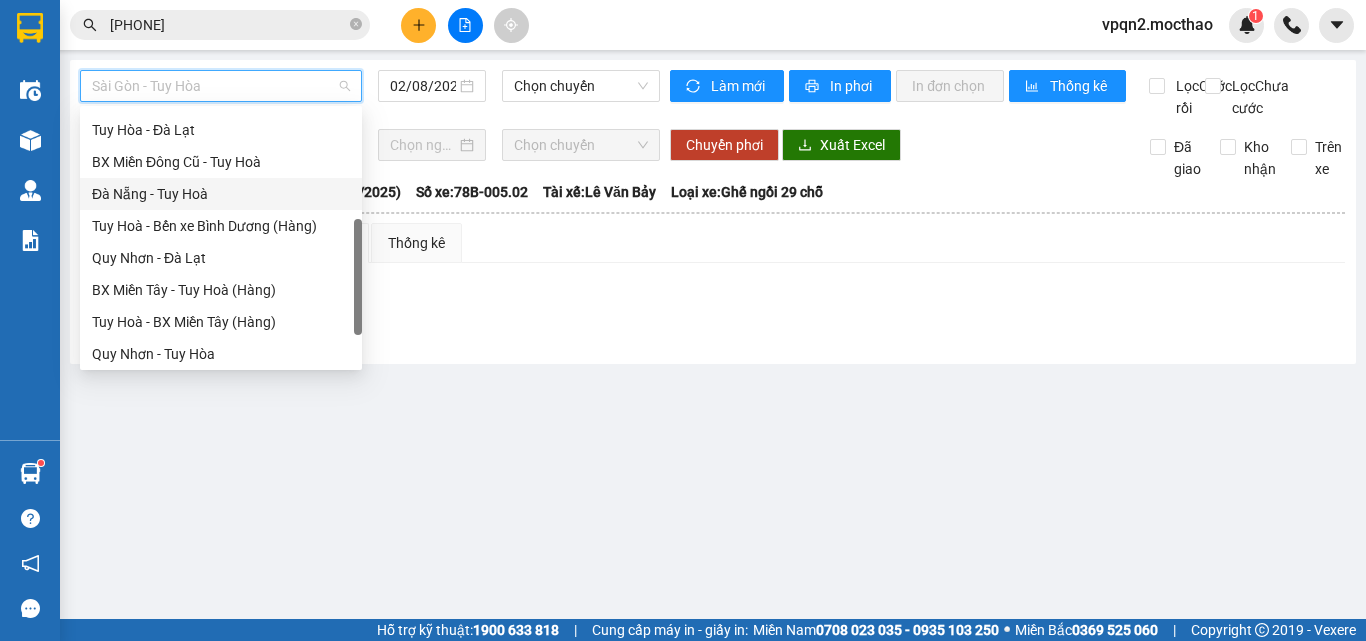 scroll, scrollTop: 148, scrollLeft: 0, axis: vertical 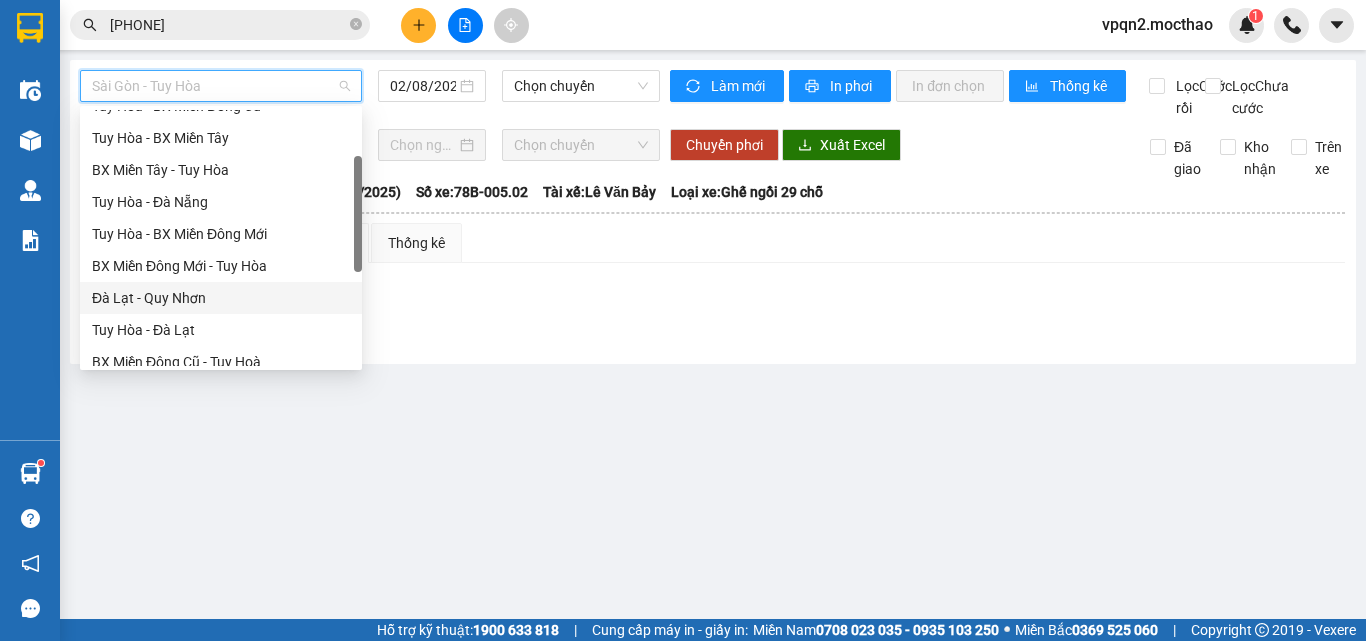 click on "Đà Lạt - Quy Nhơn" at bounding box center (221, 298) 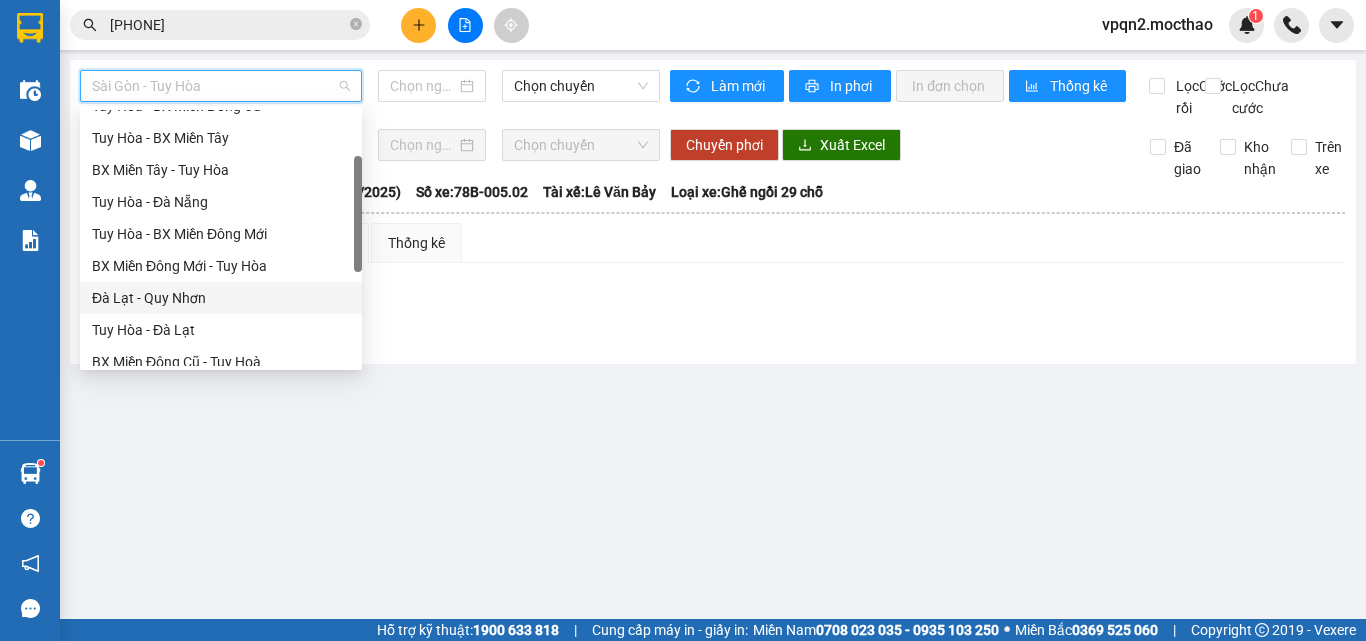type on "02/08/2025" 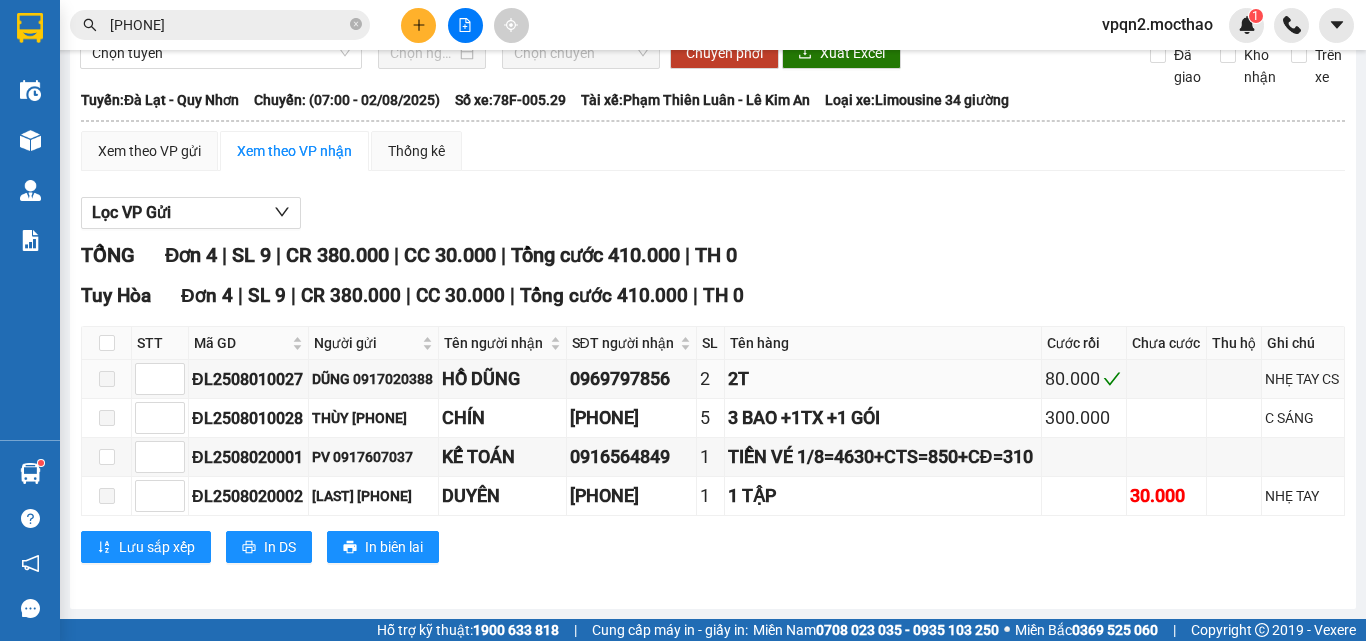 scroll, scrollTop: 0, scrollLeft: 0, axis: both 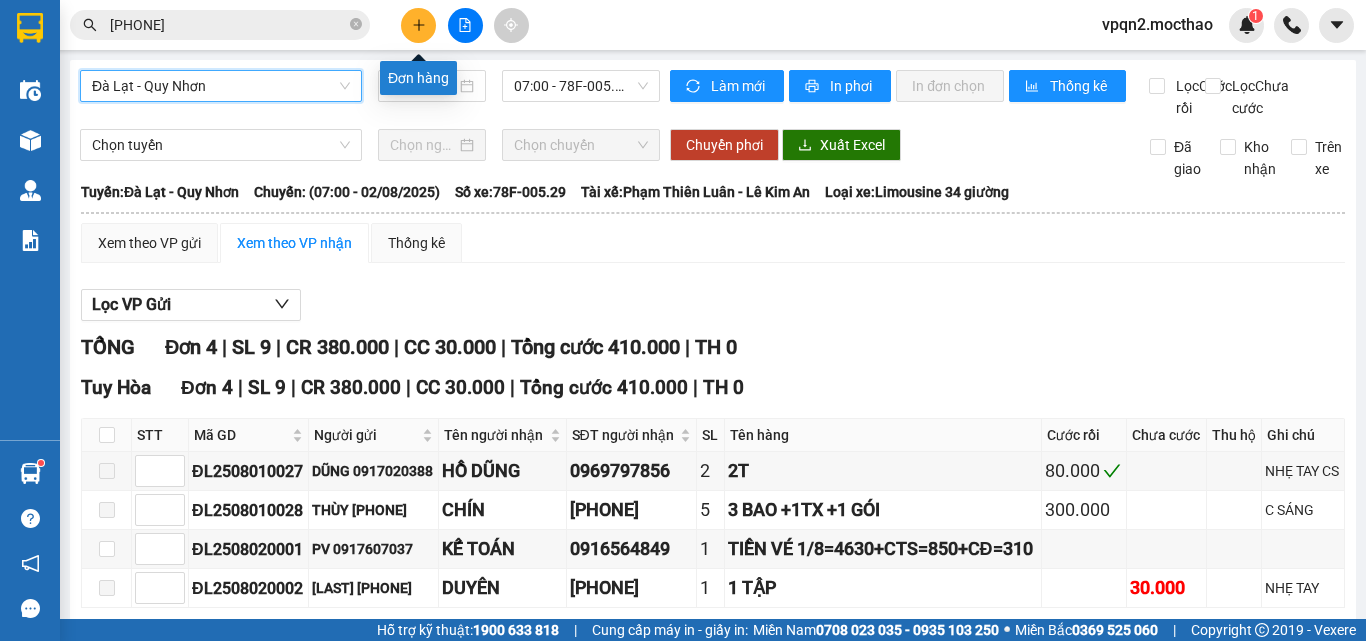 click 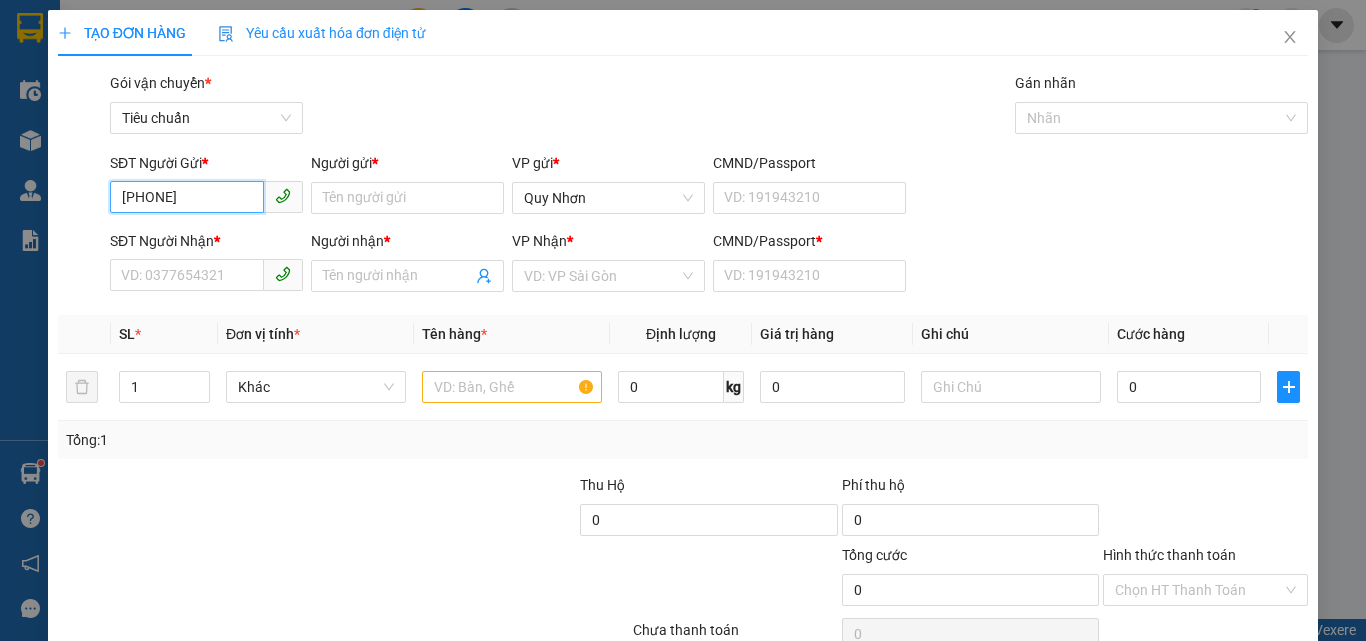 drag, startPoint x: 167, startPoint y: 201, endPoint x: 255, endPoint y: 215, distance: 89.106674 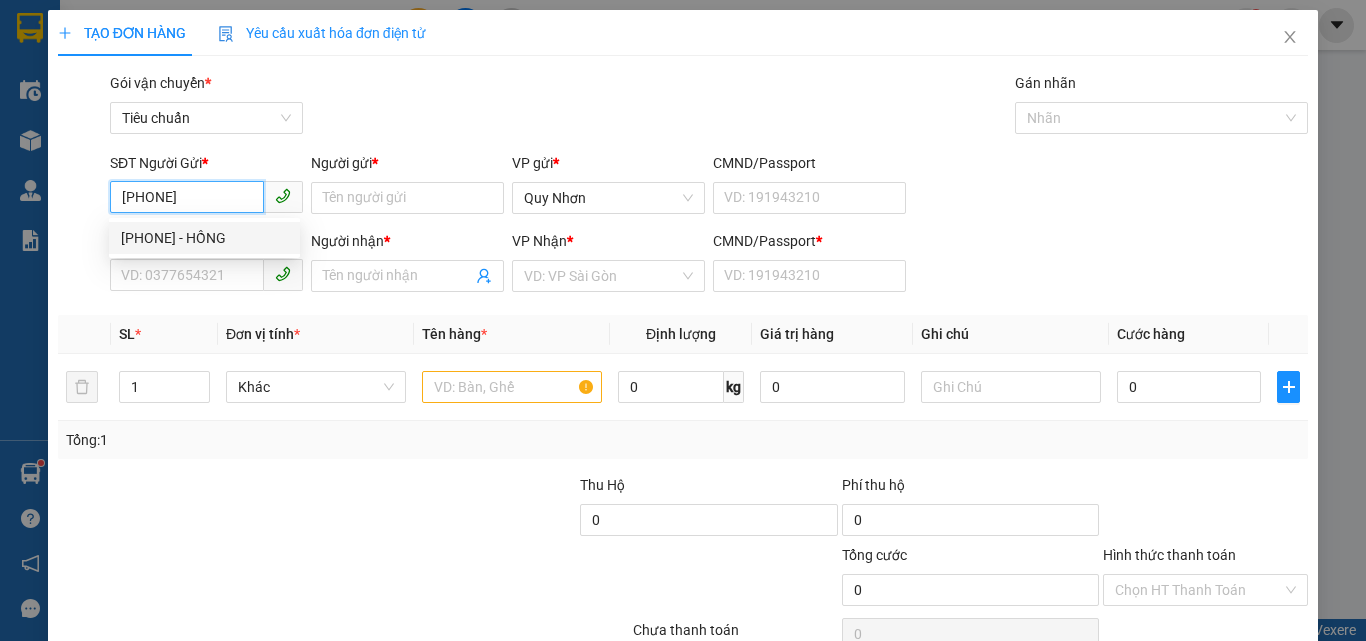 click on "0979359236 - HỒNG" at bounding box center (204, 238) 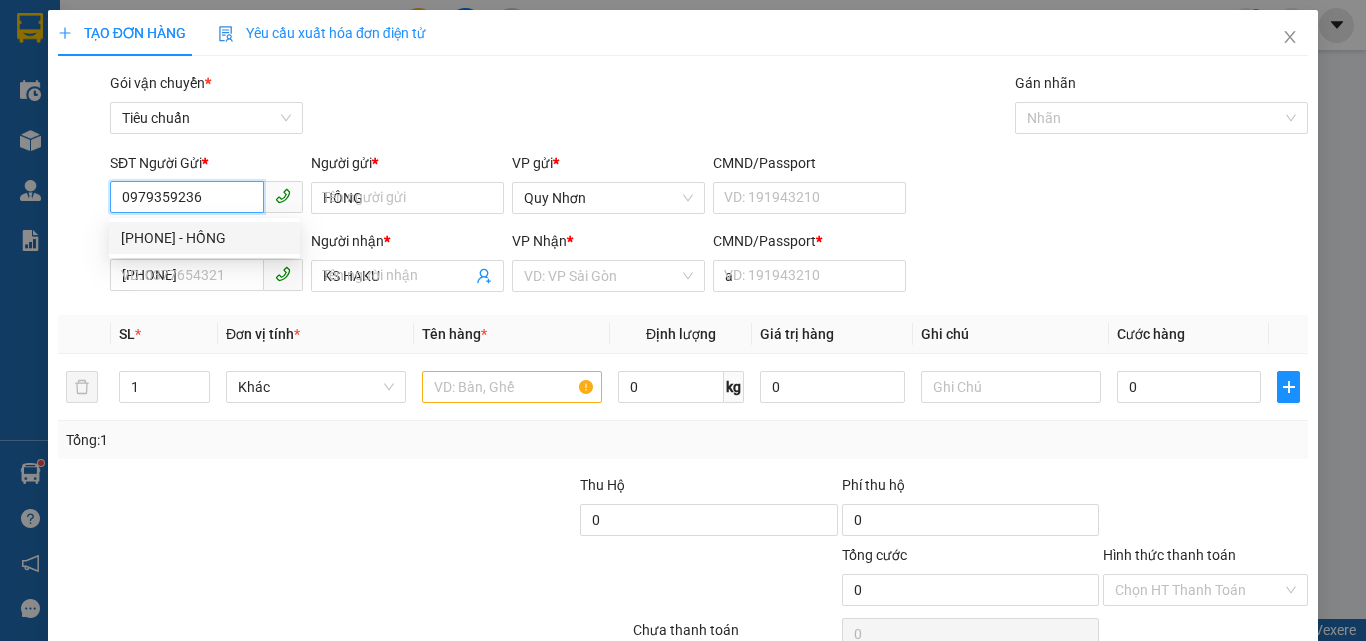 type on "40.000" 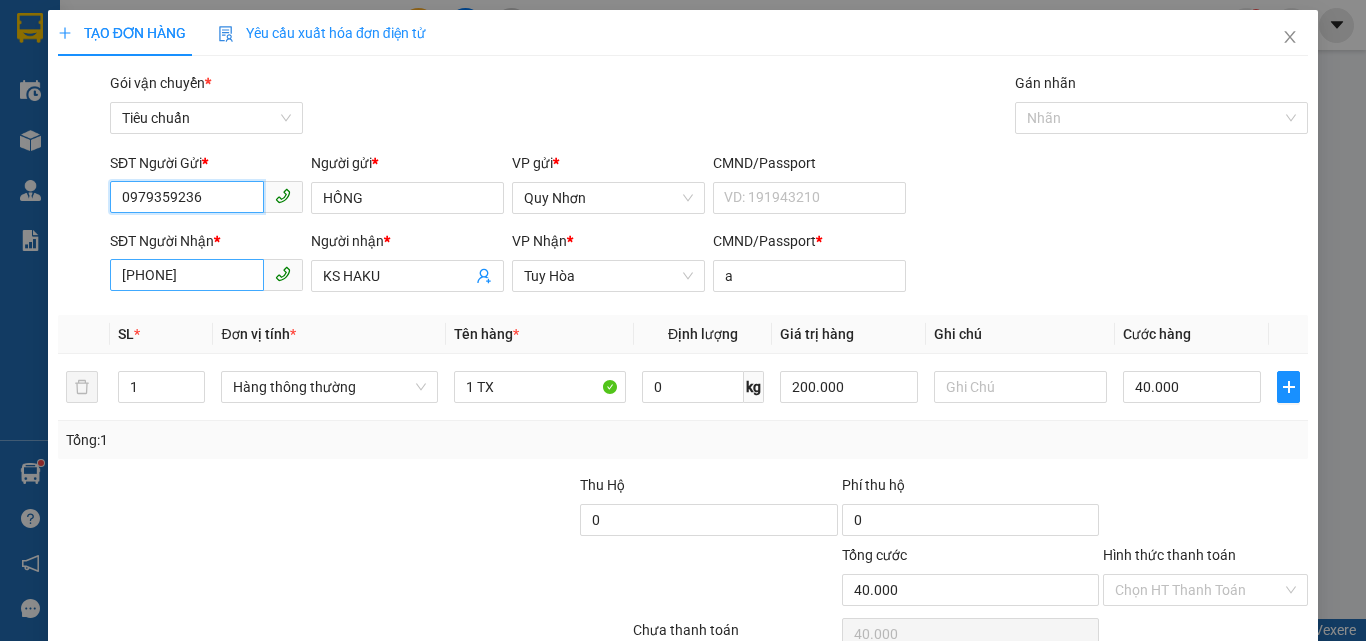 type on "0979359236" 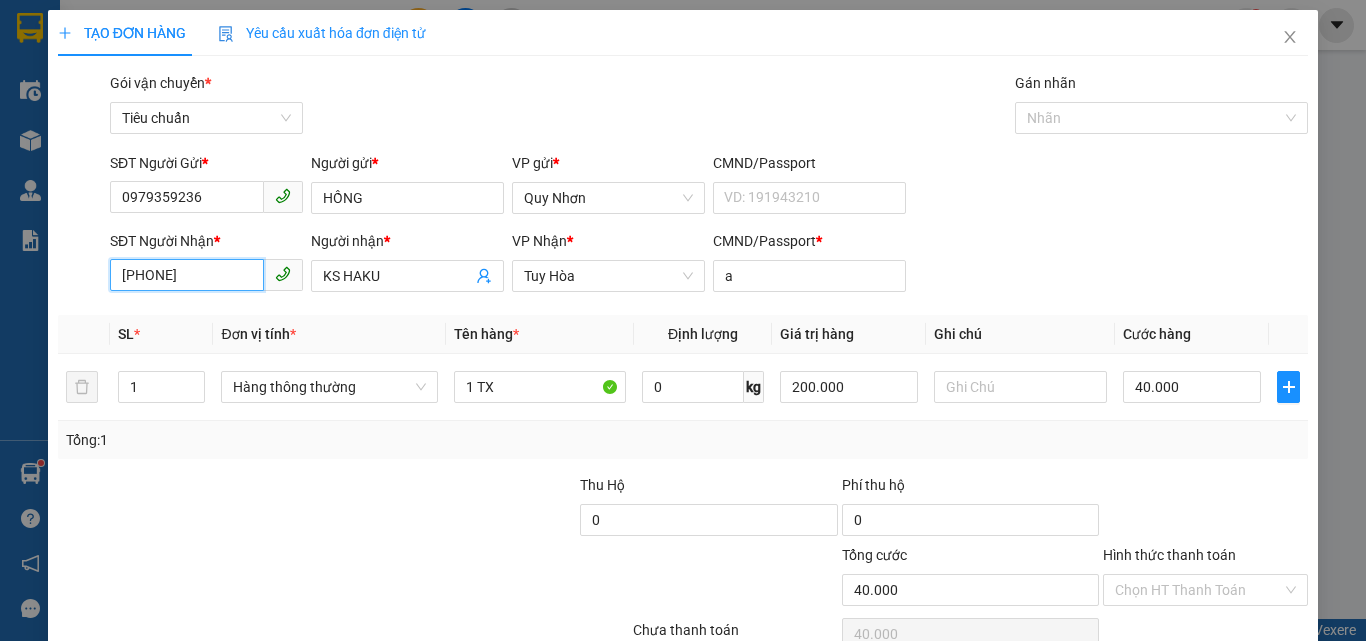 drag, startPoint x: 207, startPoint y: 278, endPoint x: 58, endPoint y: 305, distance: 151.42654 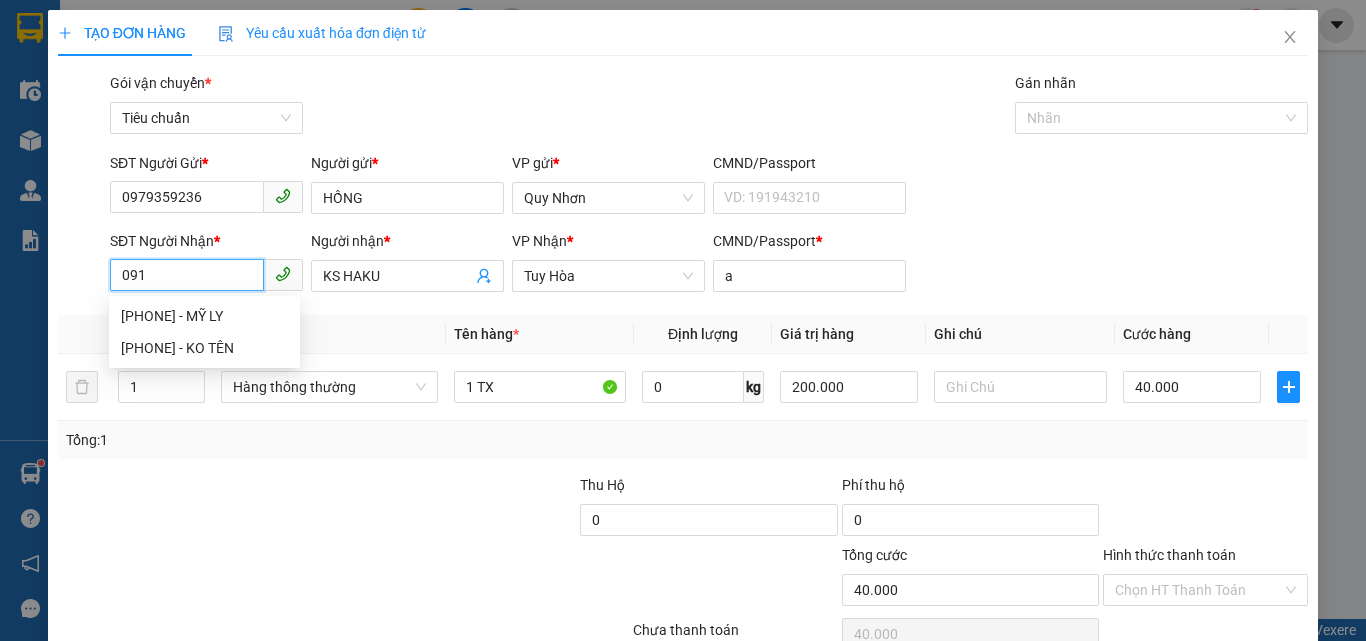 type on "0911" 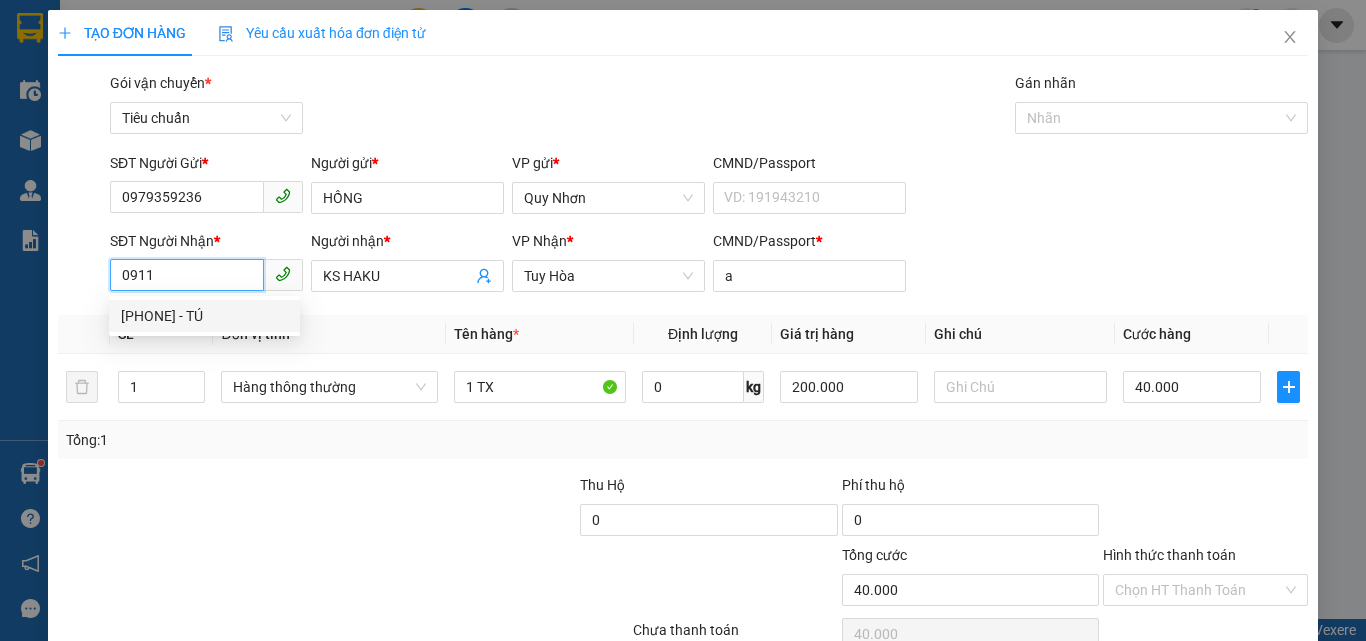 drag, startPoint x: 173, startPoint y: 274, endPoint x: 92, endPoint y: 289, distance: 82.37718 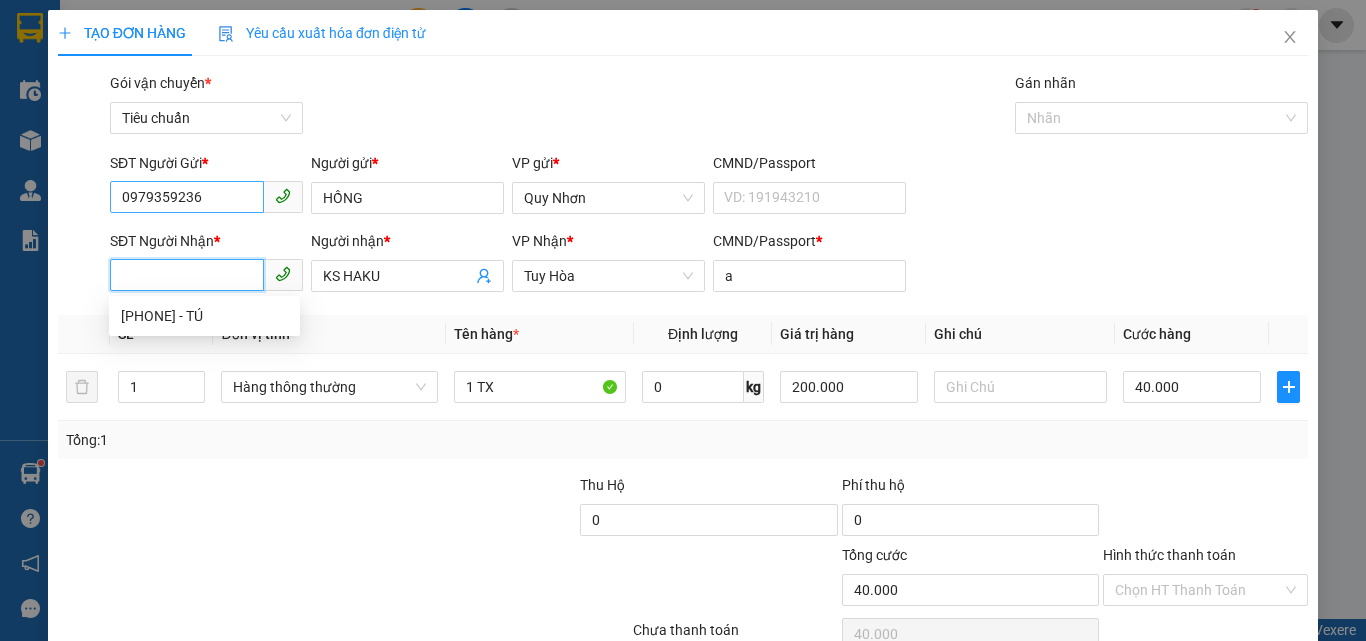 type 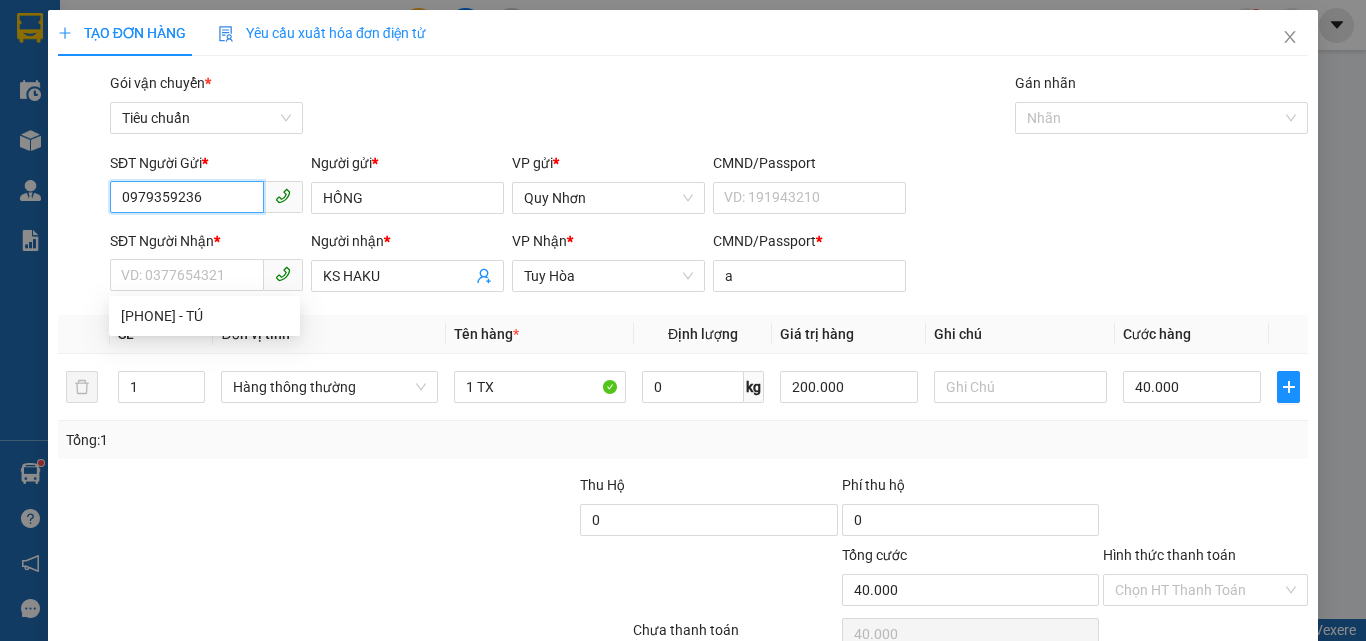 drag, startPoint x: 209, startPoint y: 198, endPoint x: 50, endPoint y: 225, distance: 161.27615 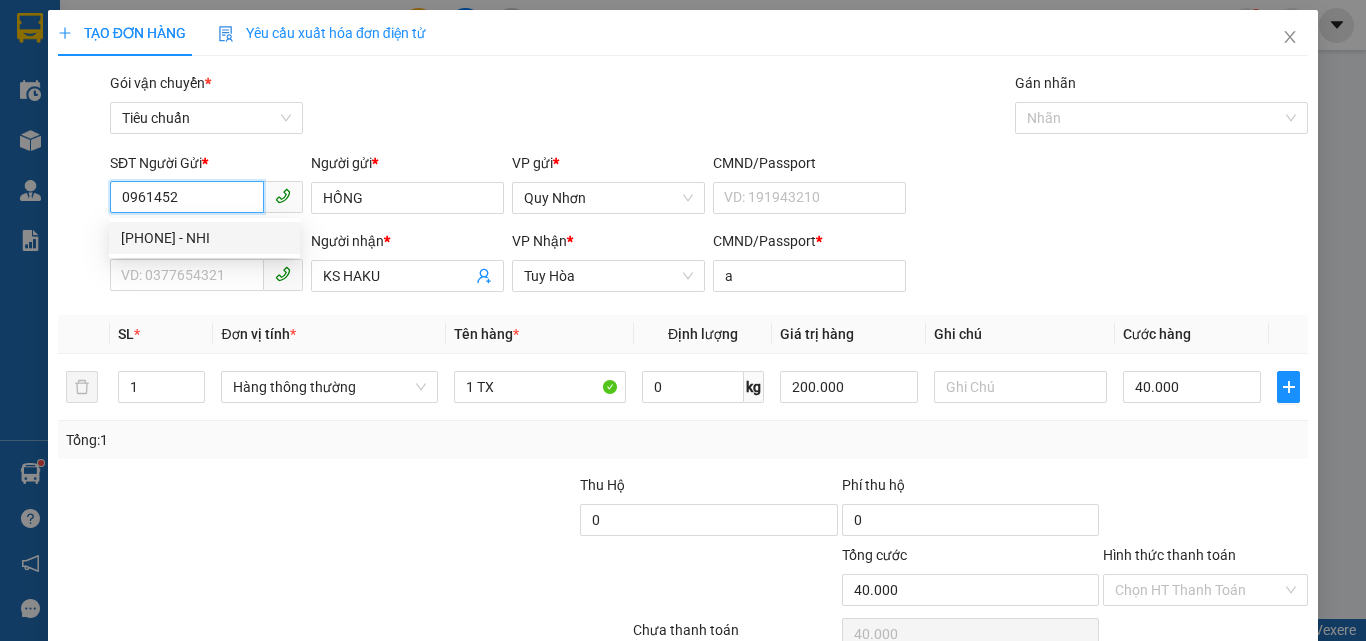 click on "0961452067 - NHI" at bounding box center [204, 238] 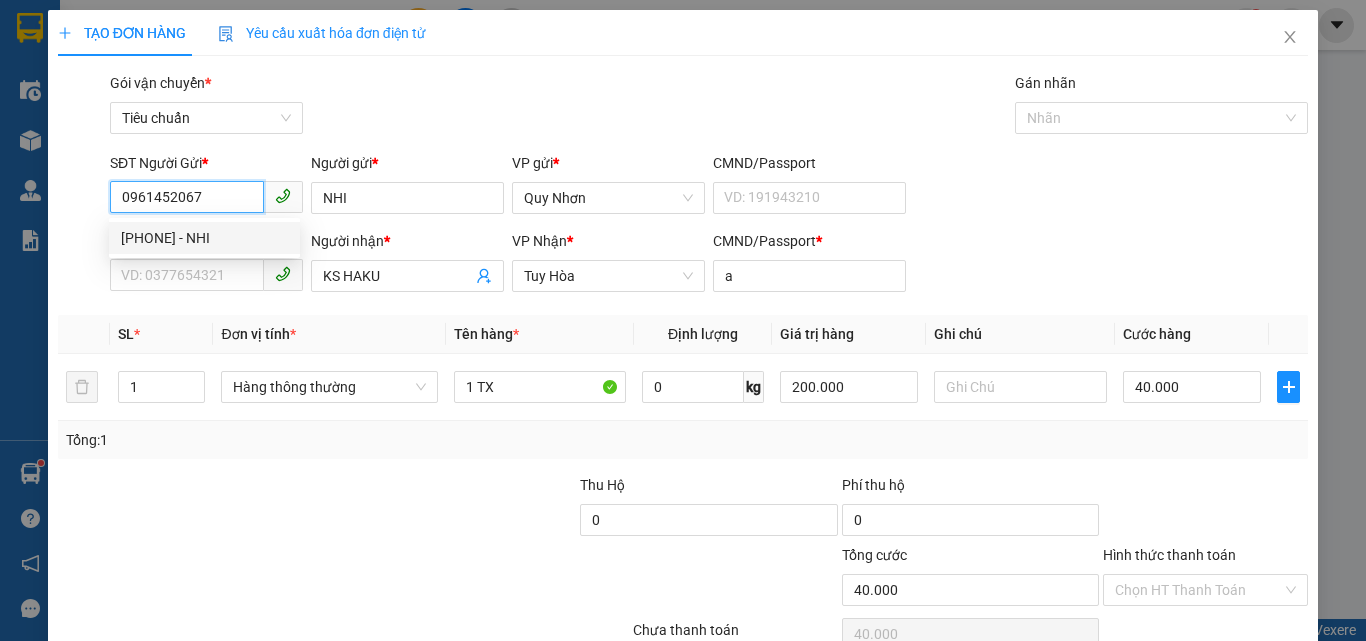 type on "20.000" 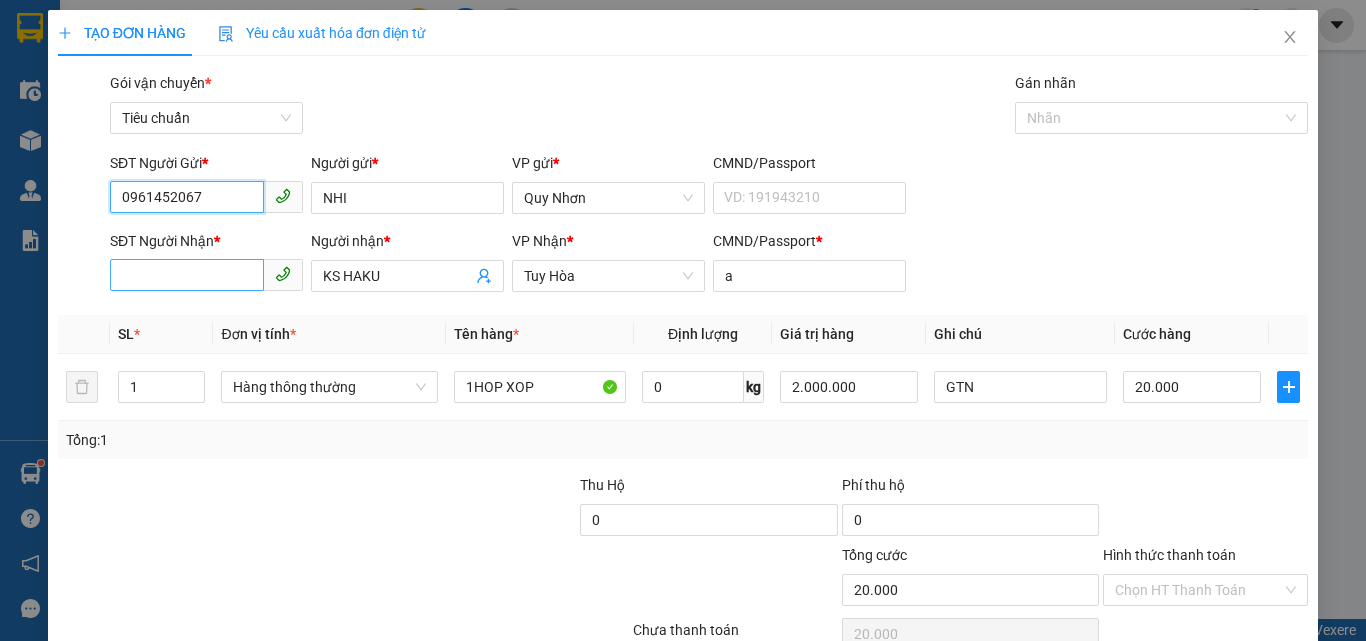type on "0961452067" 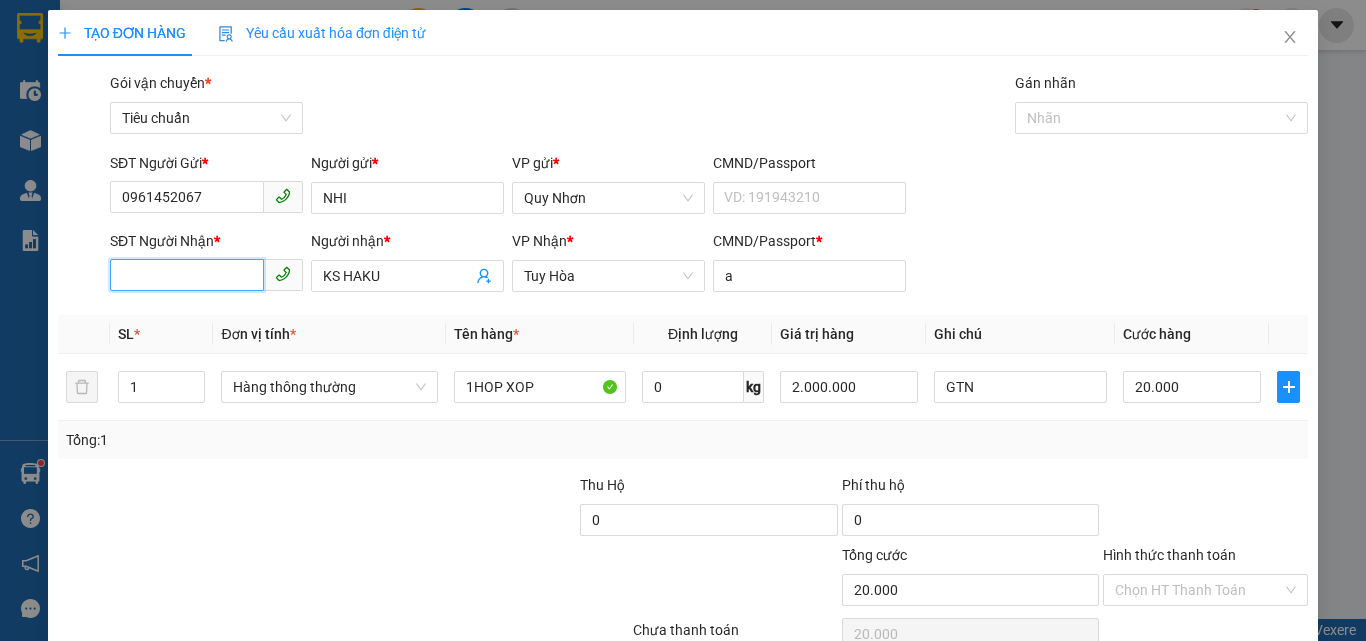 click on "SĐT Người Nhận  *" at bounding box center [187, 275] 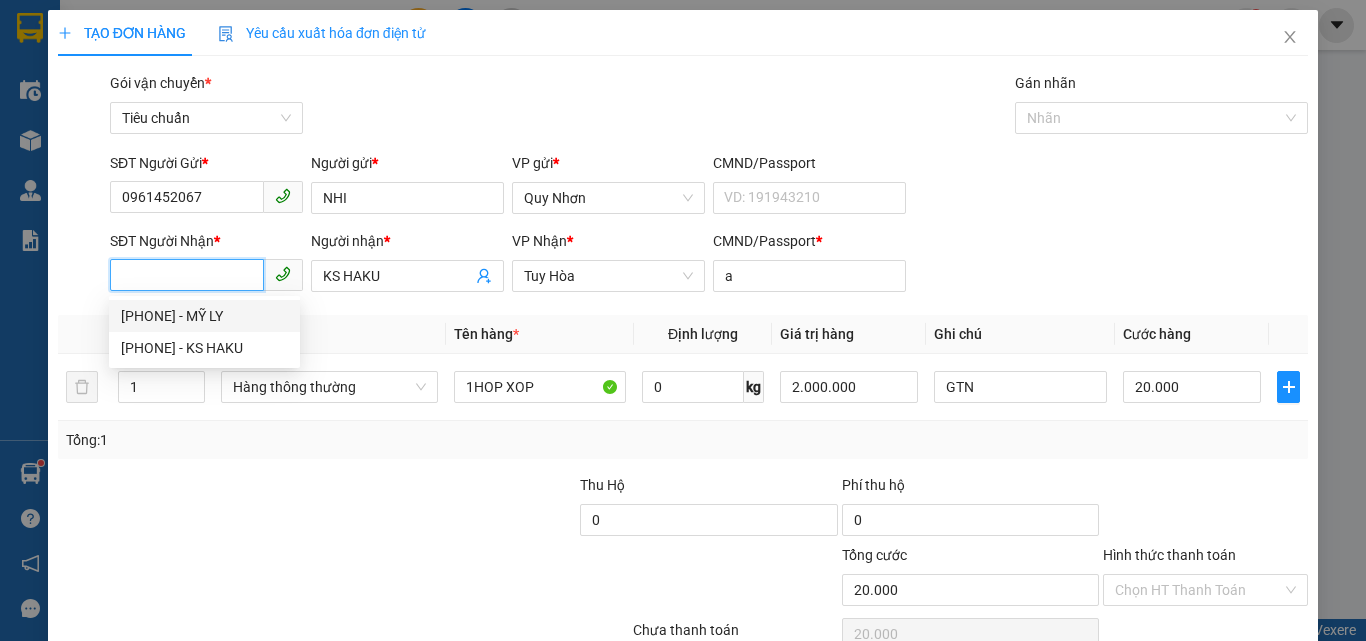 click on "0911519218 - MỸ LY" at bounding box center (204, 316) 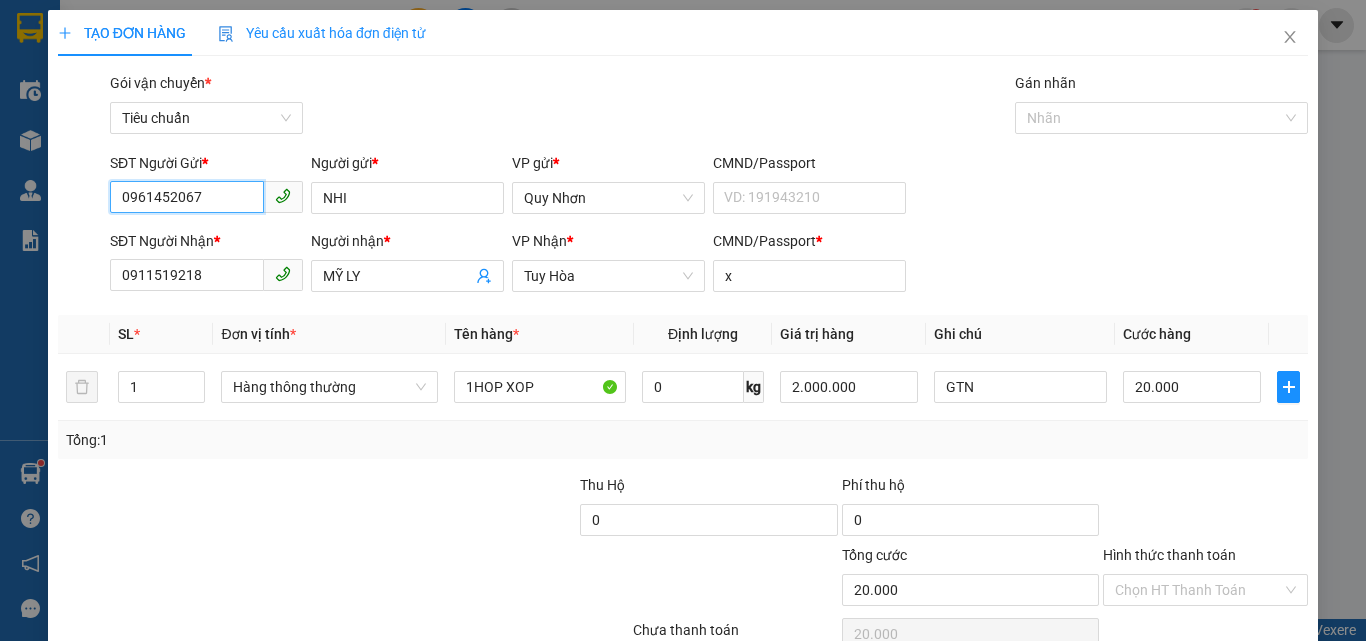 drag, startPoint x: 207, startPoint y: 192, endPoint x: 75, endPoint y: 216, distance: 134.16408 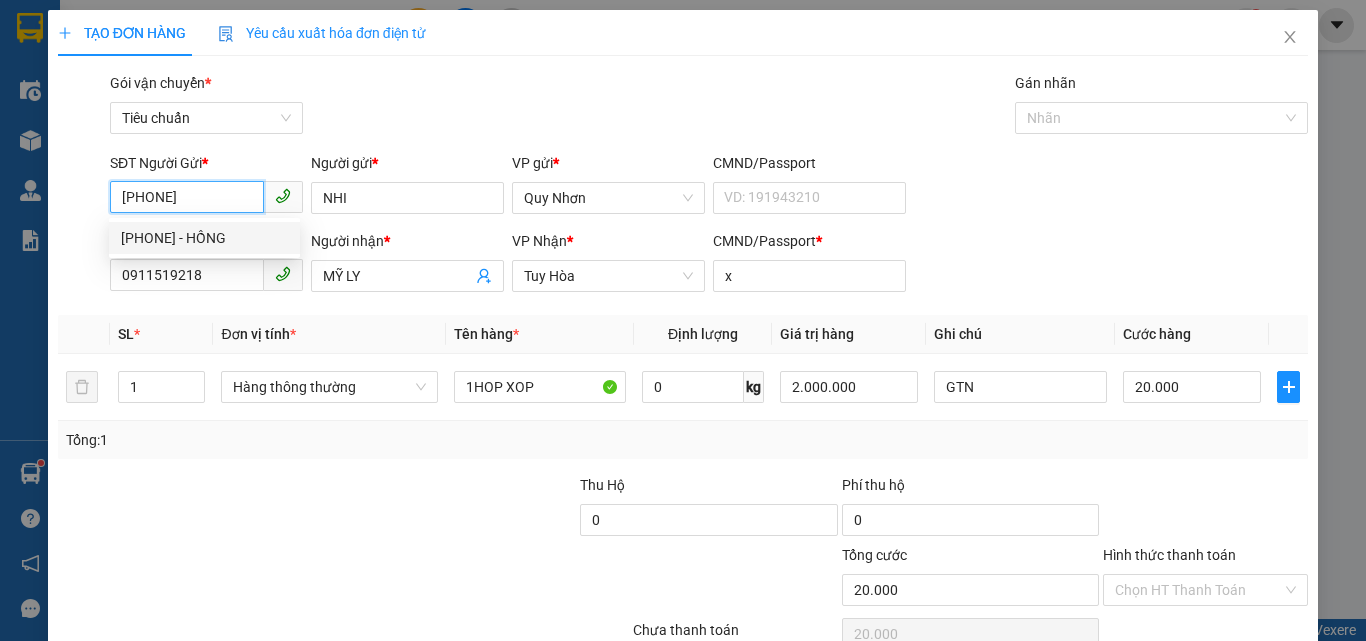 click on "0979359236 - HỒNG" at bounding box center [204, 238] 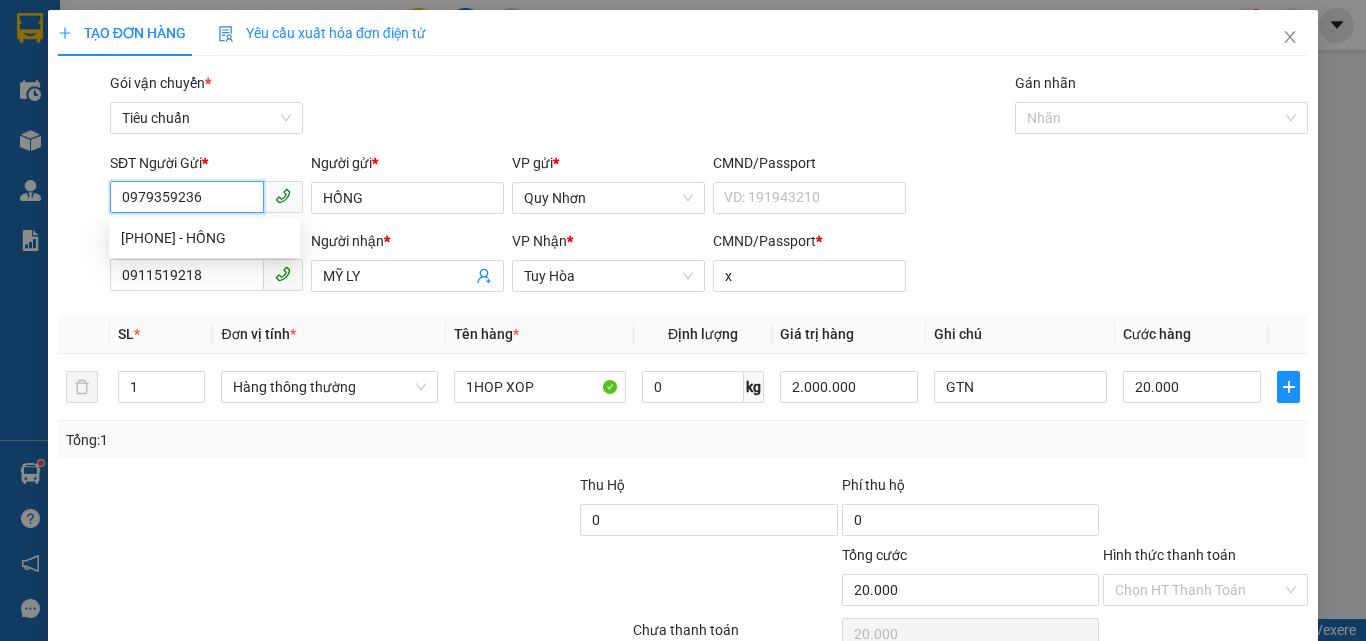 type on "40.000" 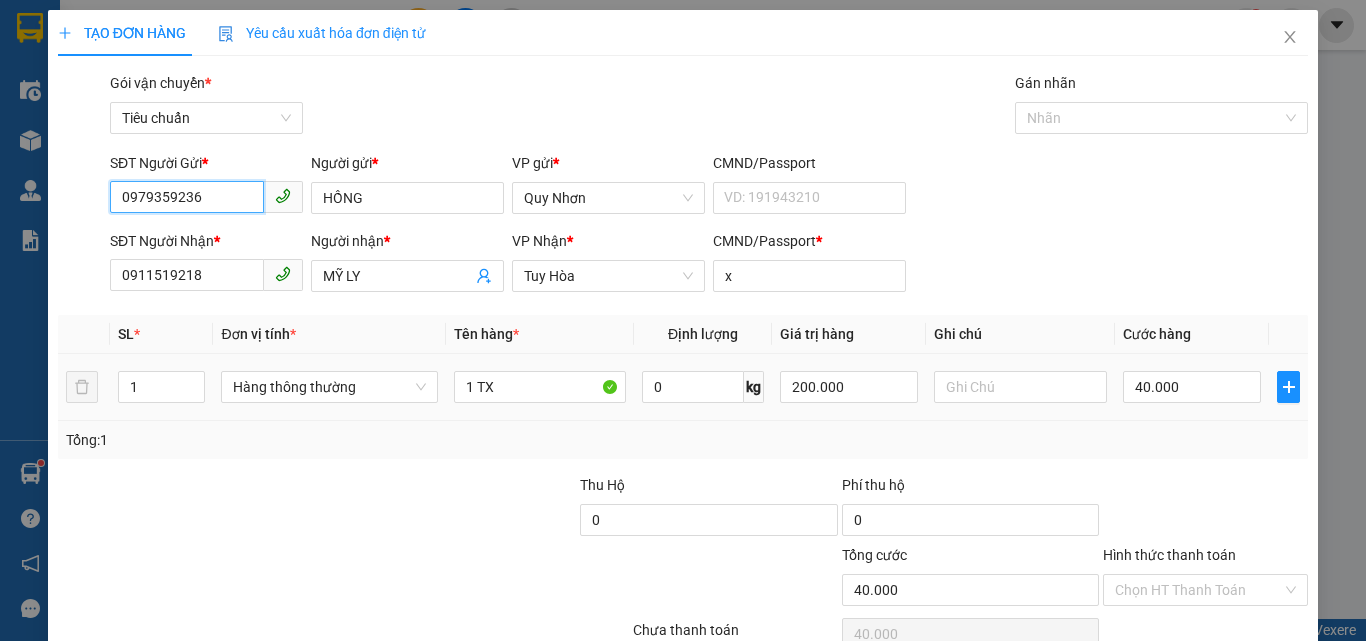 type on "0979359236" 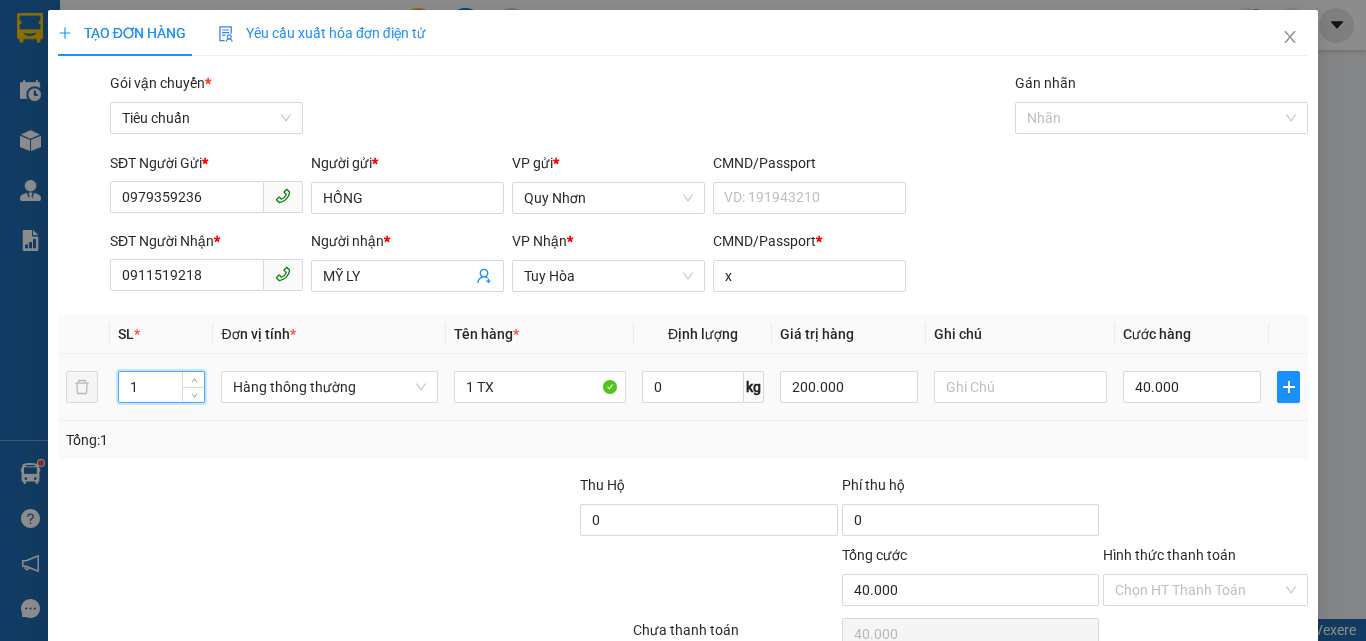 drag, startPoint x: 113, startPoint y: 398, endPoint x: 102, endPoint y: 401, distance: 11.401754 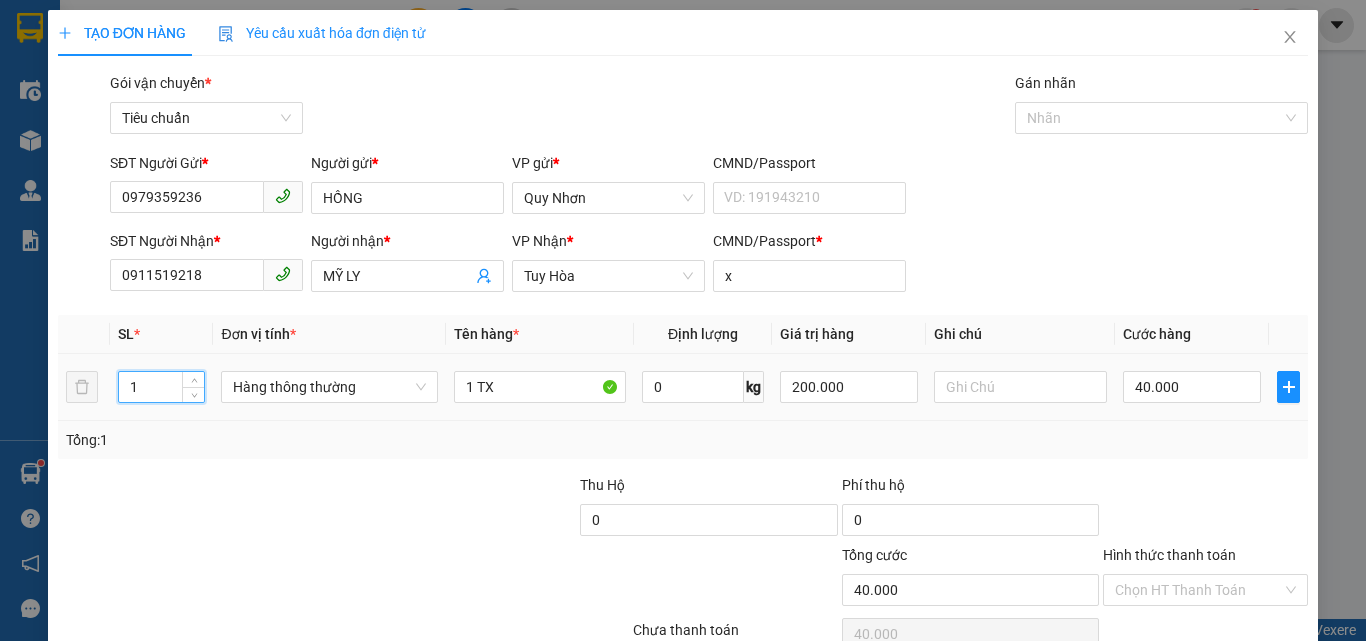click on "1 Hàng thông thường 1 TX 0 kg 200.000 40.000" at bounding box center (683, 387) 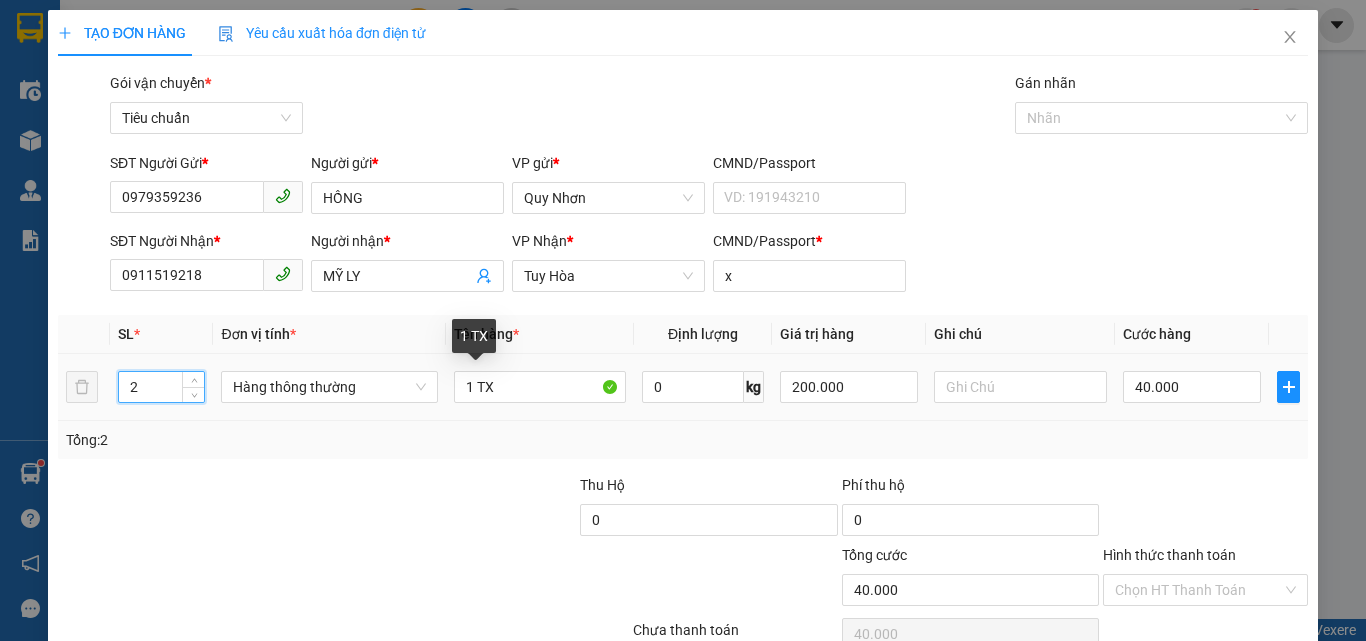 type on "2" 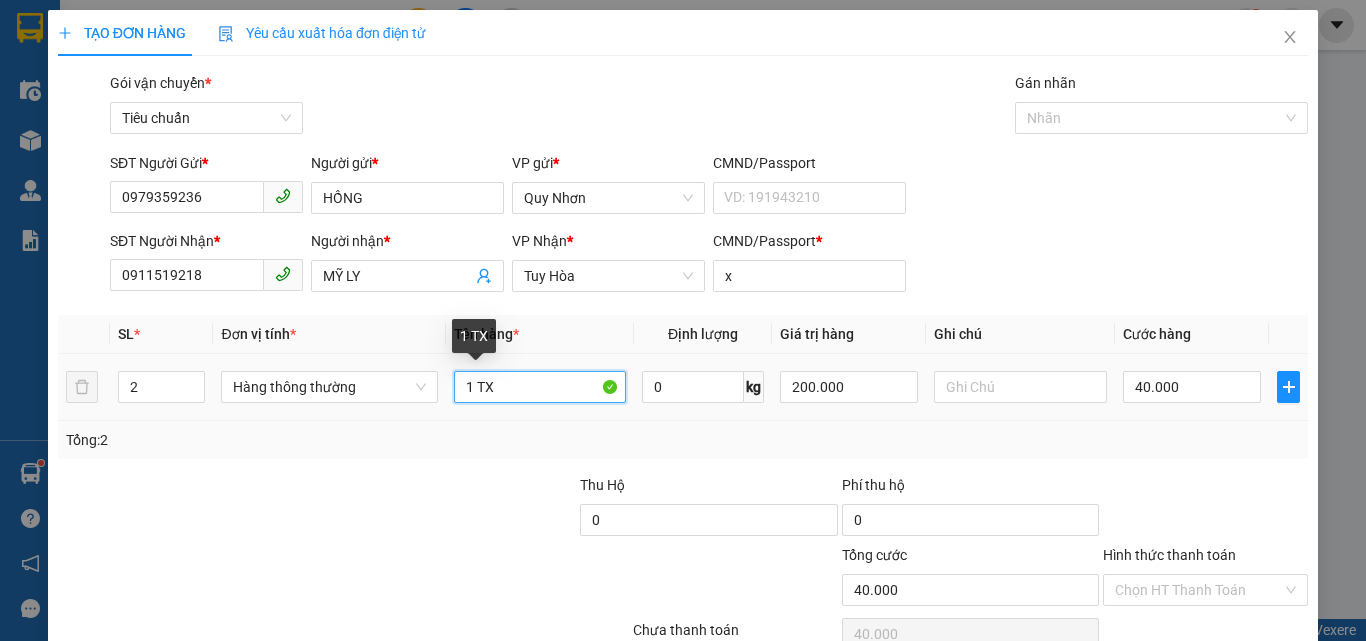 drag, startPoint x: 467, startPoint y: 404, endPoint x: 402, endPoint y: 429, distance: 69.641945 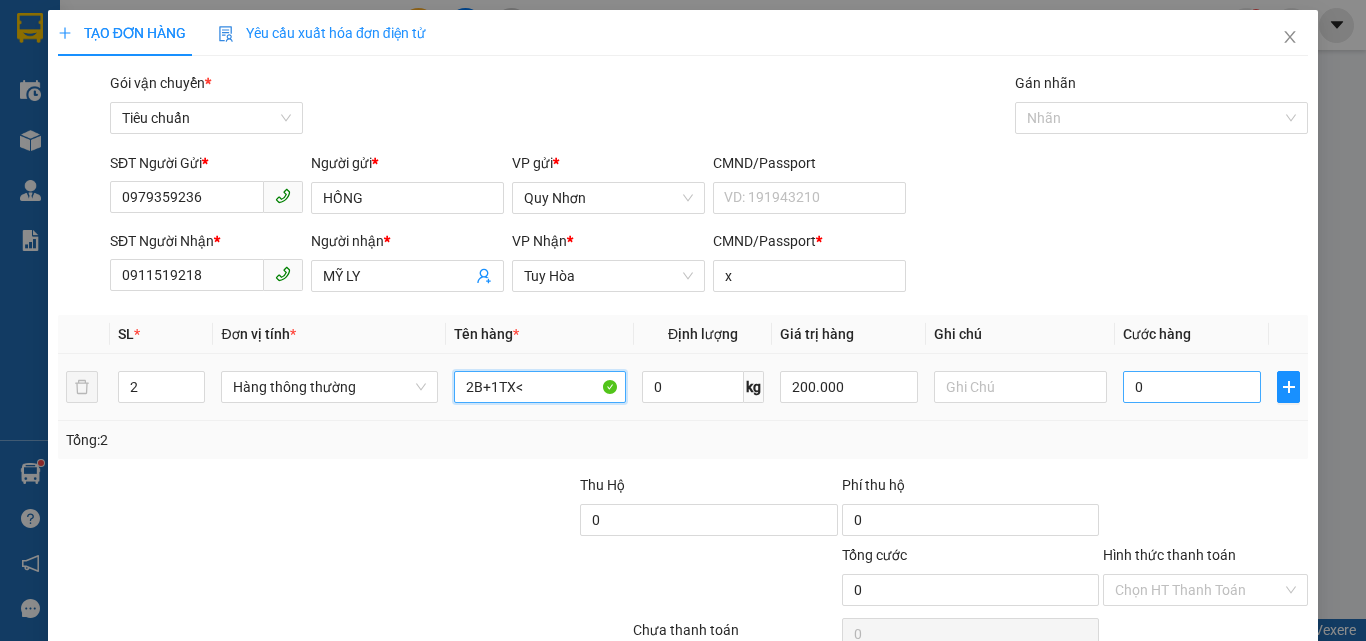 type on "2B+1TX<" 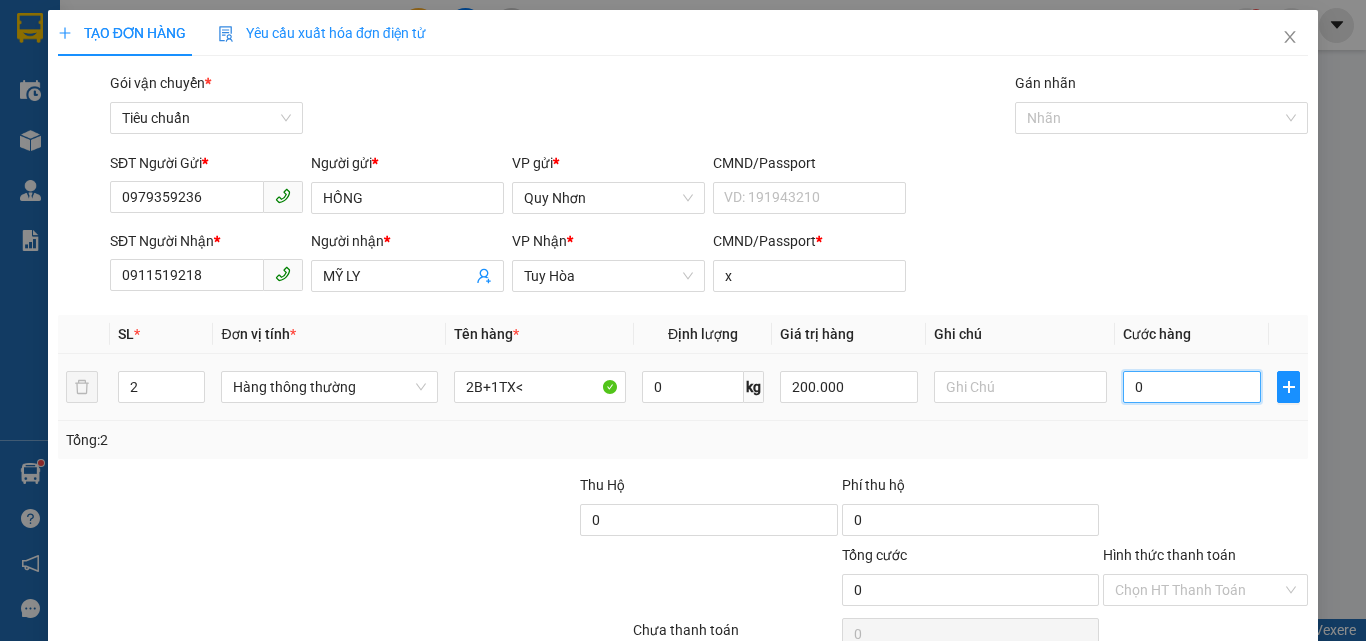 click on "0" at bounding box center [1192, 387] 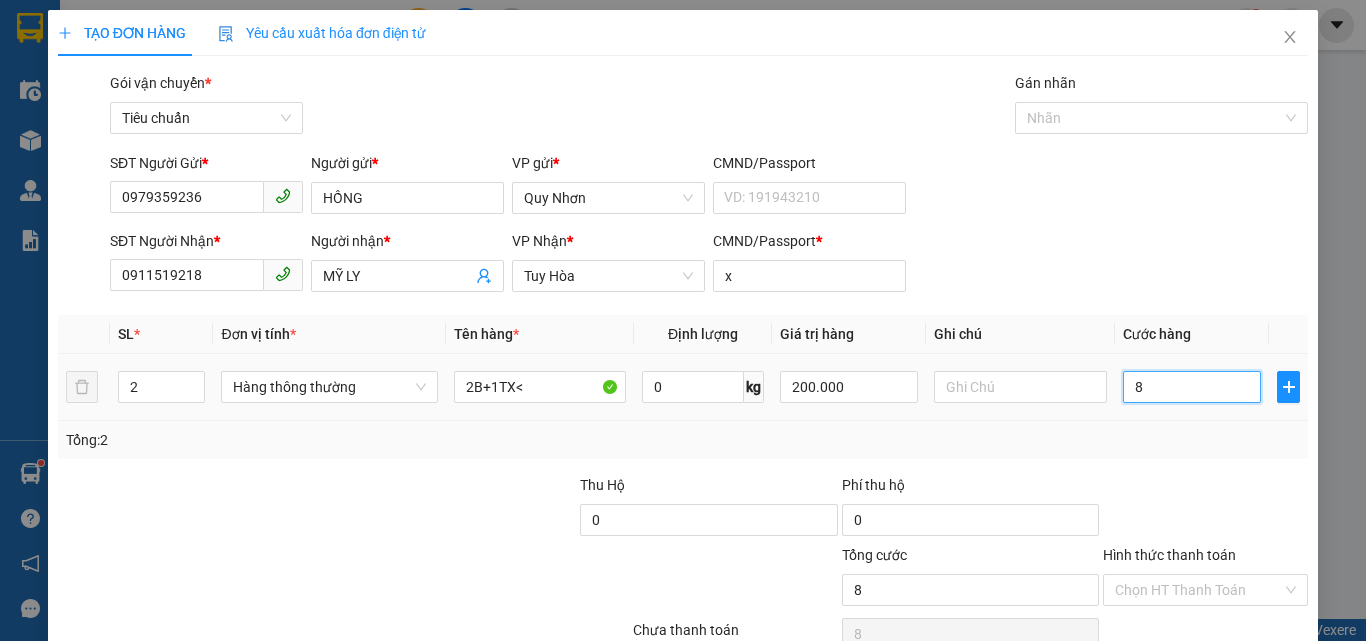 type on "80" 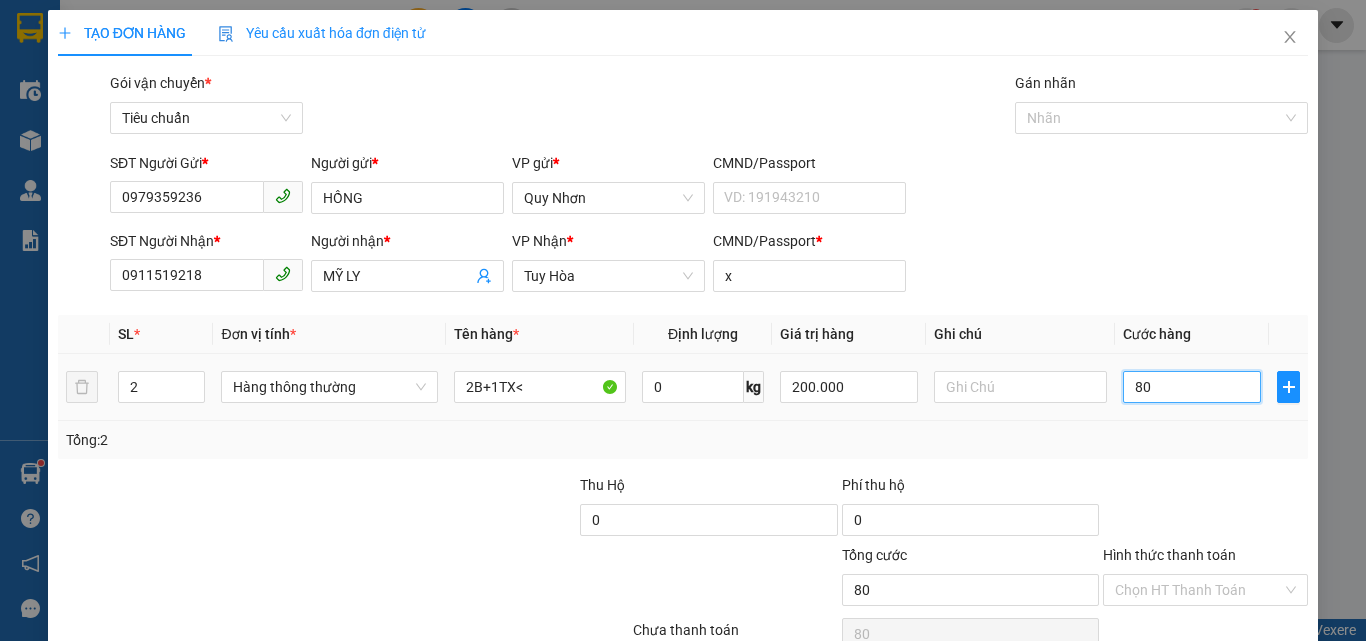 type on "800" 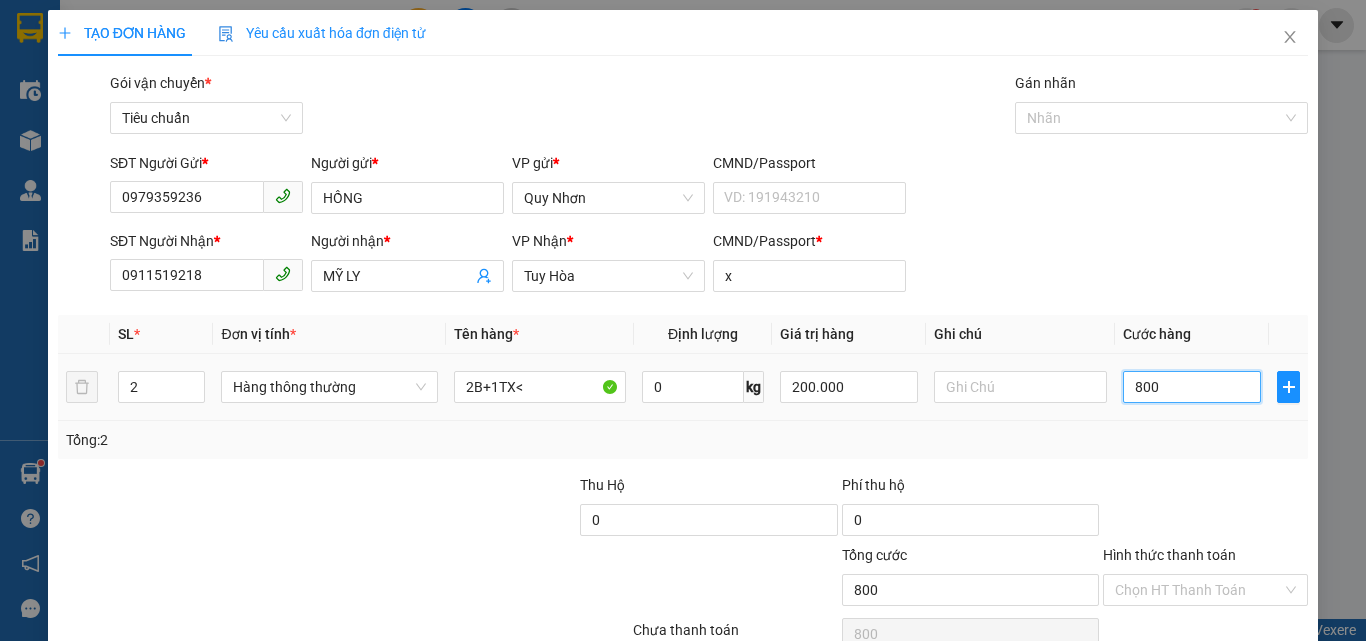 type on "8.000" 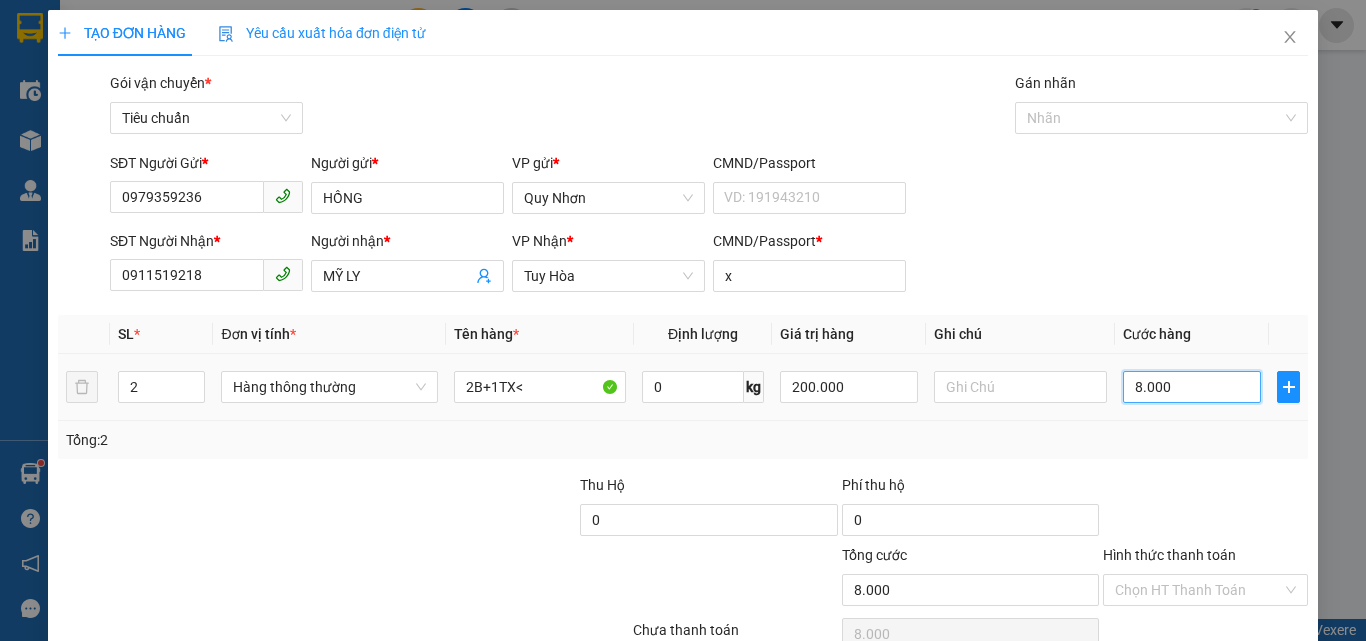 type on "80.000" 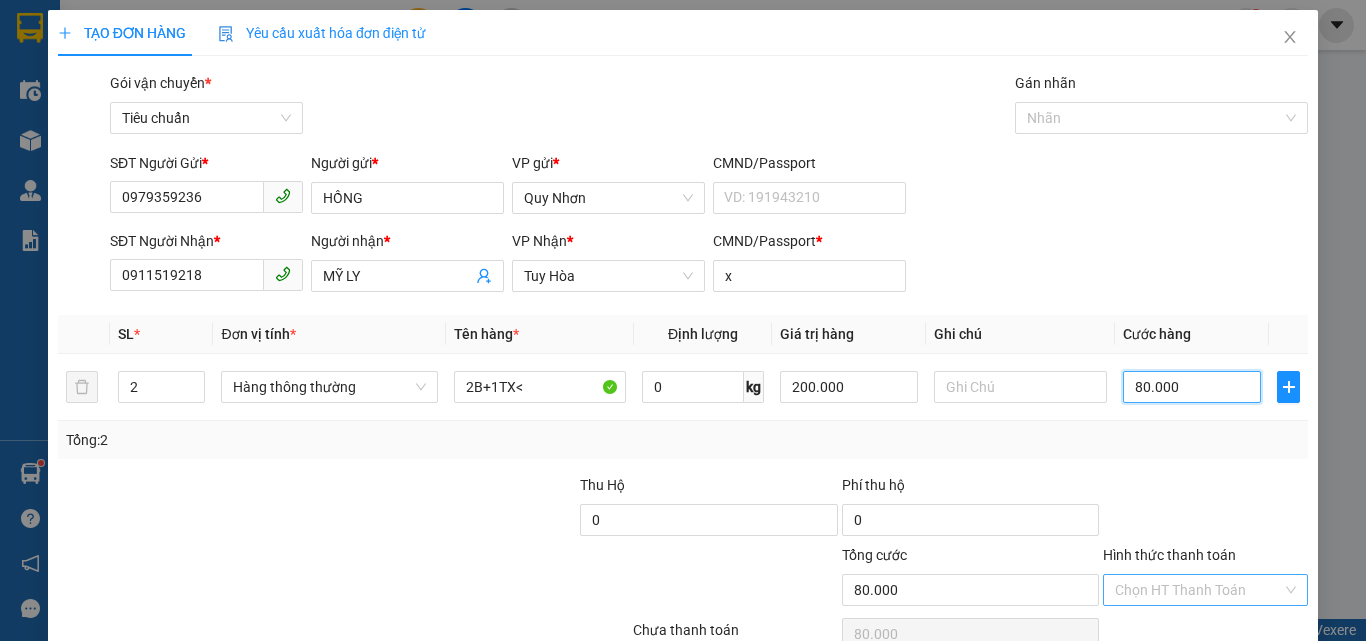 type on "80.000" 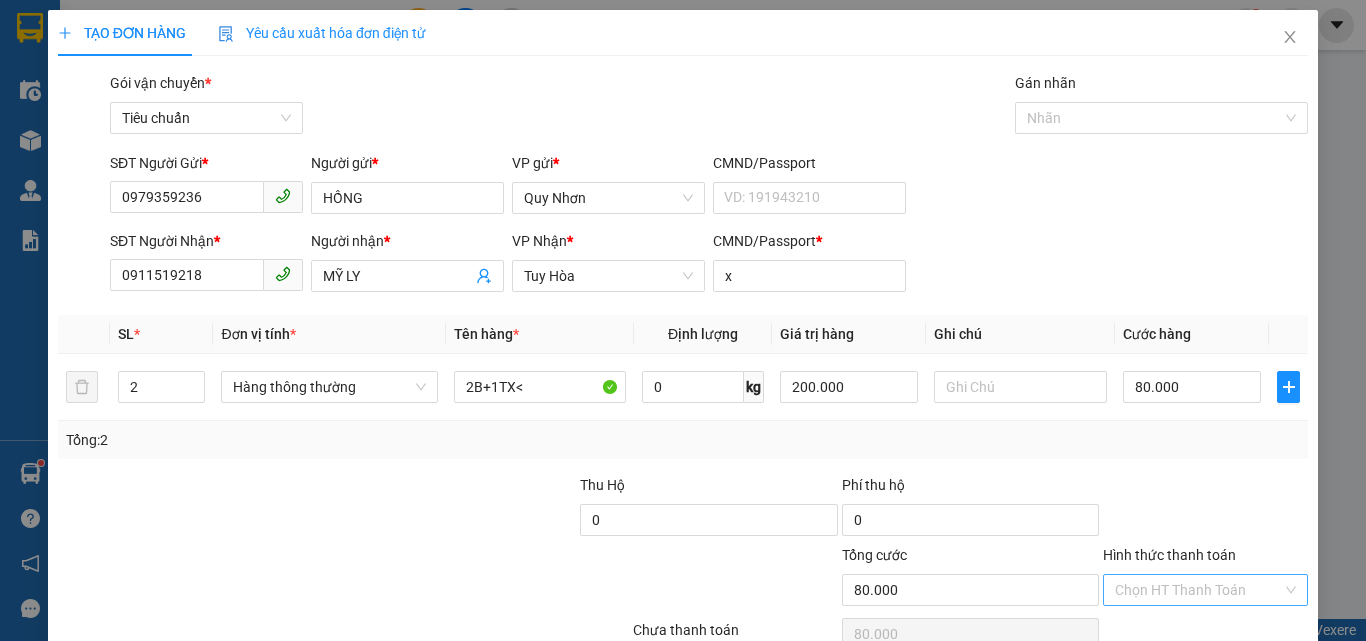 click on "Hình thức thanh toán" at bounding box center (1198, 590) 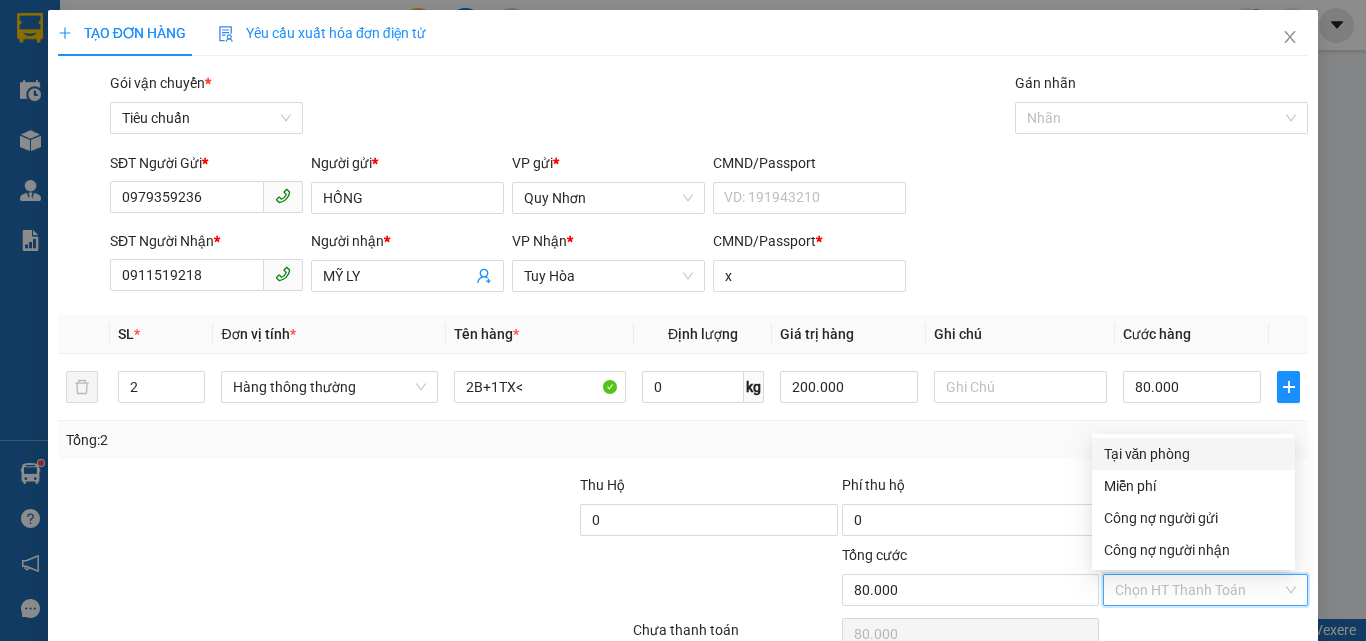 click on "Tại văn phòng" at bounding box center (1193, 454) 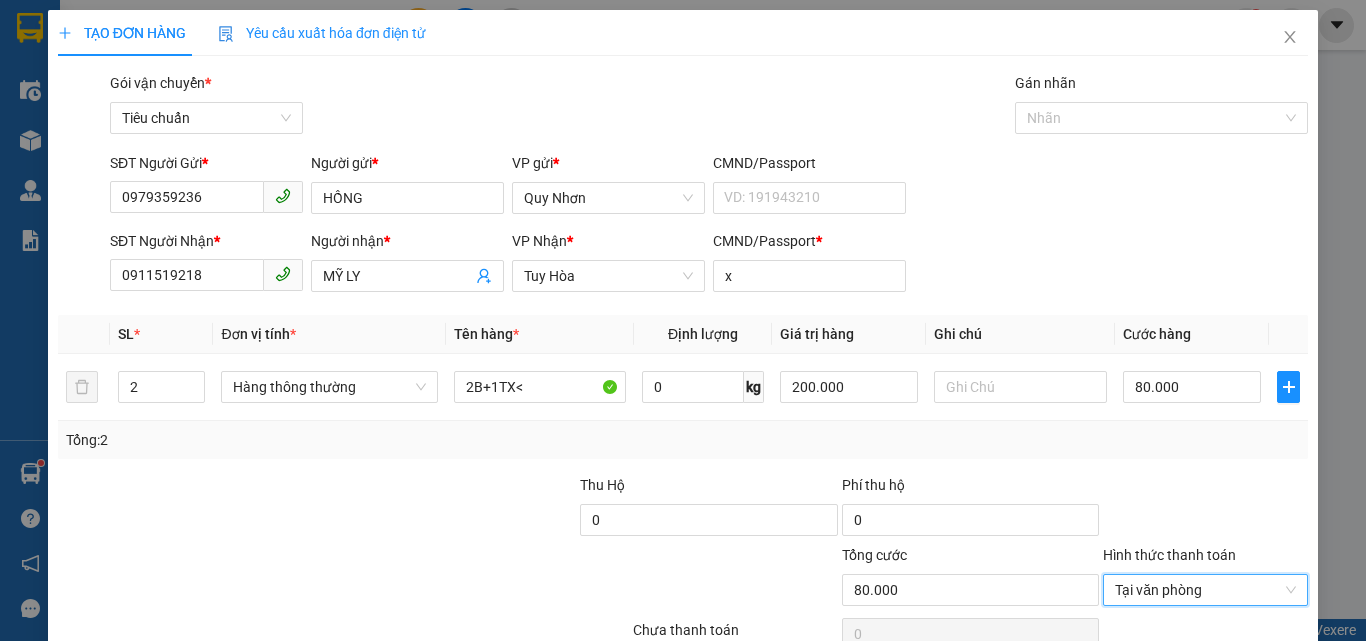 scroll, scrollTop: 99, scrollLeft: 0, axis: vertical 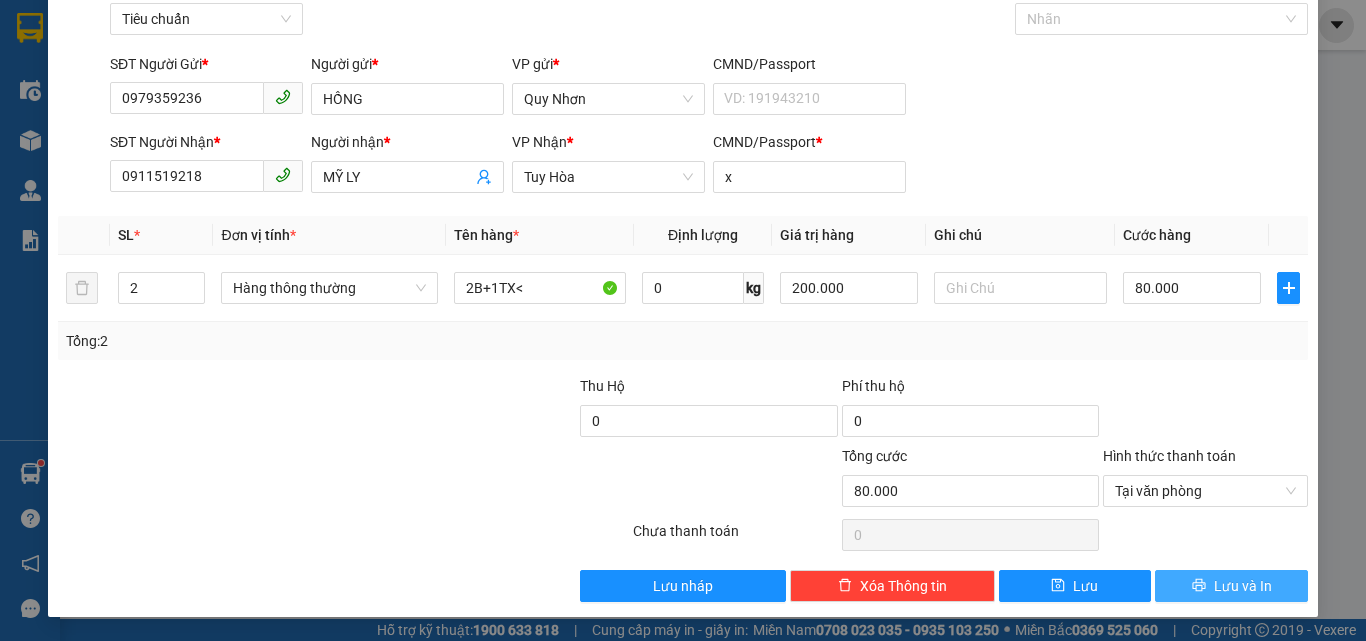 click on "Lưu và In" at bounding box center (1231, 586) 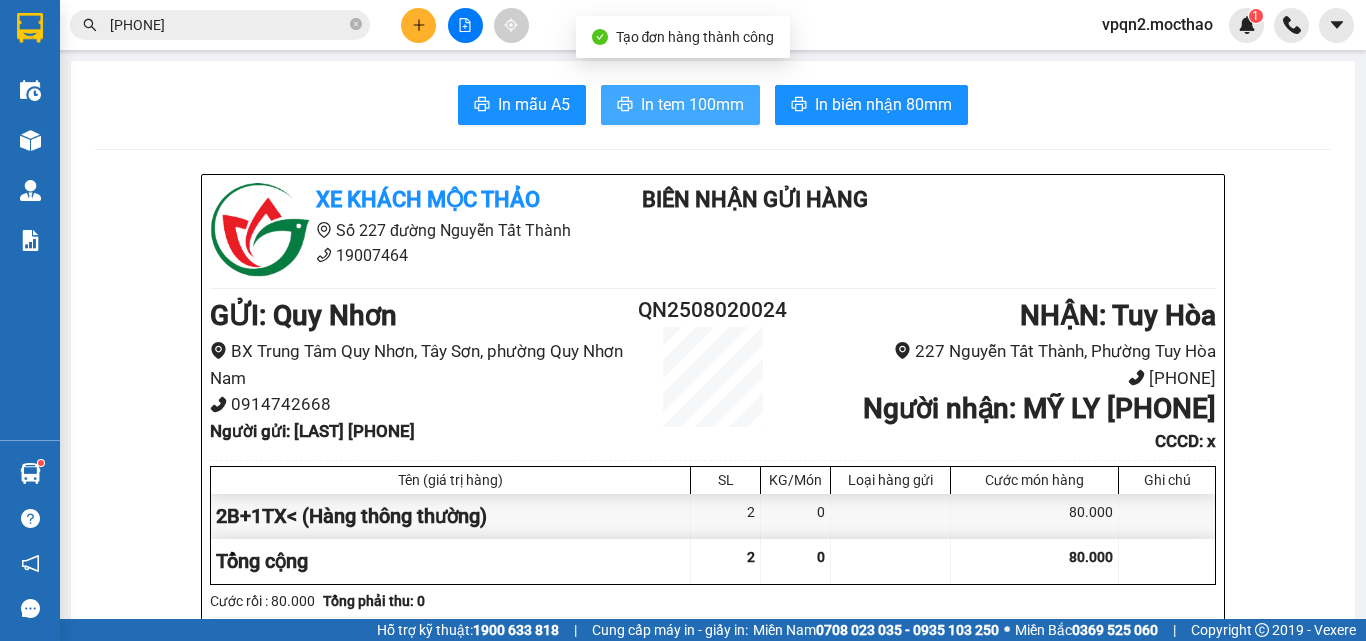 click on "In tem 100mm" at bounding box center (692, 104) 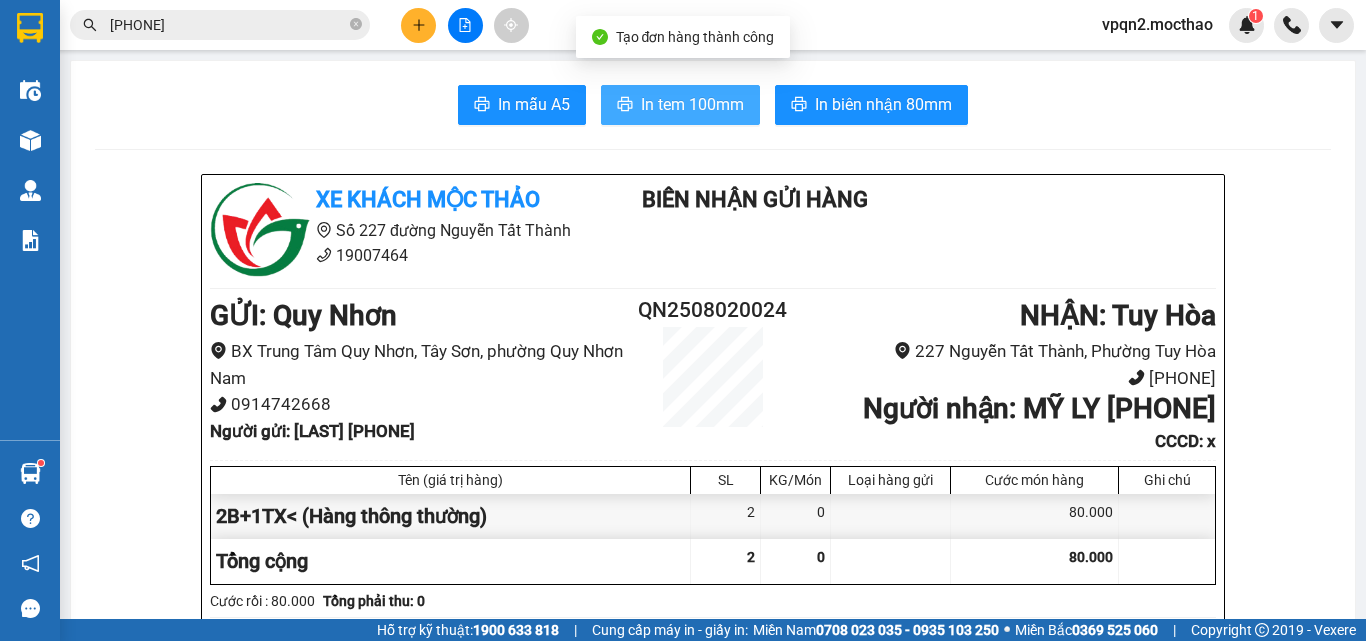 scroll, scrollTop: 0, scrollLeft: 0, axis: both 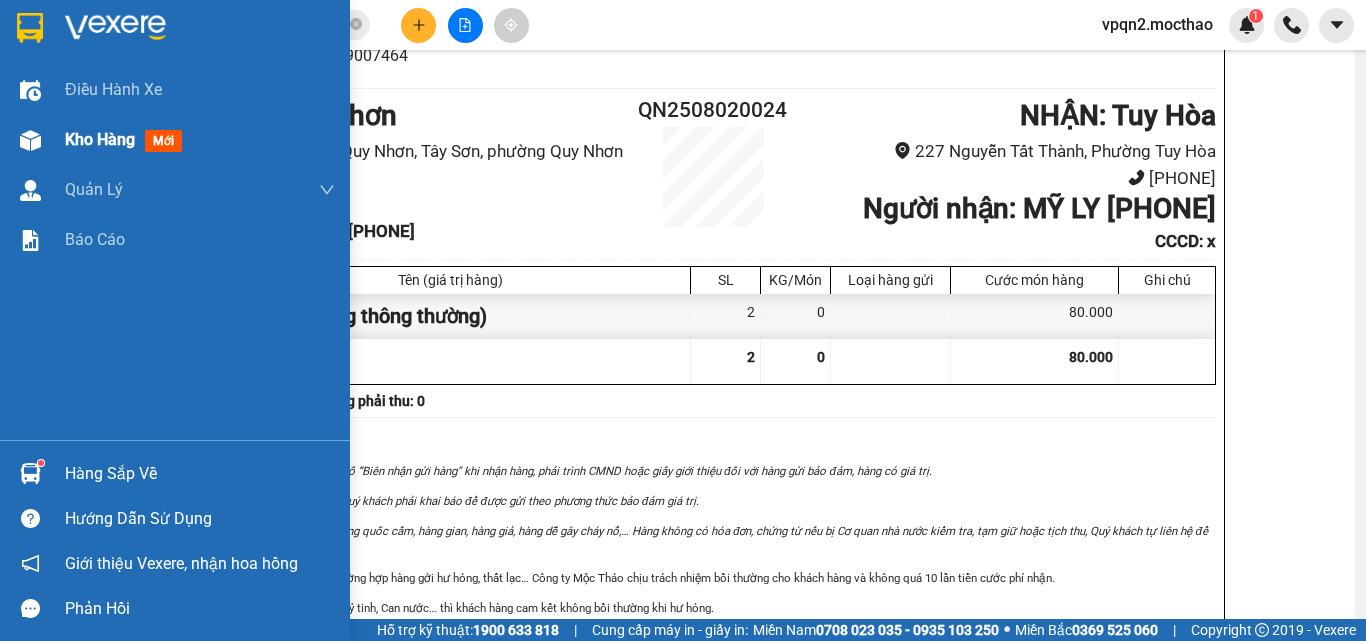 click at bounding box center [30, 140] 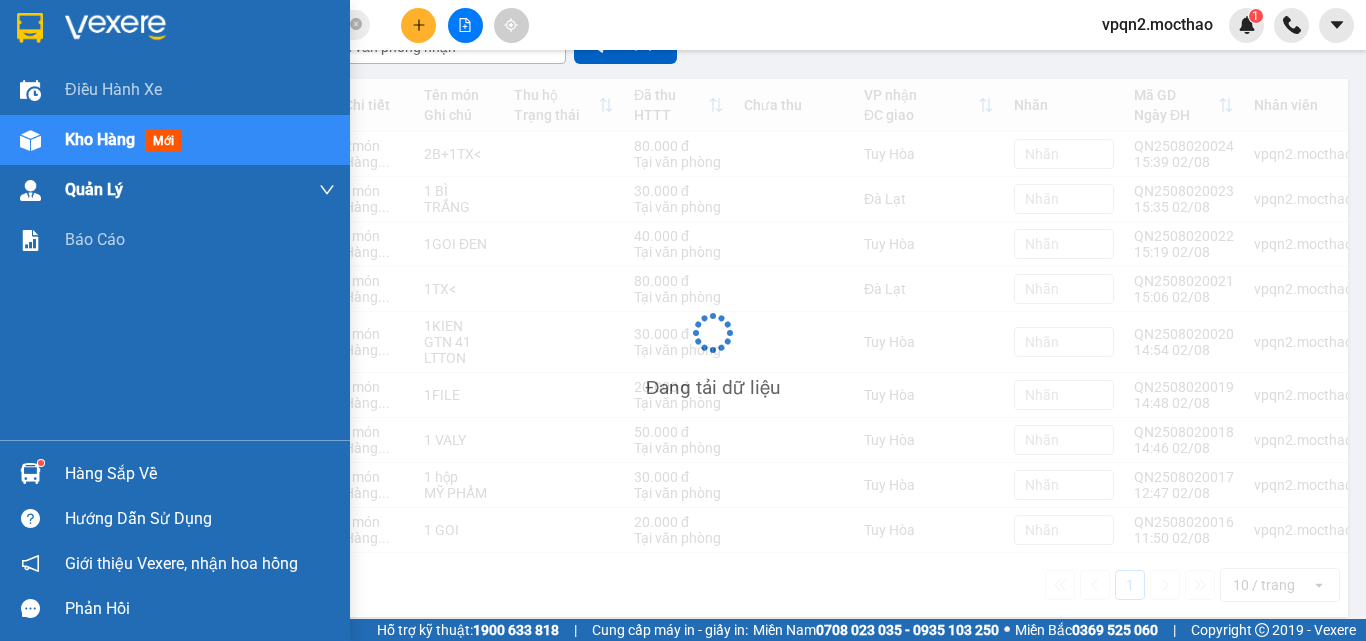 scroll, scrollTop: 92, scrollLeft: 0, axis: vertical 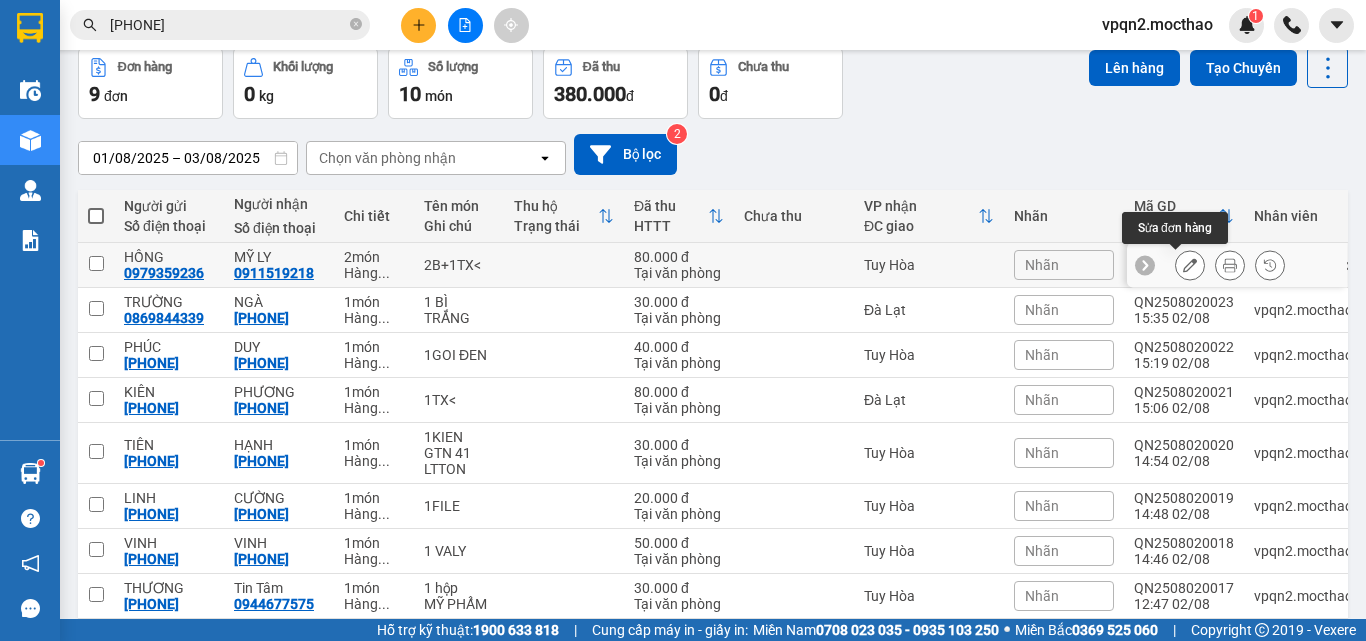 click 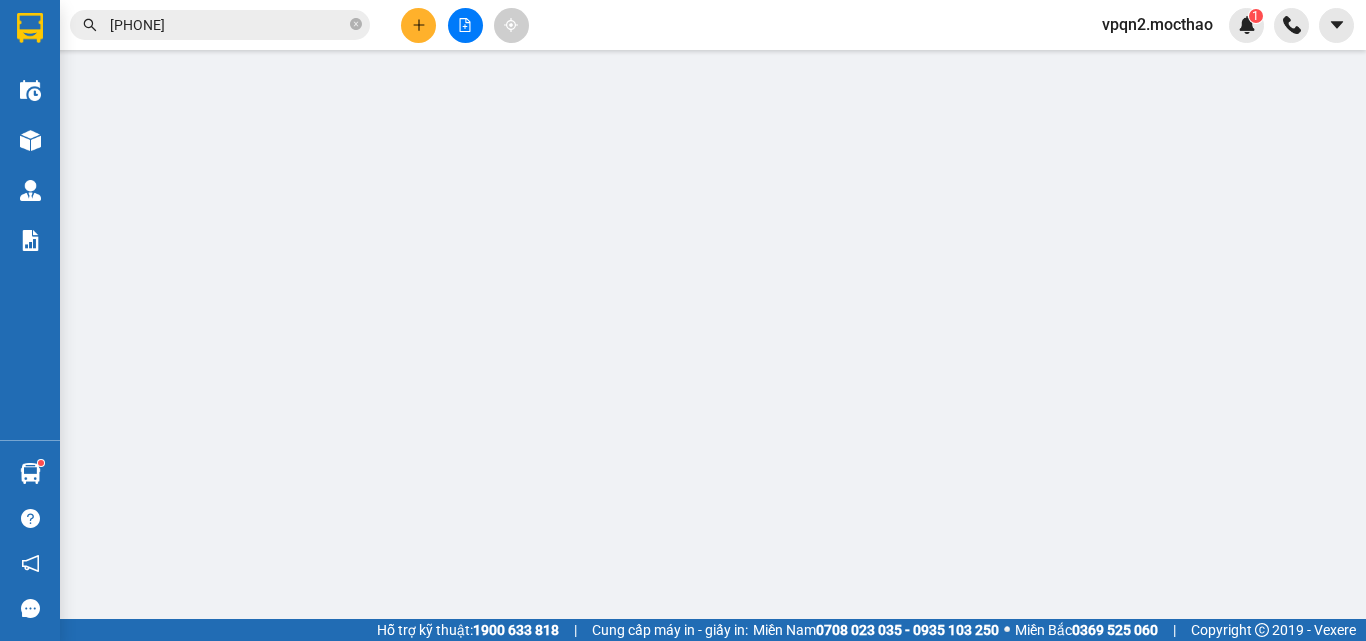 type on "0979359236" 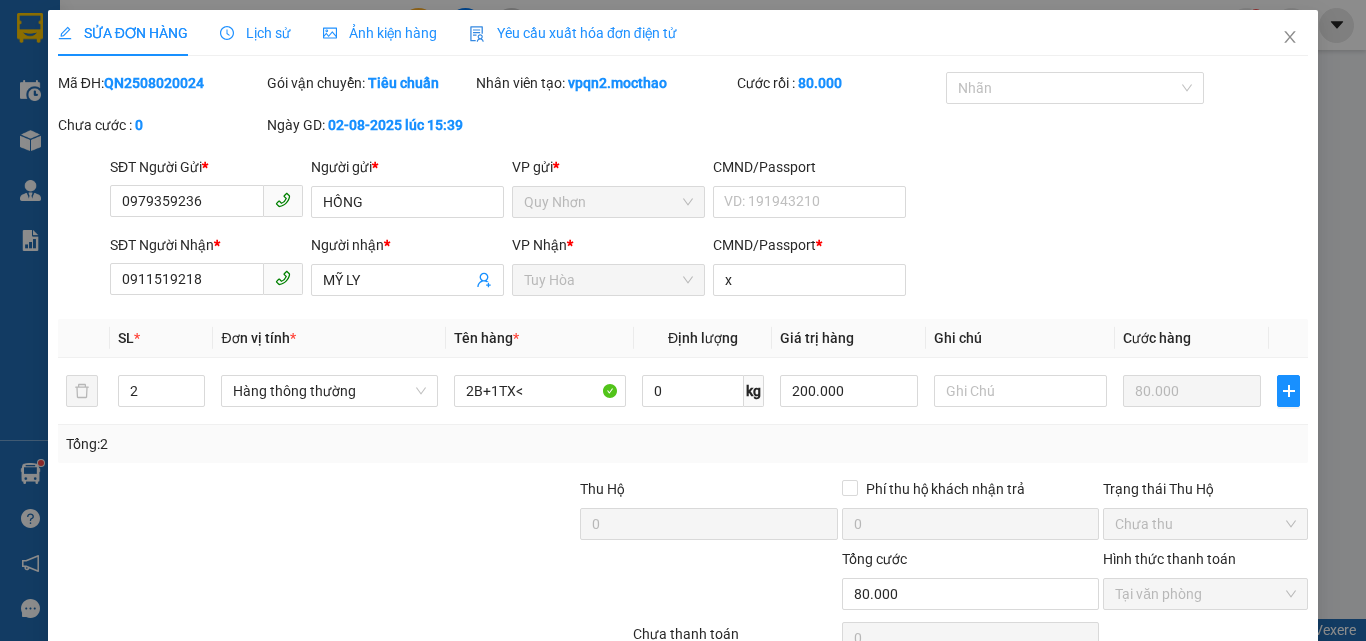 scroll, scrollTop: 0, scrollLeft: 0, axis: both 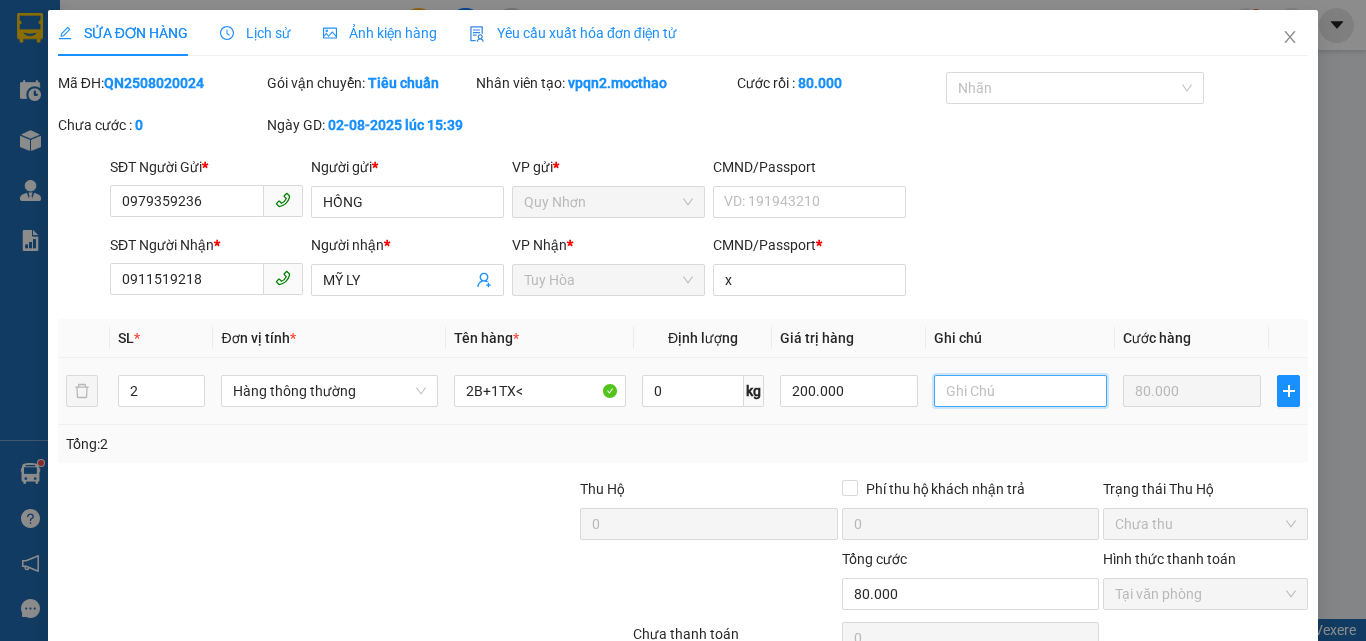 click at bounding box center [1020, 391] 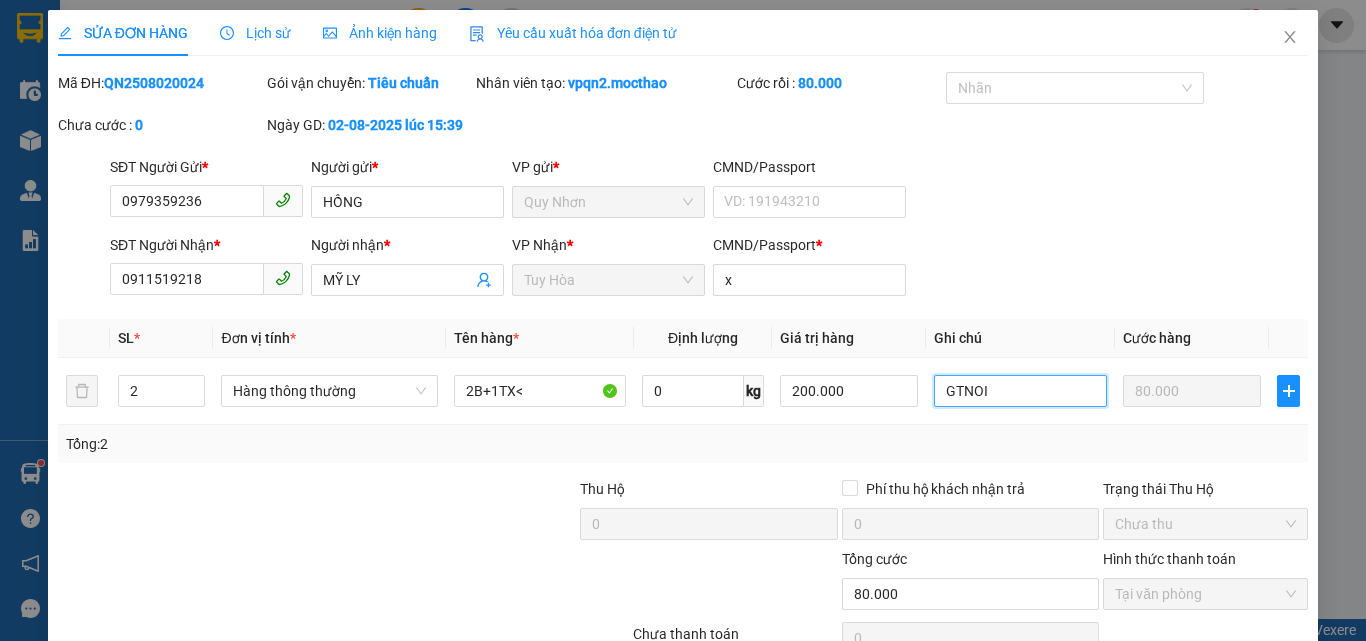 scroll, scrollTop: 103, scrollLeft: 0, axis: vertical 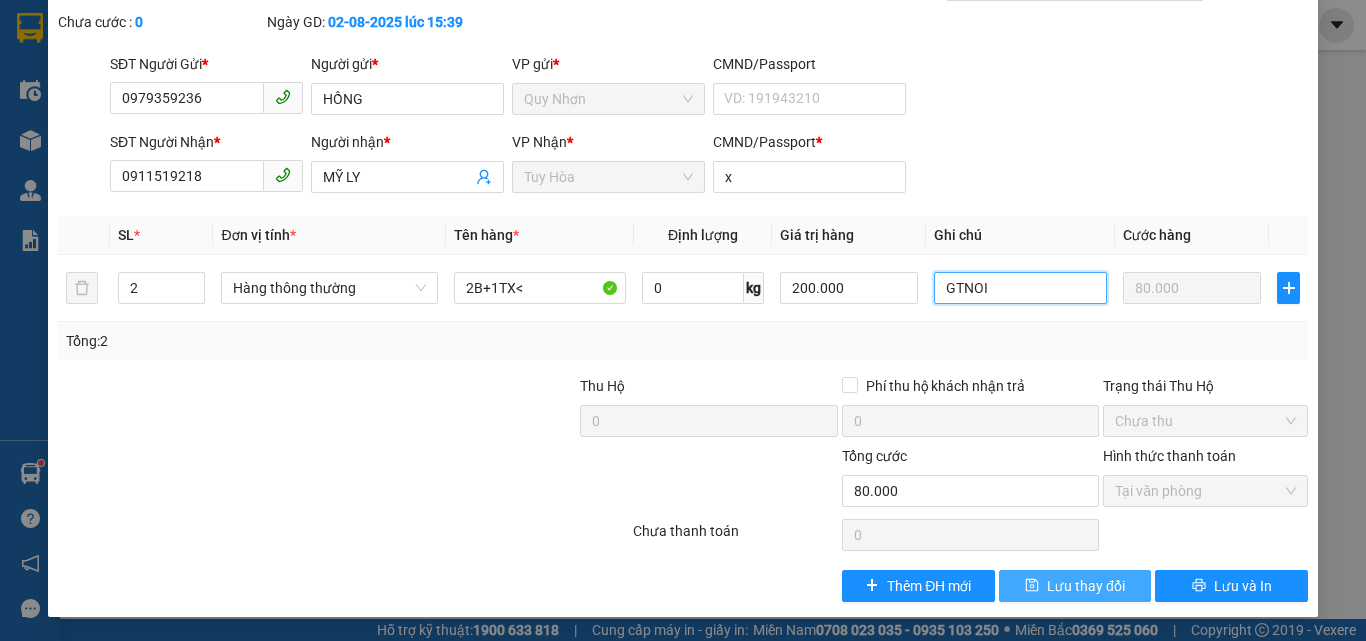 type on "GTNOI" 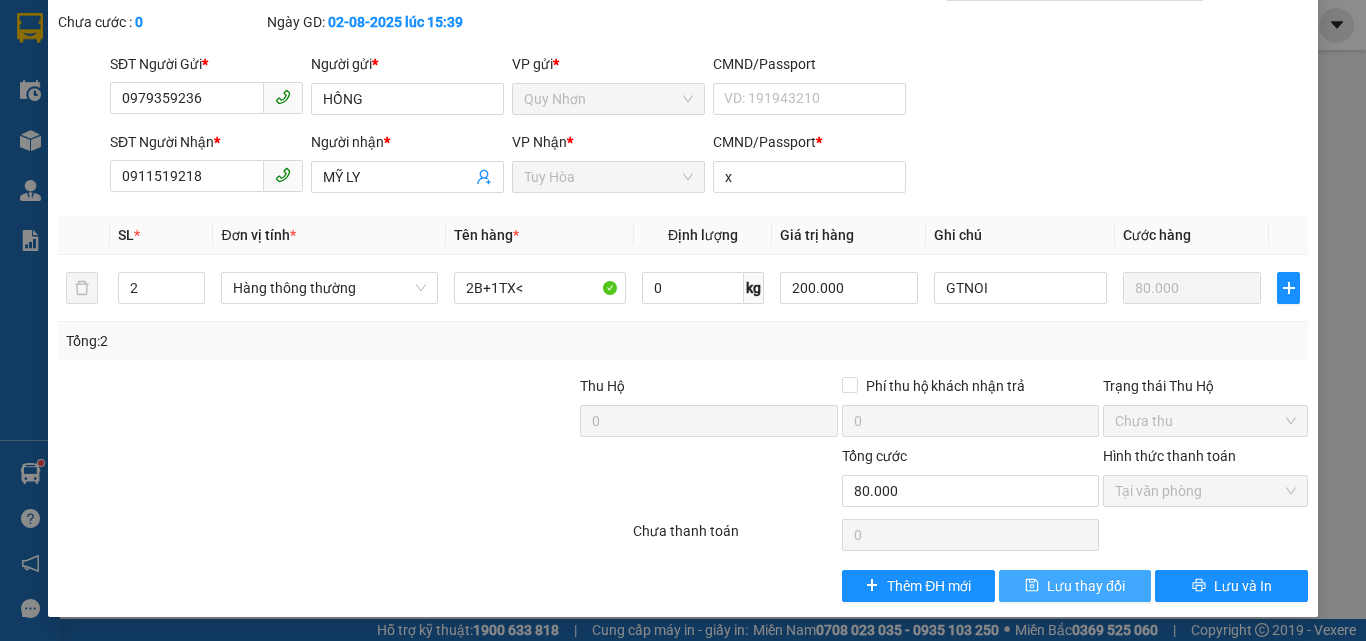 drag, startPoint x: 1021, startPoint y: 578, endPoint x: 977, endPoint y: 591, distance: 45.88028 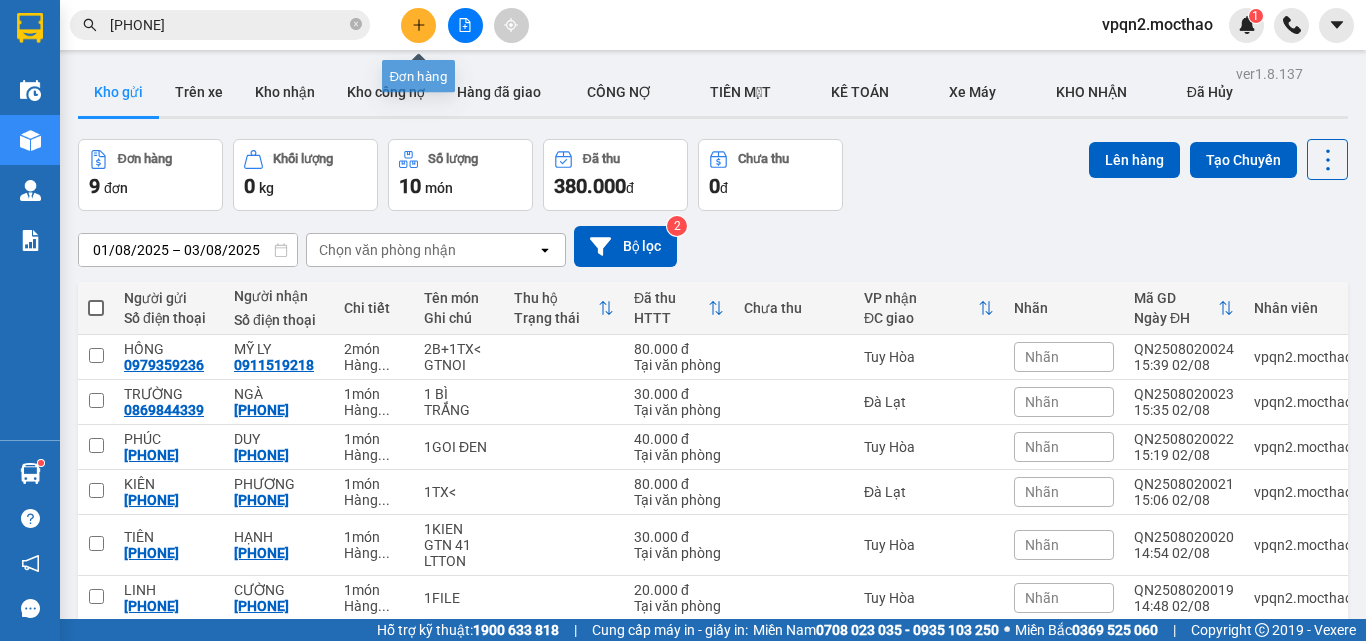 click 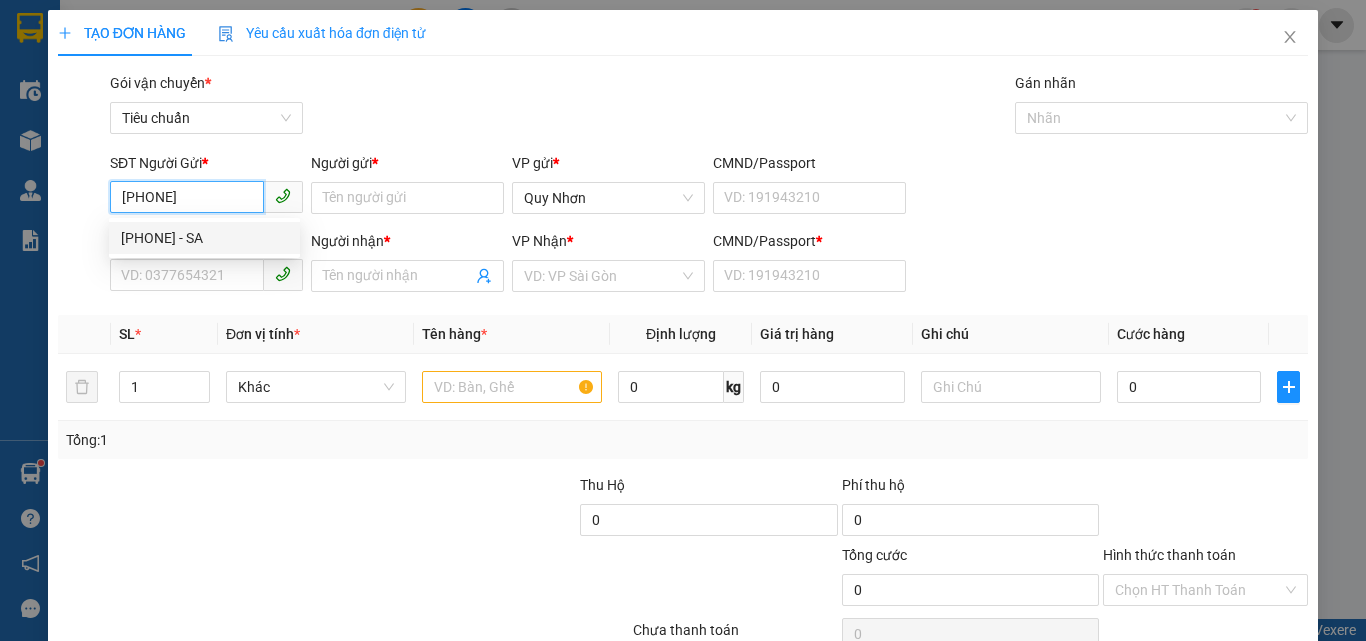 click on "0982288092 - SA" at bounding box center (204, 238) 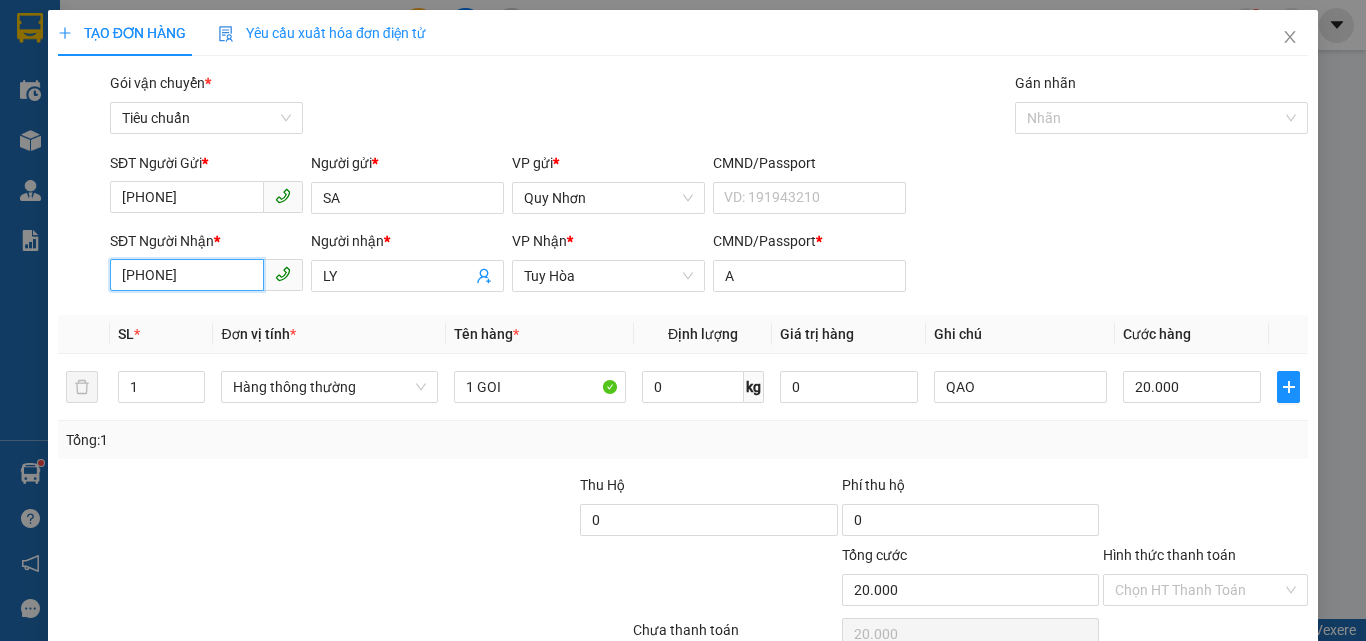 drag, startPoint x: 218, startPoint y: 269, endPoint x: 80, endPoint y: 298, distance: 141.01419 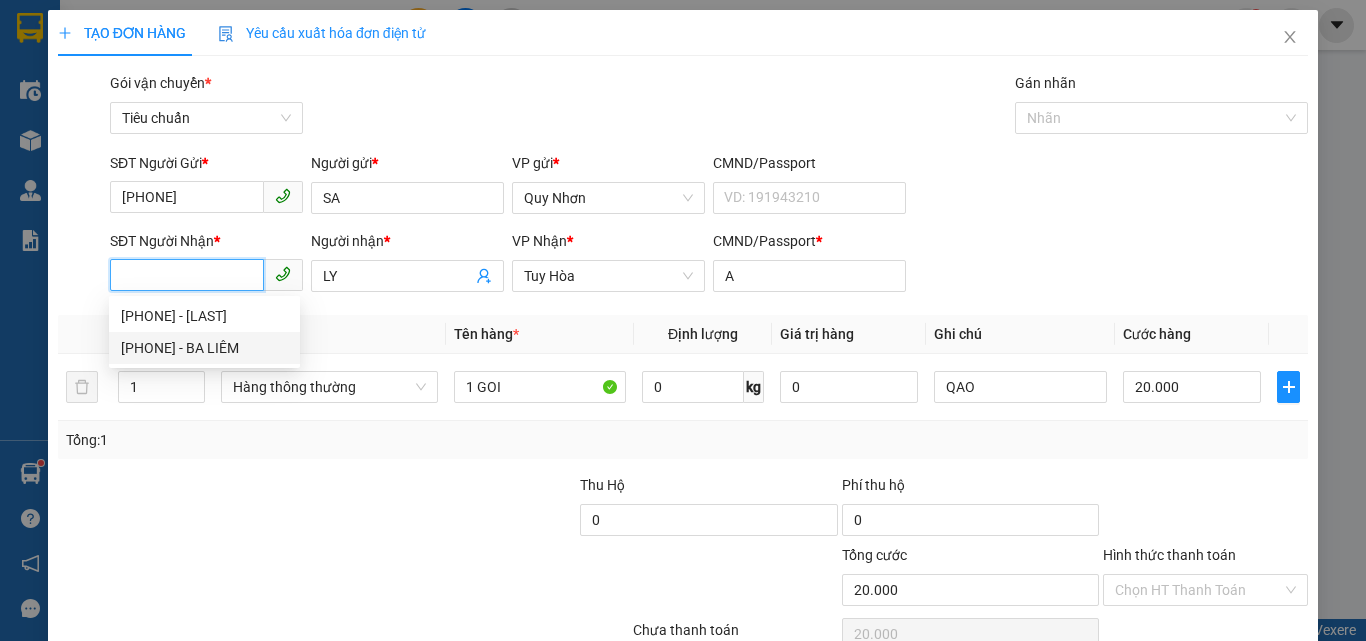 click on "0913739855 - BA LIÊM" at bounding box center [204, 348] 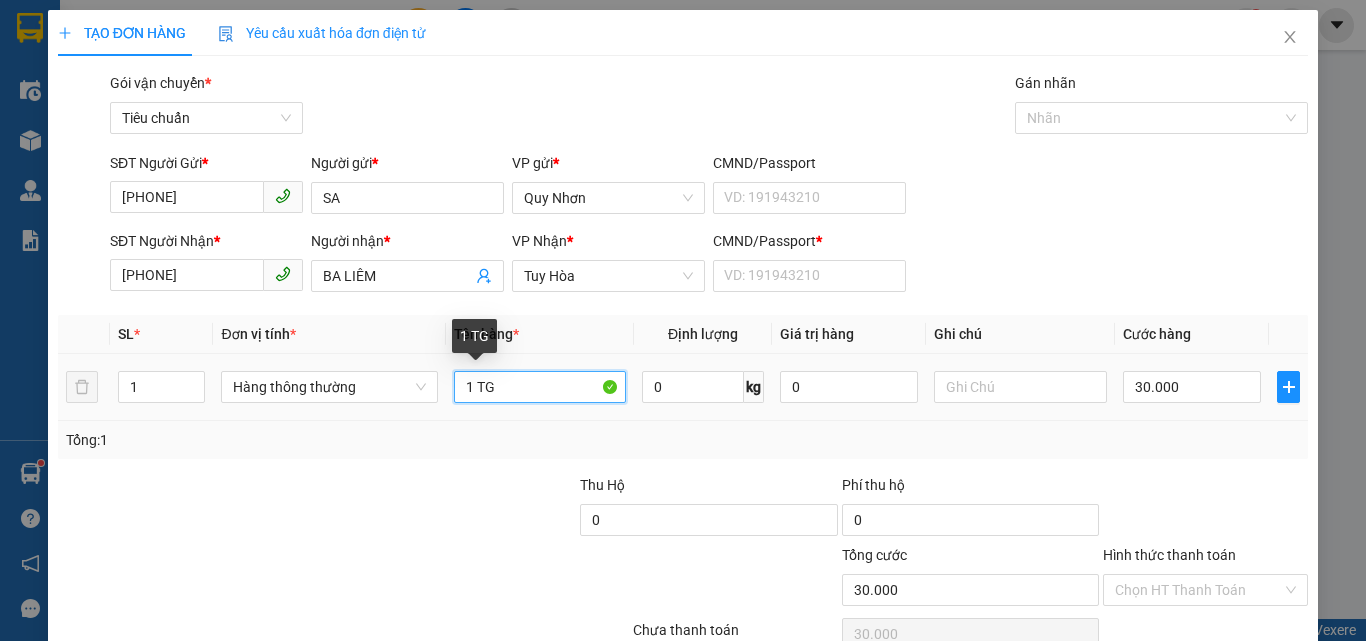 drag, startPoint x: 481, startPoint y: 390, endPoint x: 501, endPoint y: 393, distance: 20.22375 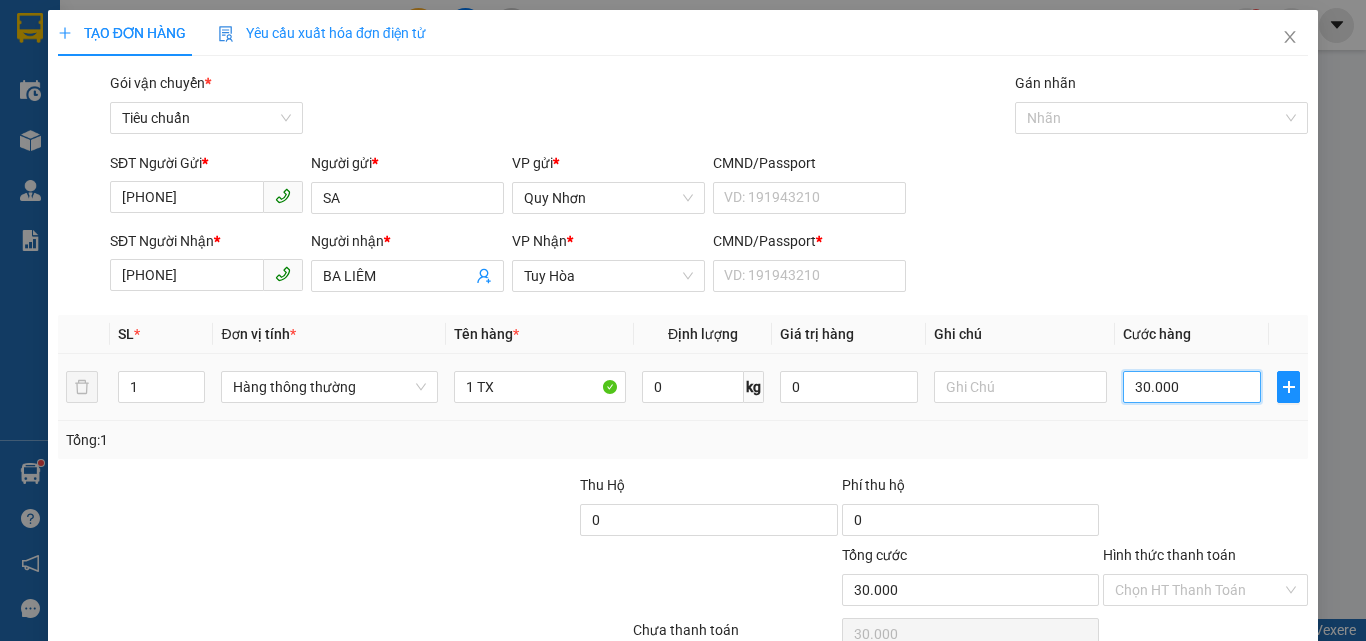 click on "30.000" at bounding box center (1192, 387) 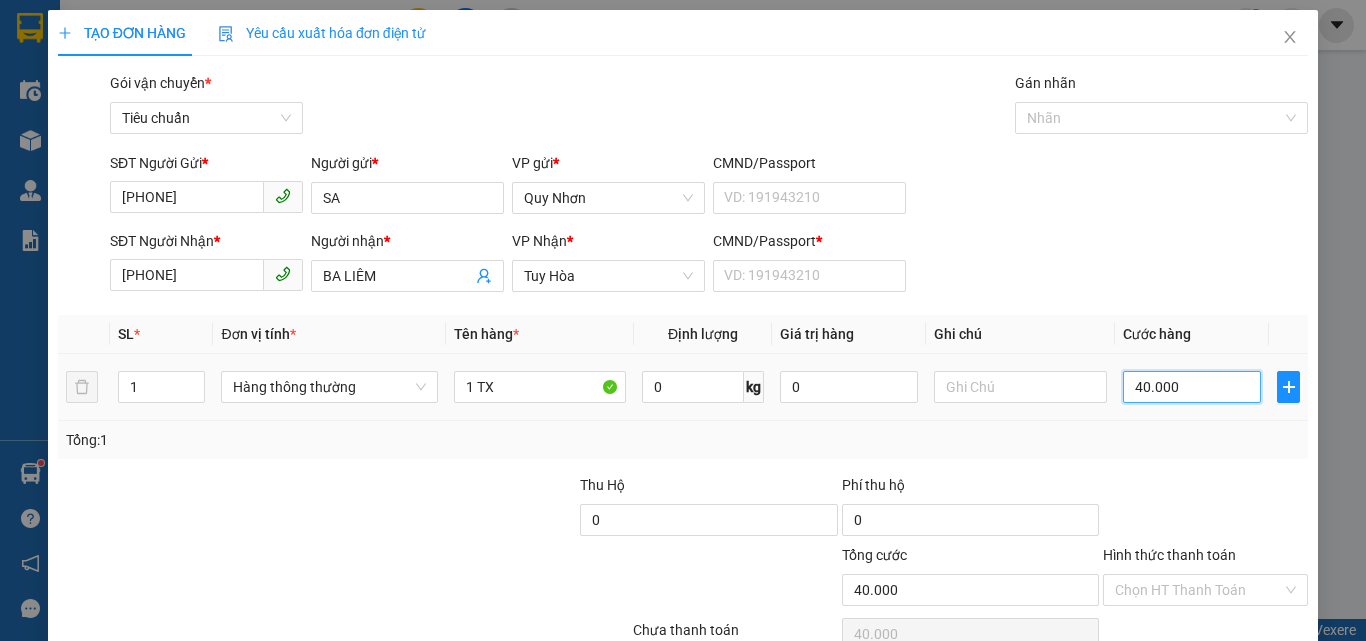 scroll, scrollTop: 99, scrollLeft: 0, axis: vertical 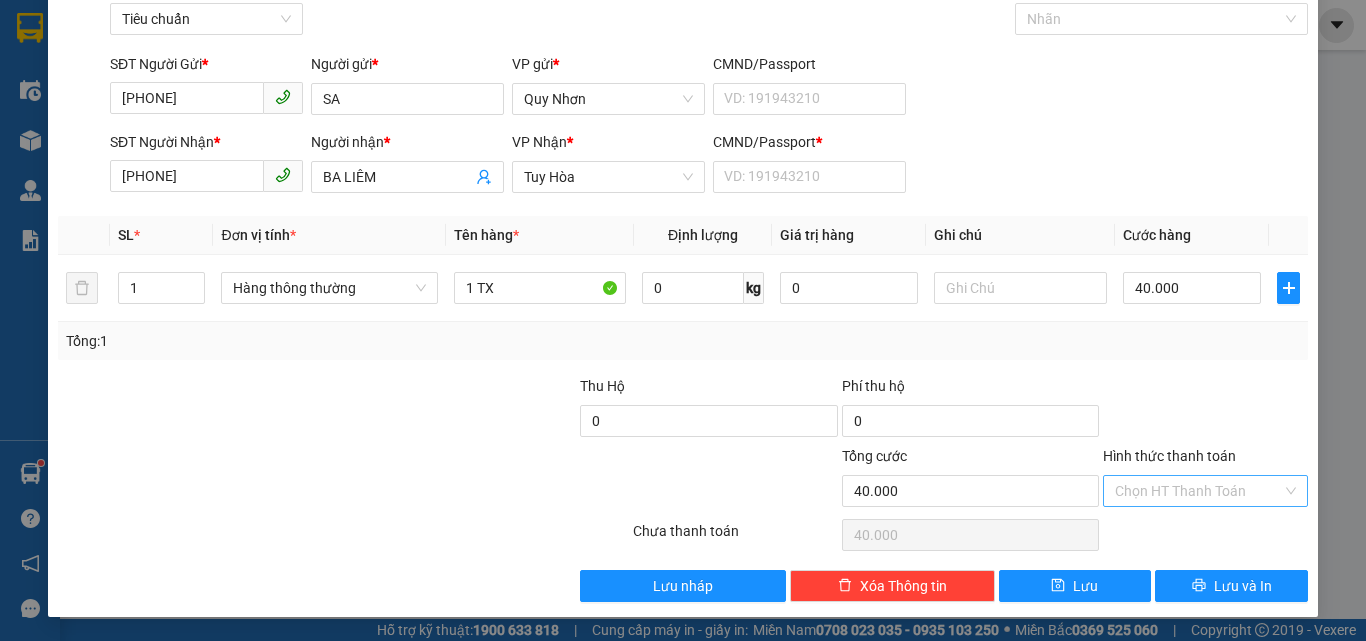 click on "Hình thức thanh toán" at bounding box center [1198, 491] 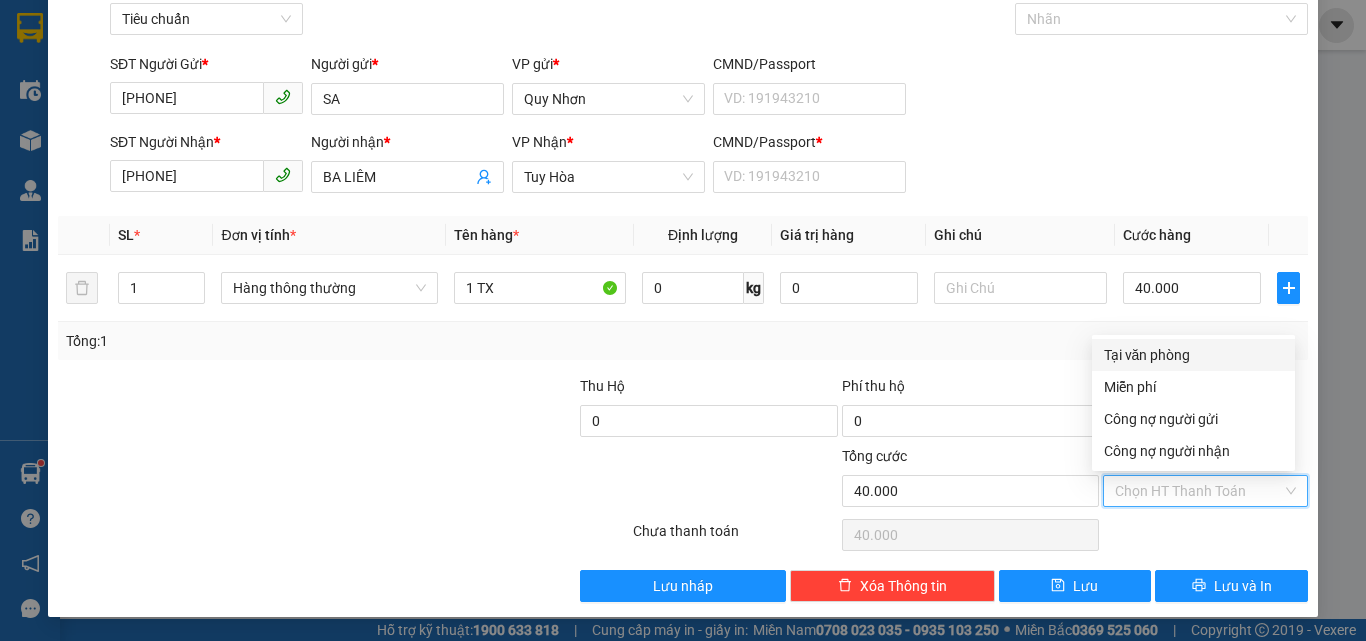 click on "Tại văn phòng" at bounding box center [1193, 355] 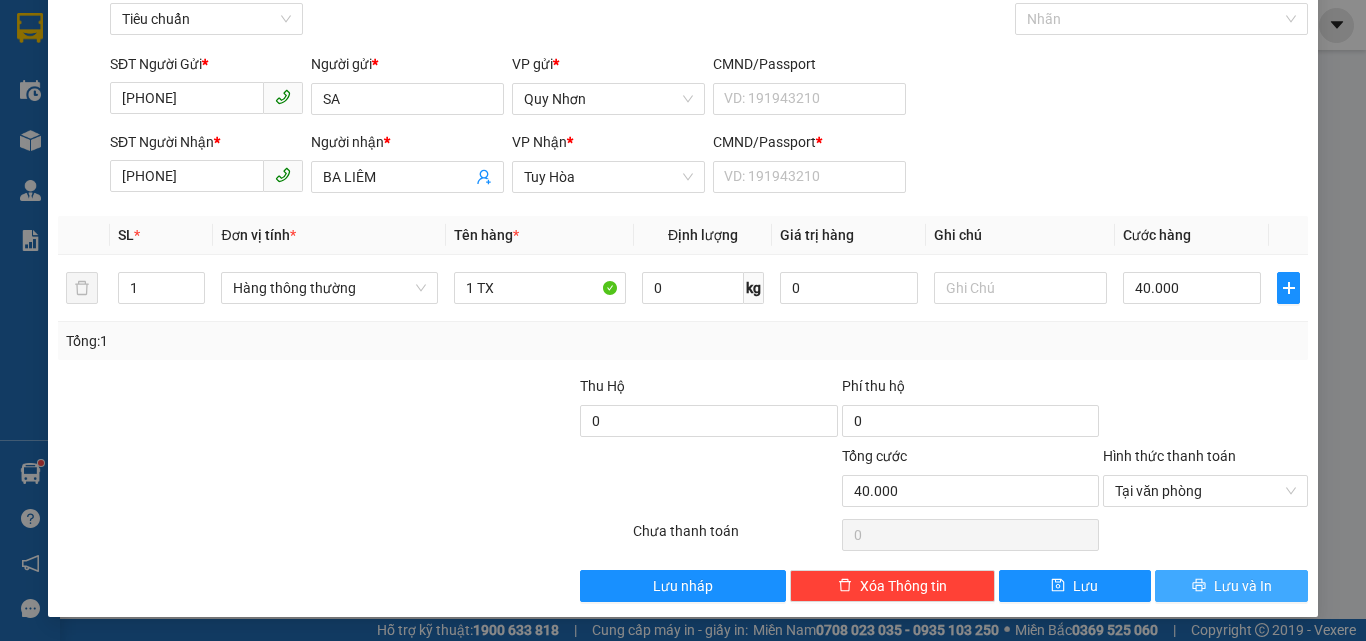 click 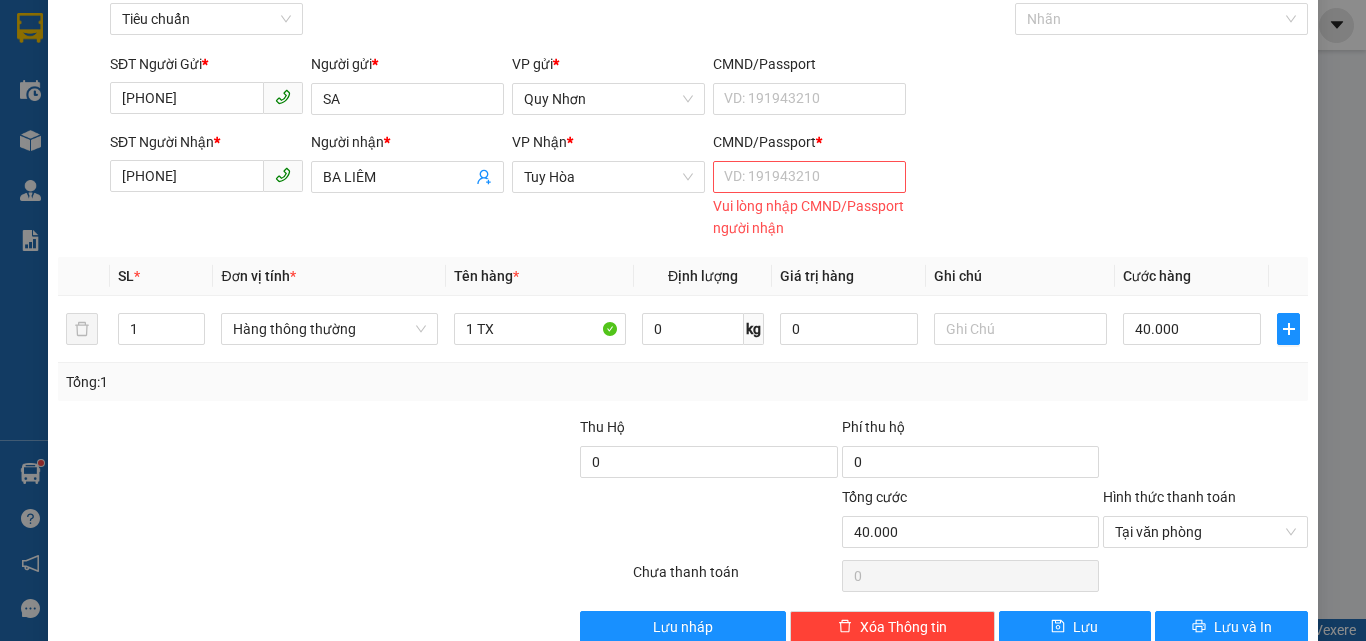 click on "VD: 191943210 Vui lòng nhập CMND/Passport người nhận" at bounding box center [809, 197] 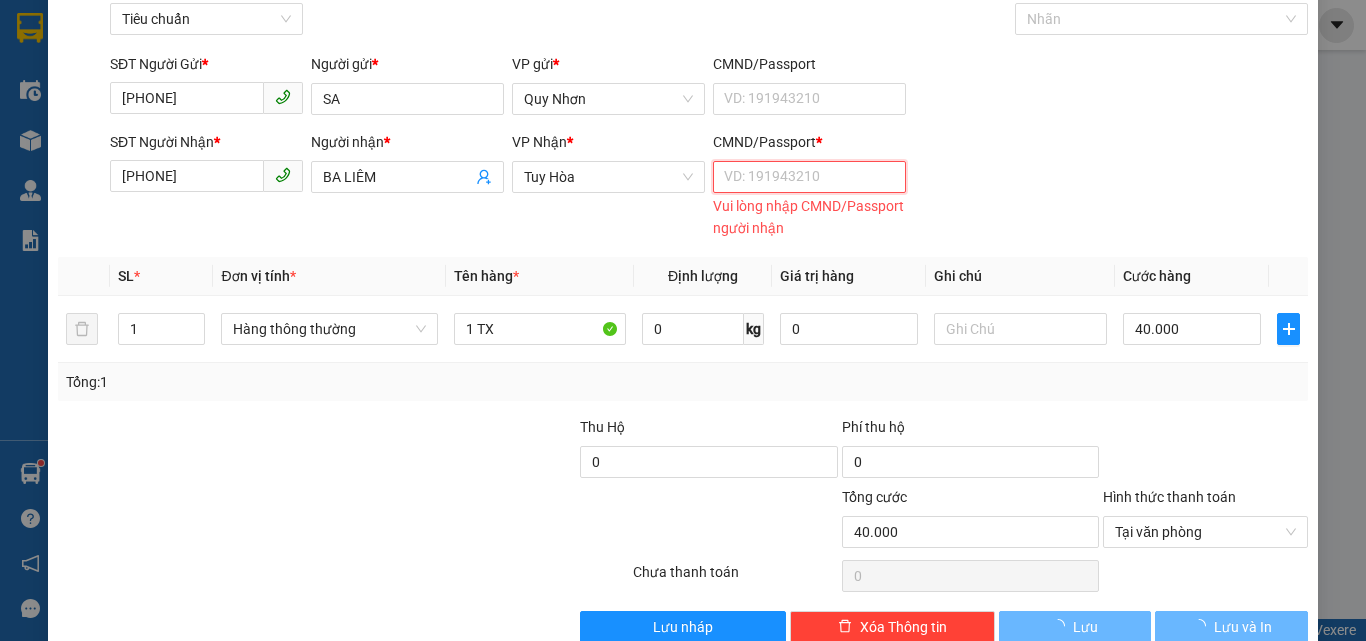 click on "CMND/Passport  *" at bounding box center (809, 177) 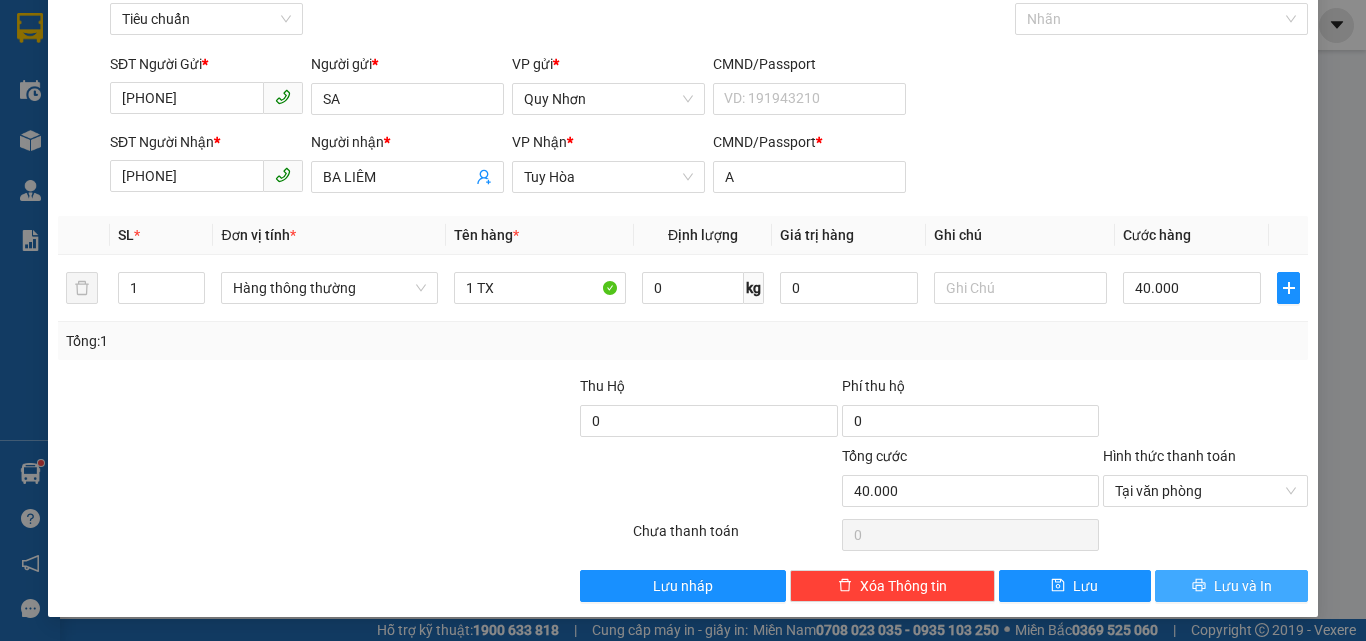 click on "Lưu và In" at bounding box center [1231, 586] 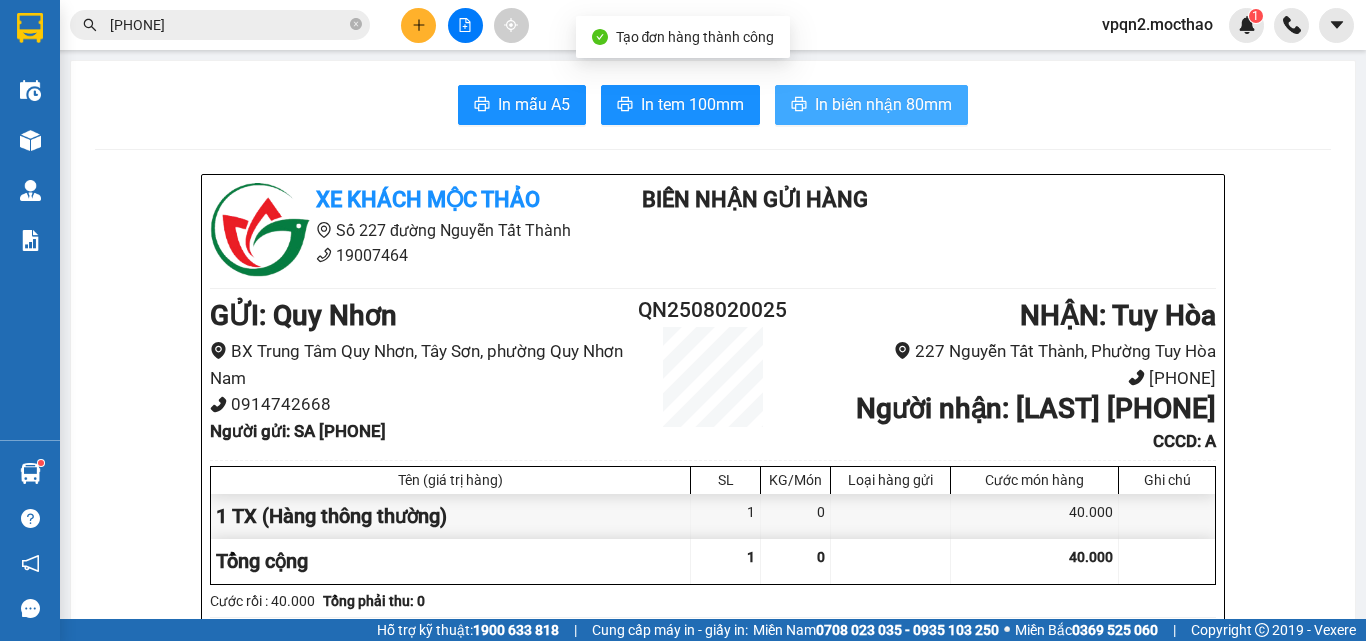 click on "In biên nhận 80mm" at bounding box center (883, 104) 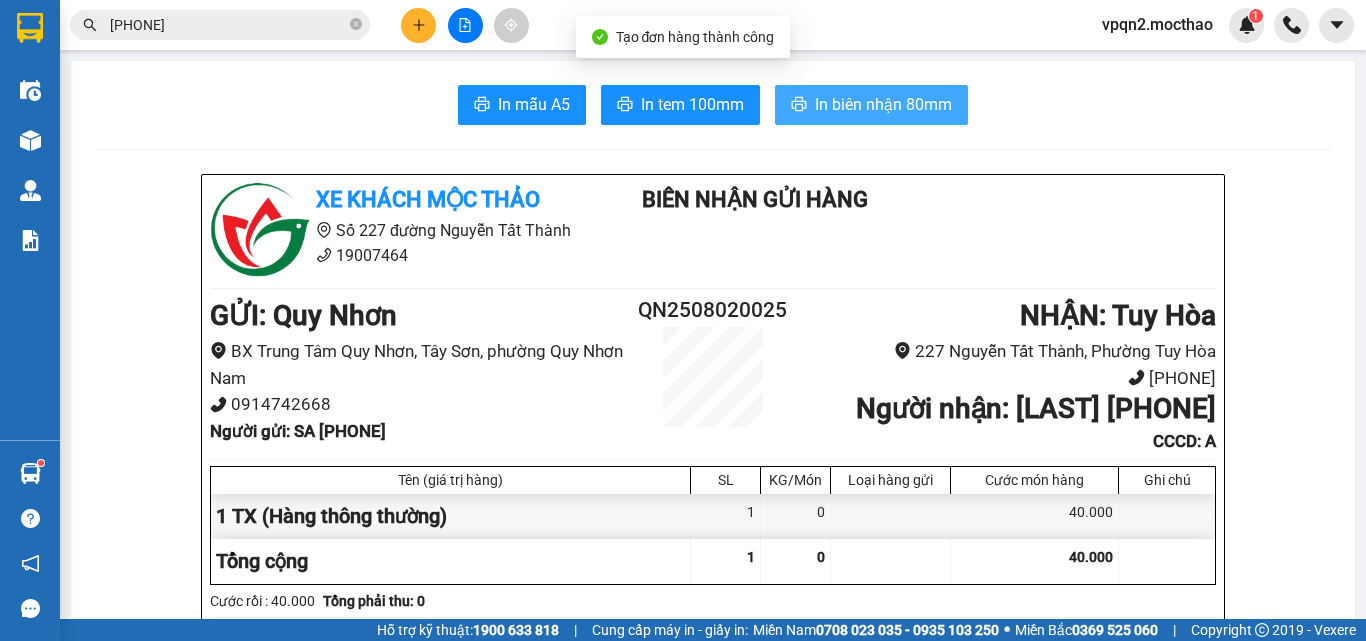 scroll, scrollTop: 0, scrollLeft: 0, axis: both 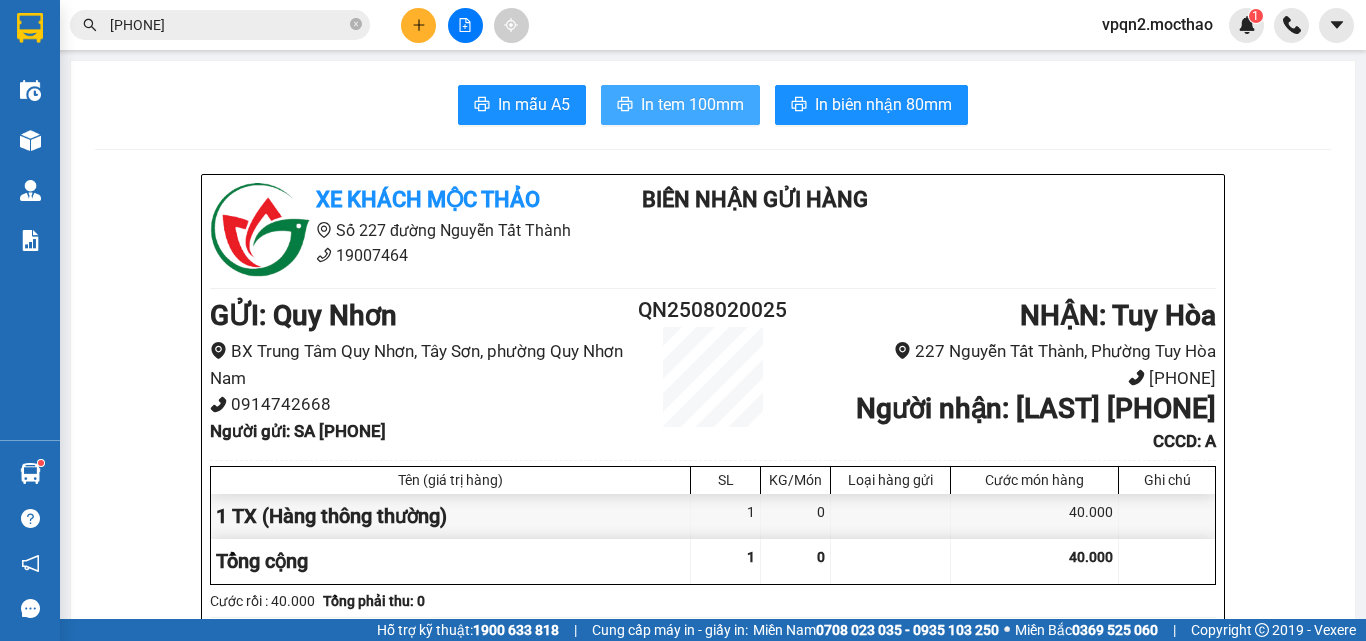 click on "In tem 100mm" at bounding box center [692, 104] 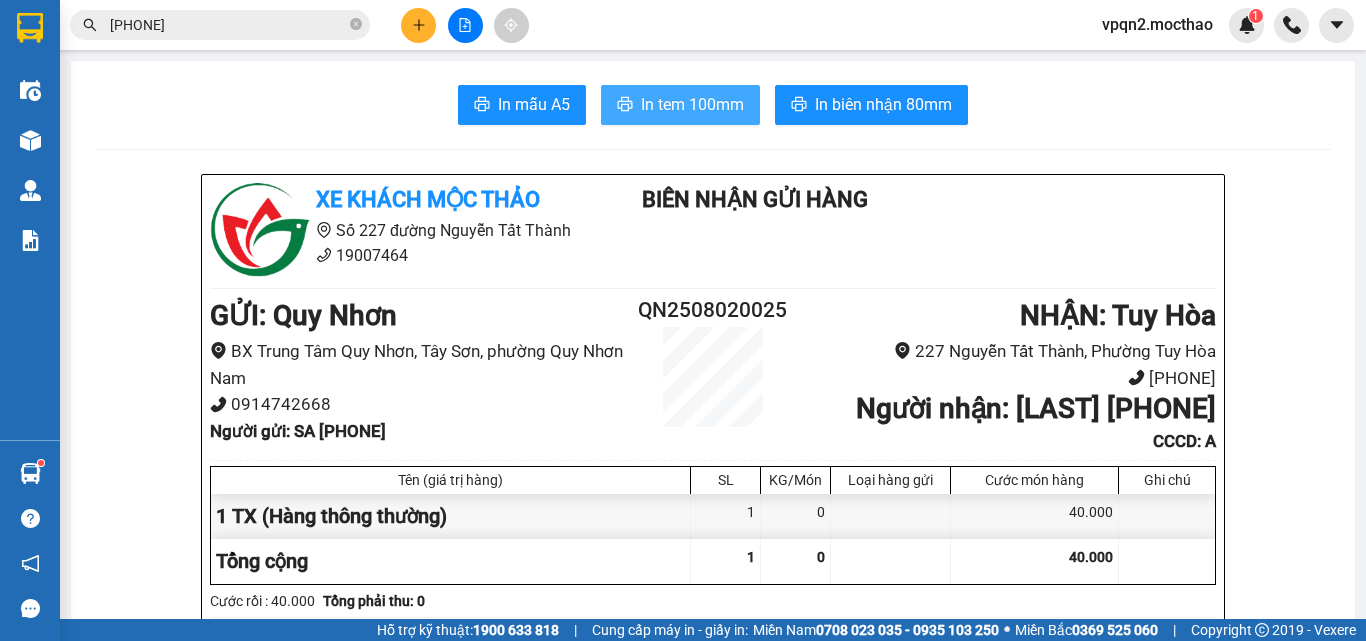 scroll, scrollTop: 0, scrollLeft: 0, axis: both 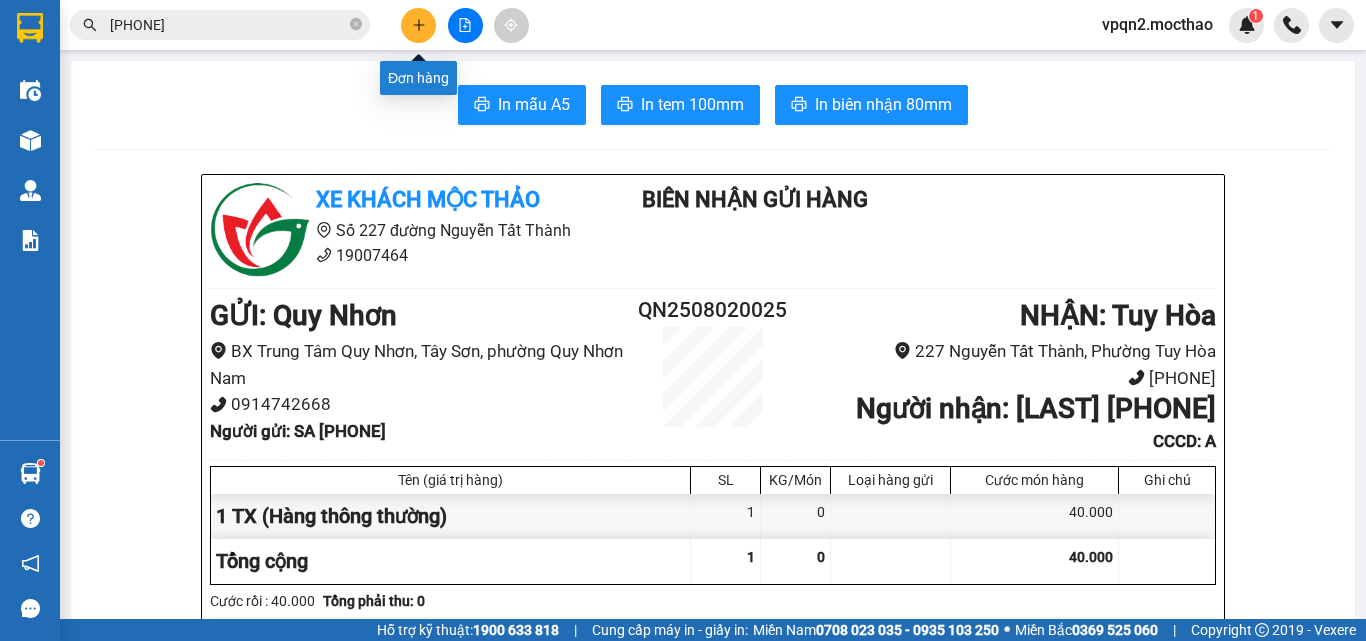 click 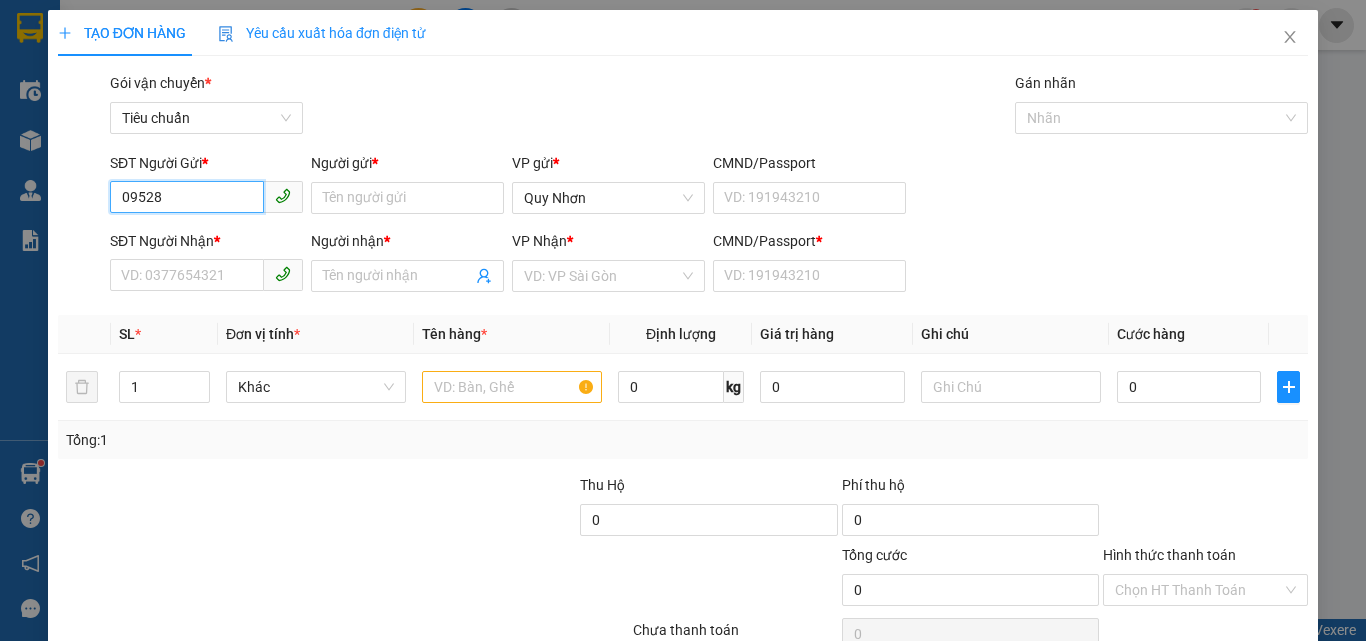 click on "09528" at bounding box center (187, 197) 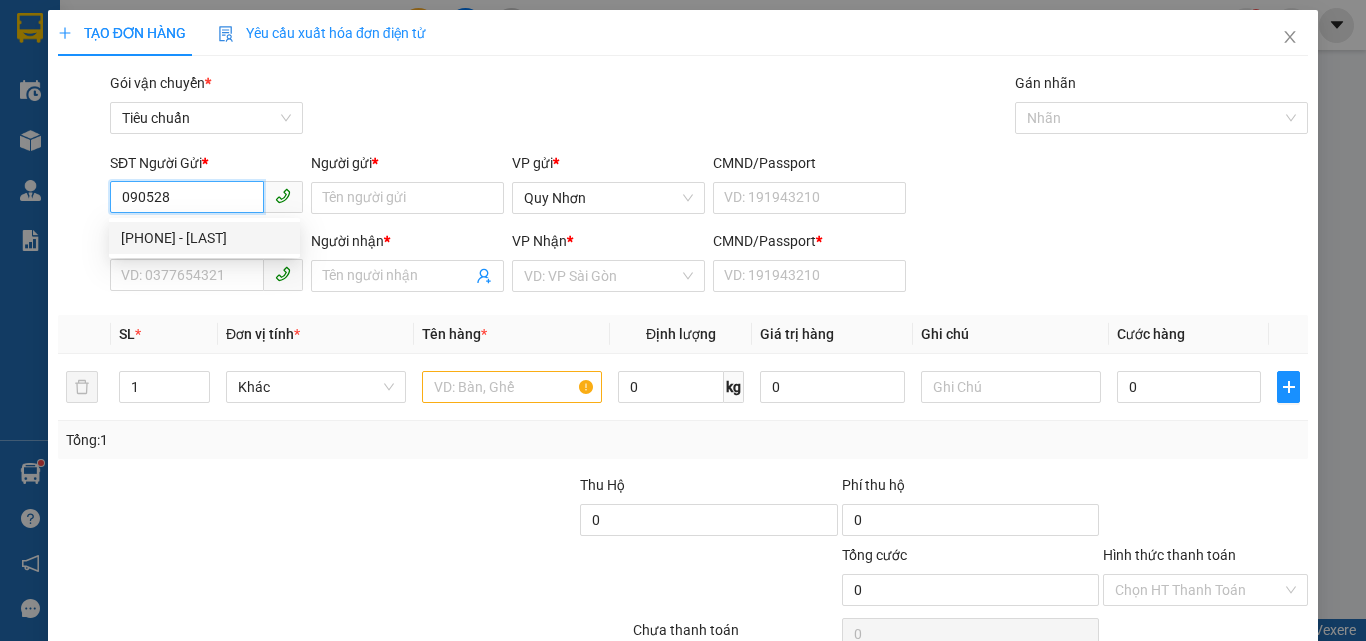 click on "0905283799 - VƯƠNG" at bounding box center (204, 238) 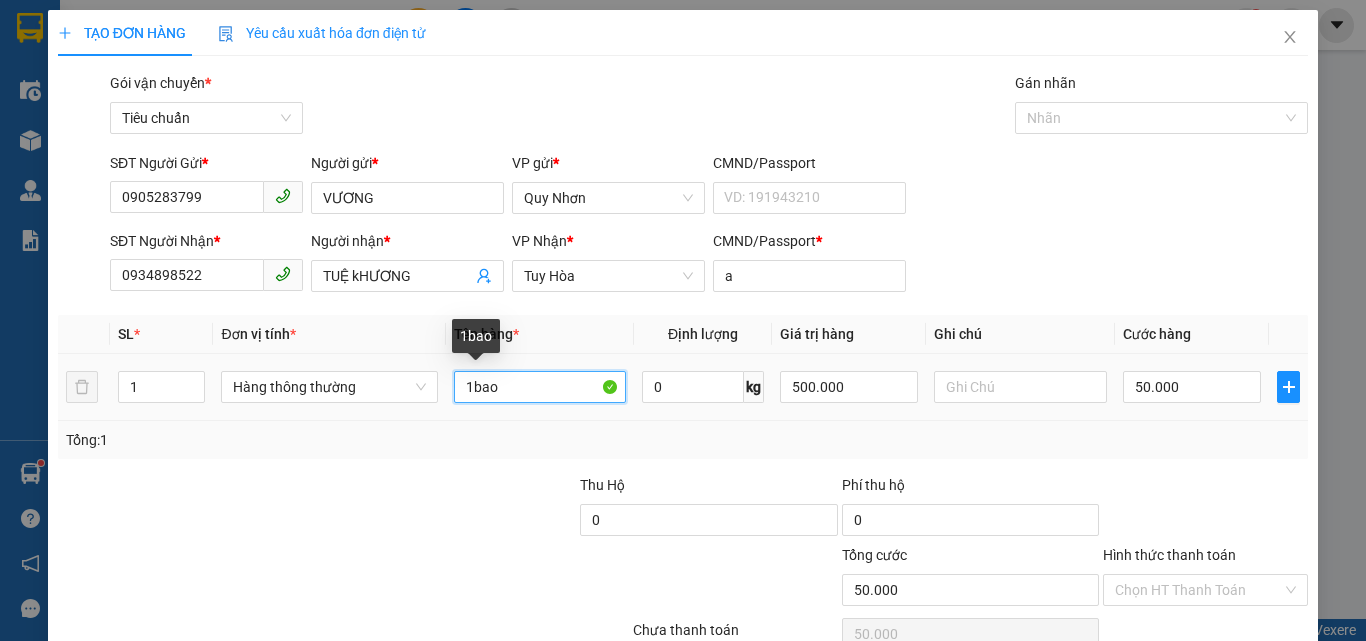 drag, startPoint x: 468, startPoint y: 390, endPoint x: 651, endPoint y: 418, distance: 185.12968 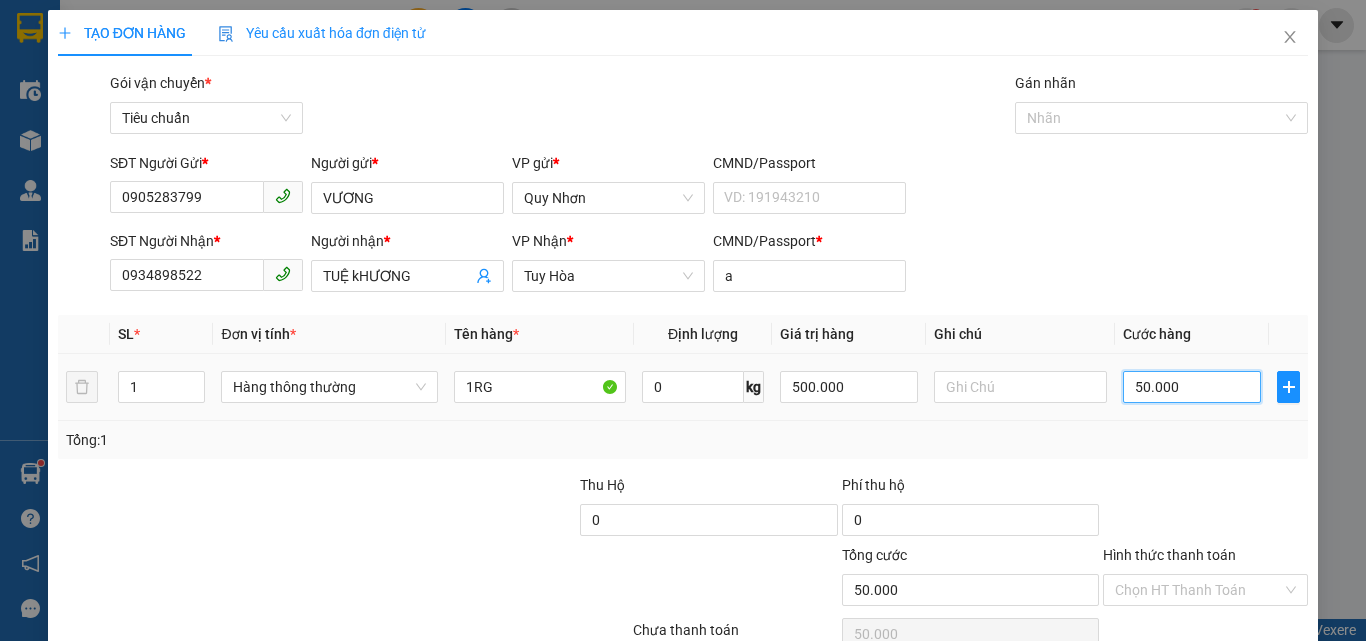click on "50.000" at bounding box center [1192, 387] 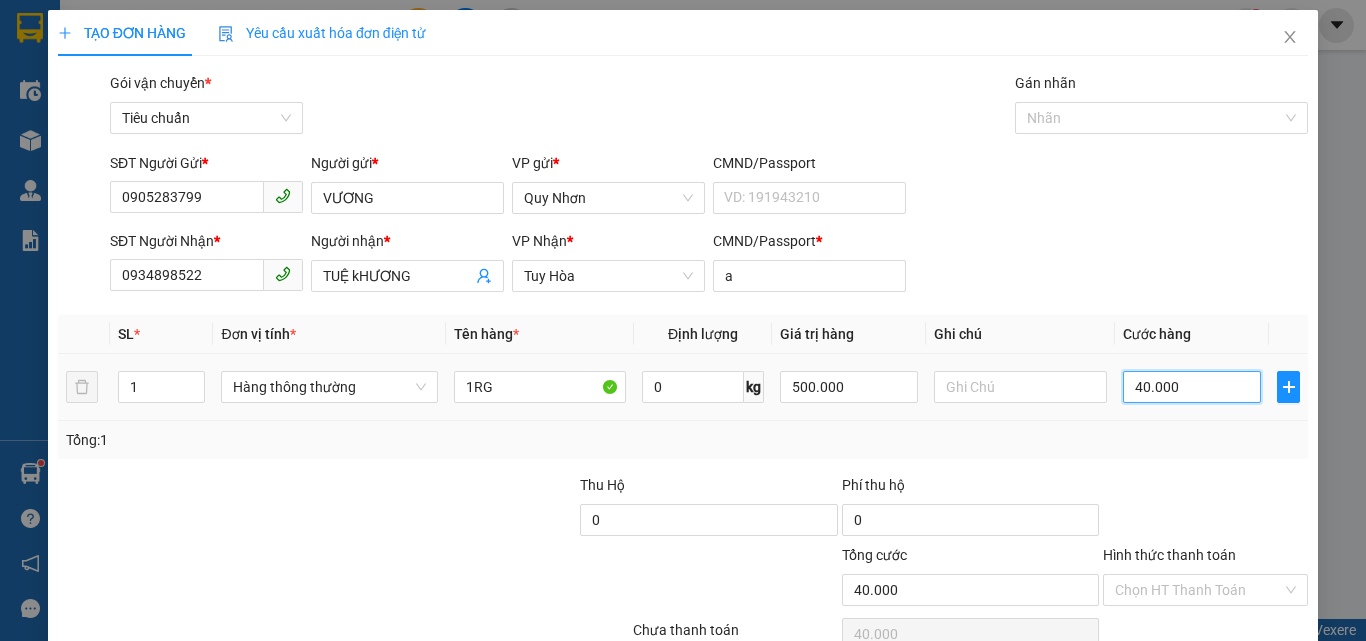 scroll, scrollTop: 99, scrollLeft: 0, axis: vertical 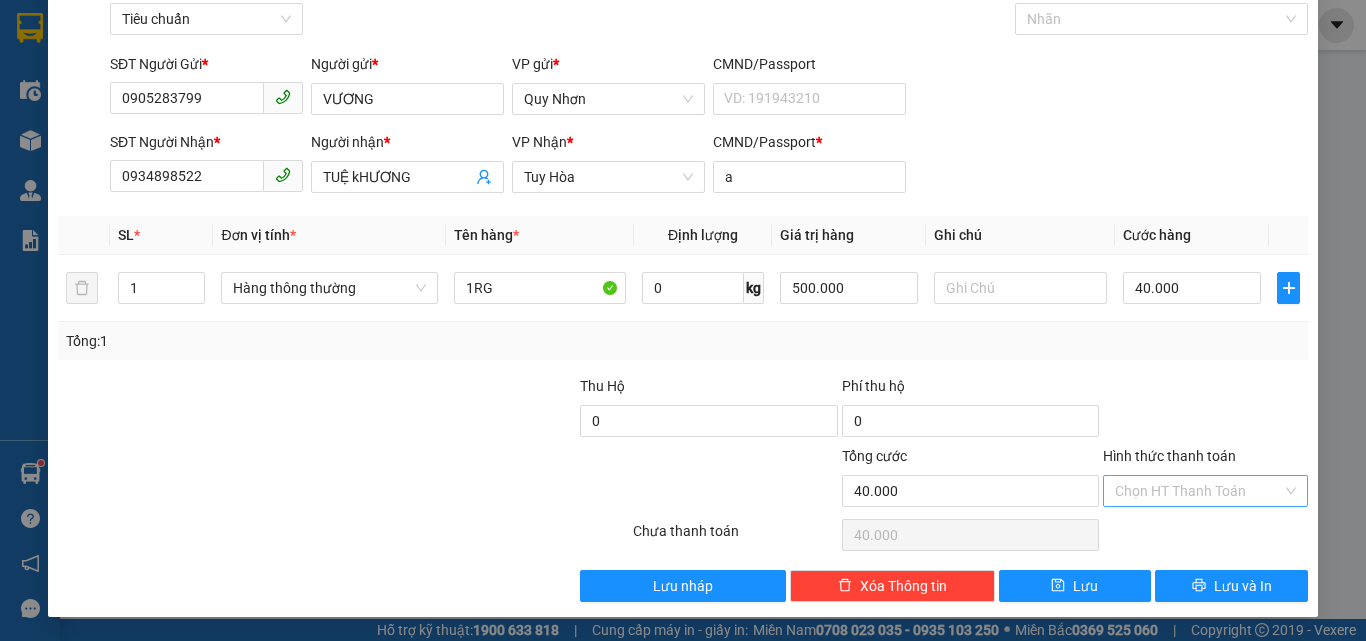 click on "Hình thức thanh toán" at bounding box center [1198, 491] 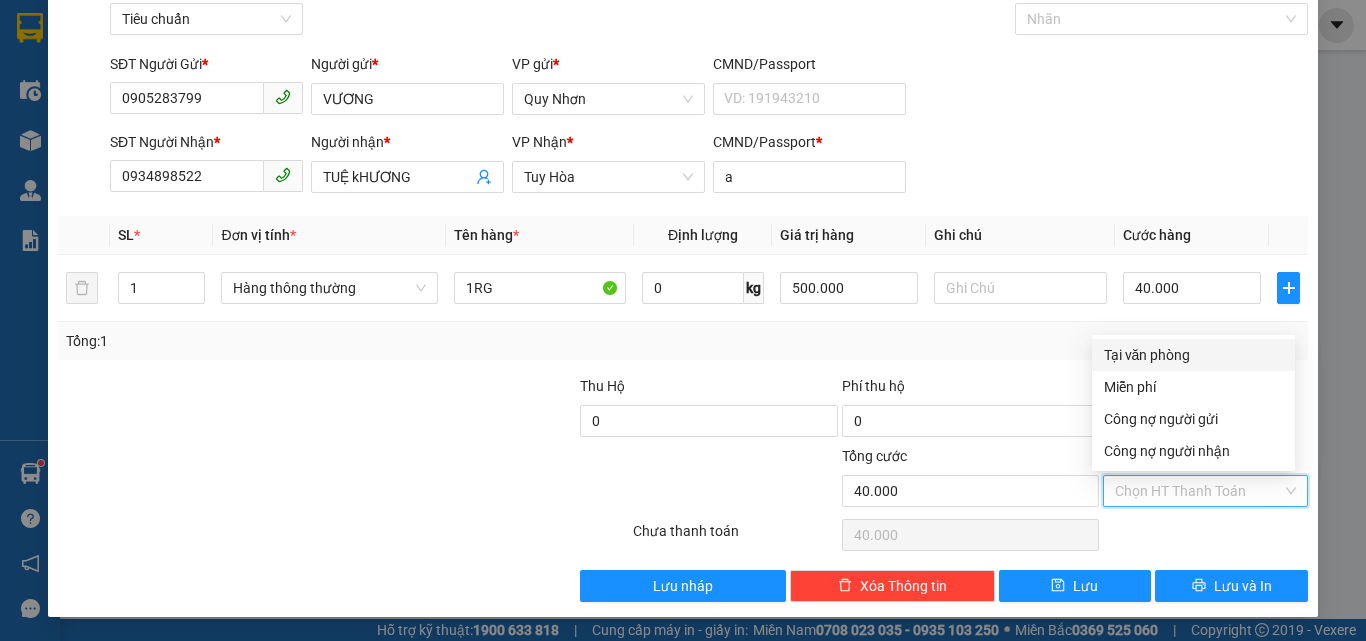 click on "Tại văn phòng" at bounding box center [1193, 355] 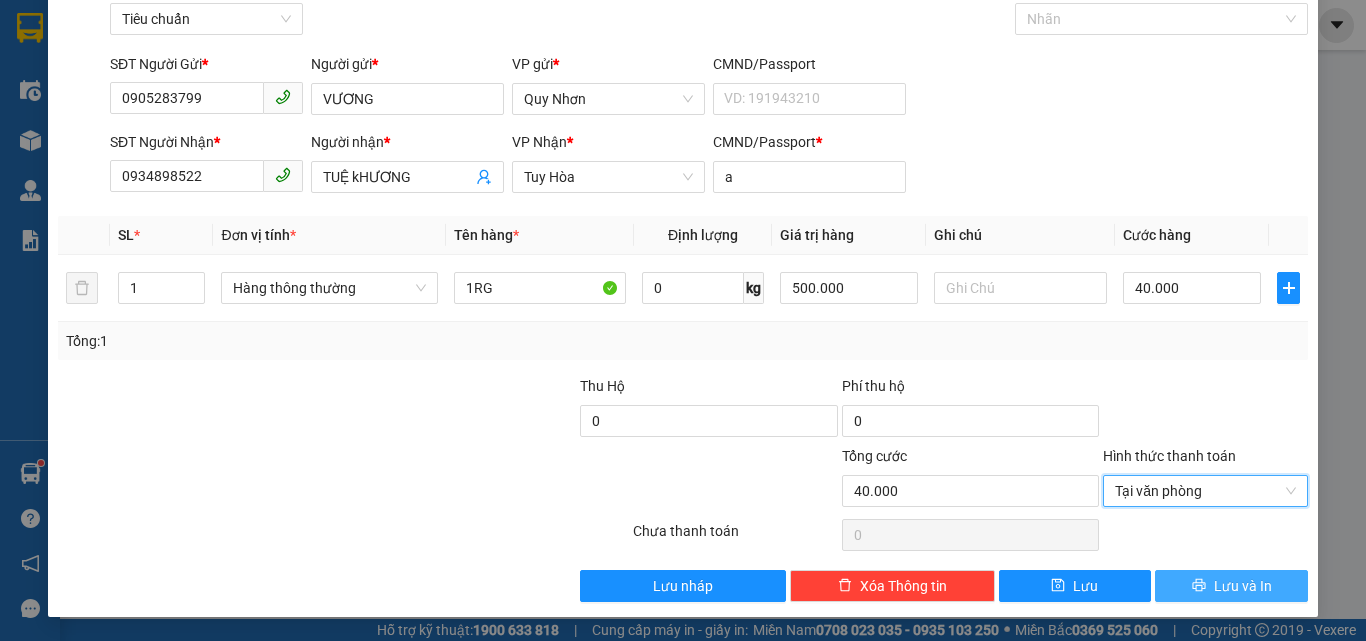 click on "Lưu và In" at bounding box center (1231, 586) 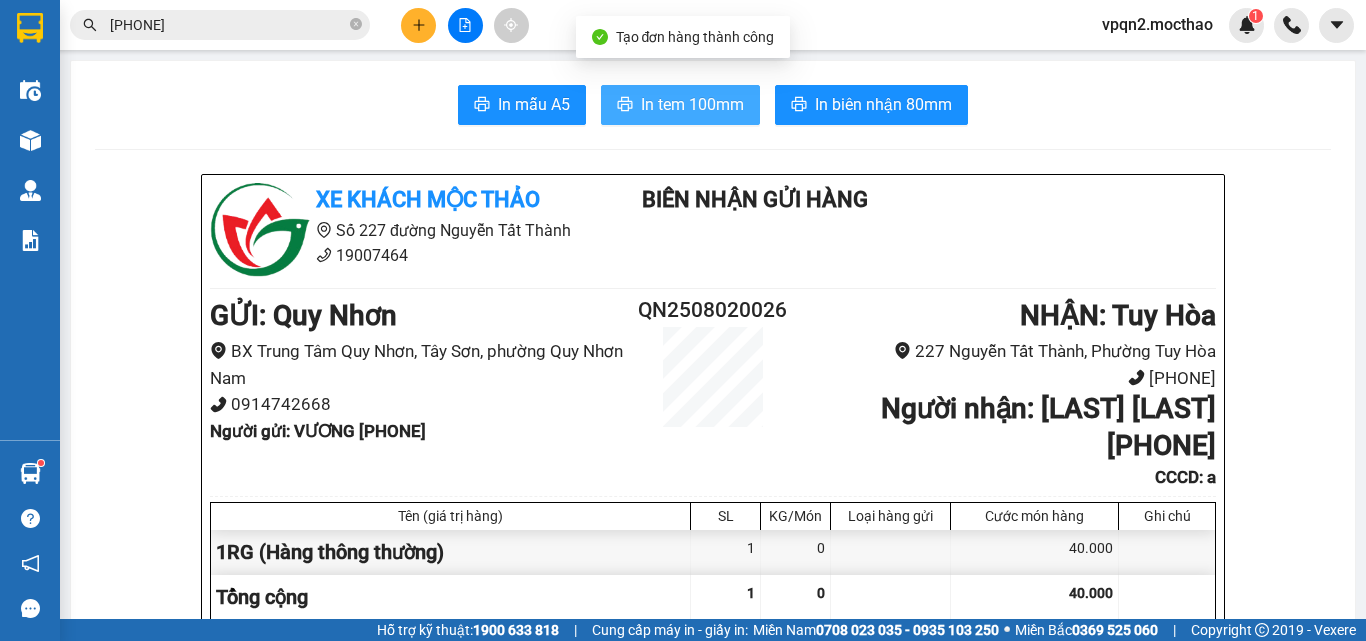 drag, startPoint x: 712, startPoint y: 102, endPoint x: 770, endPoint y: 114, distance: 59.22837 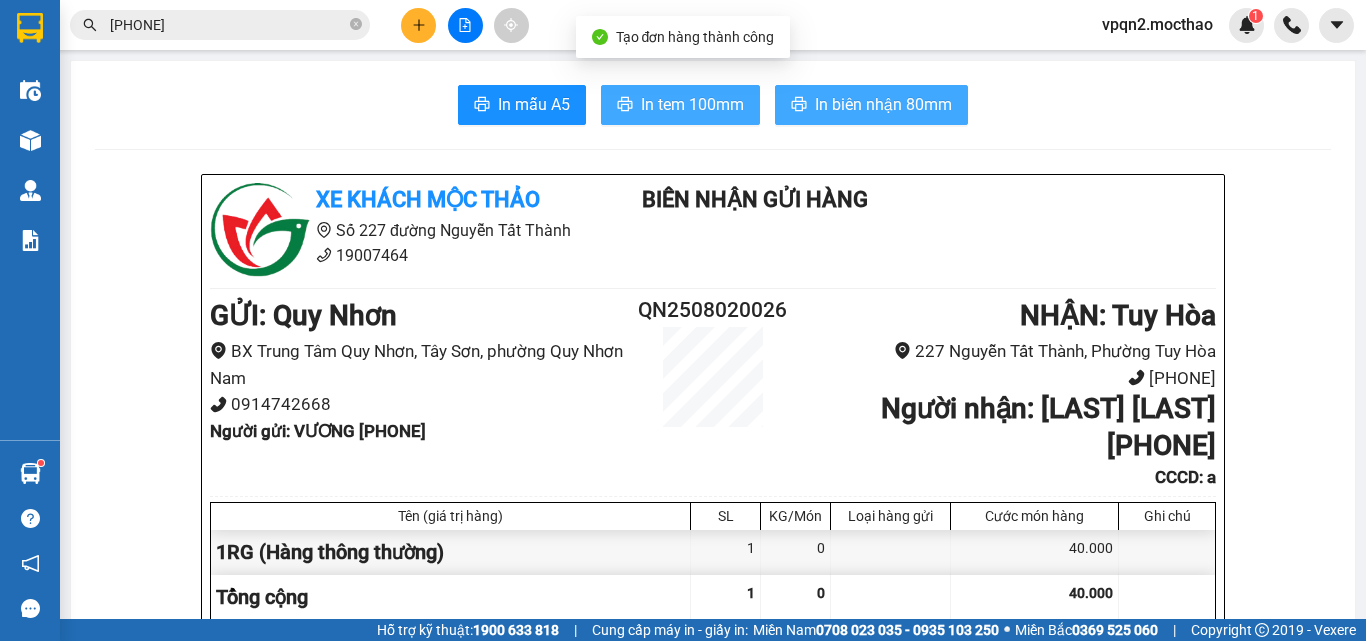 click on "In tem 100mm" at bounding box center [692, 104] 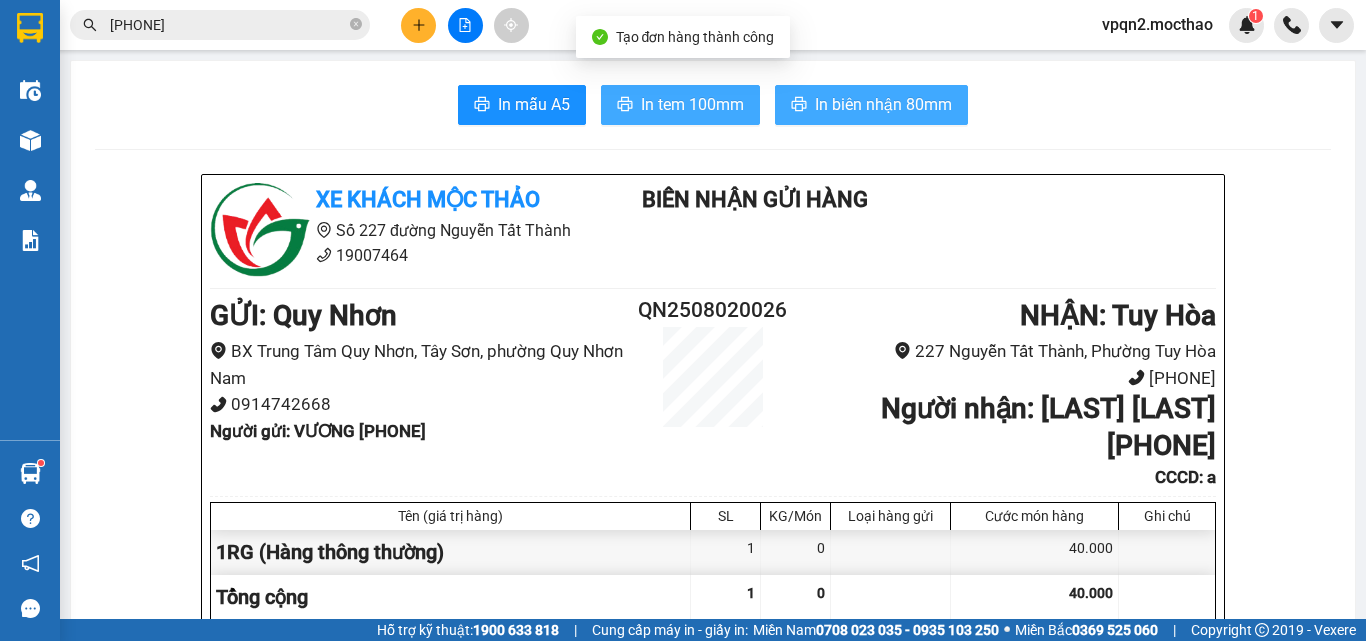 scroll, scrollTop: 0, scrollLeft: 0, axis: both 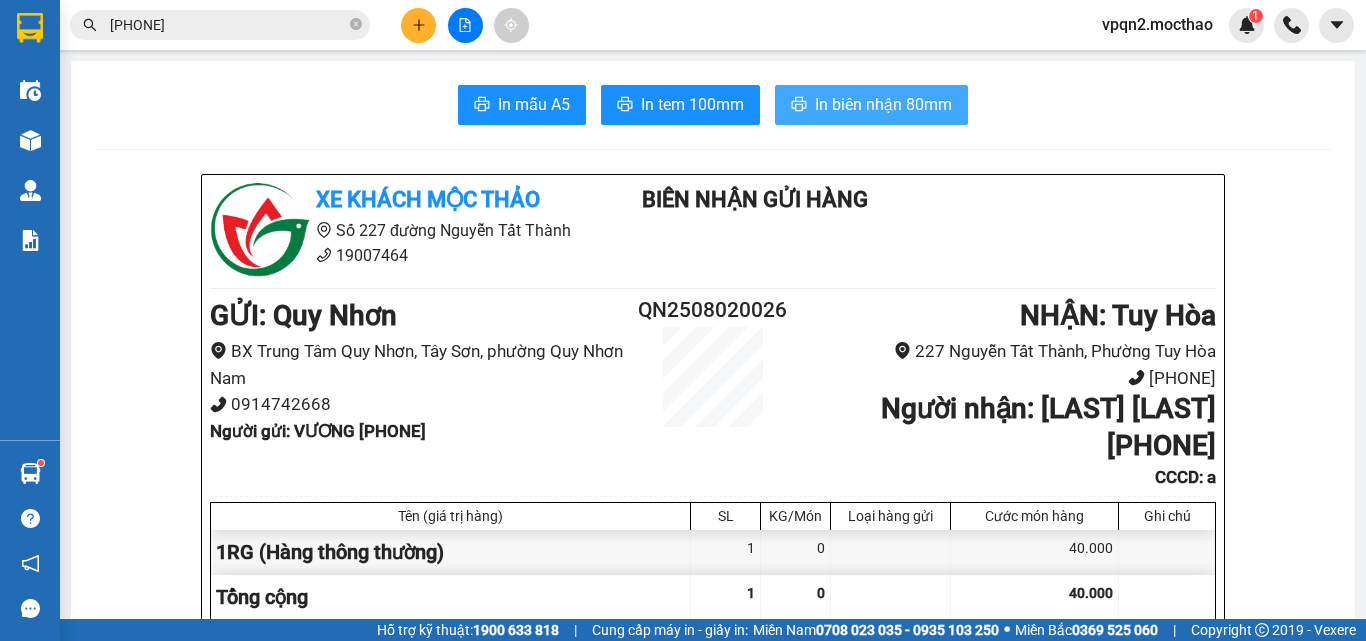 click on "In biên nhận 80mm" at bounding box center (883, 104) 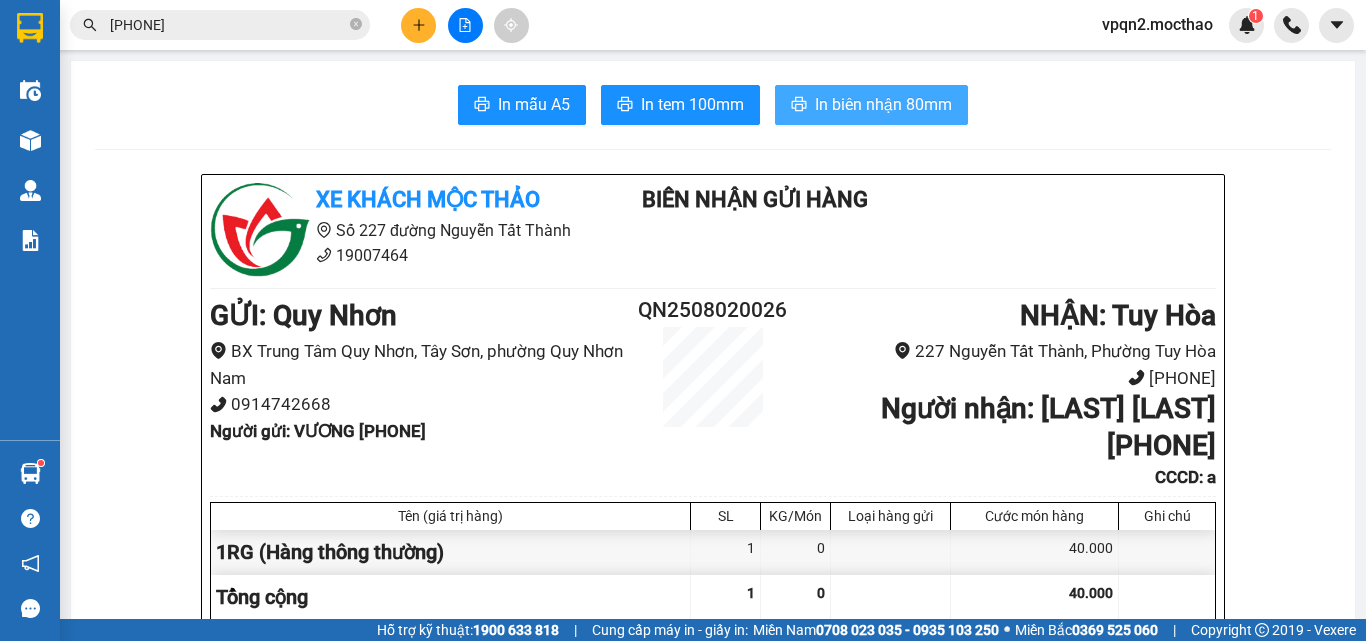 scroll, scrollTop: 0, scrollLeft: 0, axis: both 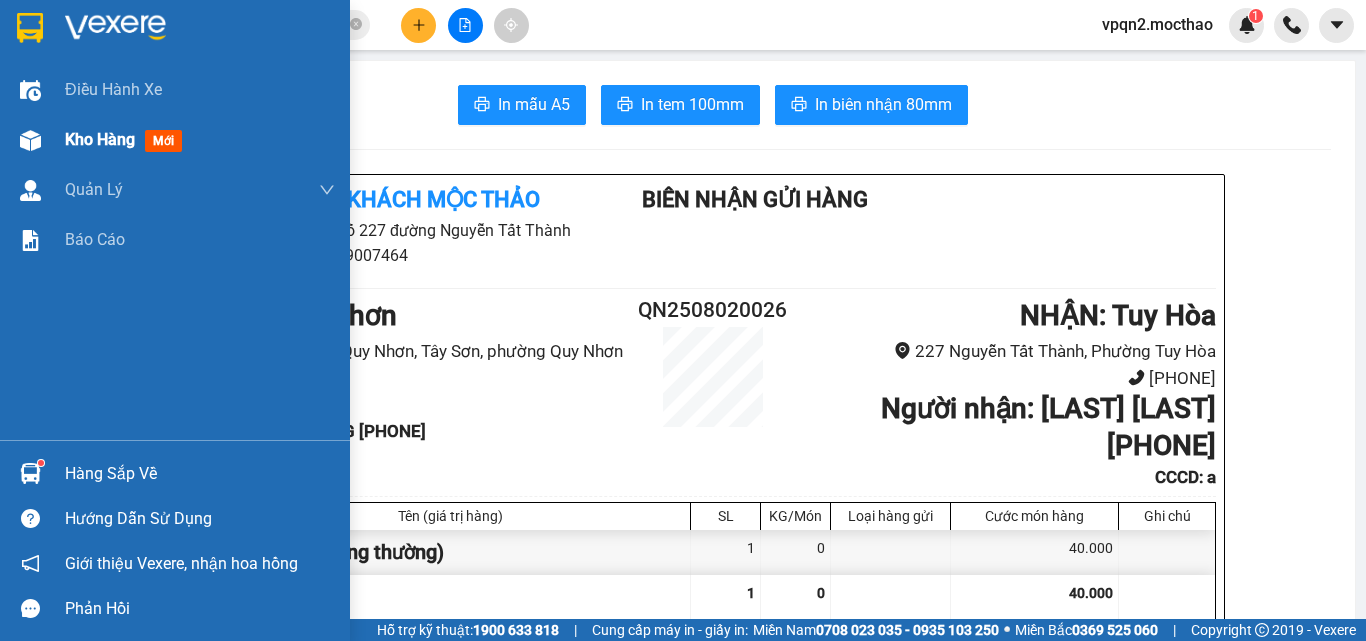 click at bounding box center [30, 140] 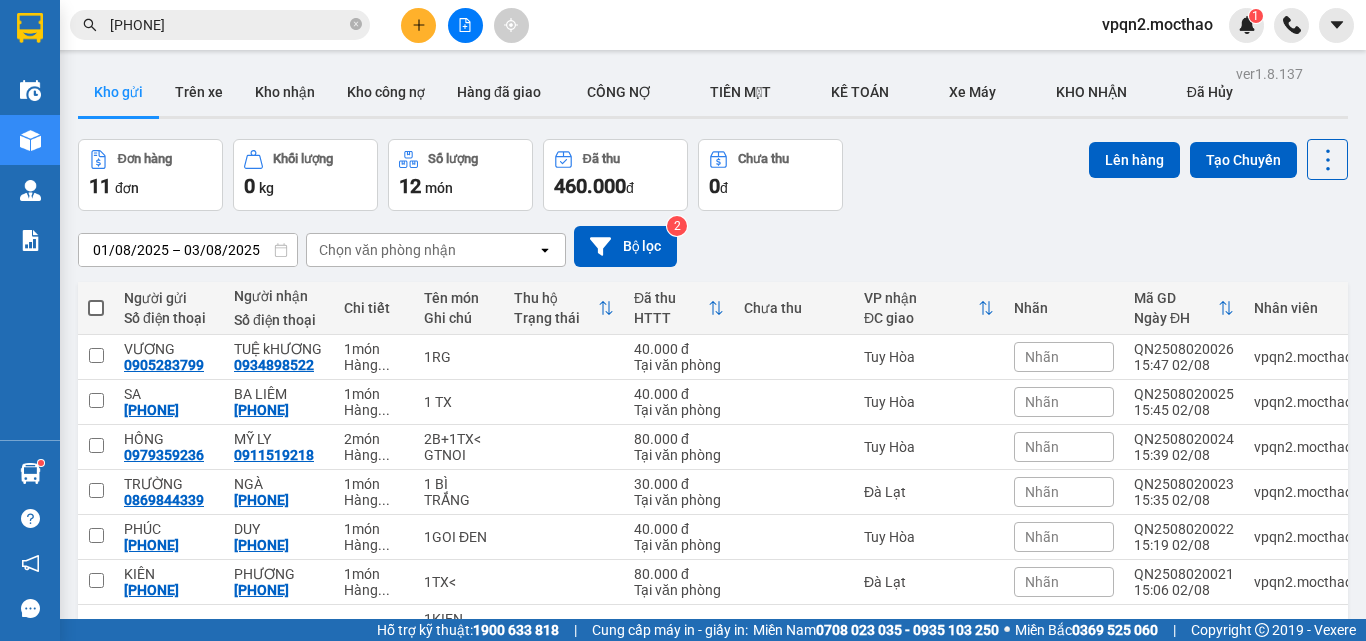 click at bounding box center (96, 308) 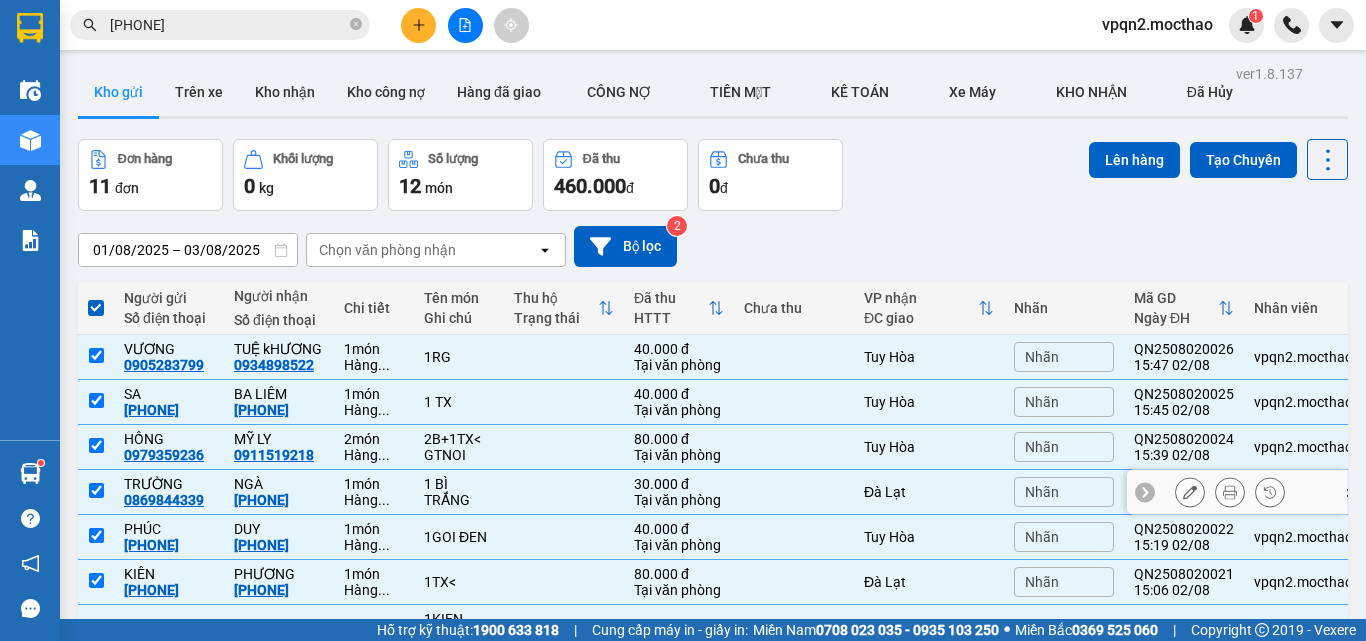 click at bounding box center [96, 490] 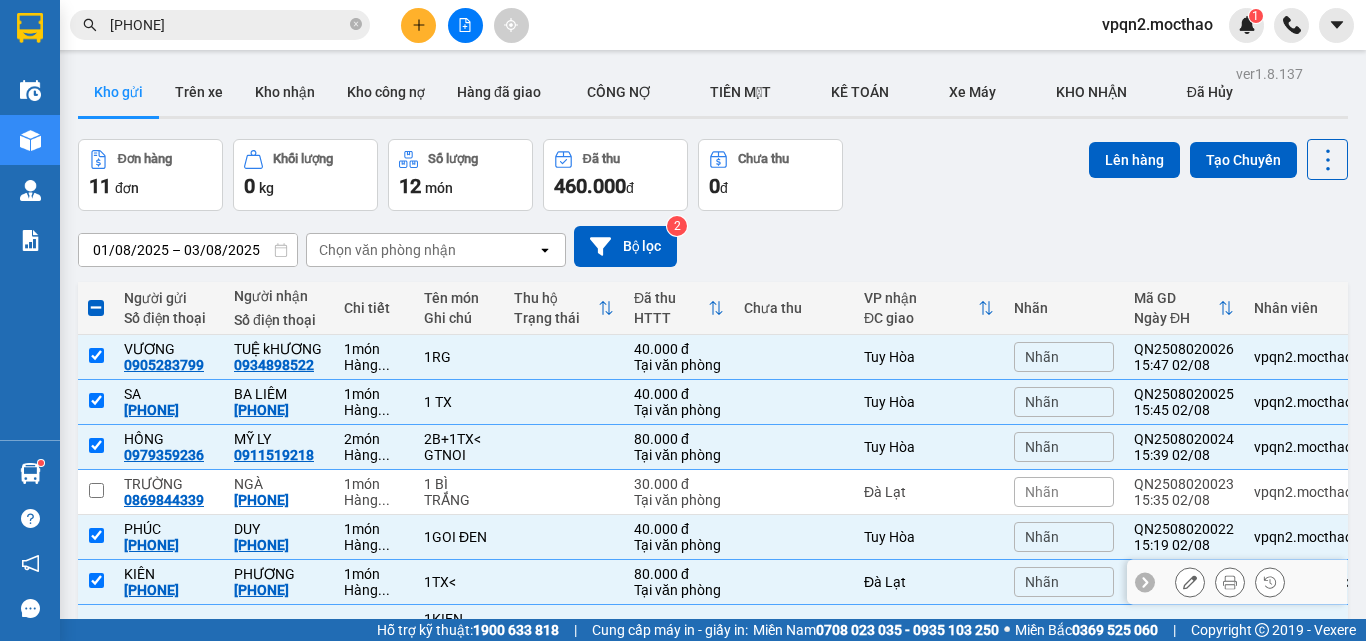 click at bounding box center (96, 580) 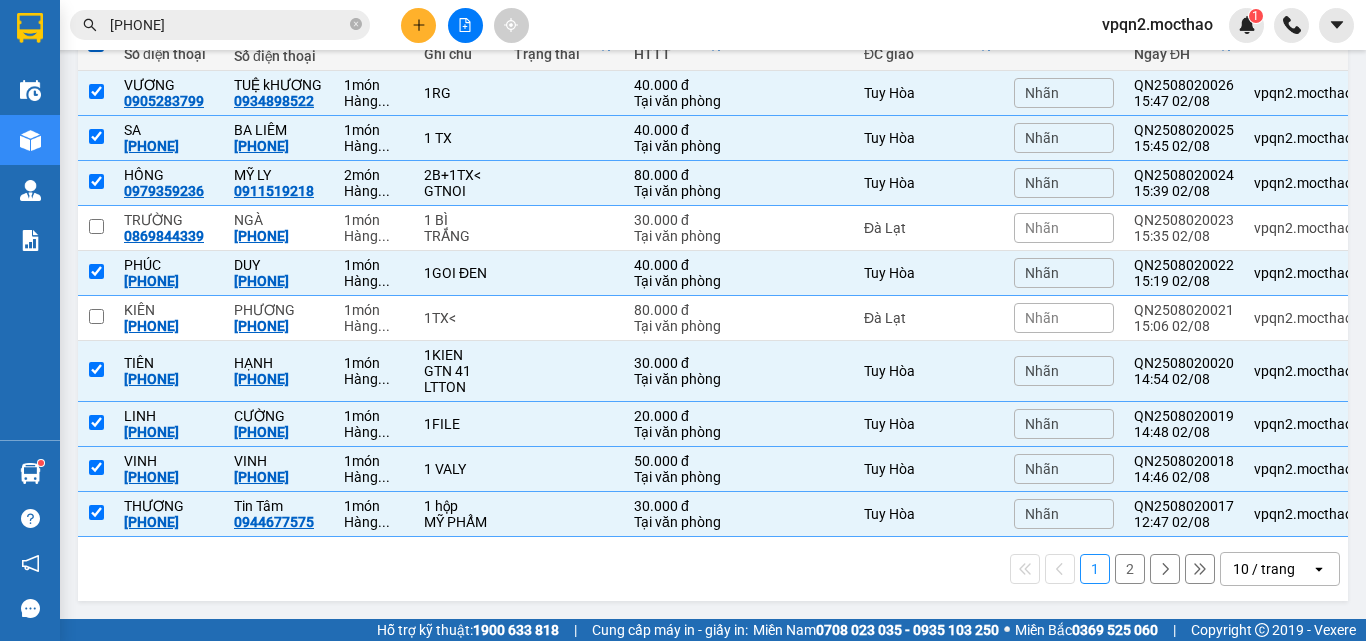 scroll, scrollTop: 0, scrollLeft: 0, axis: both 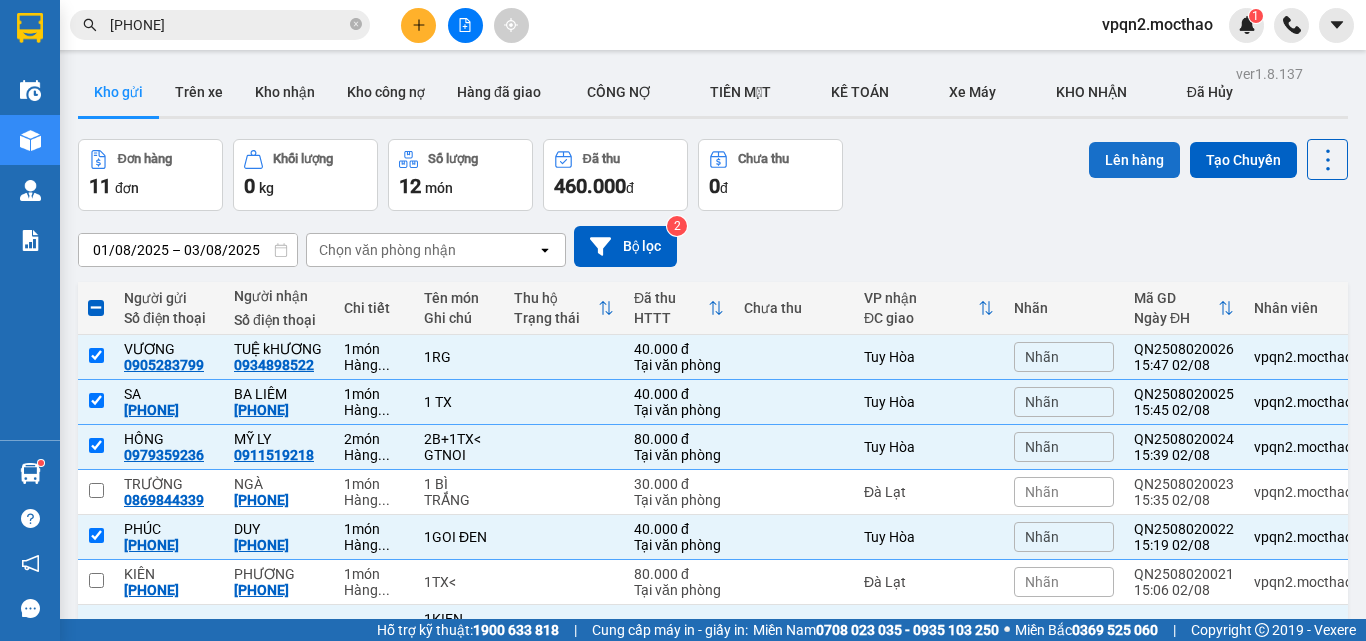 click on "Lên hàng" at bounding box center [1134, 160] 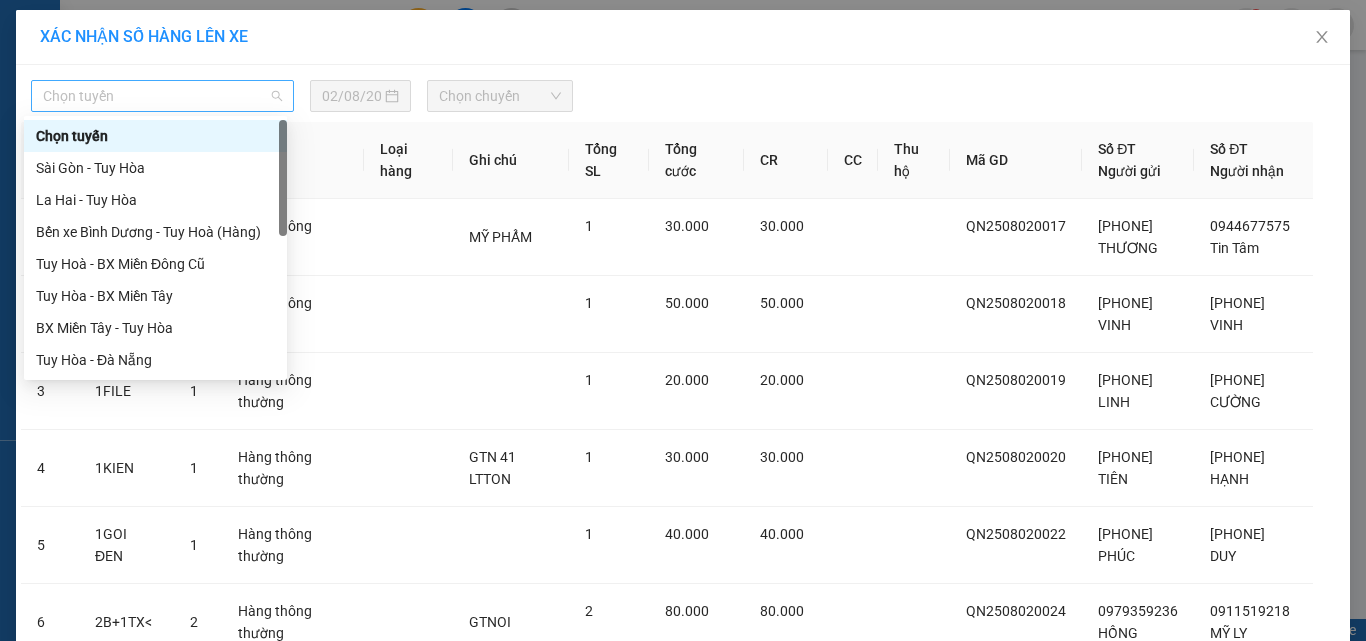 click on "Chọn tuyến" at bounding box center (162, 96) 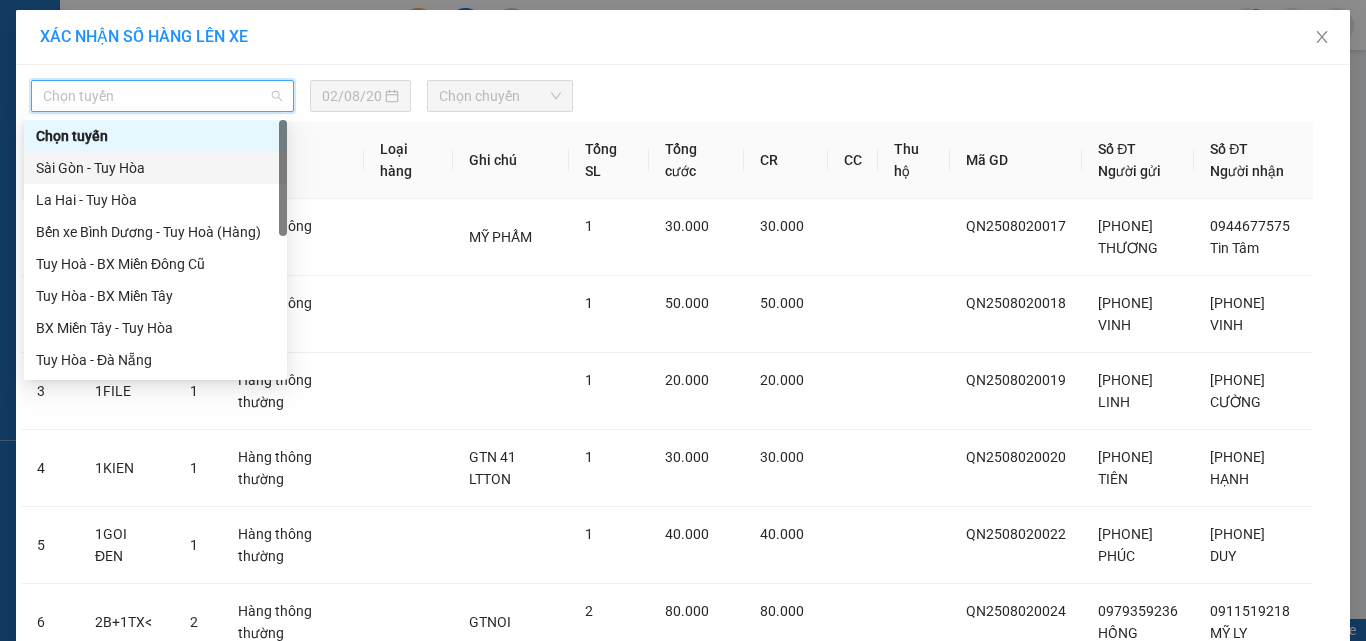 scroll, scrollTop: 400, scrollLeft: 0, axis: vertical 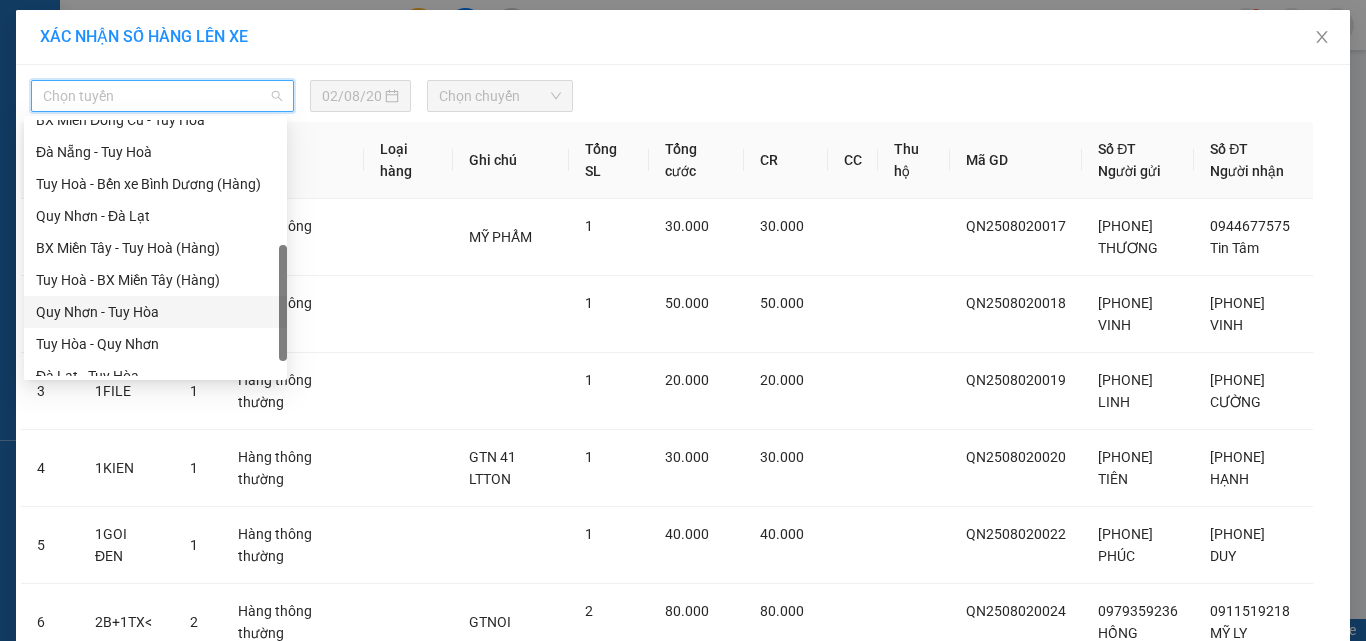 click on "Quy Nhơn - Tuy Hòa" at bounding box center (155, 312) 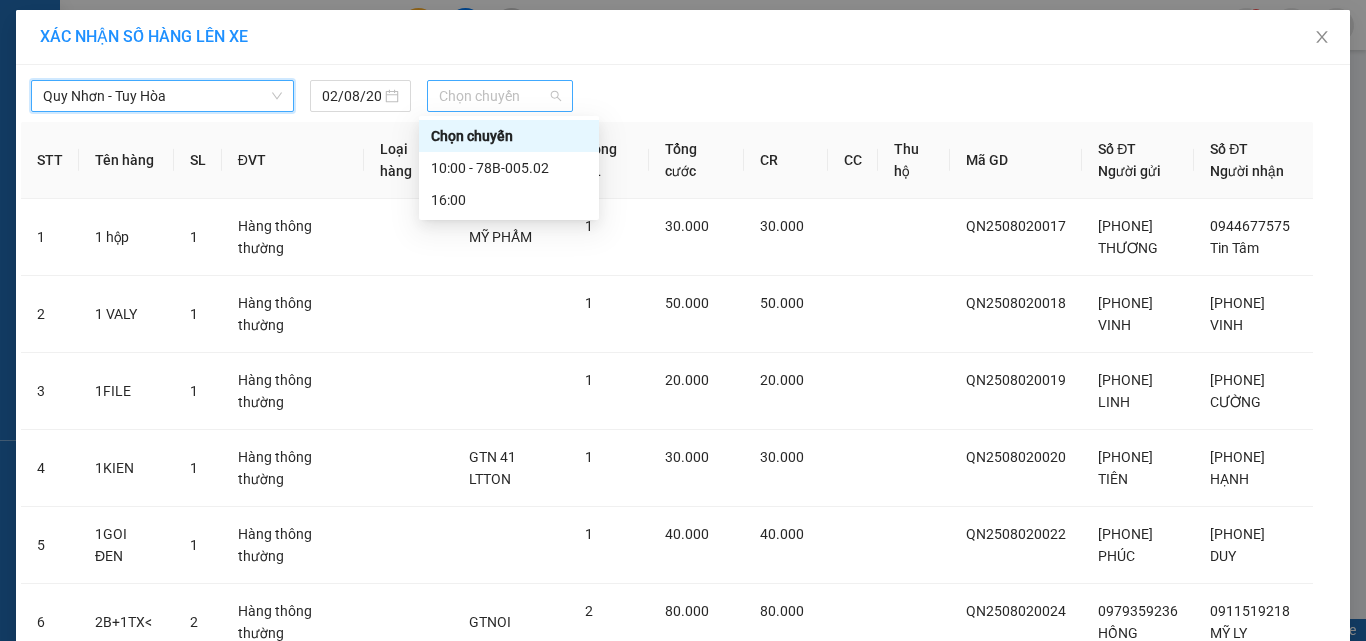 click on "Chọn chuyến" at bounding box center (500, 96) 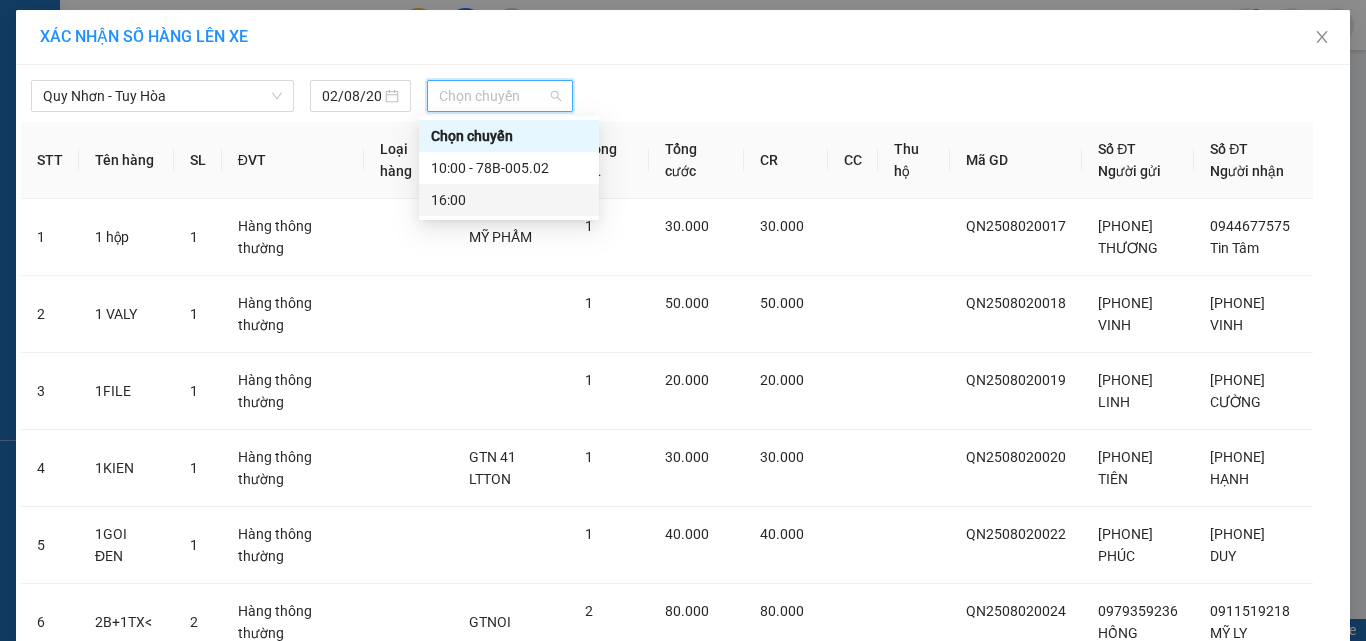click on "16:00" at bounding box center (509, 200) 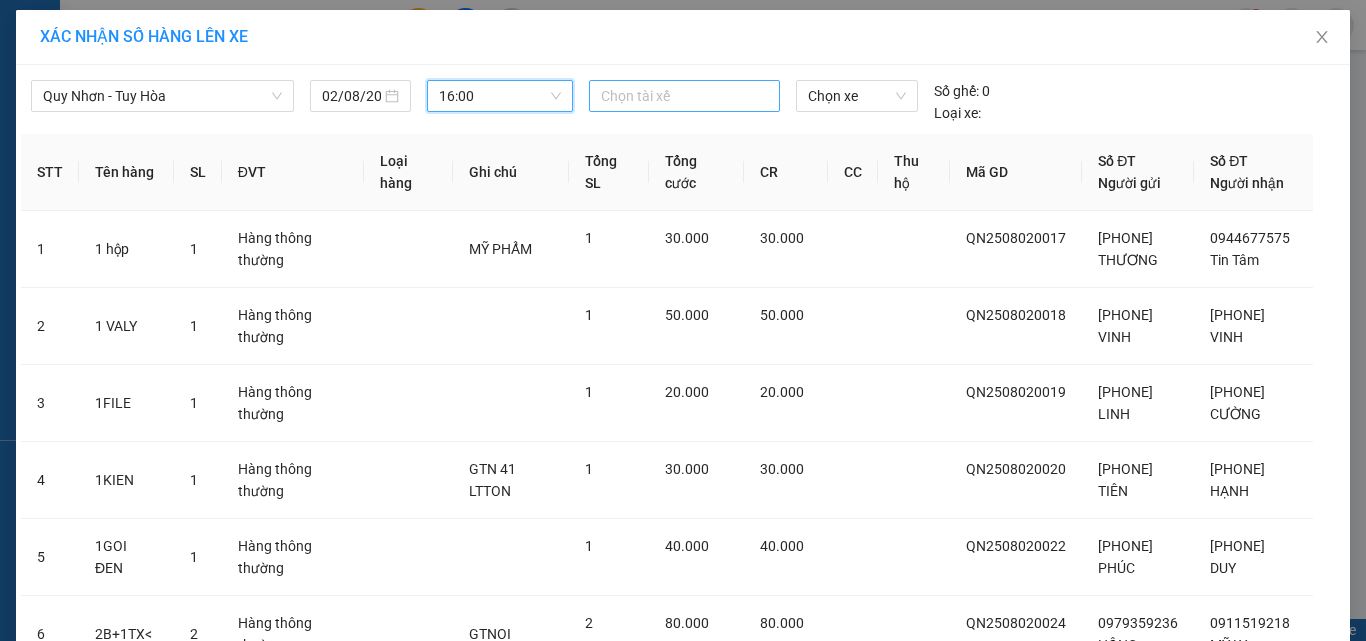 drag, startPoint x: 633, startPoint y: 98, endPoint x: 623, endPoint y: 97, distance: 10.049875 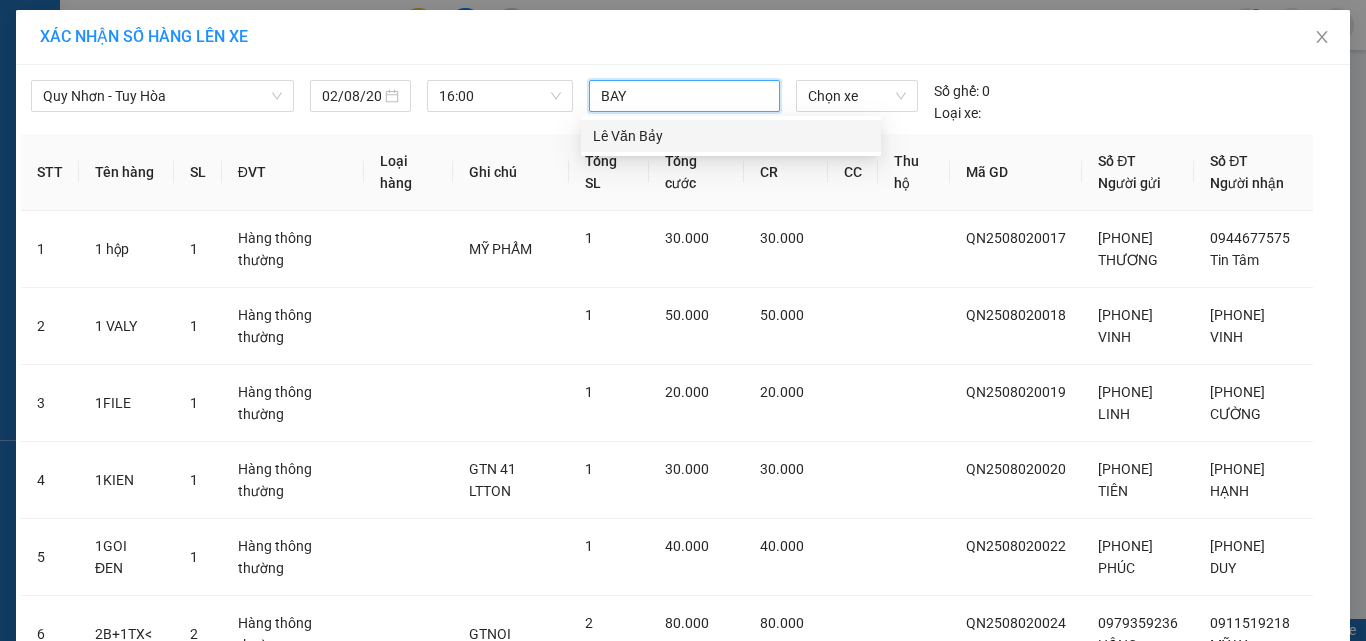 click on "Lê Văn Bảy" at bounding box center (731, 136) 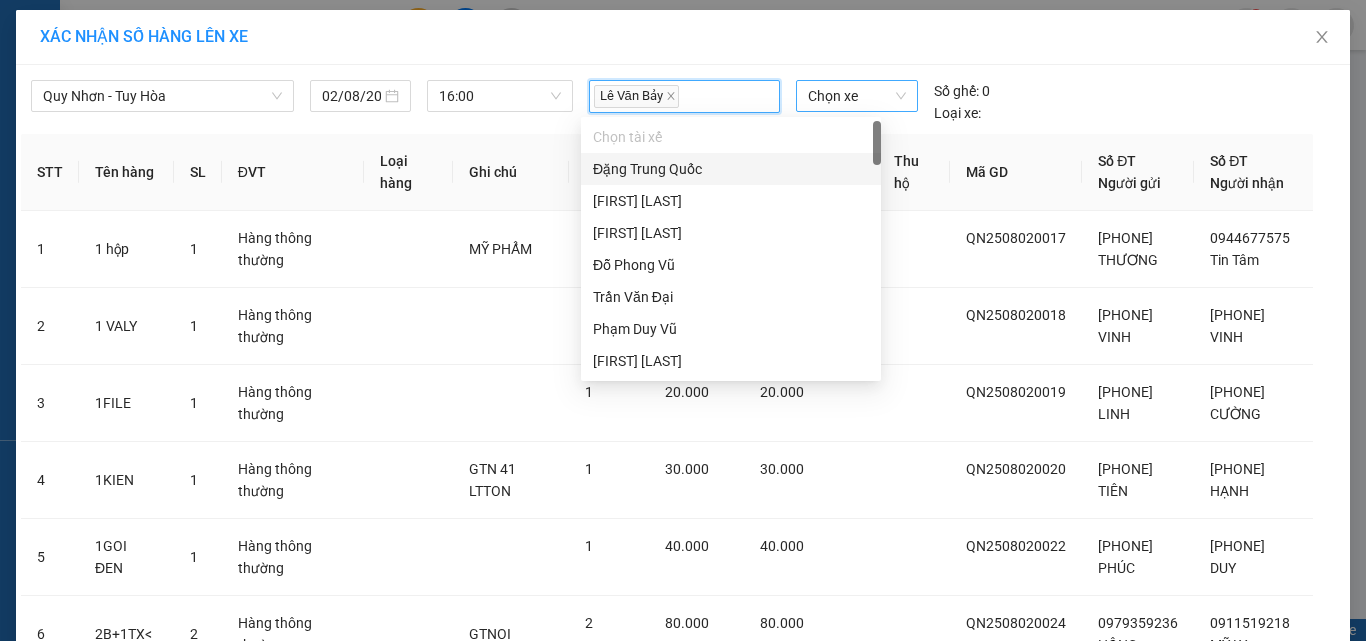 click on "Chọn xe" at bounding box center [857, 96] 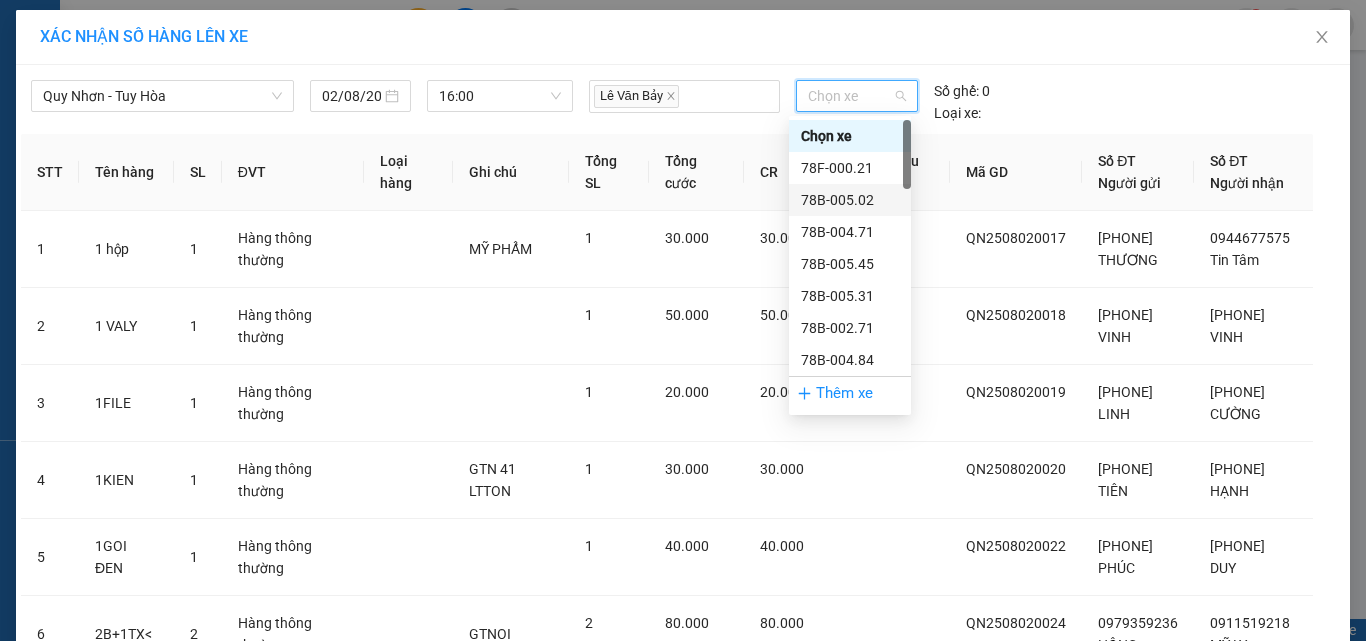 click on "78B-005.02" at bounding box center (850, 200) 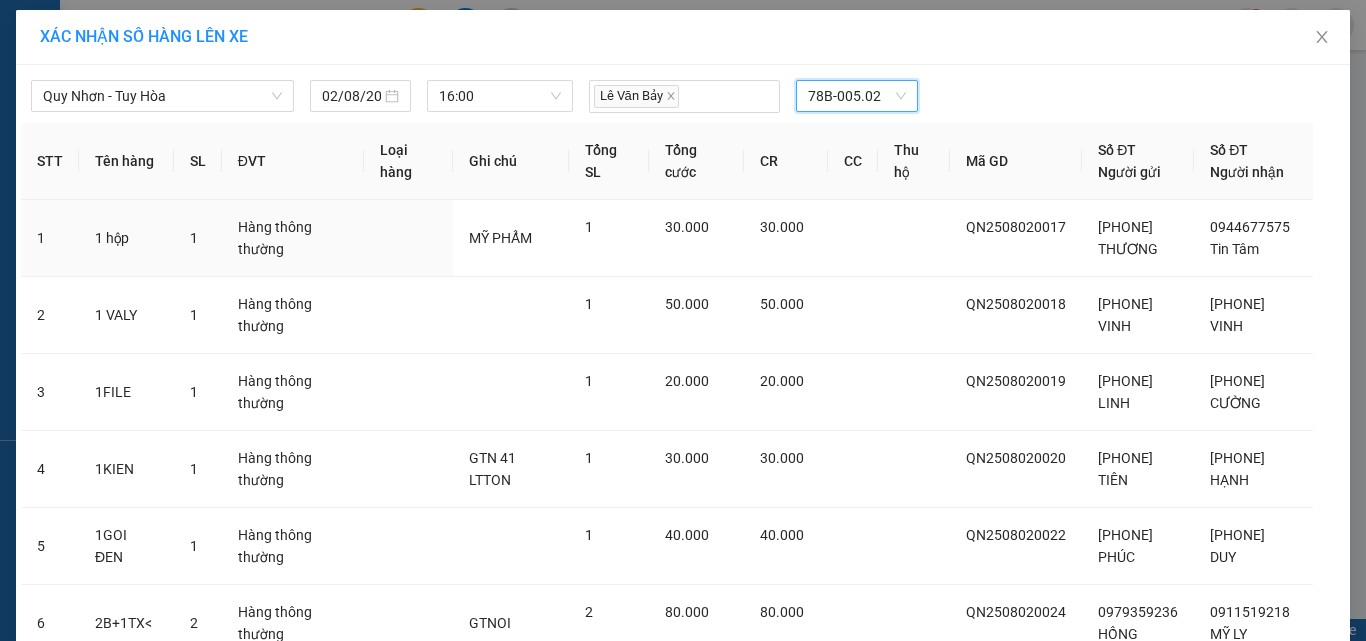 scroll, scrollTop: 365, scrollLeft: 0, axis: vertical 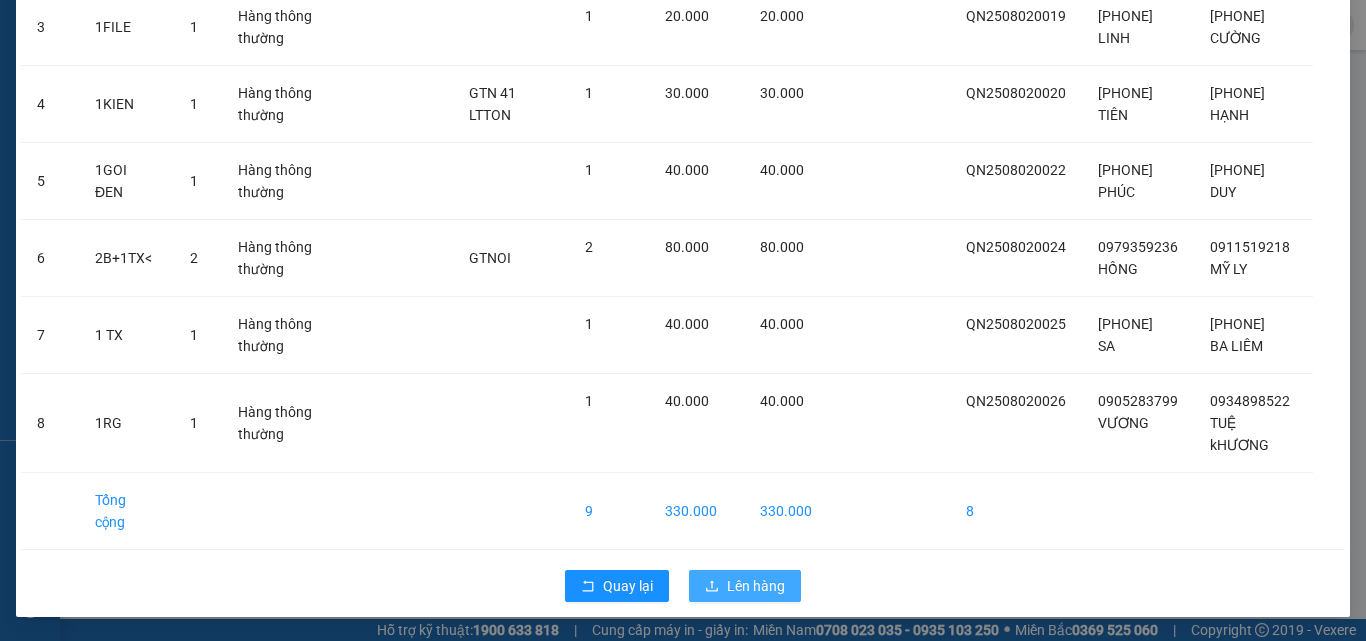 click on "Lên hàng" at bounding box center (756, 586) 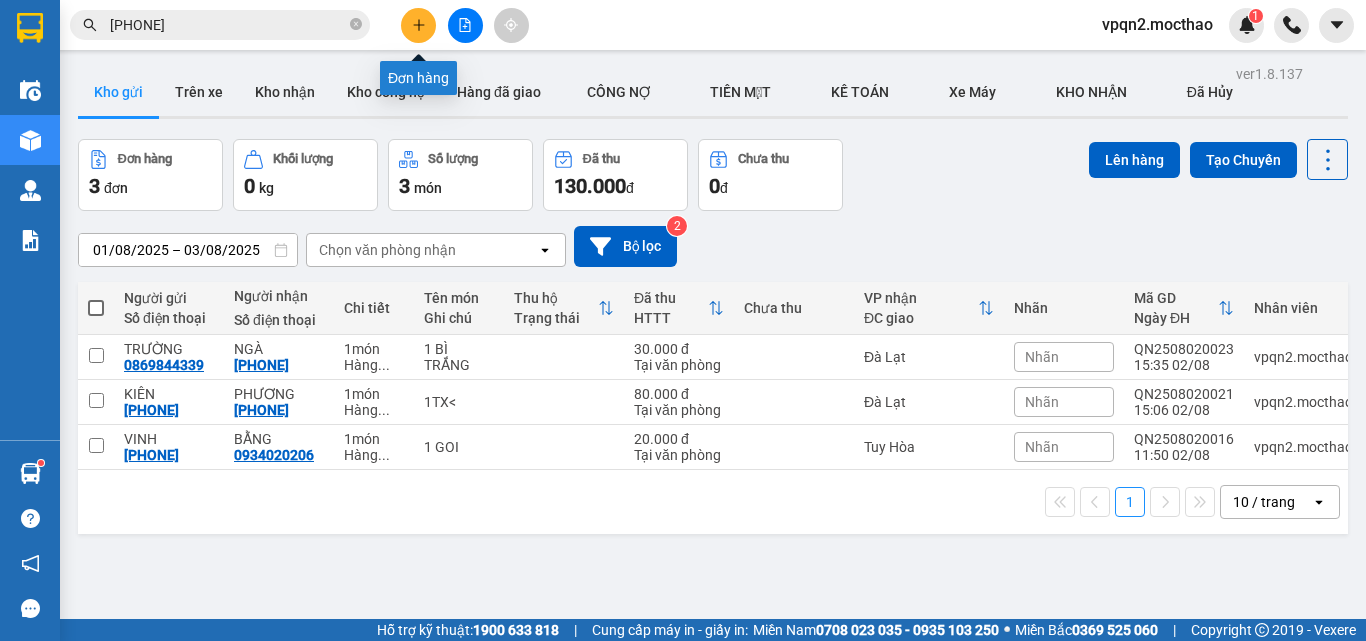click 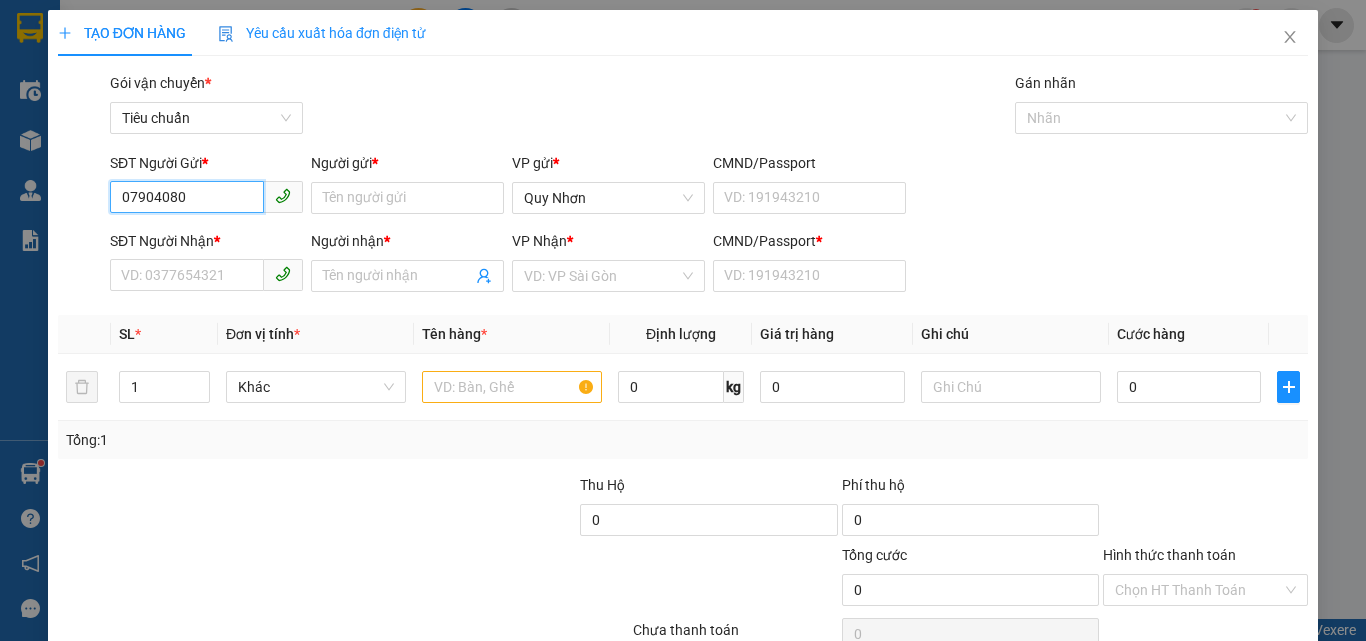 click on "07904080" at bounding box center (187, 197) 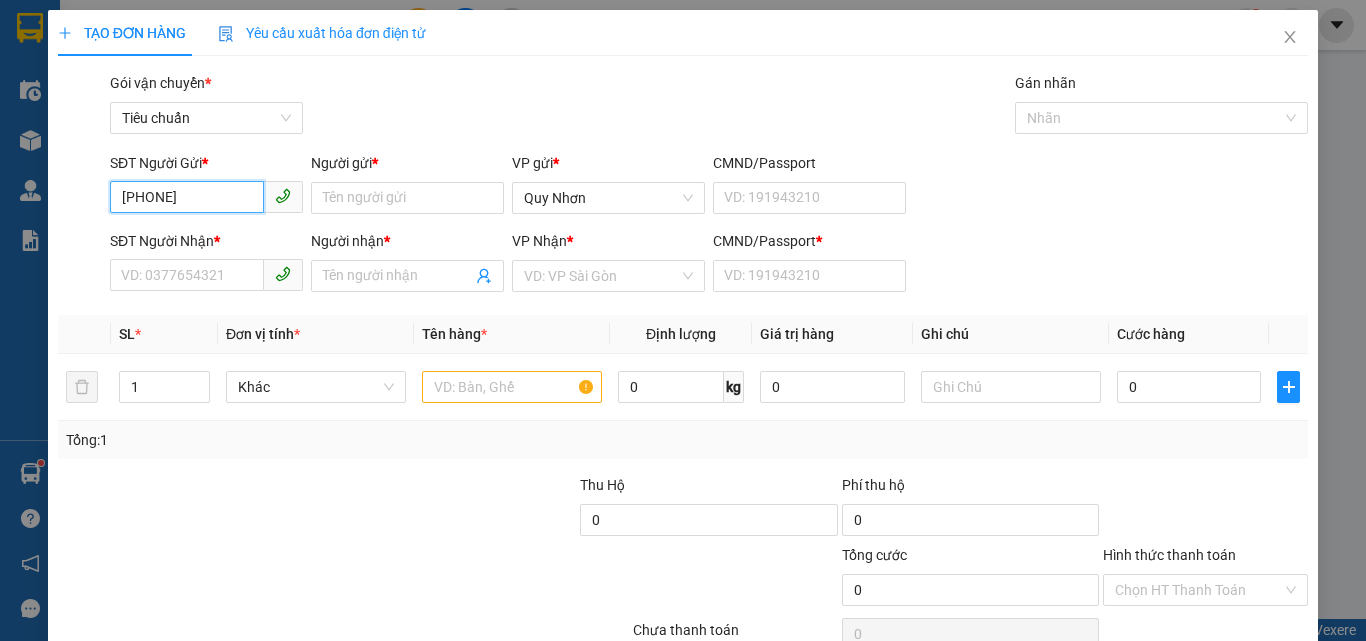 drag, startPoint x: 182, startPoint y: 204, endPoint x: 68, endPoint y: 218, distance: 114.85643 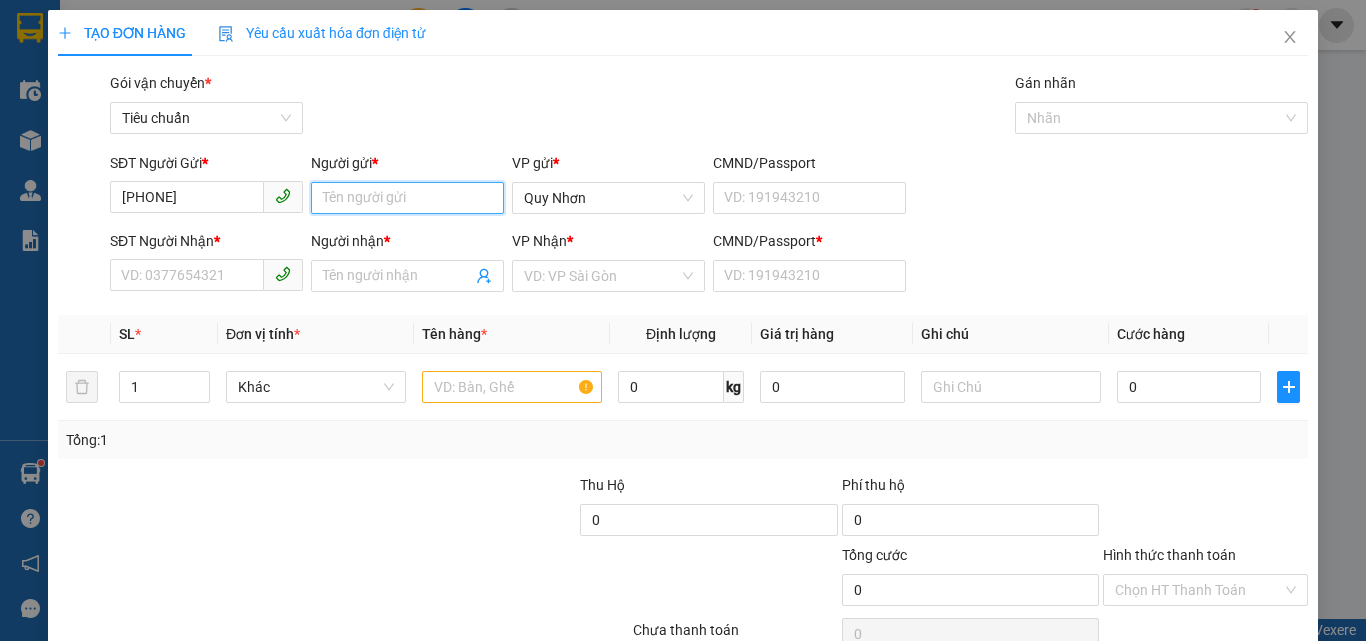 click on "Người gửi  *" at bounding box center [407, 198] 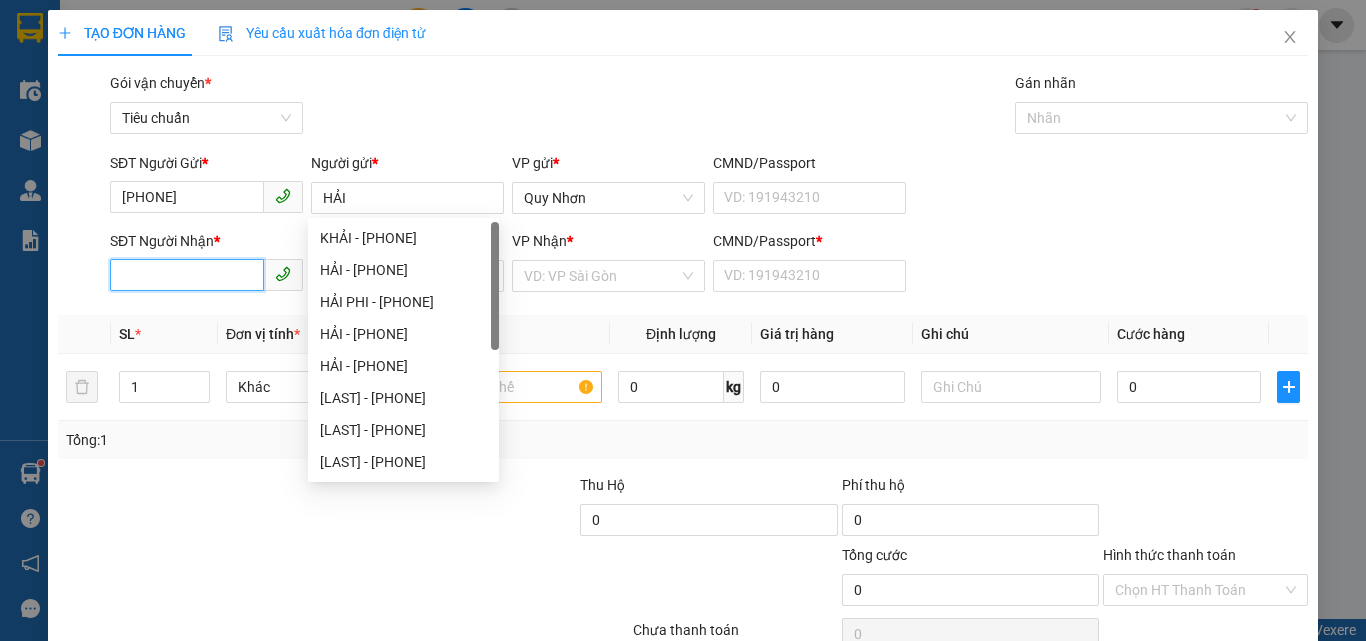 click on "SĐT Người Nhận  *" at bounding box center (187, 275) 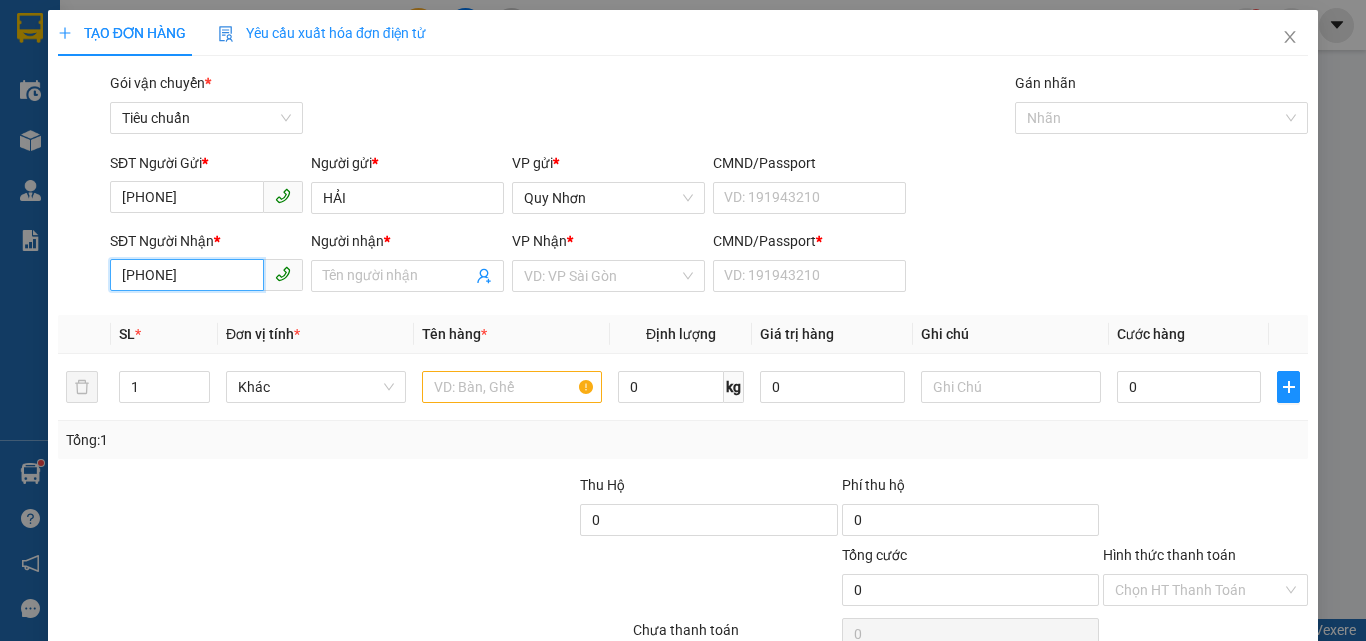 click on "079408080905" at bounding box center [187, 275] 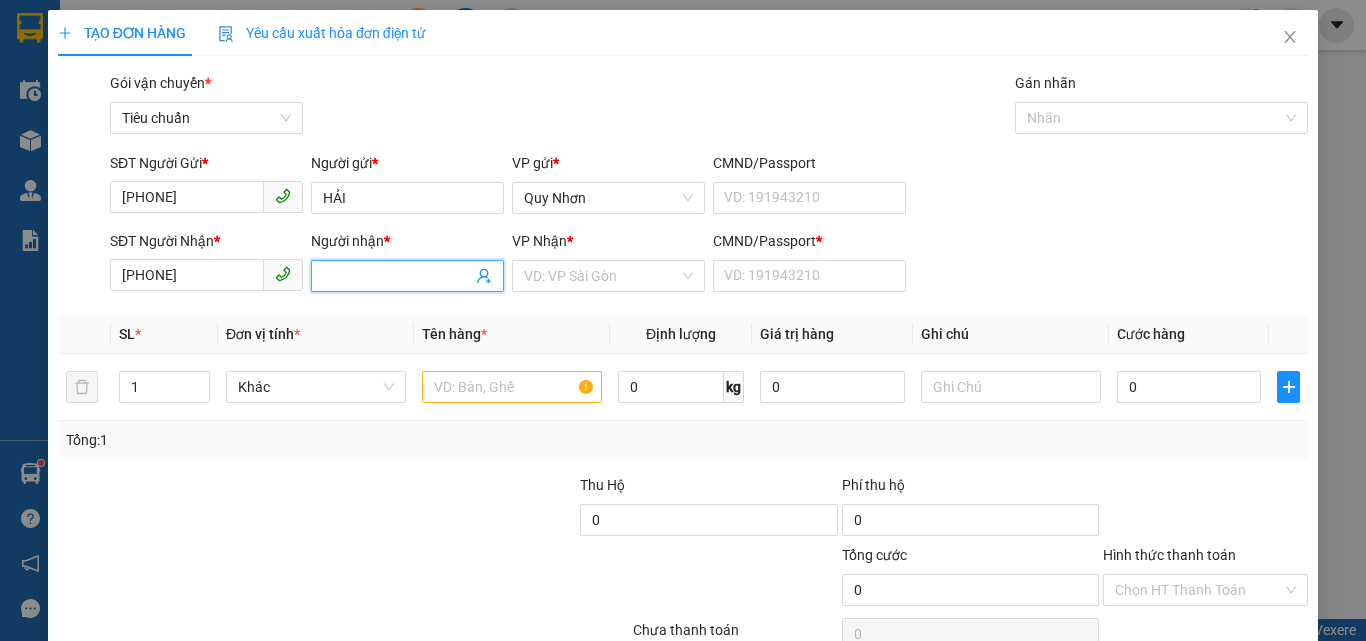 click on "Người nhận  *" at bounding box center [397, 276] 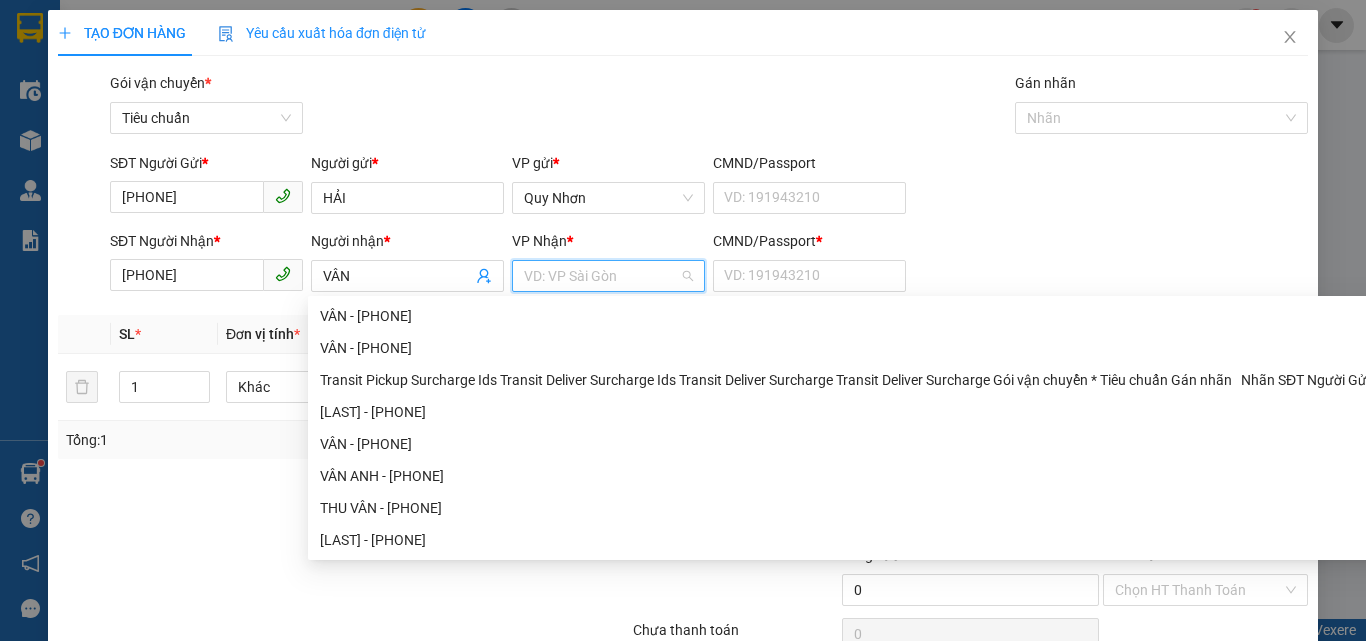 click at bounding box center (601, 276) 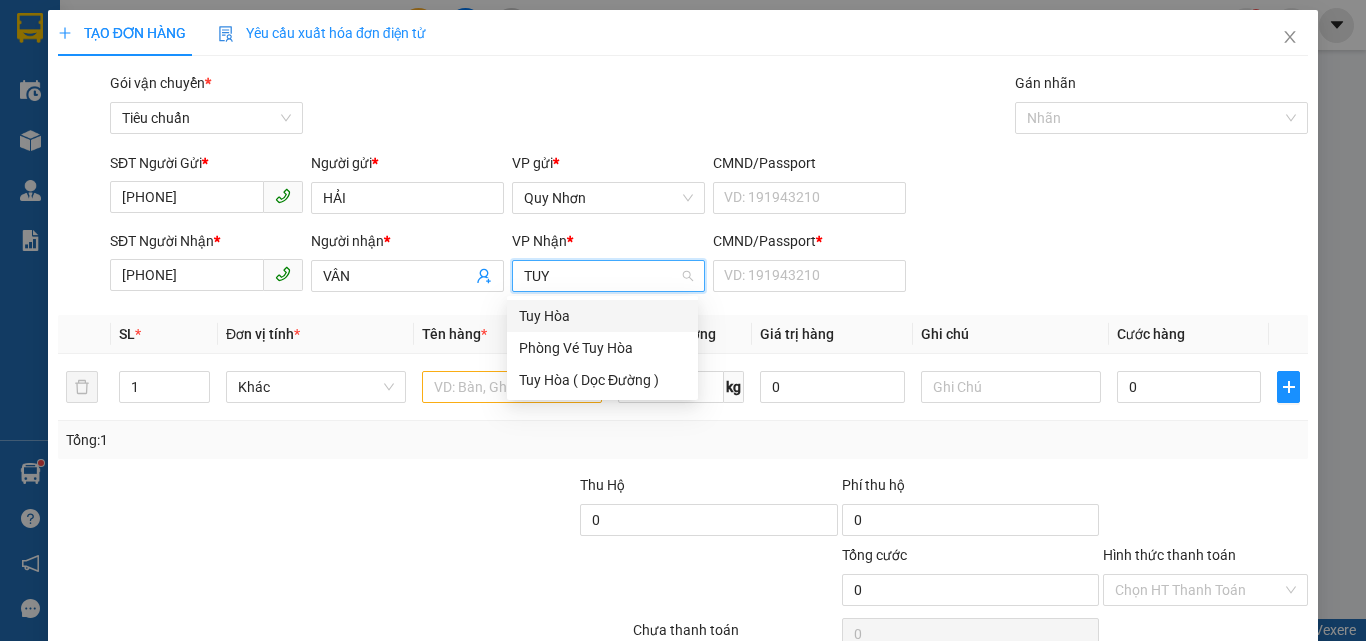 click on "Tuy Hòa" at bounding box center (602, 316) 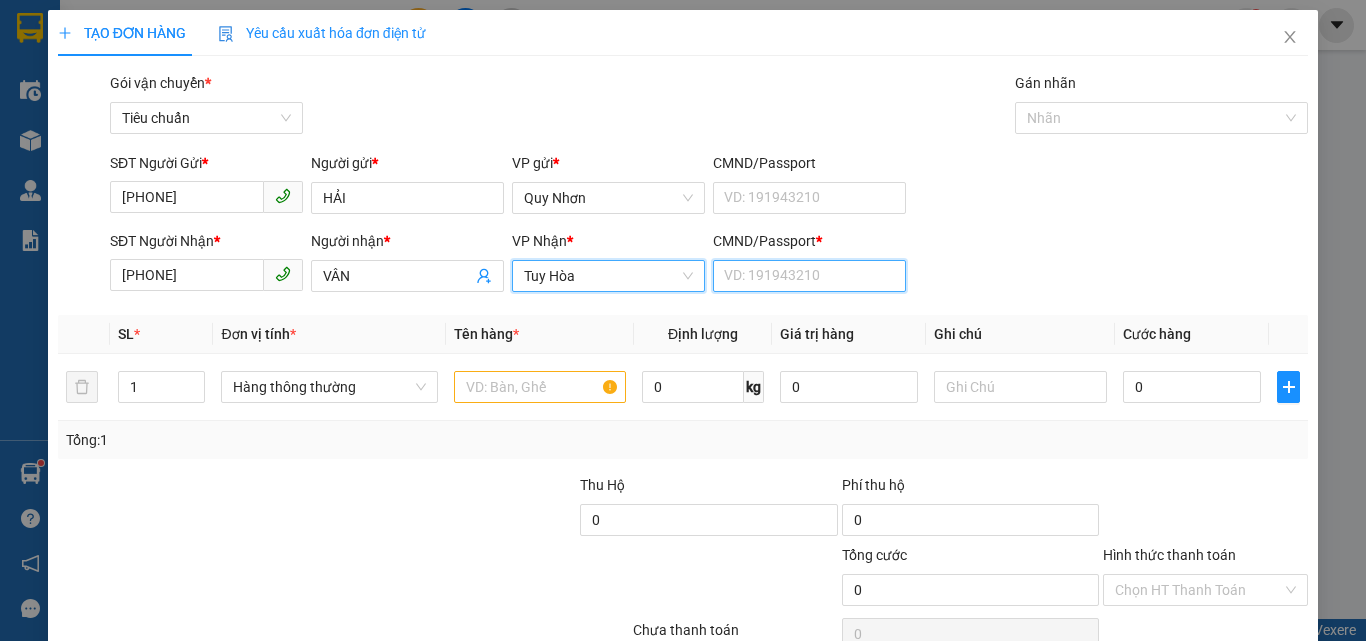 click on "CMND/Passport  *" at bounding box center [809, 276] 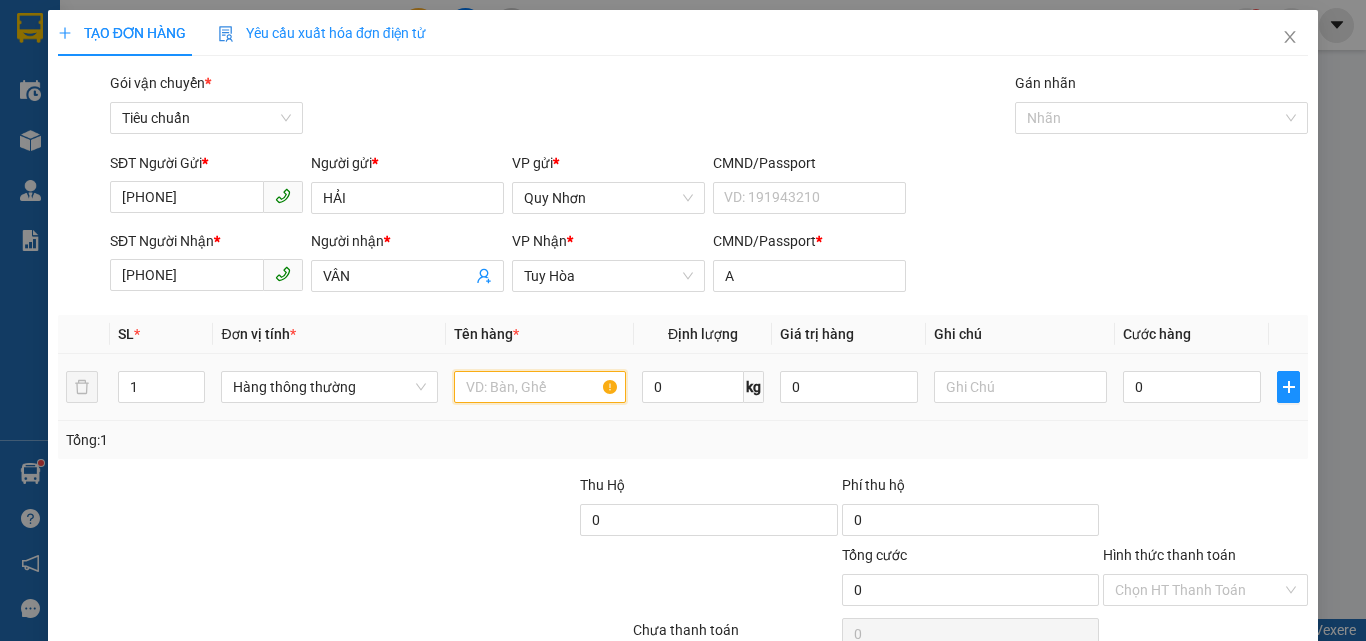 click at bounding box center (540, 387) 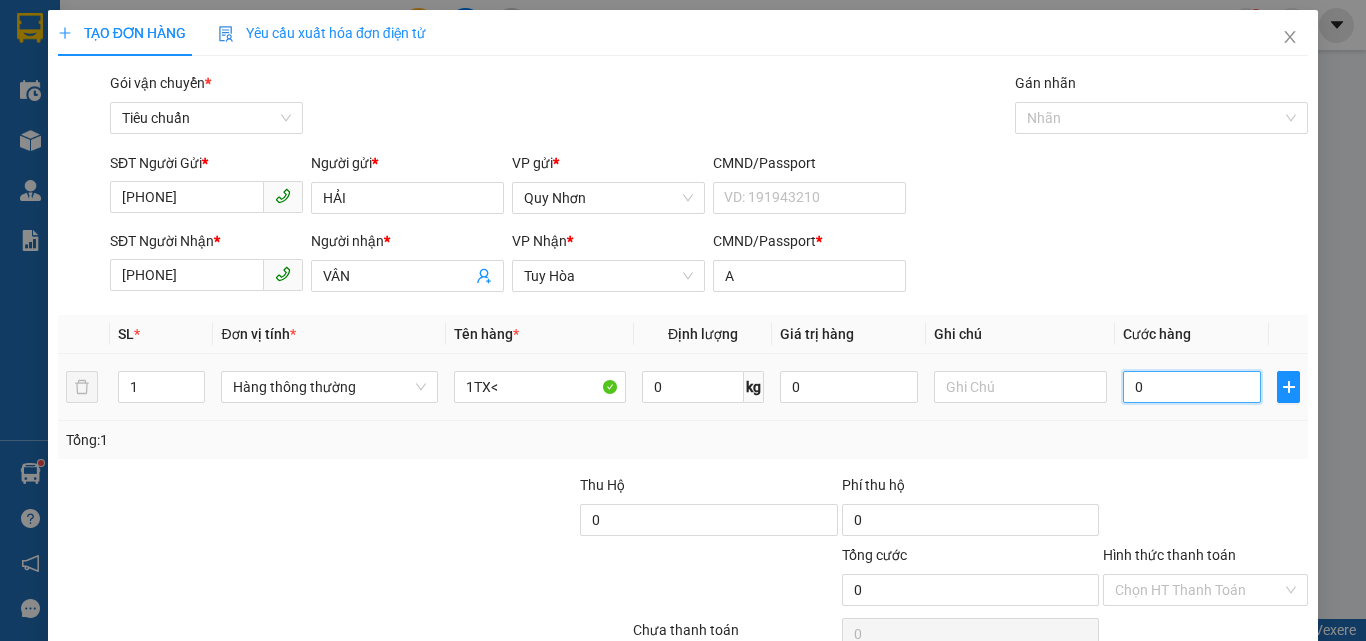click on "0" at bounding box center (1192, 387) 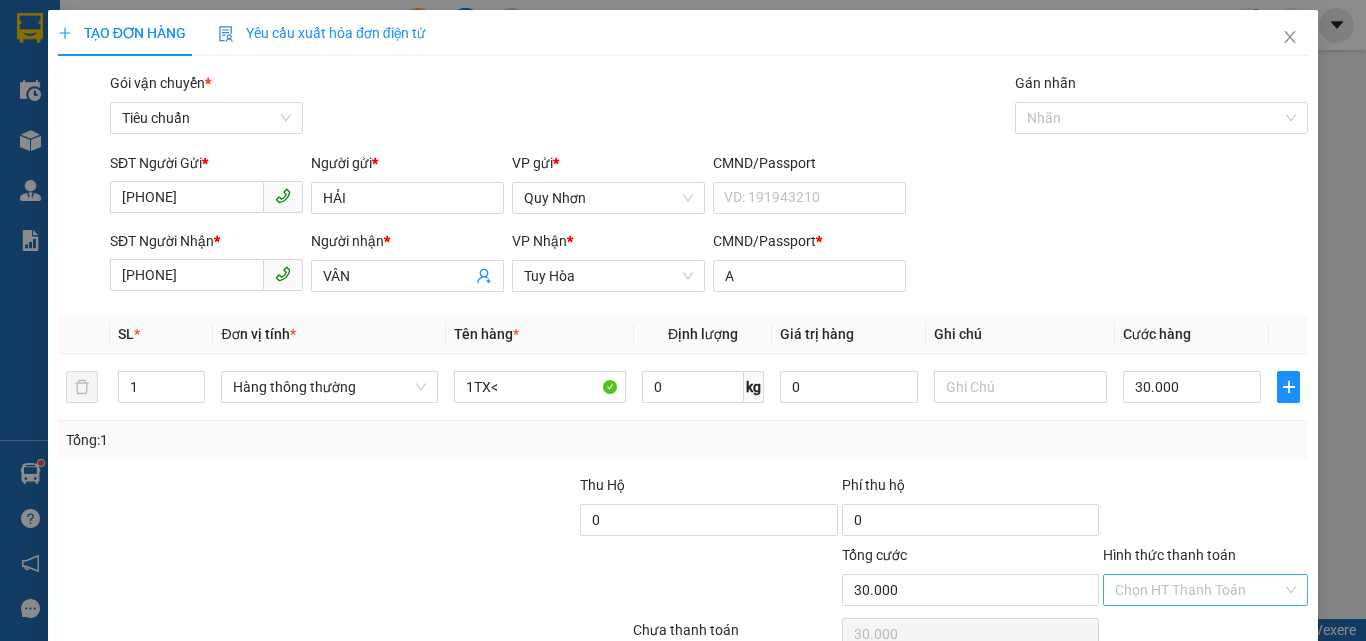 click on "Hình thức thanh toán" at bounding box center (1198, 590) 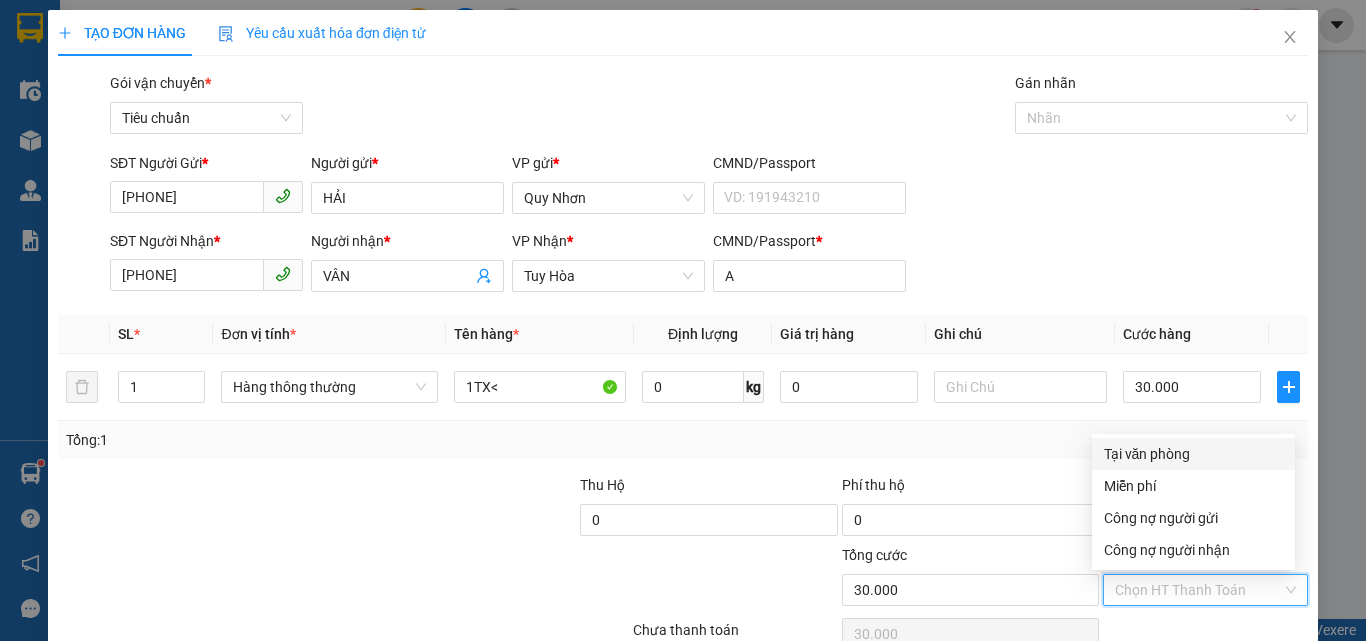 click on "Tại văn phòng" at bounding box center (1193, 454) 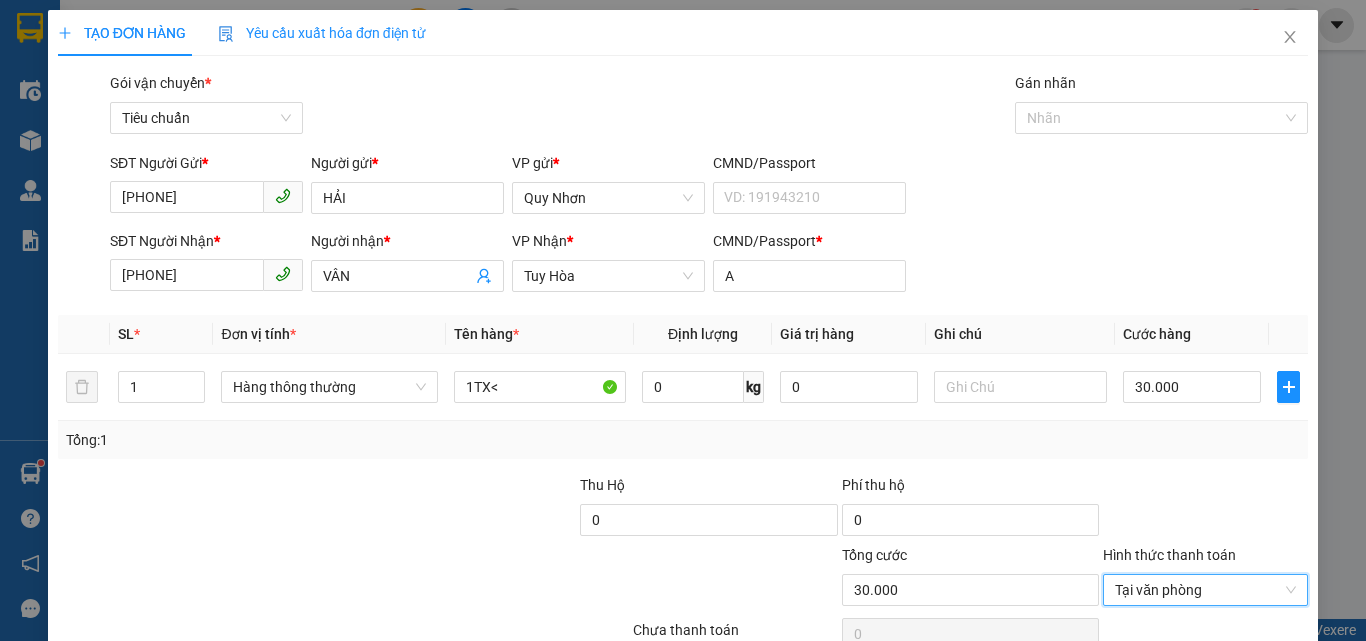 scroll, scrollTop: 99, scrollLeft: 0, axis: vertical 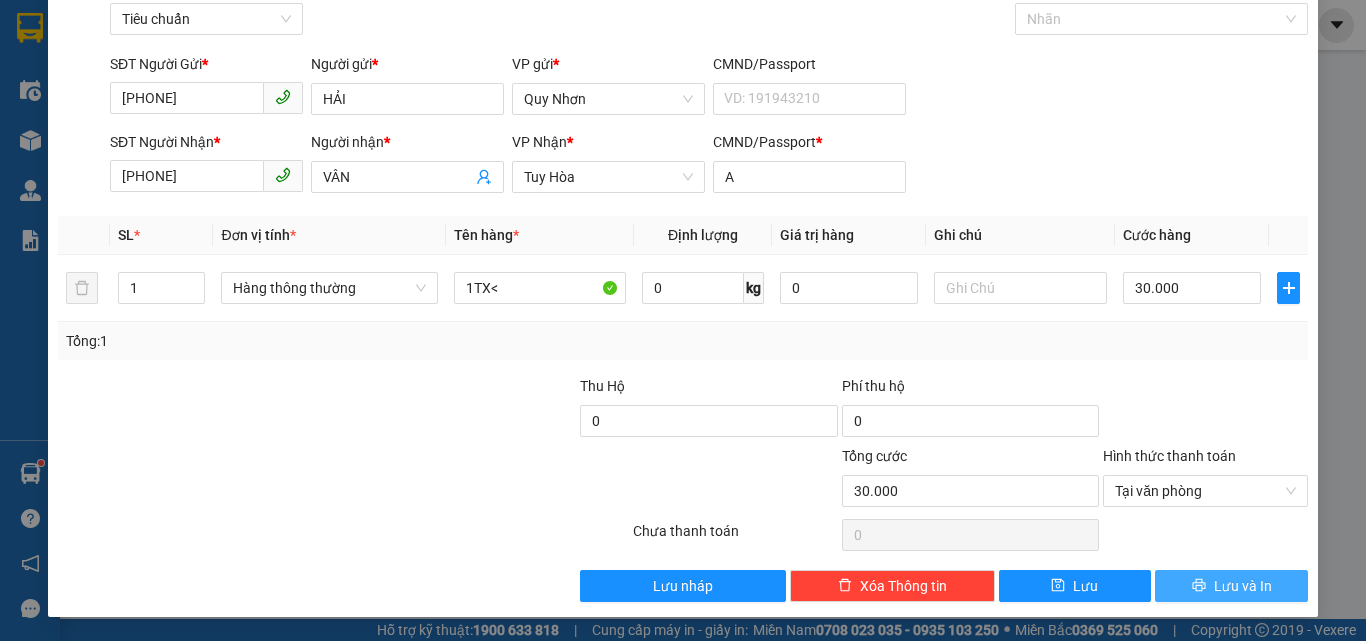 click on "Lưu và In" at bounding box center [1243, 586] 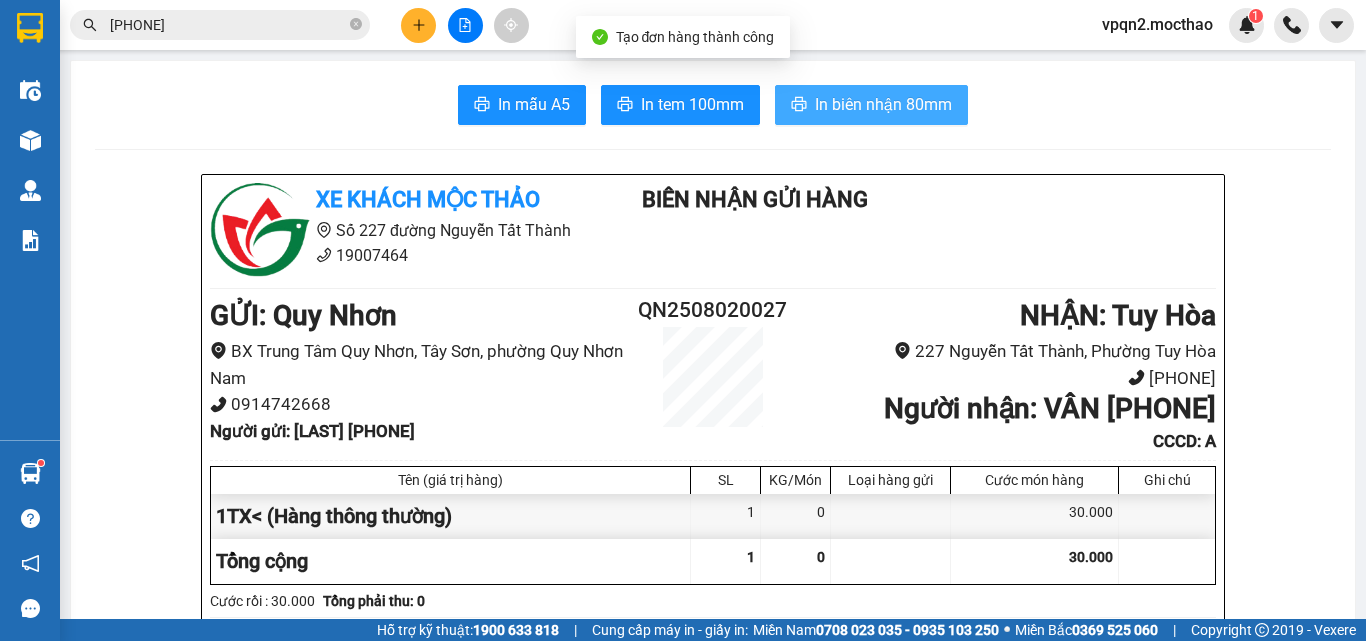 click on "In biên nhận 80mm" at bounding box center [883, 104] 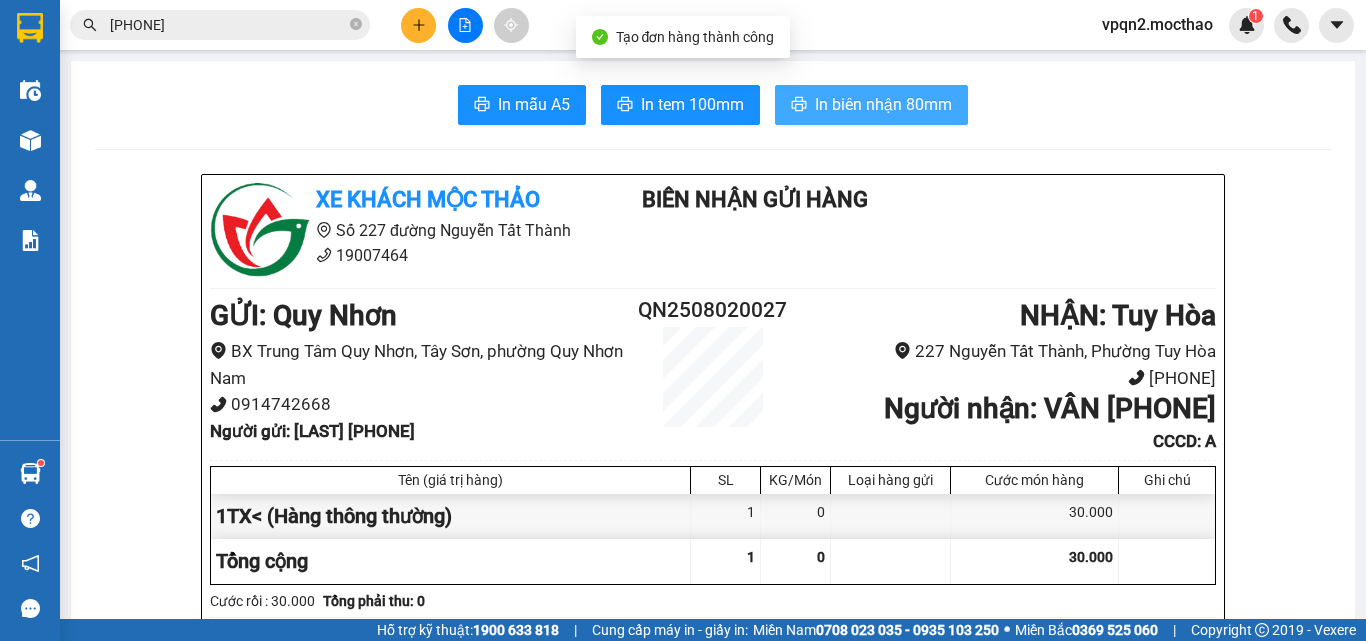 scroll, scrollTop: 0, scrollLeft: 0, axis: both 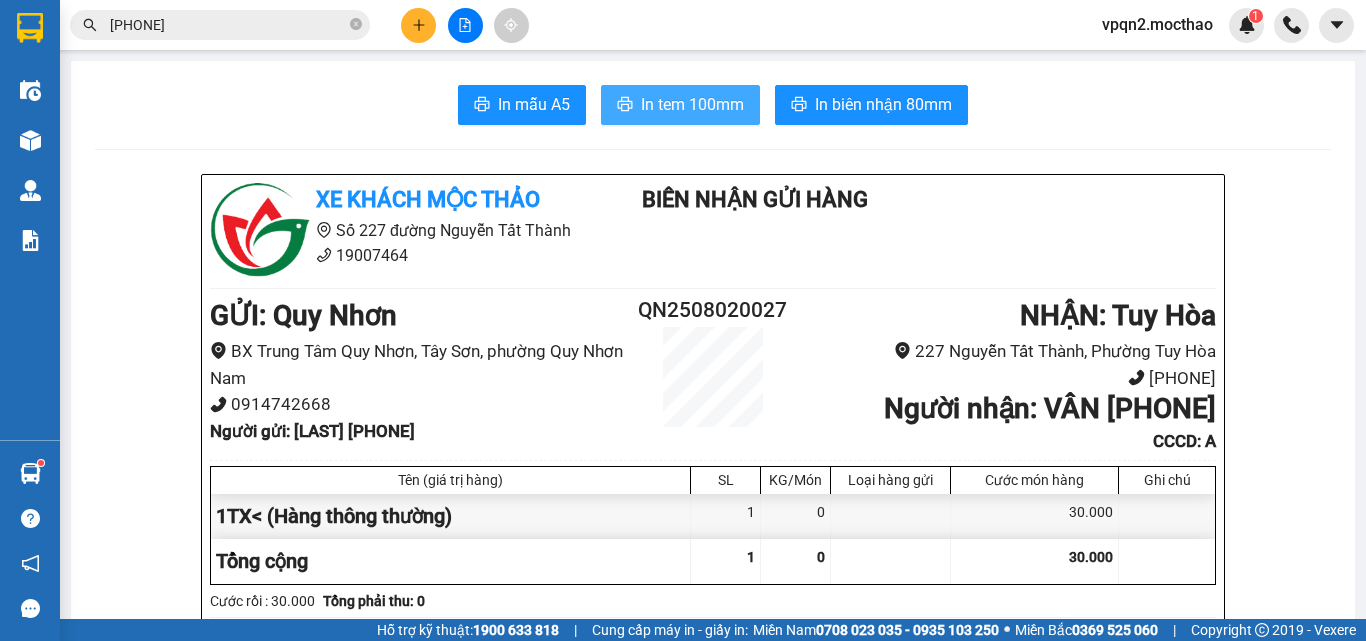 click on "In tem 100mm" at bounding box center (692, 104) 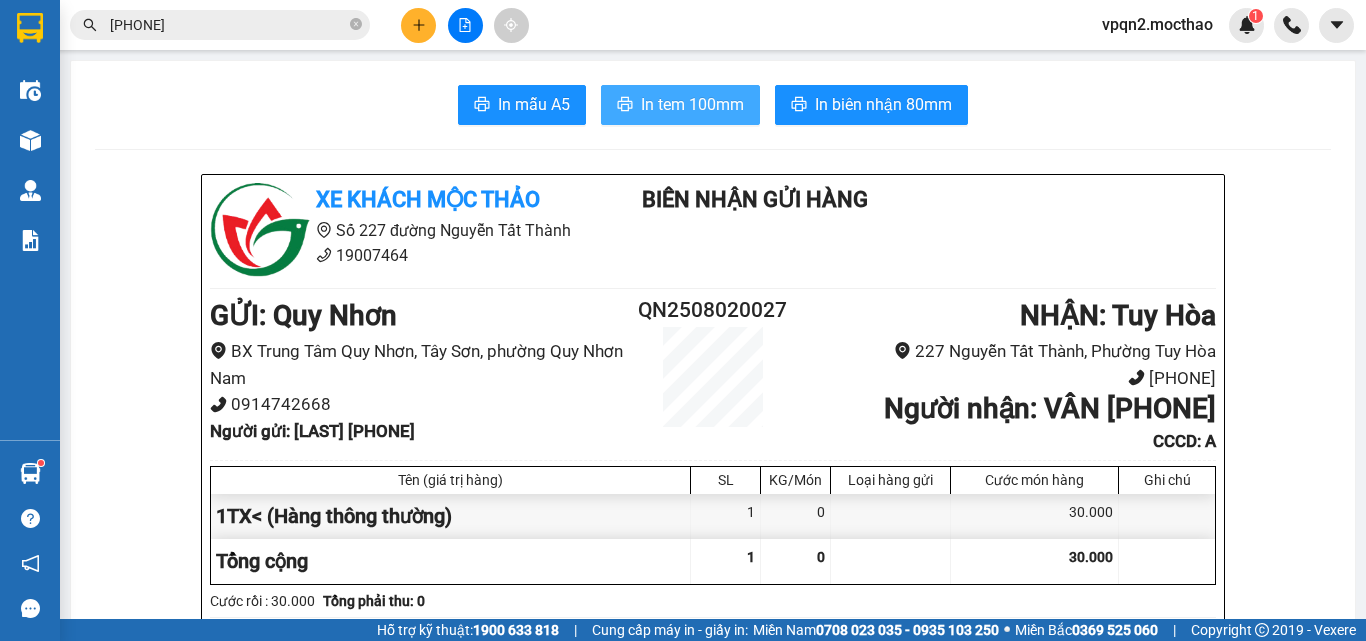 scroll, scrollTop: 0, scrollLeft: 0, axis: both 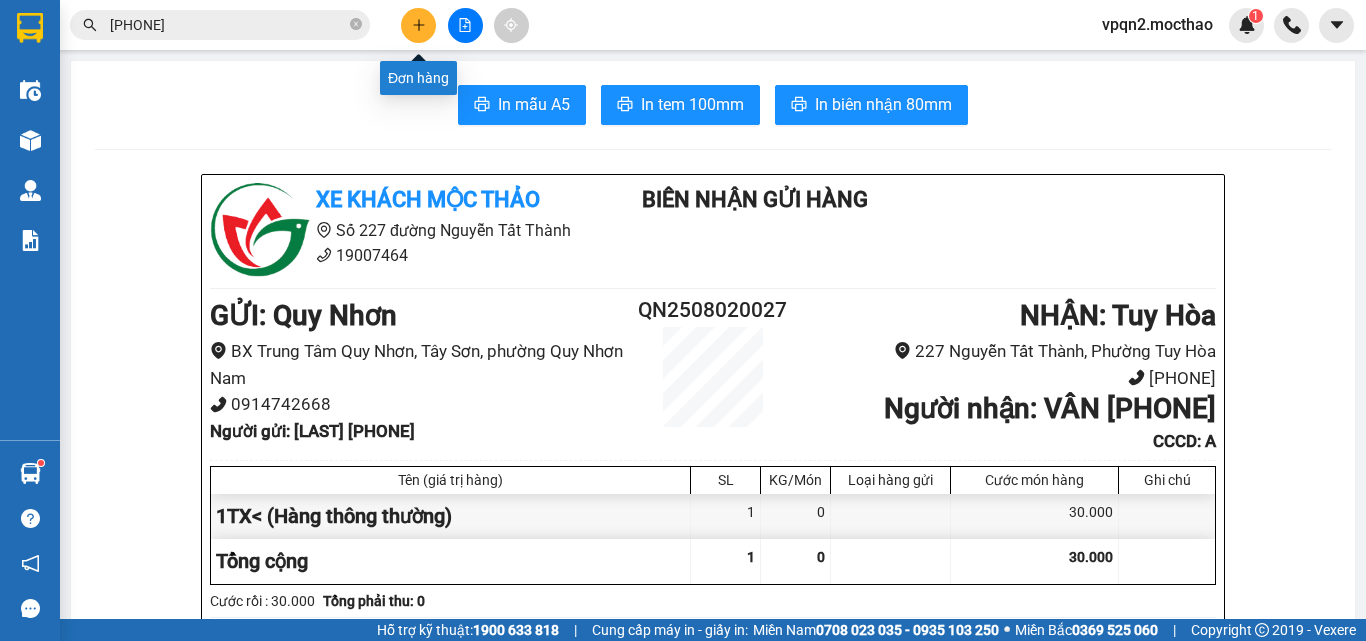 click 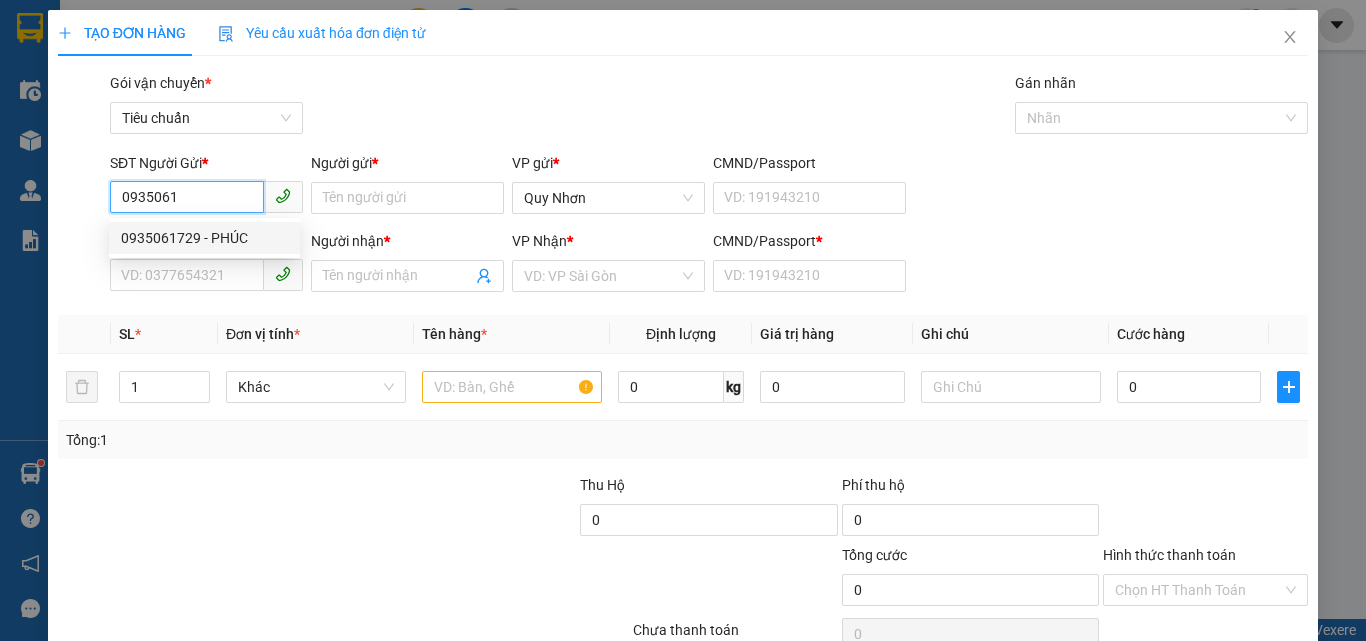 click on "0935061729 - PHÚC" at bounding box center [204, 238] 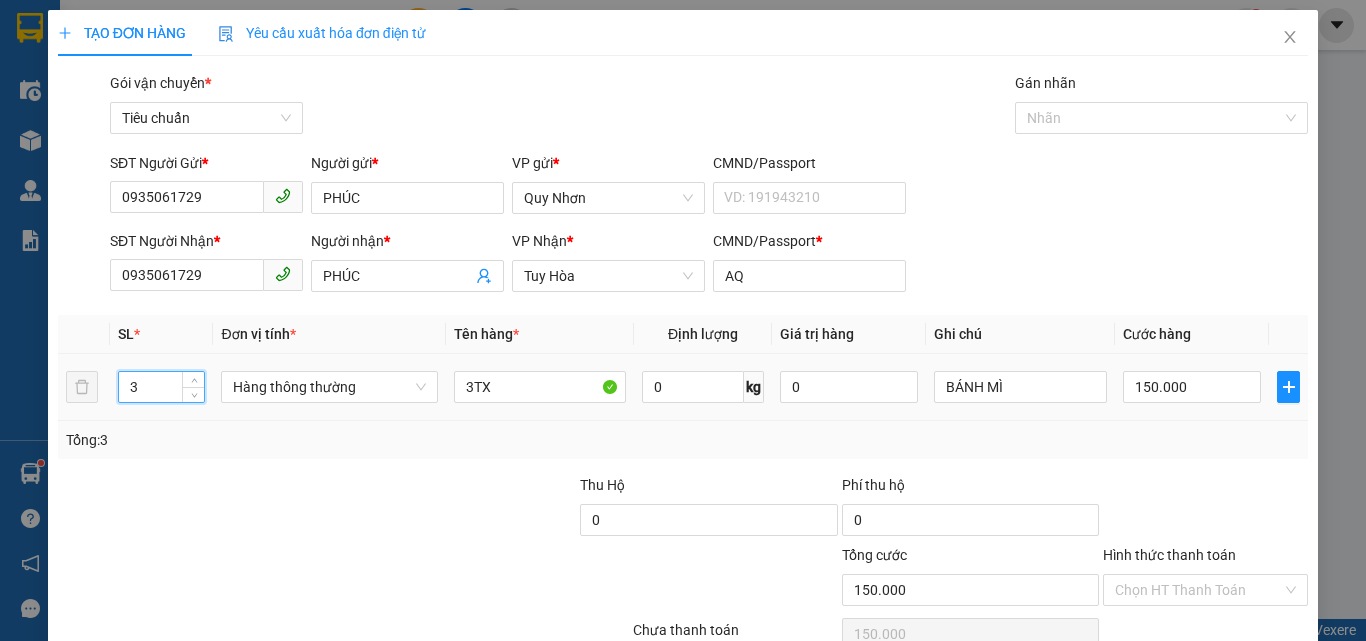drag, startPoint x: 142, startPoint y: 392, endPoint x: 96, endPoint y: 410, distance: 49.396355 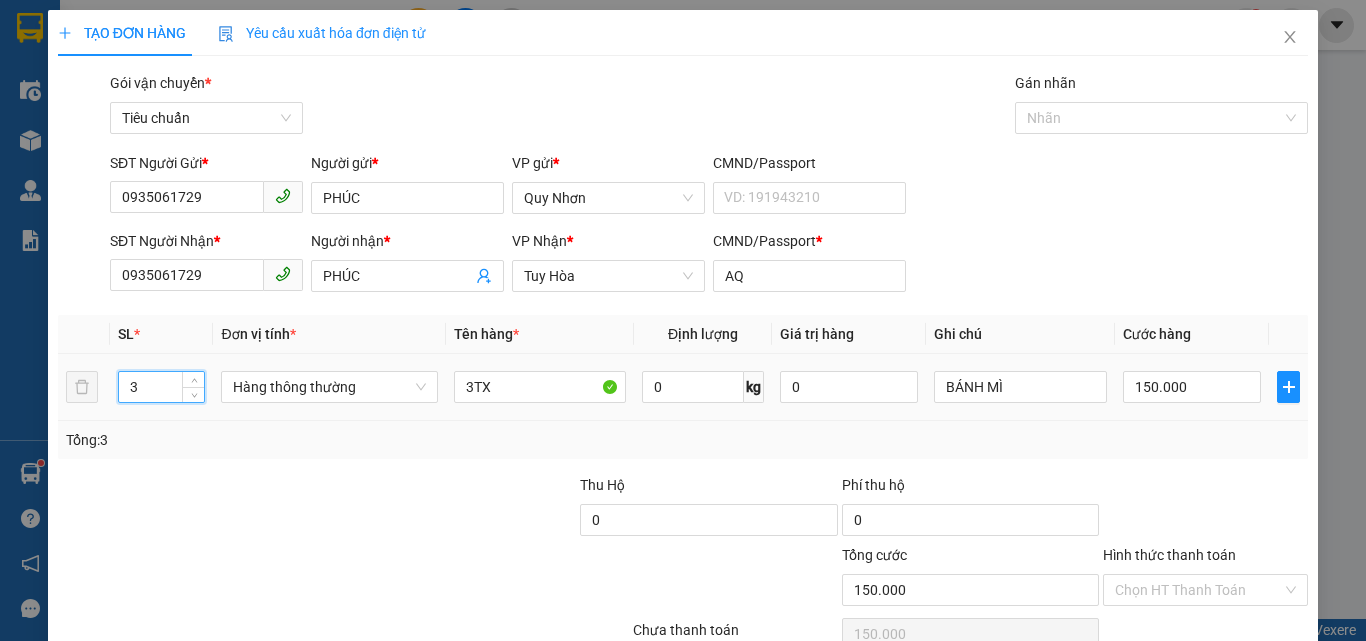 click on "3 Hàng thông thường 3TX 0 kg 0 BÁNH MÌ 150.000" at bounding box center [683, 387] 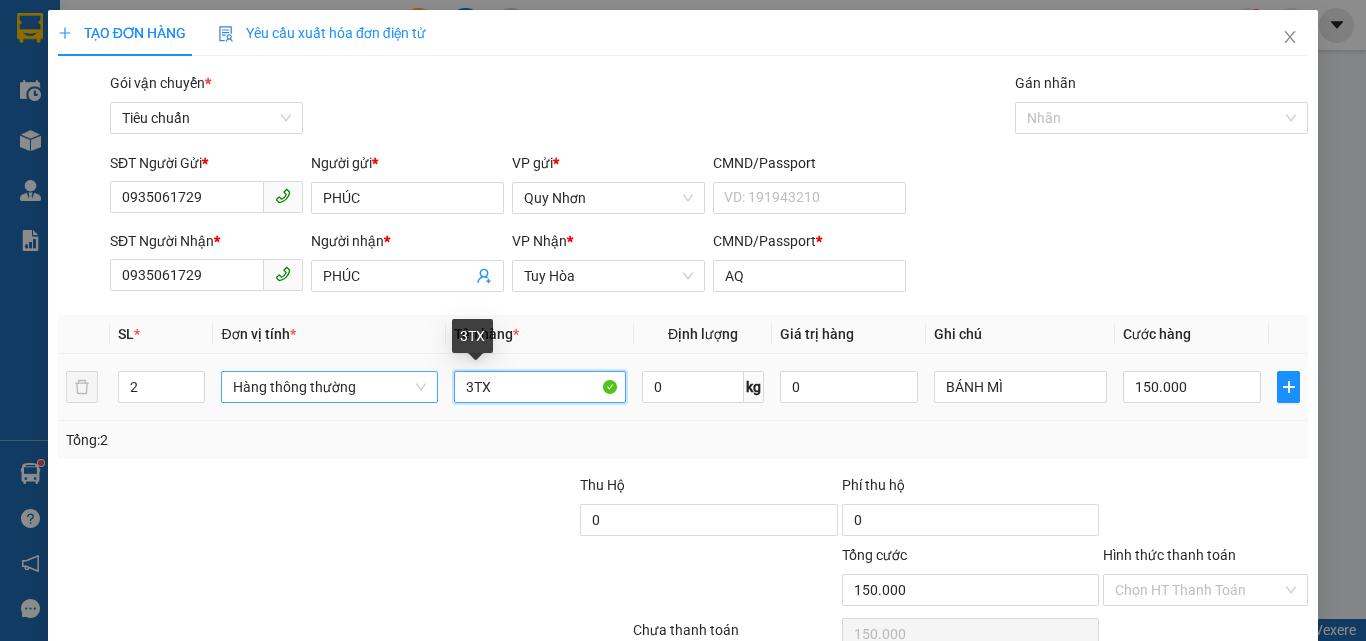 drag, startPoint x: 471, startPoint y: 391, endPoint x: 429, endPoint y: 396, distance: 42.296574 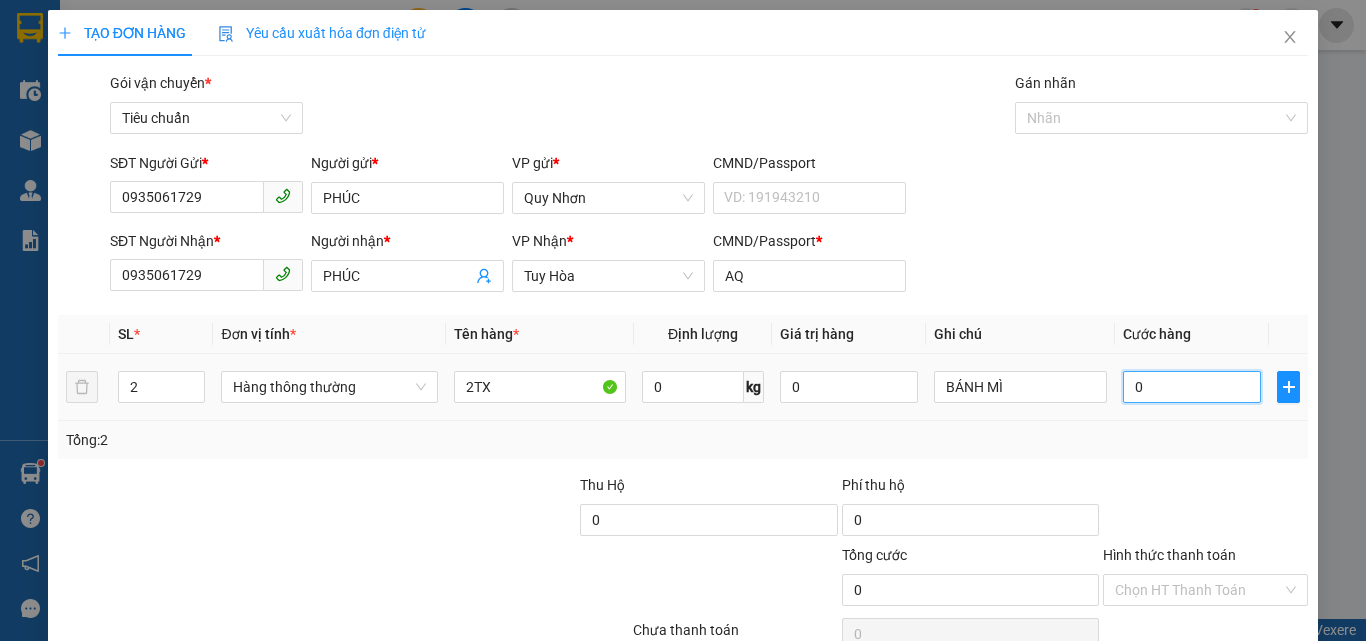 click on "0" at bounding box center (1192, 387) 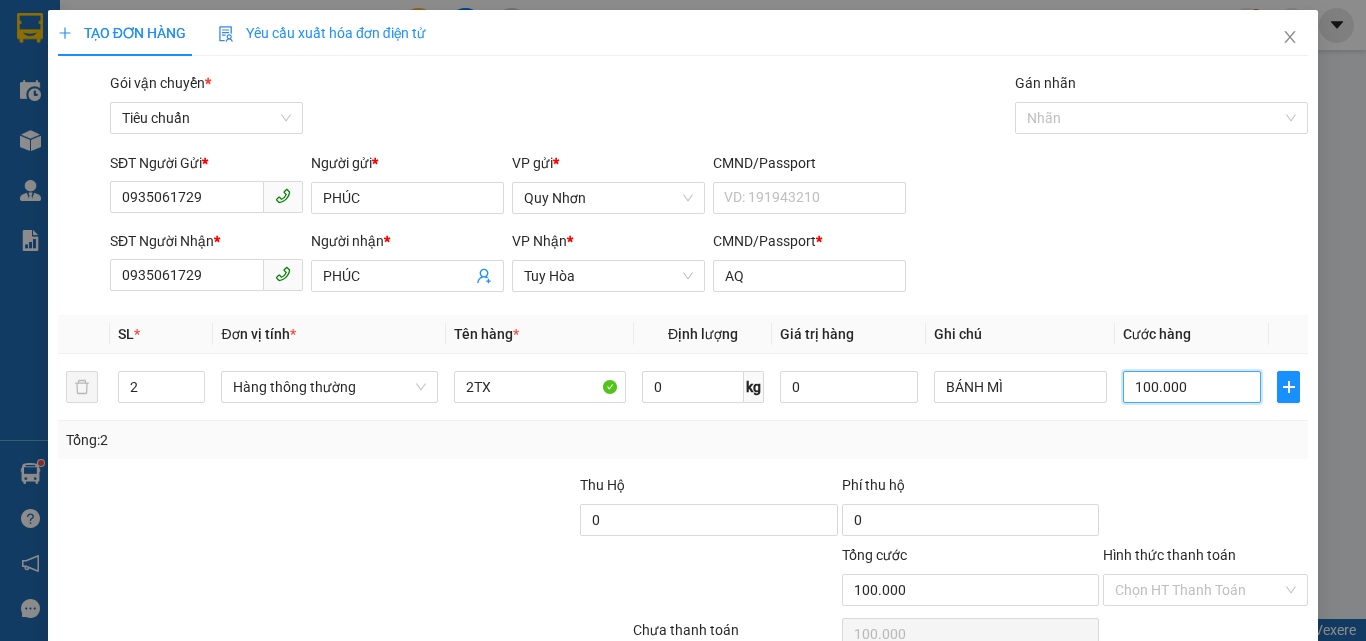 scroll, scrollTop: 99, scrollLeft: 0, axis: vertical 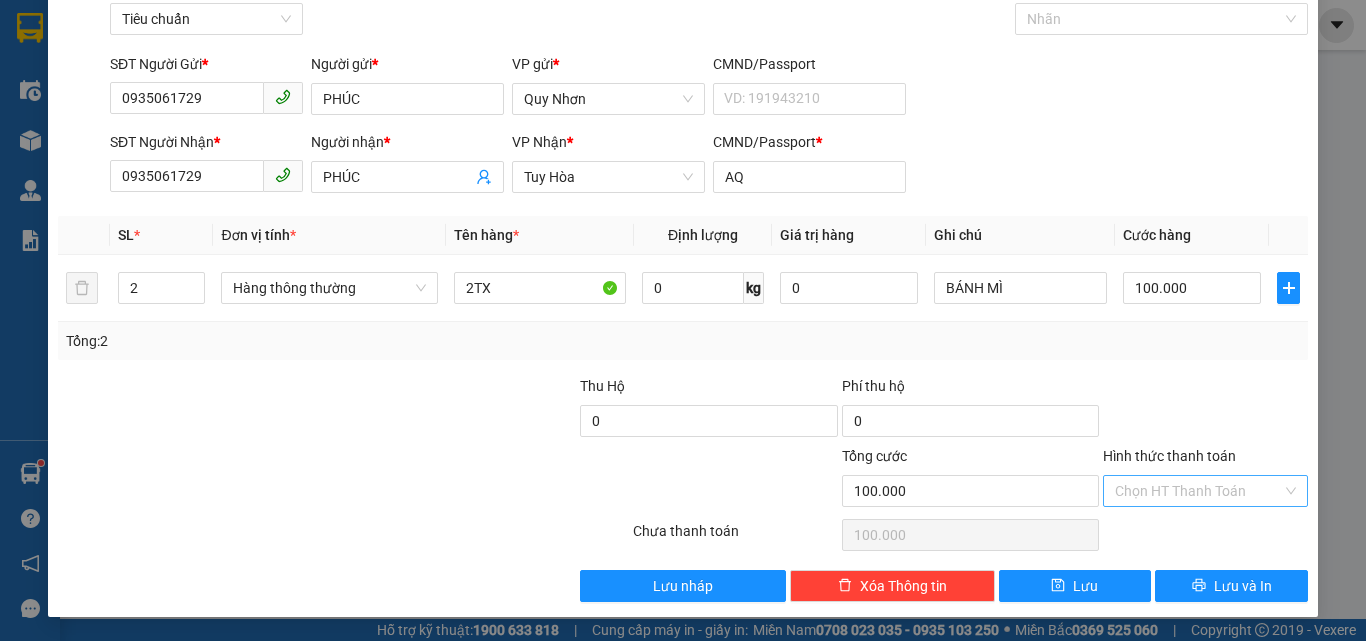 click on "Hình thức thanh toán" at bounding box center [1198, 491] 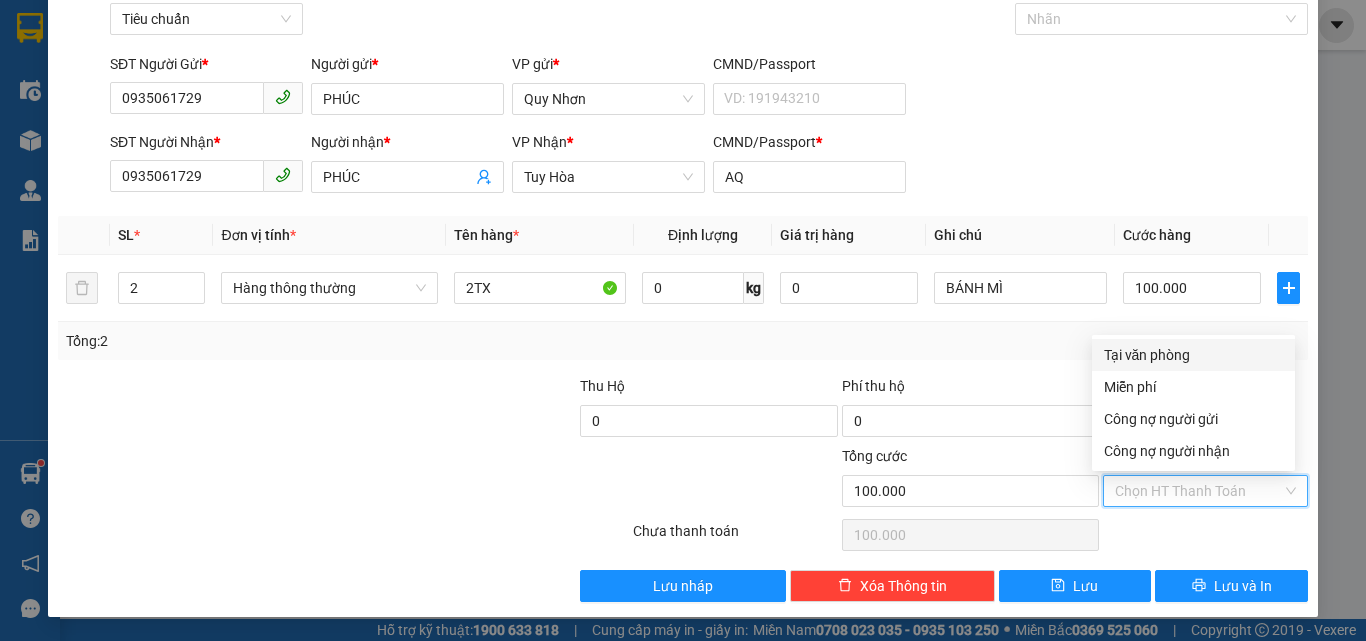 click on "Tại văn phòng" at bounding box center (1193, 355) 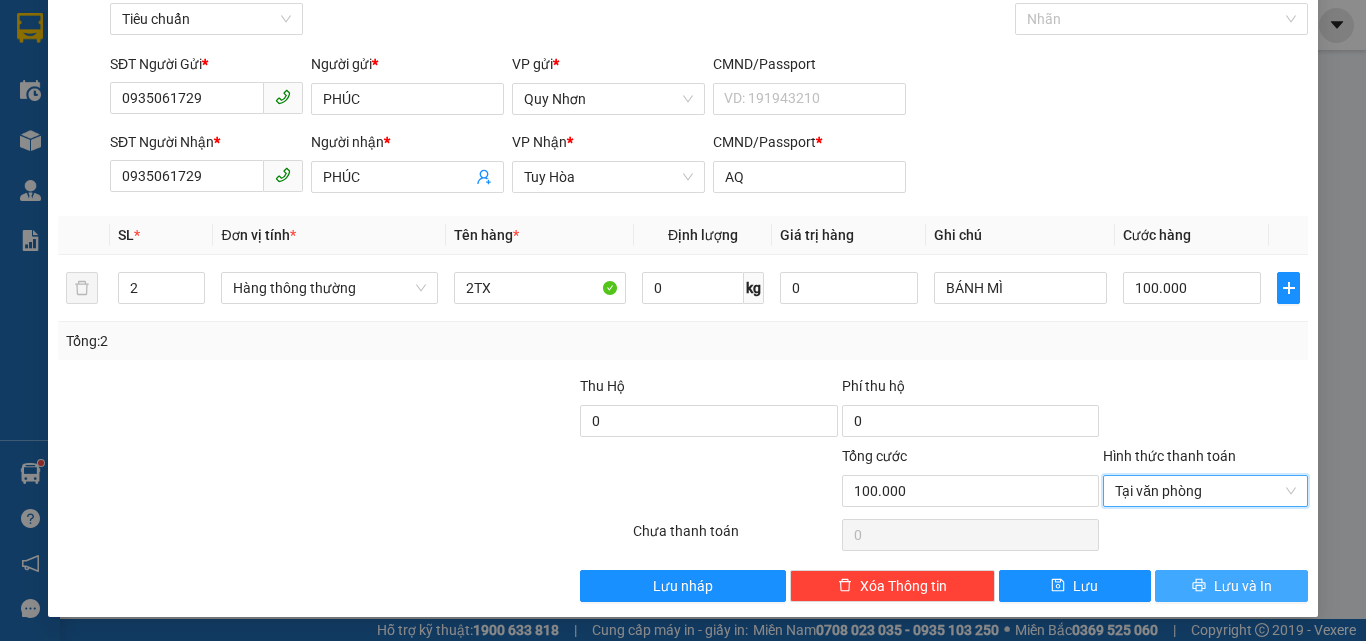 click on "Lưu và In" at bounding box center (1243, 586) 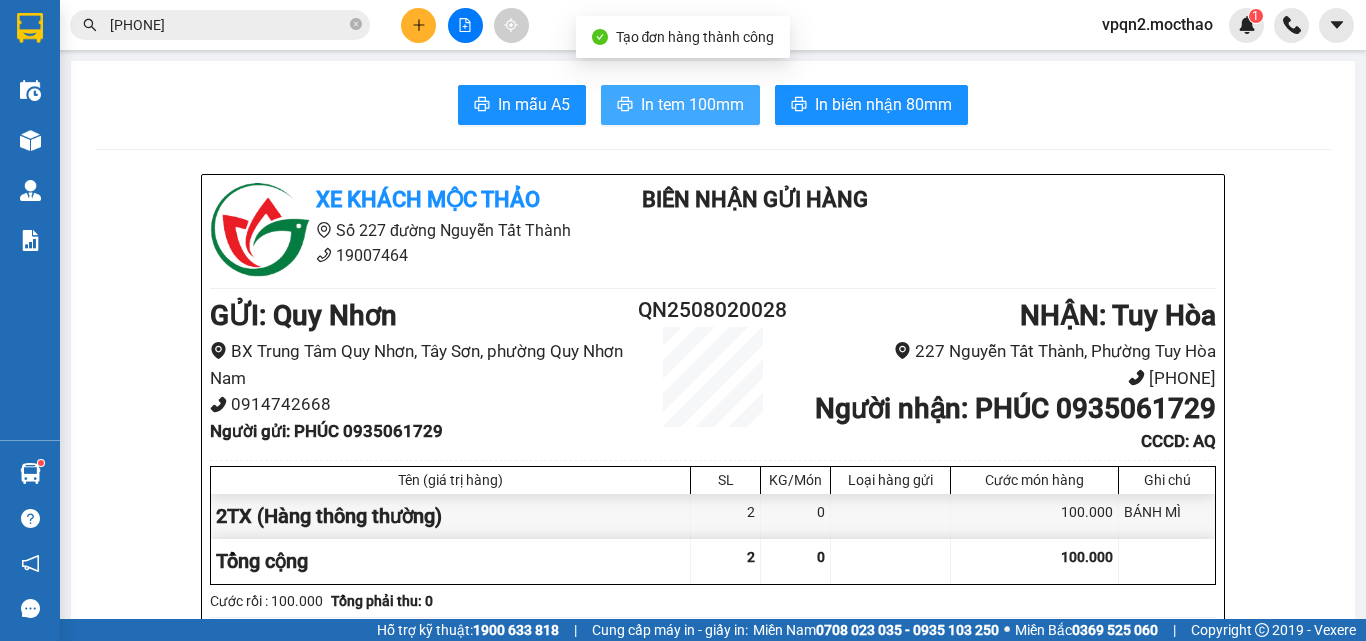 click on "In tem 100mm" at bounding box center (692, 104) 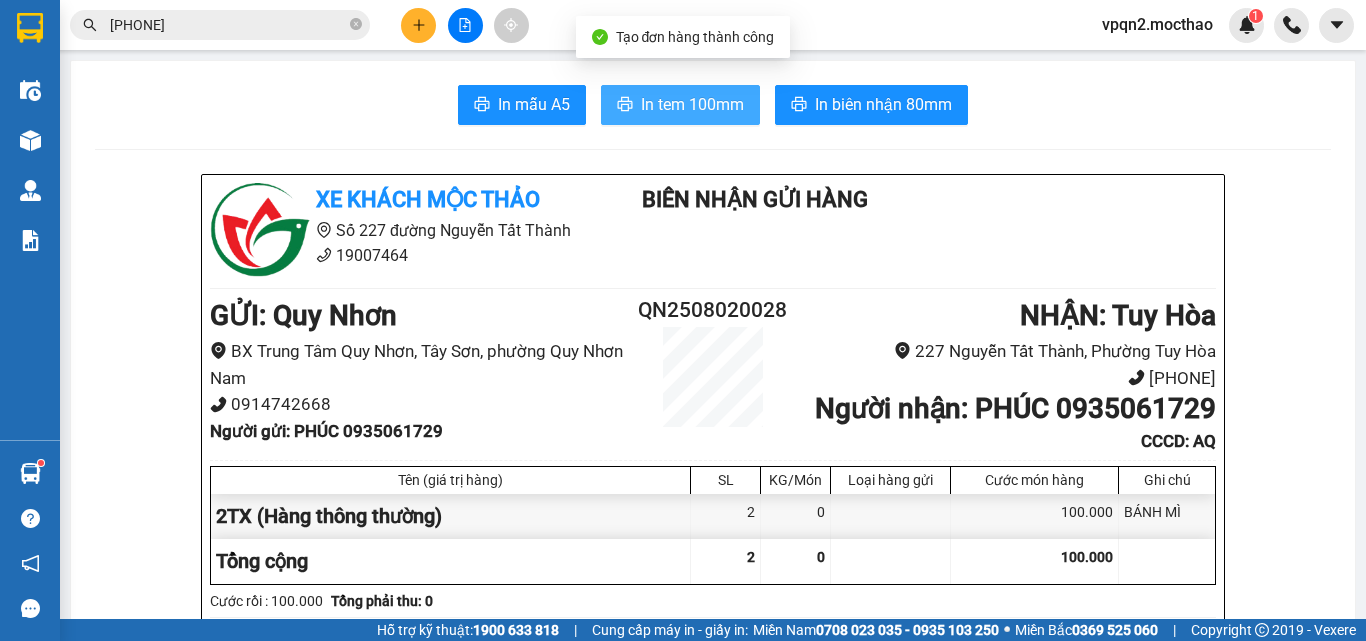 scroll, scrollTop: 0, scrollLeft: 0, axis: both 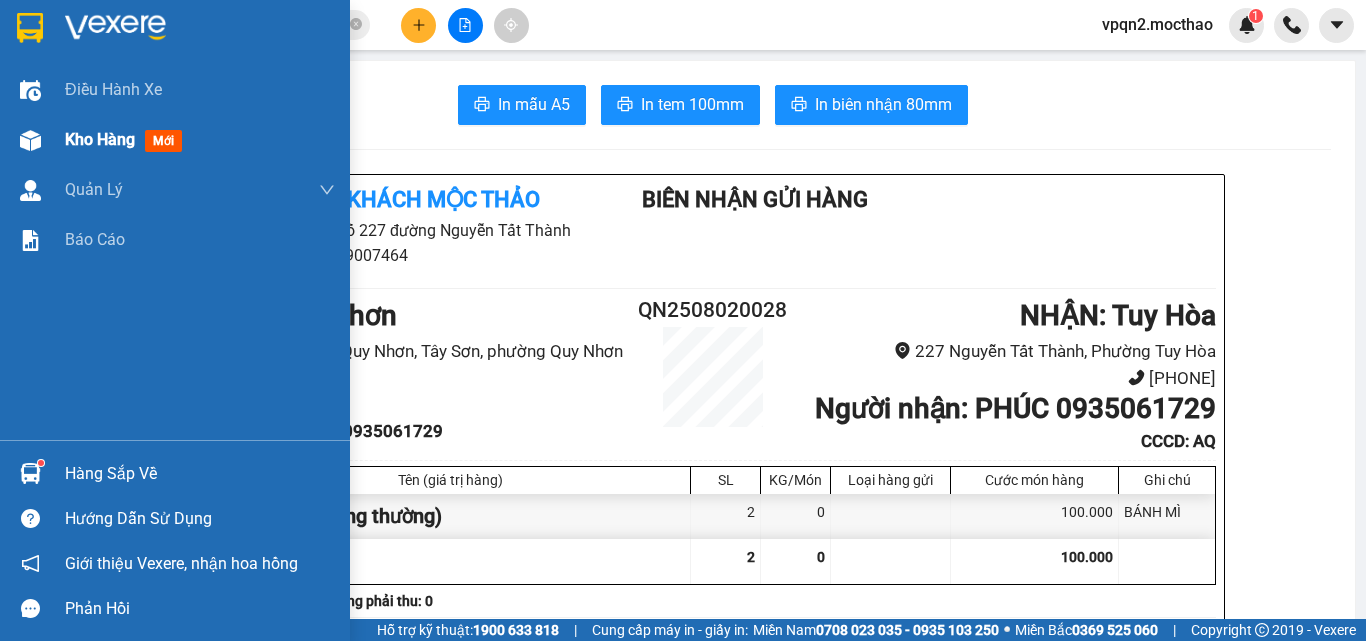 click on "Kho hàng mới" at bounding box center (127, 139) 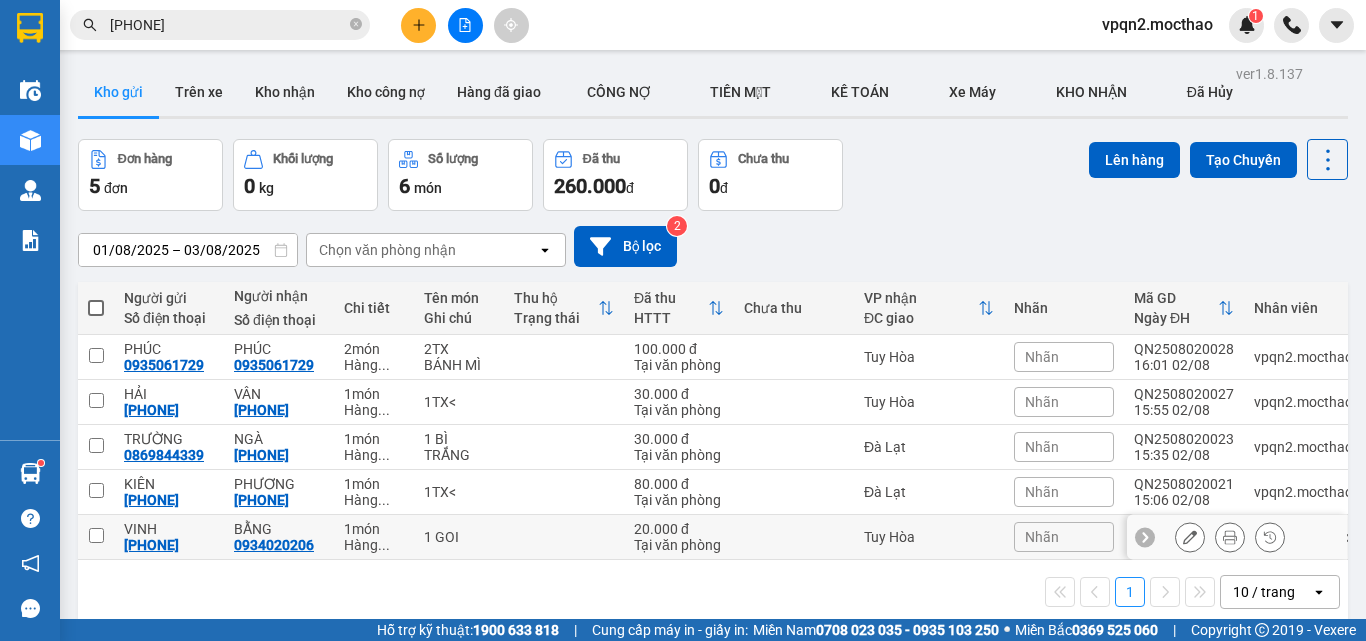 click at bounding box center (96, 535) 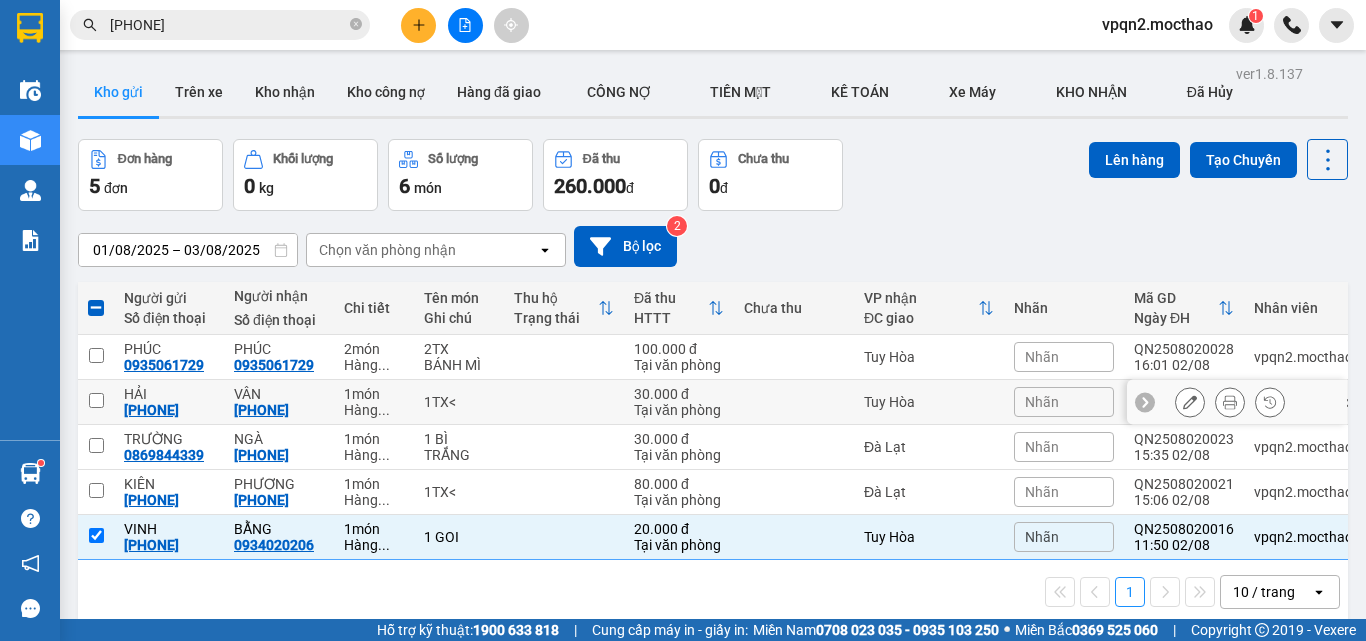 drag, startPoint x: 100, startPoint y: 396, endPoint x: 109, endPoint y: 385, distance: 14.21267 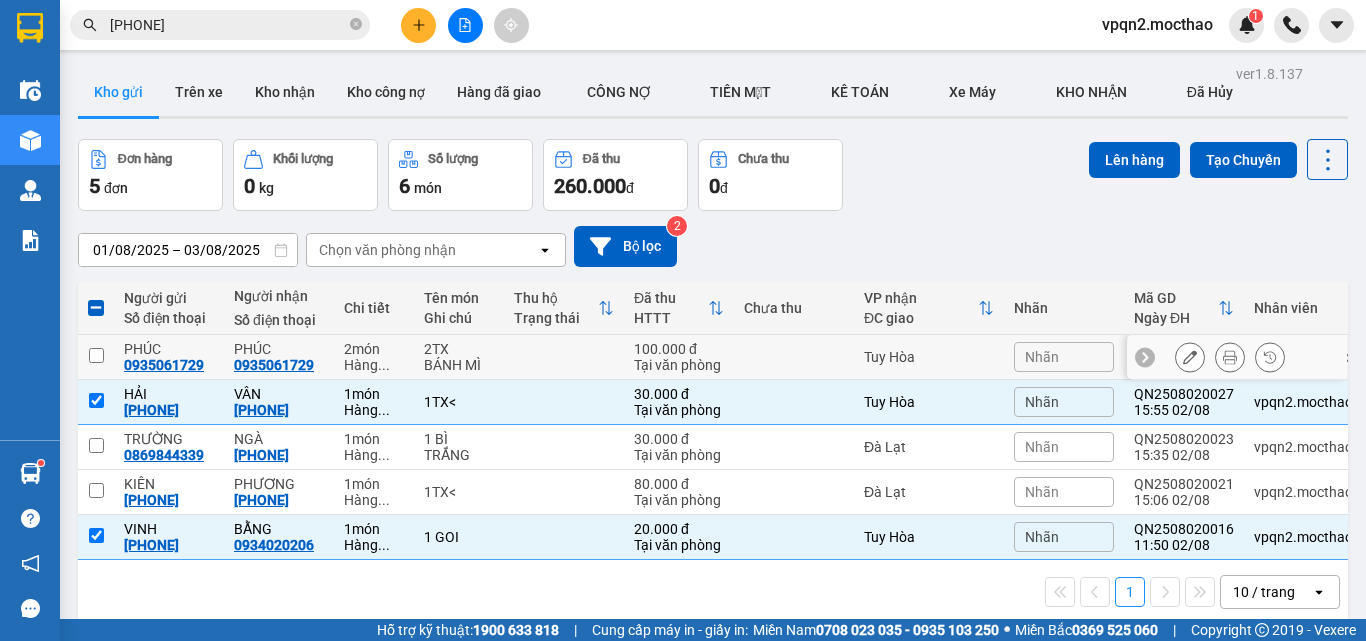 click at bounding box center [96, 355] 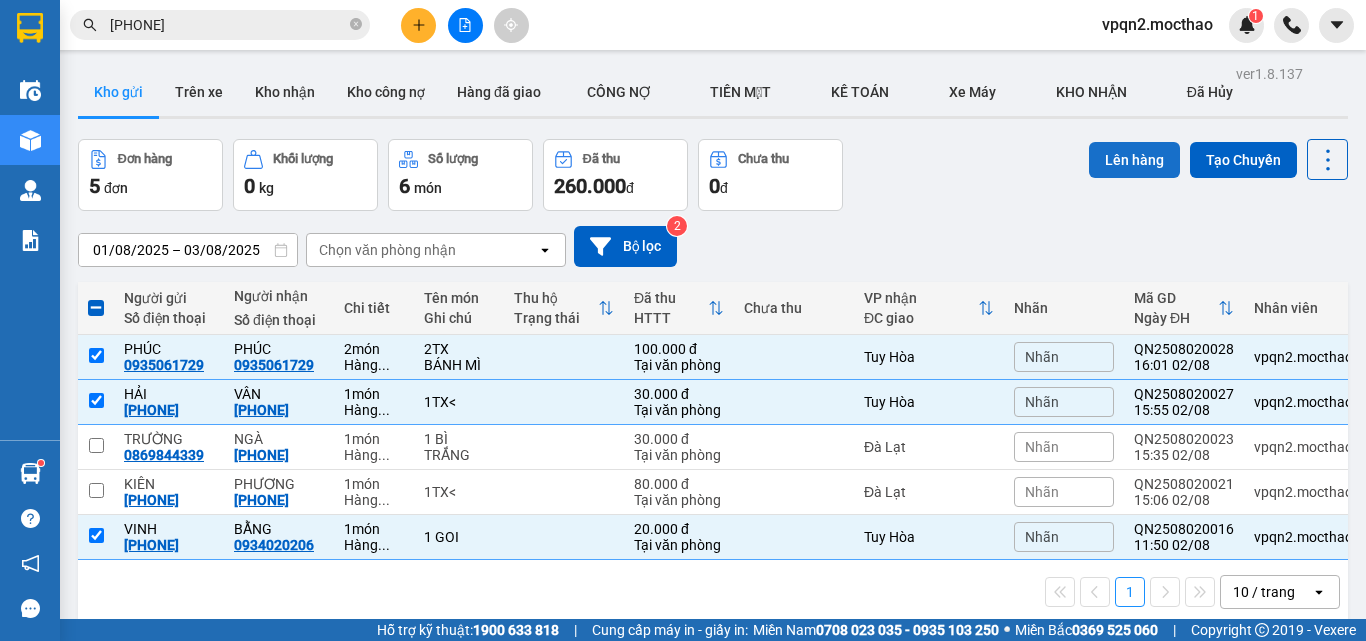 click on "Lên hàng" at bounding box center [1134, 160] 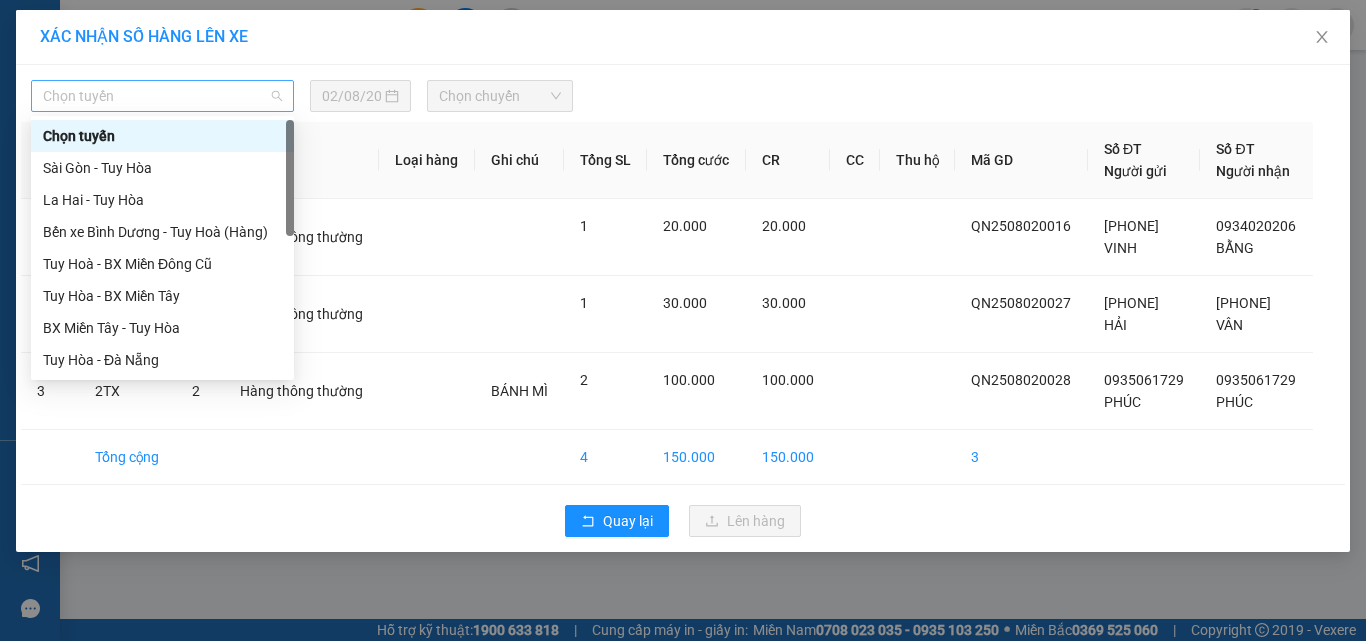 click on "Chọn tuyến" at bounding box center (162, 96) 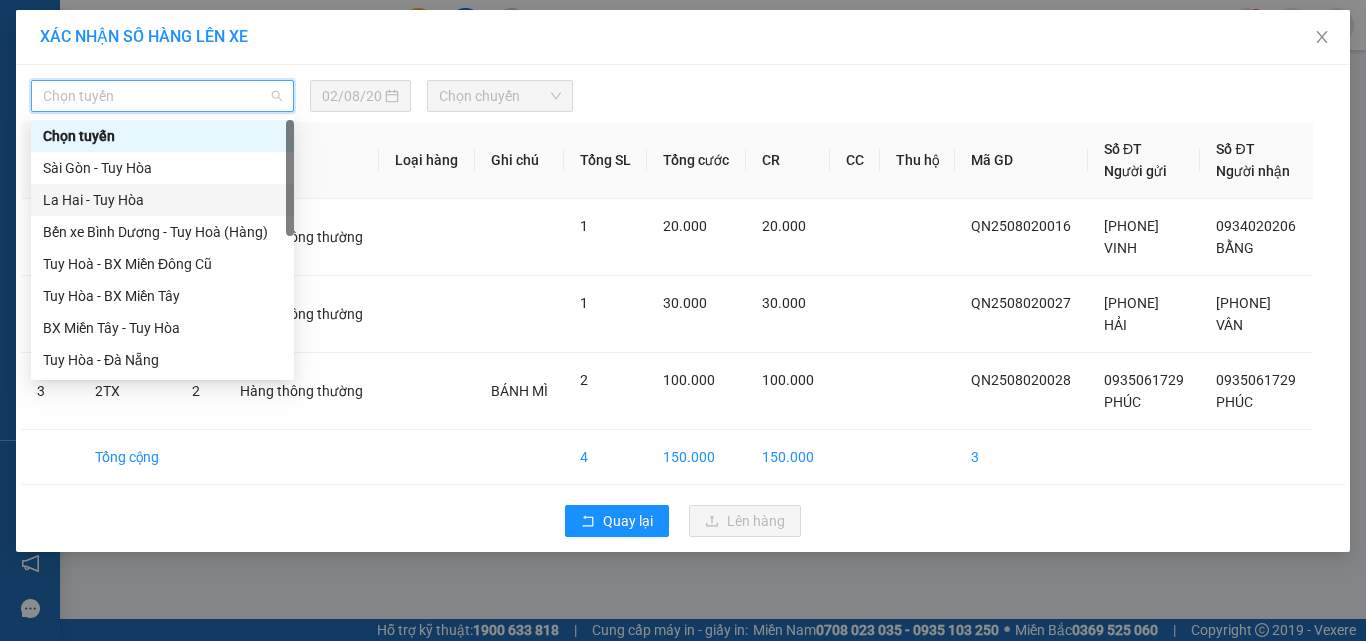 scroll, scrollTop: 400, scrollLeft: 0, axis: vertical 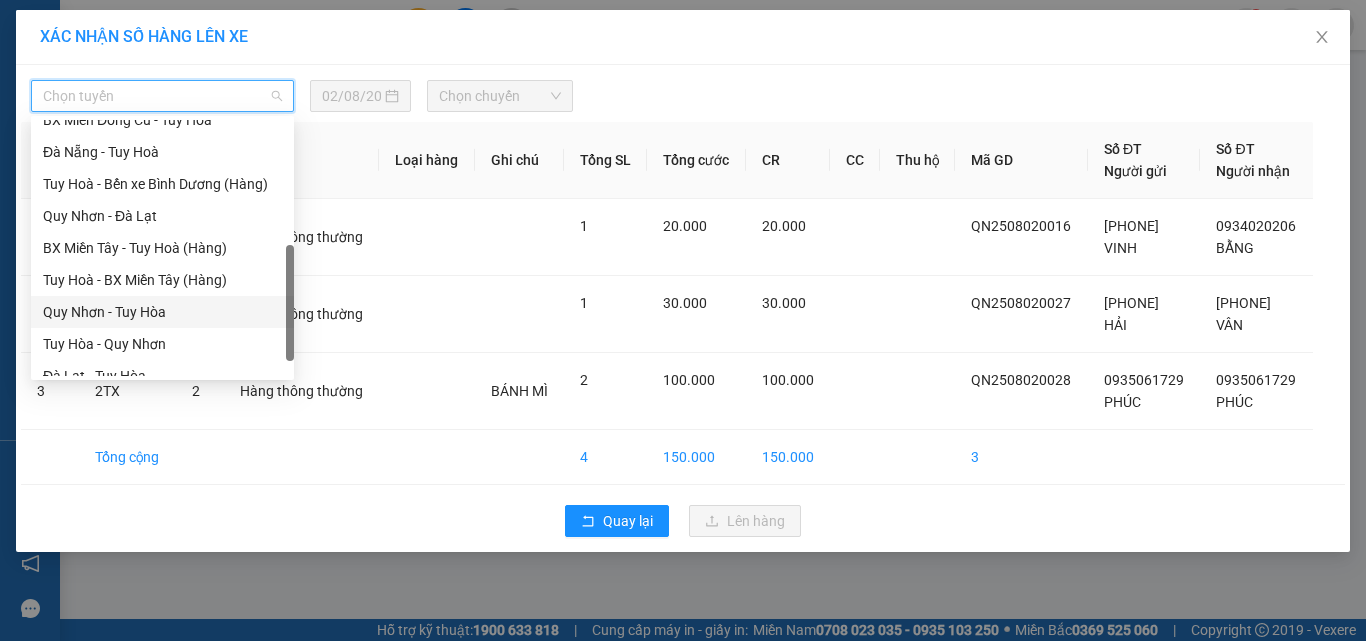 click on "Quy Nhơn - Tuy Hòa" at bounding box center [162, 312] 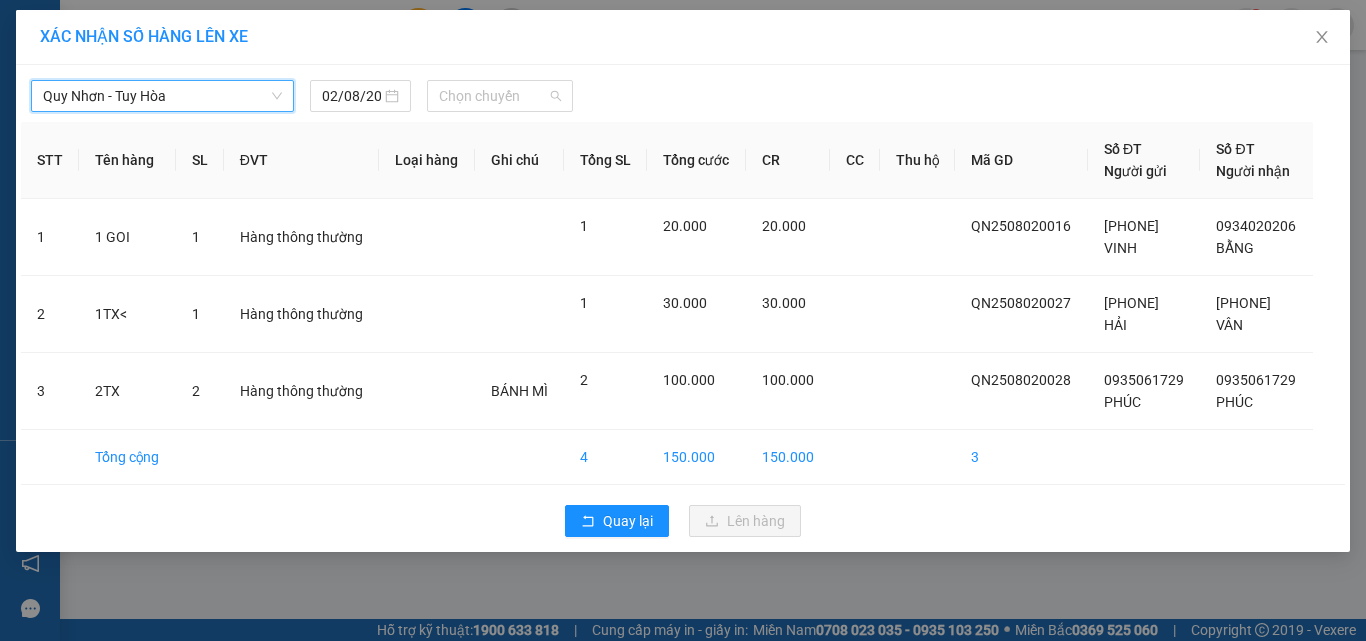 drag, startPoint x: 467, startPoint y: 96, endPoint x: 471, endPoint y: 129, distance: 33.24154 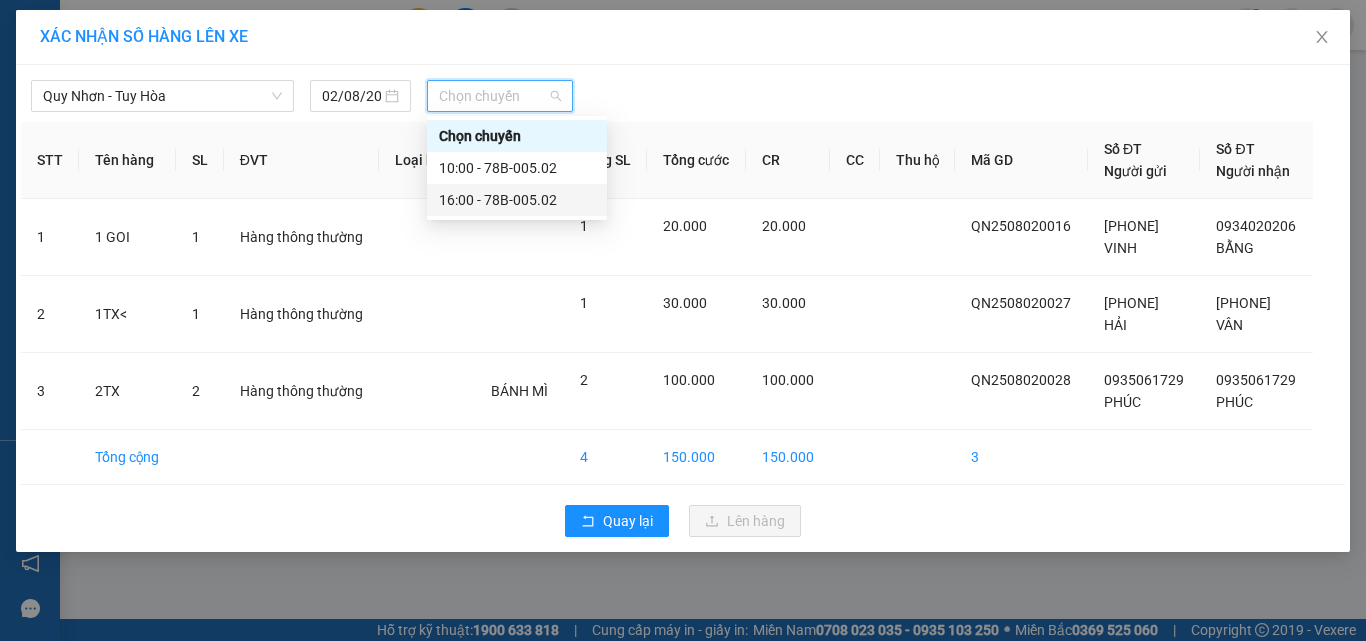 drag, startPoint x: 476, startPoint y: 200, endPoint x: 491, endPoint y: 208, distance: 17 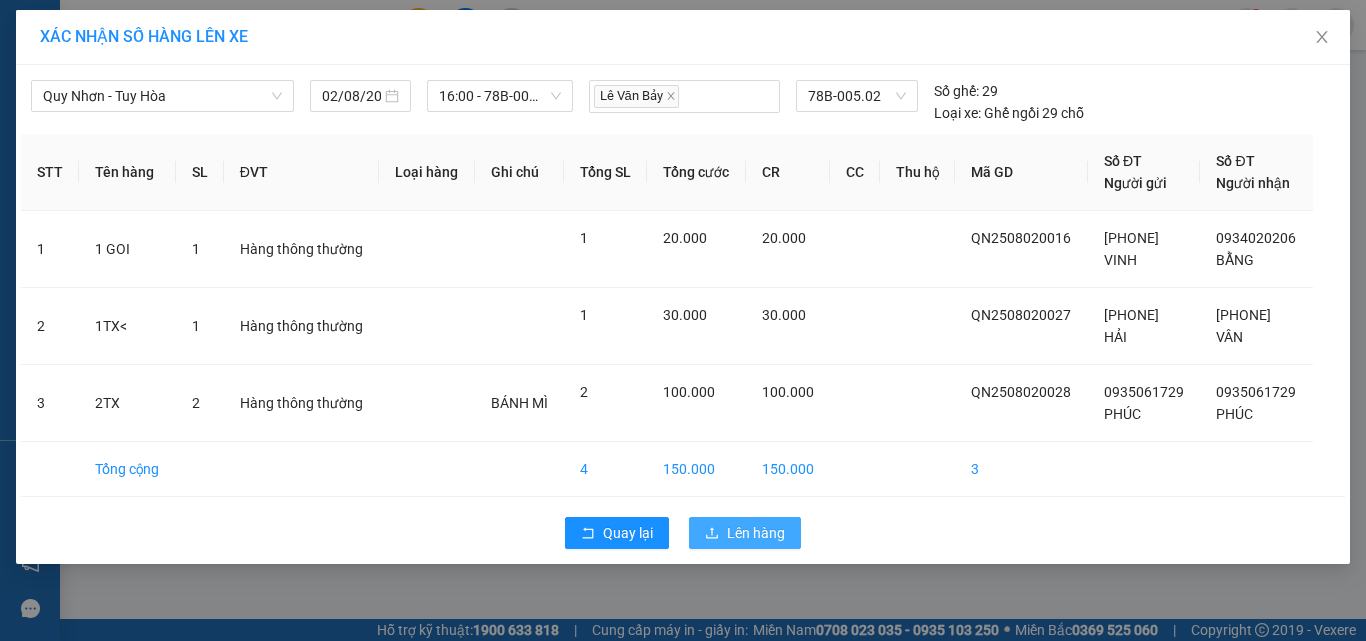 click on "Lên hàng" at bounding box center (756, 533) 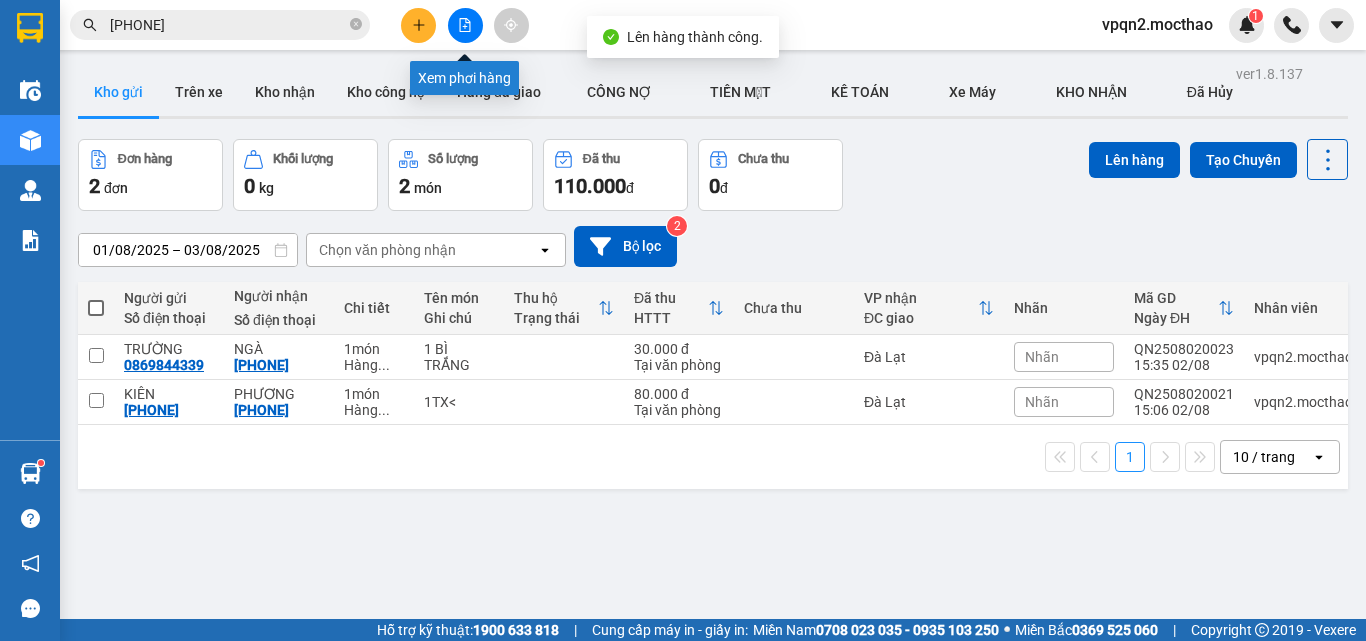 click at bounding box center (465, 25) 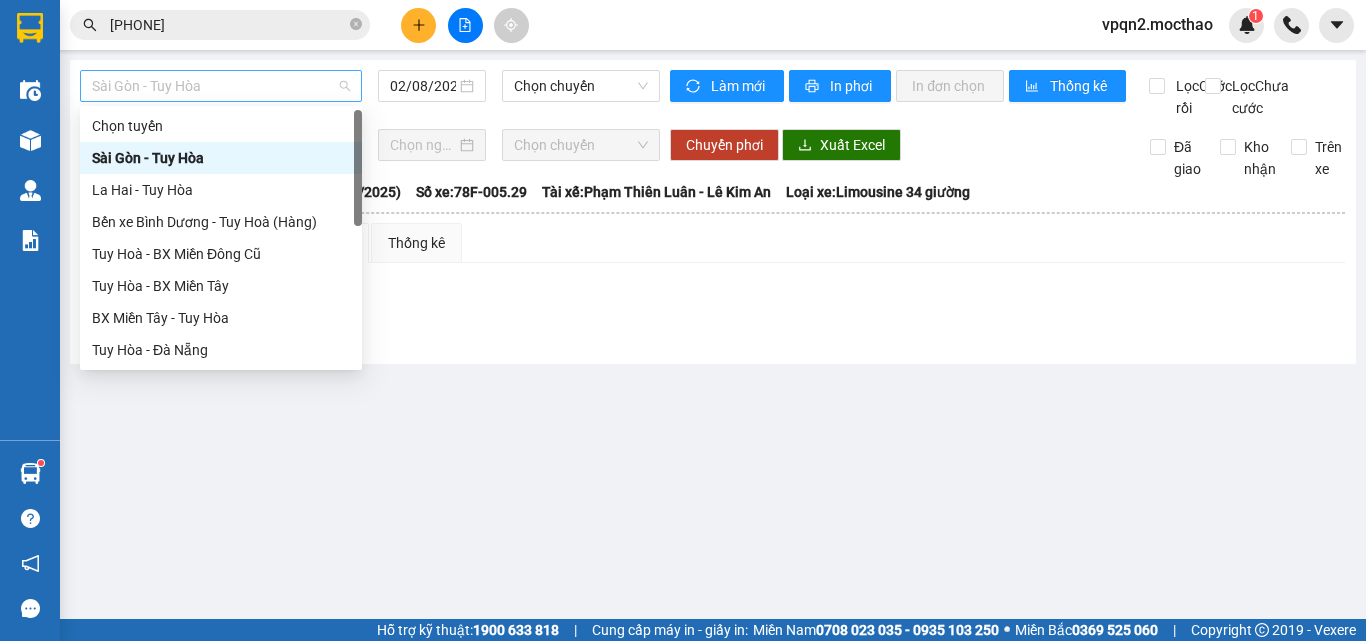 click on "Sài Gòn - Tuy Hòa" at bounding box center (221, 86) 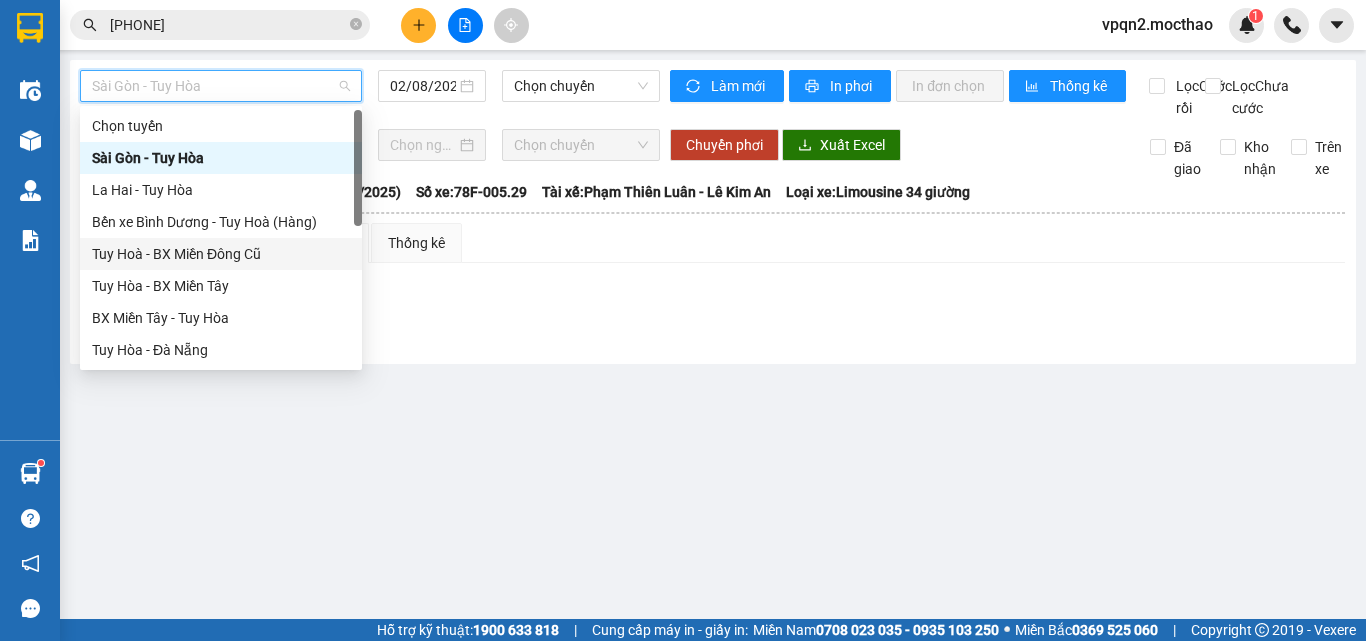 scroll, scrollTop: 400, scrollLeft: 0, axis: vertical 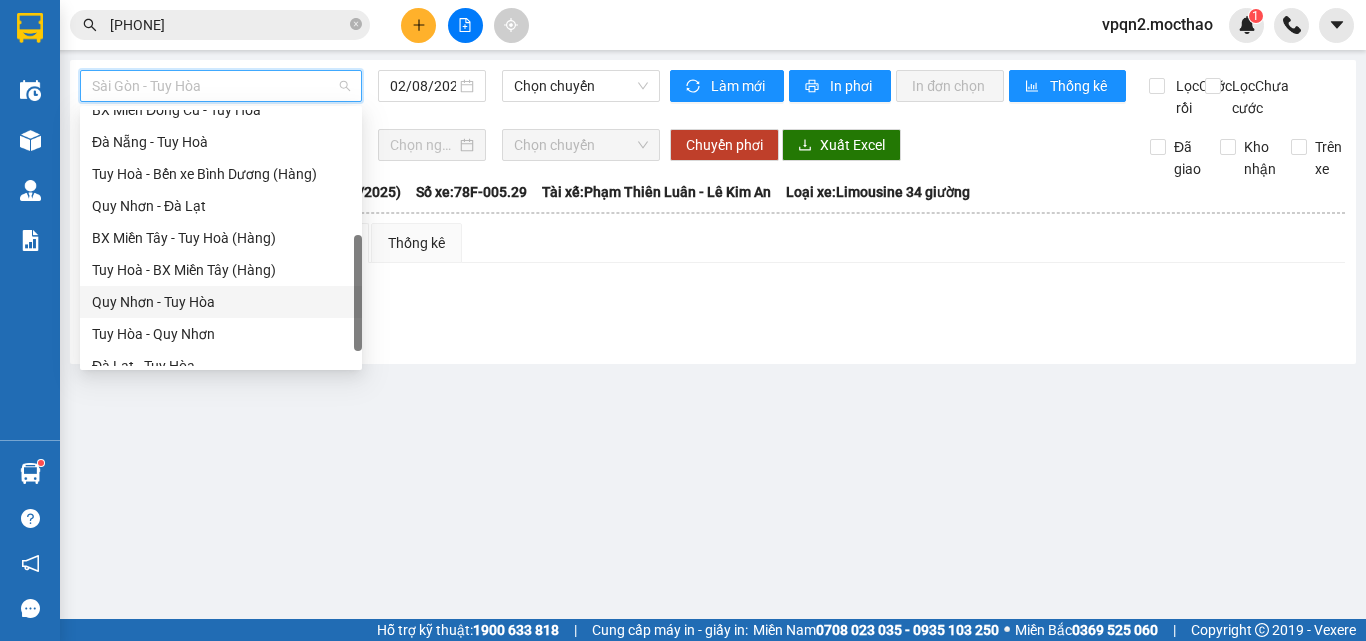 click on "Quy Nhơn - Tuy Hòa" at bounding box center [221, 302] 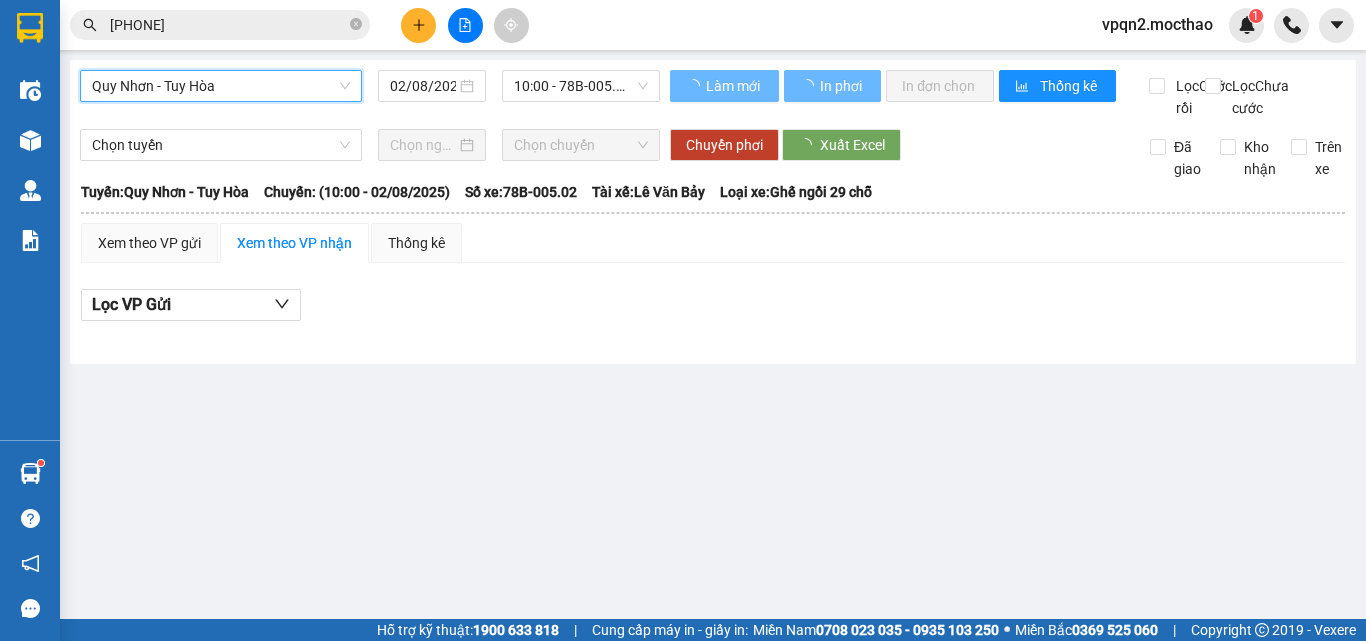 click on "10:00     - 78B-005.02" at bounding box center (581, 86) 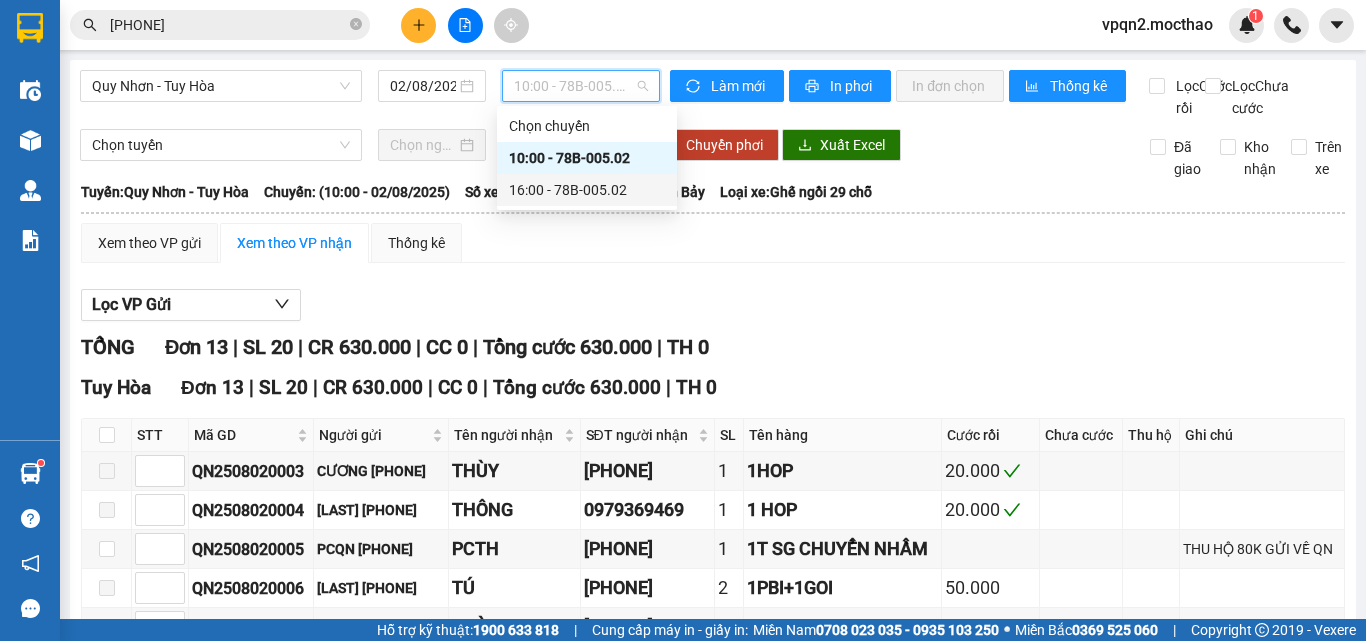 click on "16:00     - 78B-005.02" at bounding box center (587, 190) 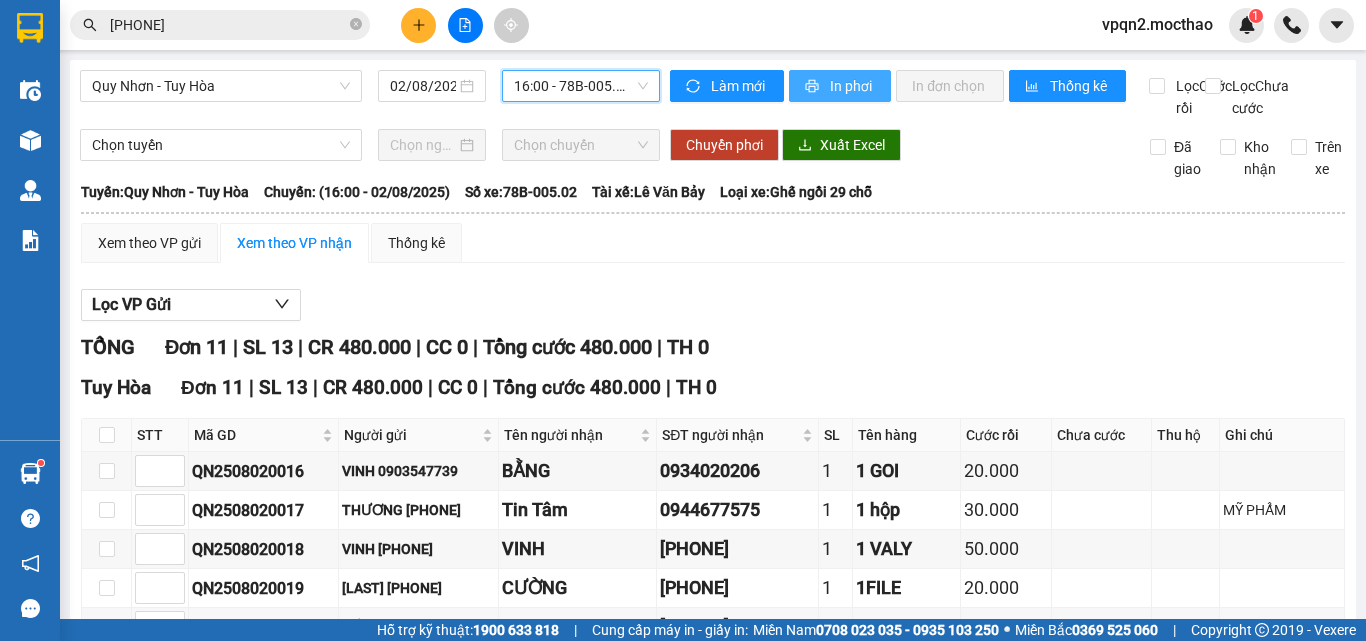 click on "In phơi" at bounding box center [852, 86] 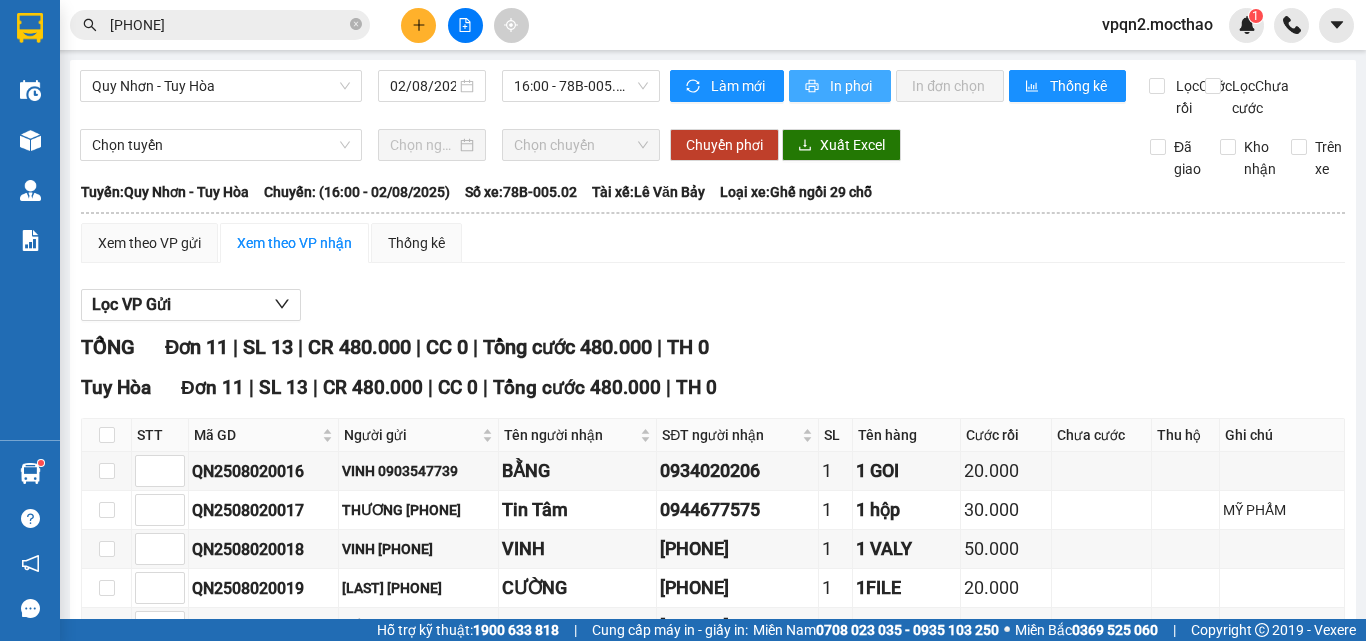 scroll, scrollTop: 0, scrollLeft: 0, axis: both 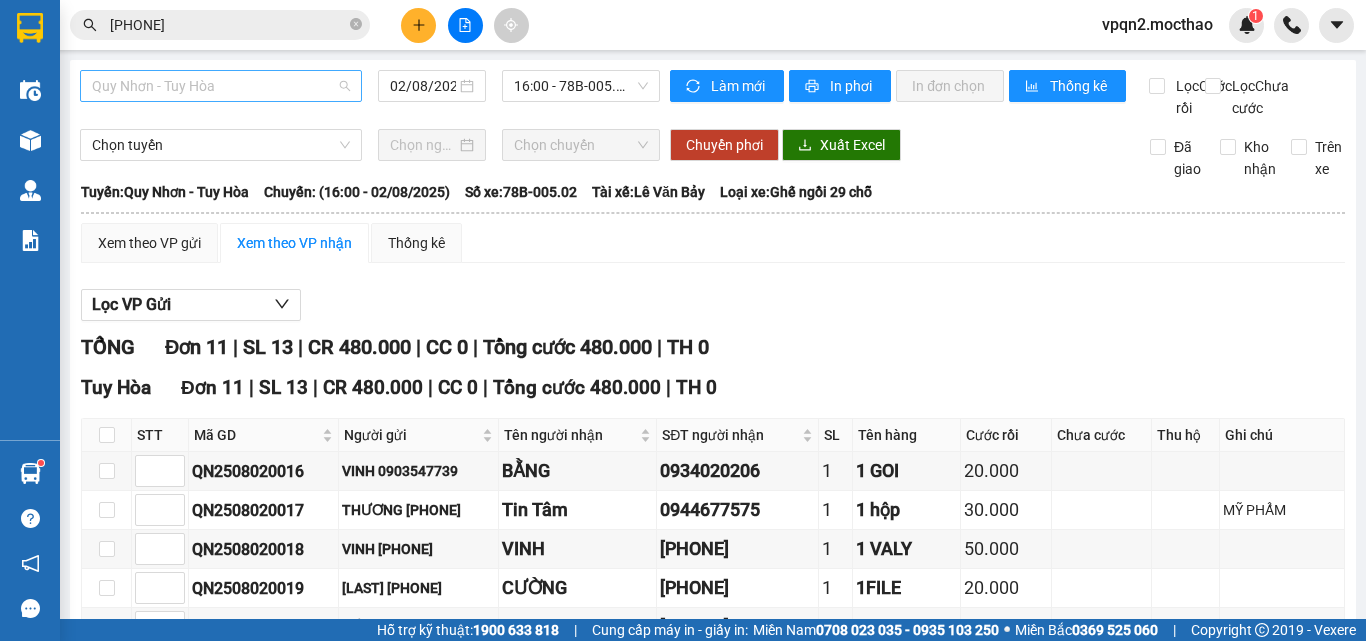 click on "Quy Nhơn - Tuy Hòa" at bounding box center [221, 86] 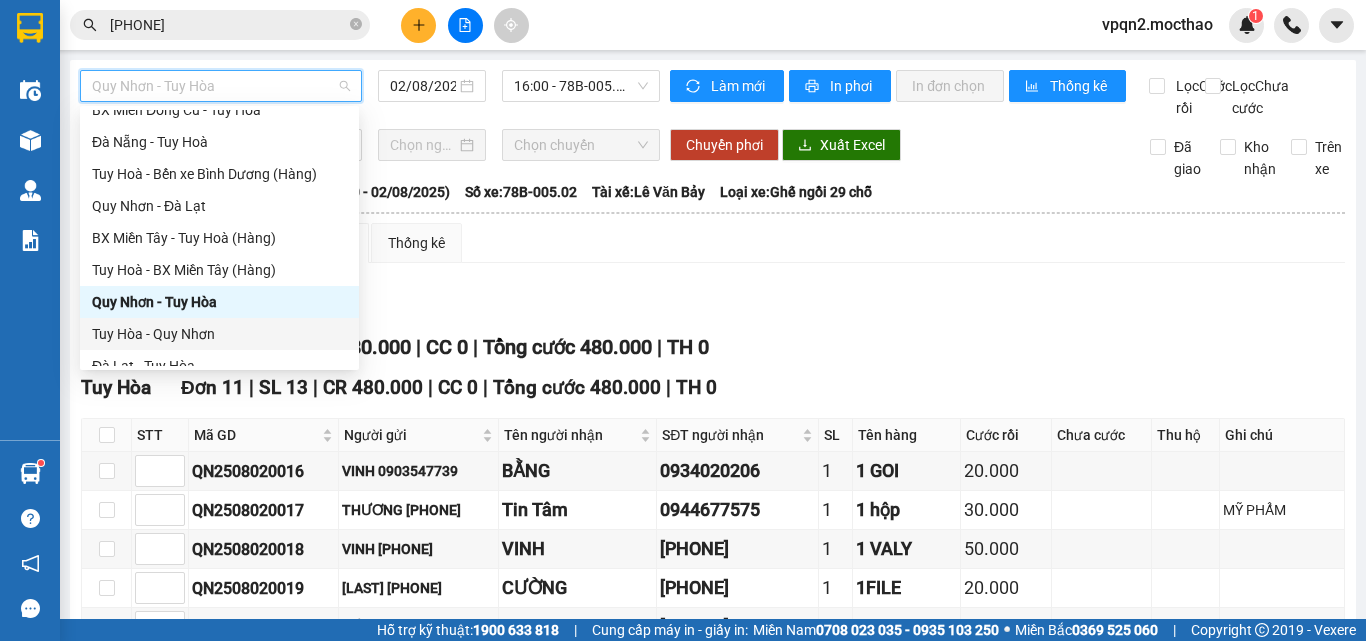 click on "Tuy Hòa - Quy Nhơn" at bounding box center [219, 334] 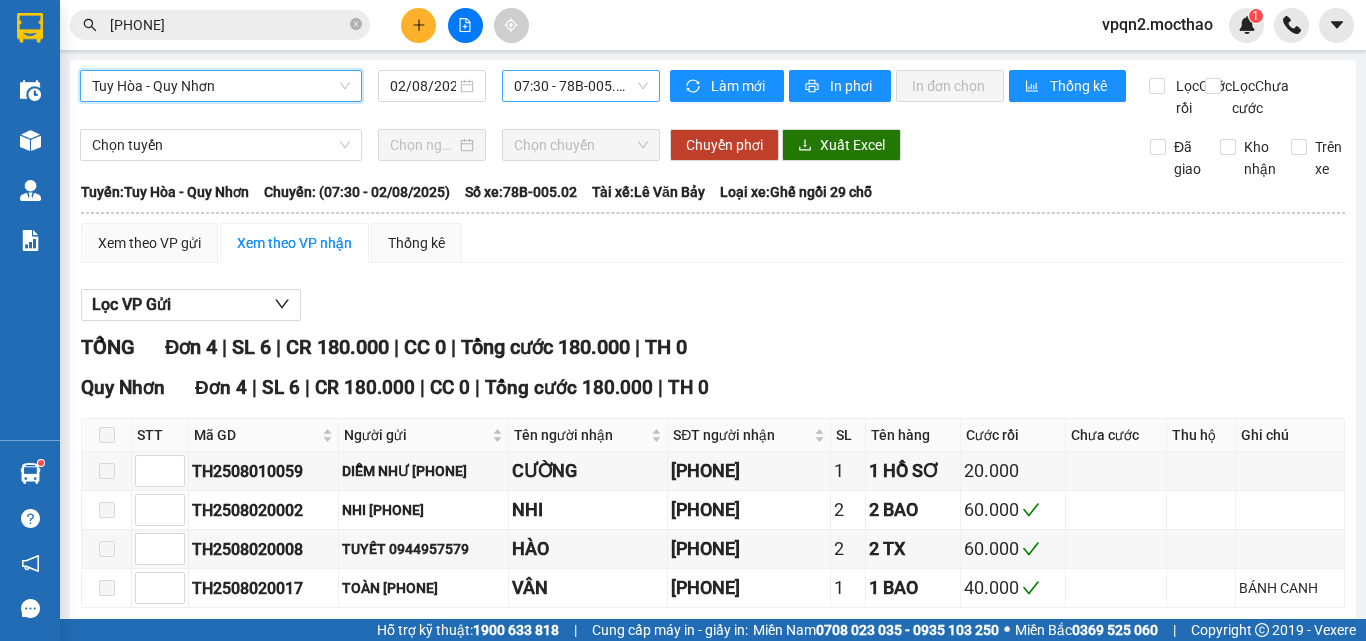 click on "07:30     - 78B-005.02" at bounding box center [581, 86] 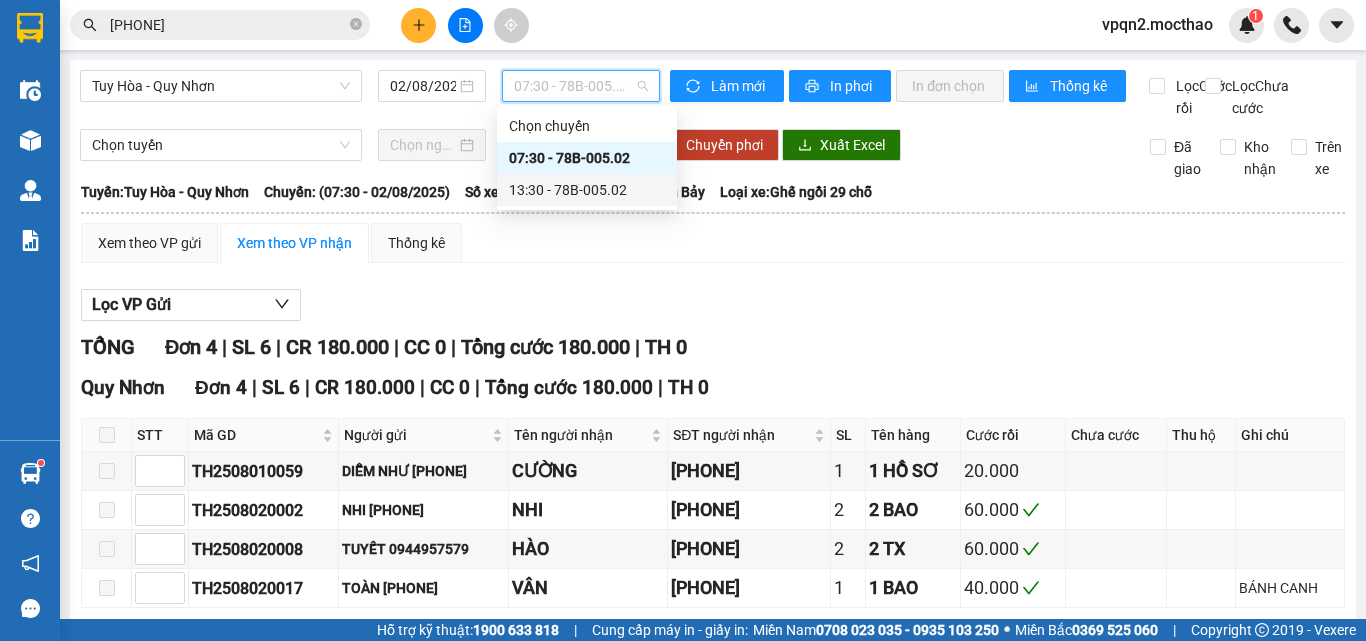 click on "13:30     - 78B-005.02" at bounding box center (587, 190) 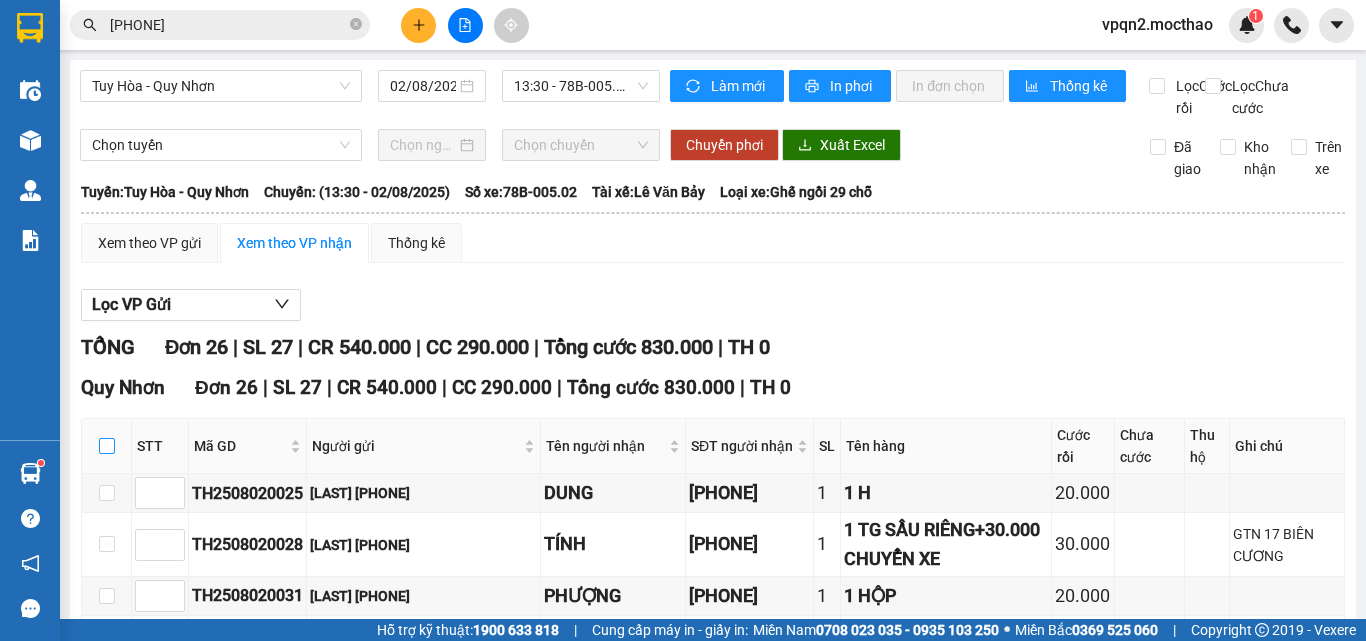 click at bounding box center [107, 446] 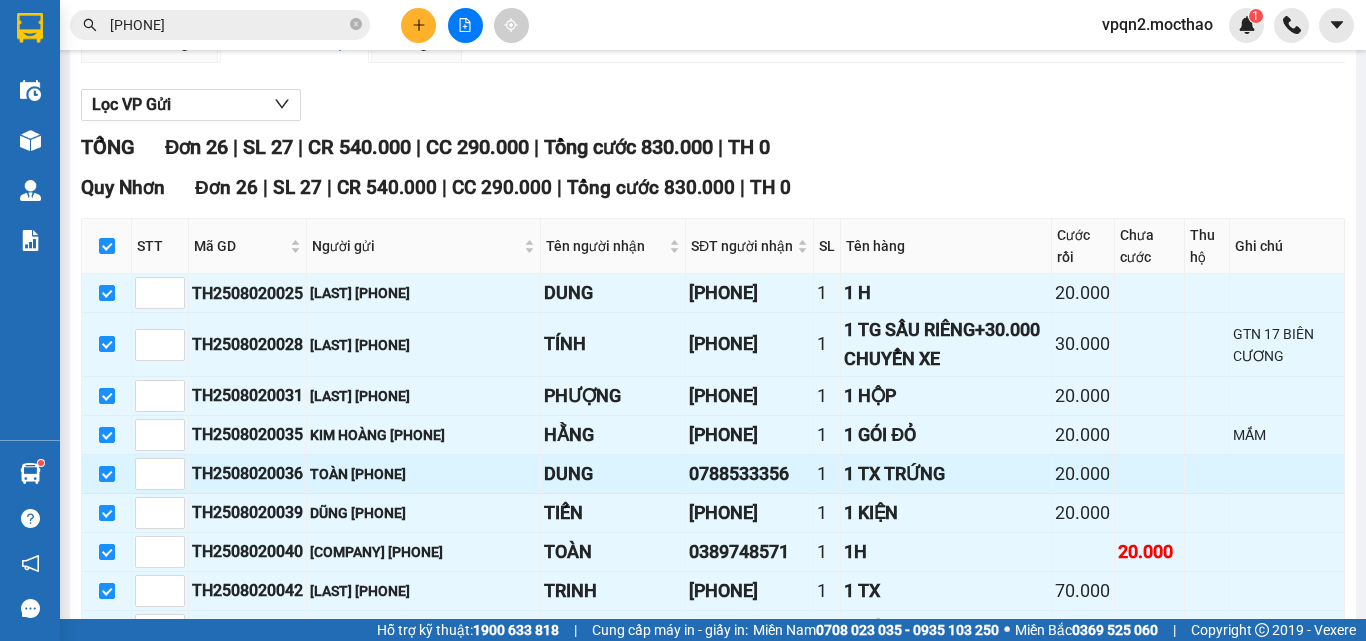 scroll, scrollTop: 300, scrollLeft: 0, axis: vertical 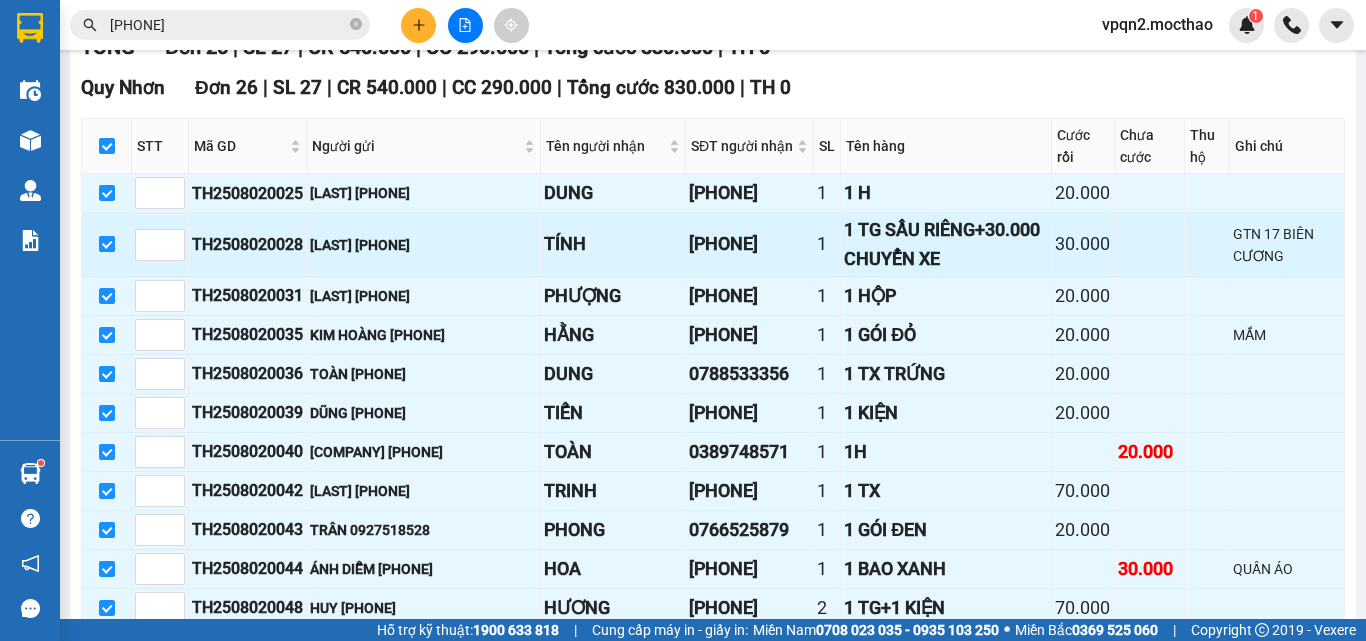 click at bounding box center [107, 244] 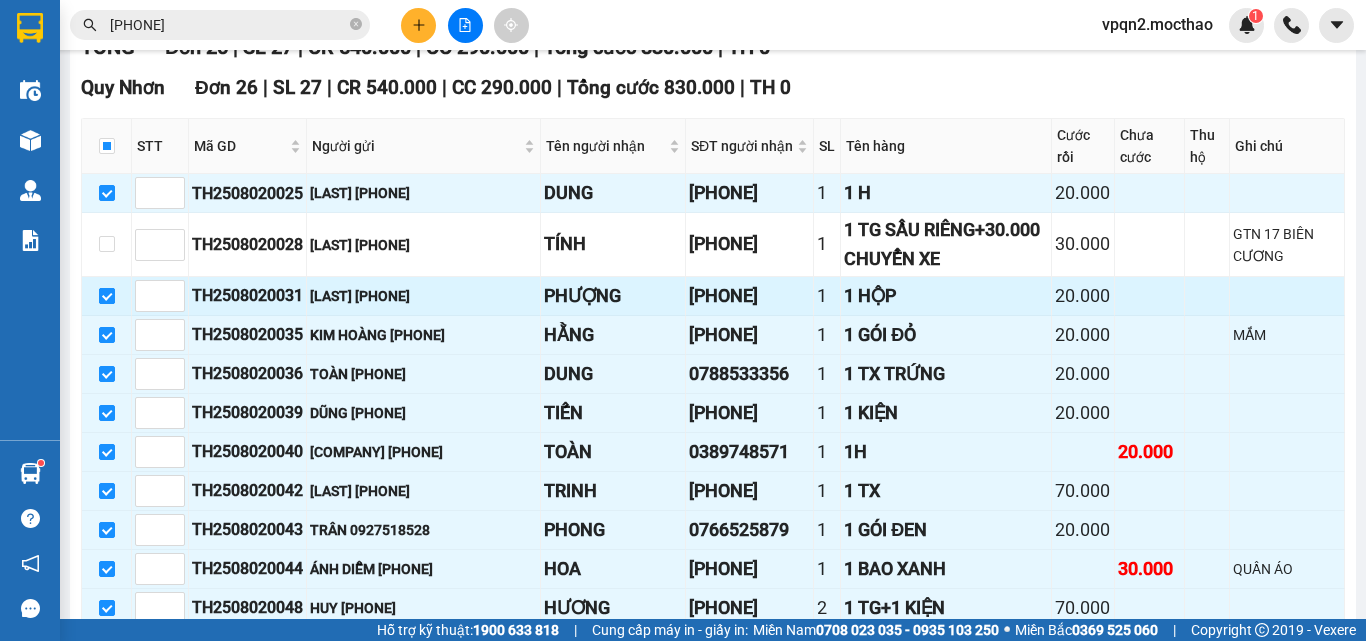 click at bounding box center [107, 296] 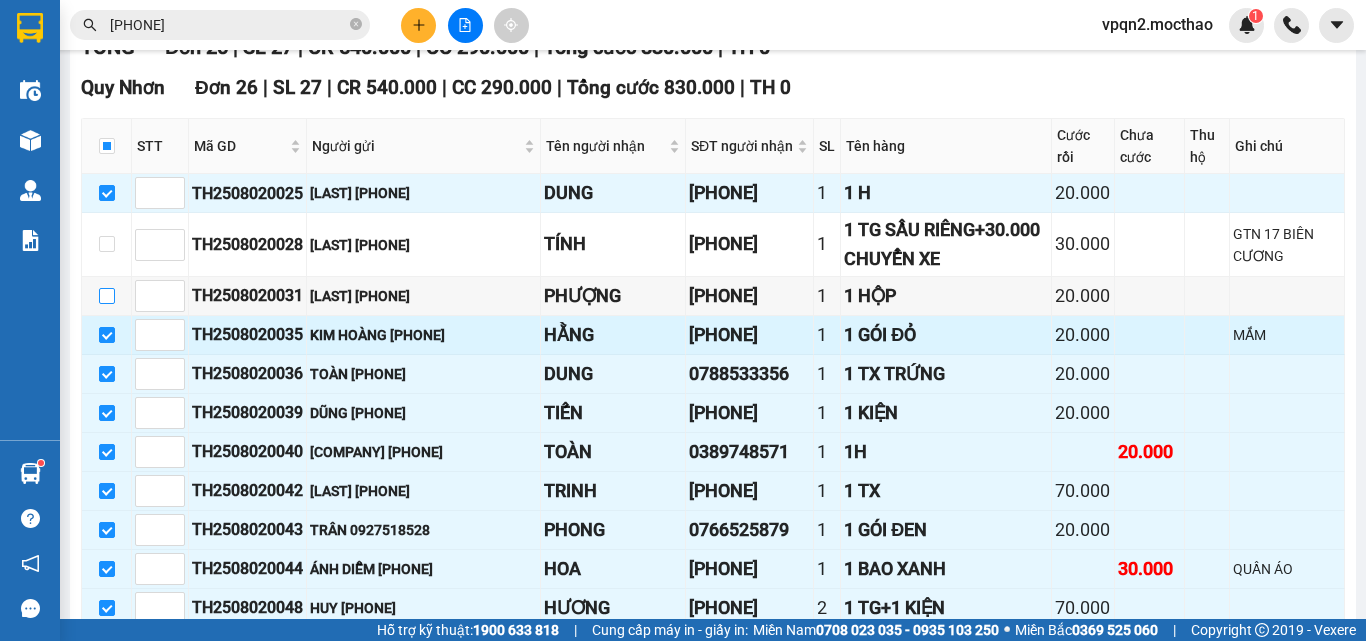 scroll, scrollTop: 400, scrollLeft: 0, axis: vertical 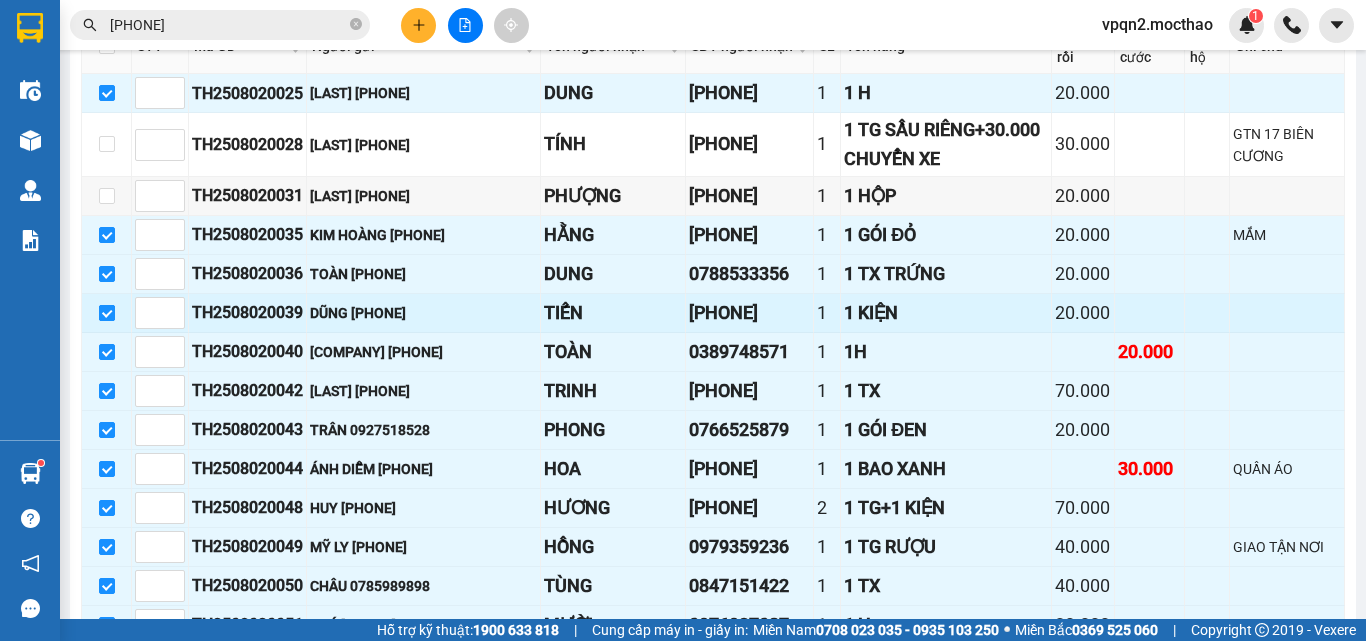 click at bounding box center [107, 313] 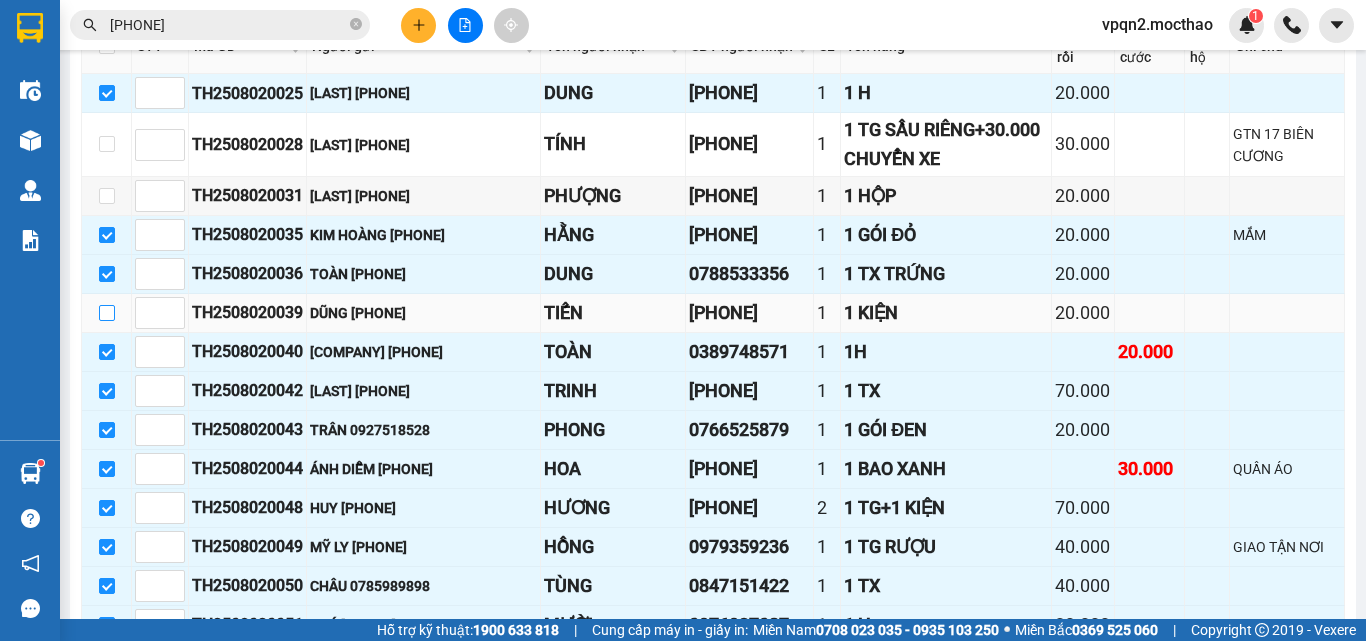 scroll, scrollTop: 700, scrollLeft: 0, axis: vertical 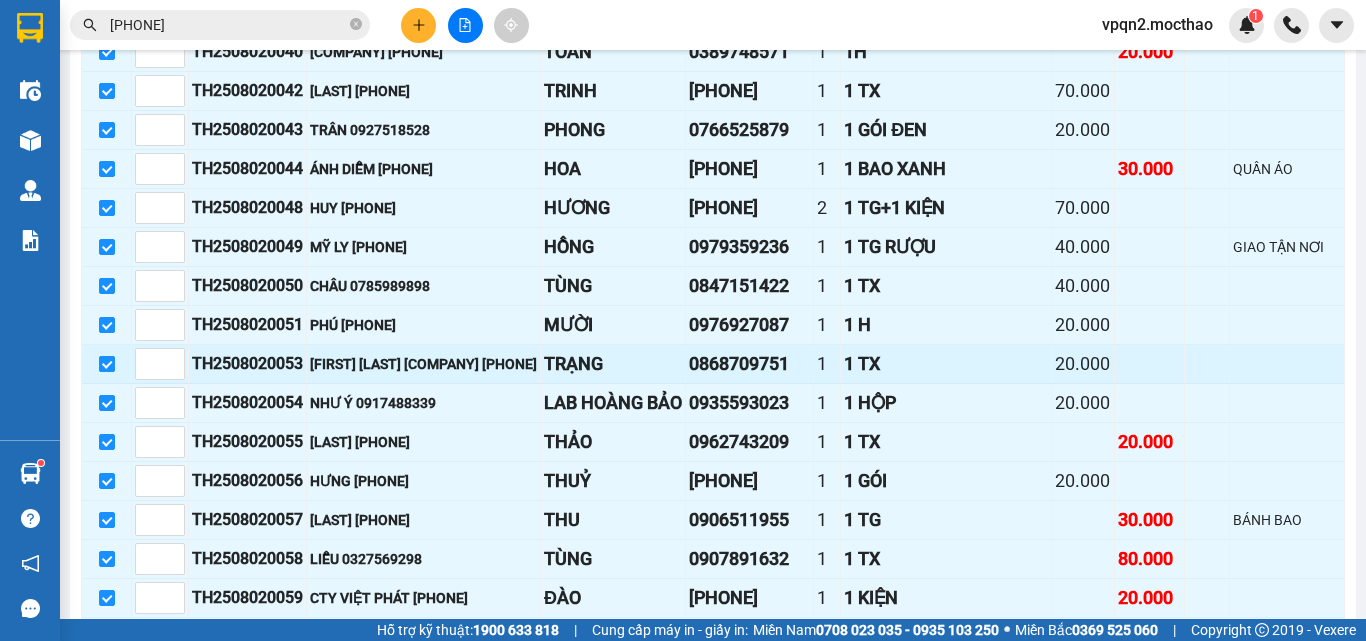 click at bounding box center [107, 364] 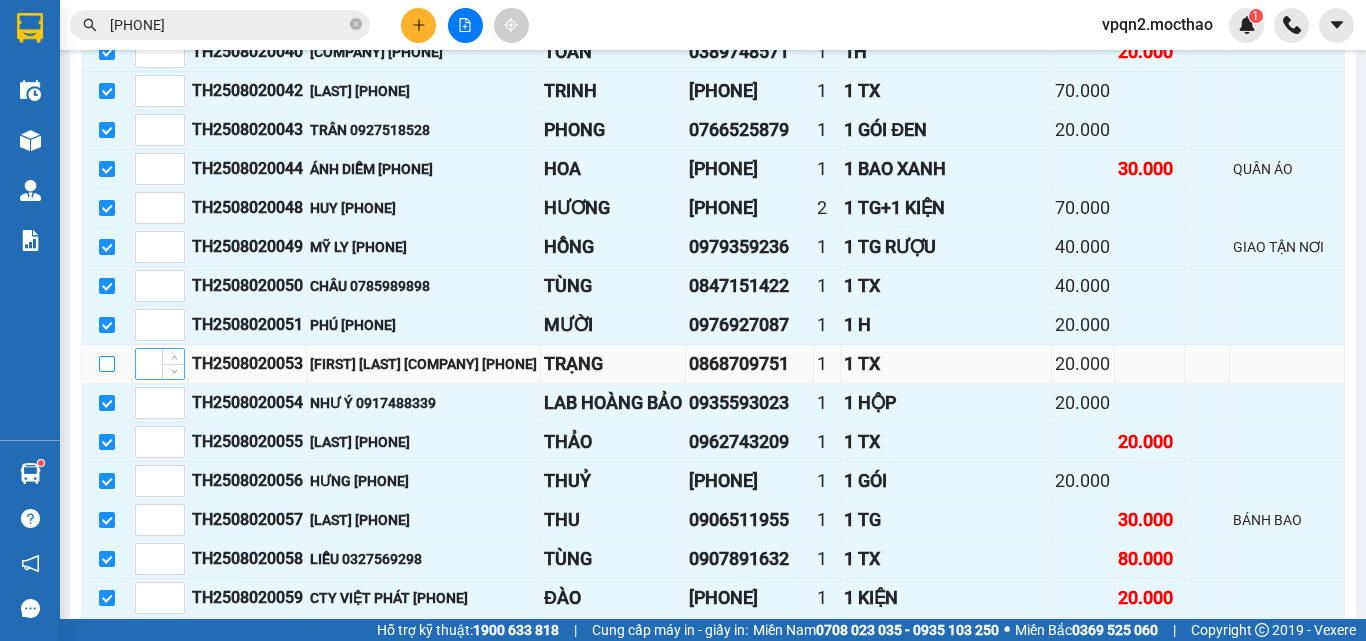 scroll, scrollTop: 1000, scrollLeft: 0, axis: vertical 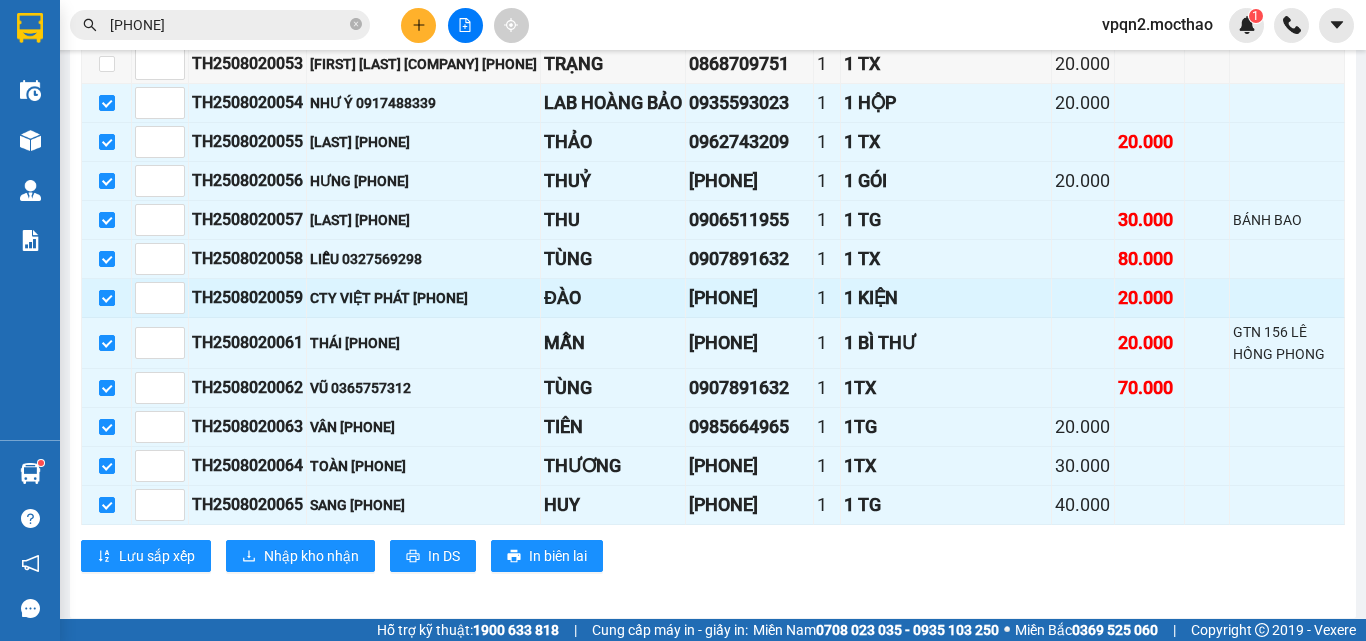 click at bounding box center (107, 298) 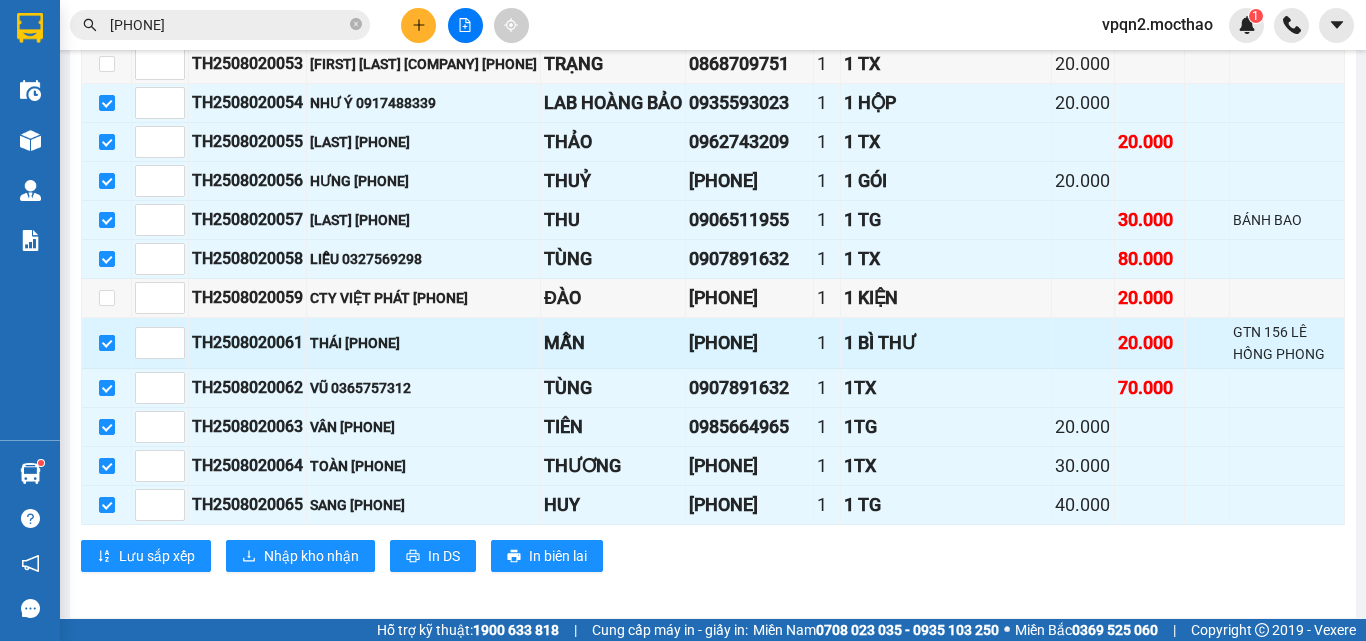 click at bounding box center (107, 343) 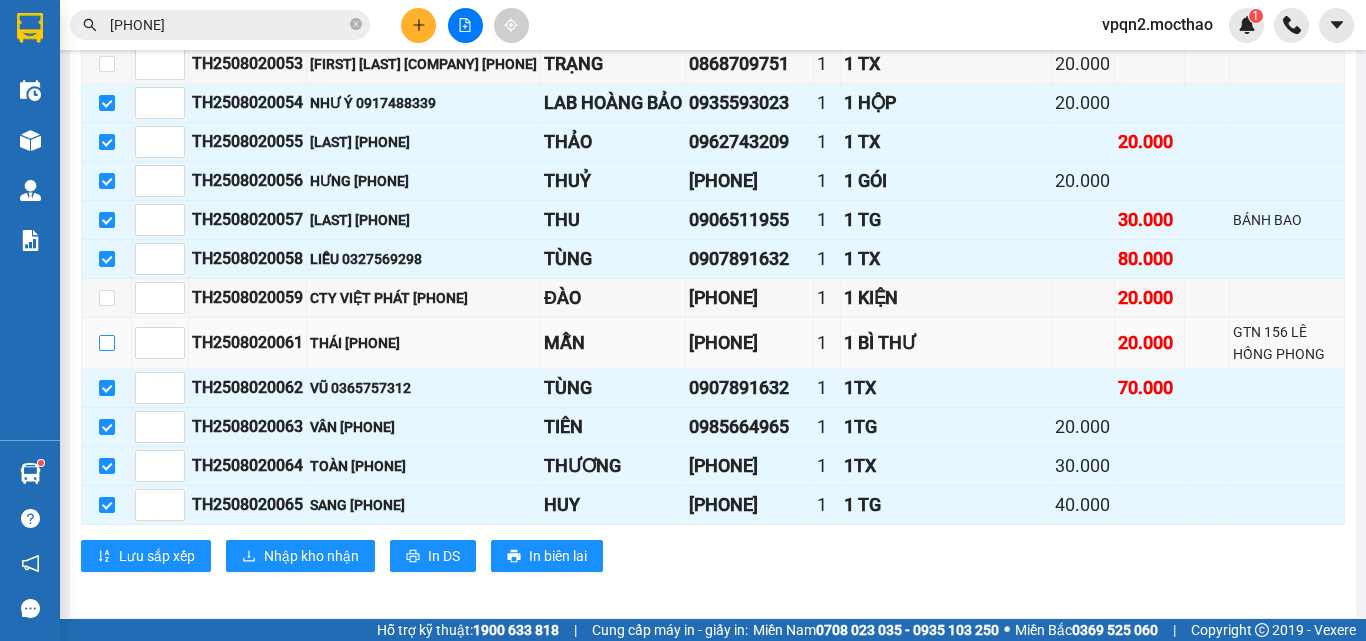 scroll, scrollTop: 1100, scrollLeft: 0, axis: vertical 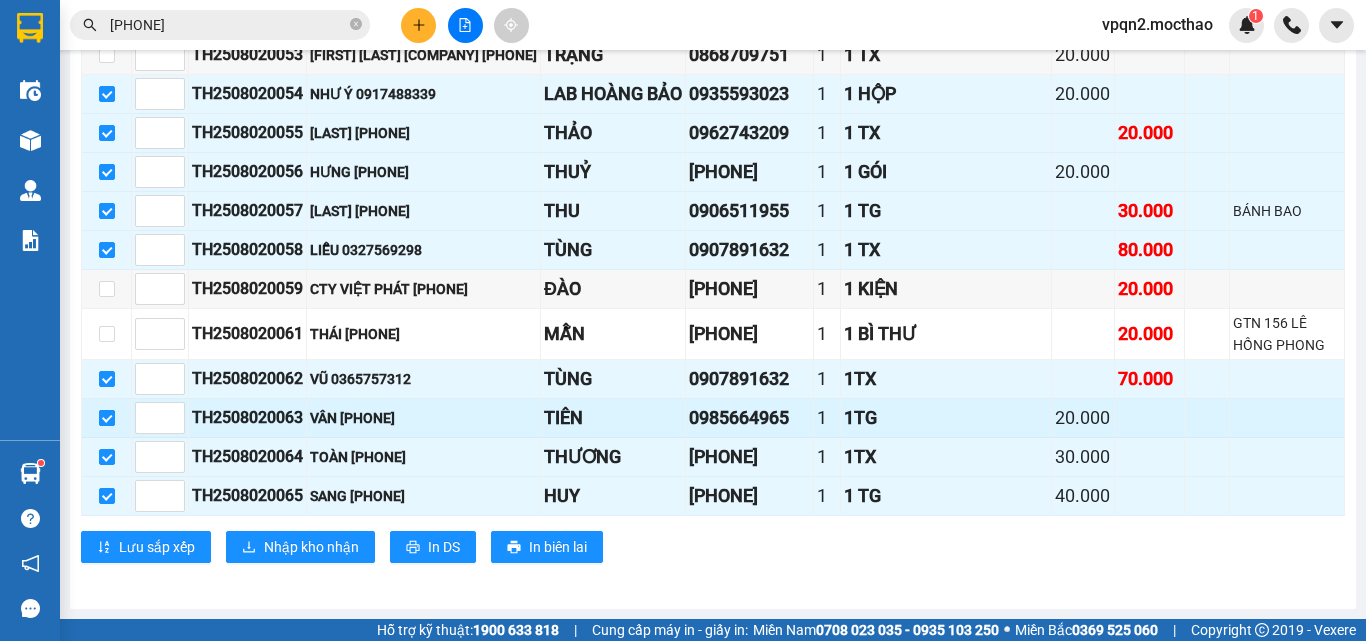 click at bounding box center [107, 418] 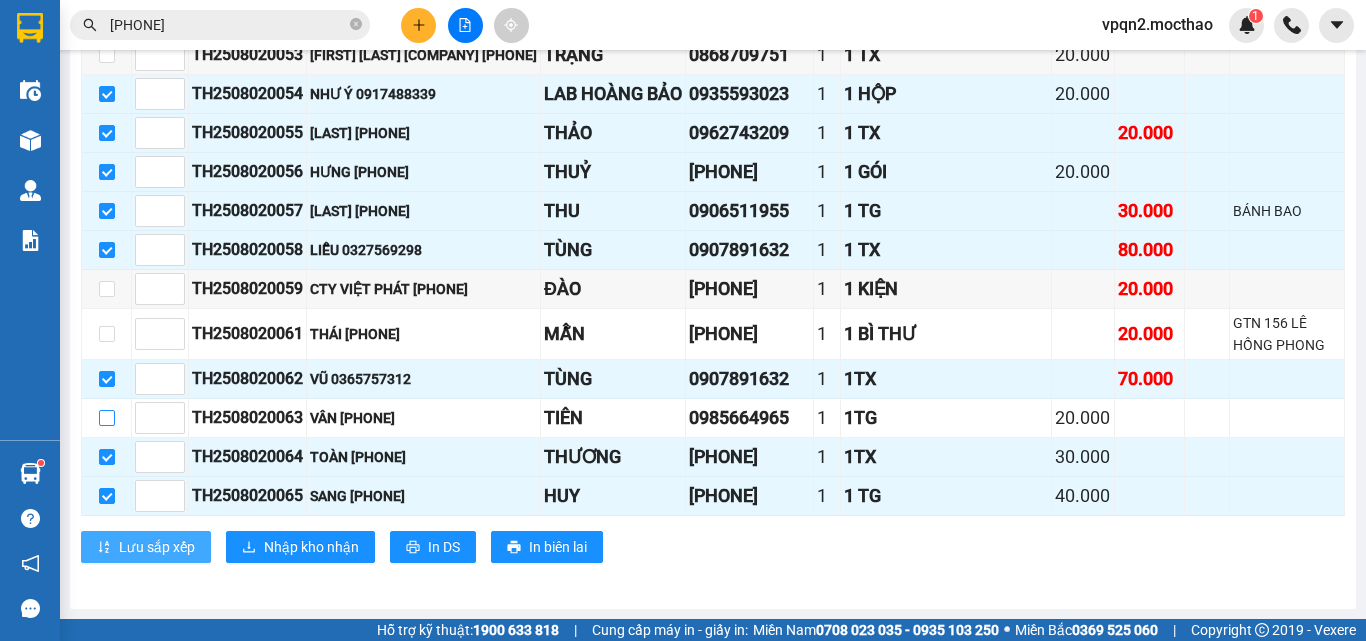 scroll, scrollTop: 1176, scrollLeft: 0, axis: vertical 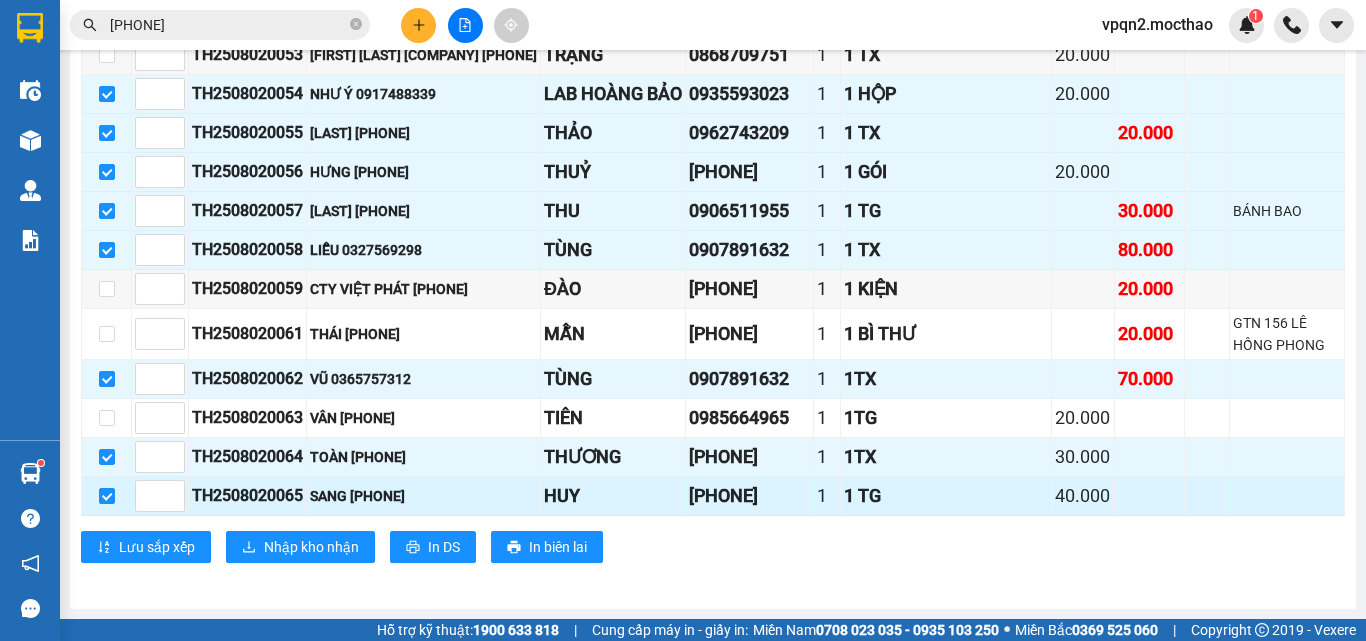 click at bounding box center (107, 496) 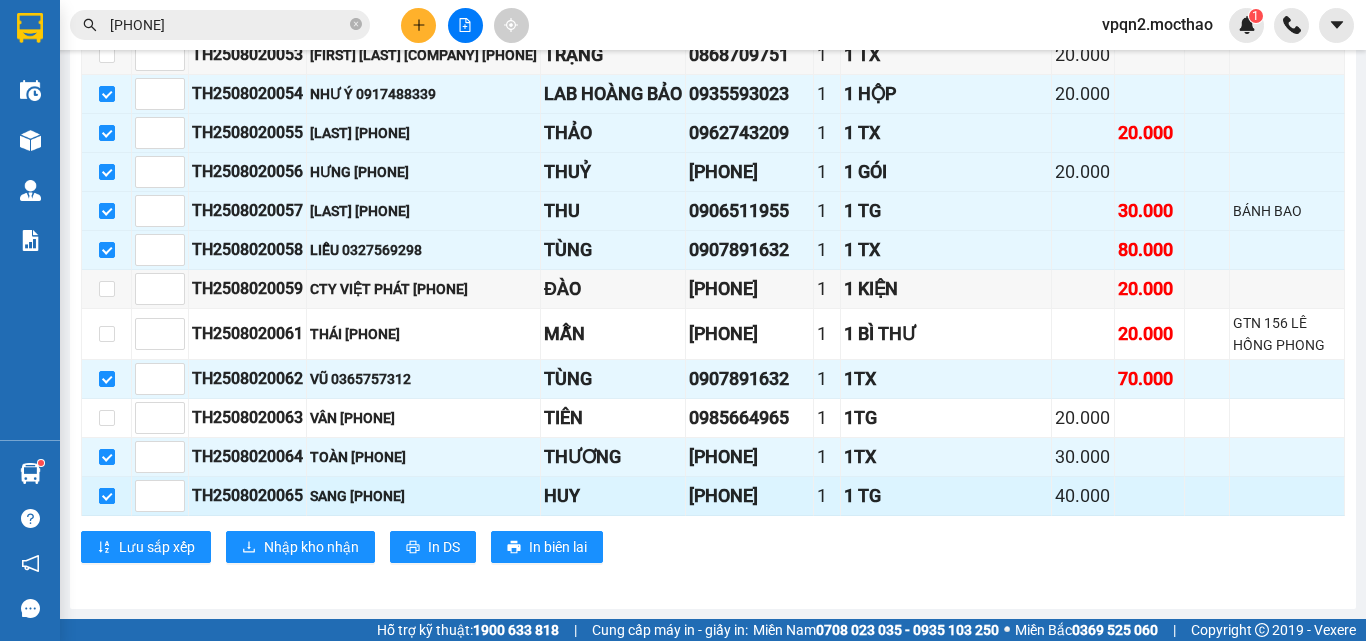 click at bounding box center (107, 496) 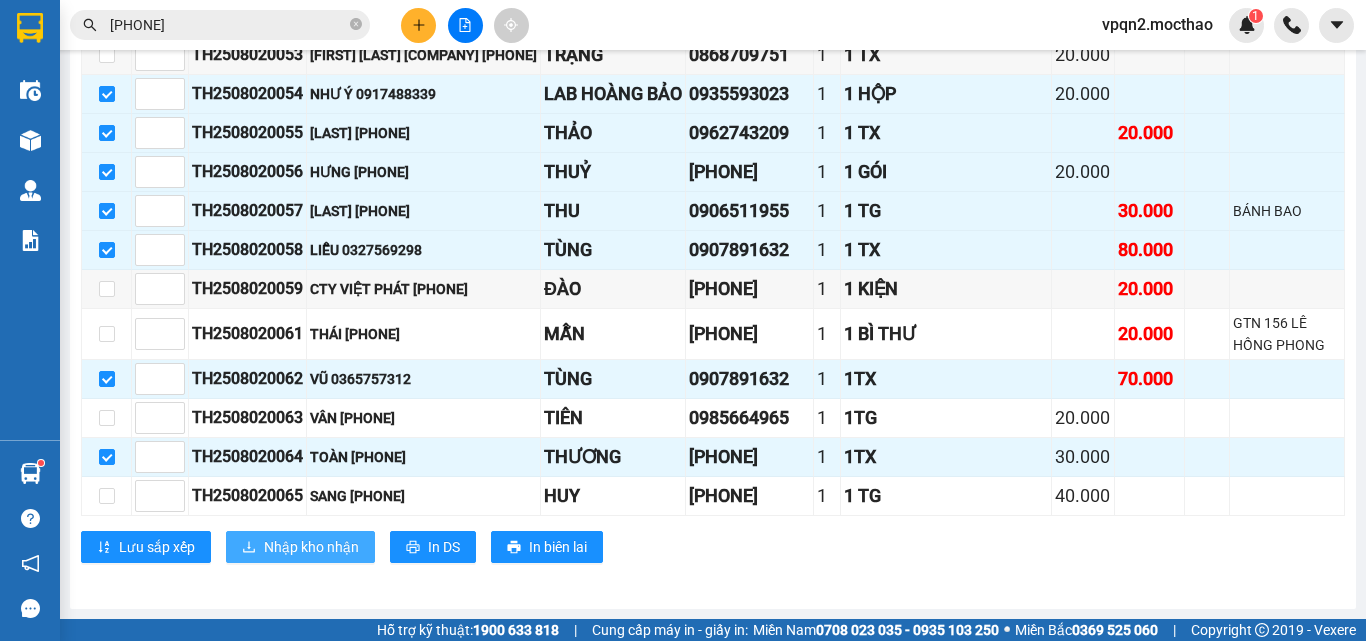 click on "Nhập kho nhận" at bounding box center (311, 547) 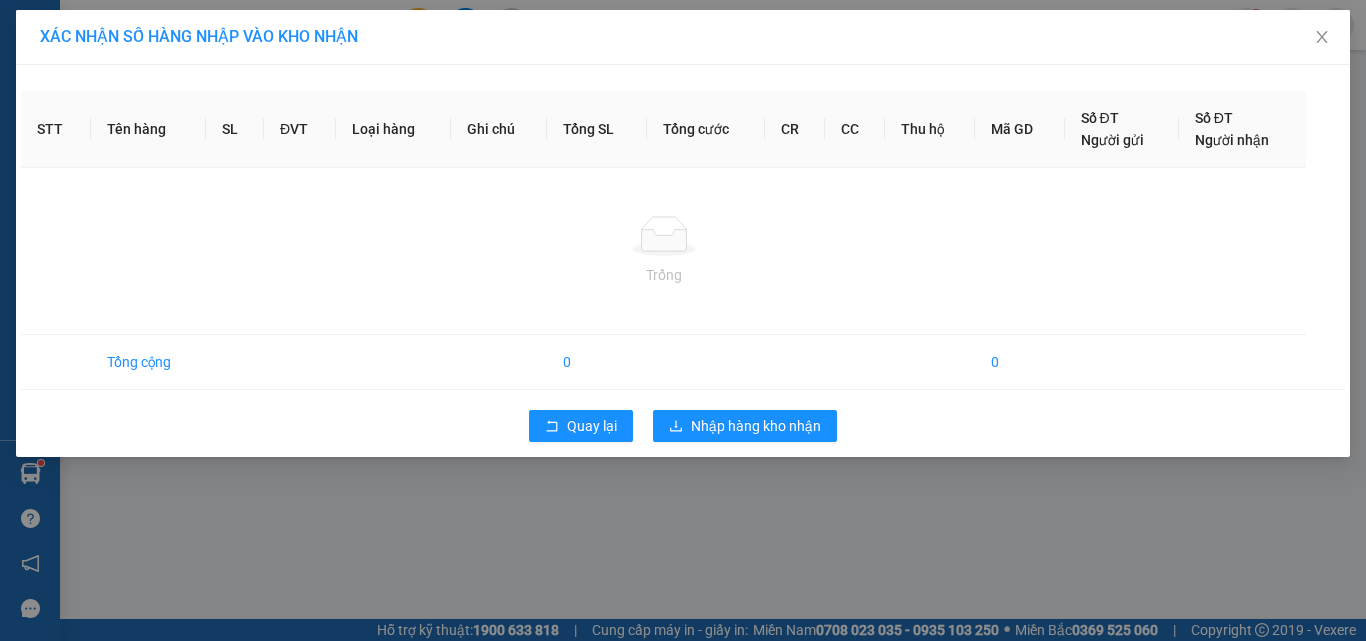 scroll, scrollTop: 0, scrollLeft: 0, axis: both 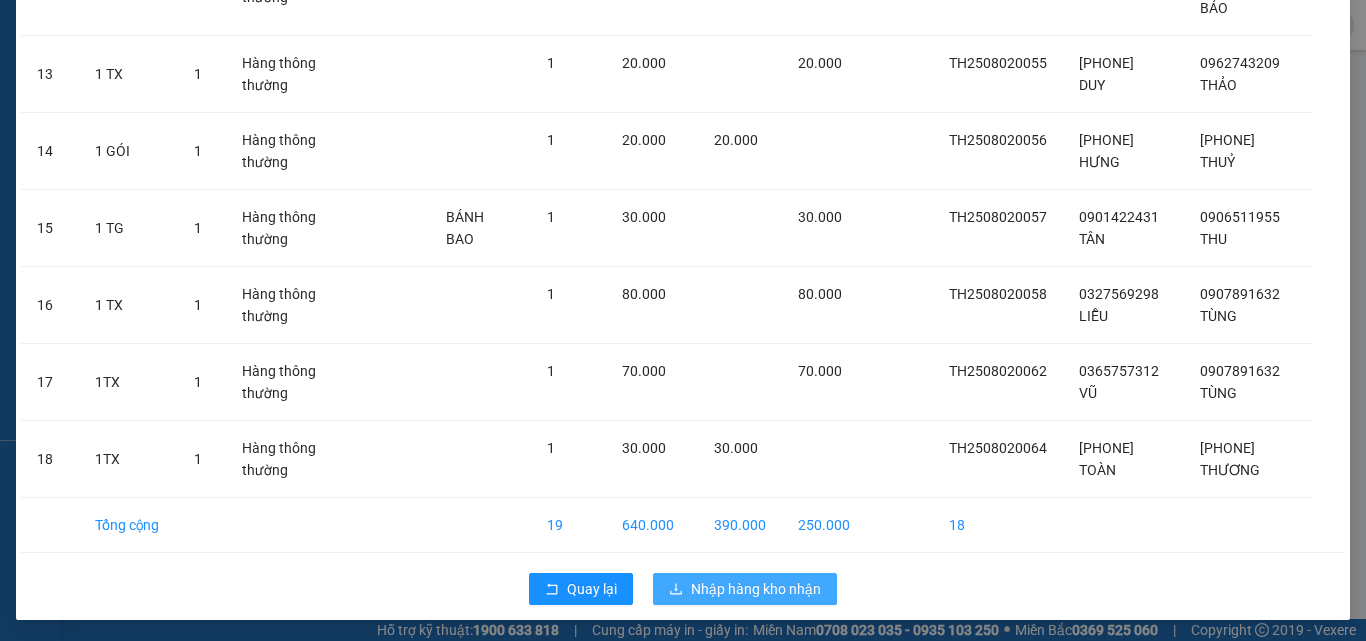 click on "Nhập hàng kho nhận" at bounding box center [756, 589] 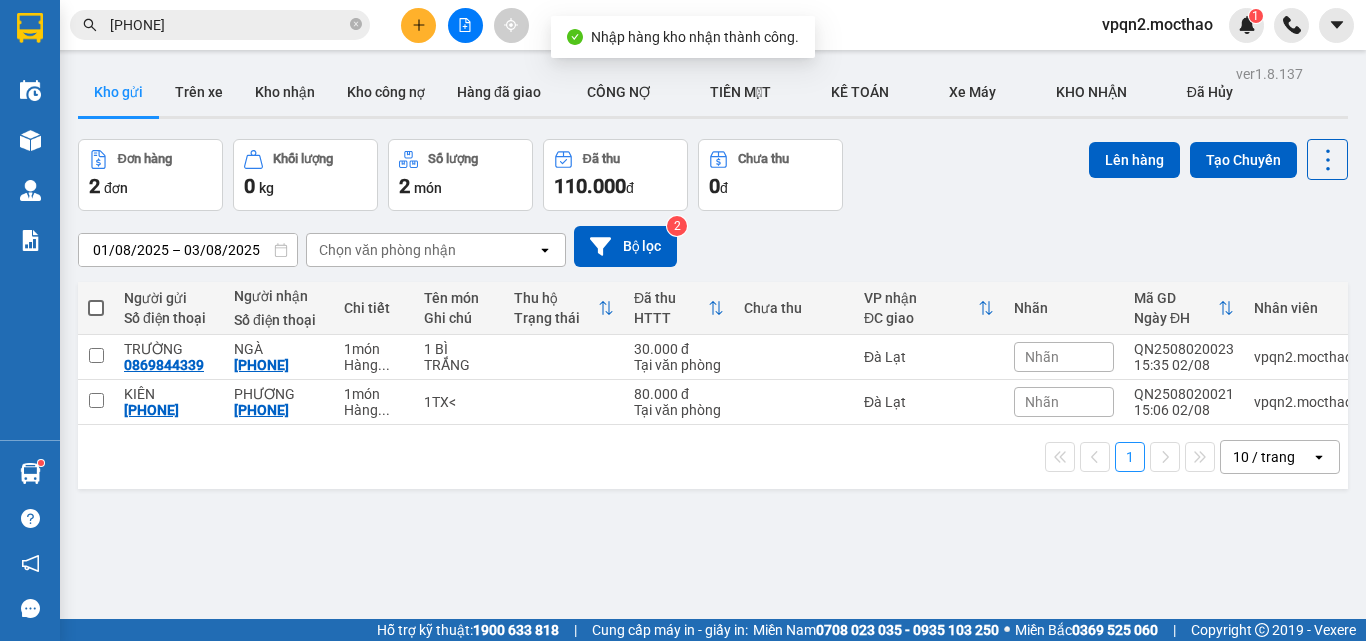click at bounding box center (418, 25) 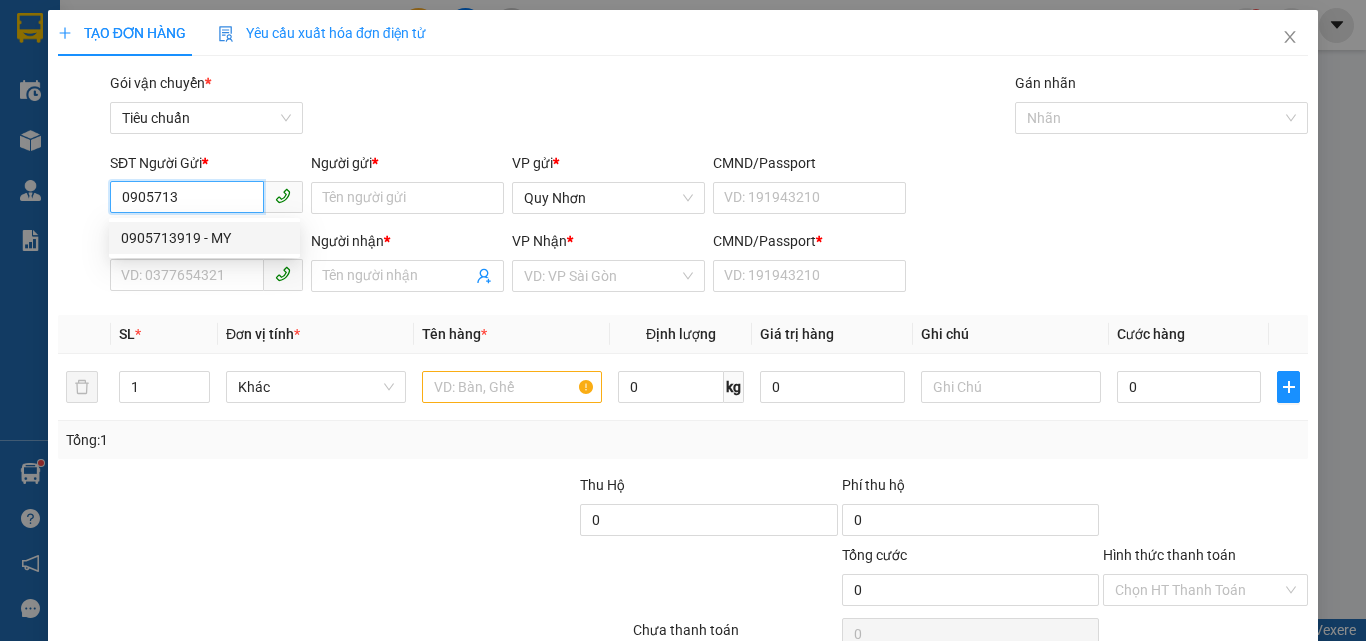 click on "0905713919 - MY" at bounding box center [204, 238] 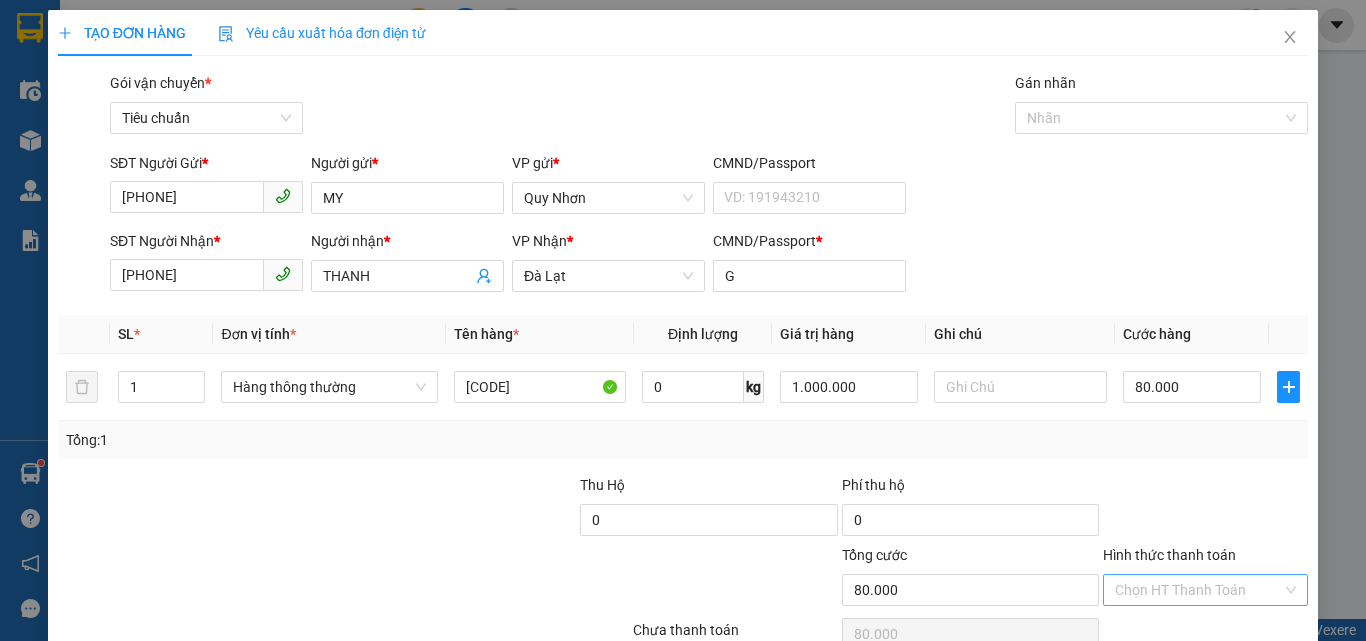 click on "Hình thức thanh toán" at bounding box center [1198, 590] 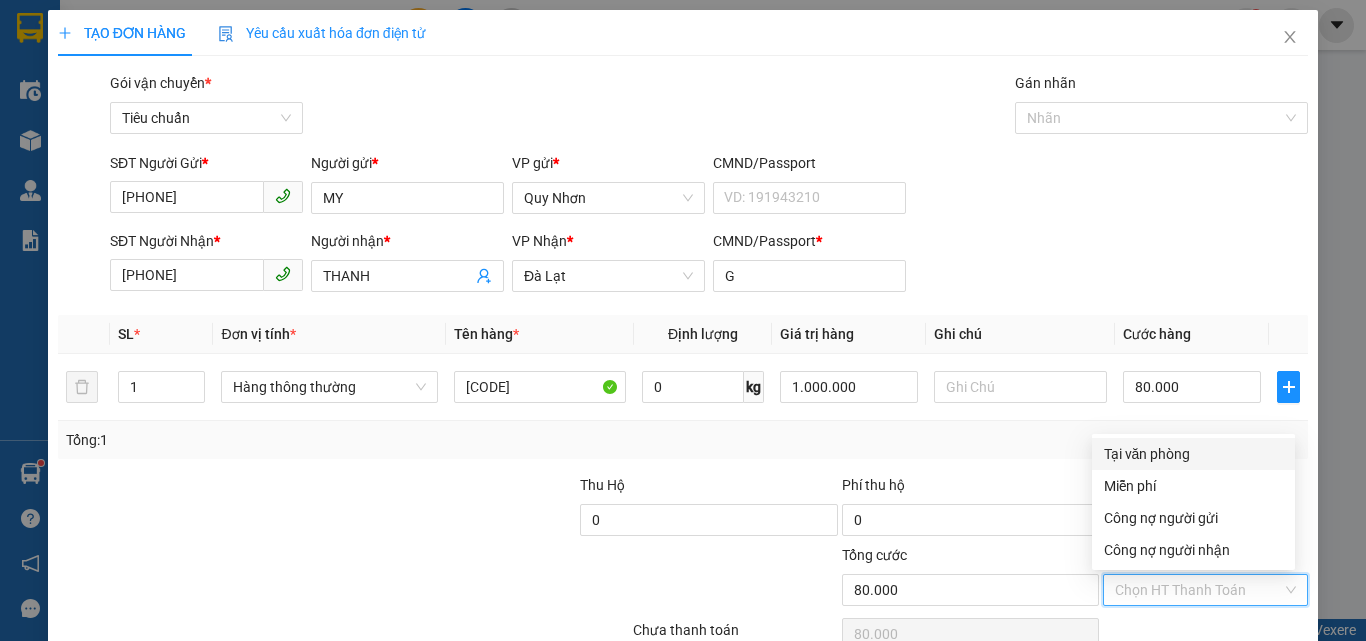 click on "Tại văn phòng" at bounding box center [1193, 454] 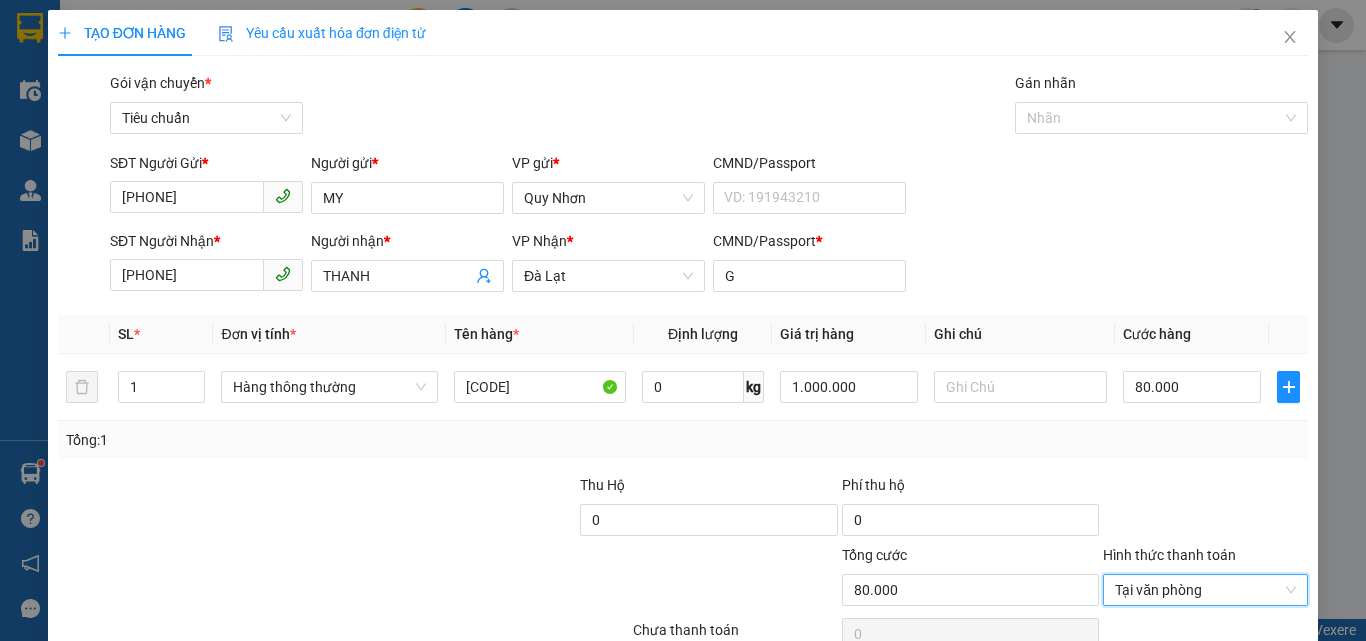 scroll, scrollTop: 99, scrollLeft: 0, axis: vertical 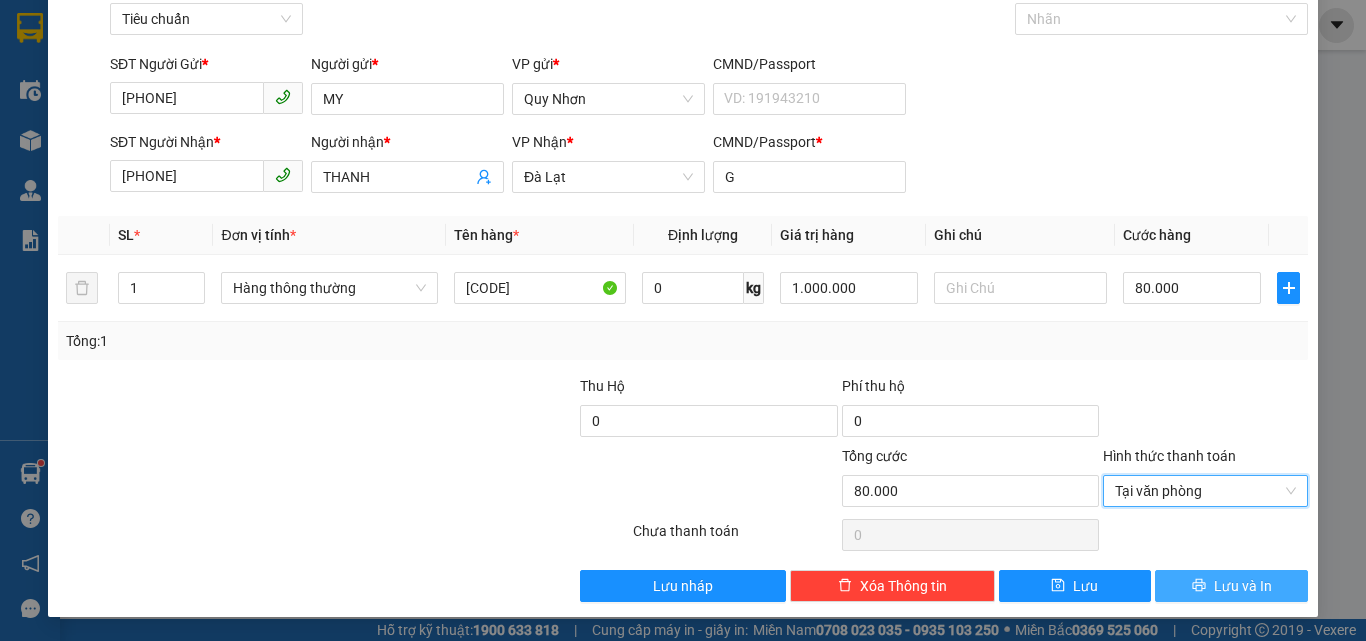 drag, startPoint x: 1184, startPoint y: 583, endPoint x: 1088, endPoint y: 530, distance: 109.65856 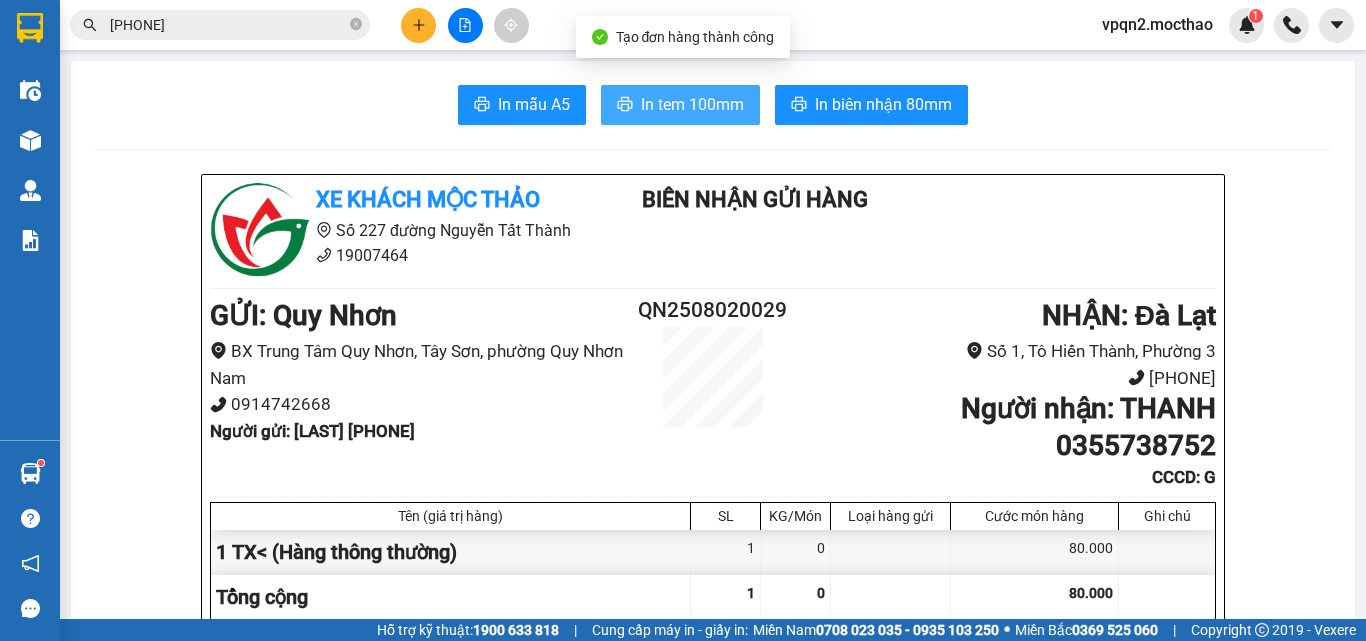 click on "In tem 100mm" at bounding box center (692, 104) 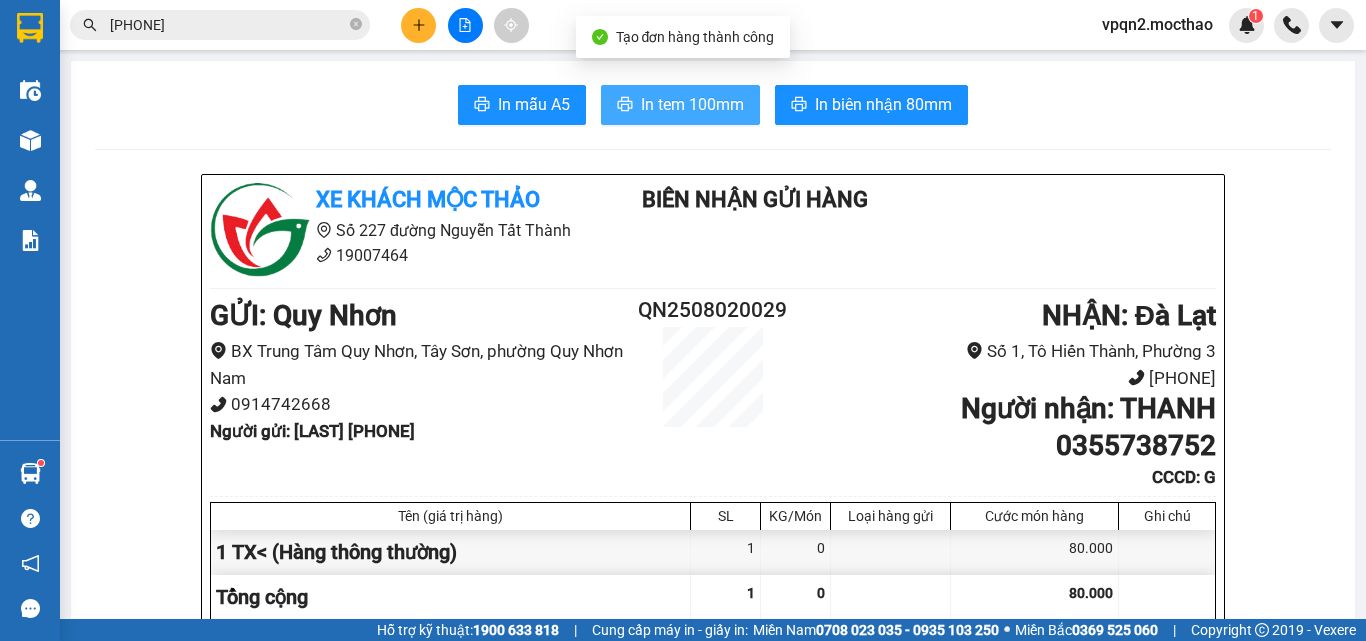 scroll, scrollTop: 0, scrollLeft: 0, axis: both 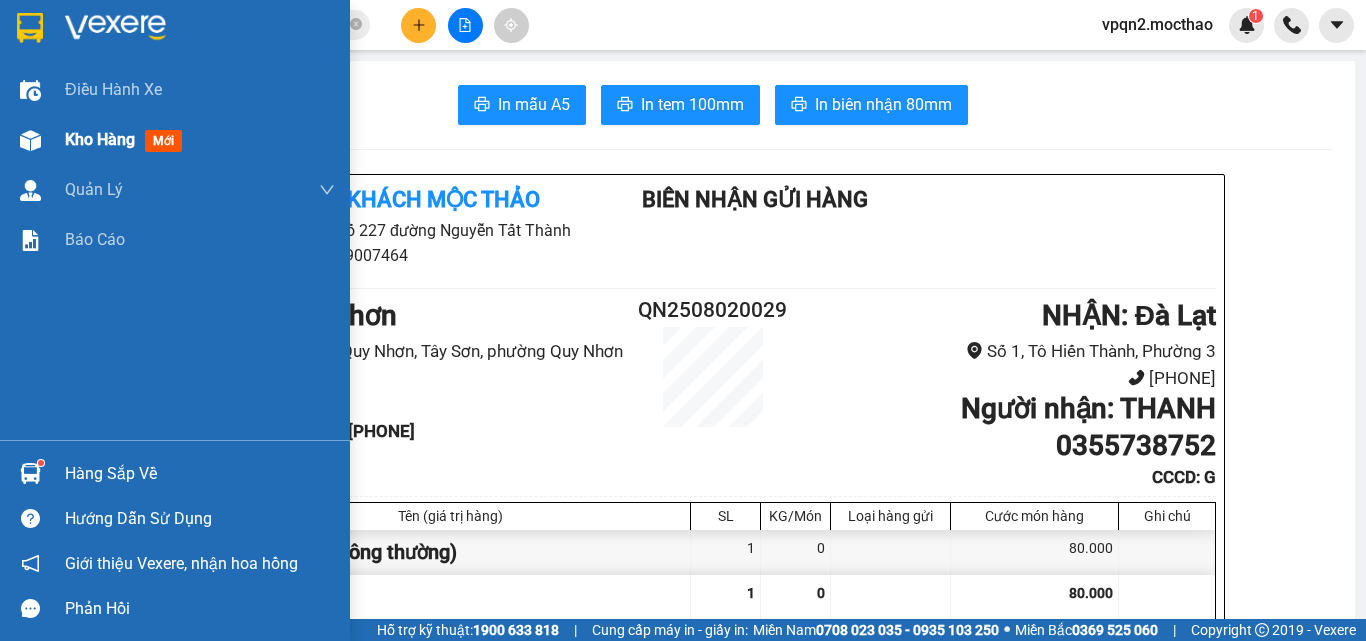 click on "Kho hàng" at bounding box center [100, 139] 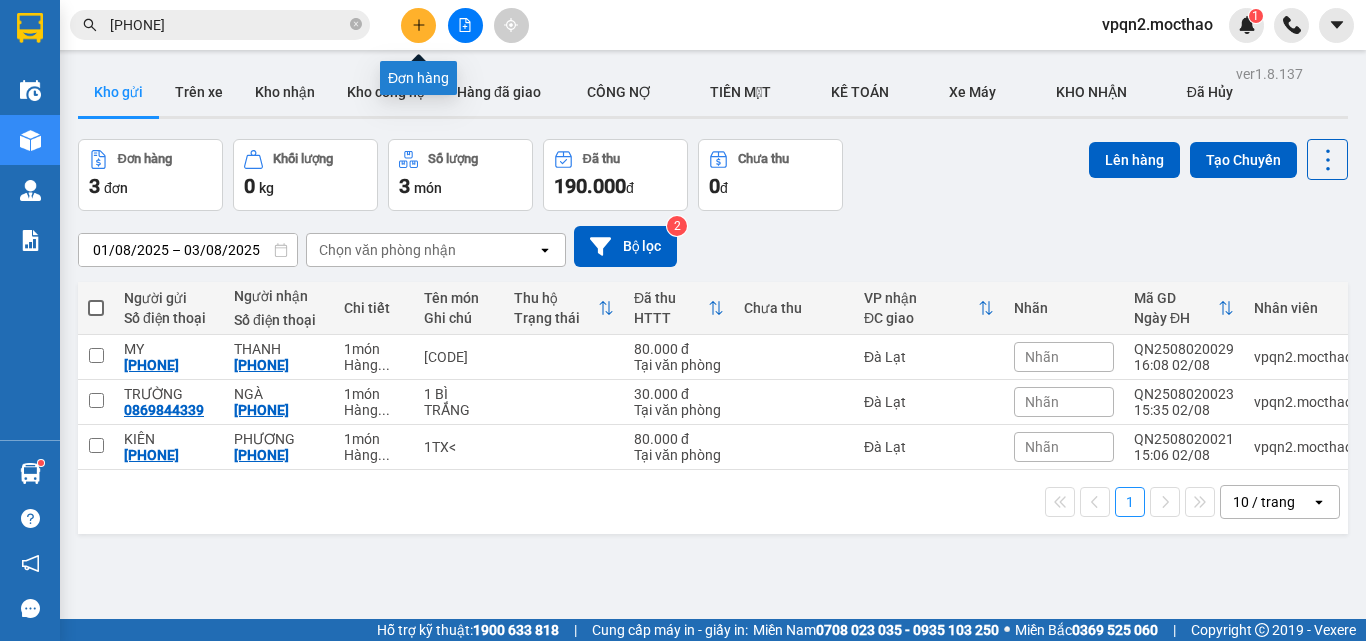 click 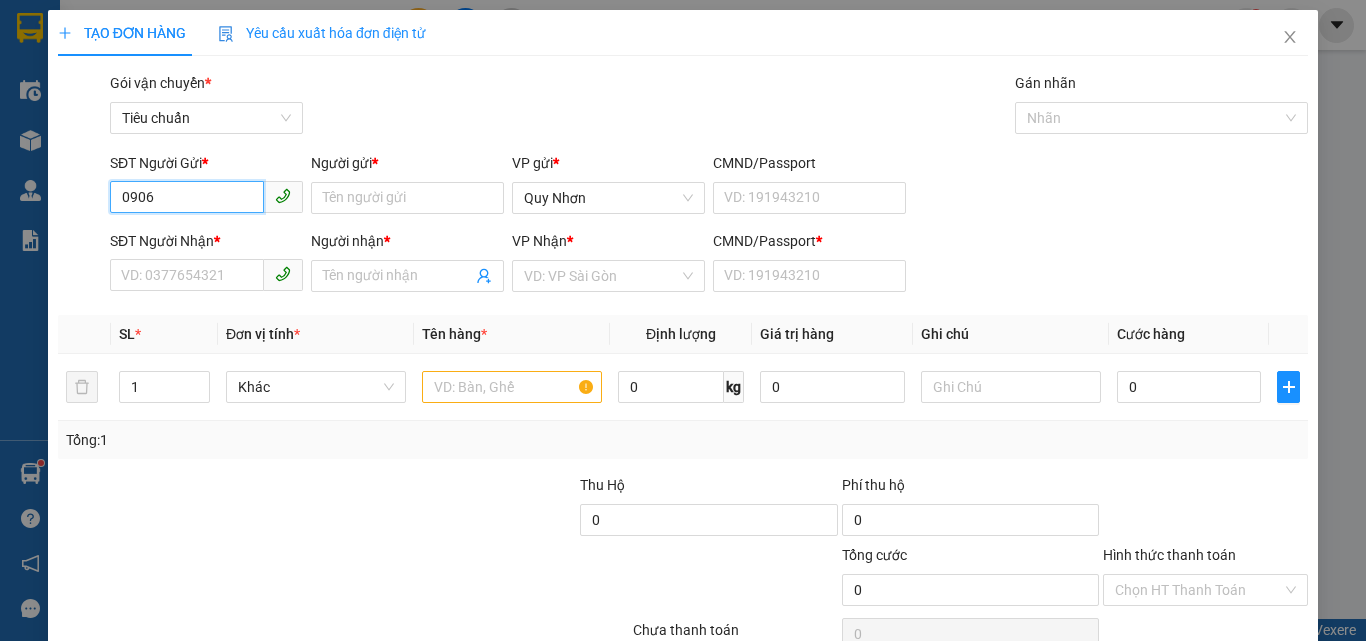 click on "0906" at bounding box center [187, 197] 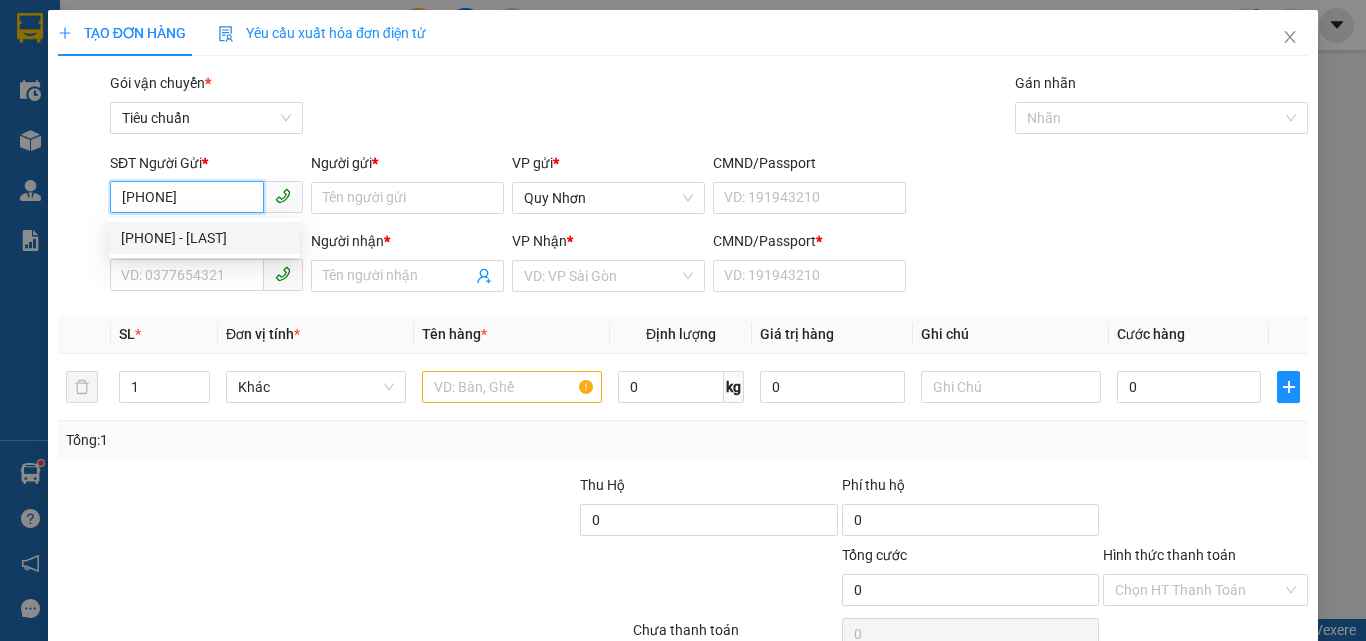 click on "0906146757 - PHÚC" at bounding box center (204, 238) 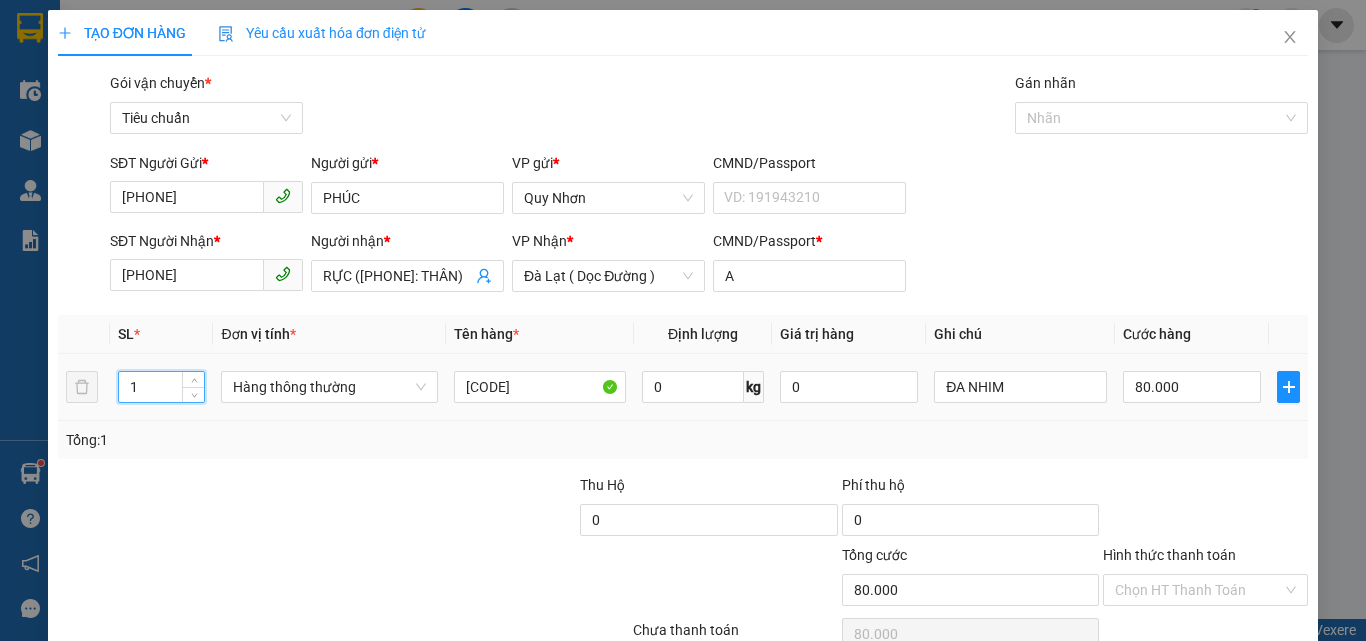 drag, startPoint x: 156, startPoint y: 384, endPoint x: 109, endPoint y: 391, distance: 47.518417 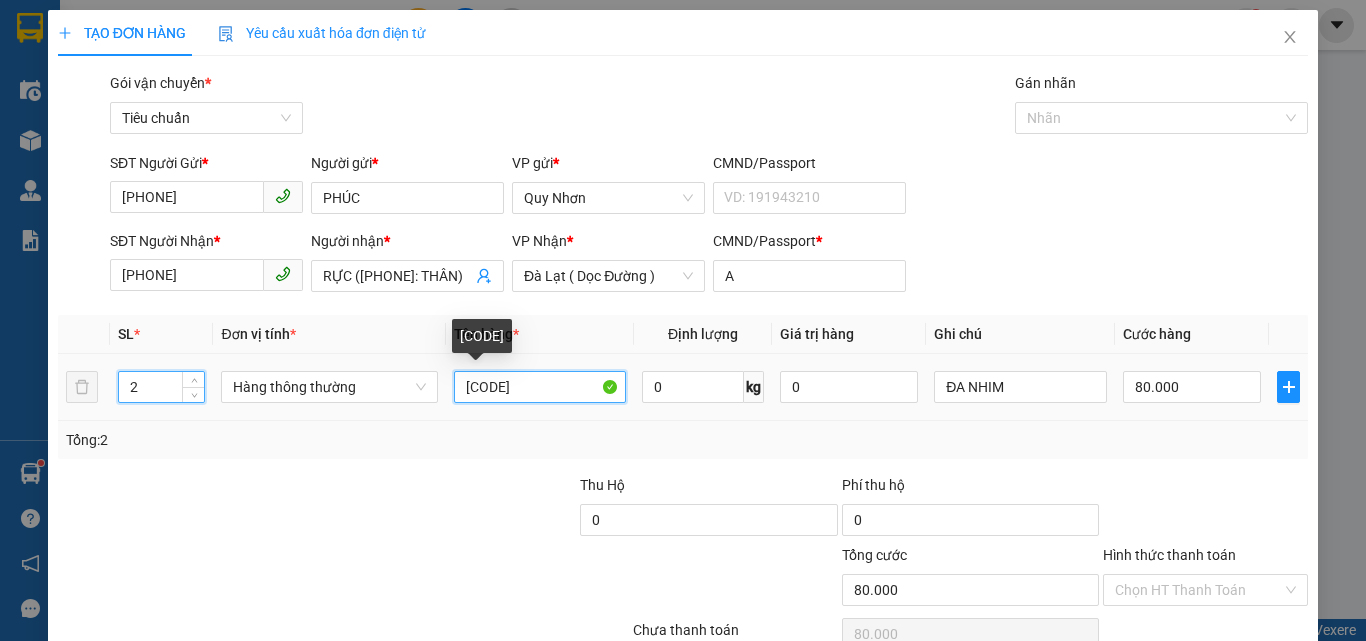 click on "1TG<" at bounding box center [540, 387] 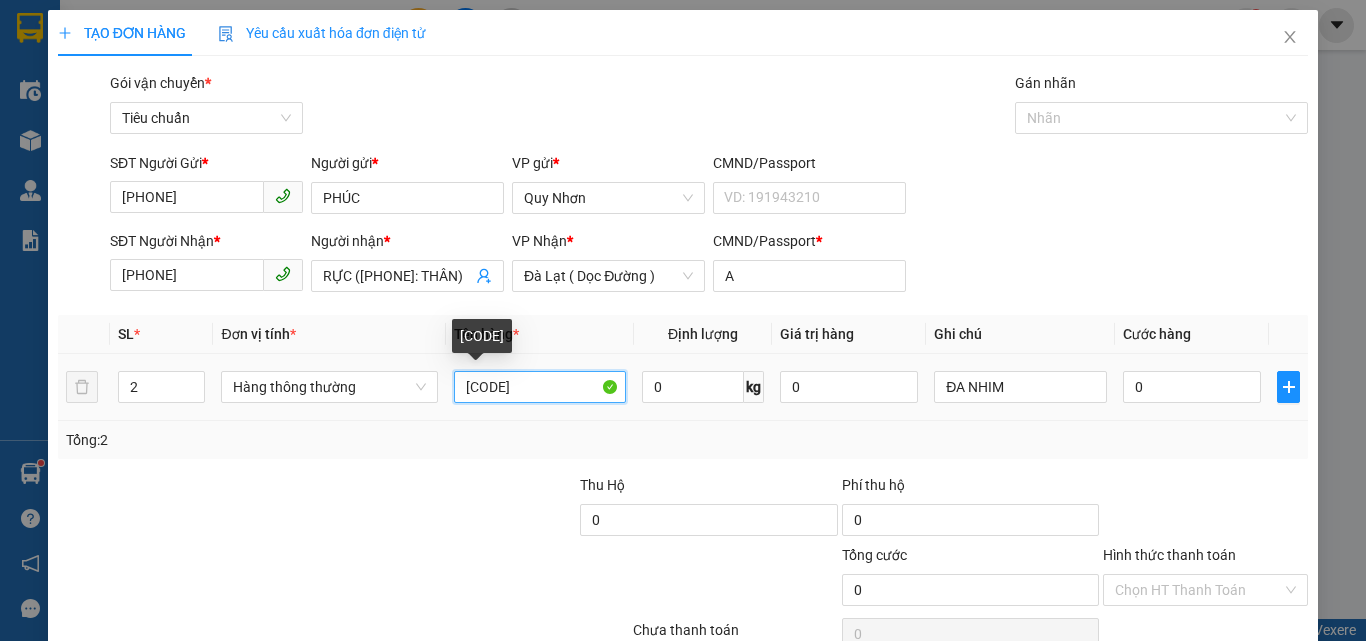 click on "1TG<" at bounding box center [540, 387] 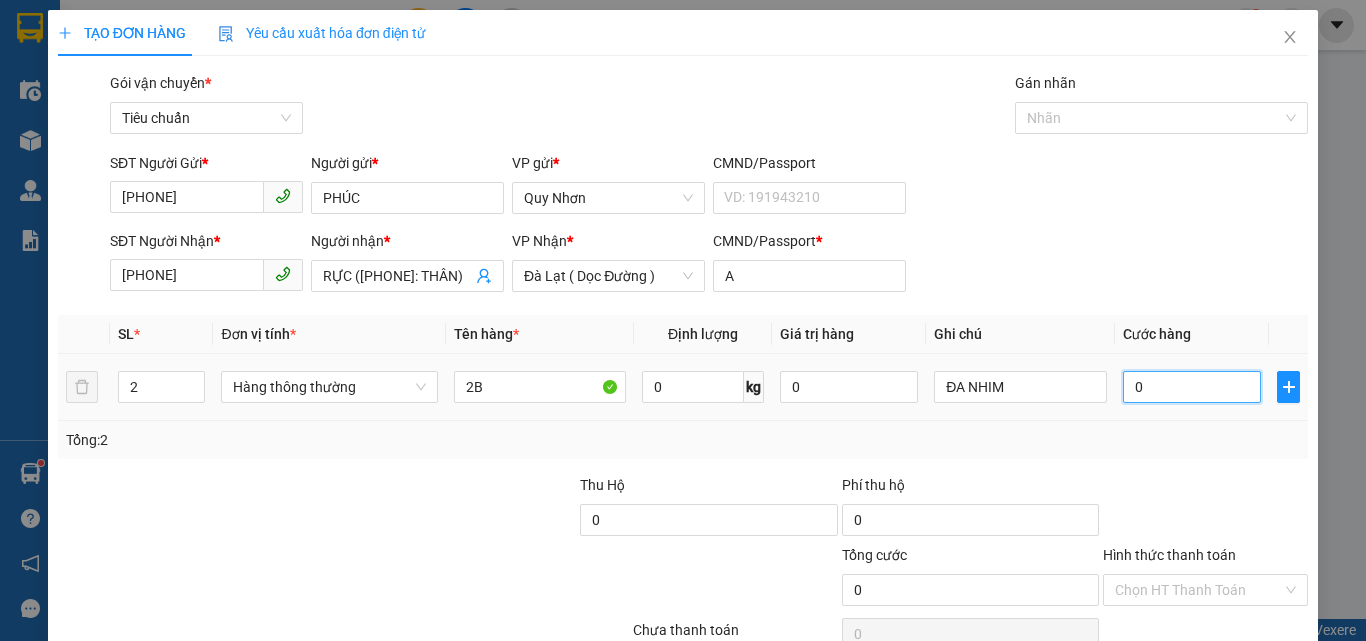 click on "0" at bounding box center [1192, 387] 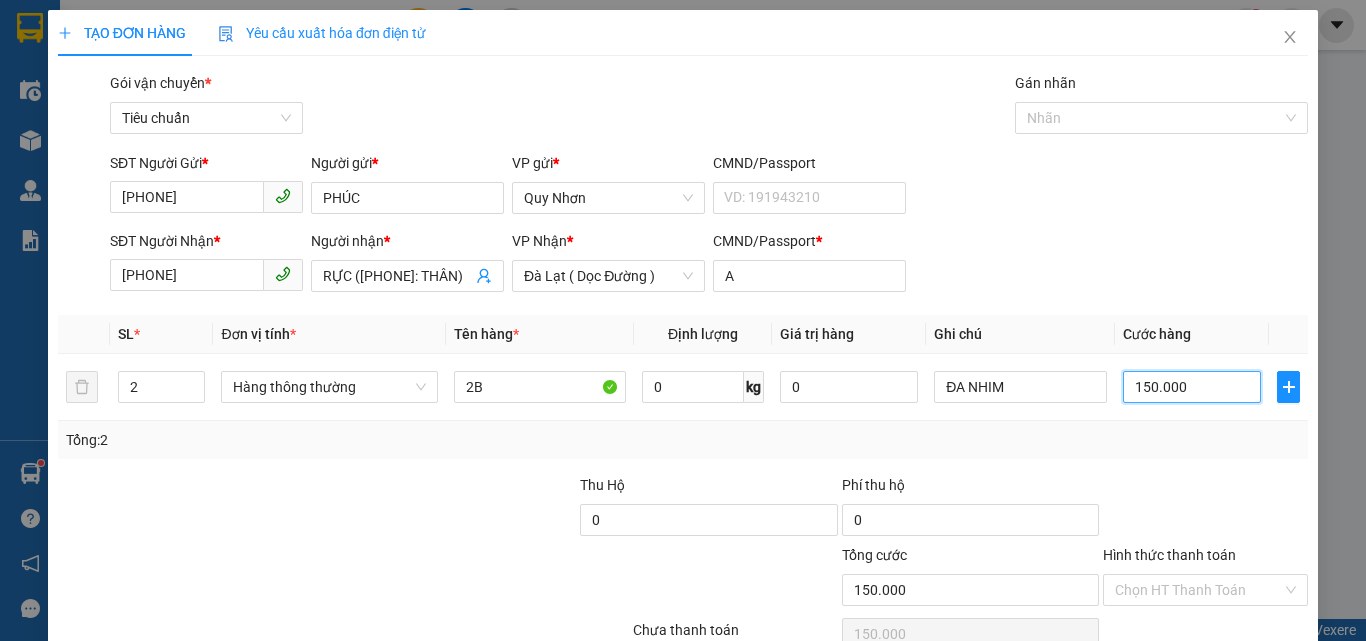 scroll, scrollTop: 99, scrollLeft: 0, axis: vertical 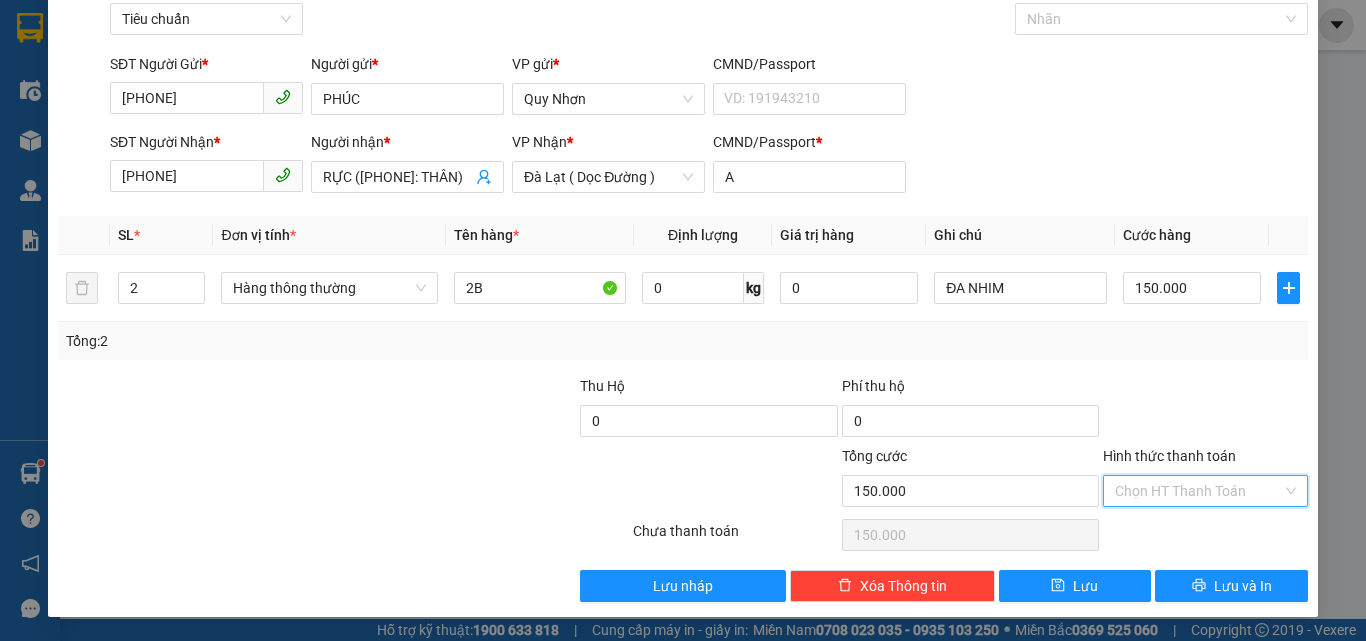 click on "Hình thức thanh toán" at bounding box center [1198, 491] 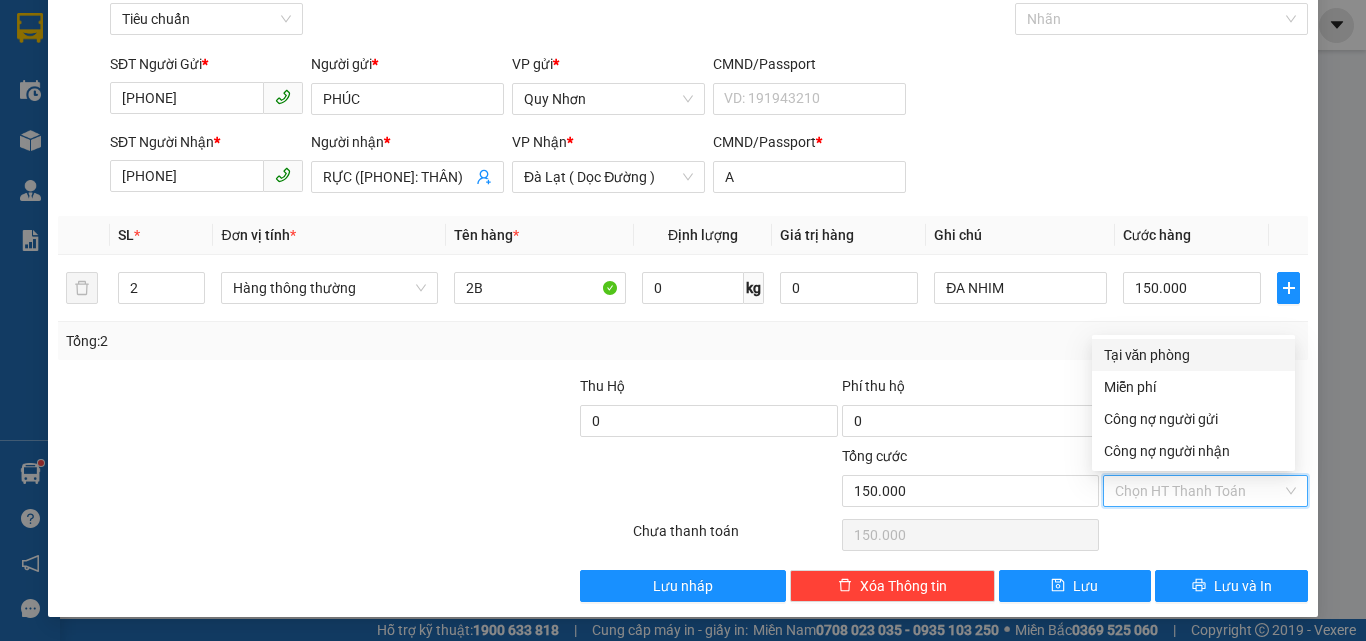 click on "Tại văn phòng" at bounding box center [1193, 355] 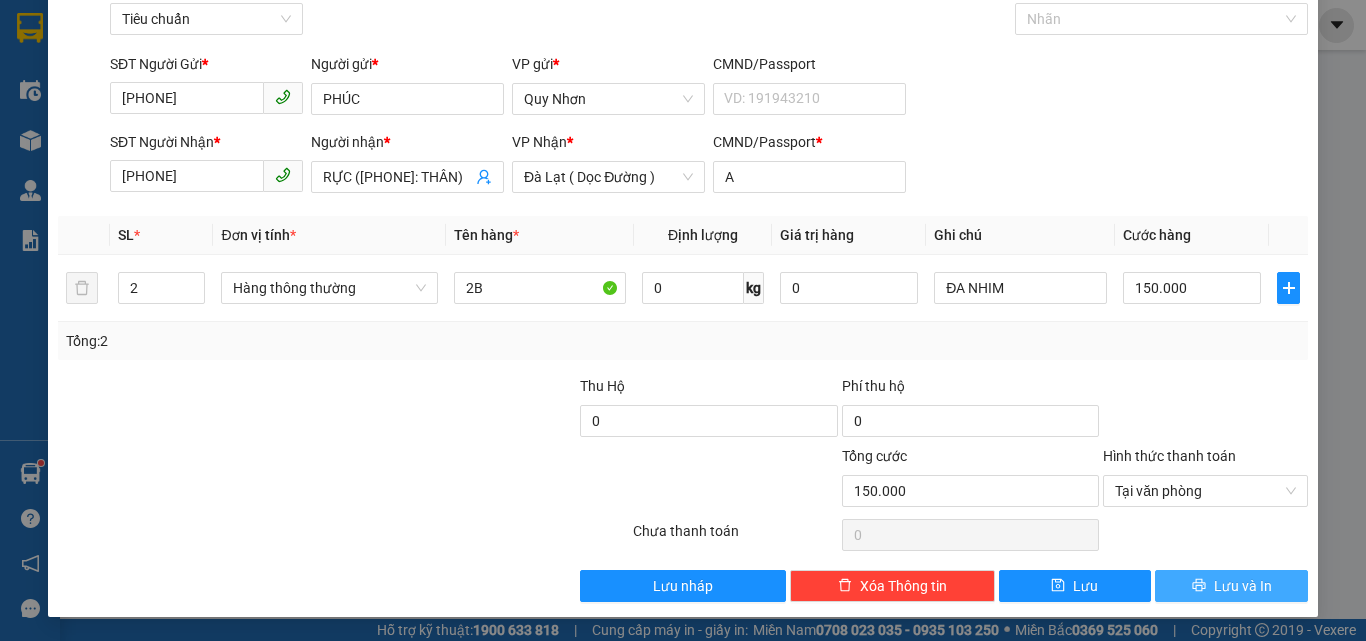 click on "Lưu và In" at bounding box center [1231, 586] 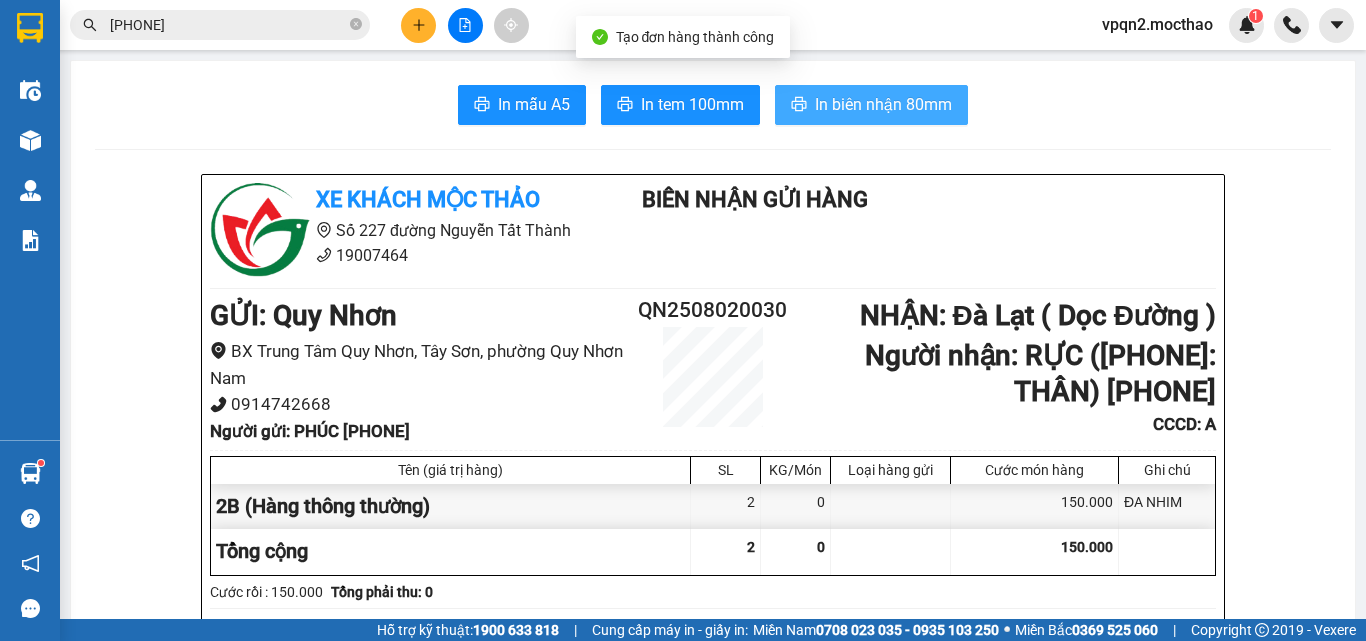click on "In biên nhận 80mm" at bounding box center (883, 104) 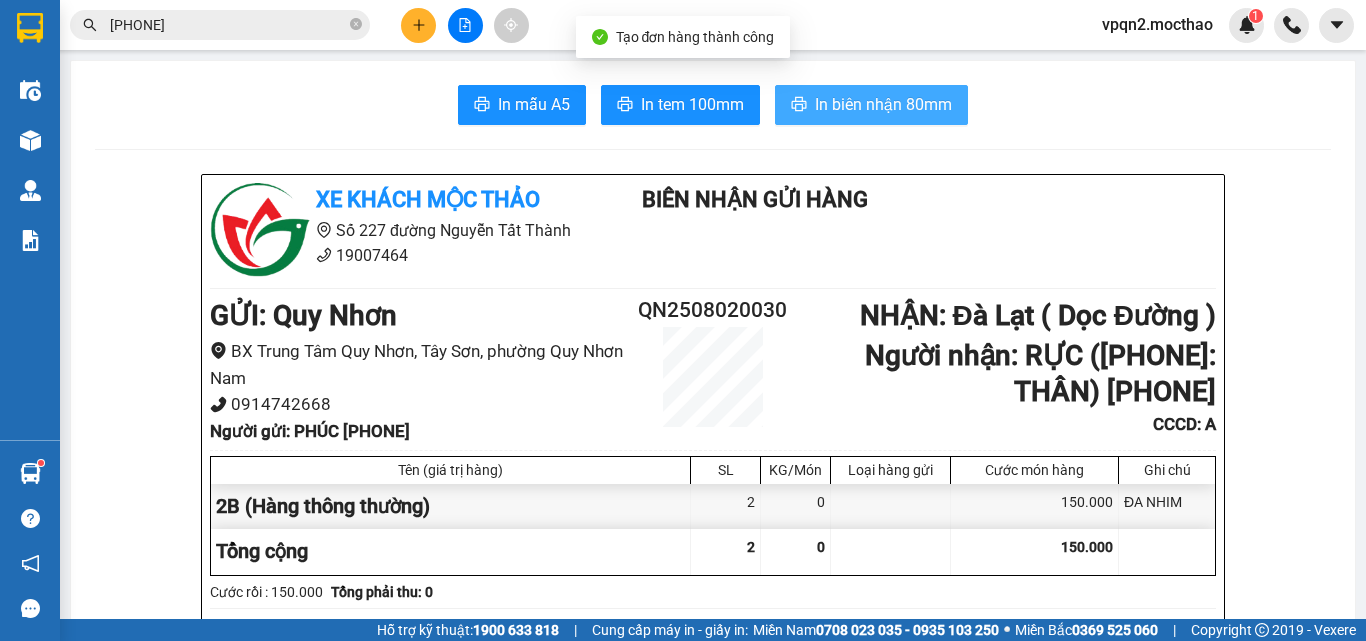 scroll, scrollTop: 0, scrollLeft: 0, axis: both 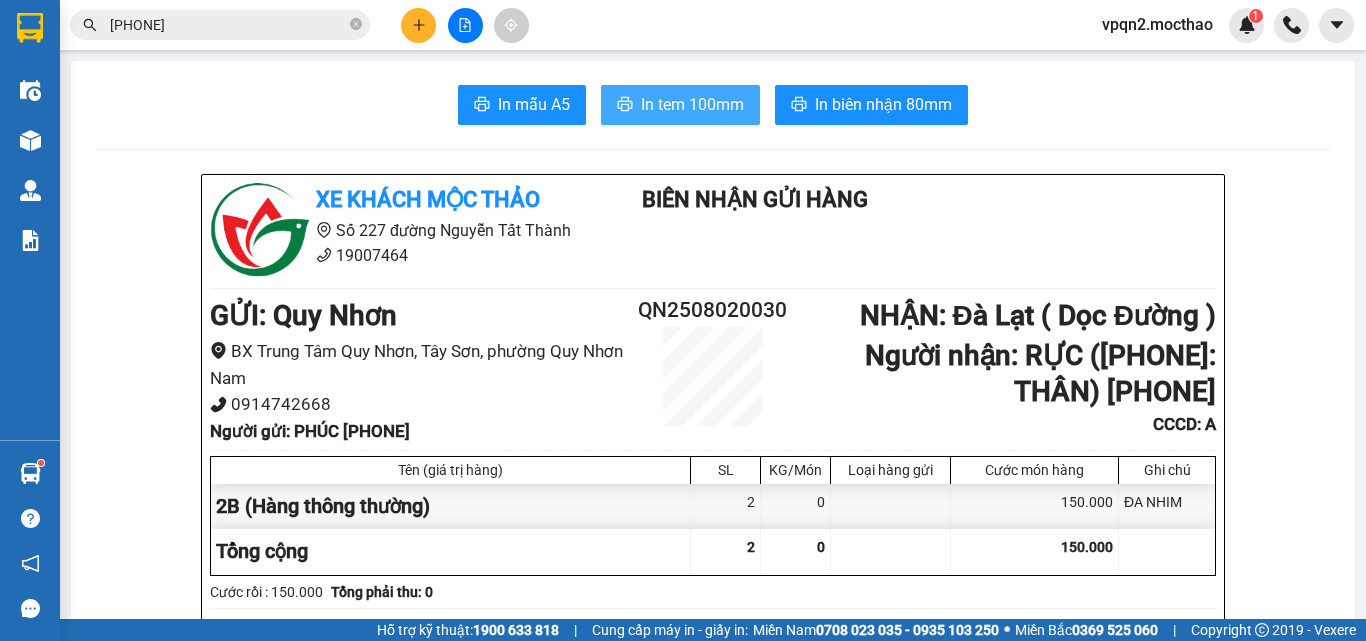 click on "In tem 100mm" at bounding box center (692, 104) 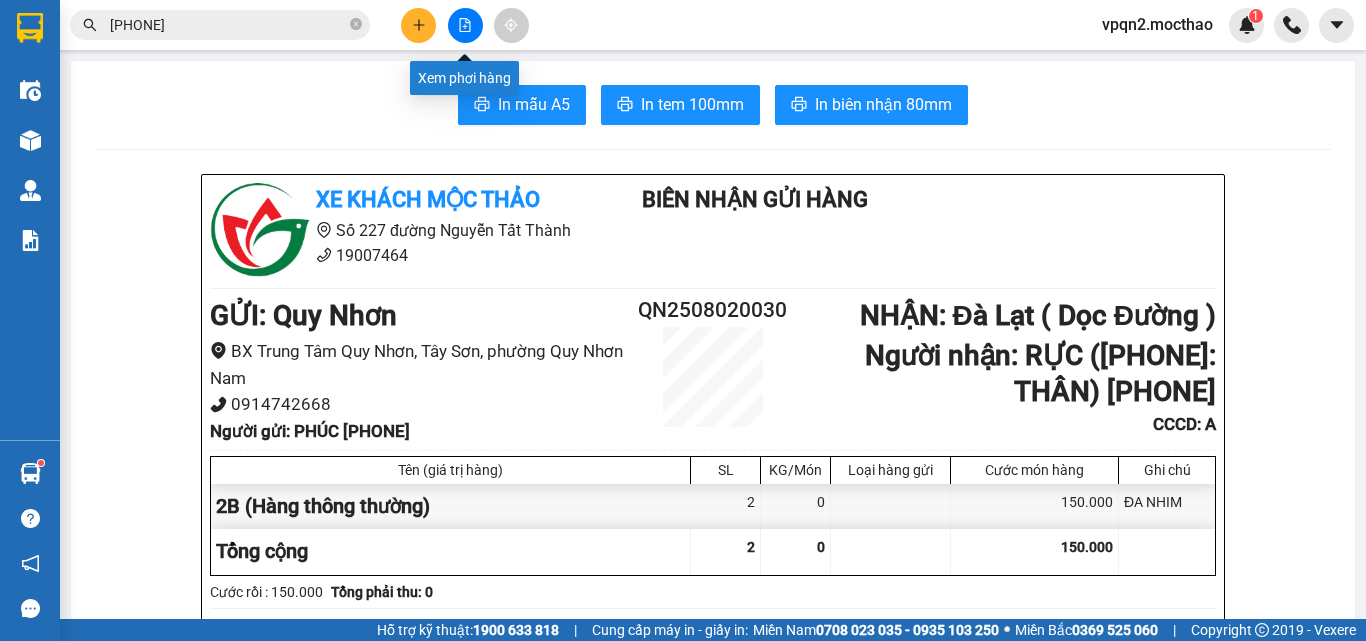 click 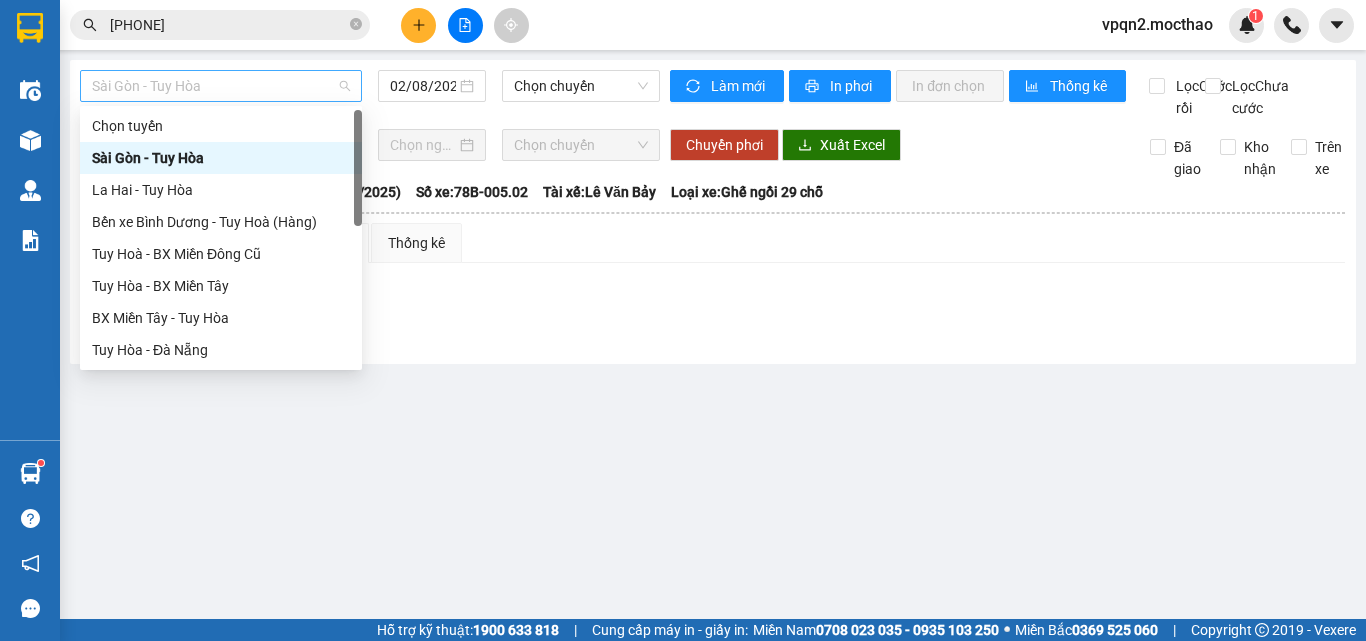 click on "Sài Gòn - Tuy Hòa" at bounding box center [221, 86] 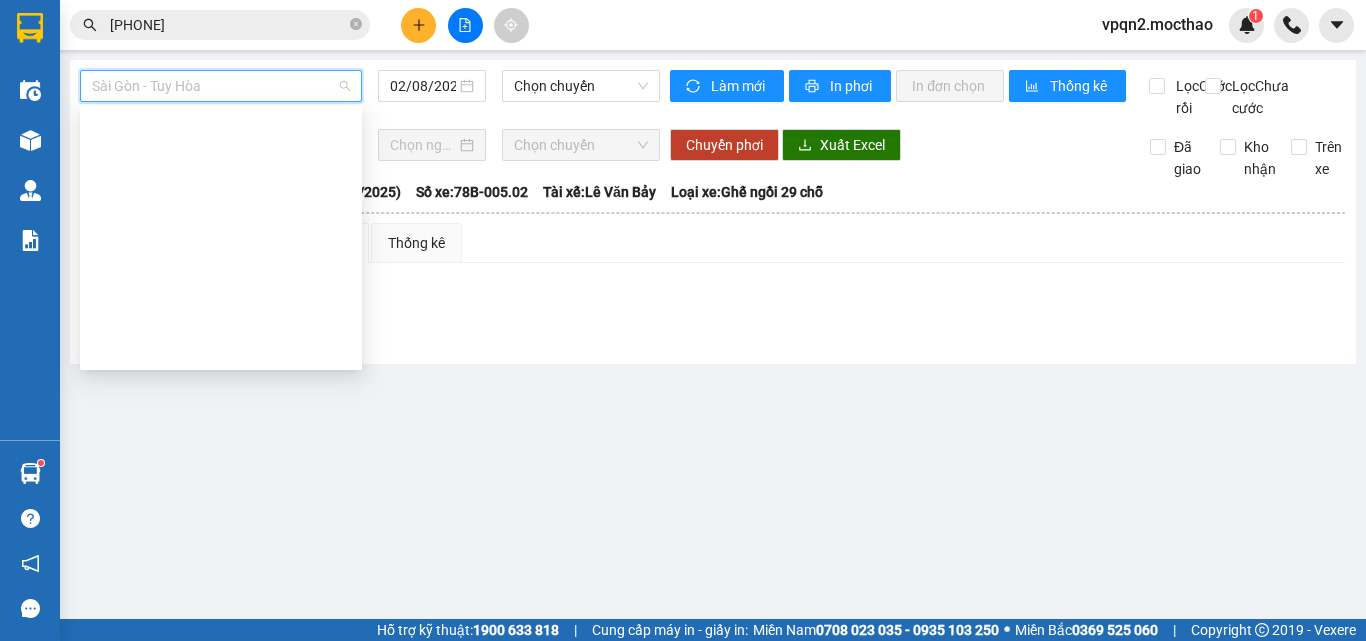 click on "Quy Nhơn - Đà Lạt" at bounding box center (221, 606) 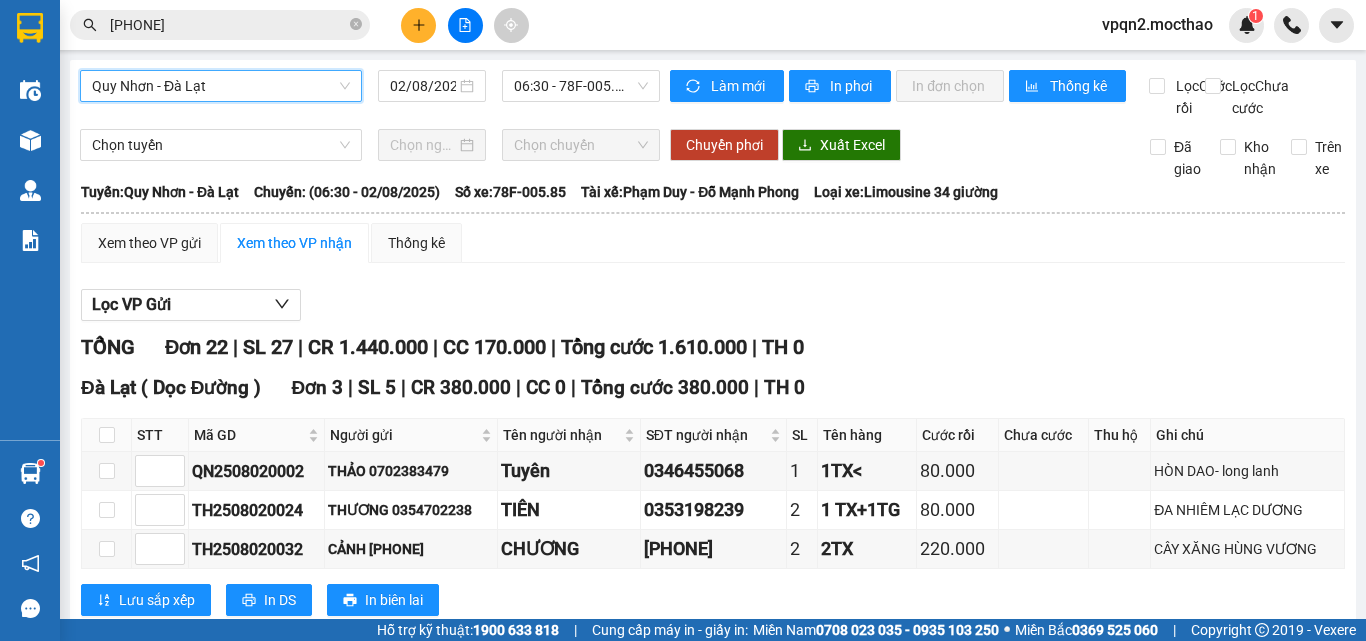 click on "Quy Nhơn - Đà Lạt" at bounding box center (221, 86) 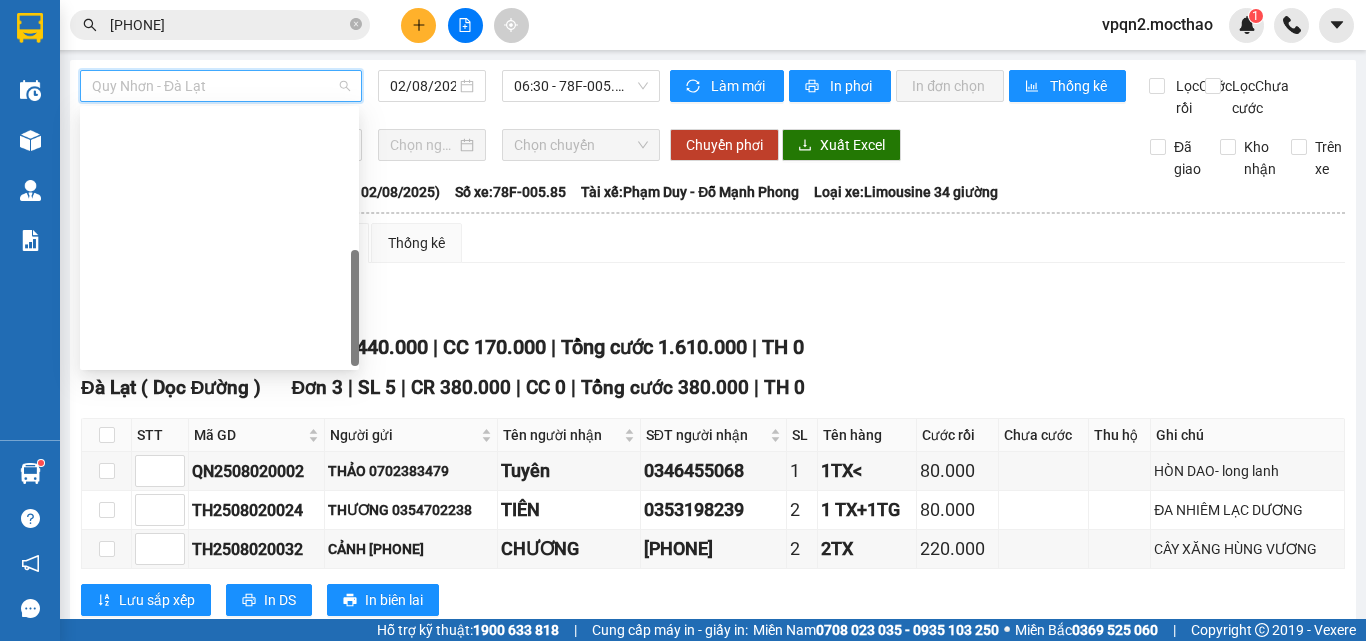 click on "Quy Nhơn - Tuy Hòa" at bounding box center [219, 702] 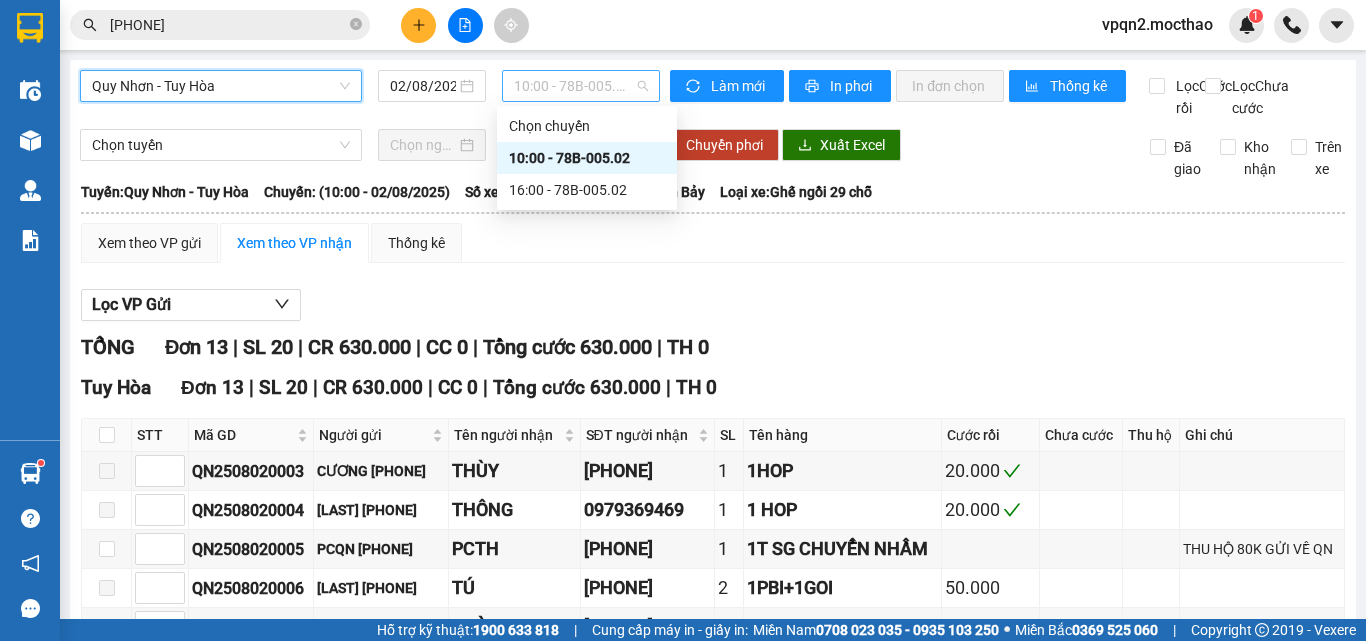 click on "10:00     - 78B-005.02" at bounding box center (581, 86) 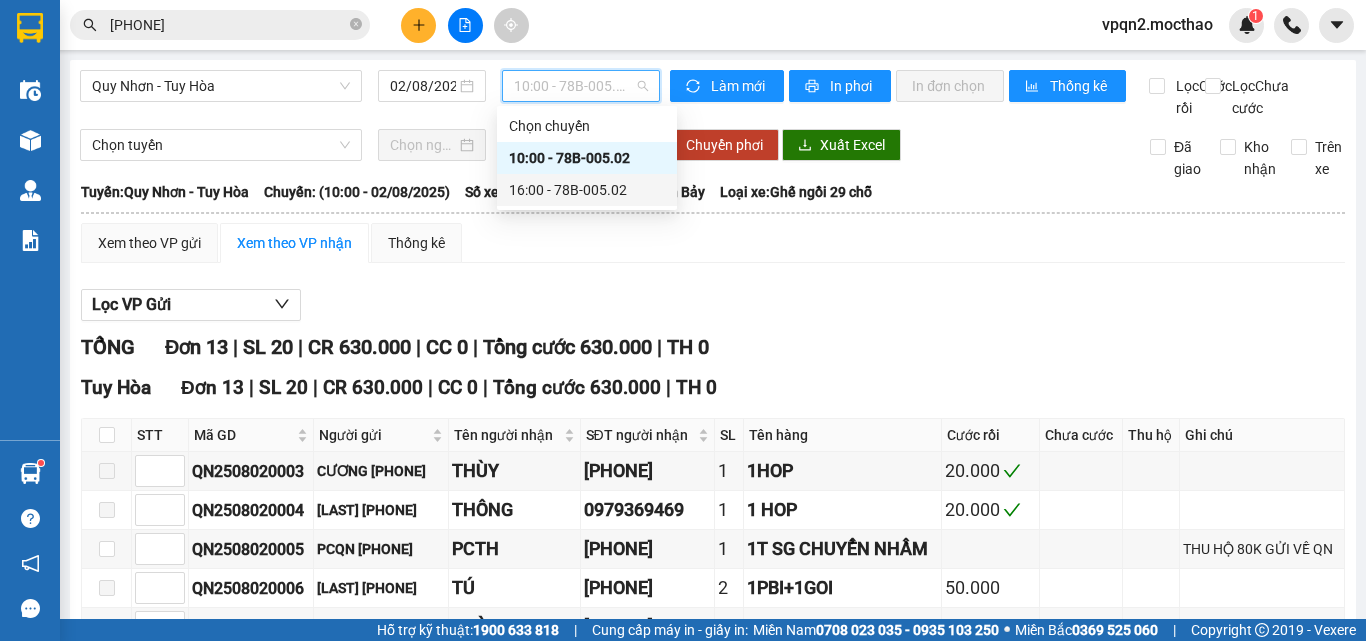 click on "16:00     - 78B-005.02" at bounding box center [587, 190] 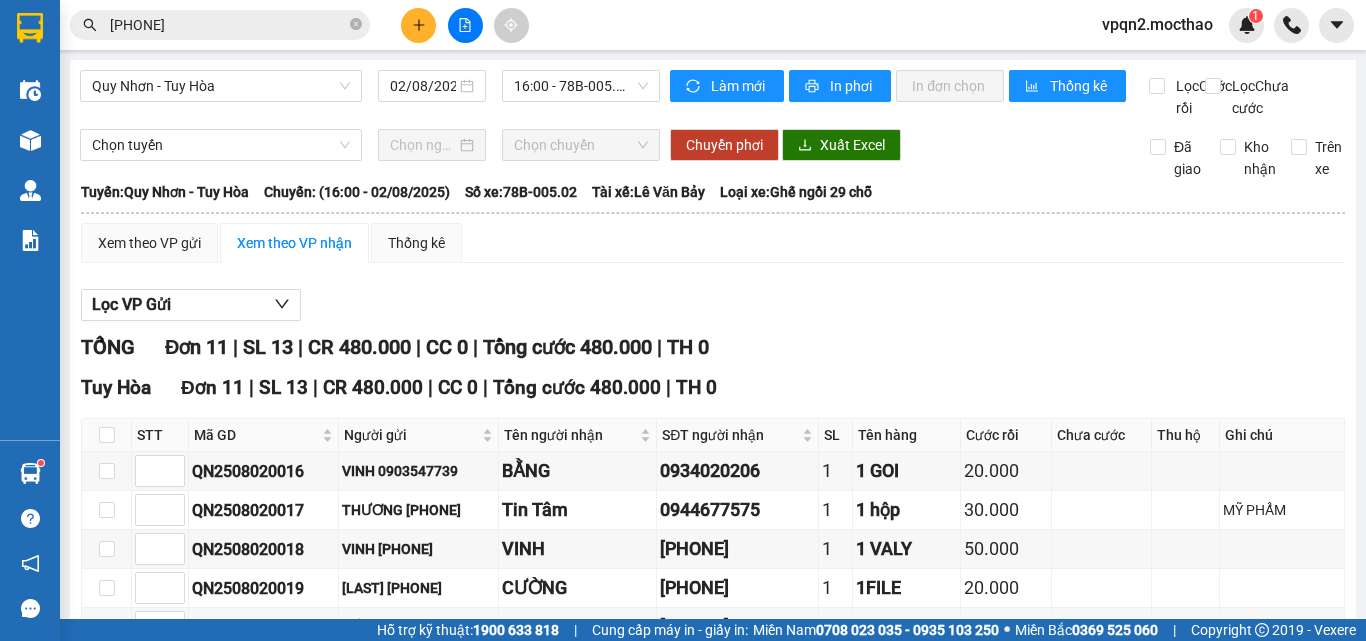 click on "Chọn tuyến Chọn chuyến Chuyển phơi Xuất Excel Đã giao Kho nhận Trên xe" at bounding box center [713, 154] 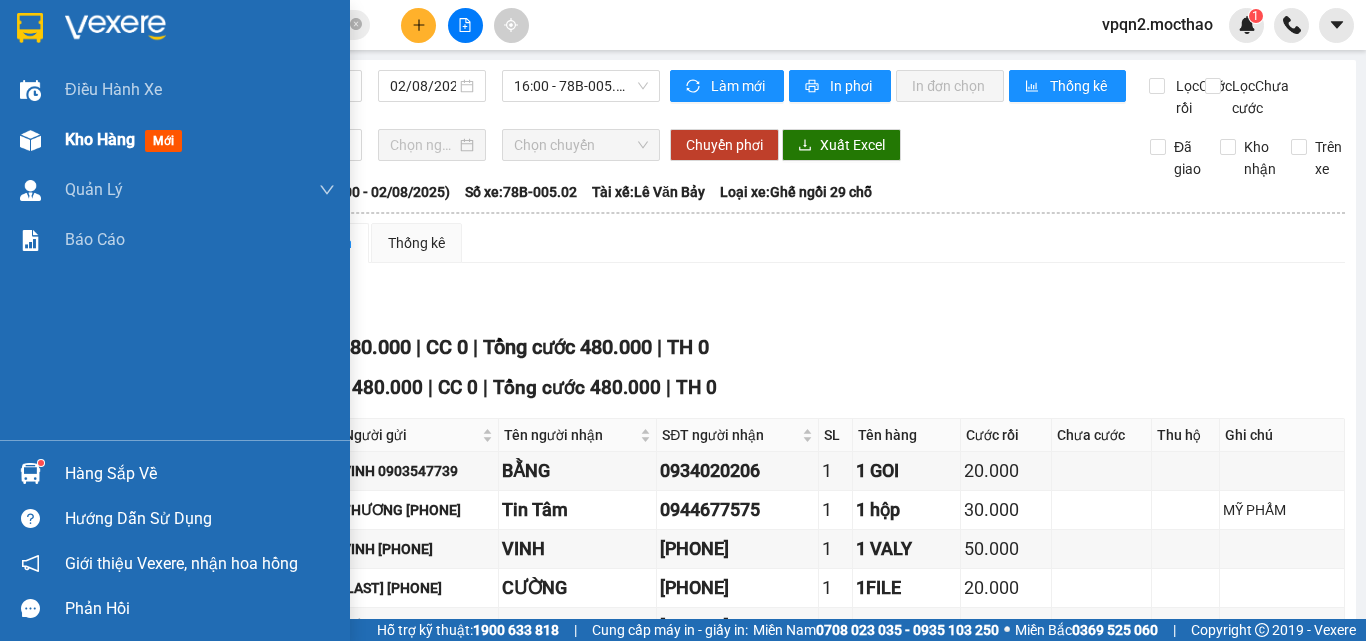 click on "Kho hàng" at bounding box center [100, 139] 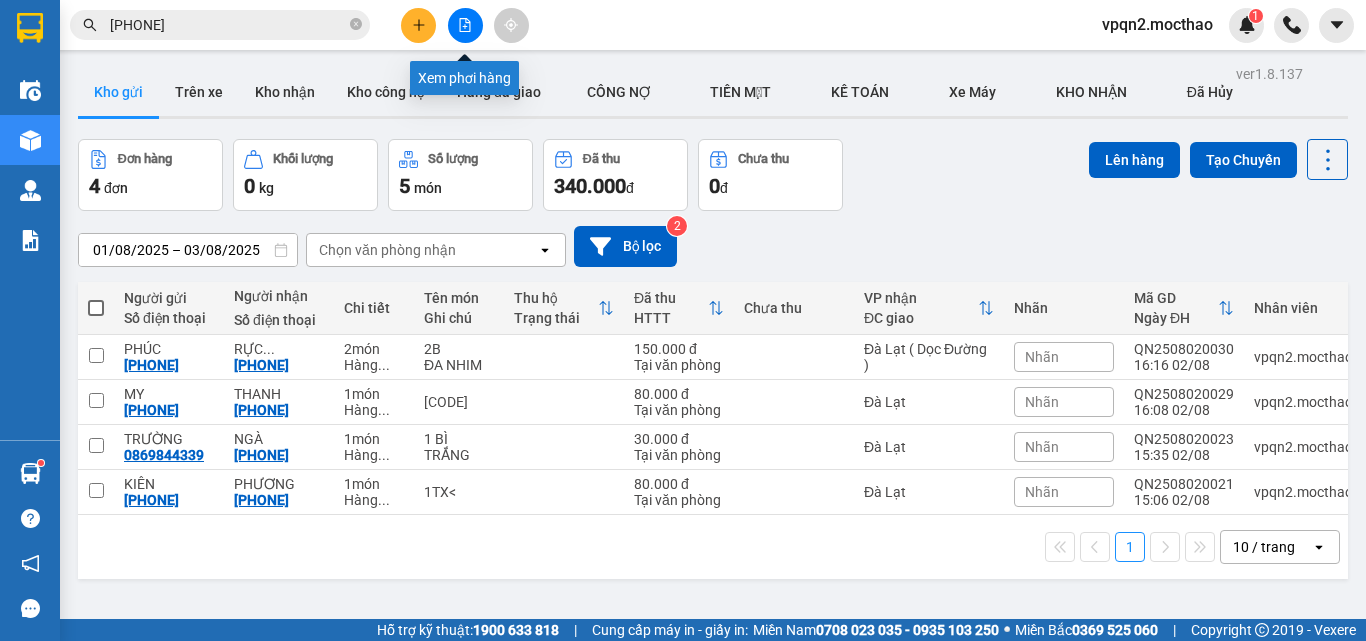 click 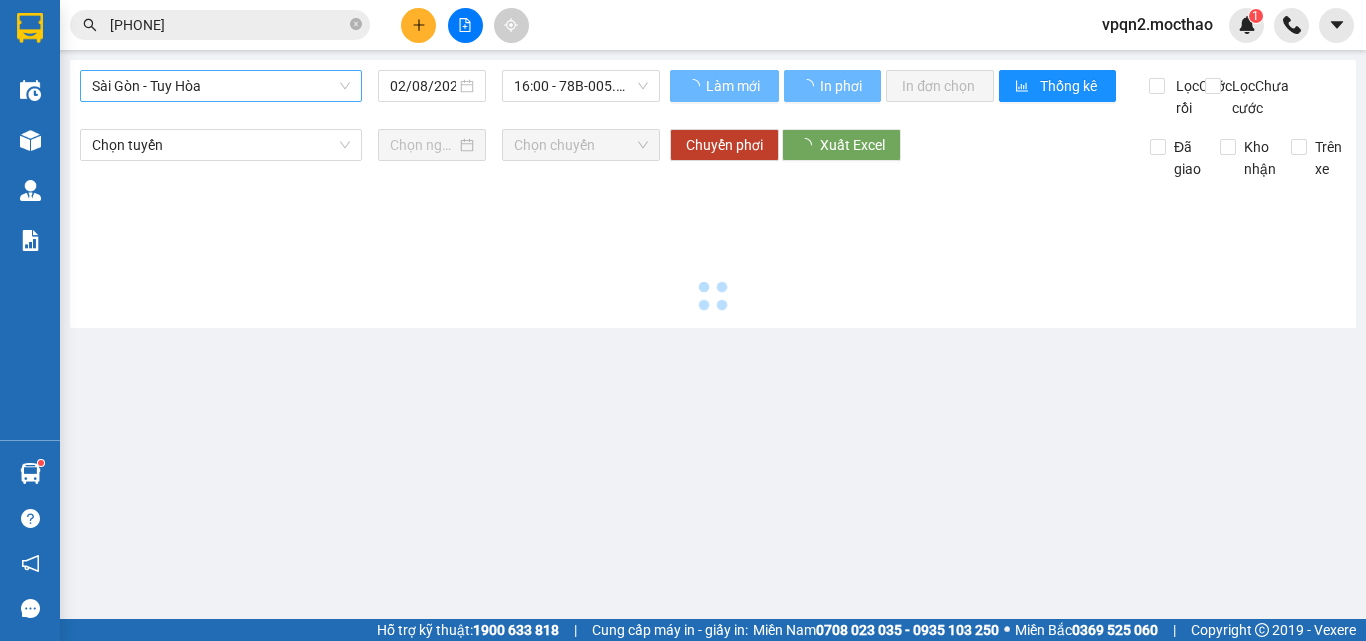click on "Sài Gòn - Tuy Hòa" at bounding box center [221, 86] 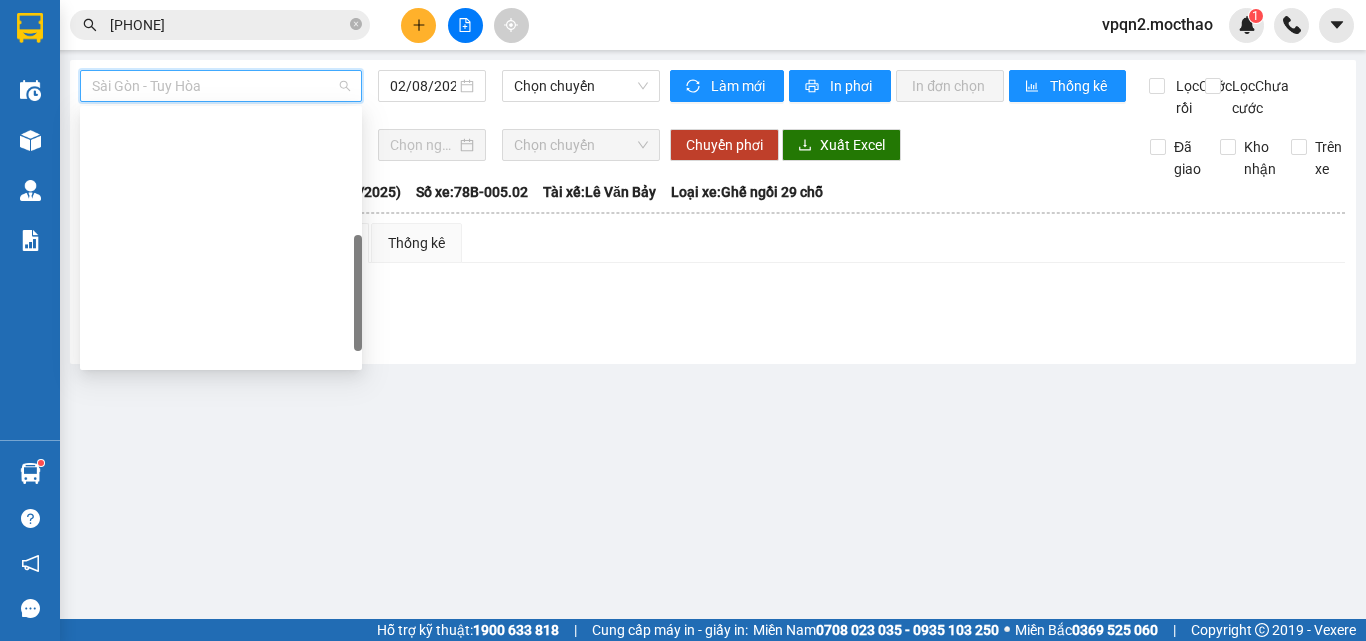 click on "Quy Nhơn - Tuy Hòa" at bounding box center (221, 702) 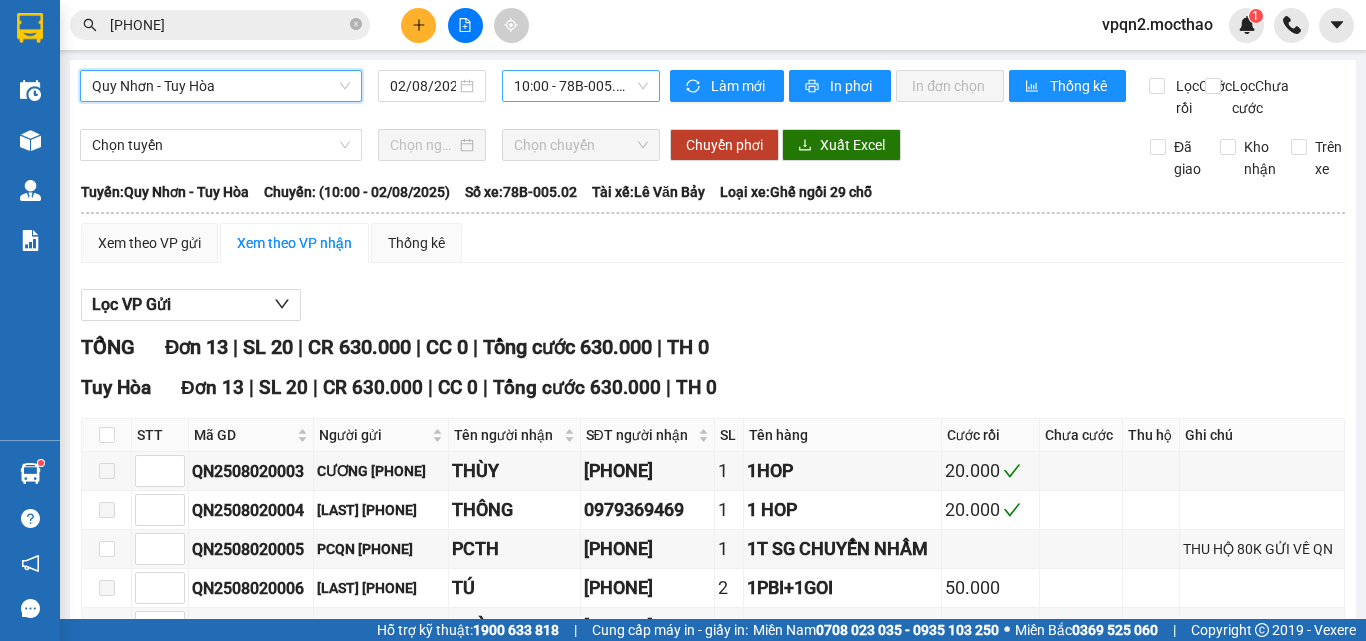 click on "10:00     - 78B-005.02" at bounding box center [581, 86] 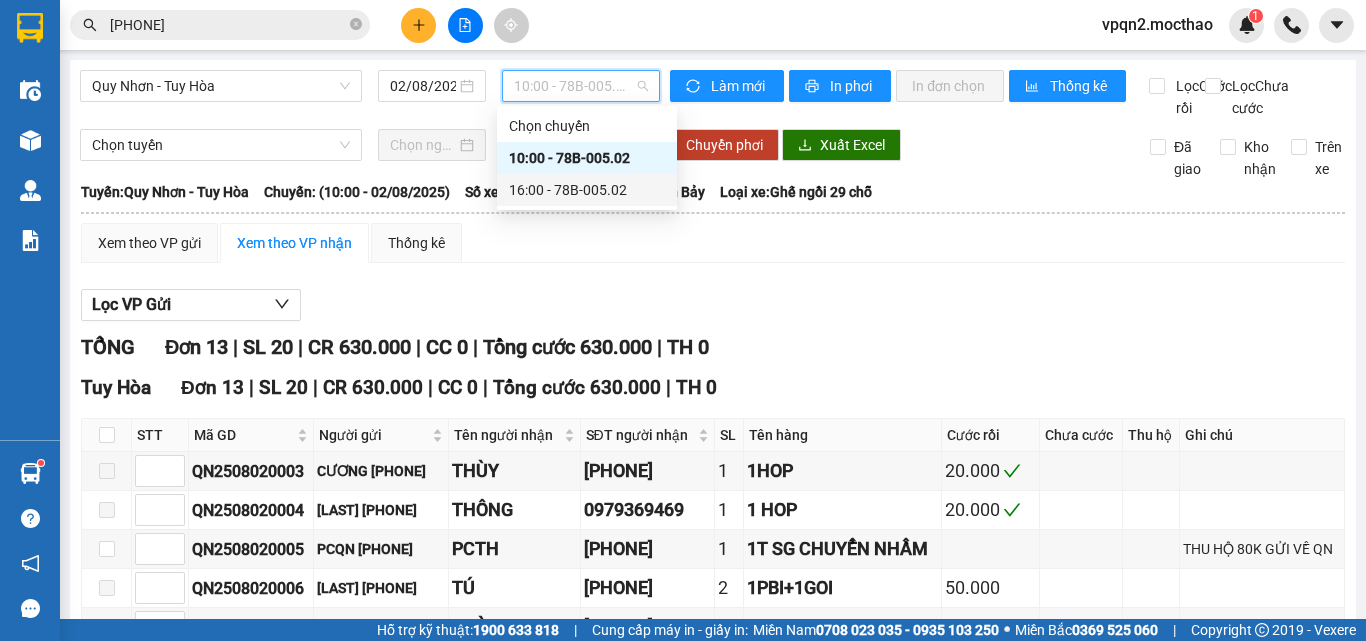 click on "16:00     - 78B-005.02" at bounding box center [587, 190] 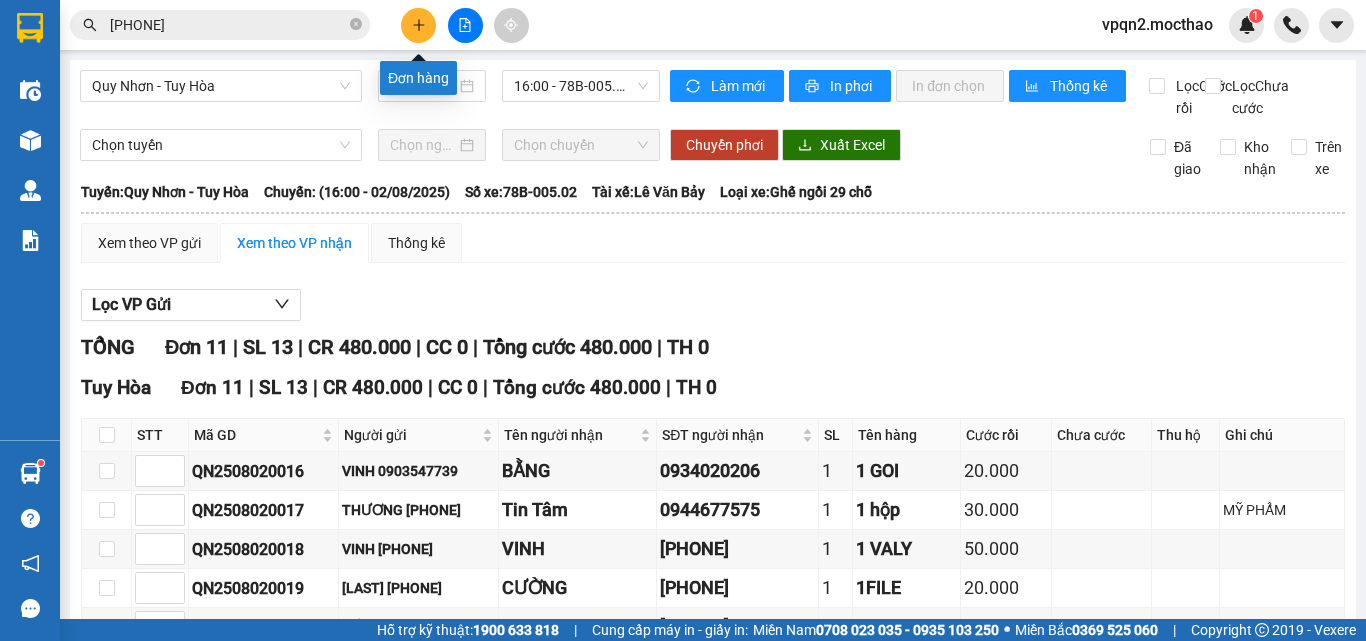click 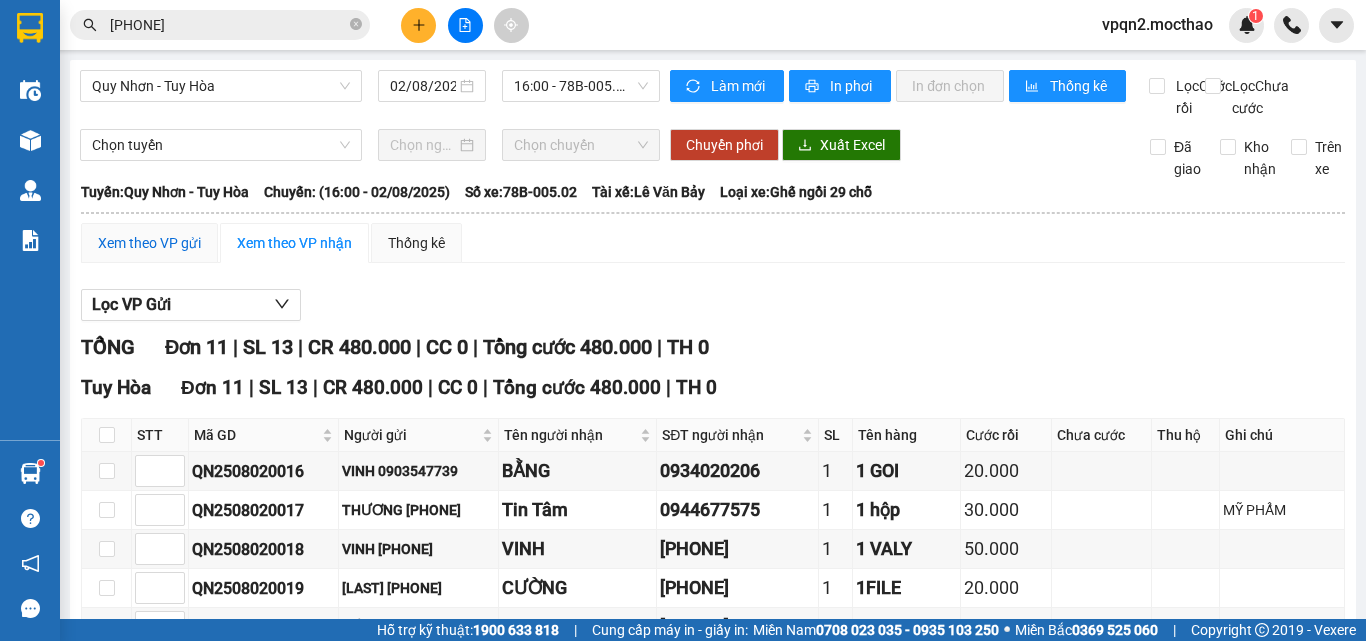 click on "Xem theo VP gửi" at bounding box center (149, 243) 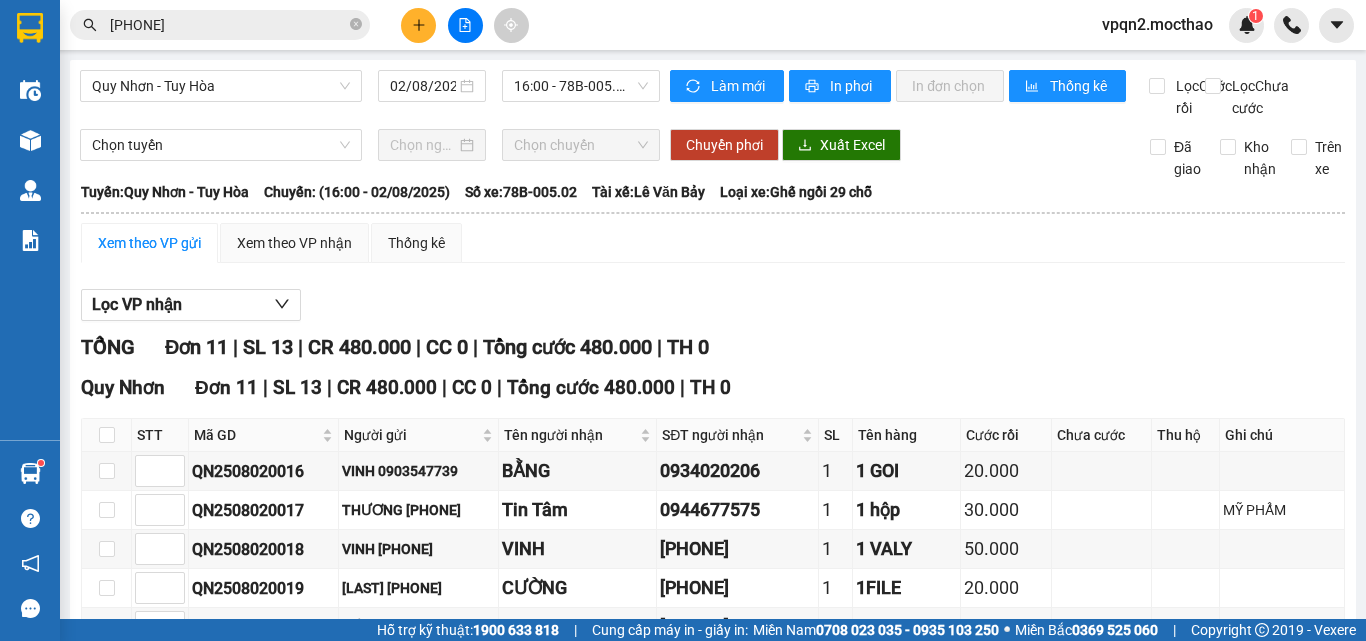 click at bounding box center (107, 705) 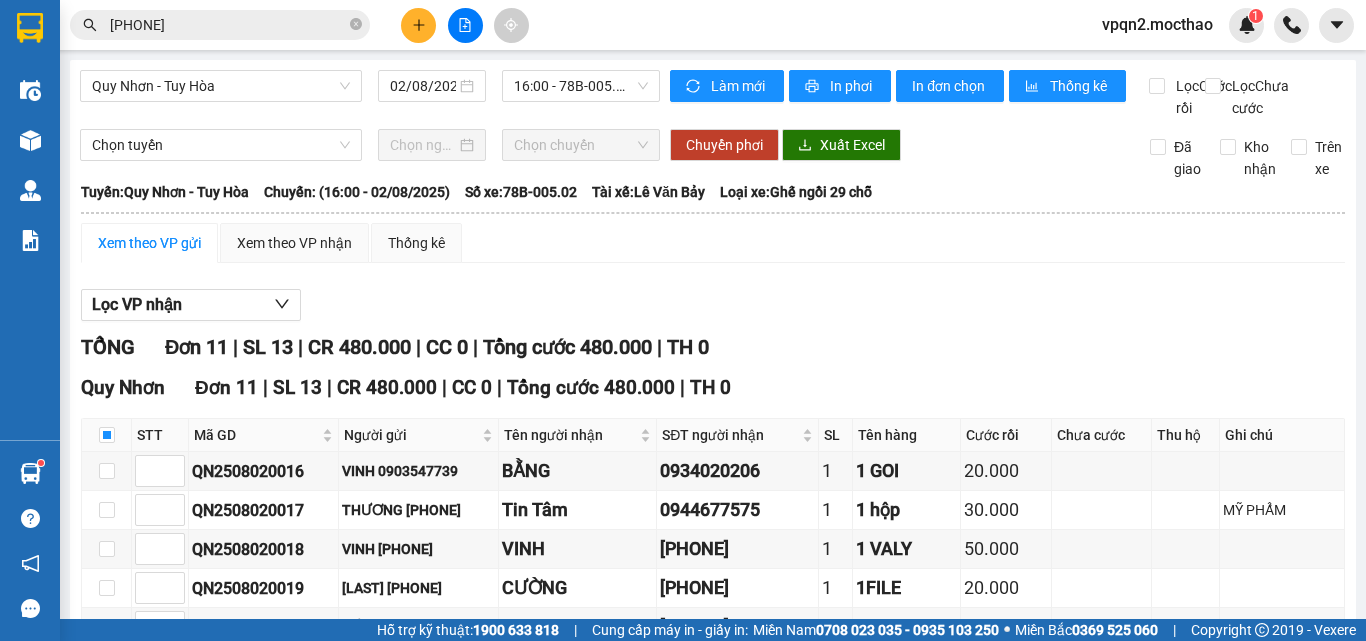 click on "Xuống kho gửi" at bounding box center (309, 912) 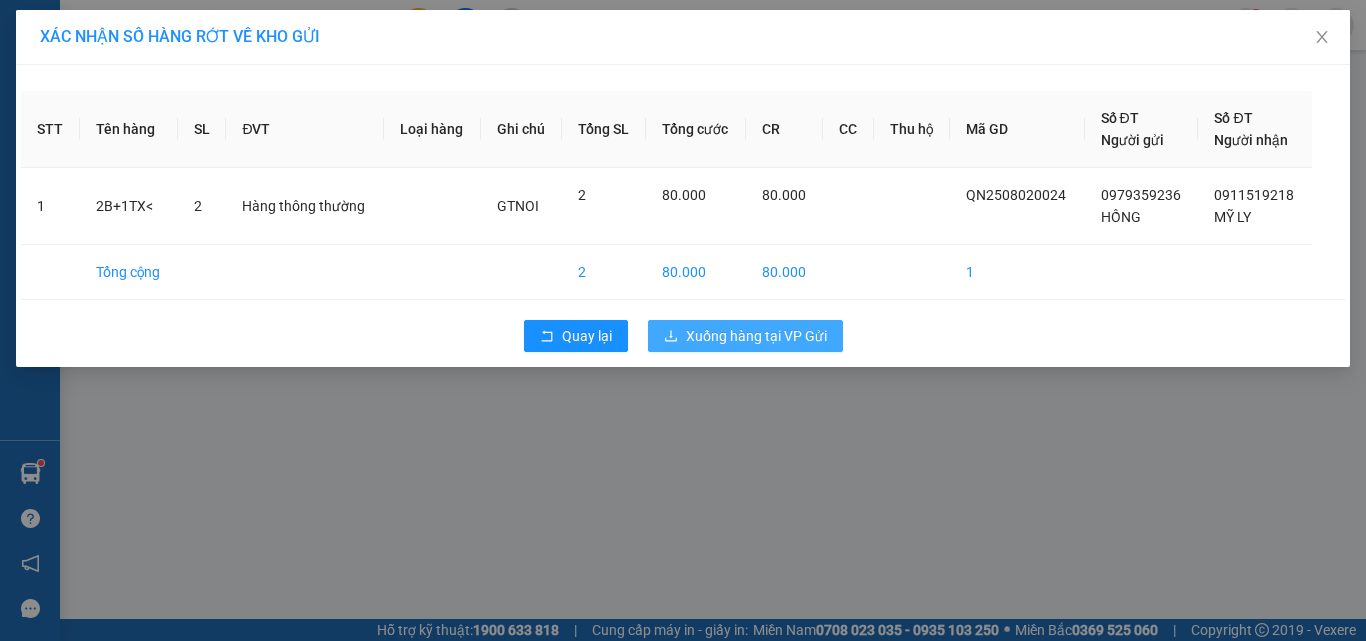 click on "Xuống hàng tại VP Gửi" at bounding box center [756, 336] 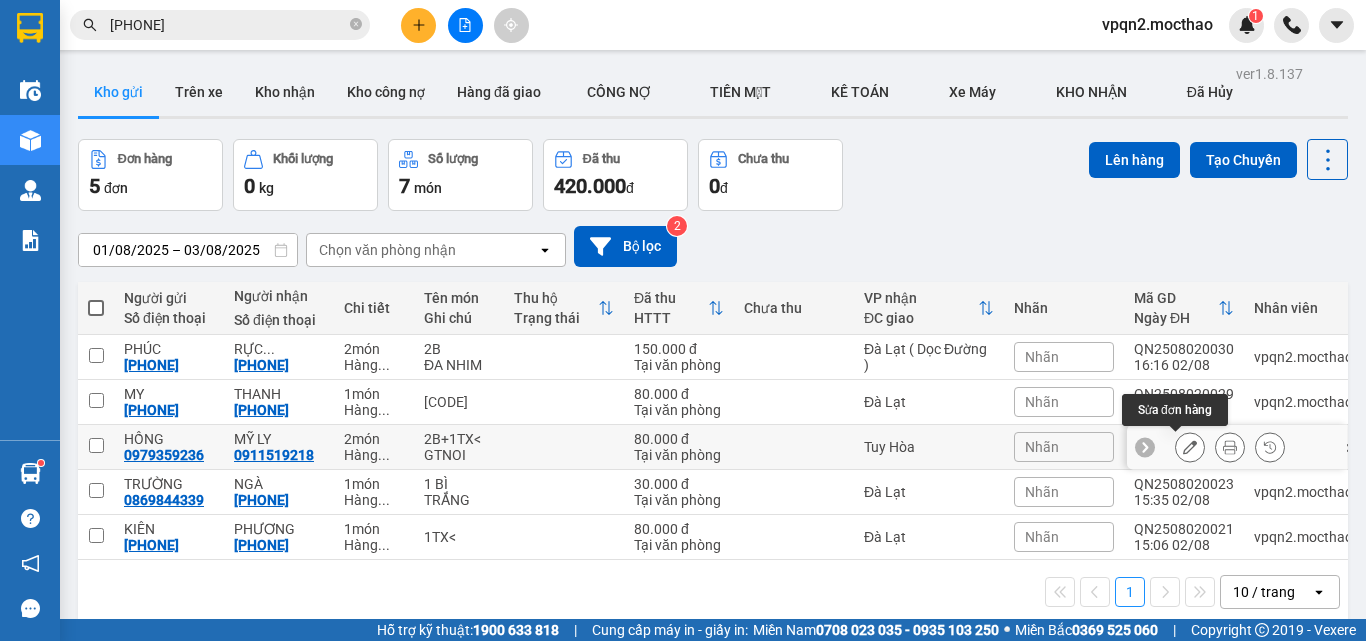 click 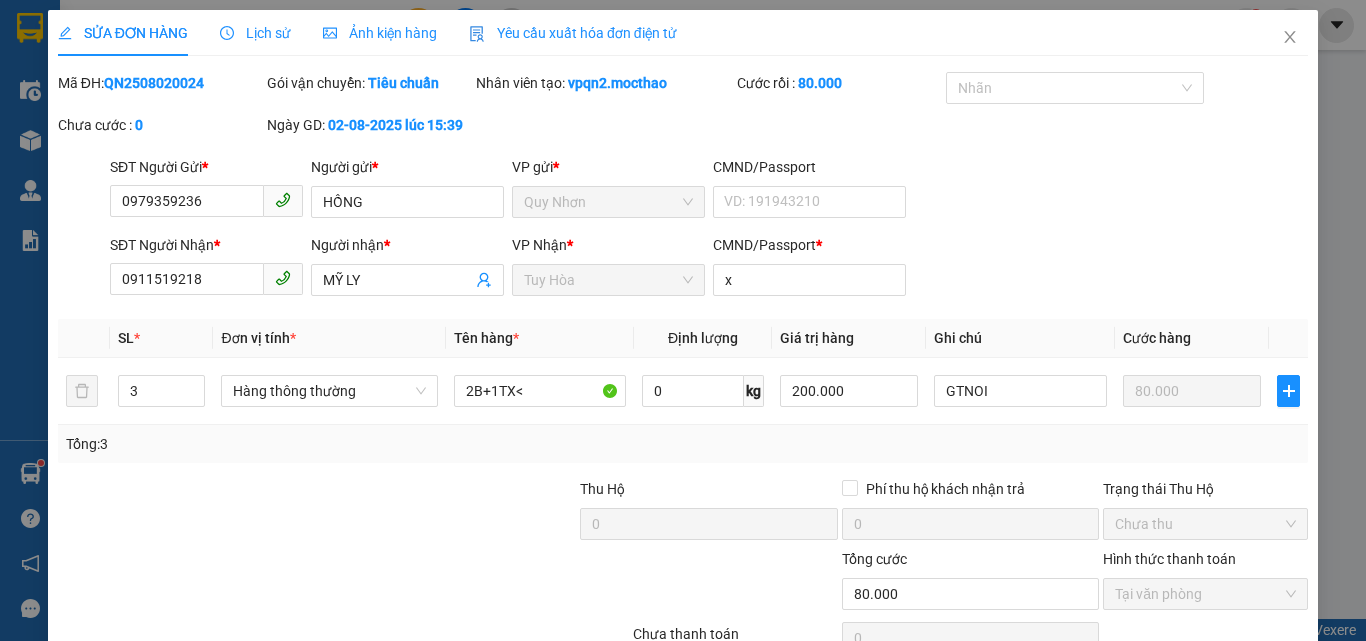 click on "Lưu thay đổi" at bounding box center (1086, 689) 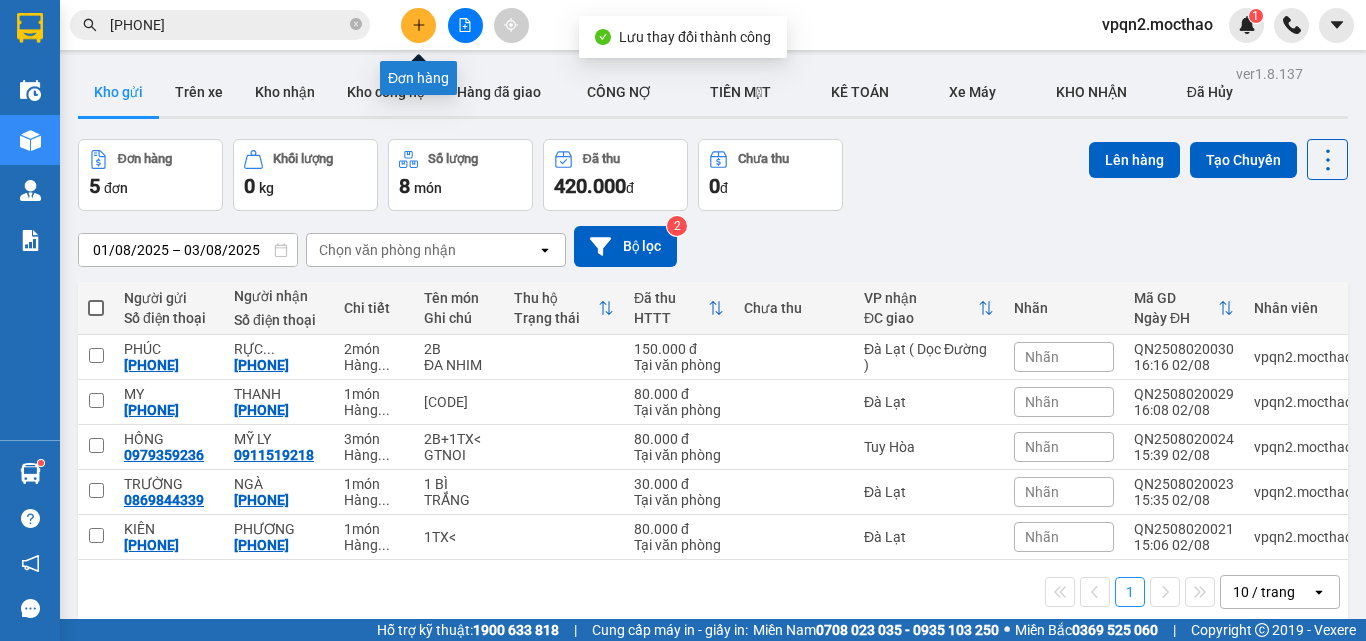 click 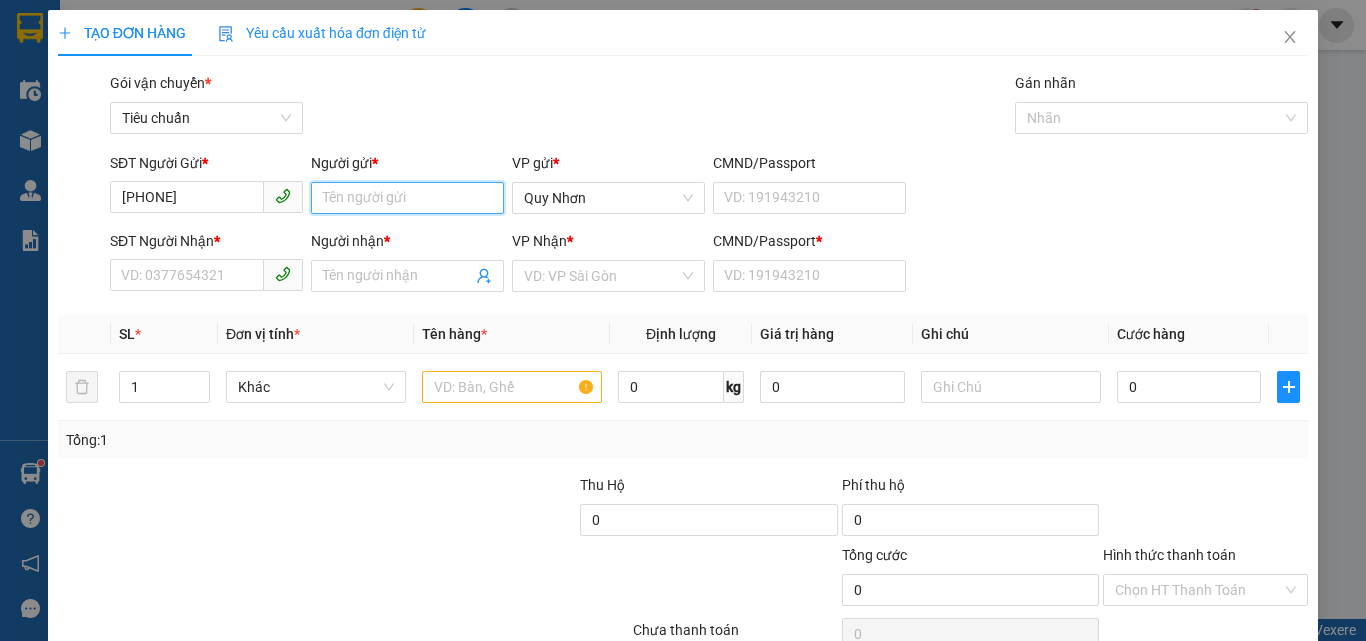 click on "Người gửi  *" at bounding box center (407, 198) 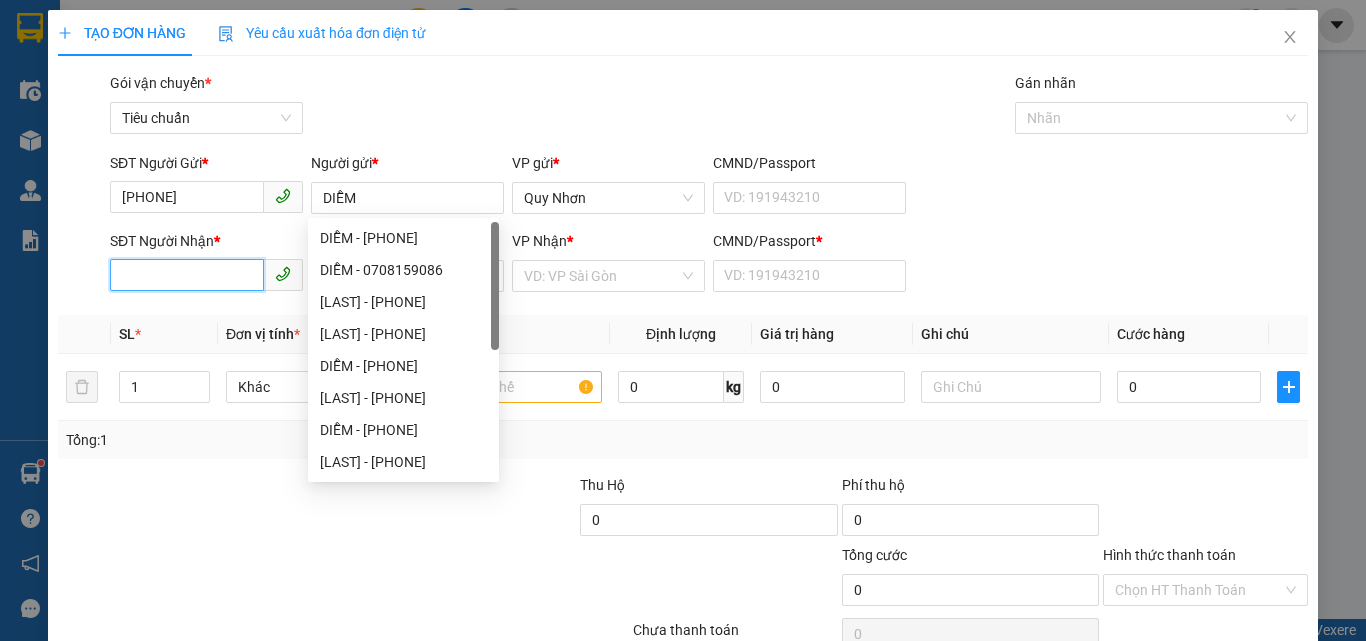 click on "SĐT Người Nhận  *" at bounding box center (187, 275) 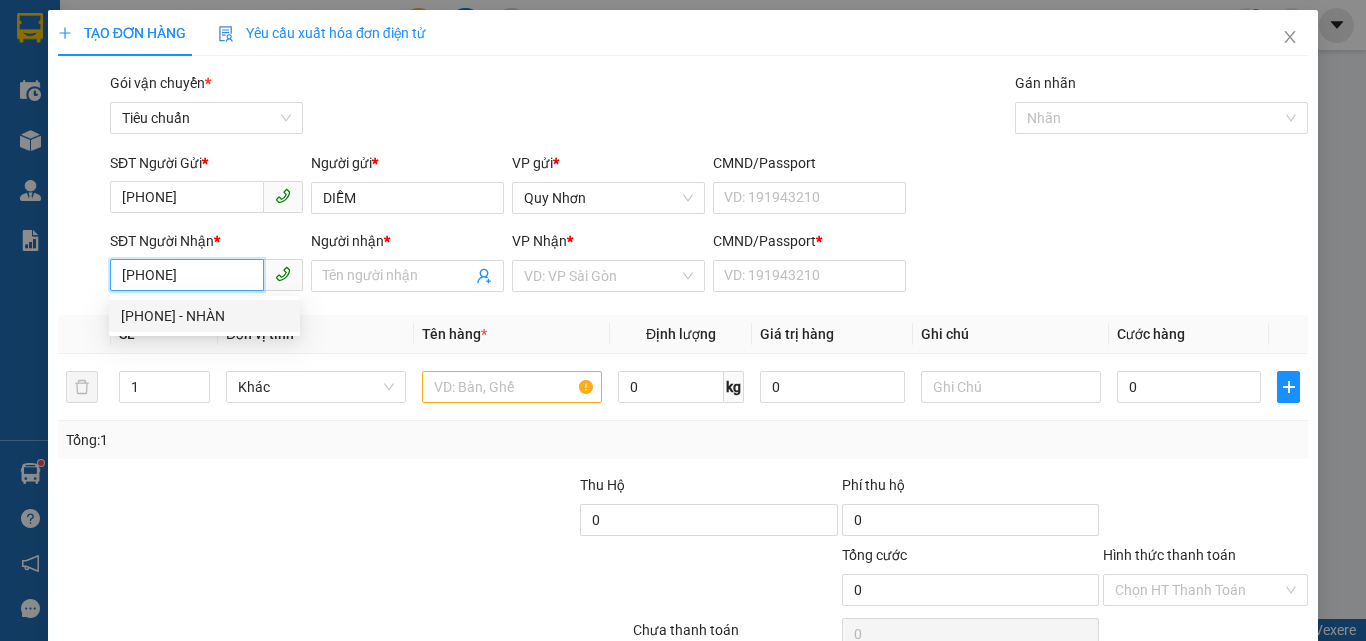 click on "0936152195 - NHÀN" at bounding box center [204, 316] 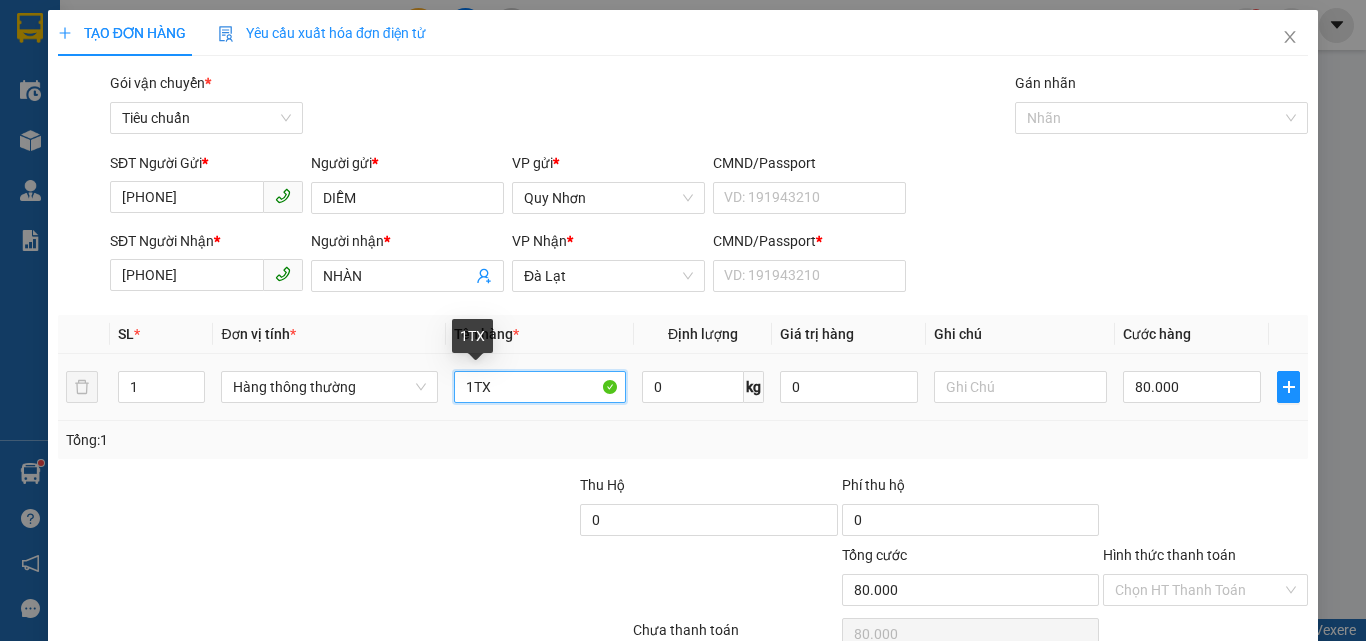 drag, startPoint x: 468, startPoint y: 390, endPoint x: 520, endPoint y: 392, distance: 52.03845 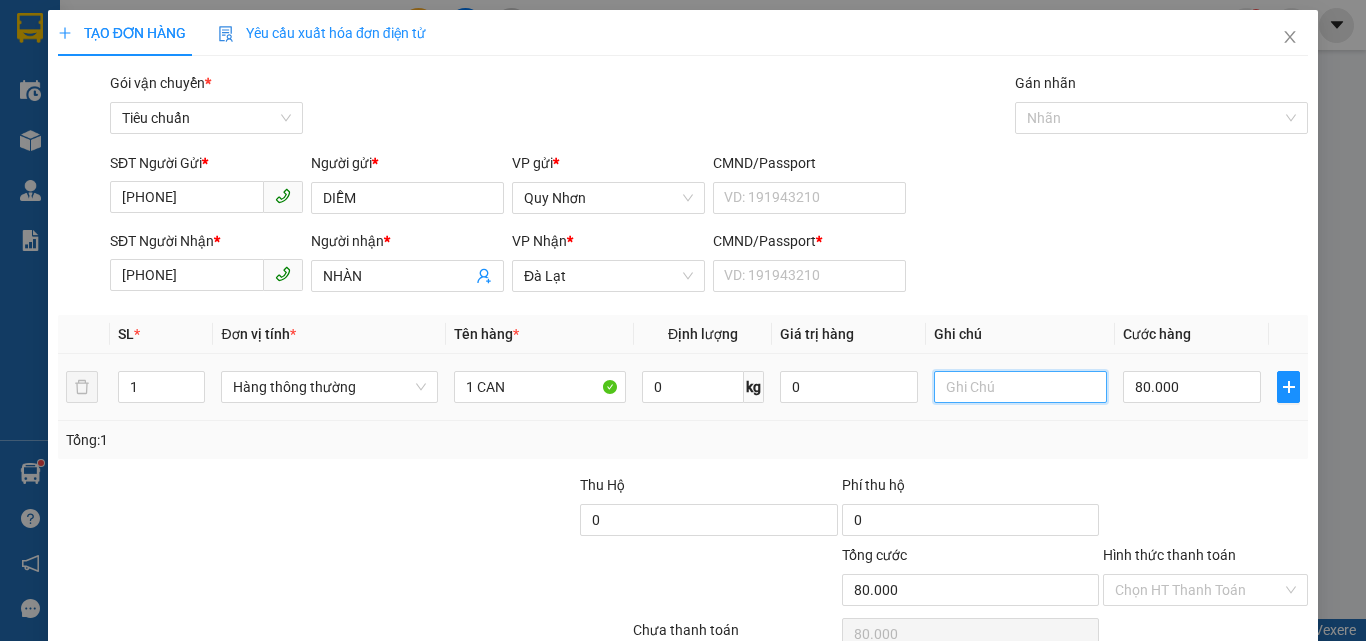 click at bounding box center [1020, 387] 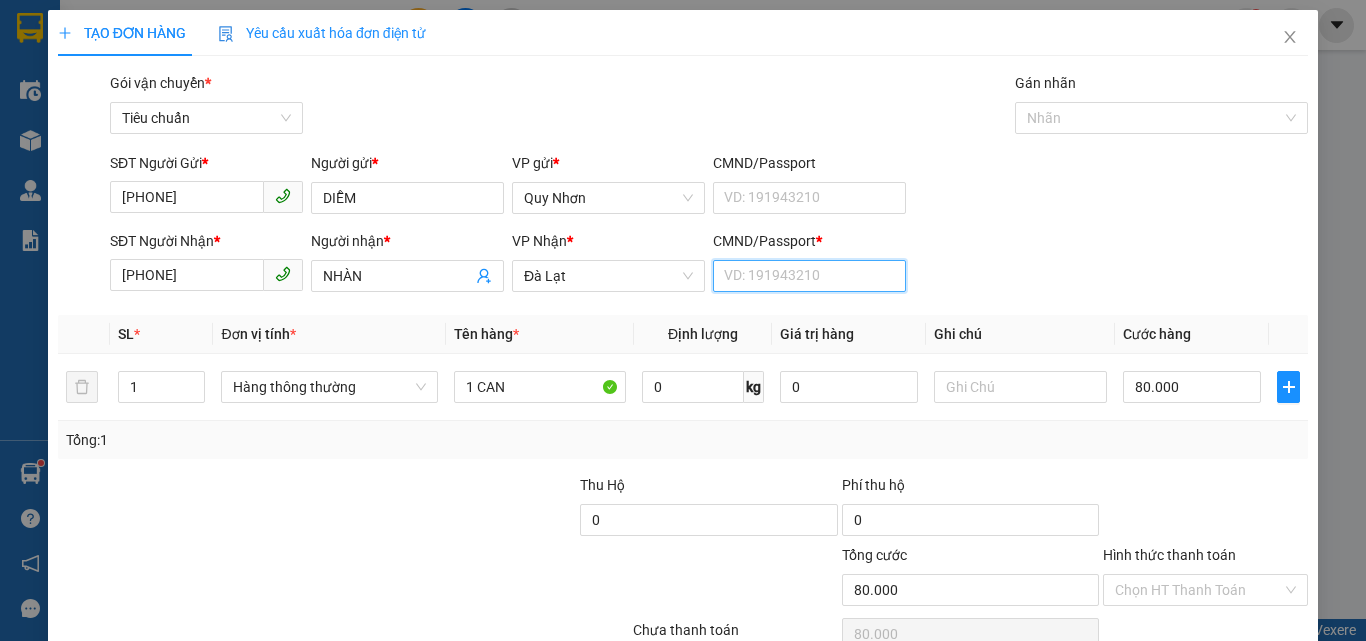 click on "CMND/Passport  *" at bounding box center (809, 276) 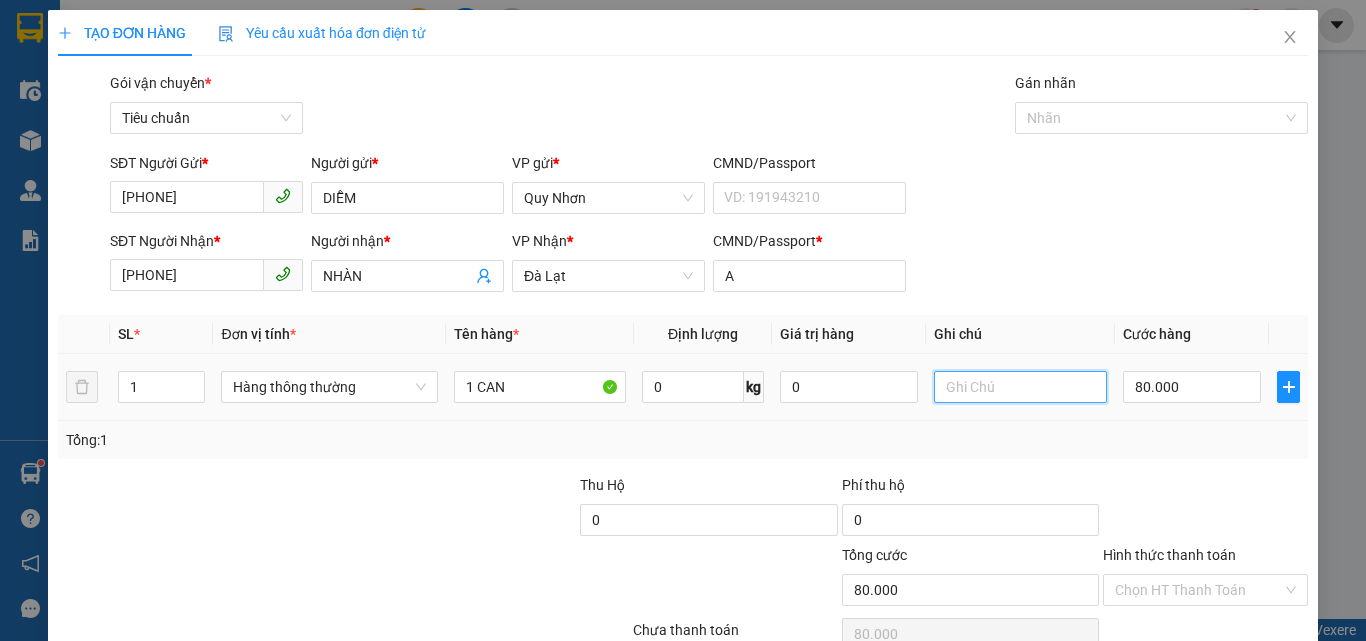 click at bounding box center [1020, 387] 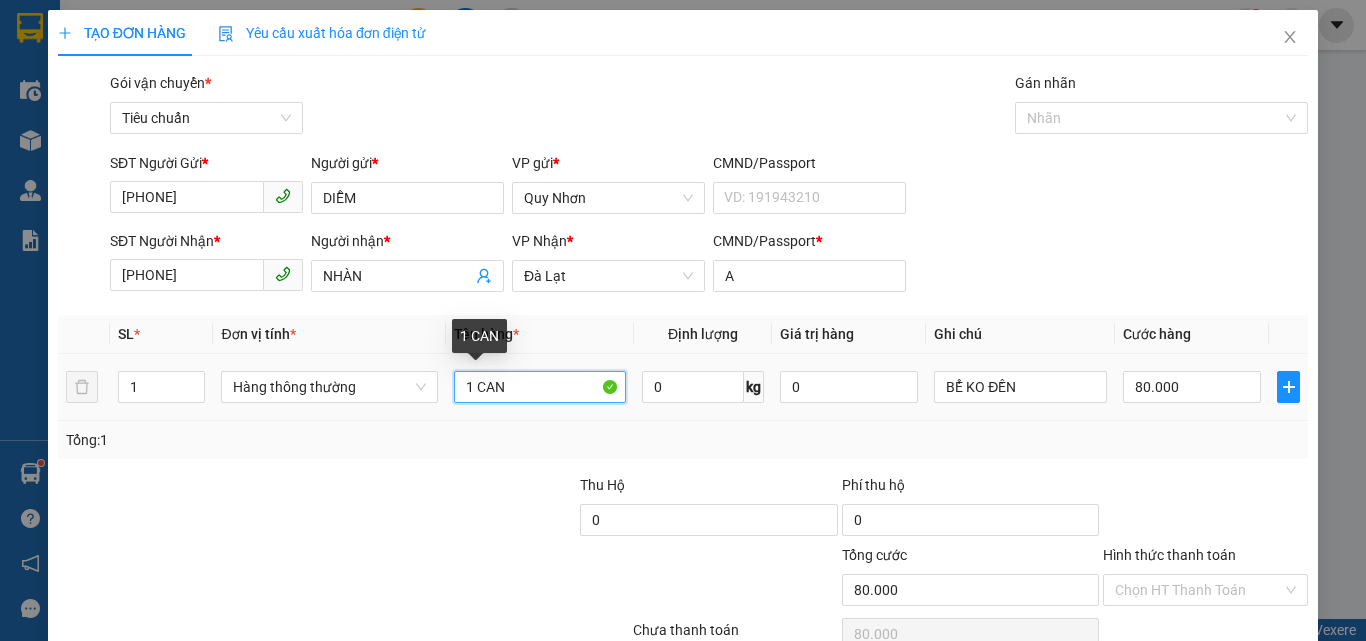click on "1 CAN" at bounding box center [540, 387] 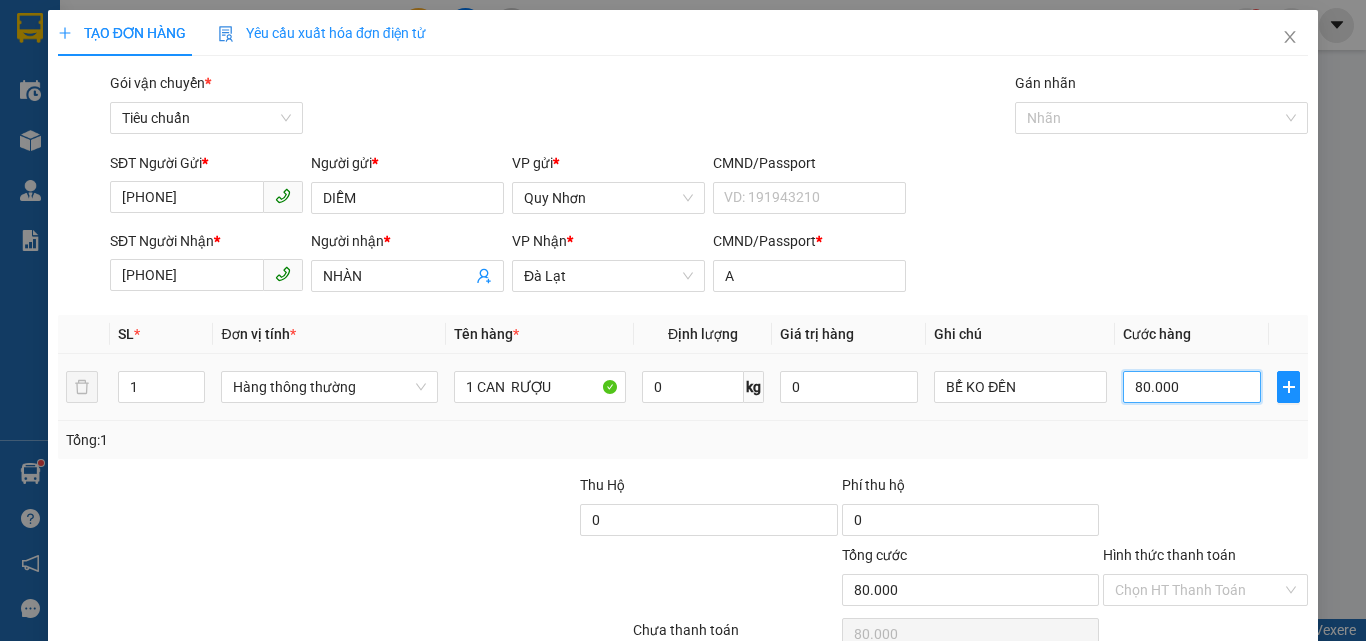 click on "80.000" at bounding box center (1192, 387) 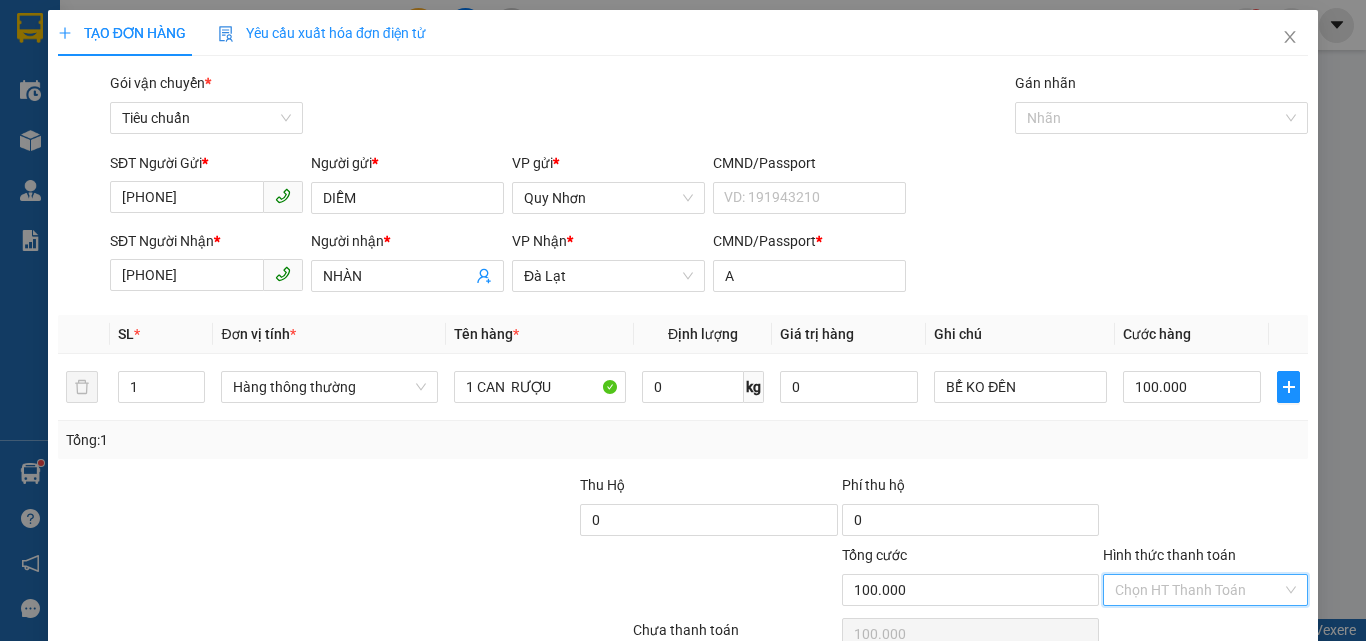 click on "Hình thức thanh toán" at bounding box center (1198, 590) 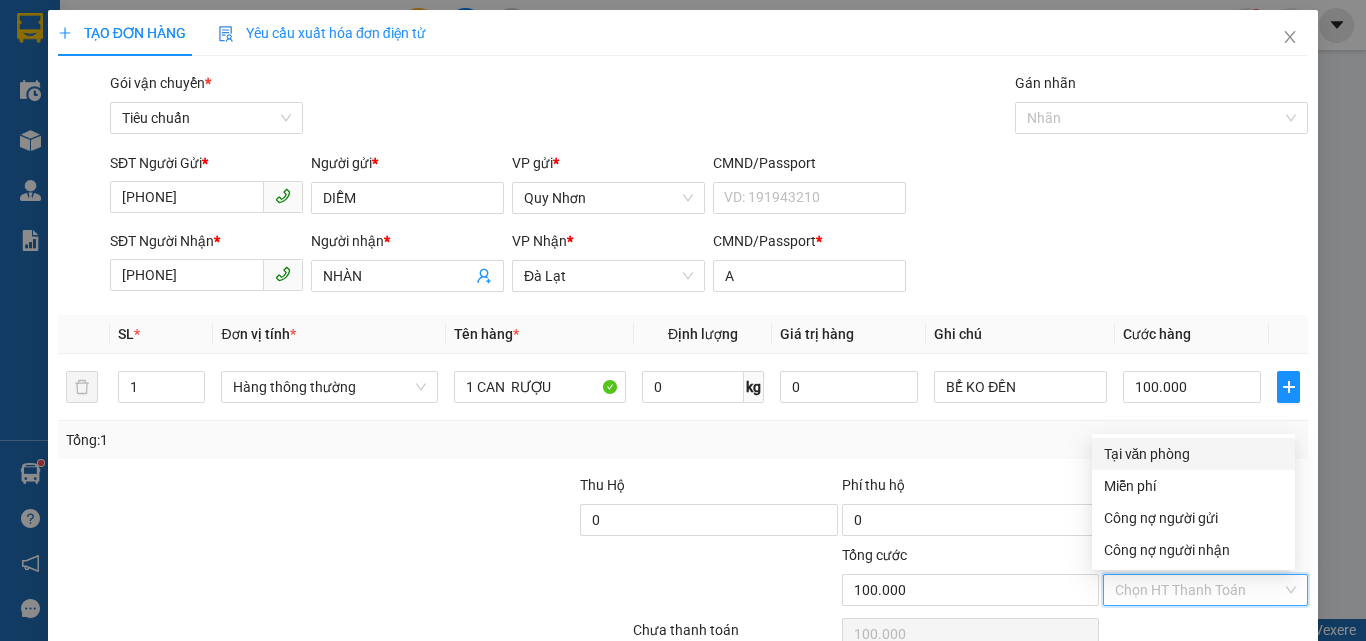 click on "Tại văn phòng" at bounding box center (1193, 454) 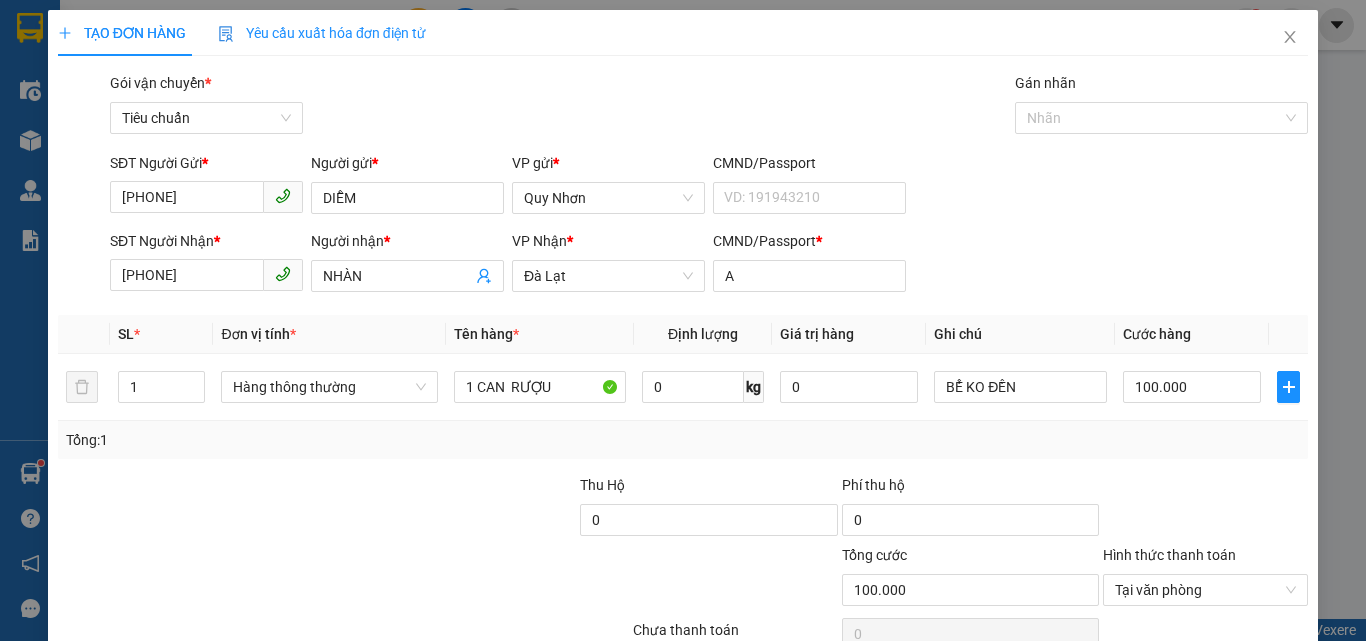 click on "Lưu và In" at bounding box center (1243, 685) 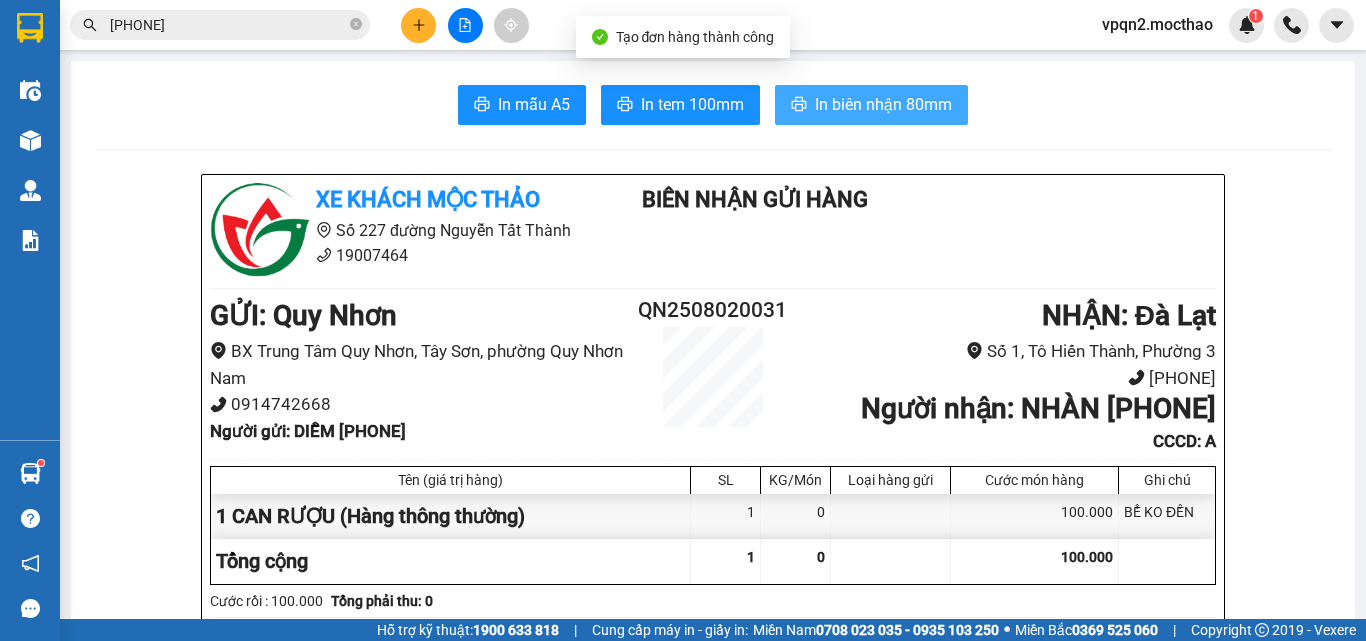 click on "In biên nhận 80mm" at bounding box center (883, 104) 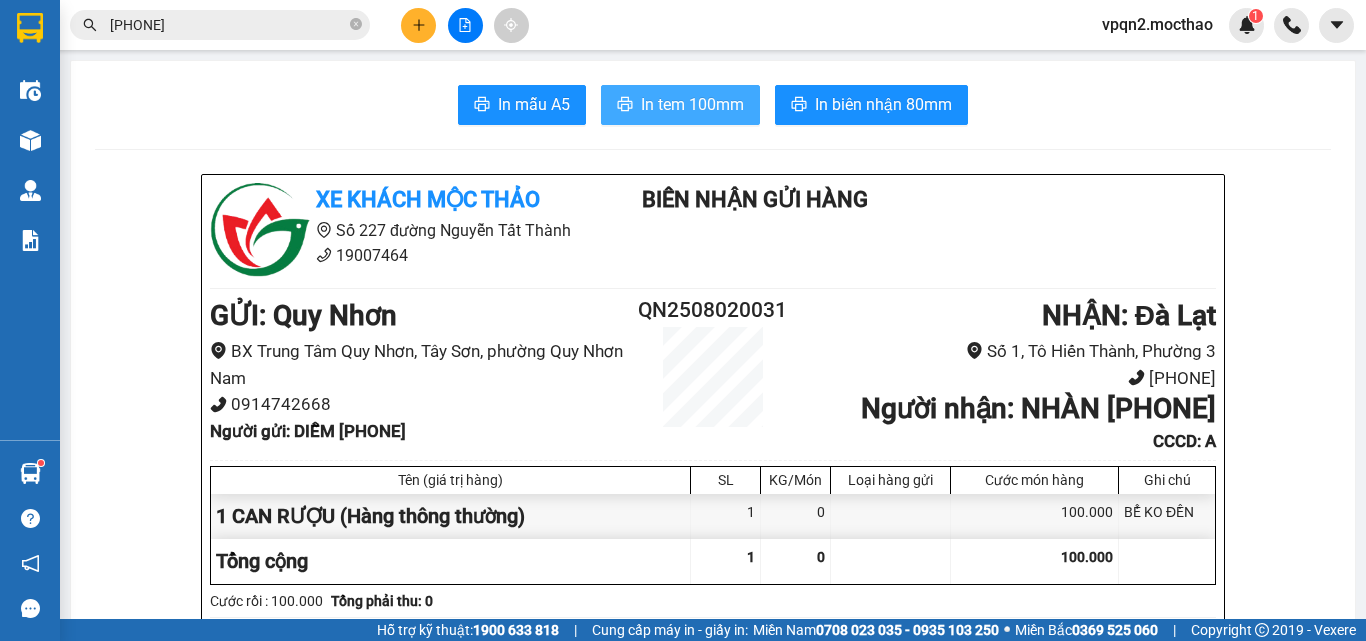 click on "In tem 100mm" at bounding box center (692, 104) 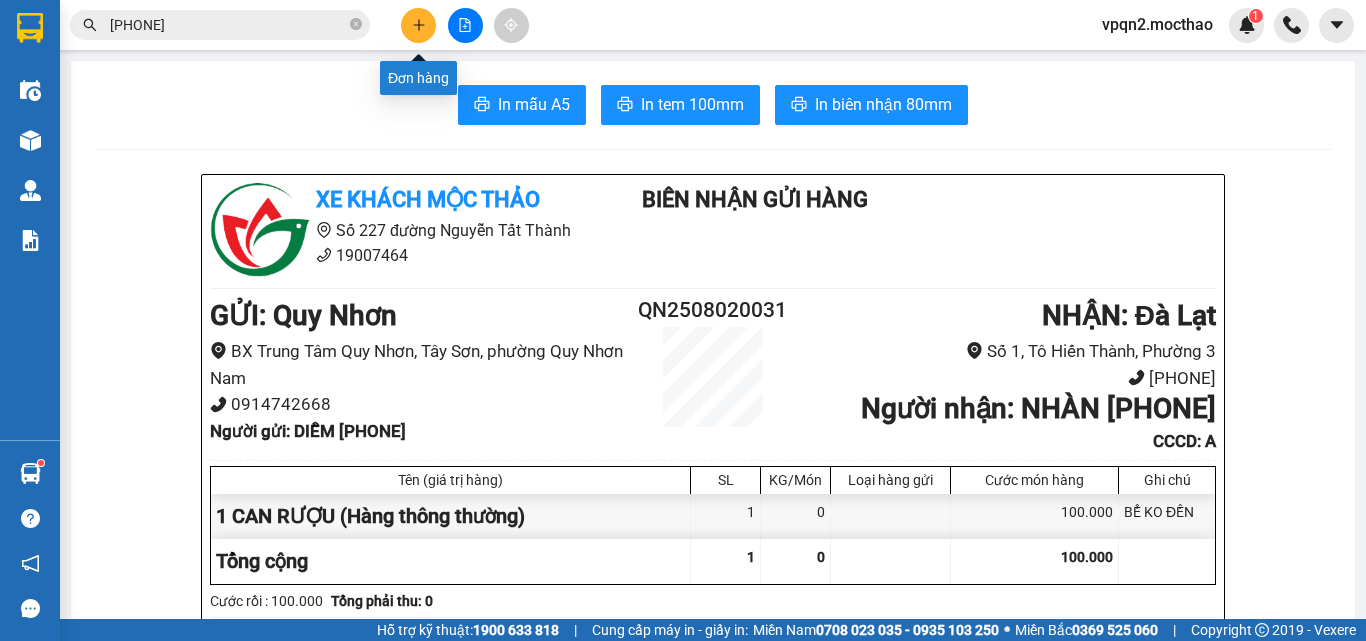 click at bounding box center [418, 25] 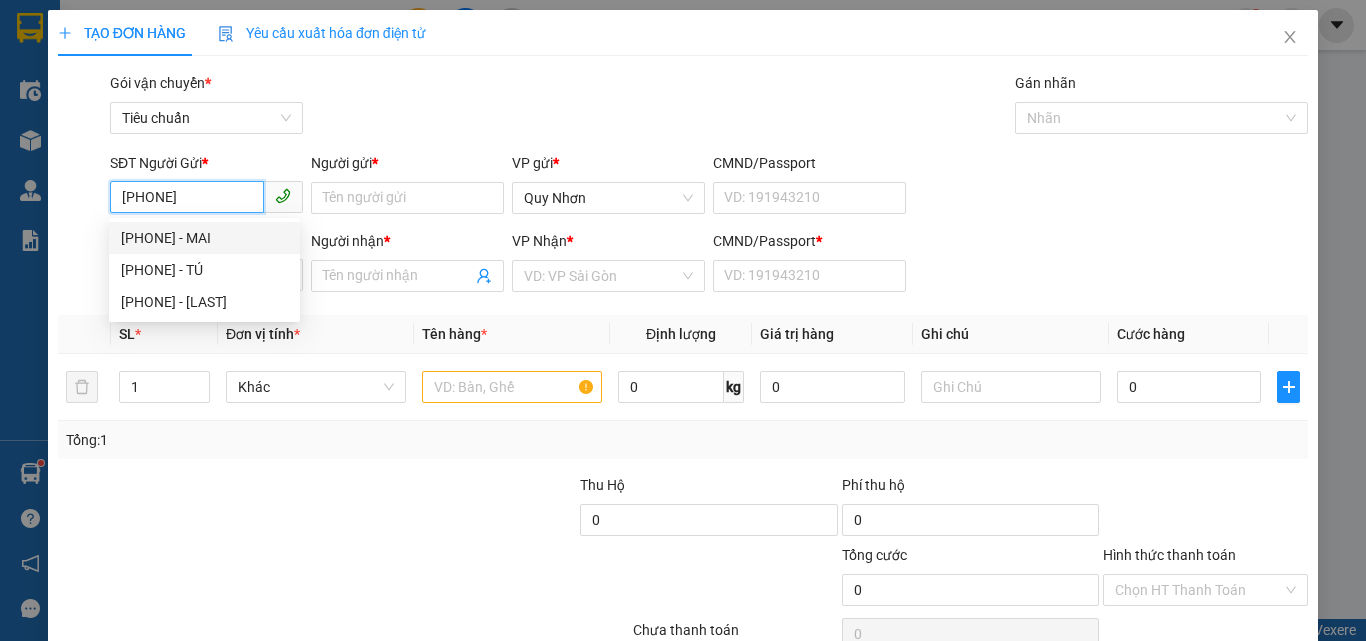 click on "0914321820 - MAI" at bounding box center (204, 238) 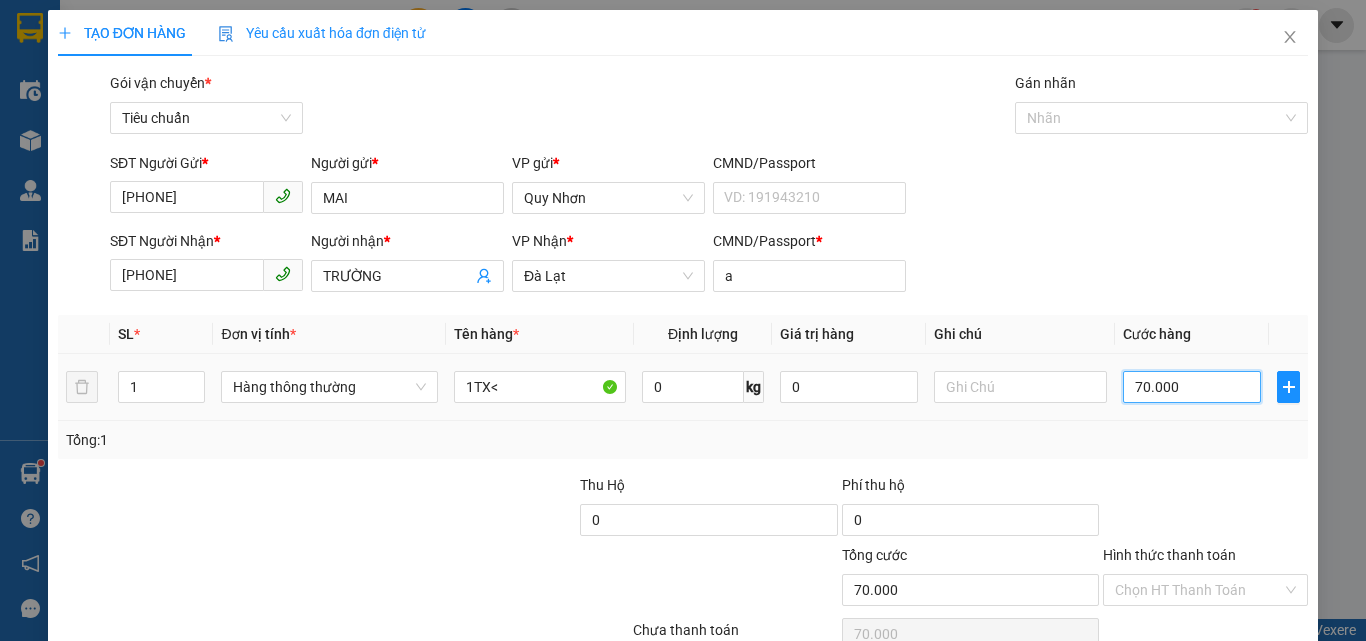 click on "70.000" at bounding box center [1192, 387] 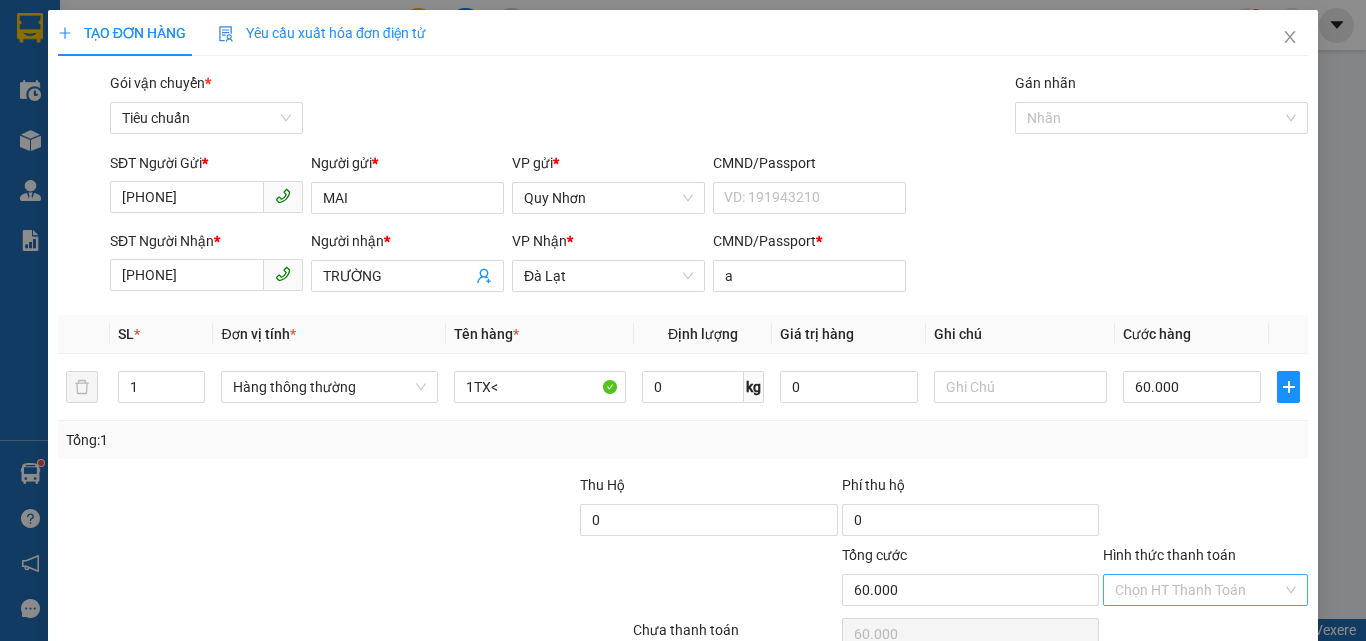 drag, startPoint x: 1157, startPoint y: 492, endPoint x: 1154, endPoint y: 478, distance: 14.3178215 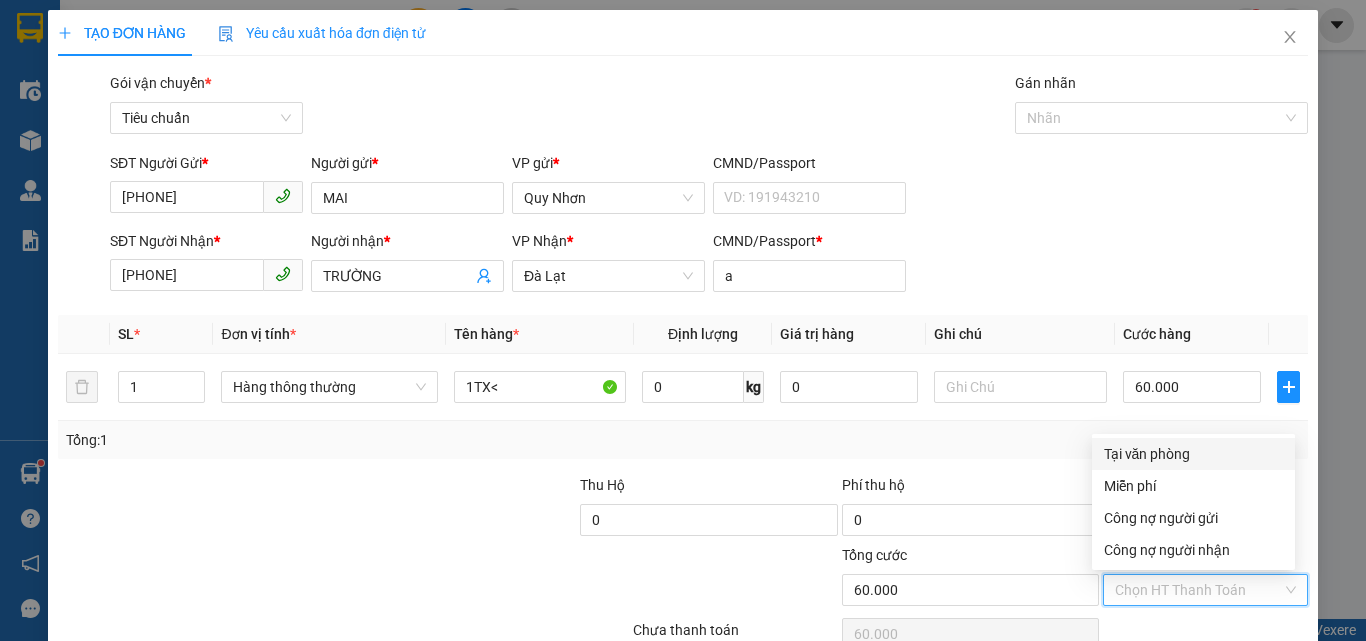 click on "Tại văn phòng" at bounding box center (1193, 454) 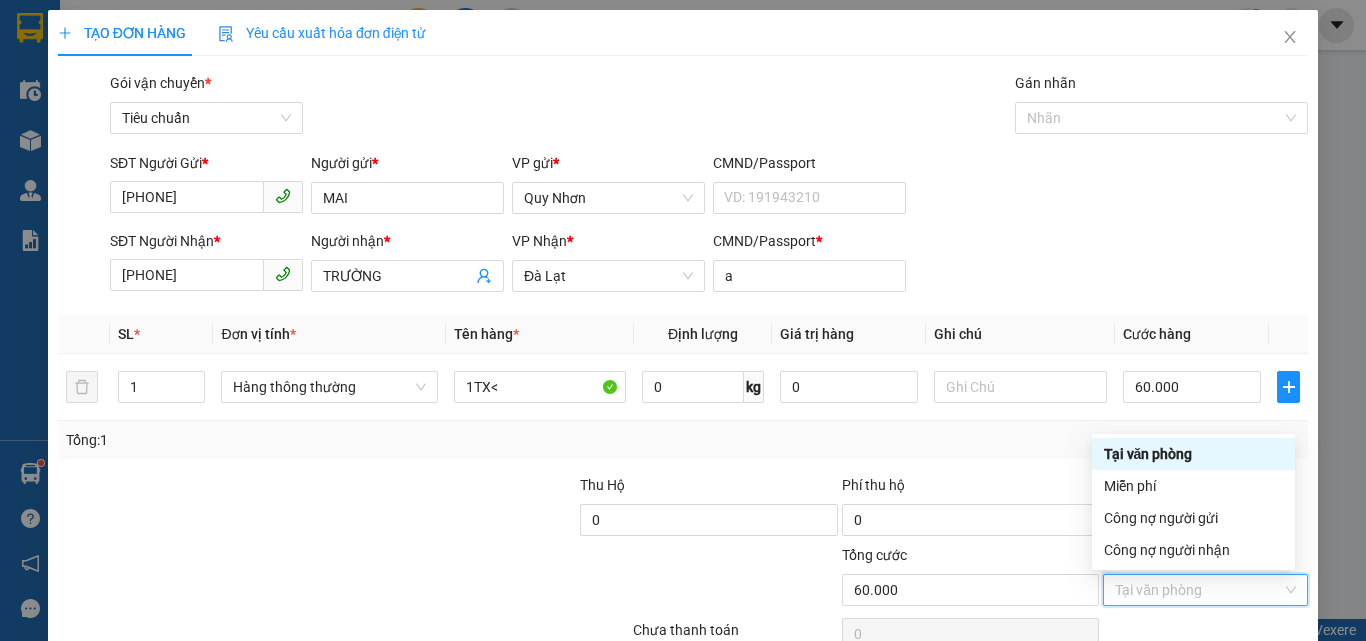 click on "Tại văn phòng" at bounding box center (1193, 454) 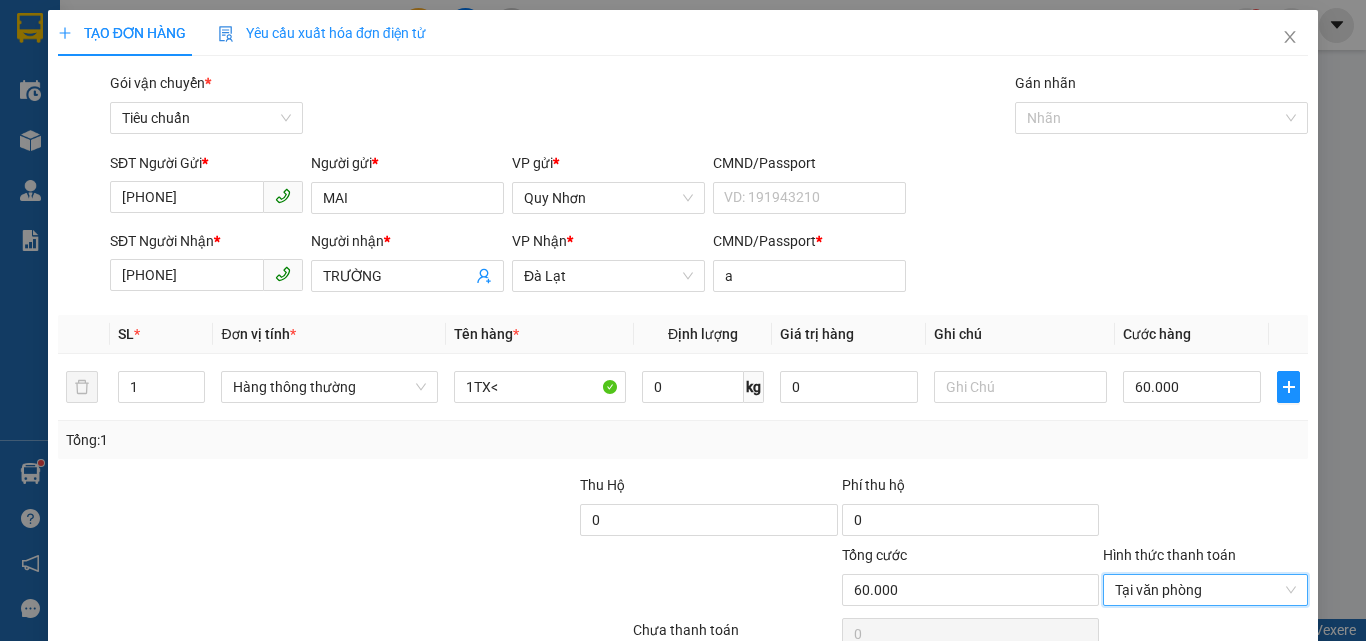 click on "Lưu và In" at bounding box center [1231, 685] 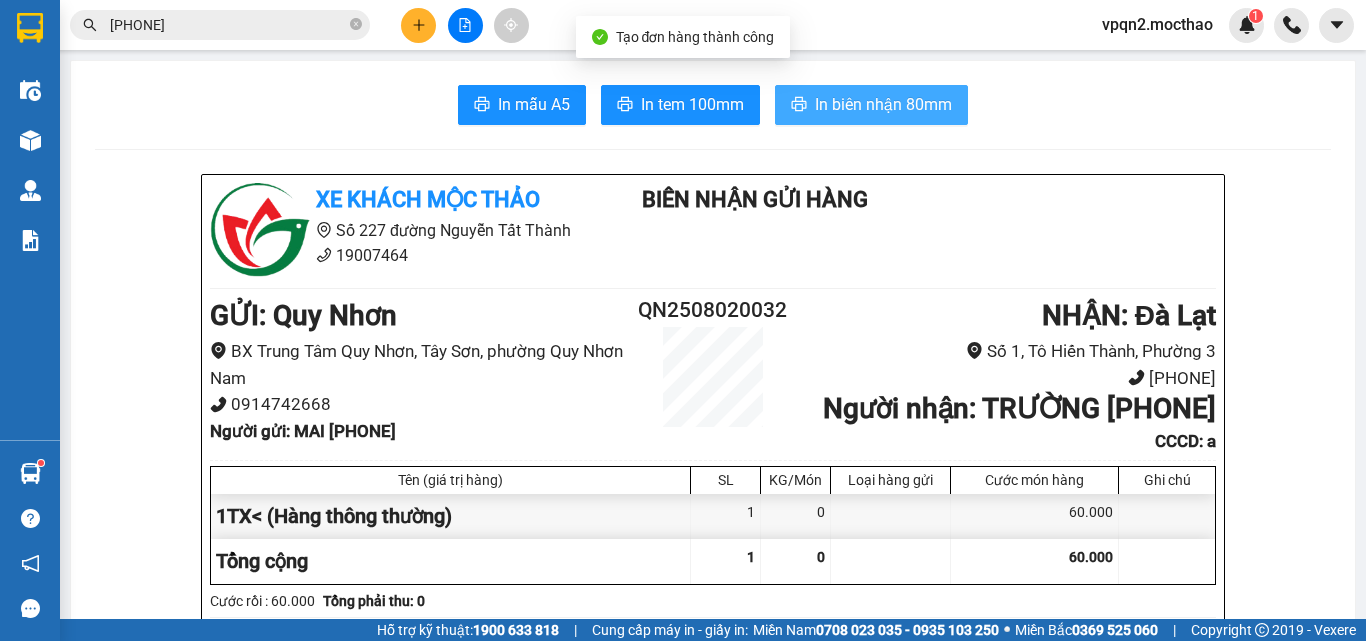 drag, startPoint x: 849, startPoint y: 100, endPoint x: 705, endPoint y: 181, distance: 165.21803 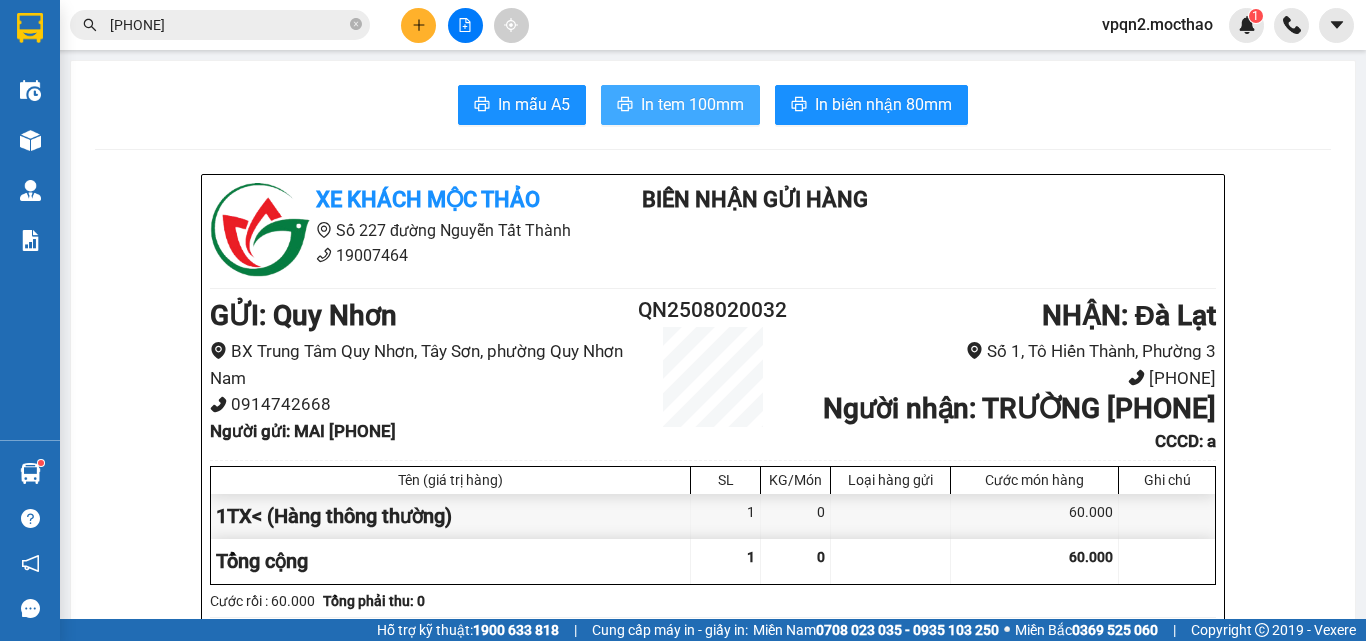 click on "In tem 100mm" at bounding box center [692, 104] 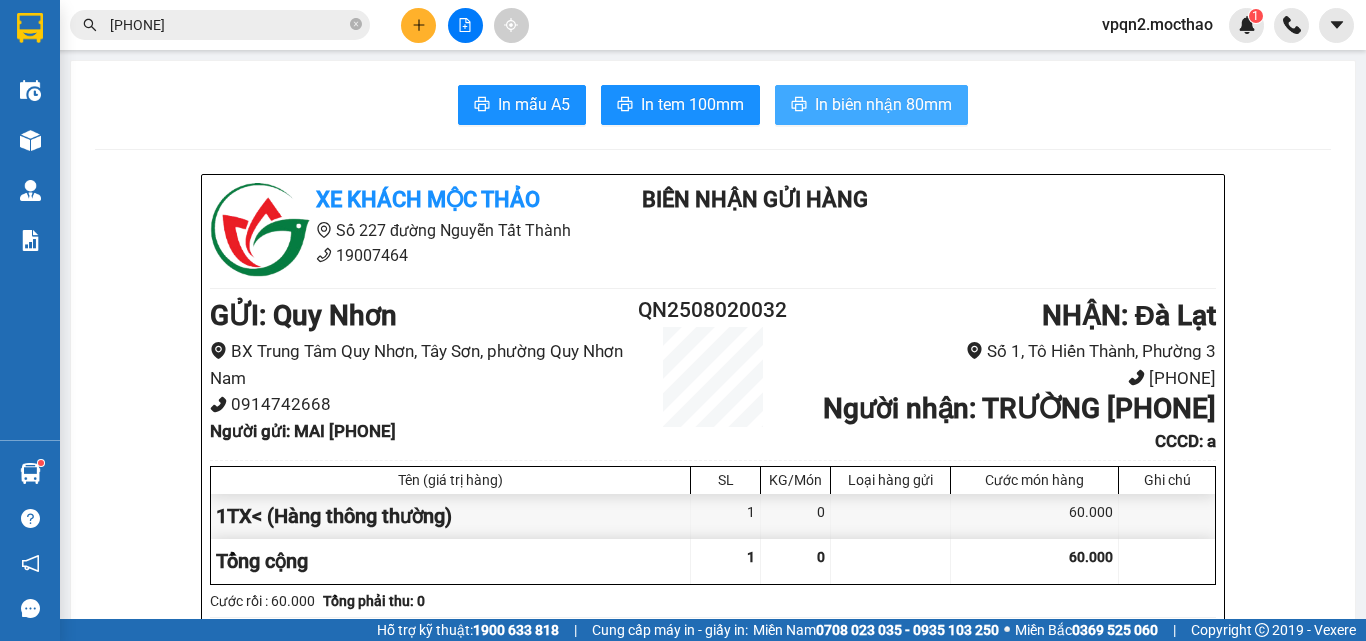 click on "In biên nhận 80mm" at bounding box center [883, 104] 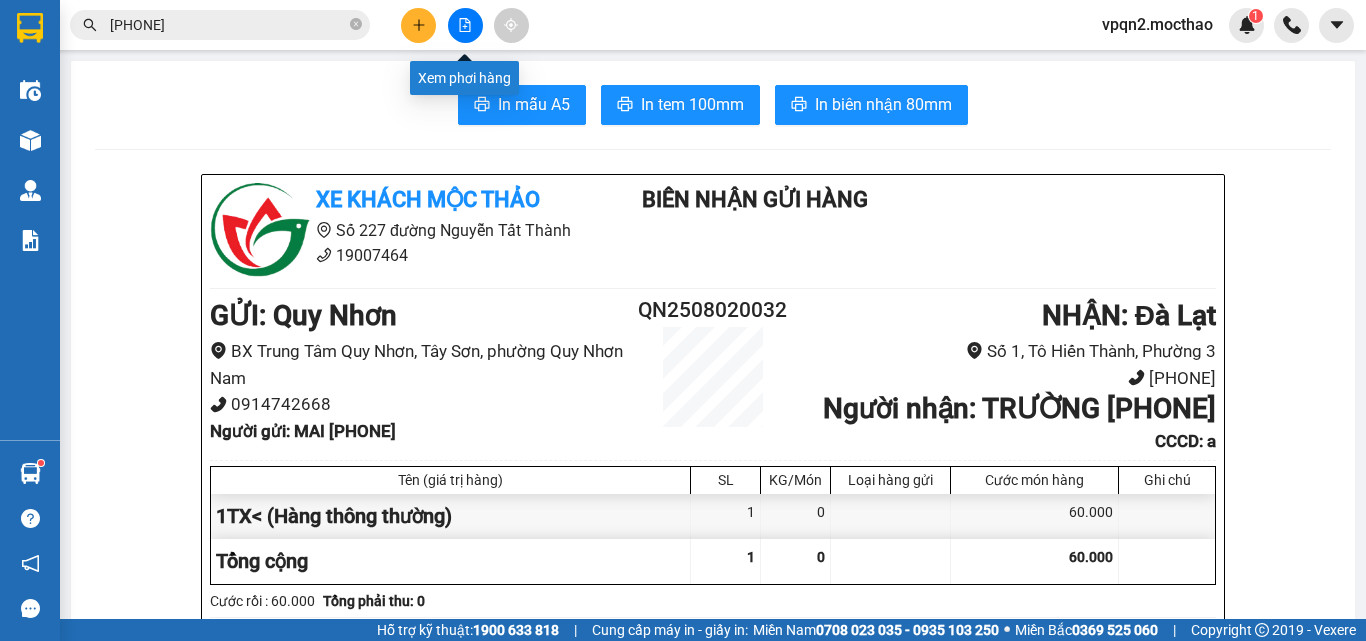 click 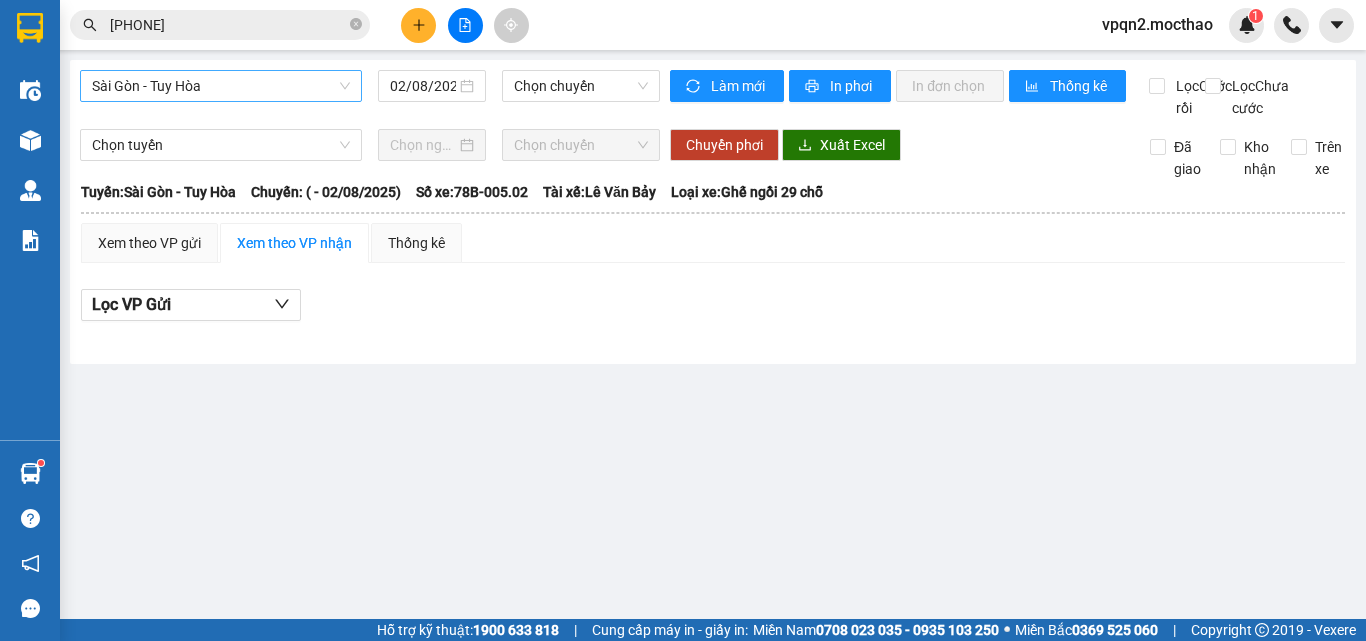 click on "Sài Gòn - Tuy Hòa" at bounding box center [221, 86] 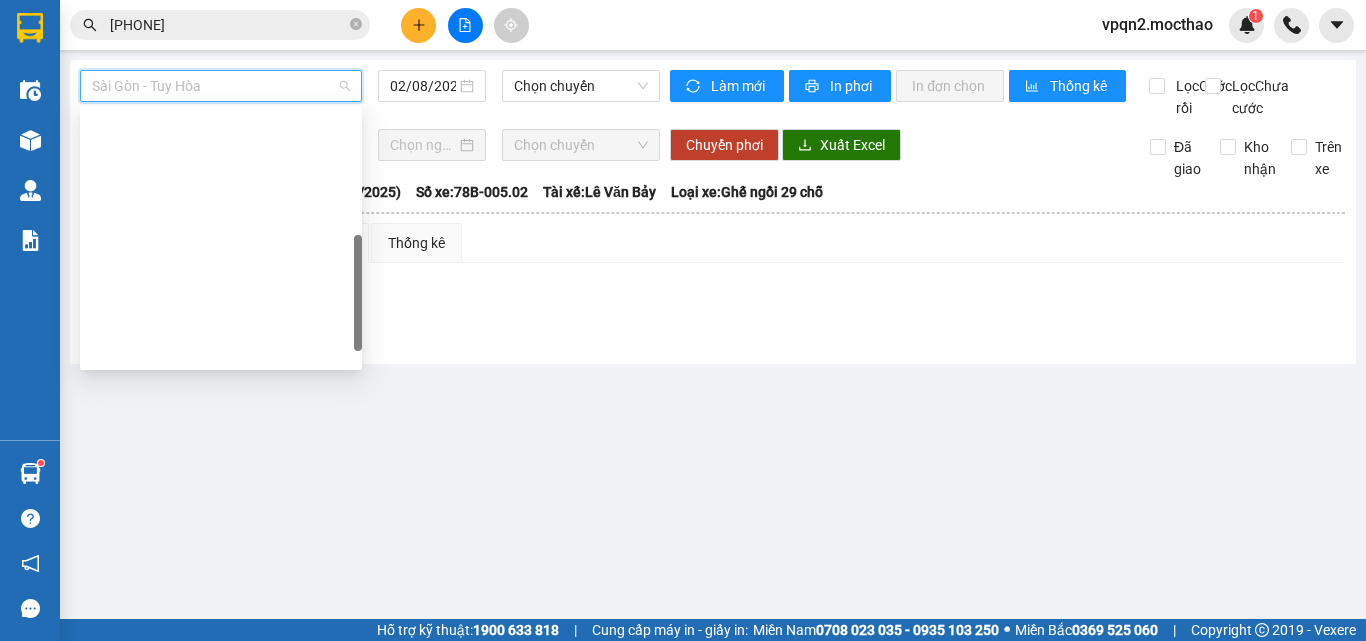 click on "Quy Nhơn - Tuy Hòa" at bounding box center [221, 702] 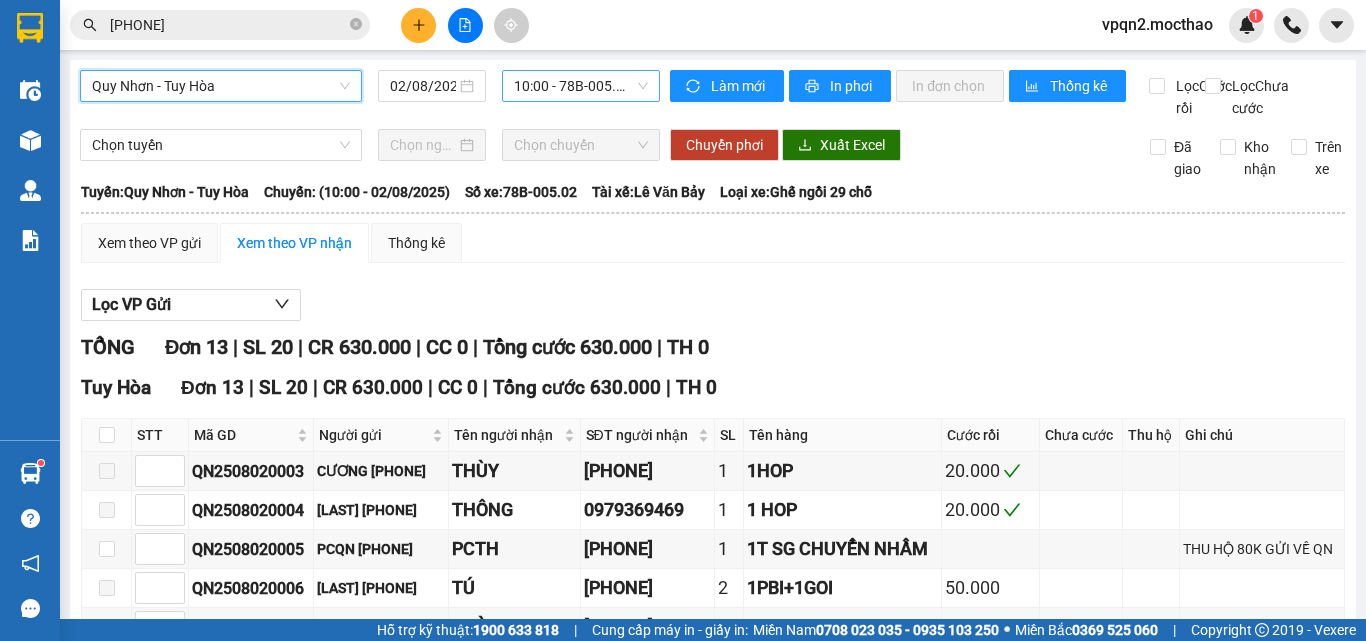 click on "10:00     - 78B-005.02" at bounding box center [581, 86] 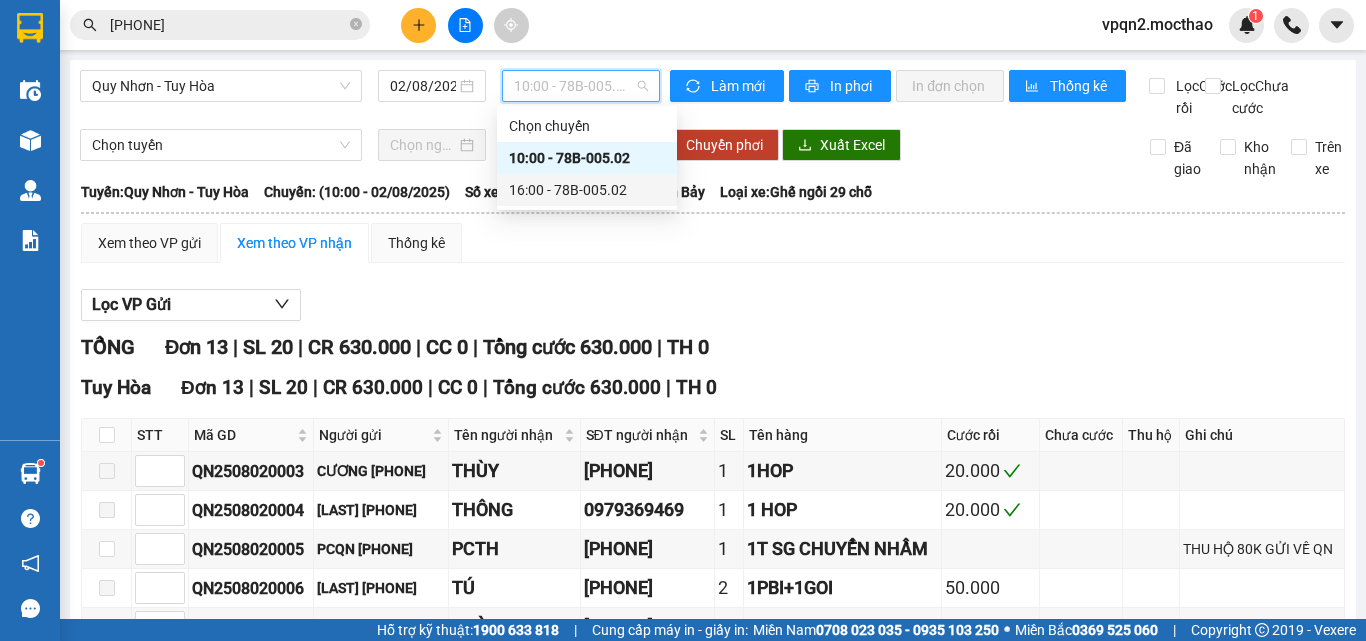 click on "16:00     - 78B-005.02" at bounding box center [587, 190] 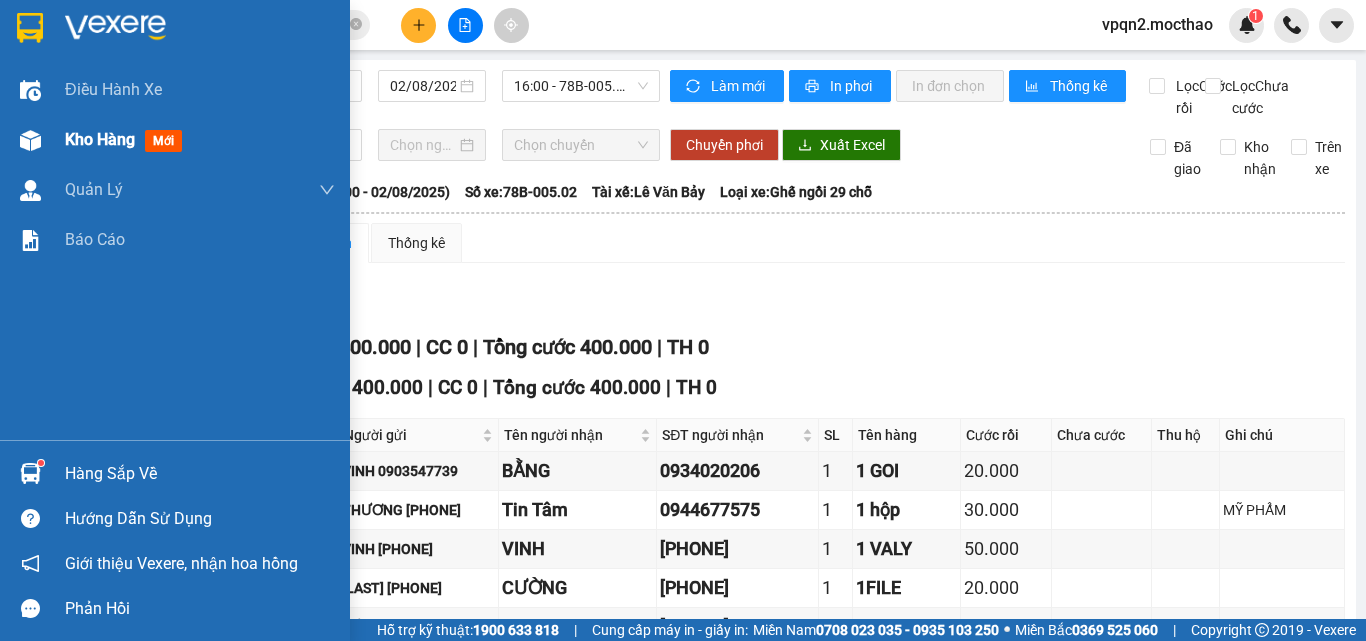 click at bounding box center (30, 140) 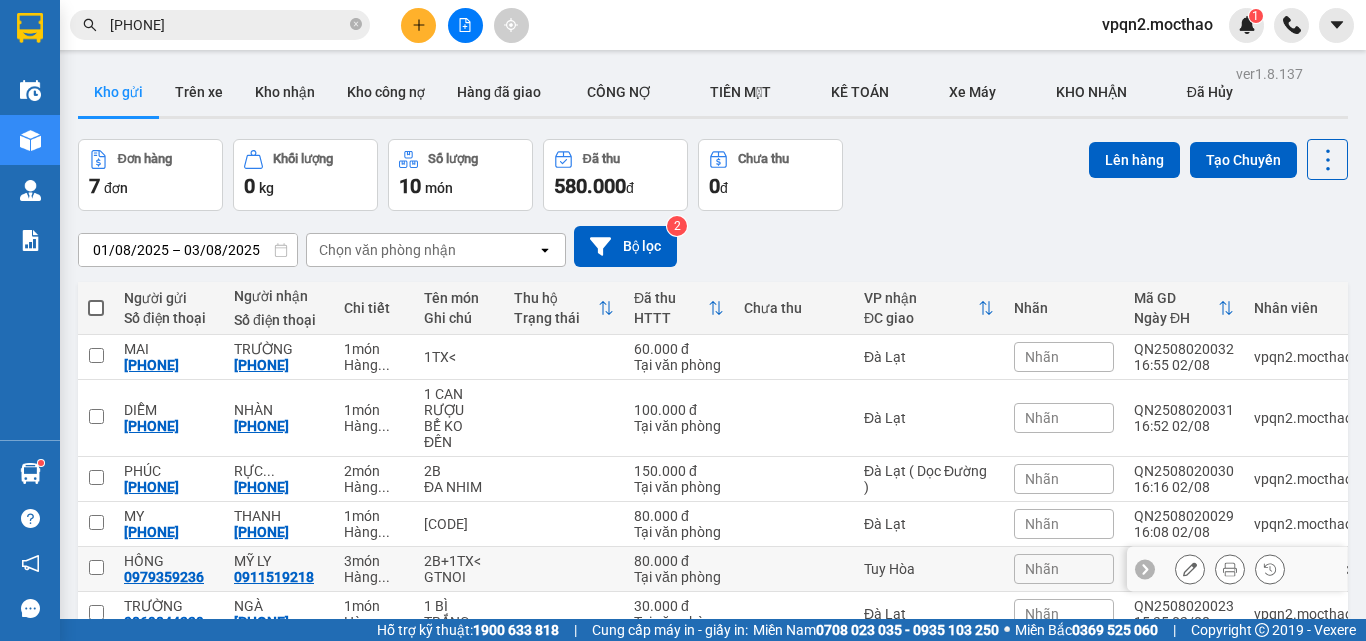 drag, startPoint x: 95, startPoint y: 550, endPoint x: 110, endPoint y: 547, distance: 15.297058 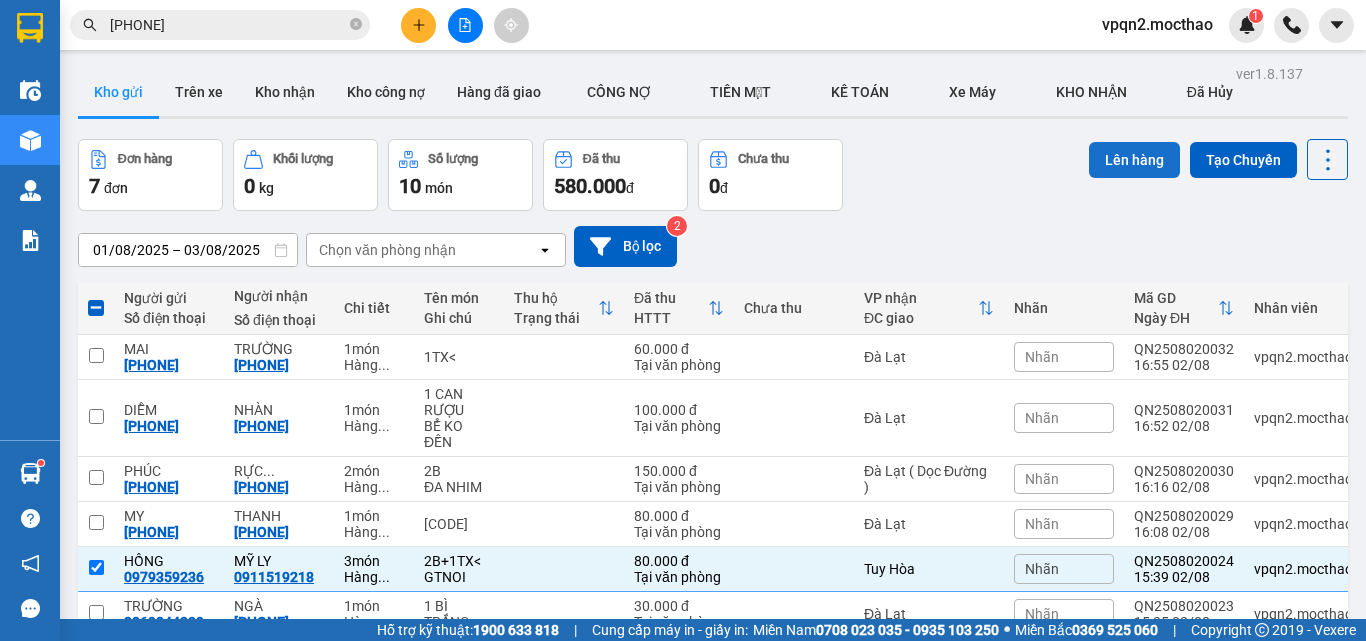 click on "Lên hàng" at bounding box center [1134, 160] 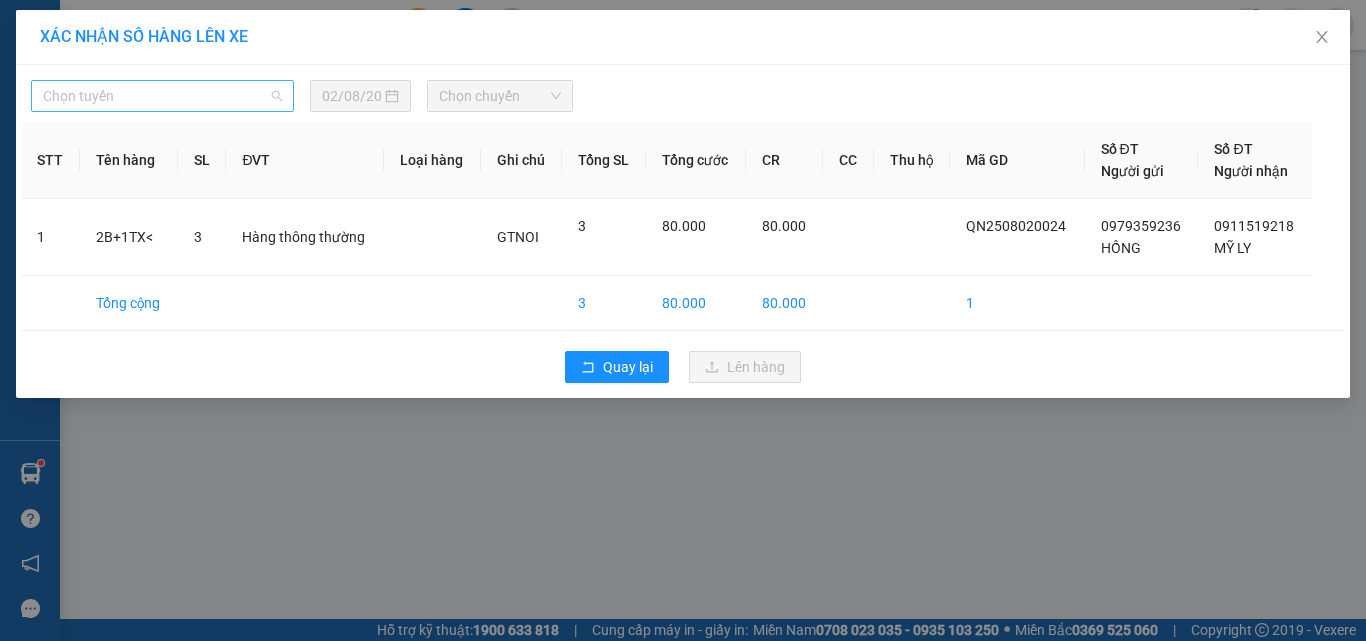 click on "Chọn tuyến" at bounding box center (162, 96) 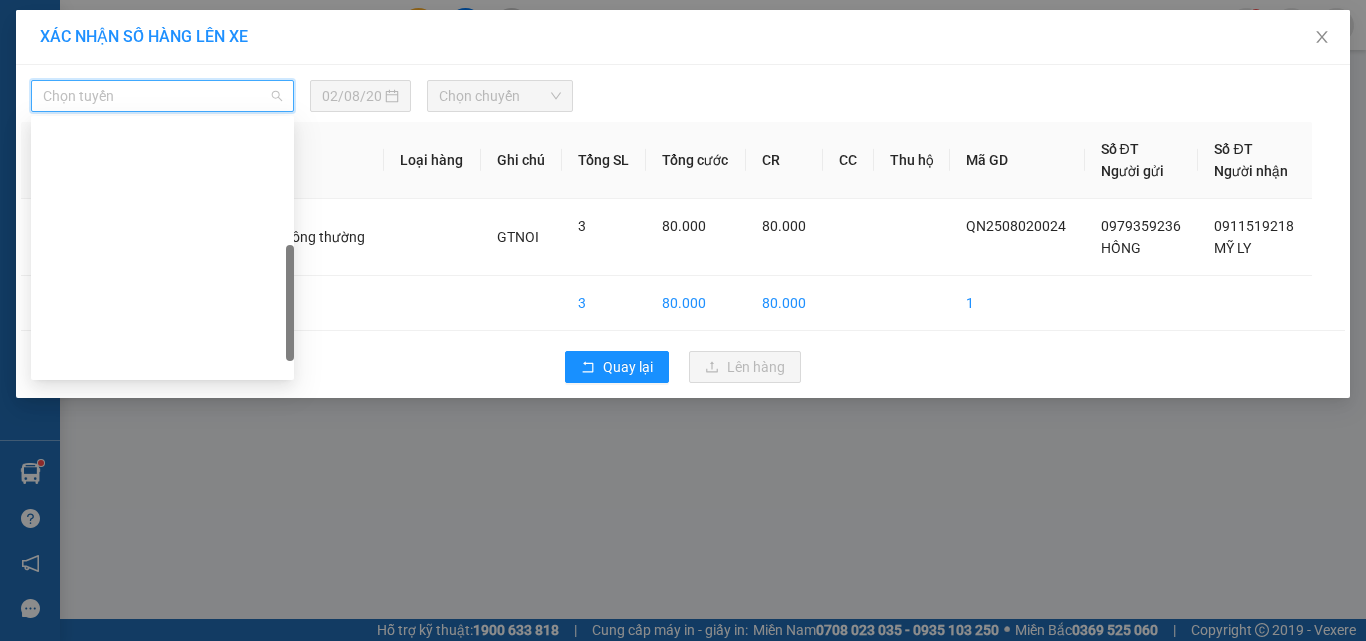 click on "Quy Nhơn - Tuy Hòa" at bounding box center (162, 712) 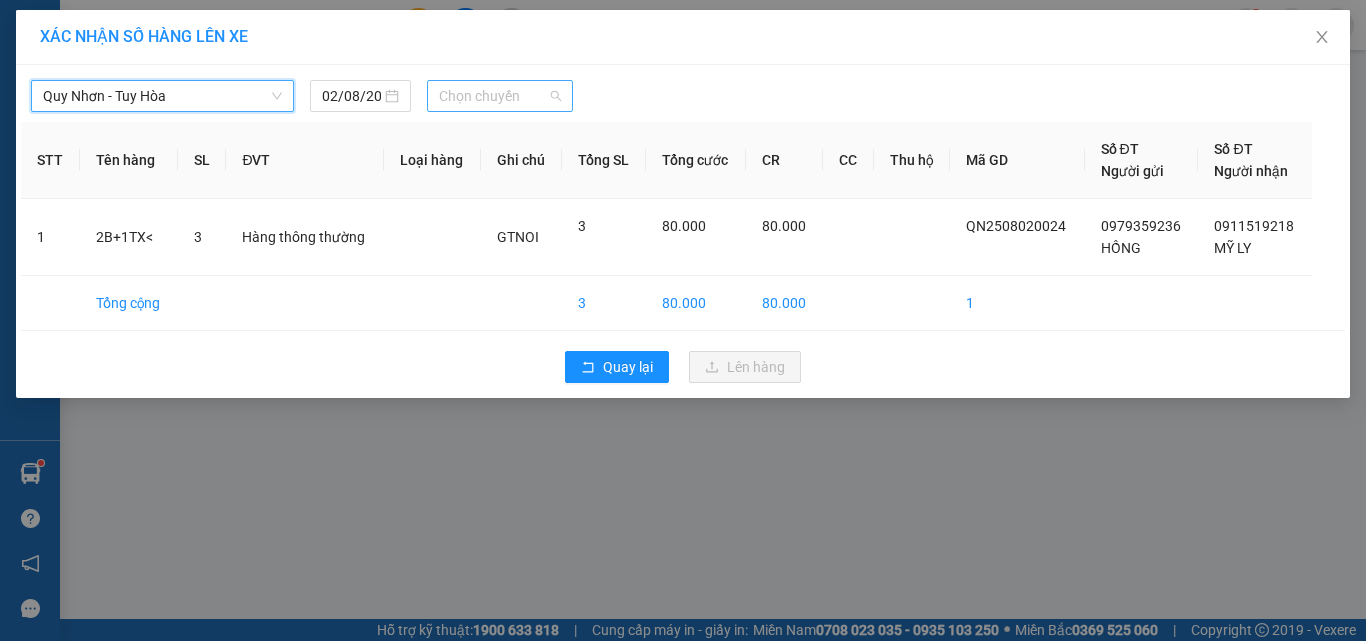 click on "Chọn chuyến" at bounding box center [500, 96] 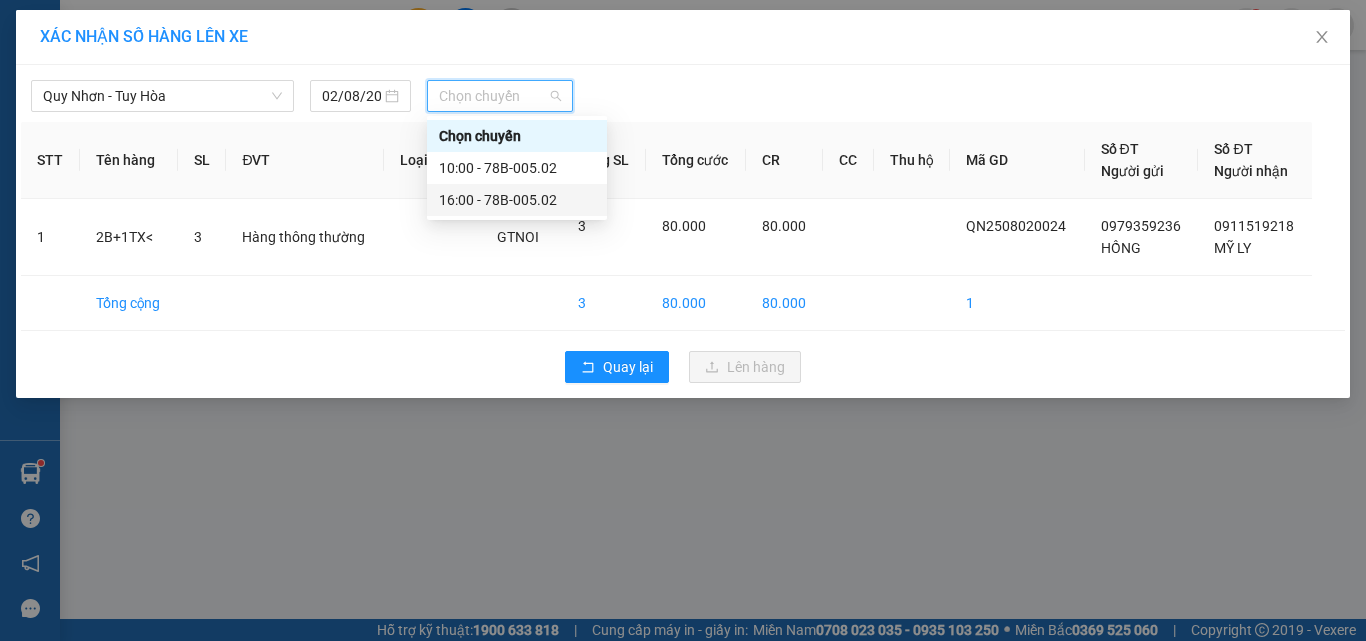 click on "16:00     - 78B-005.02" at bounding box center (517, 200) 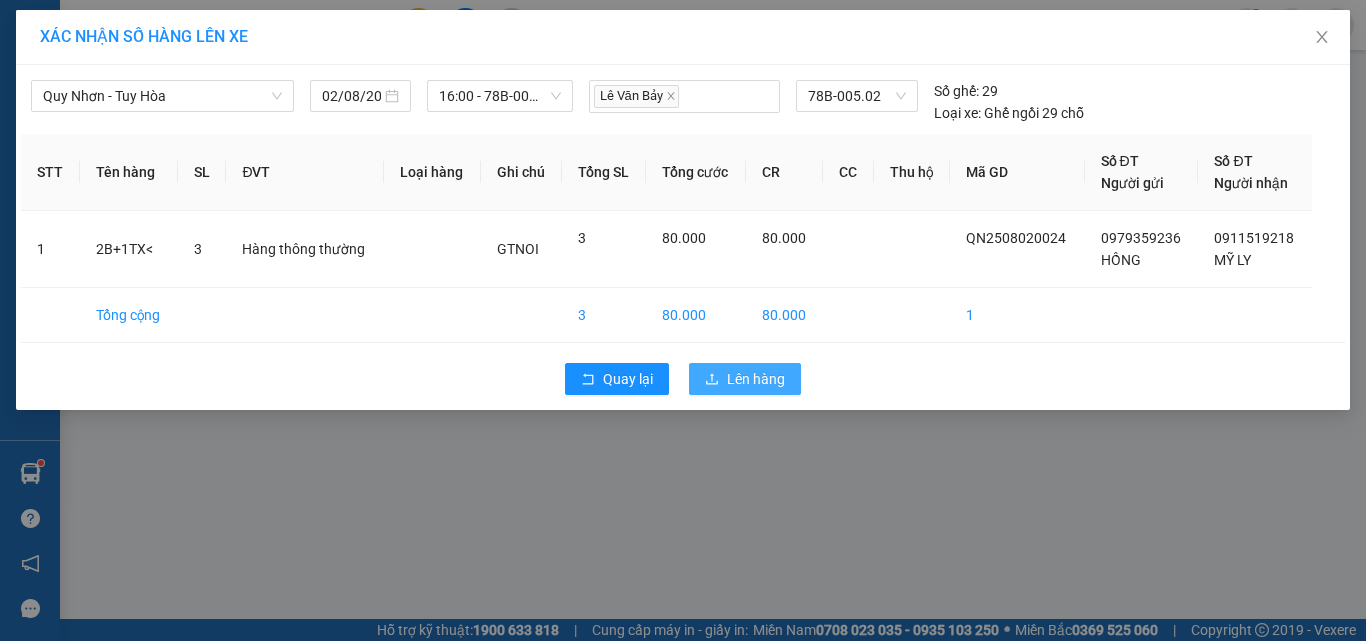 click on "Lên hàng" at bounding box center [745, 379] 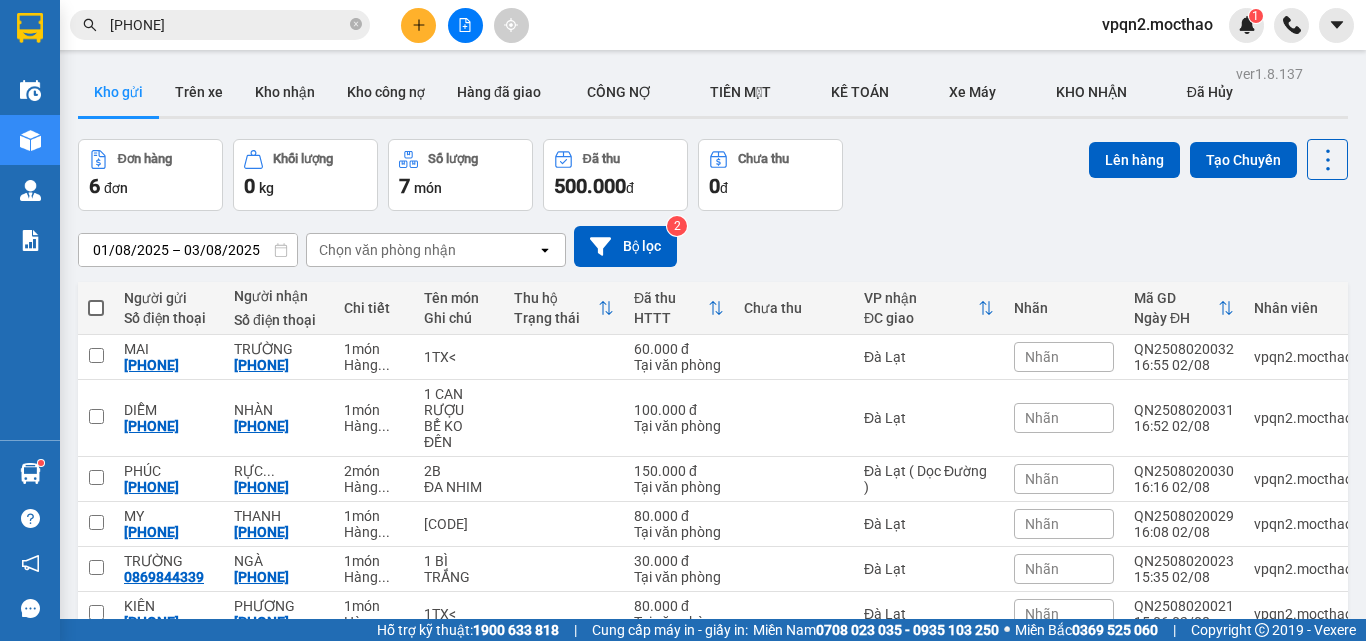 click at bounding box center (96, 308) 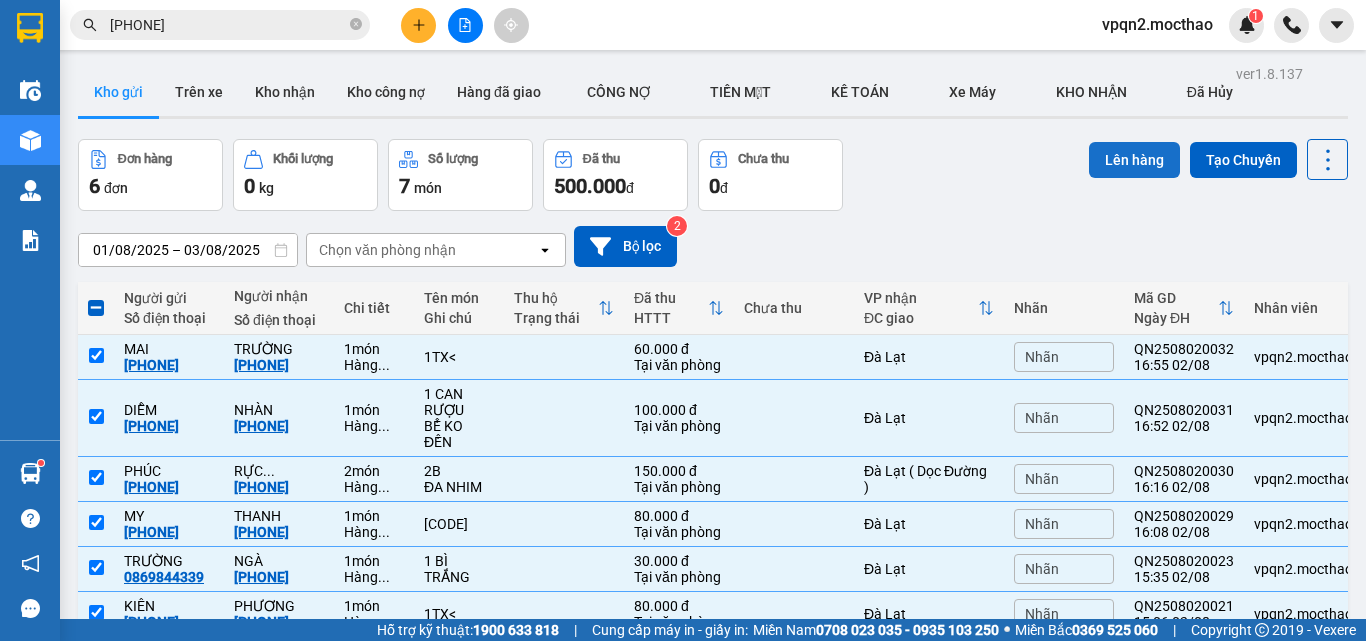 click on "Lên hàng" at bounding box center (1134, 160) 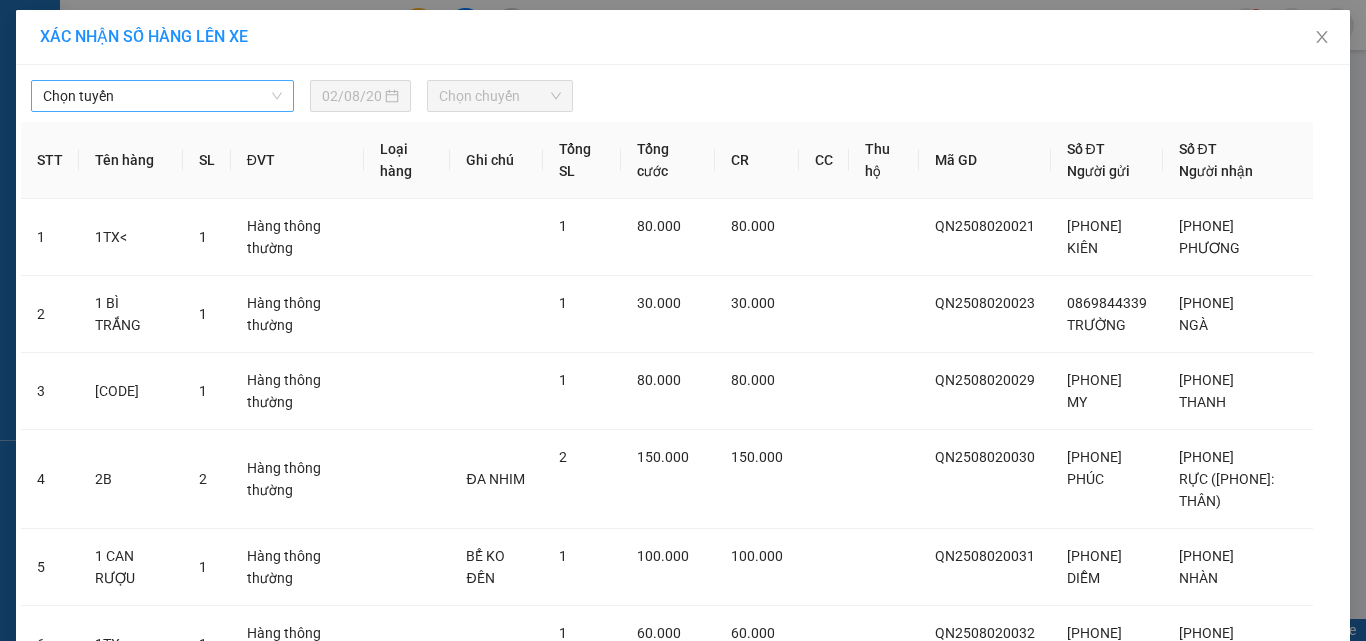 click on "Chọn tuyến" at bounding box center [162, 96] 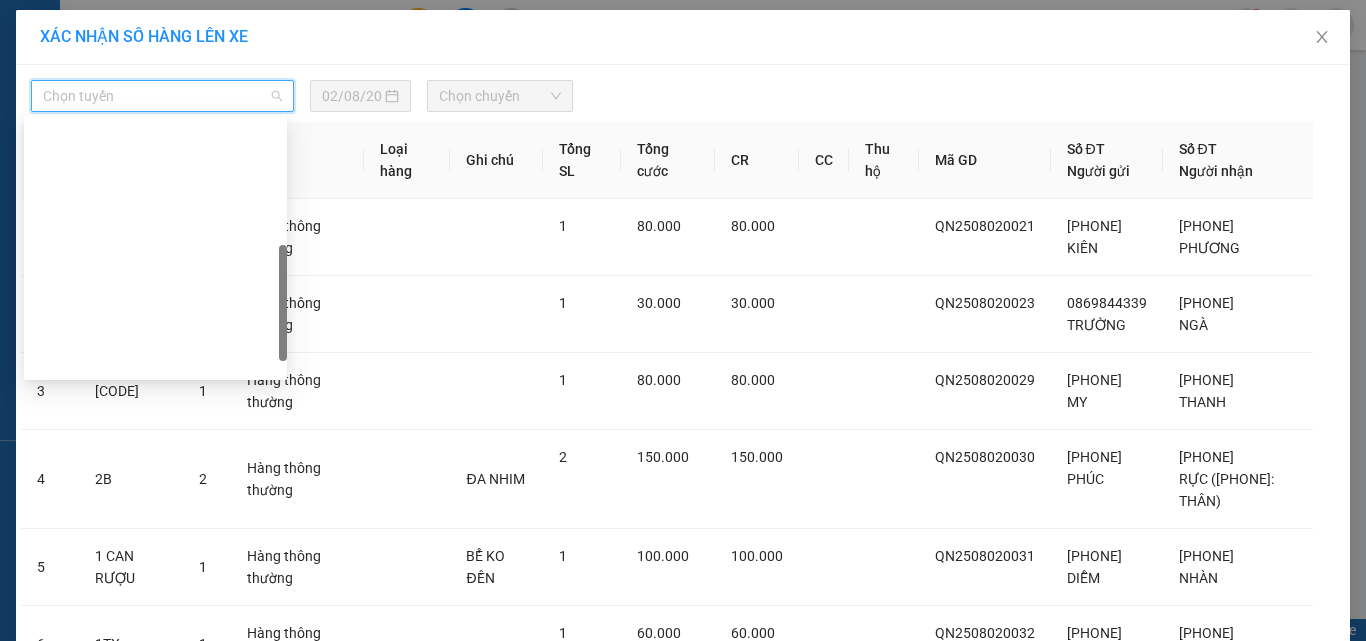 click on "Quy Nhơn - Đà Lạt" at bounding box center (155, 616) 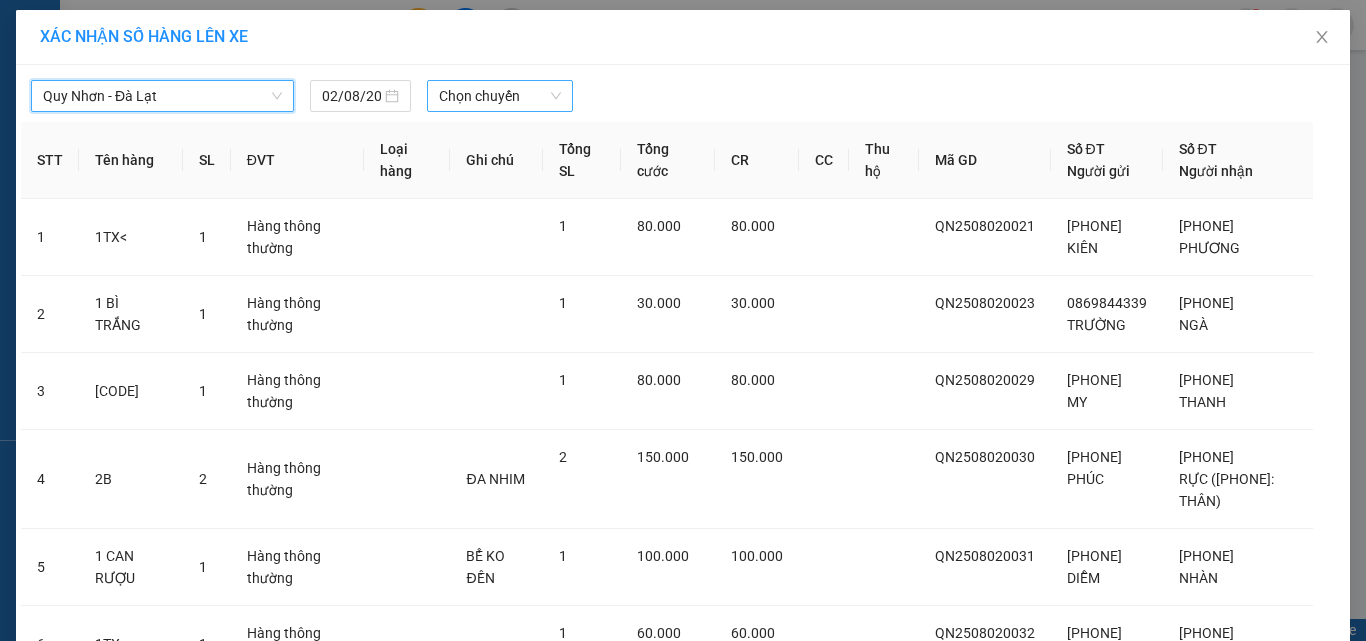 click on "Chọn chuyến" at bounding box center [500, 96] 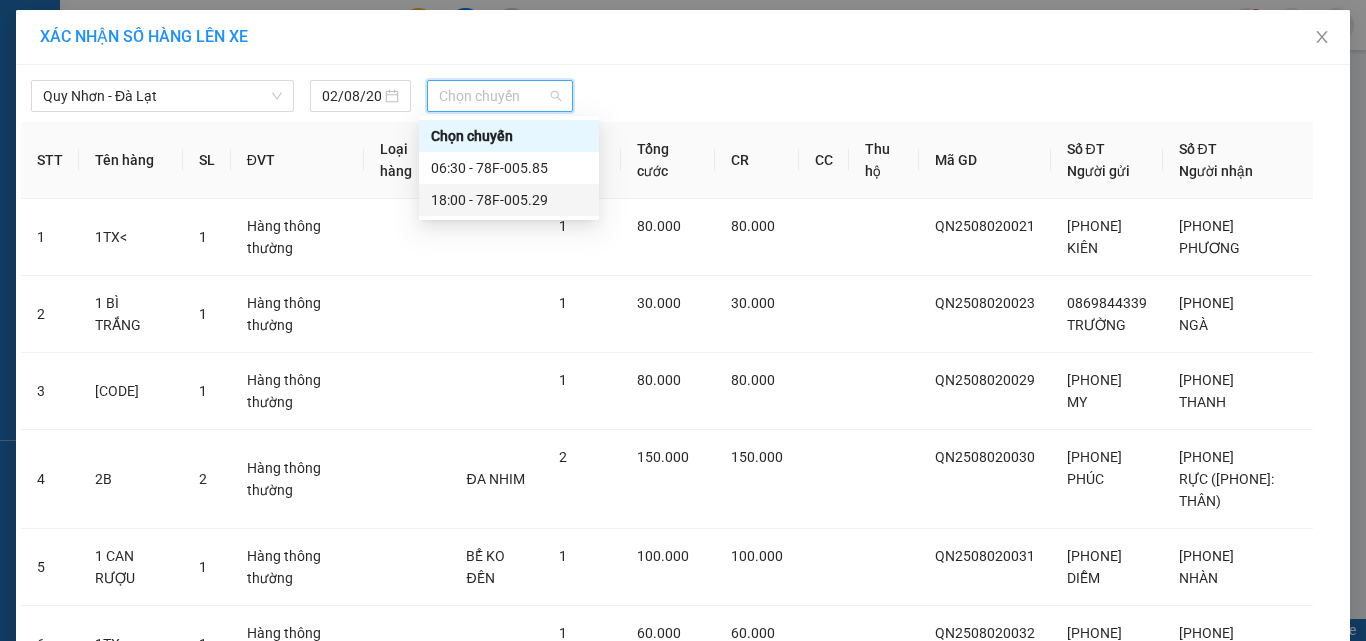 click on "18:00     - 78F-005.29" at bounding box center [509, 200] 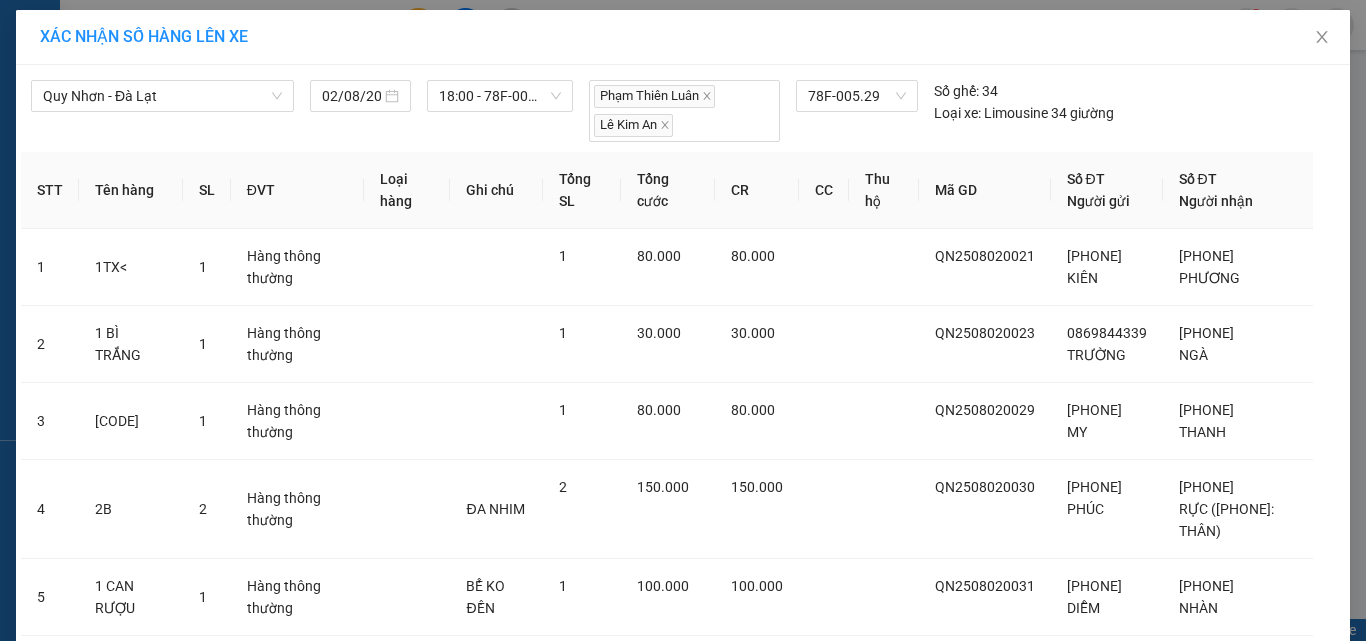 click on "Lên hàng" at bounding box center [756, 804] 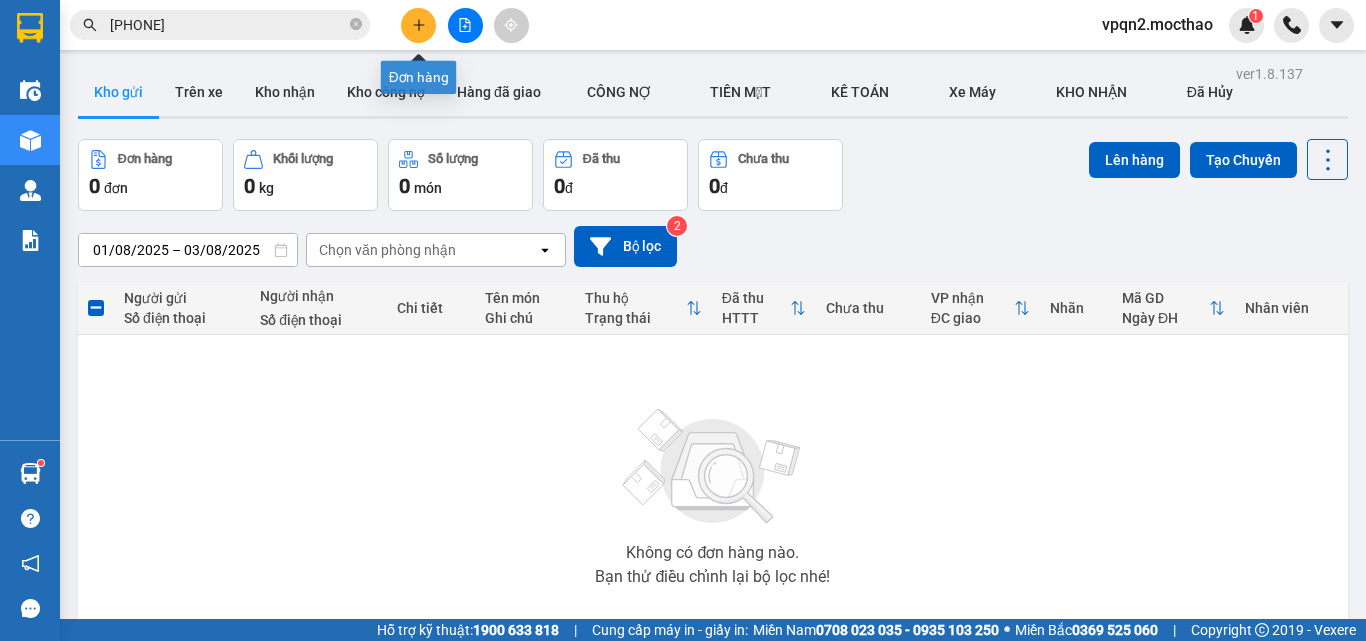 click 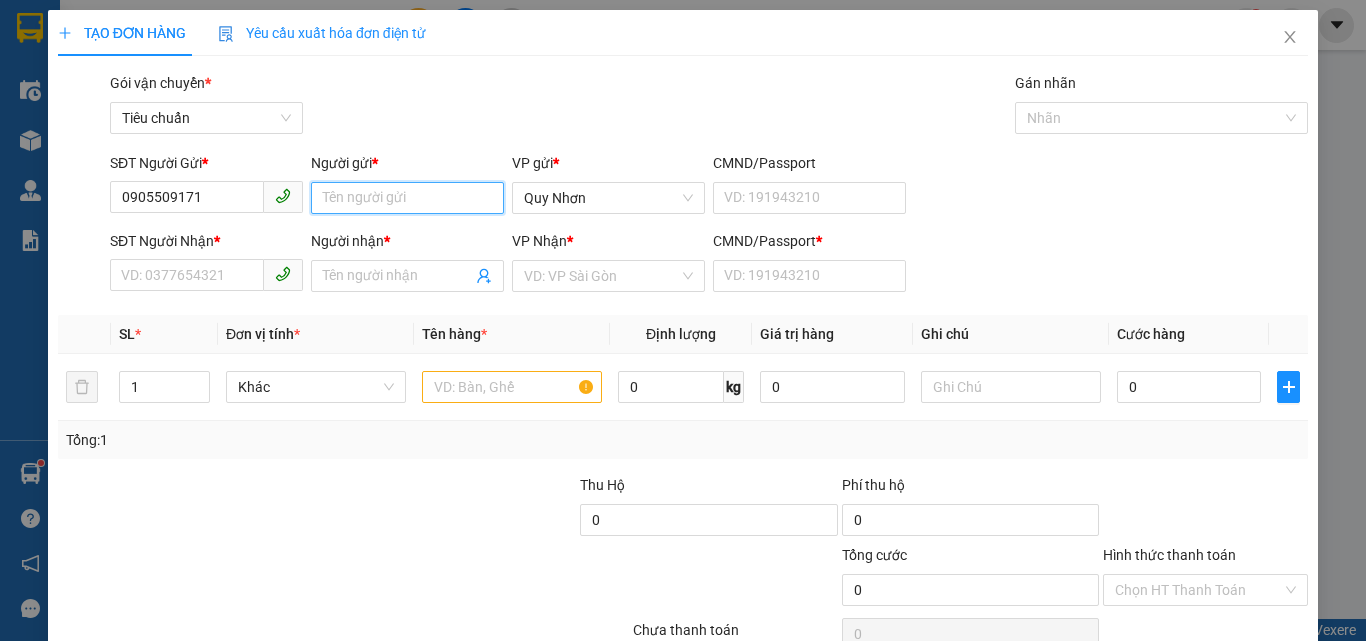 click on "Người gửi  *" at bounding box center [407, 198] 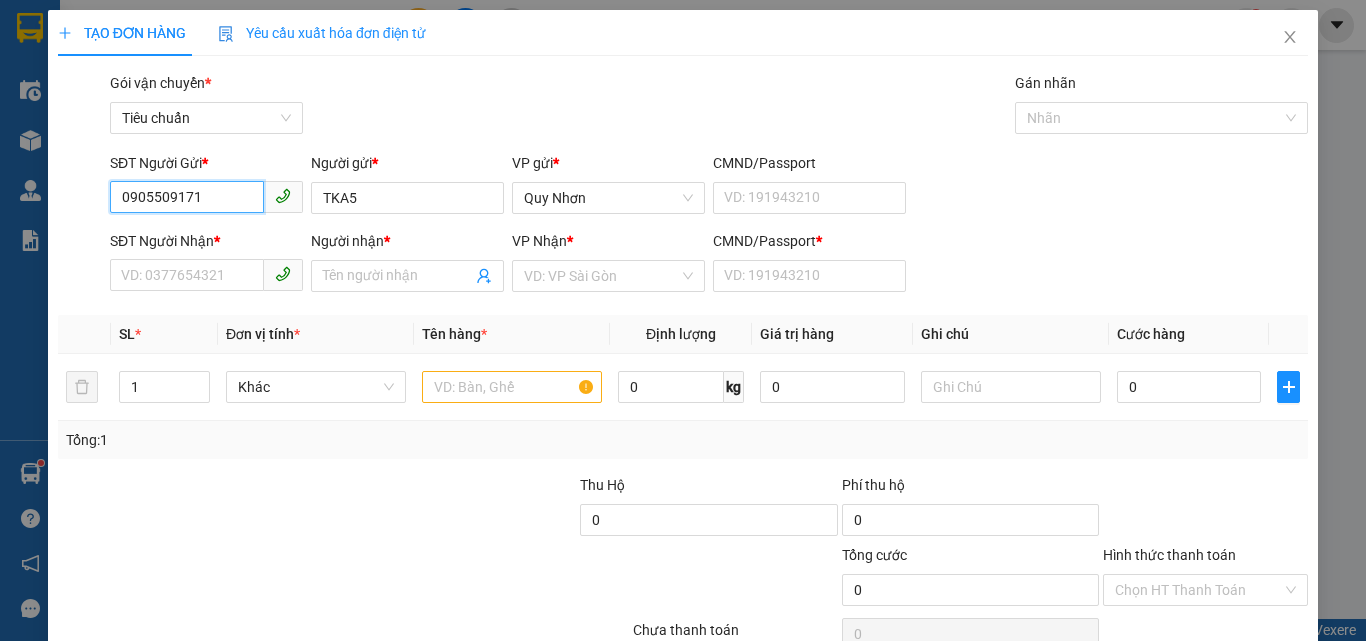 drag, startPoint x: 235, startPoint y: 197, endPoint x: 62, endPoint y: 214, distance: 173.83325 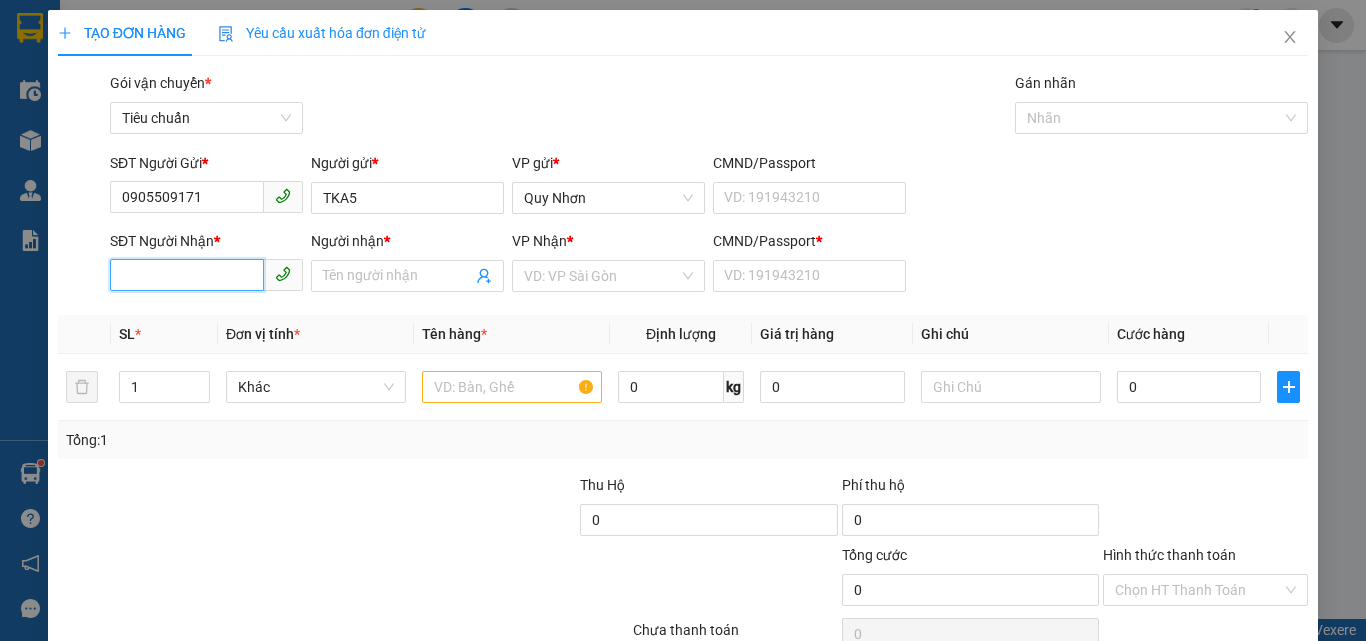 click on "SĐT Người Nhận  *" at bounding box center [187, 275] 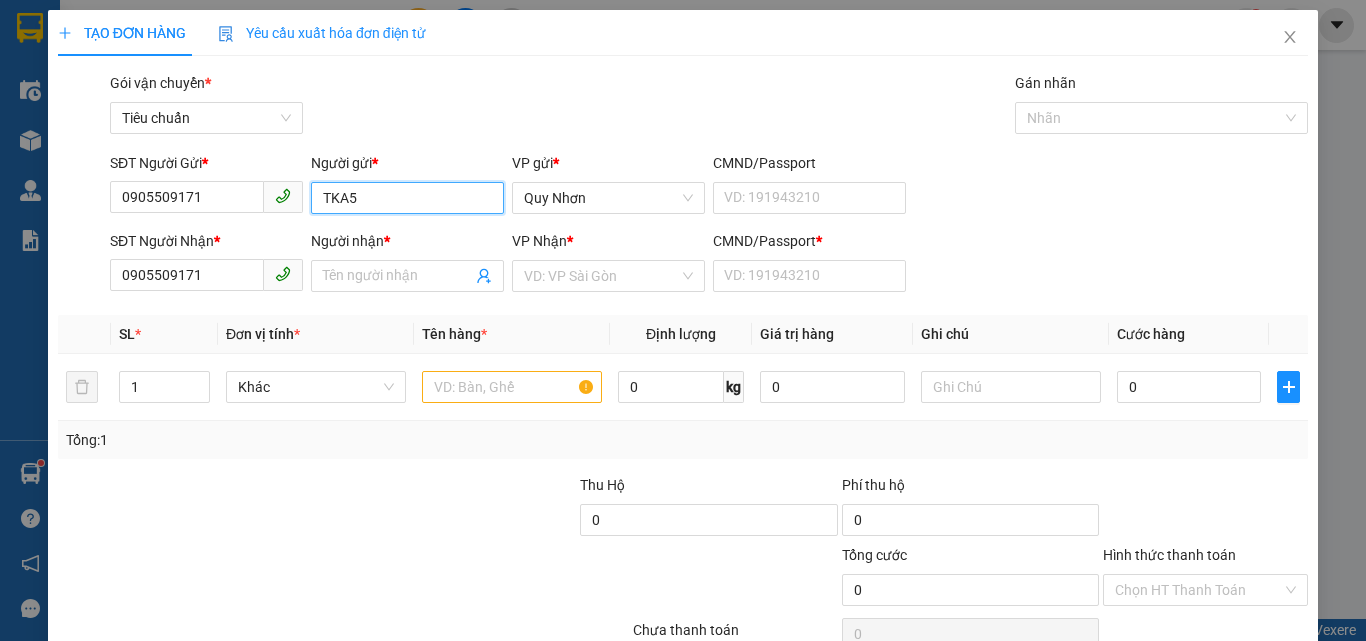 drag, startPoint x: 366, startPoint y: 194, endPoint x: 281, endPoint y: 209, distance: 86.313385 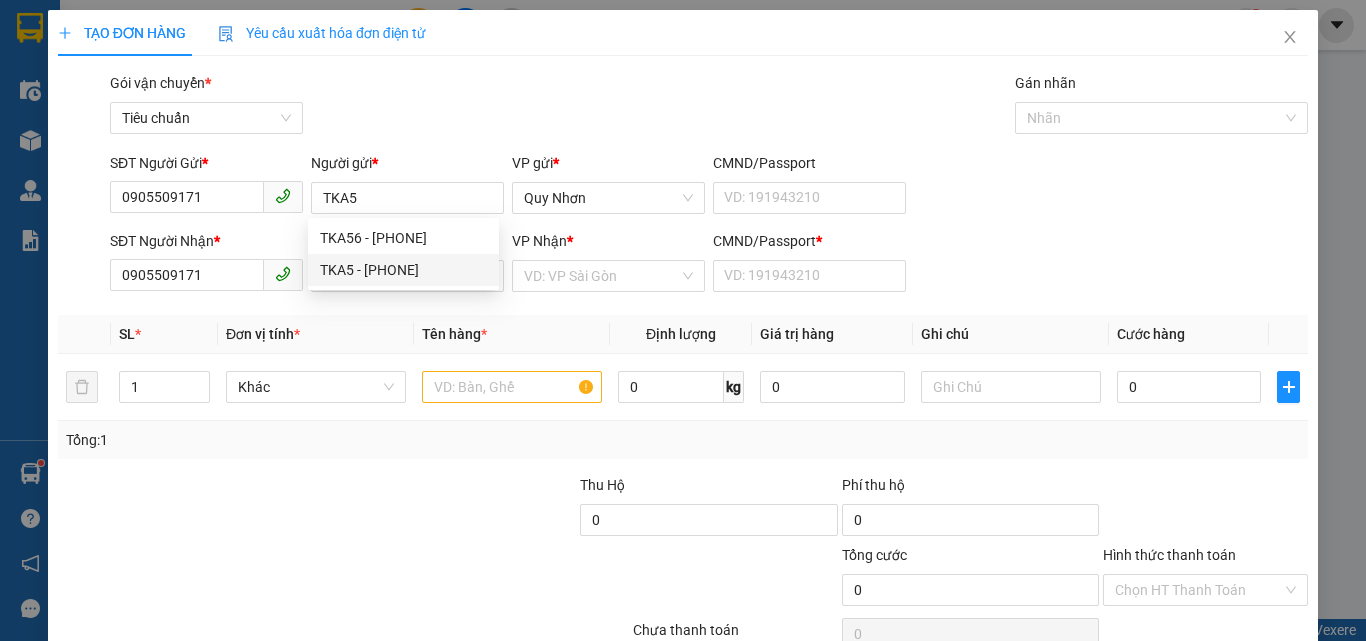 drag, startPoint x: 348, startPoint y: 343, endPoint x: 327, endPoint y: 310, distance: 39.115215 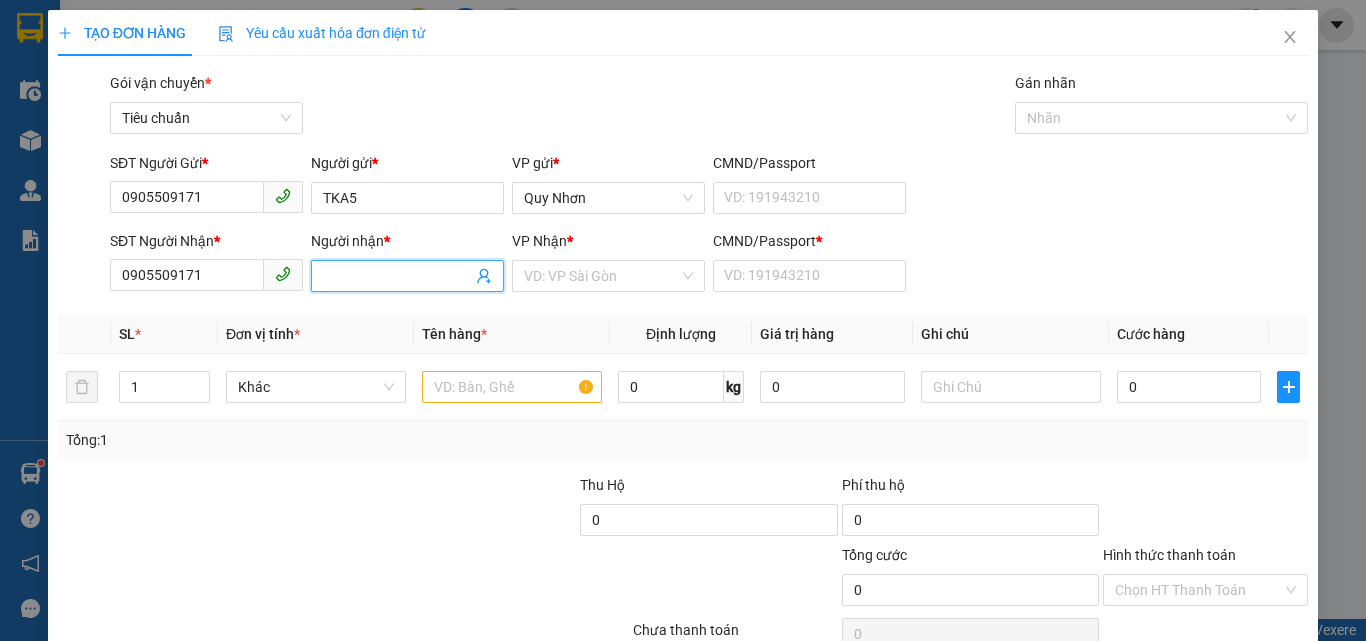 click on "Người nhận  *" at bounding box center [397, 276] 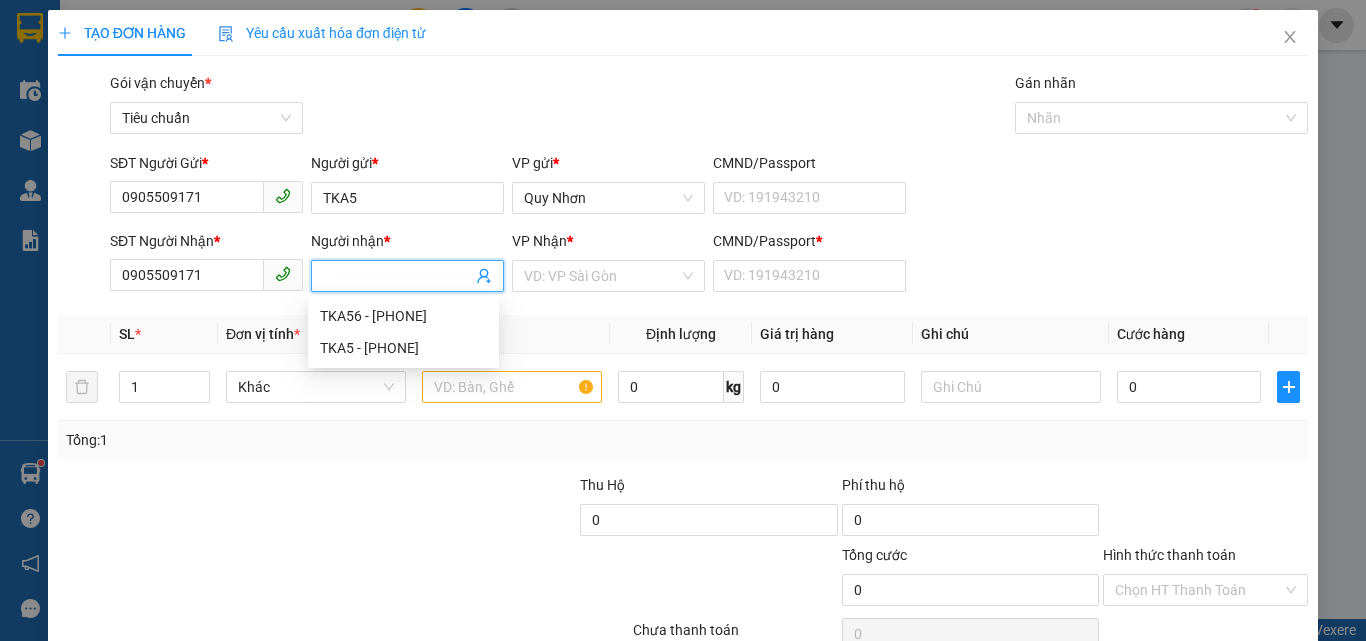 paste on "TKA5" 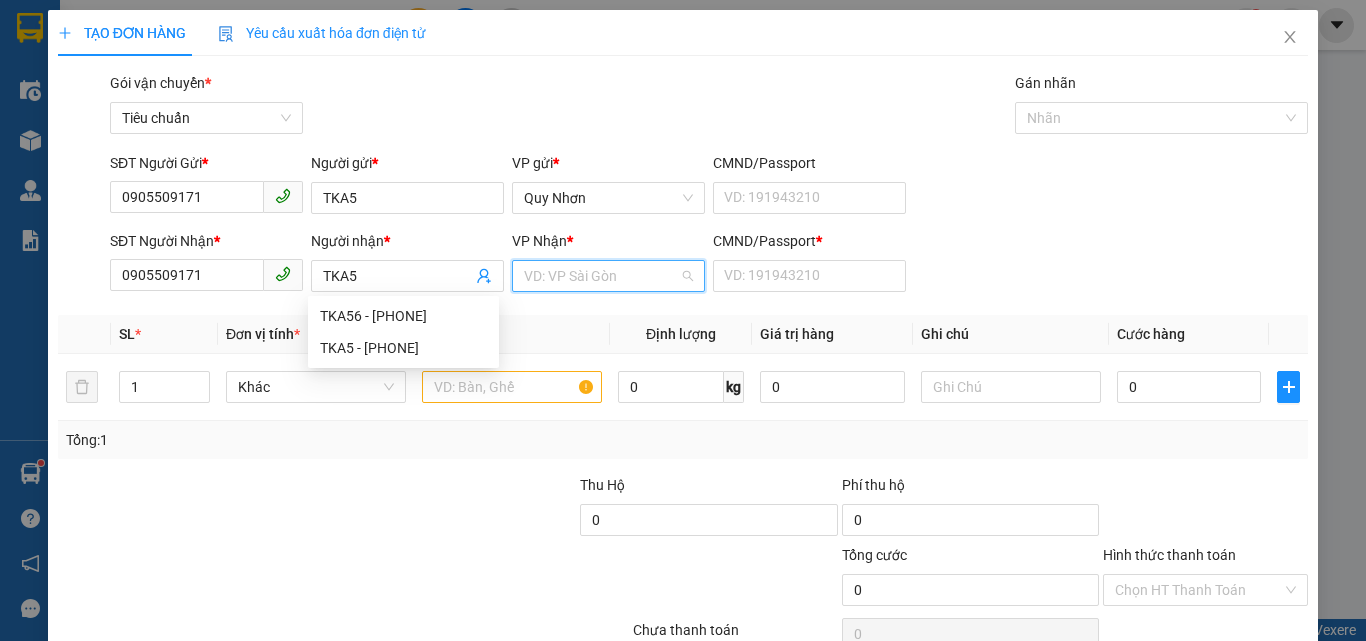 click at bounding box center [601, 276] 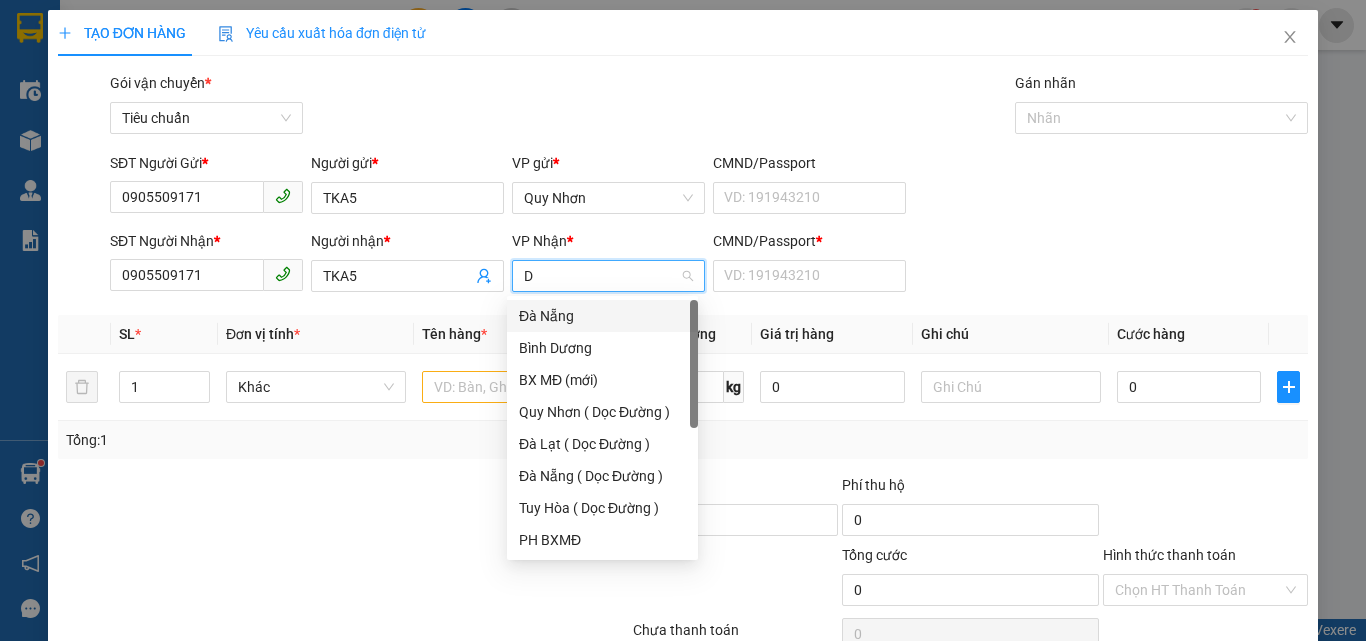 scroll, scrollTop: 0, scrollLeft: 0, axis: both 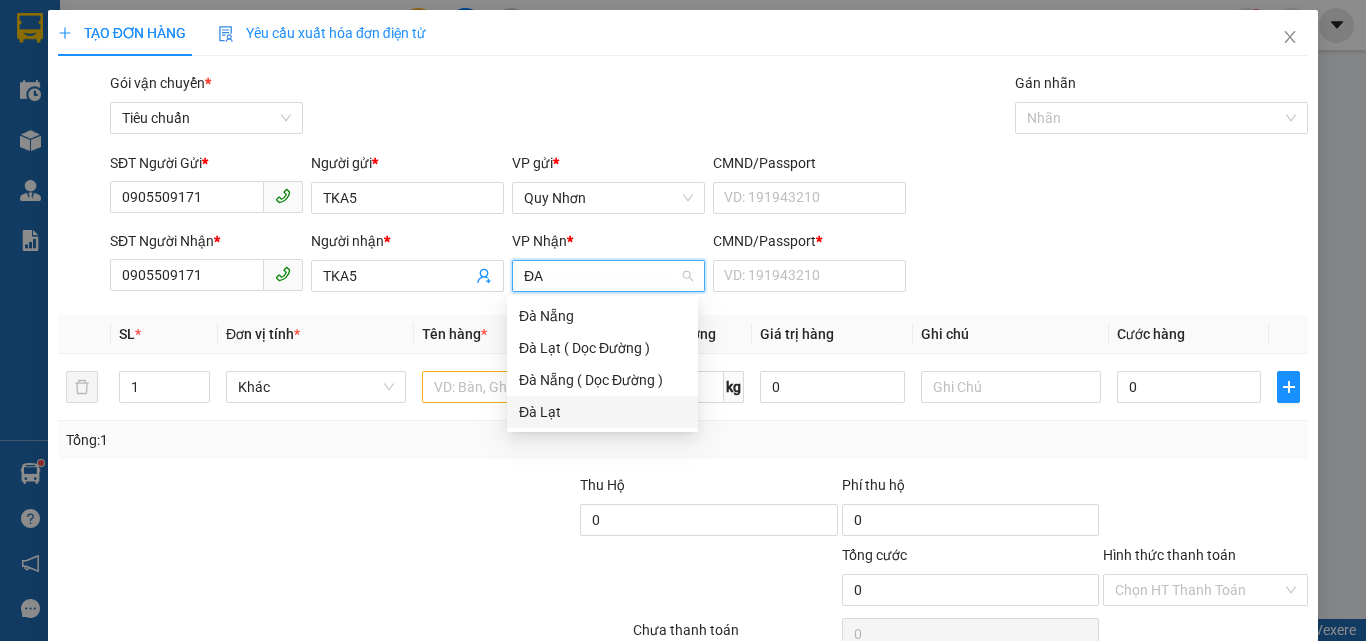 click on "Đà Lạt" at bounding box center [602, 412] 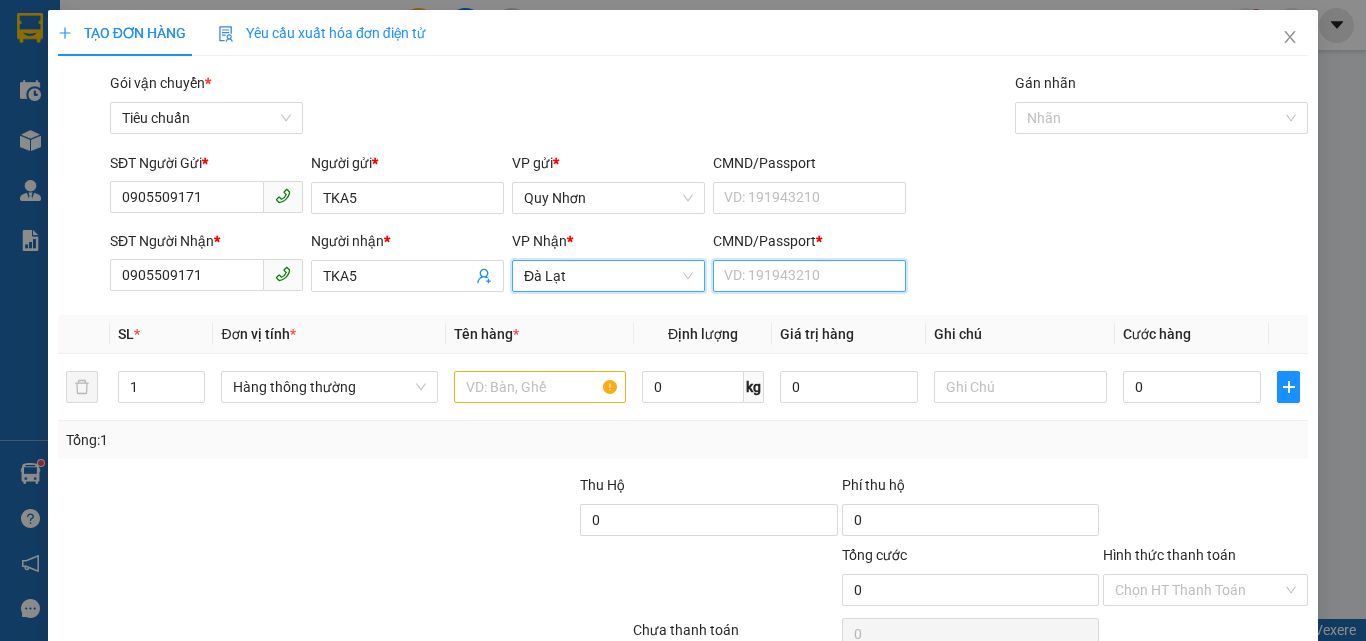 click on "CMND/Passport  *" at bounding box center [809, 276] 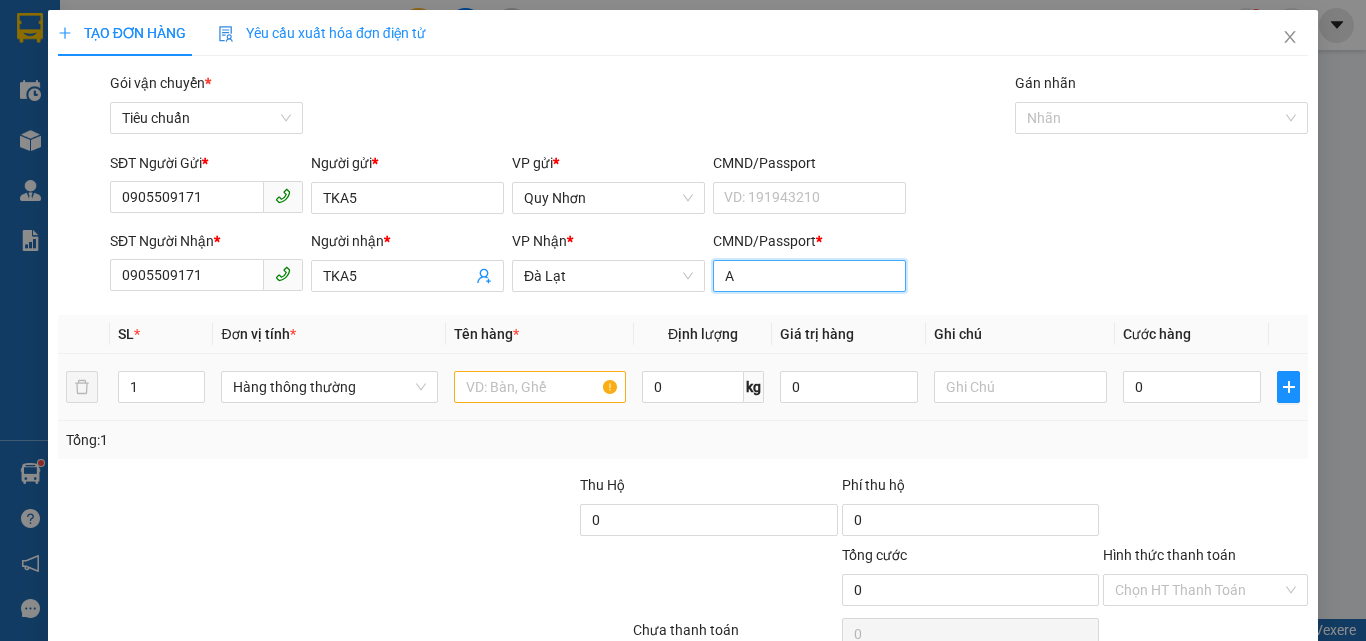type on "A" 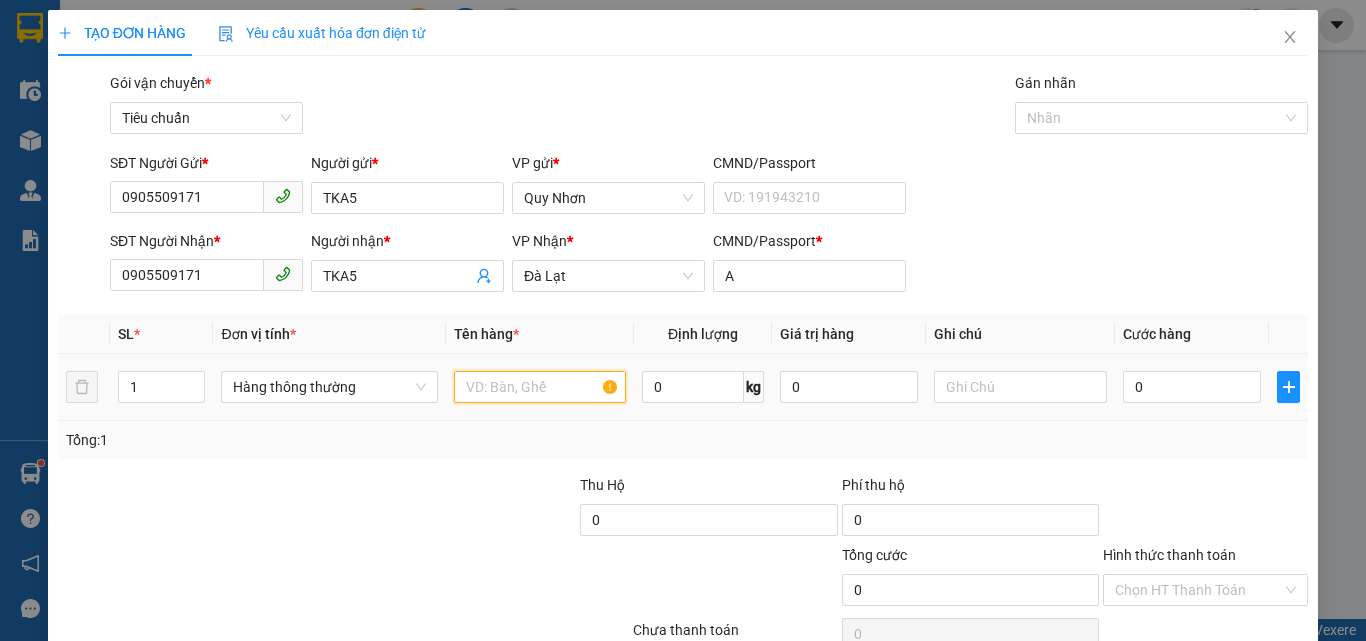 click at bounding box center (540, 387) 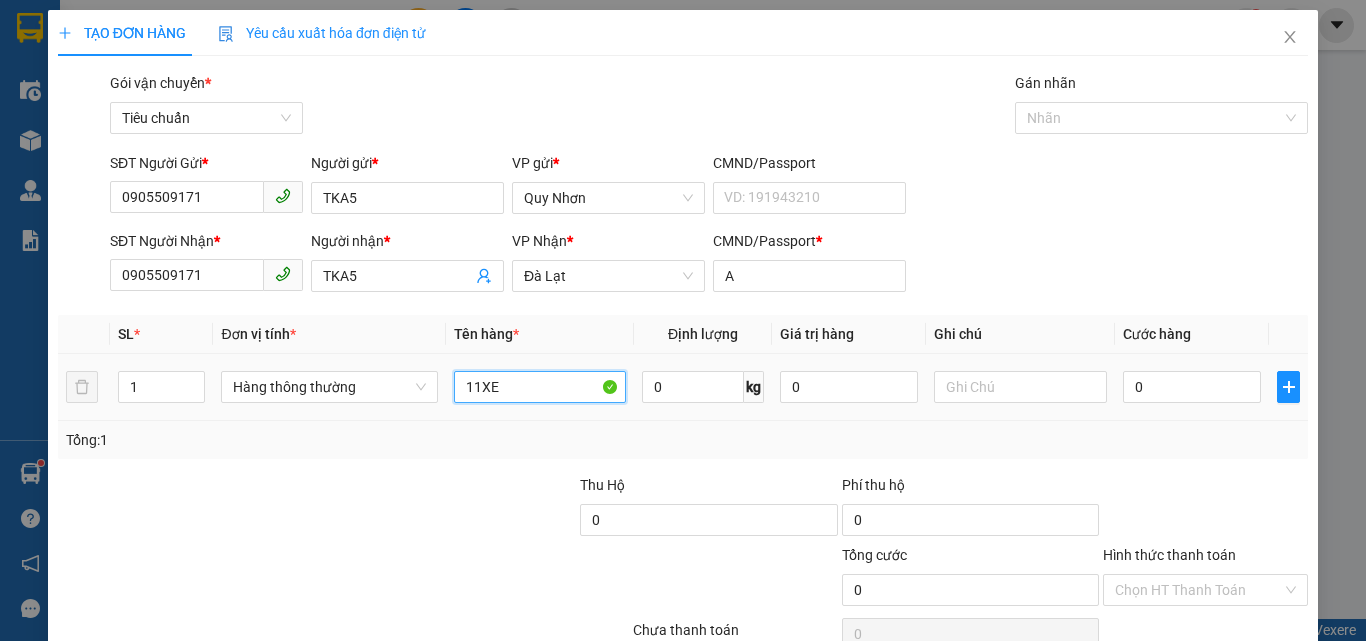 click on "11XE" at bounding box center (540, 387) 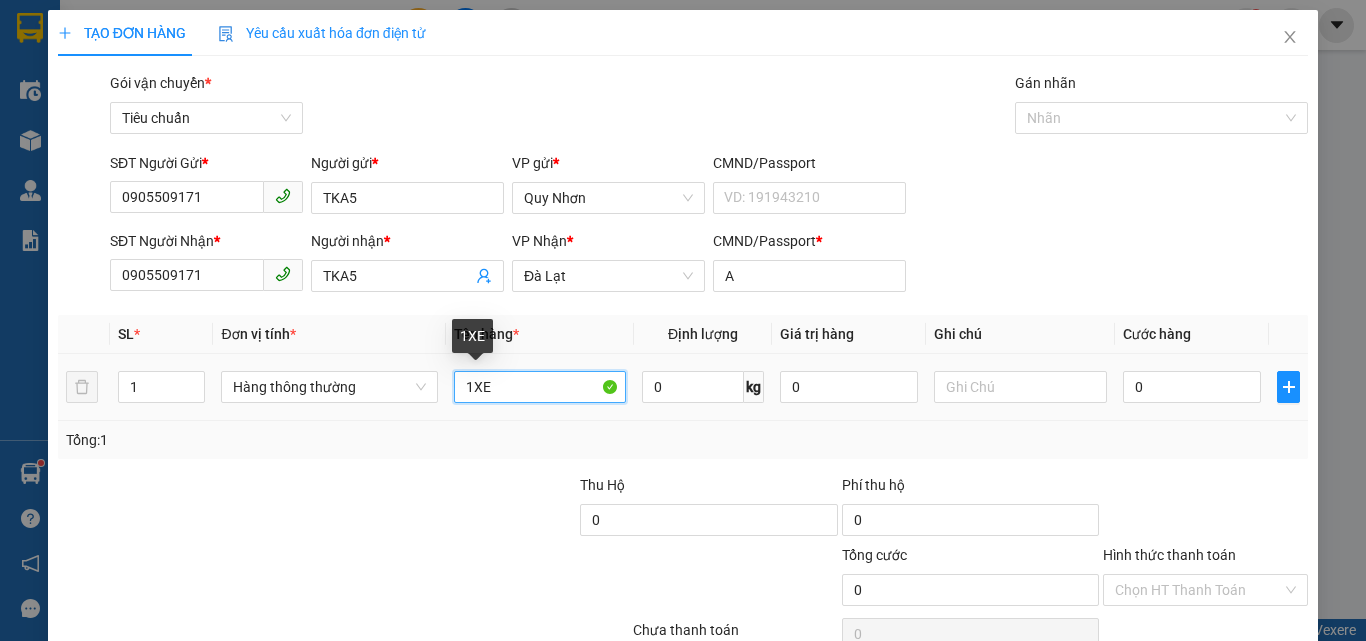 click on "1XE" at bounding box center (540, 387) 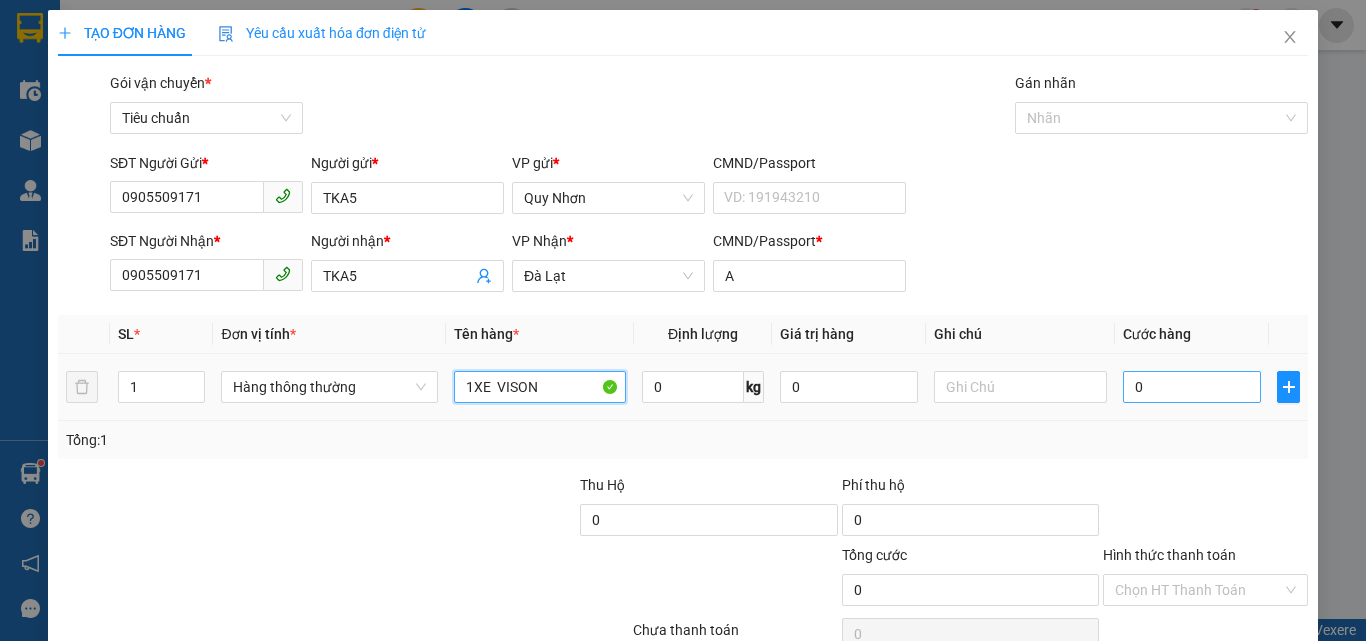 type on "1XE  VISON" 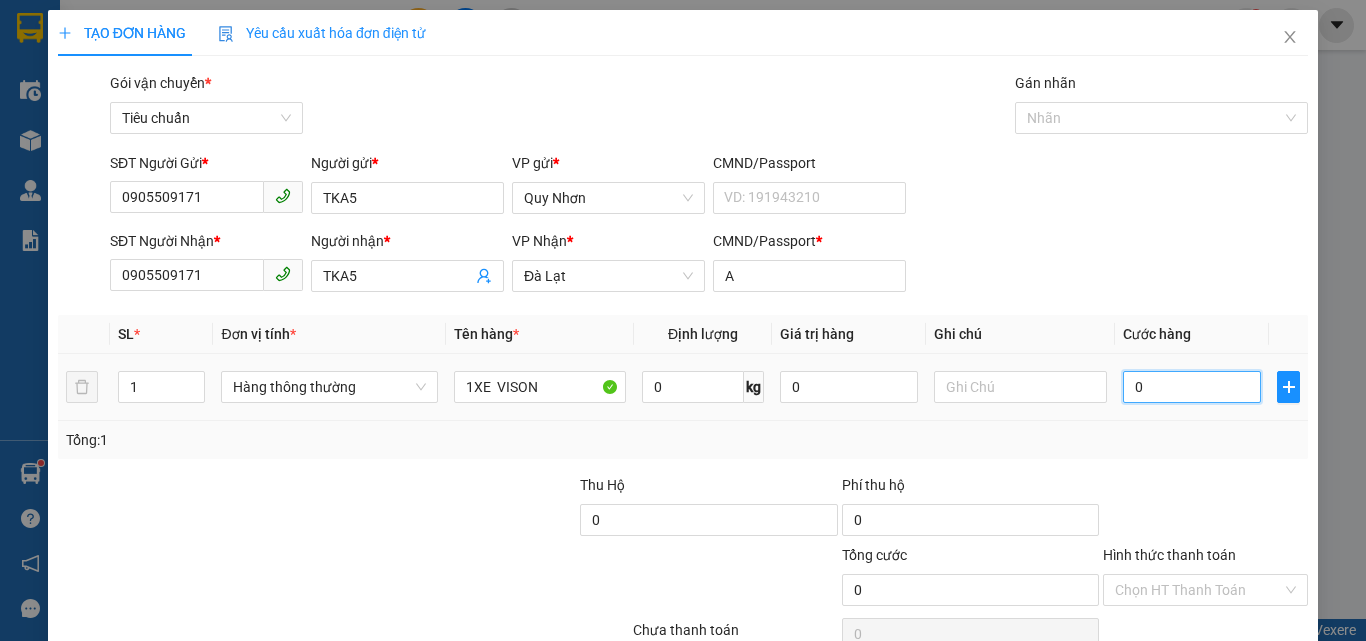 click on "0" at bounding box center (1192, 387) 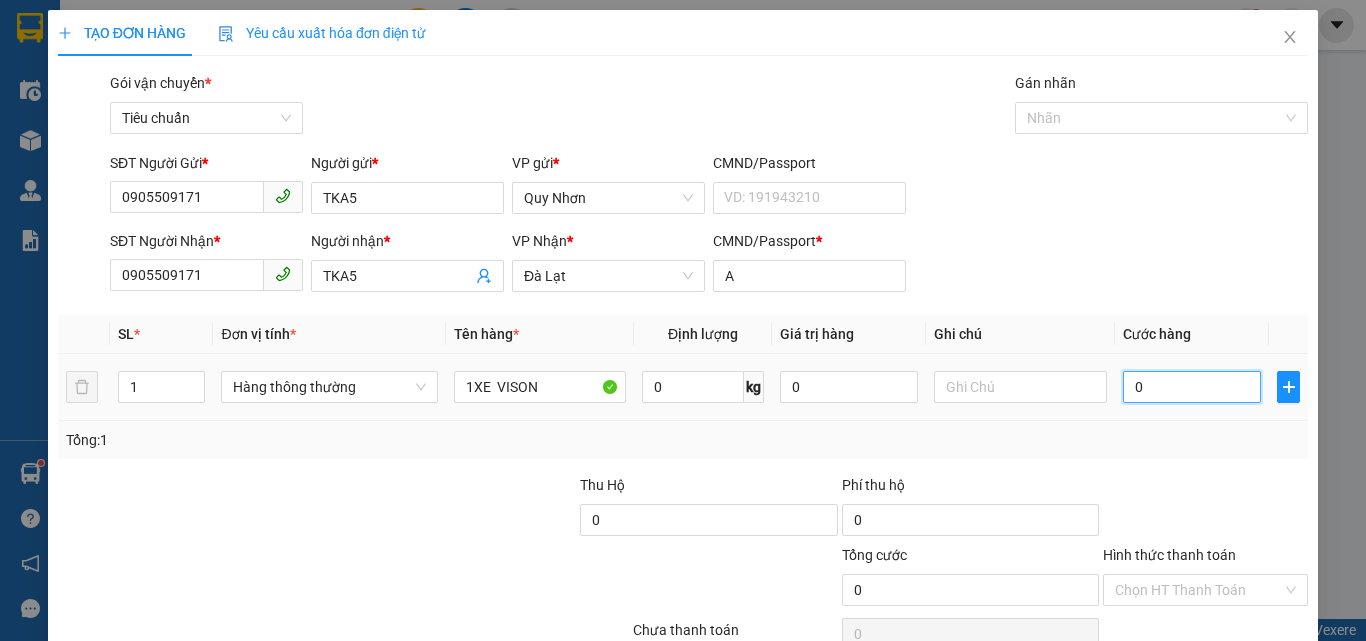 type on "4" 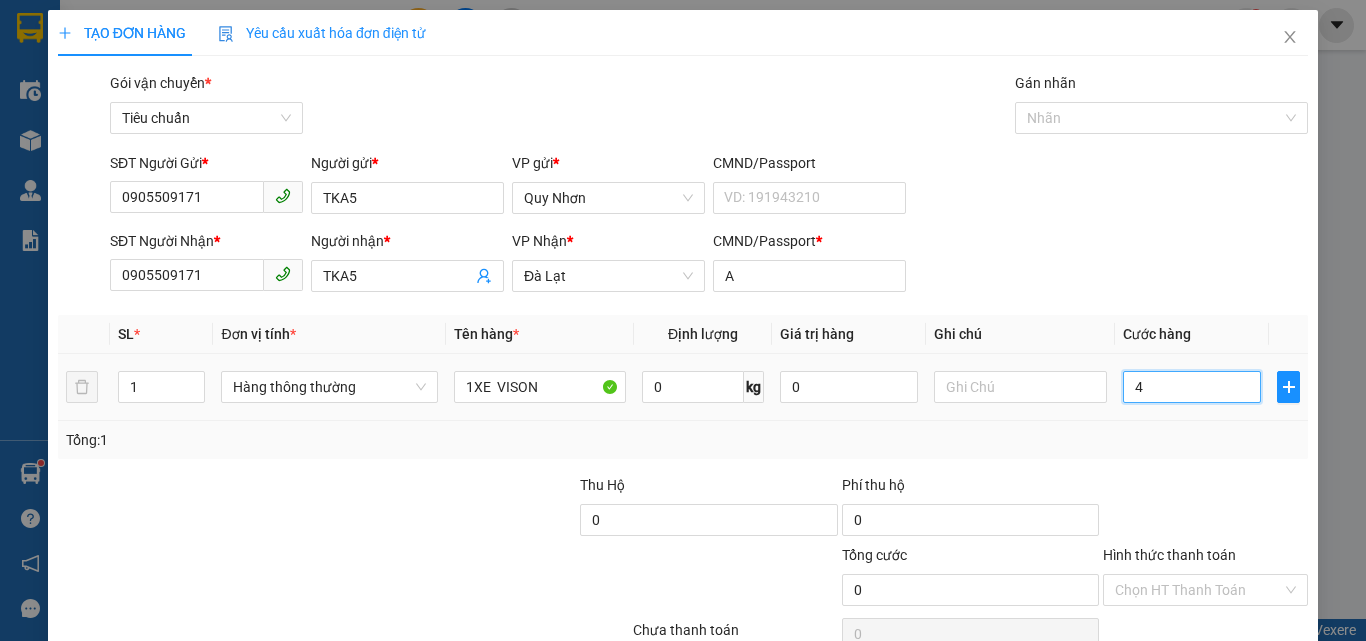 type on "4" 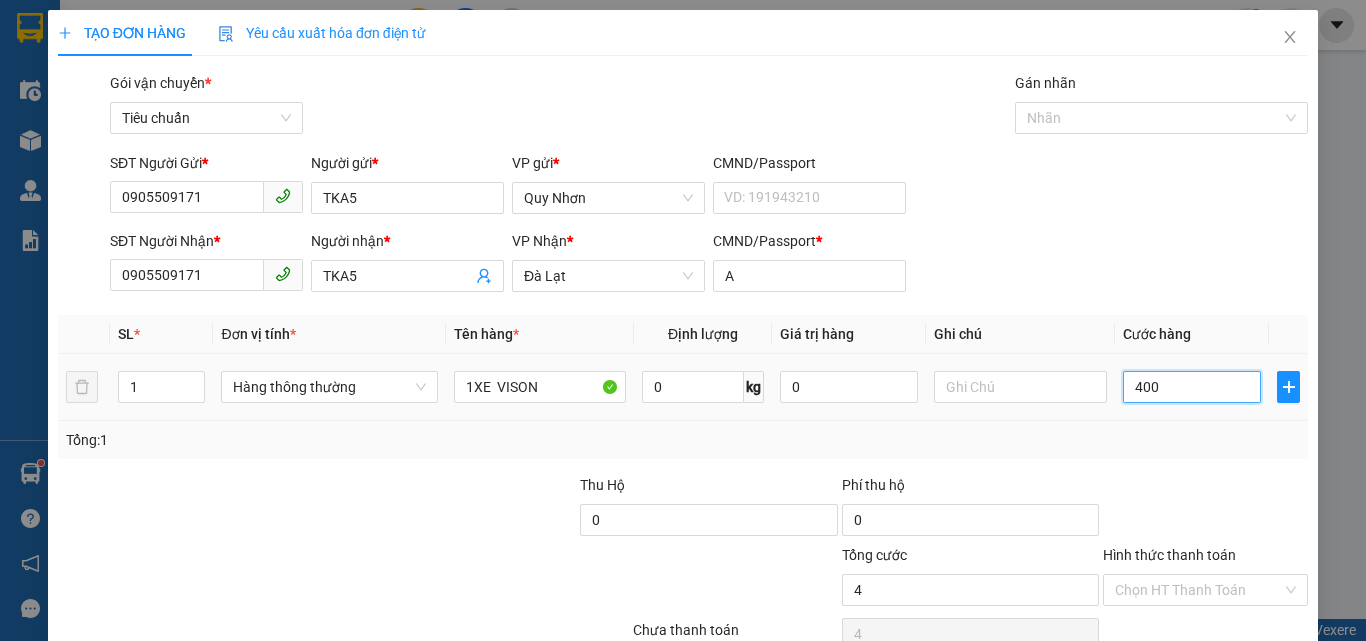 type on "4.000" 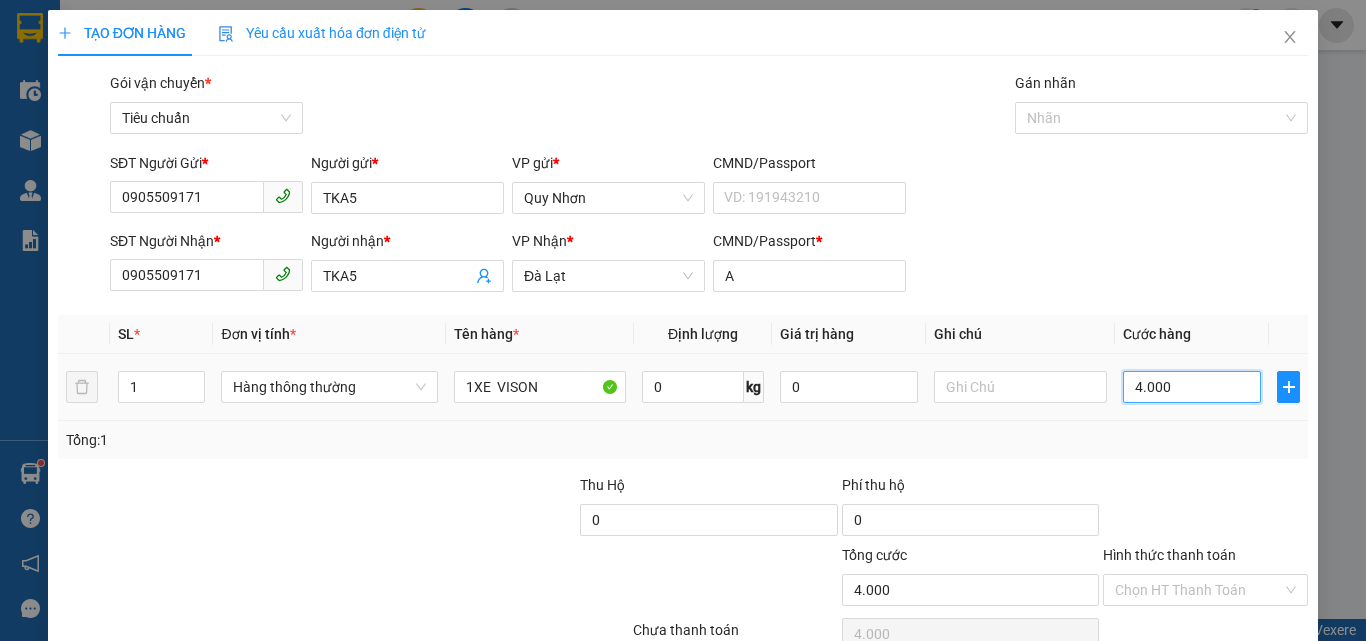 type on "40.000" 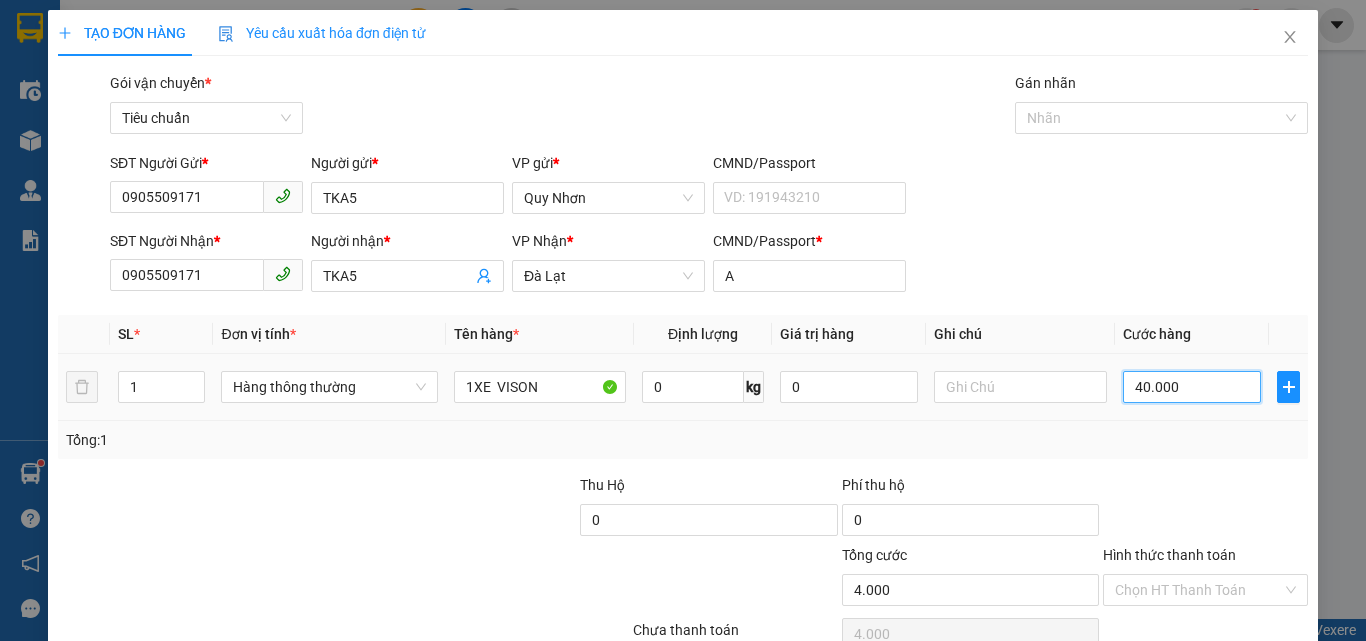 type on "40.000" 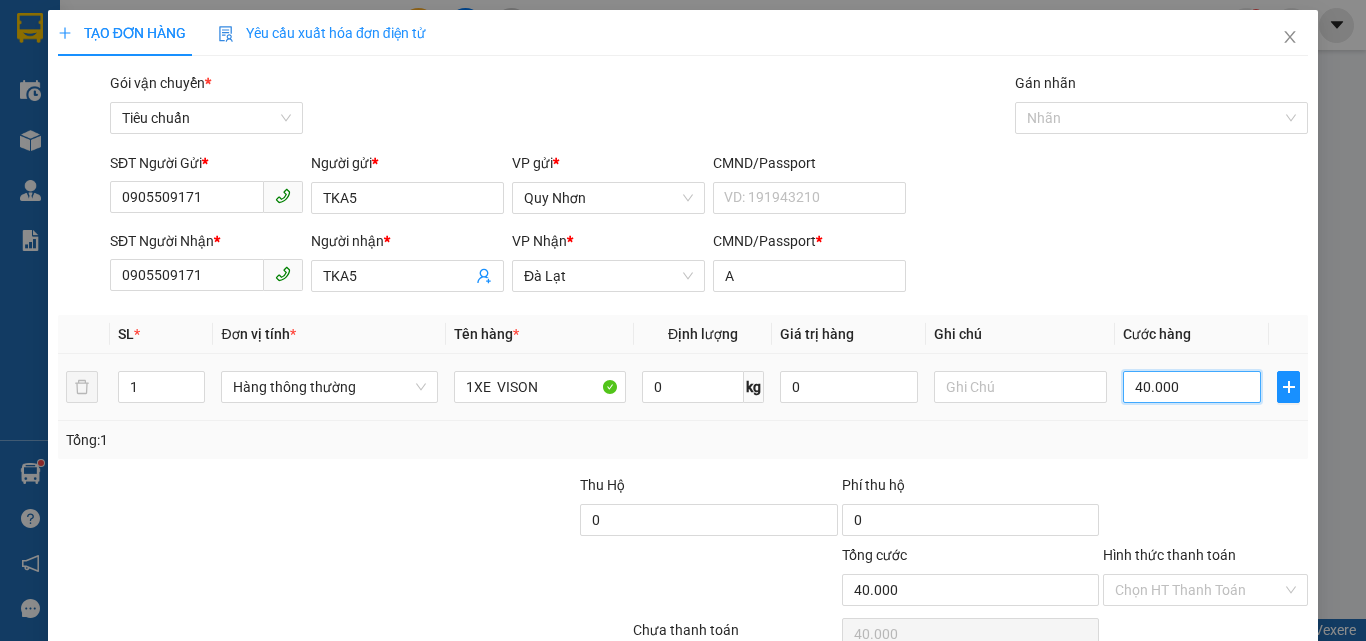 scroll, scrollTop: 99, scrollLeft: 0, axis: vertical 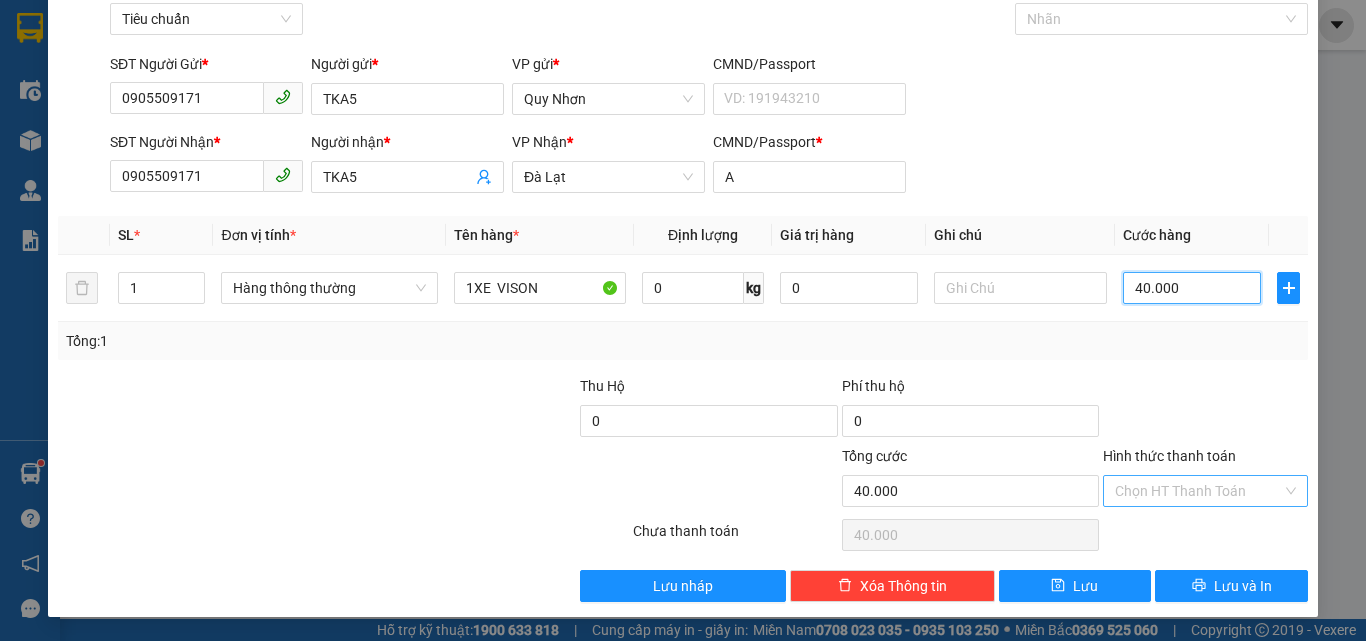 type on "40.000" 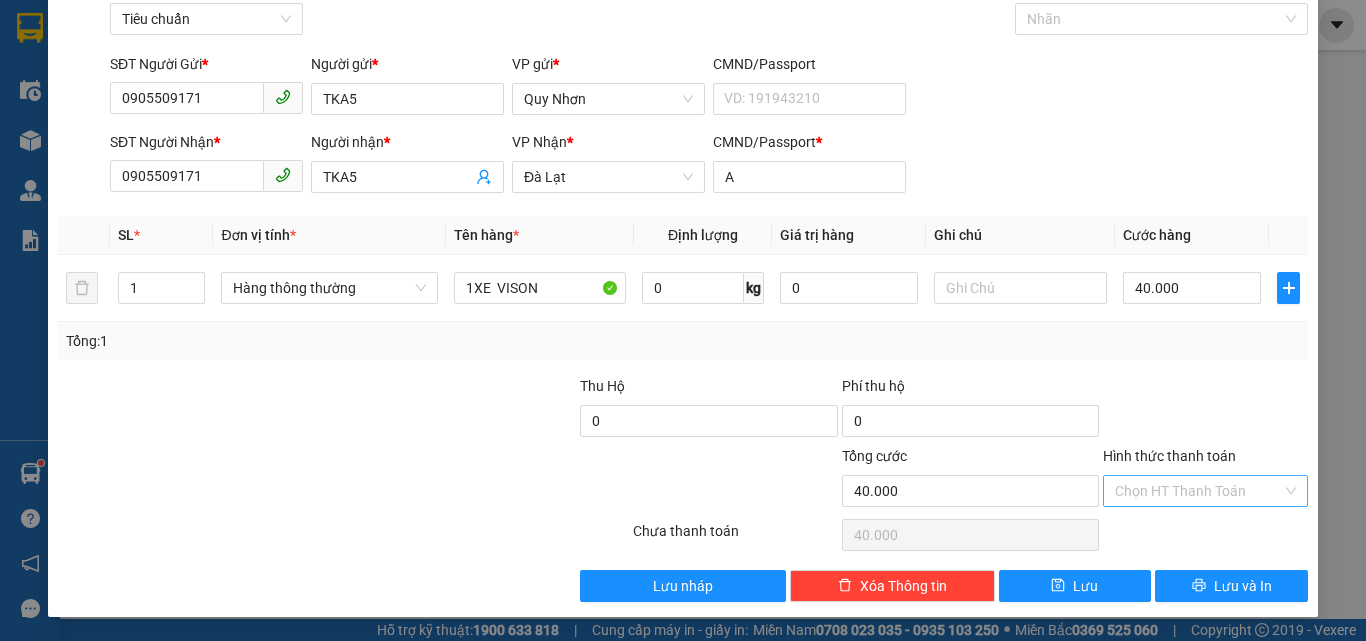 click on "Hình thức thanh toán" at bounding box center [1198, 491] 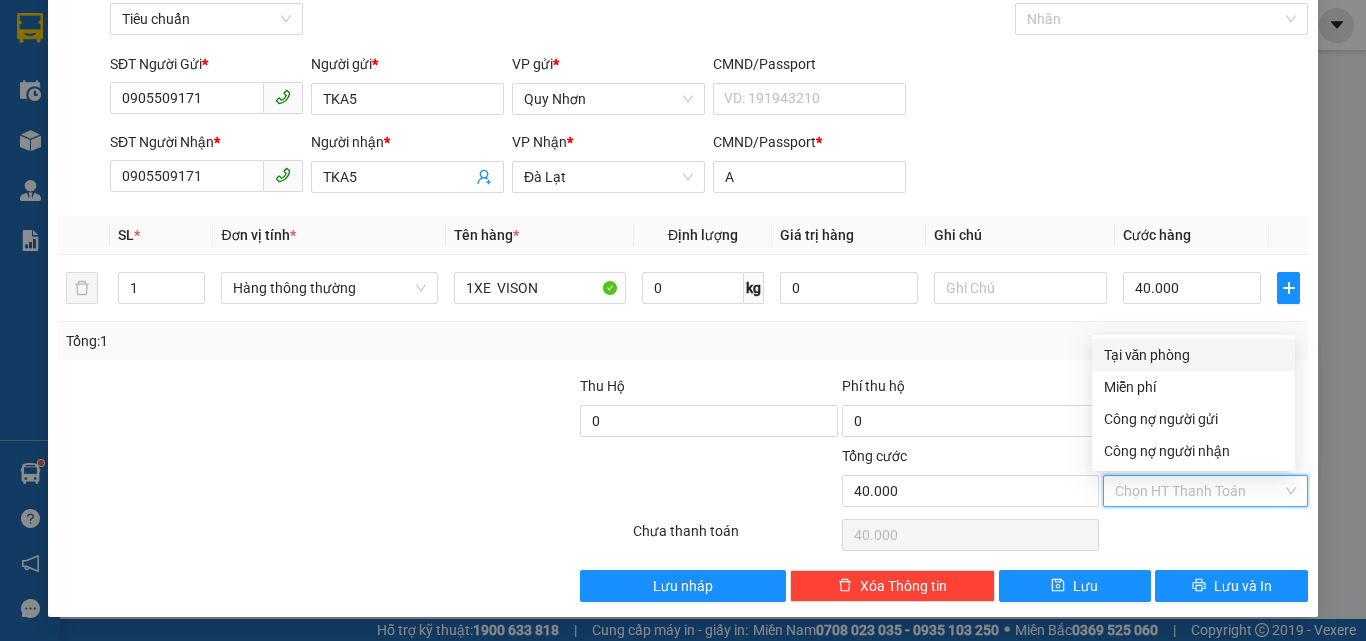 click on "Tại văn phòng" at bounding box center (1193, 355) 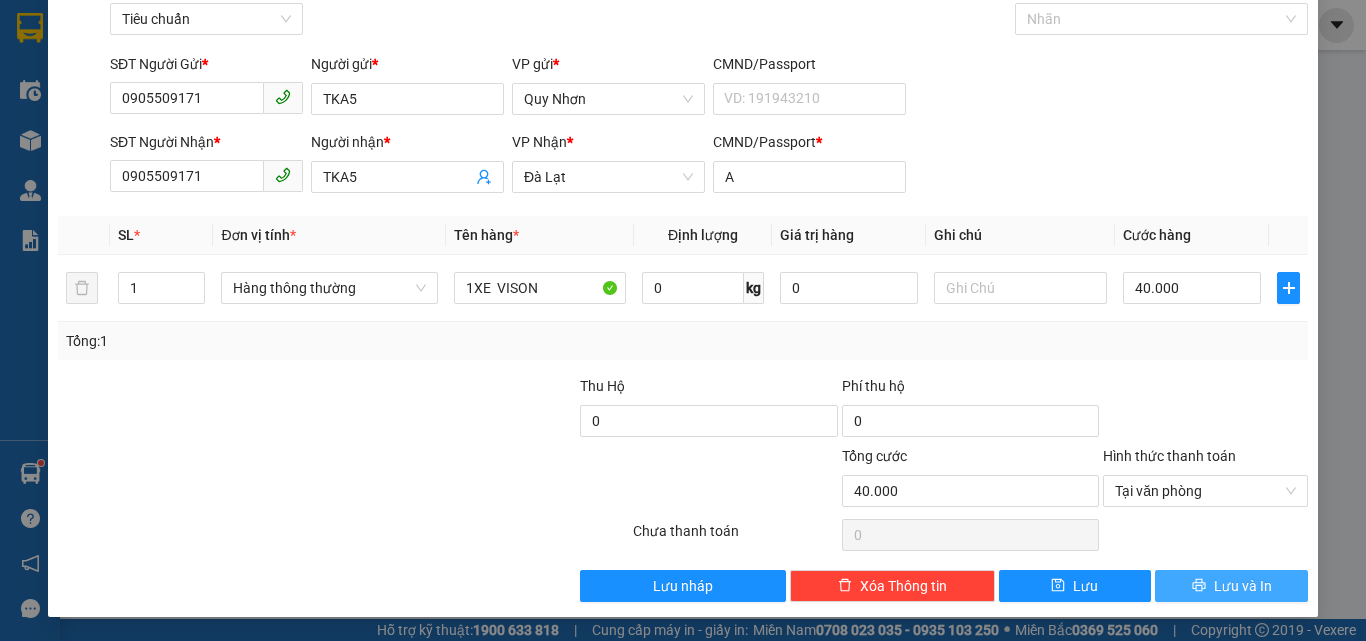 click 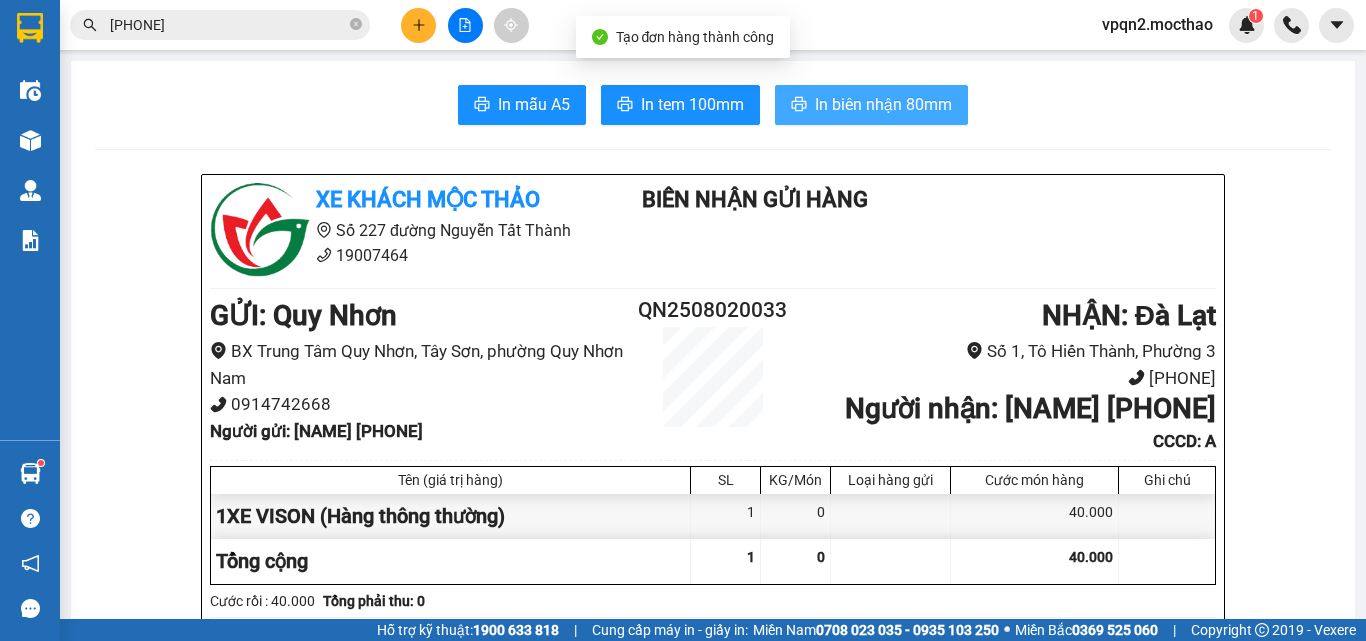 click on "In biên nhận 80mm" at bounding box center [883, 104] 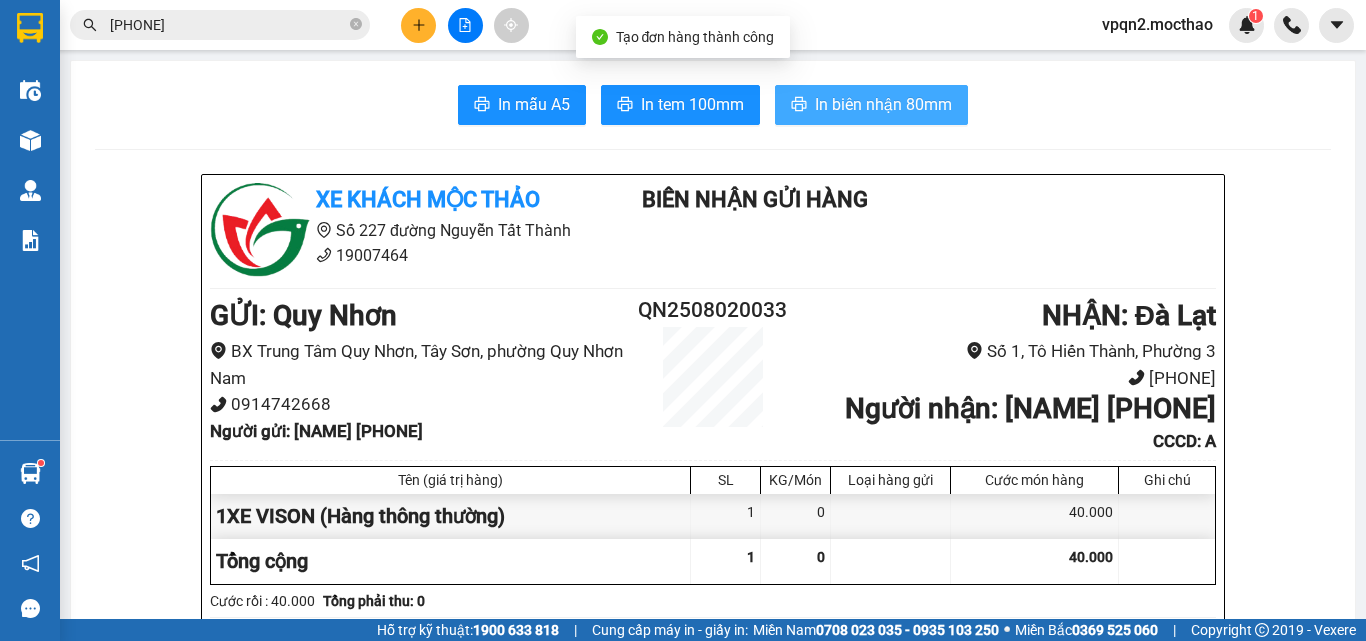 scroll, scrollTop: 0, scrollLeft: 0, axis: both 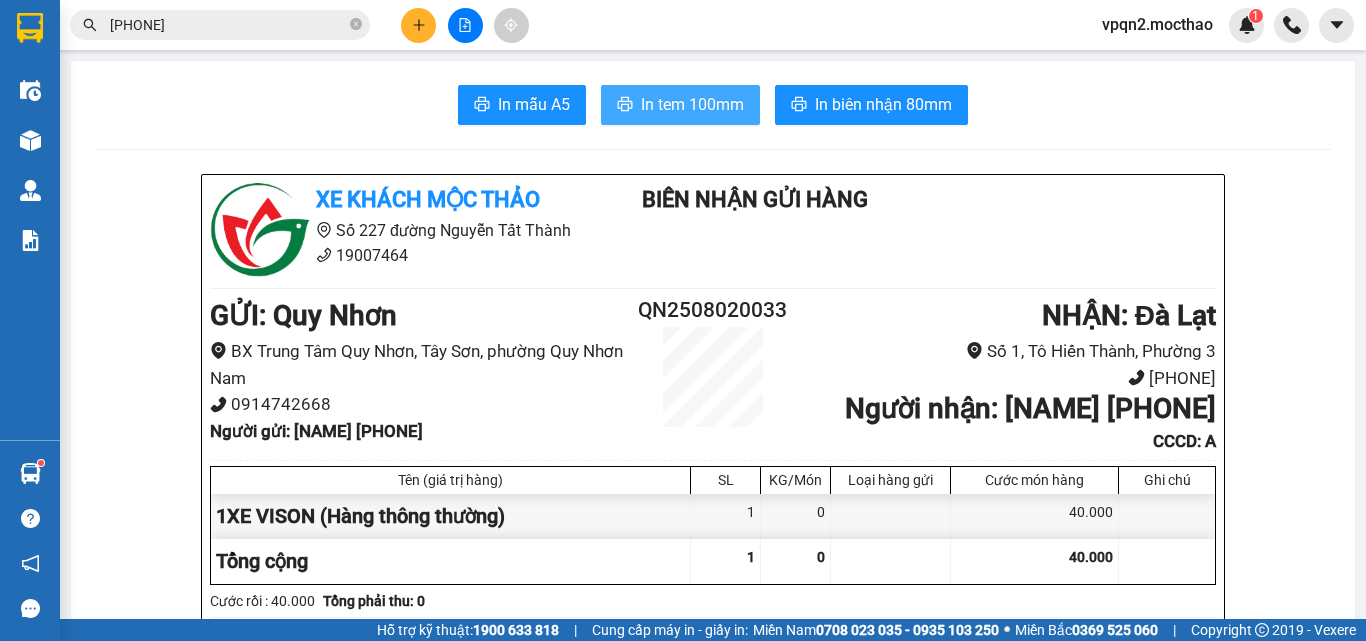 click on "In tem 100mm" at bounding box center (692, 104) 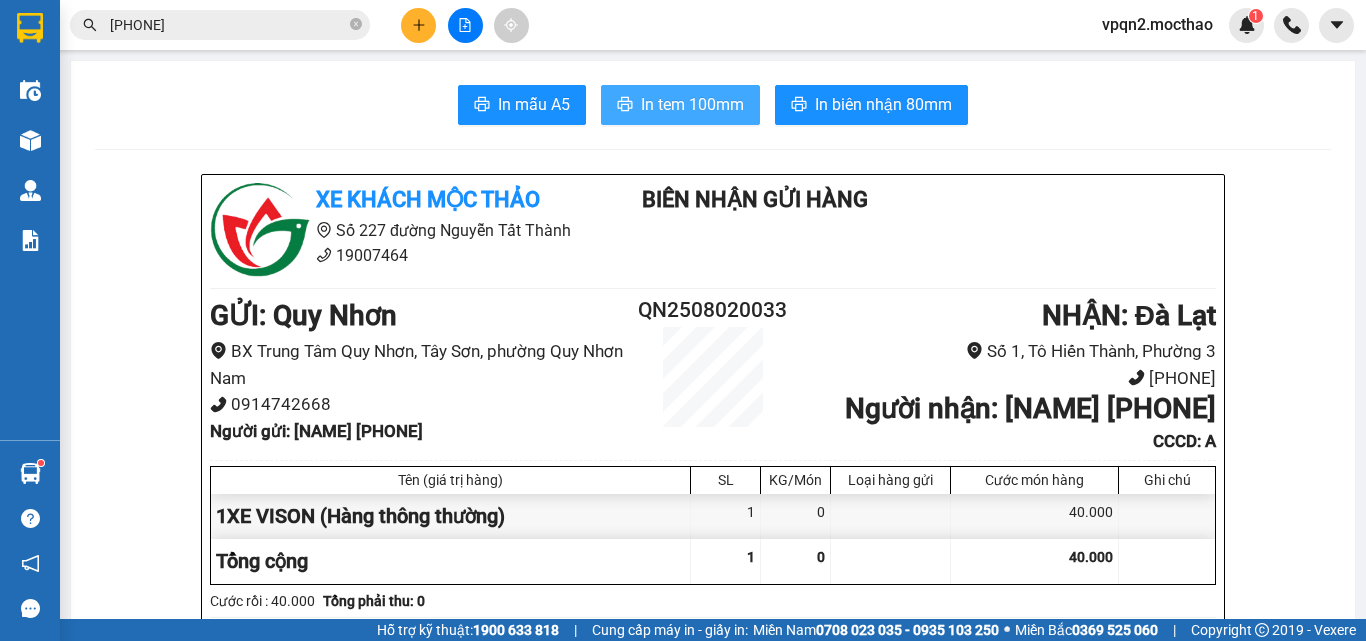 scroll, scrollTop: 0, scrollLeft: 0, axis: both 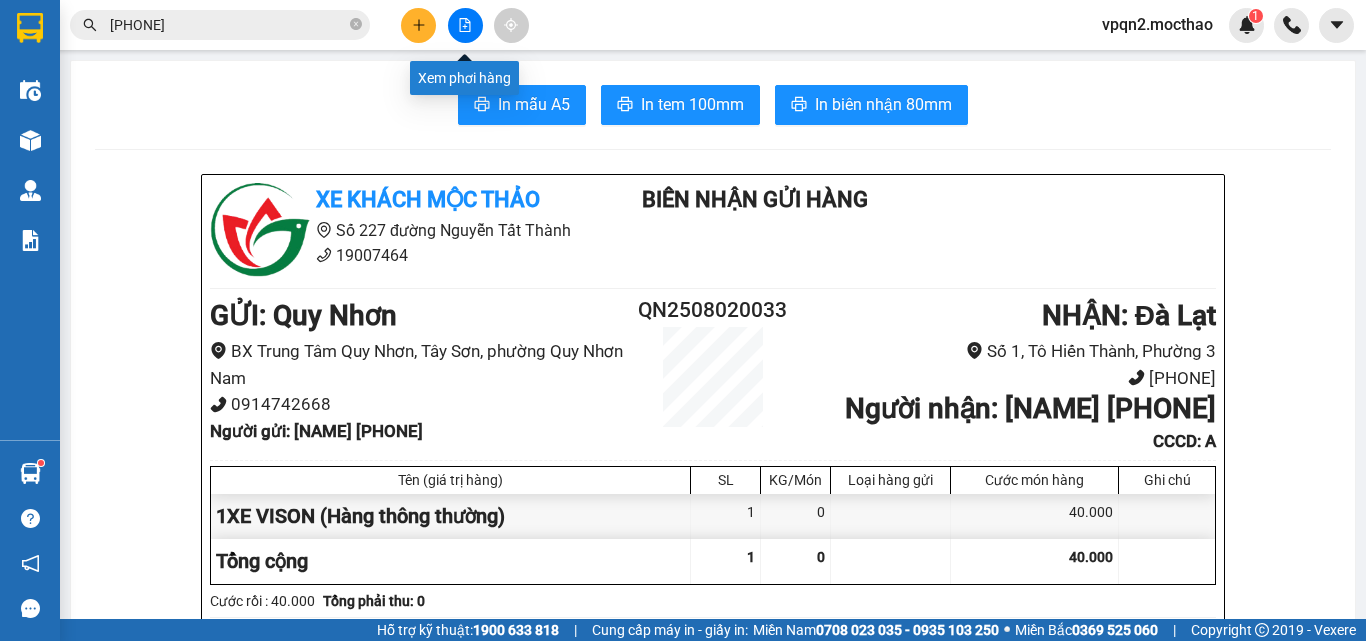 click 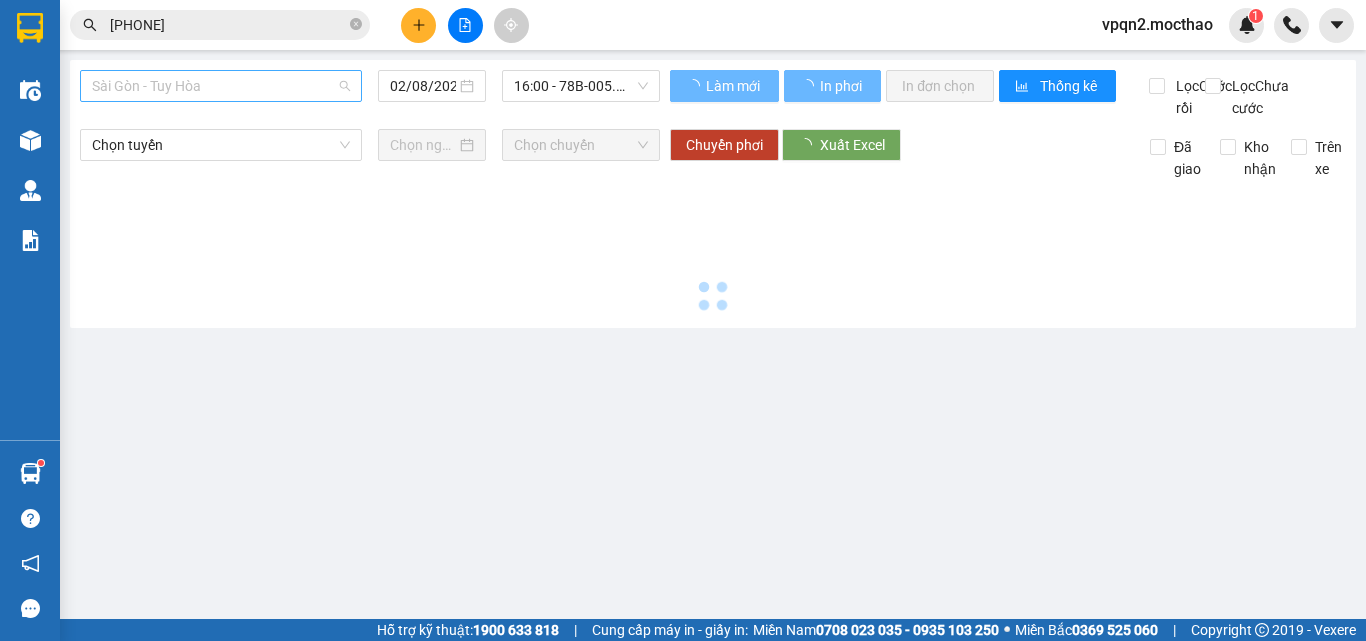 click on "Sài Gòn - Tuy Hòa" at bounding box center (221, 86) 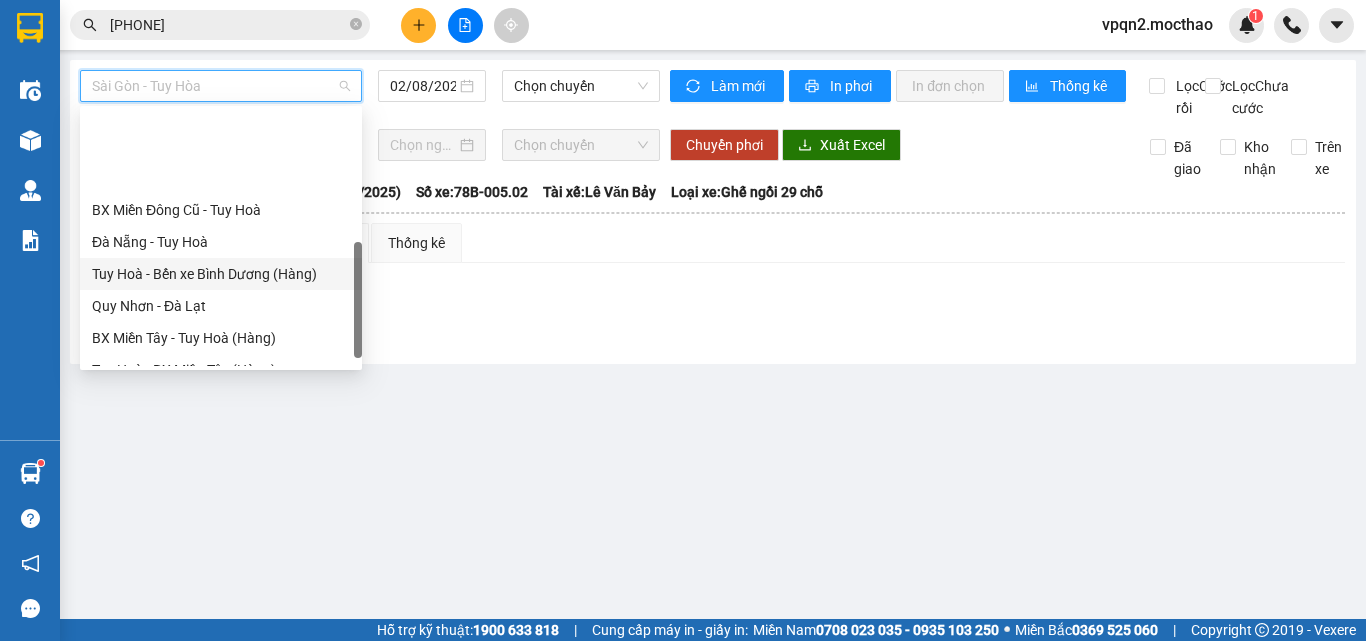 scroll, scrollTop: 448, scrollLeft: 0, axis: vertical 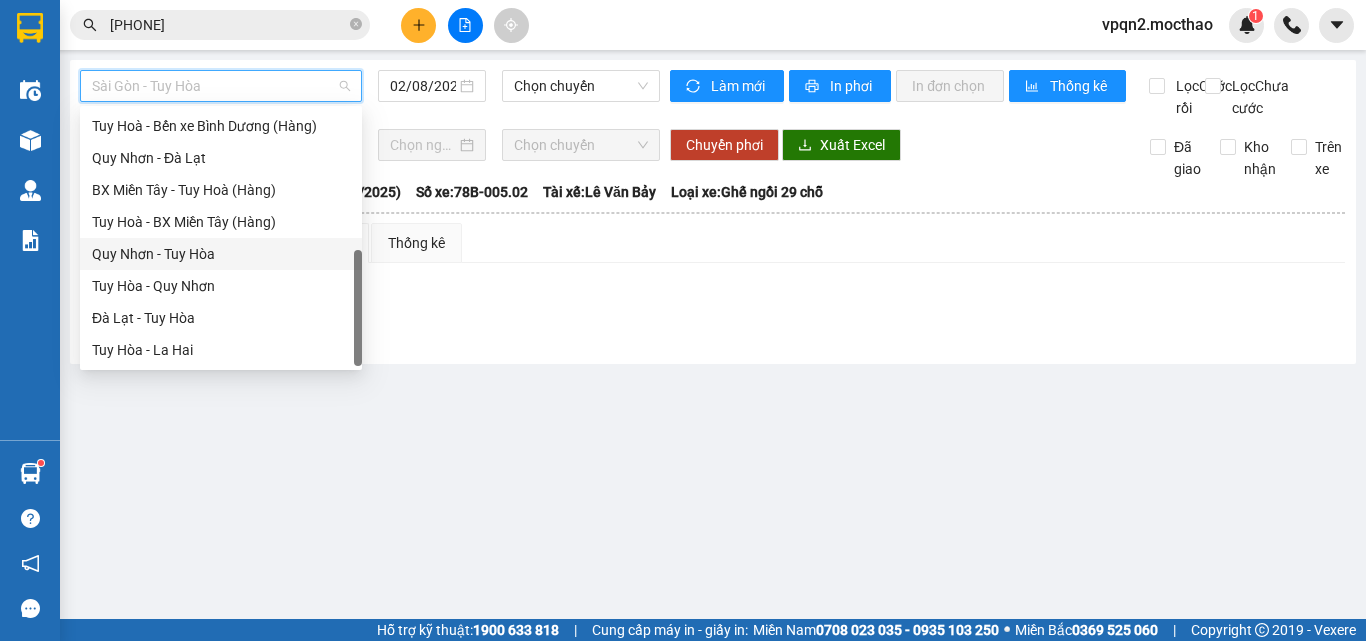 click on "Quy Nhơn - Tuy Hòa" at bounding box center (221, 254) 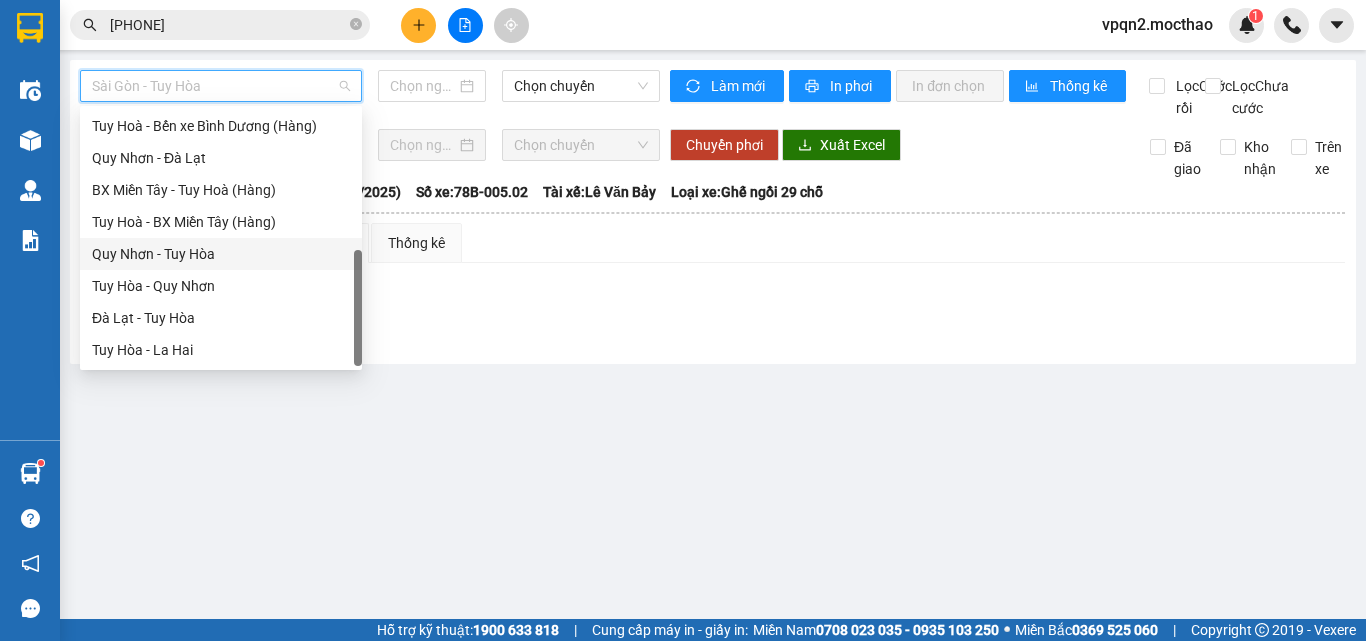 type on "02/08/2025" 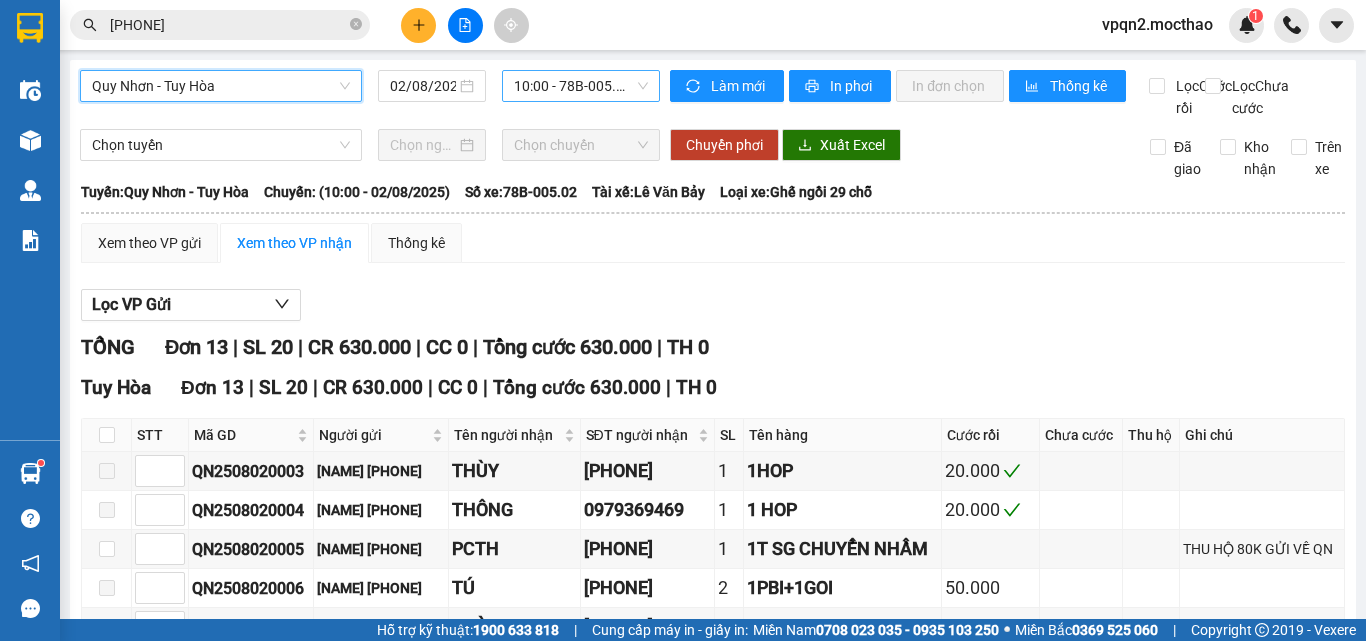click on "10:00     - 78B-005.02" at bounding box center (581, 86) 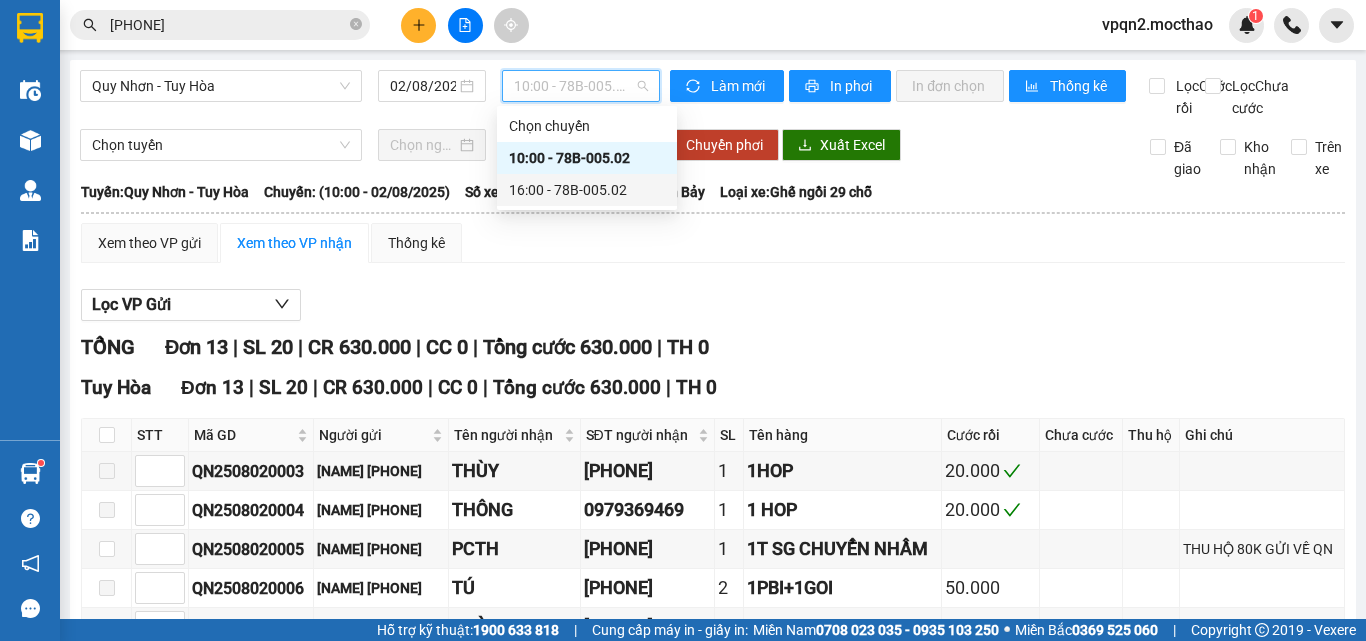 click on "16:00     - 78B-005.02" at bounding box center (587, 190) 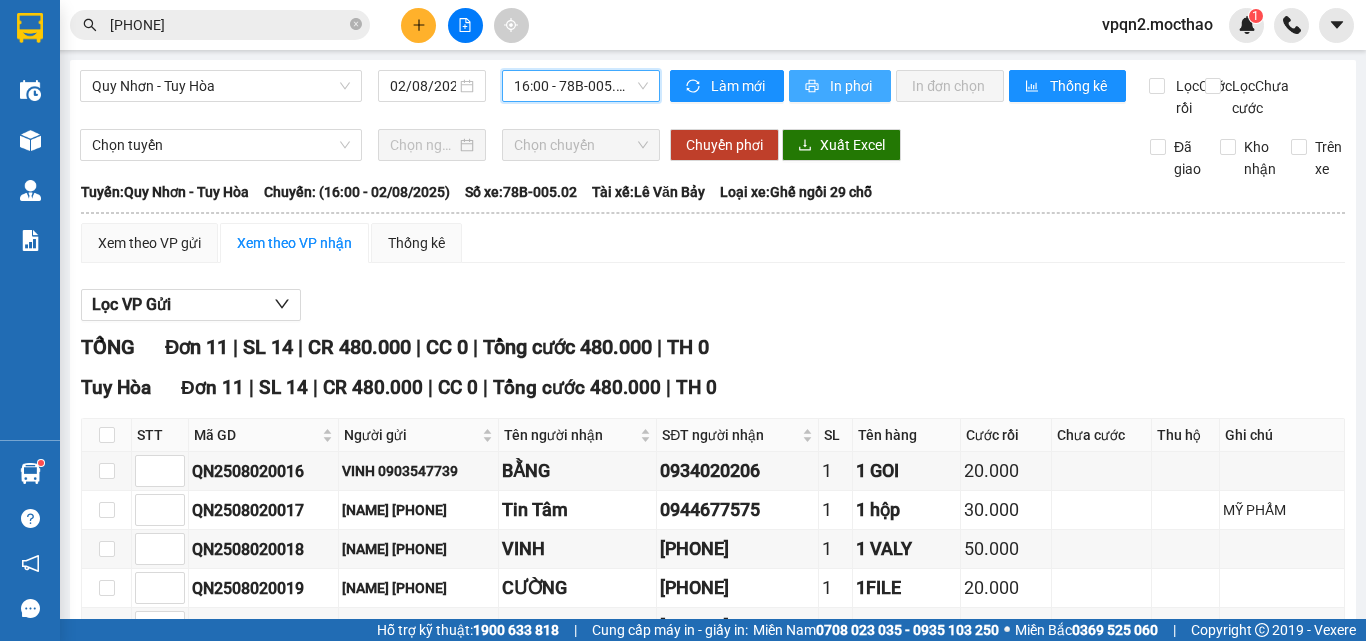 click on "In phơi" at bounding box center [852, 86] 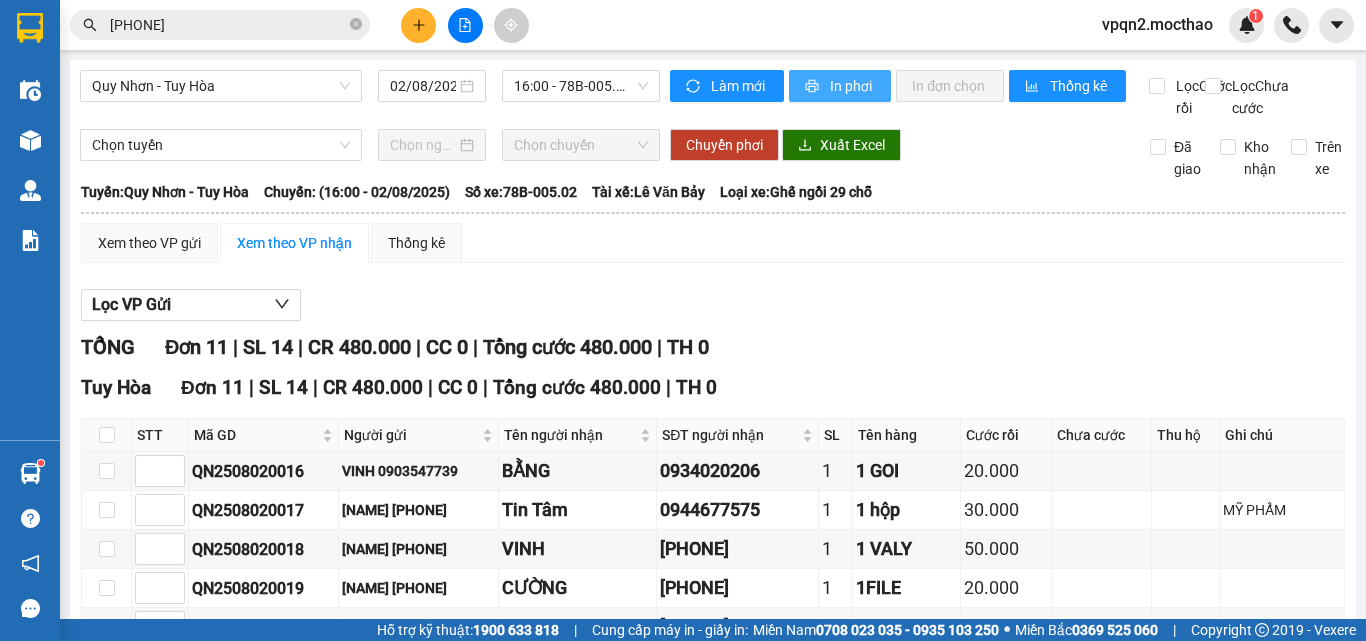 scroll, scrollTop: 0, scrollLeft: 0, axis: both 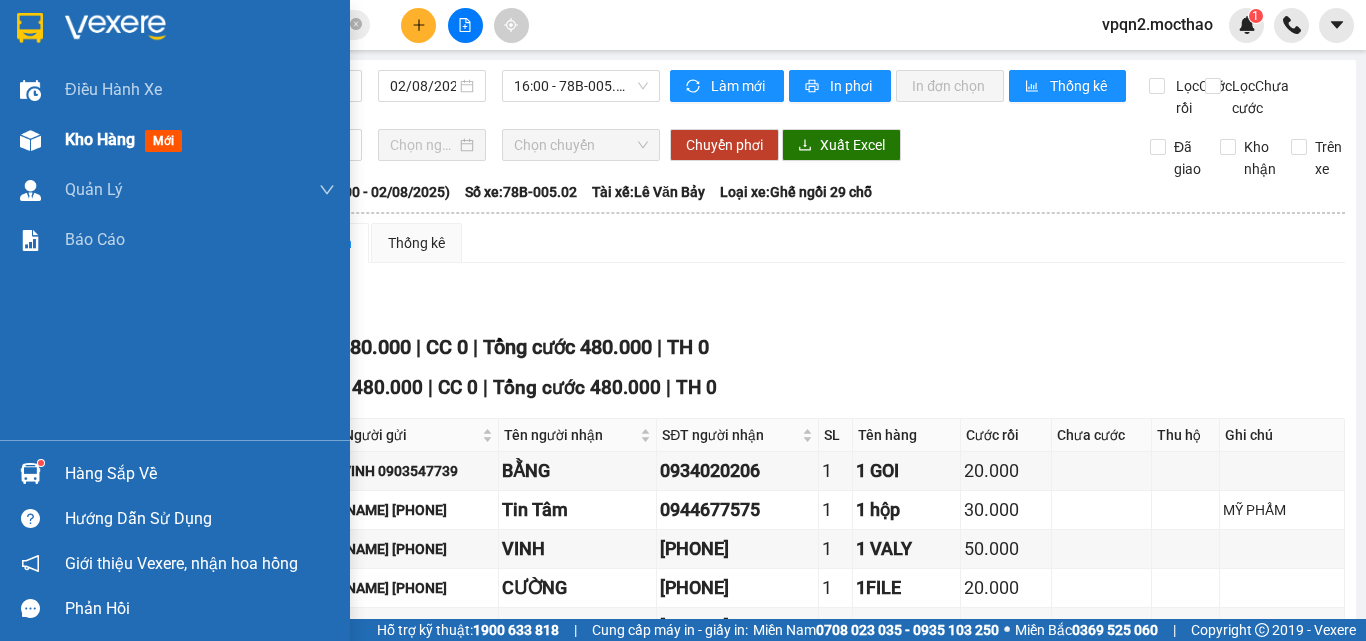 click at bounding box center [30, 140] 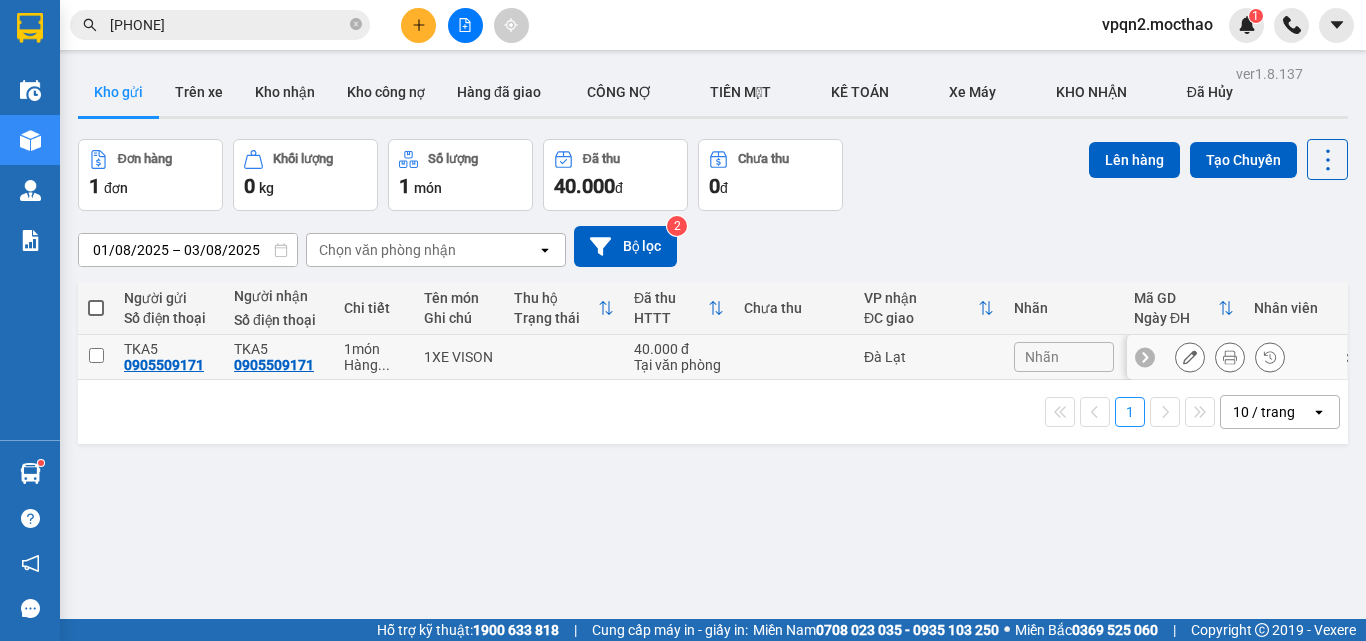 click at bounding box center (96, 355) 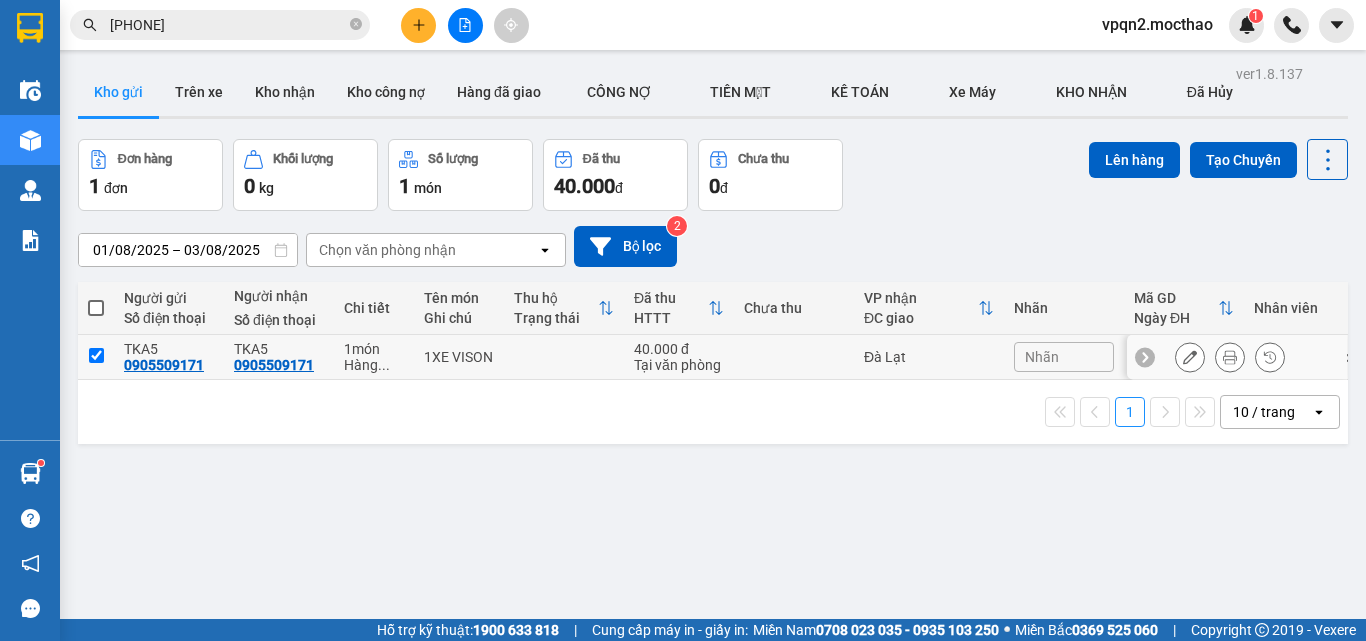 checkbox on "true" 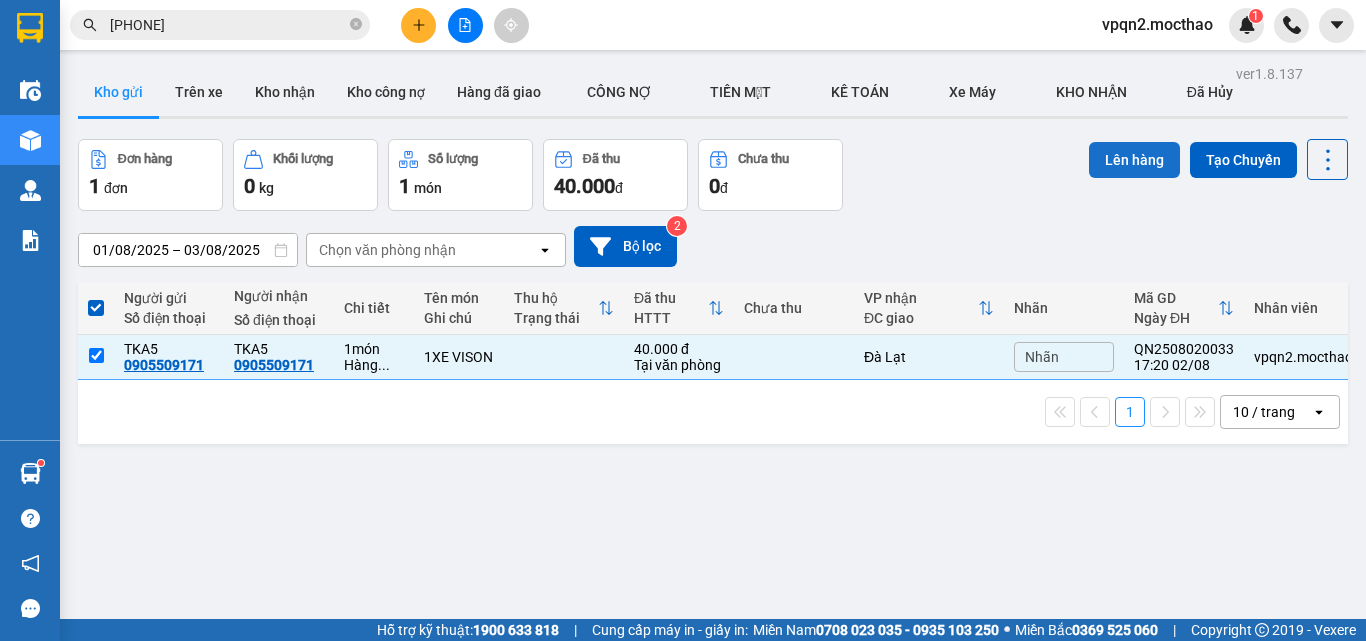 click on "Lên hàng" at bounding box center (1134, 160) 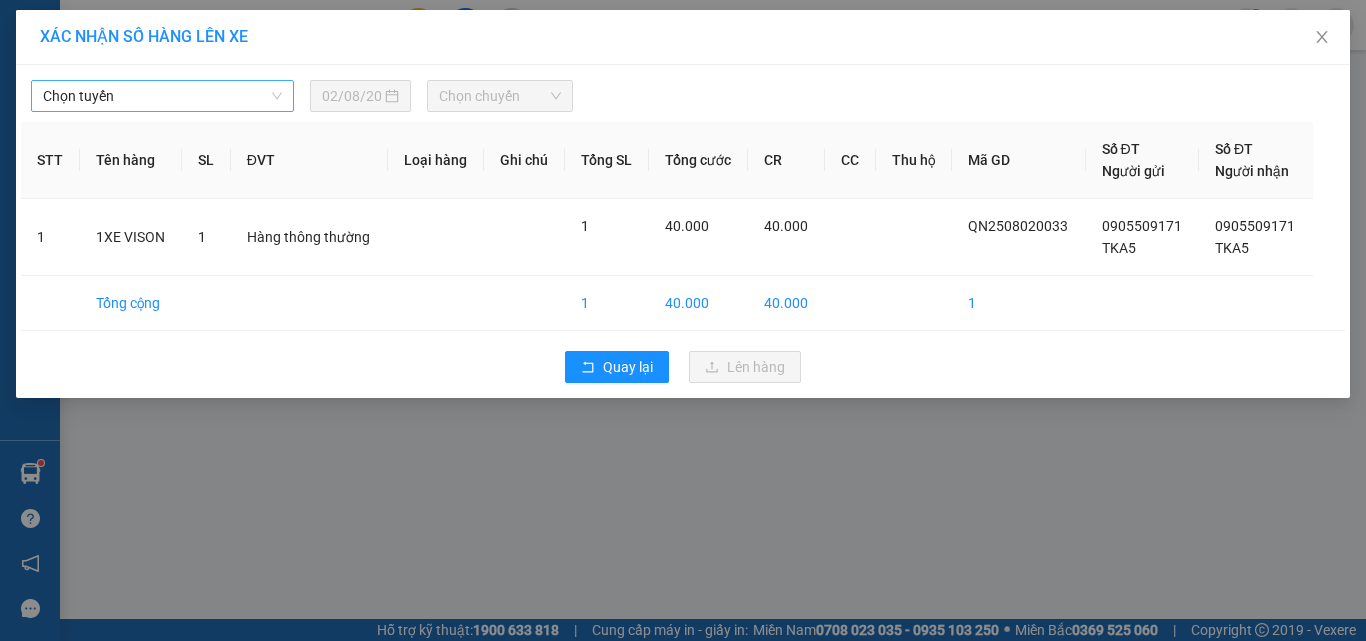 click on "Chọn tuyến" at bounding box center (162, 96) 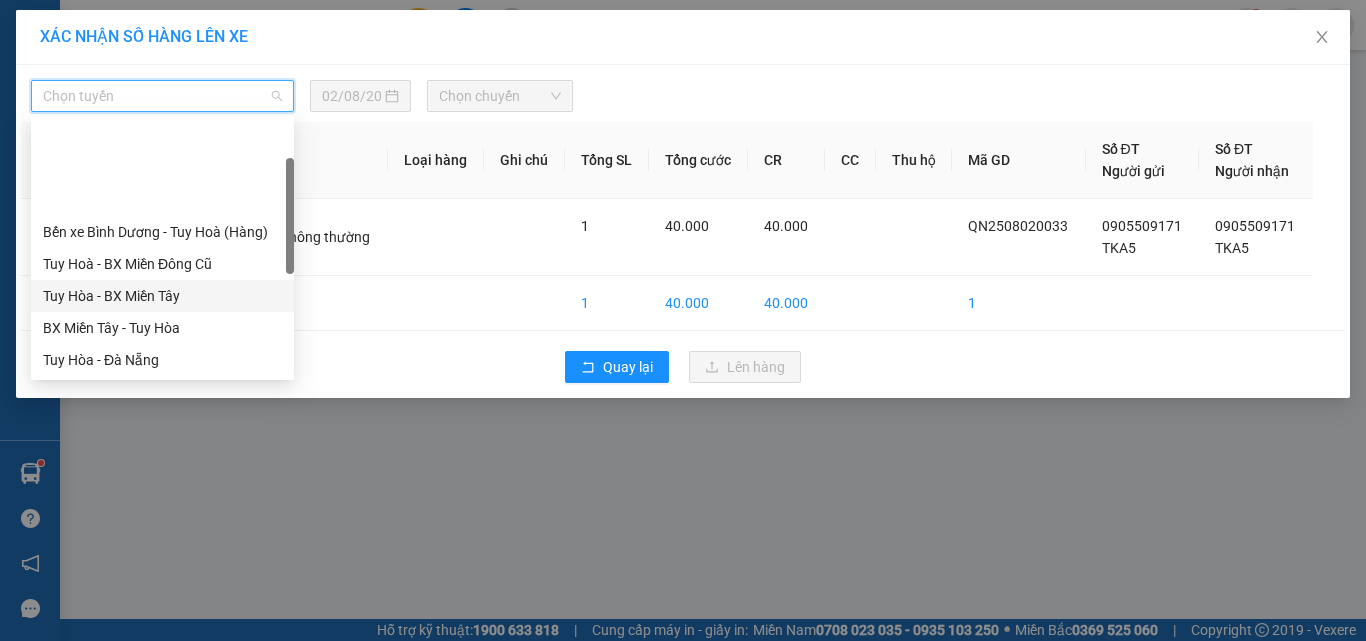 scroll, scrollTop: 300, scrollLeft: 0, axis: vertical 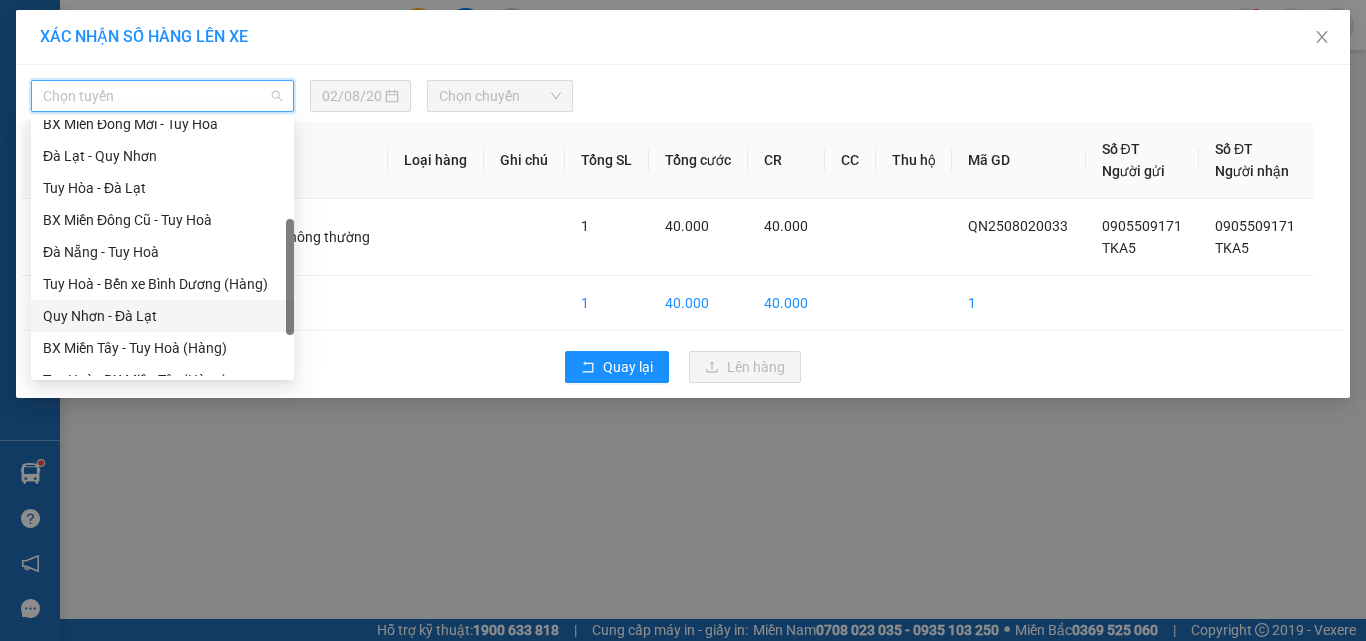 click on "Quy Nhơn - Đà Lạt" at bounding box center (162, 316) 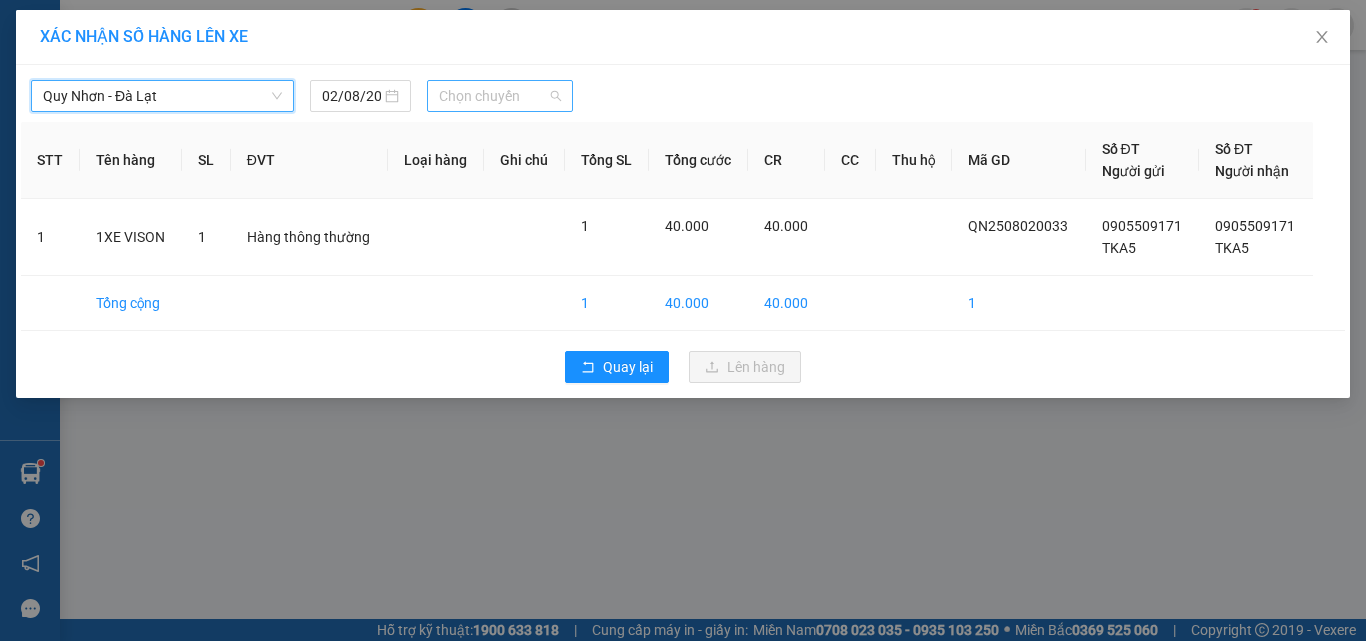 click on "Chọn chuyến" at bounding box center (500, 96) 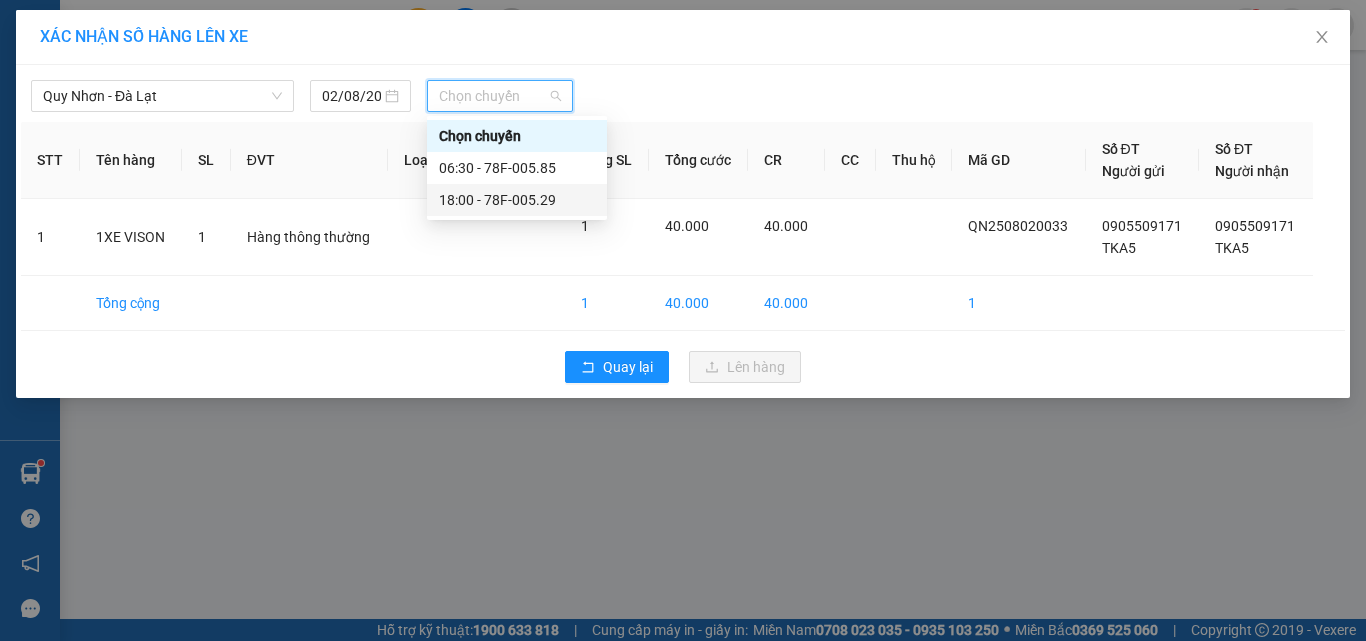 click on "18:00     - 78F-005.29" at bounding box center (517, 200) 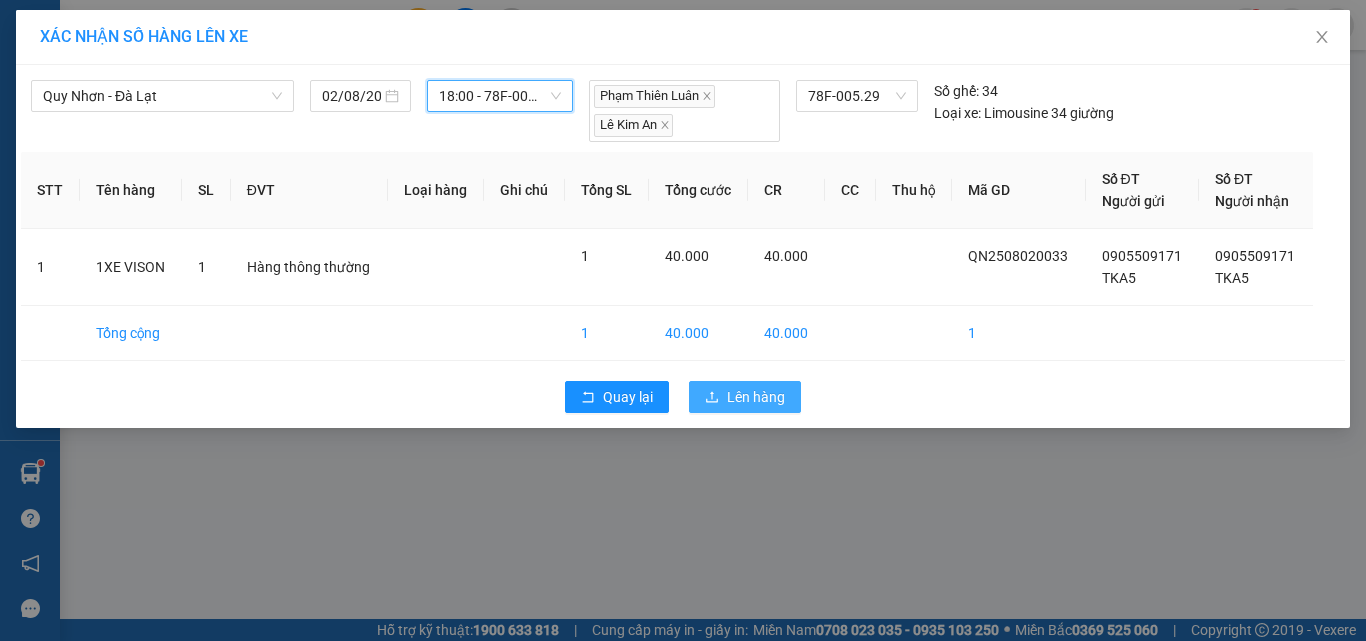 click 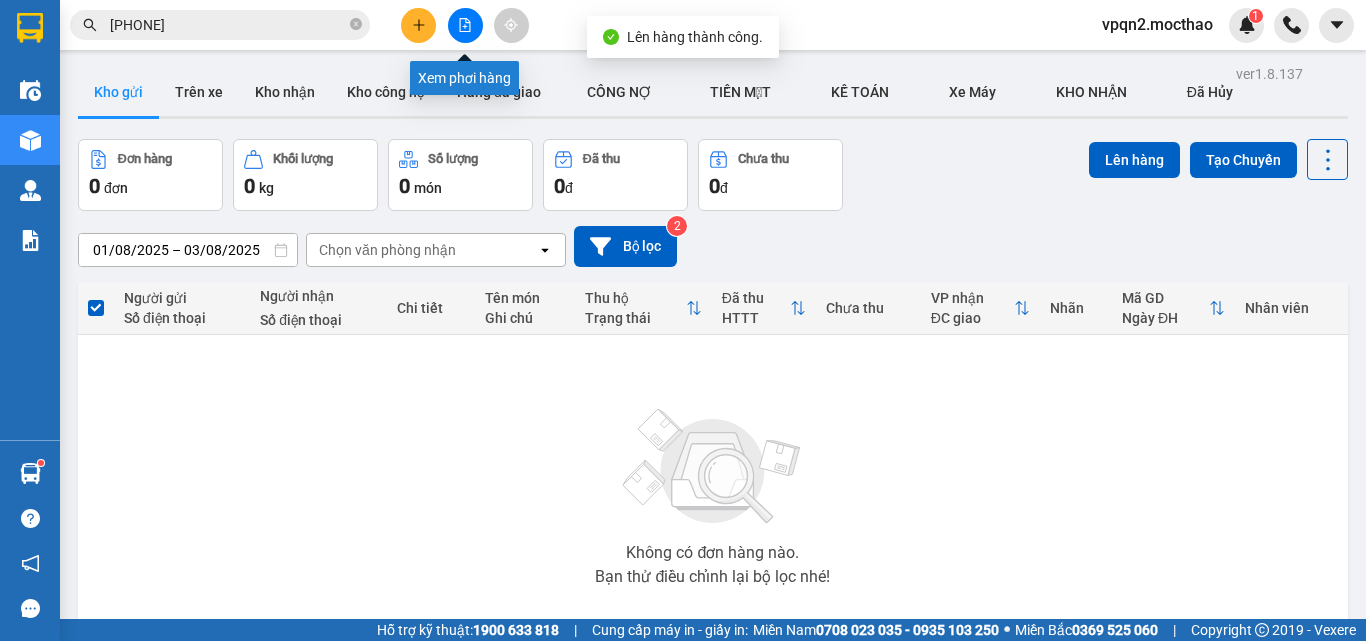 click 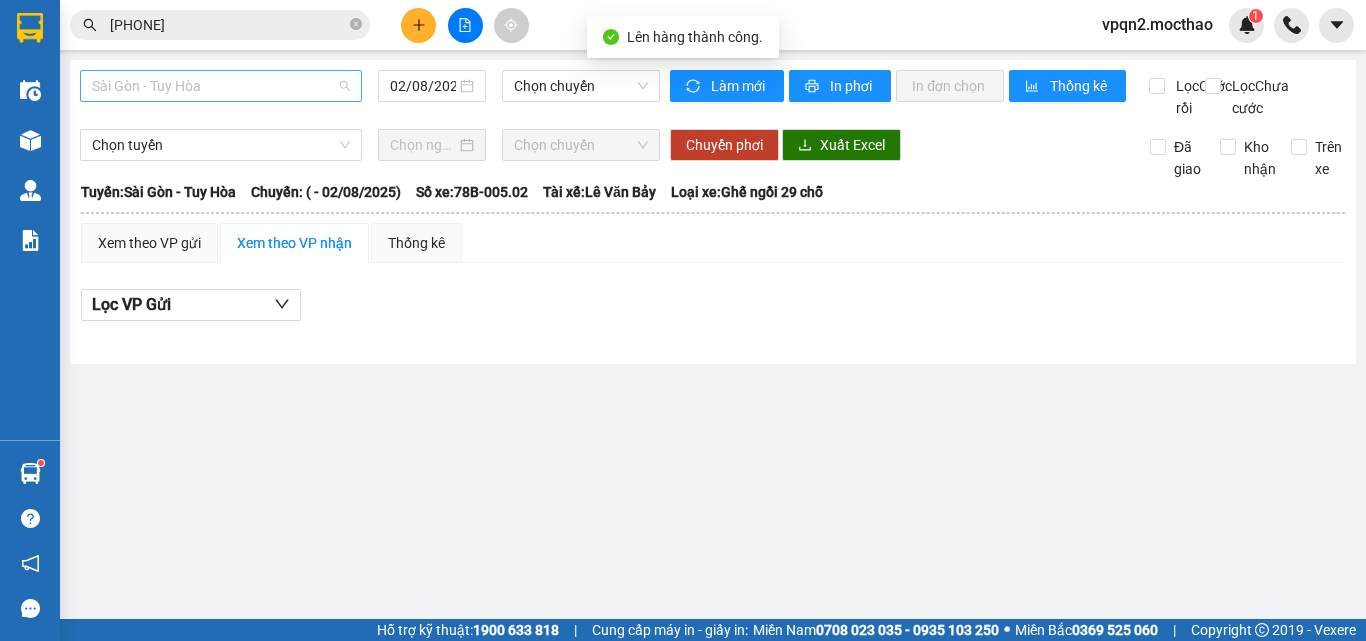 click on "Sài Gòn - Tuy Hòa" at bounding box center [221, 86] 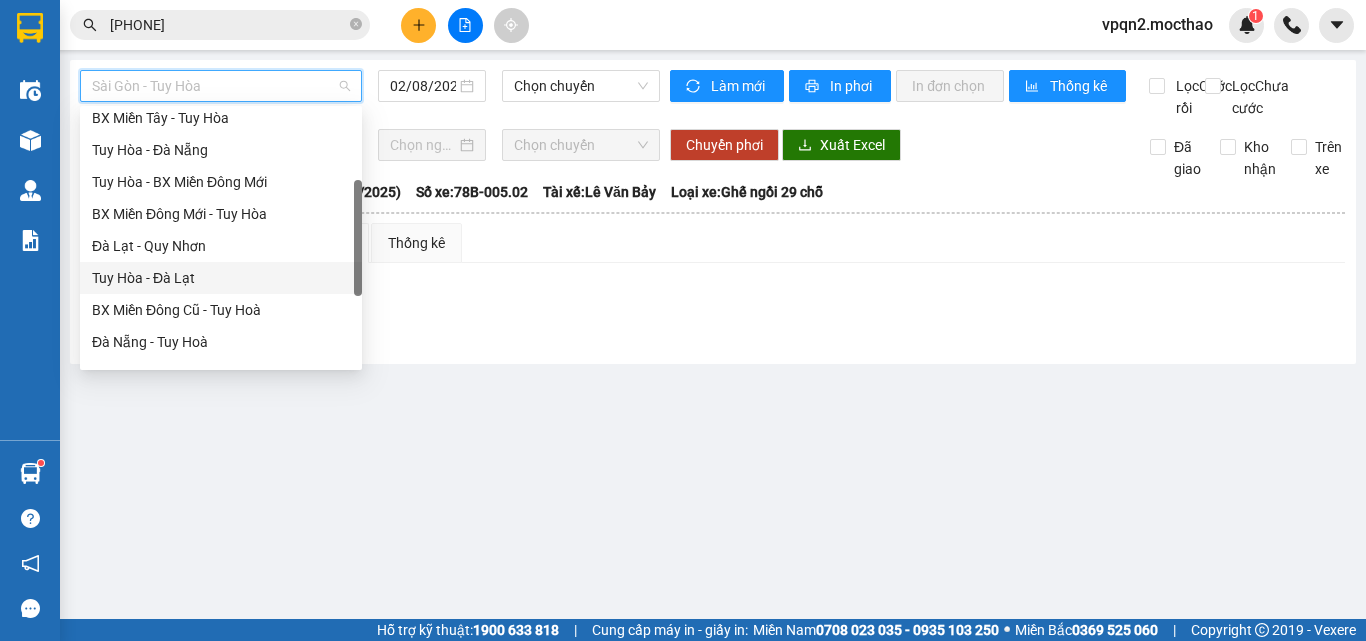 scroll, scrollTop: 300, scrollLeft: 0, axis: vertical 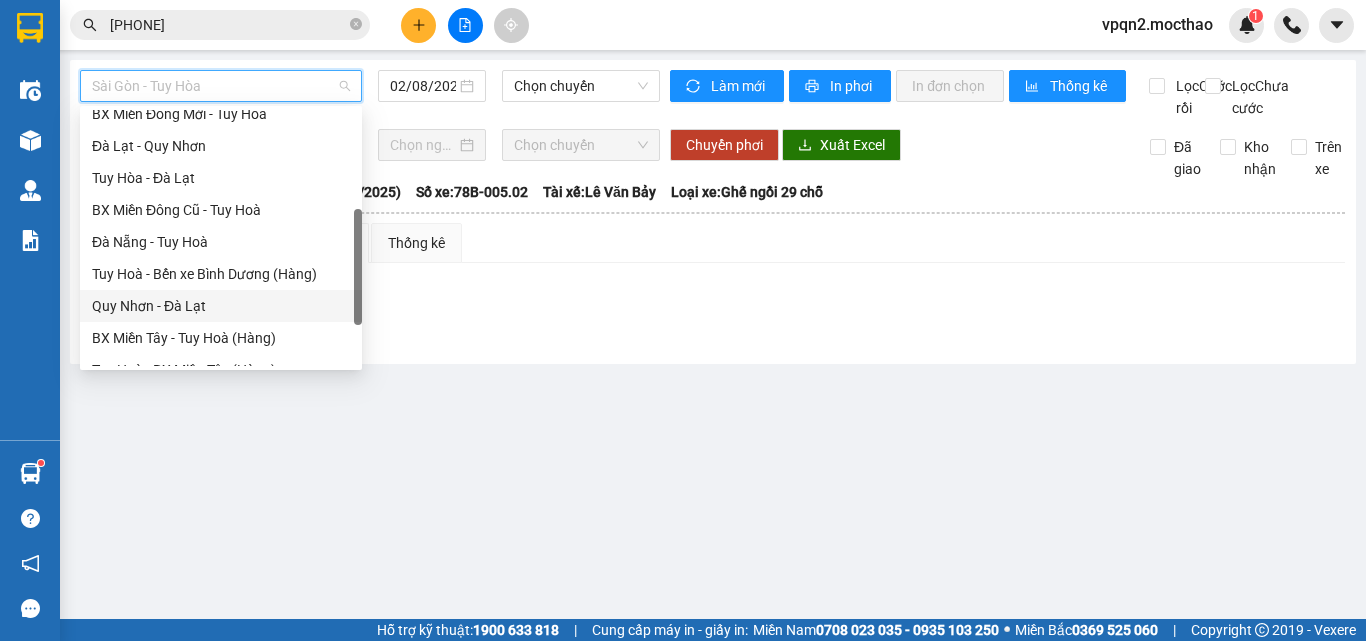 click on "Quy Nhơn - Đà Lạt" at bounding box center [221, 306] 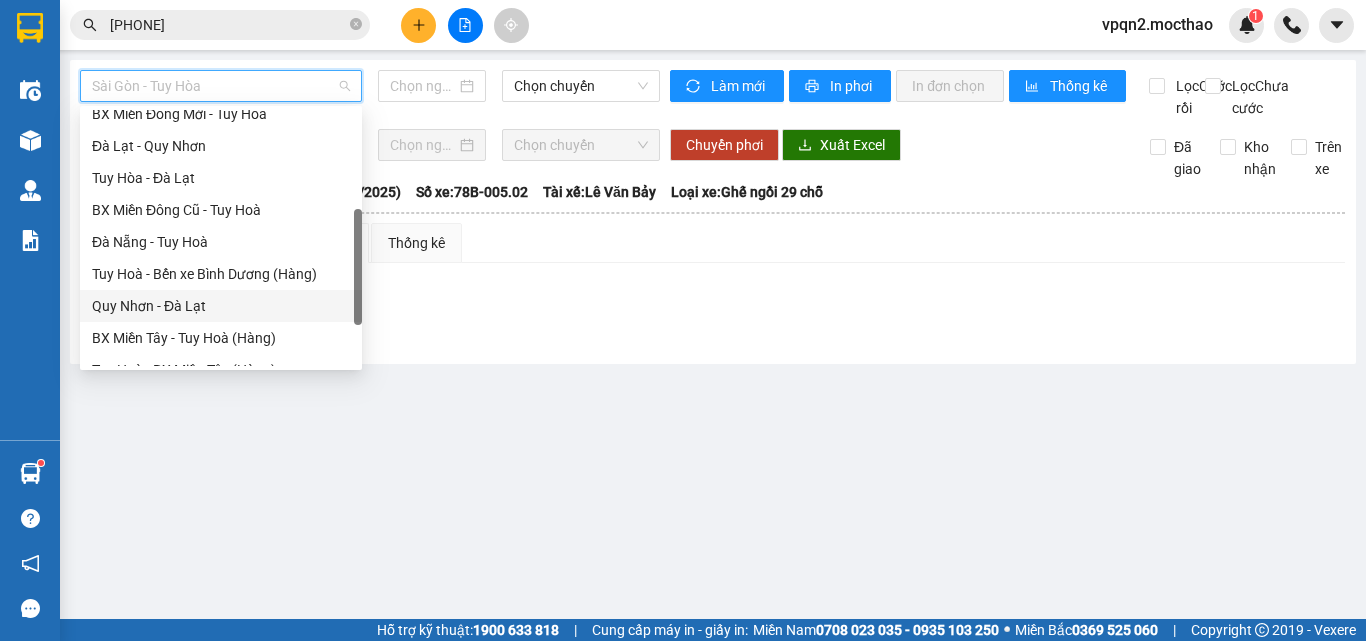 type on "02/08/2025" 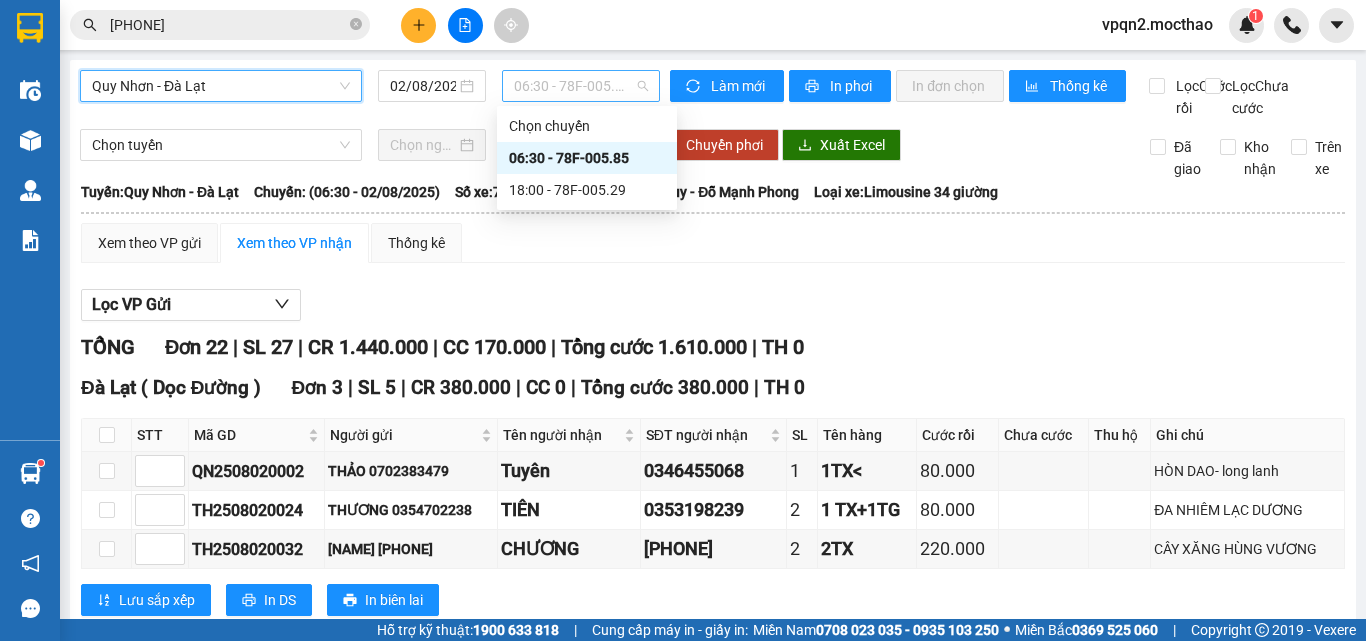click on "06:30     - 78F-005.85" at bounding box center [581, 86] 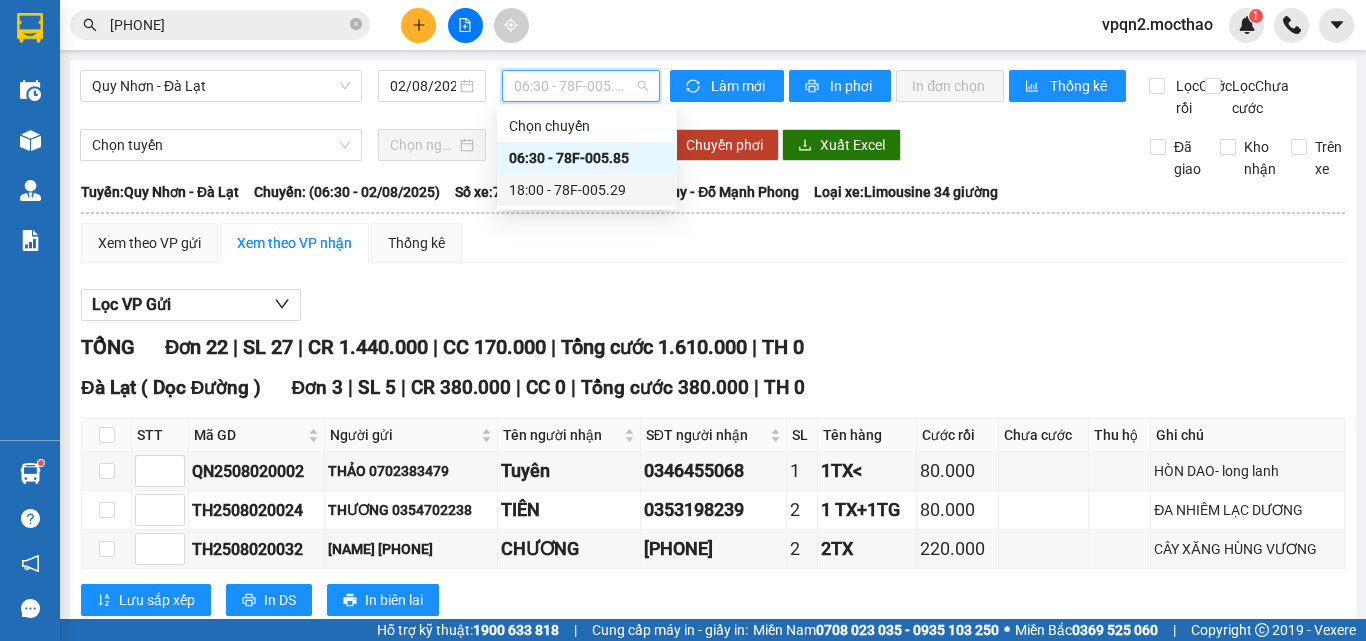 click on "18:00     - 78F-005.29" at bounding box center [587, 190] 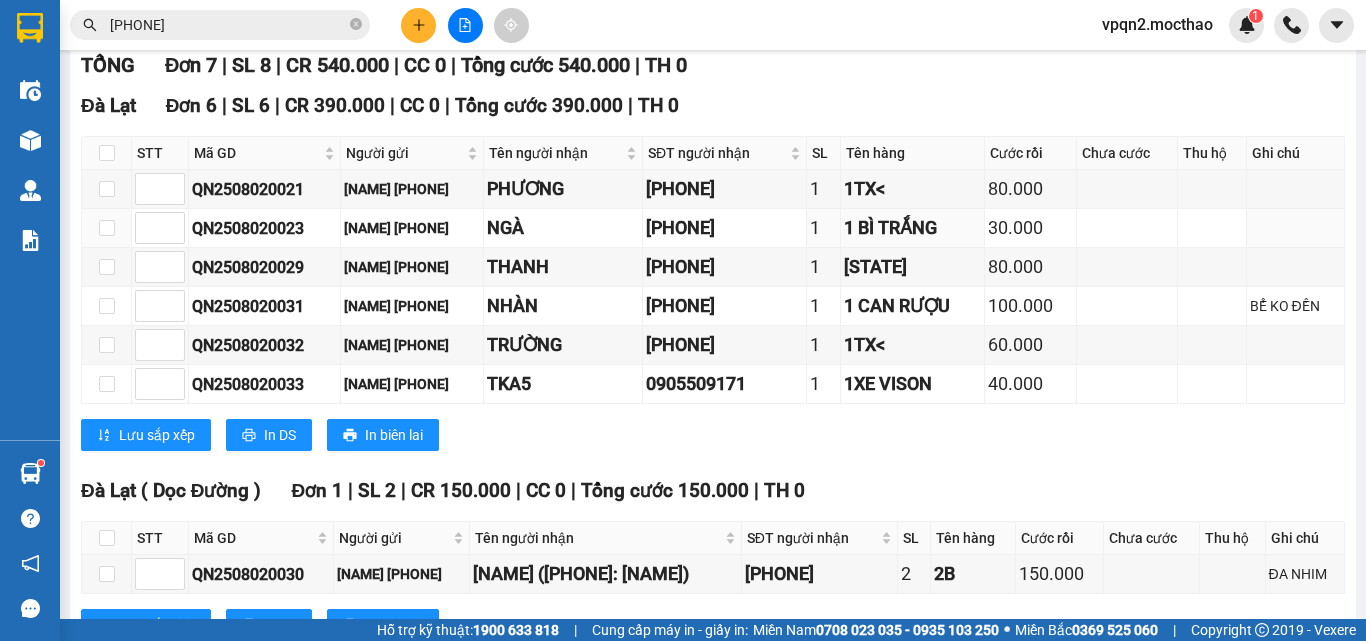 scroll, scrollTop: 182, scrollLeft: 0, axis: vertical 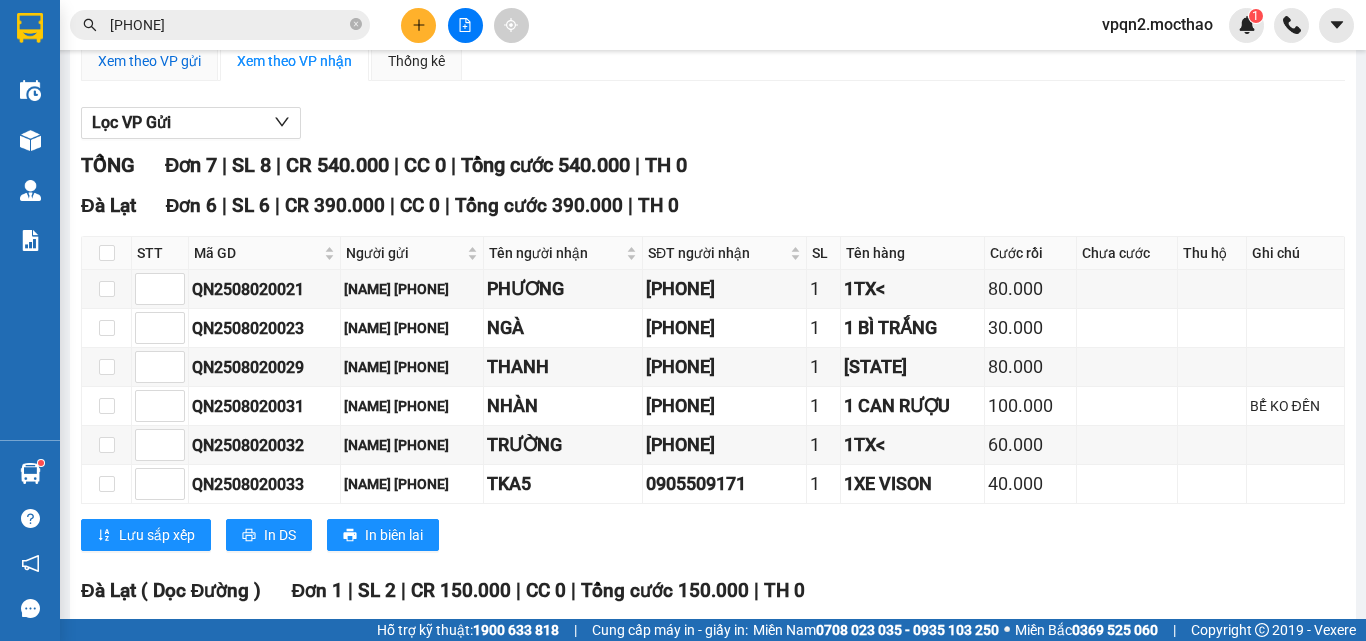 click on "Xem theo VP gửi" at bounding box center (149, 61) 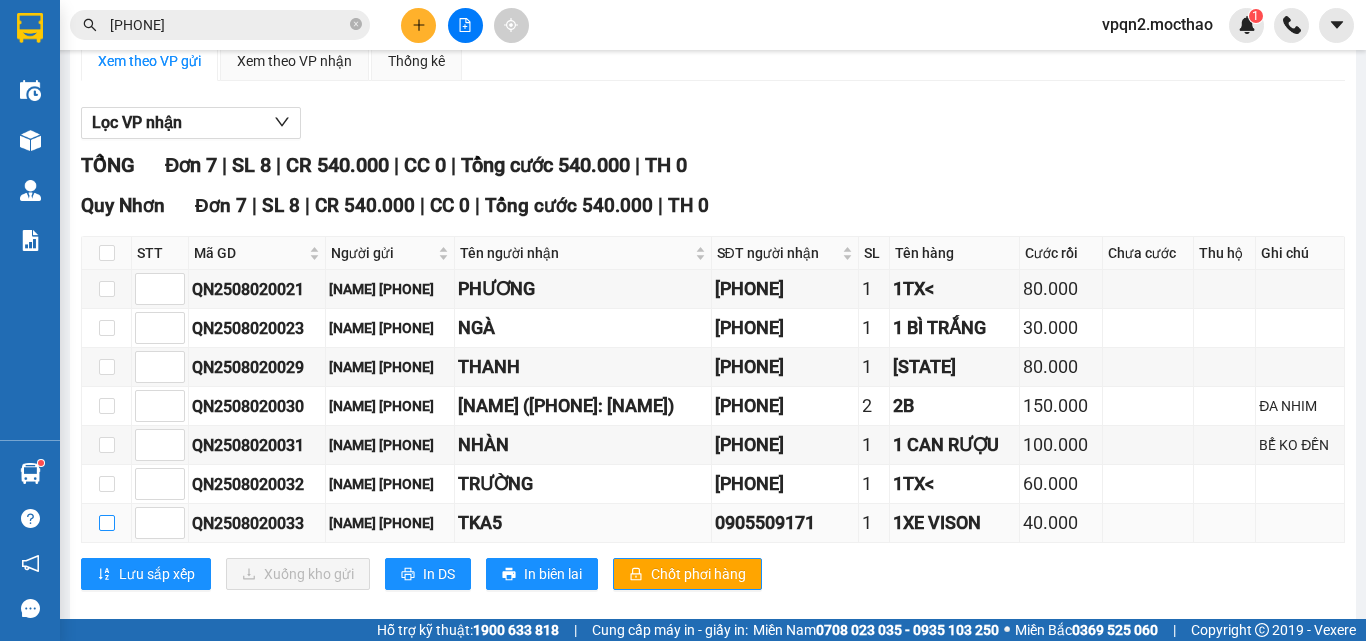 click at bounding box center (107, 523) 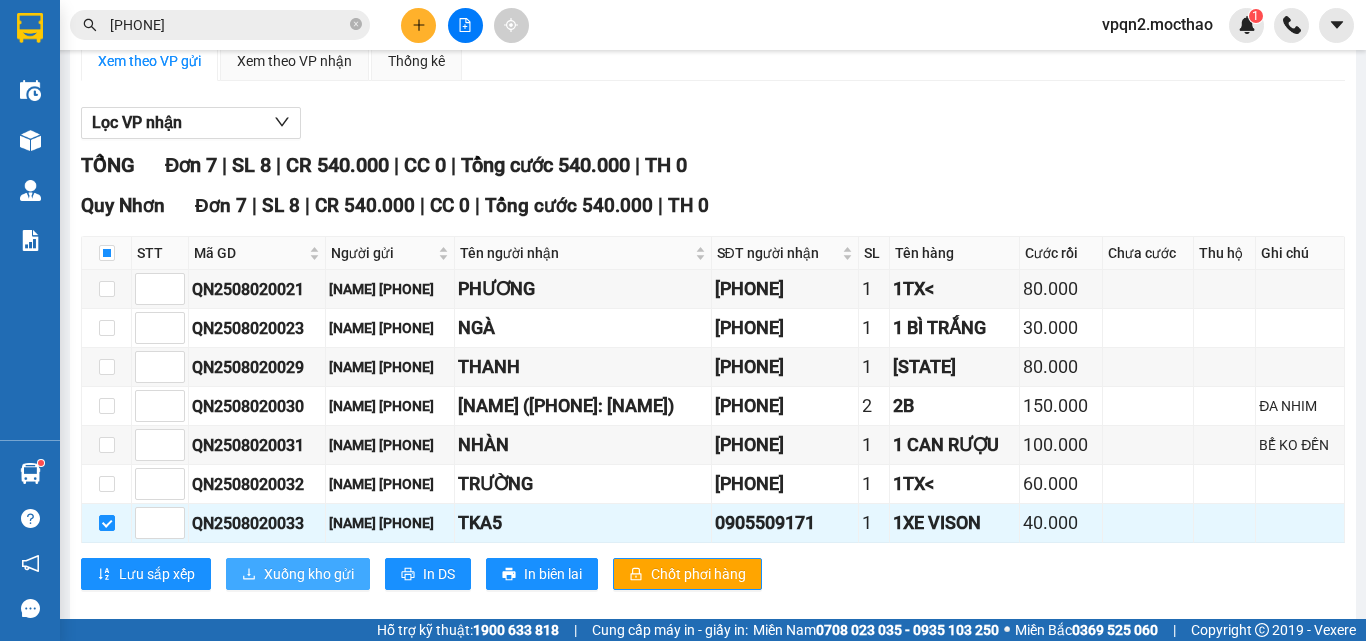 click on "Xuống kho gửi" at bounding box center (309, 574) 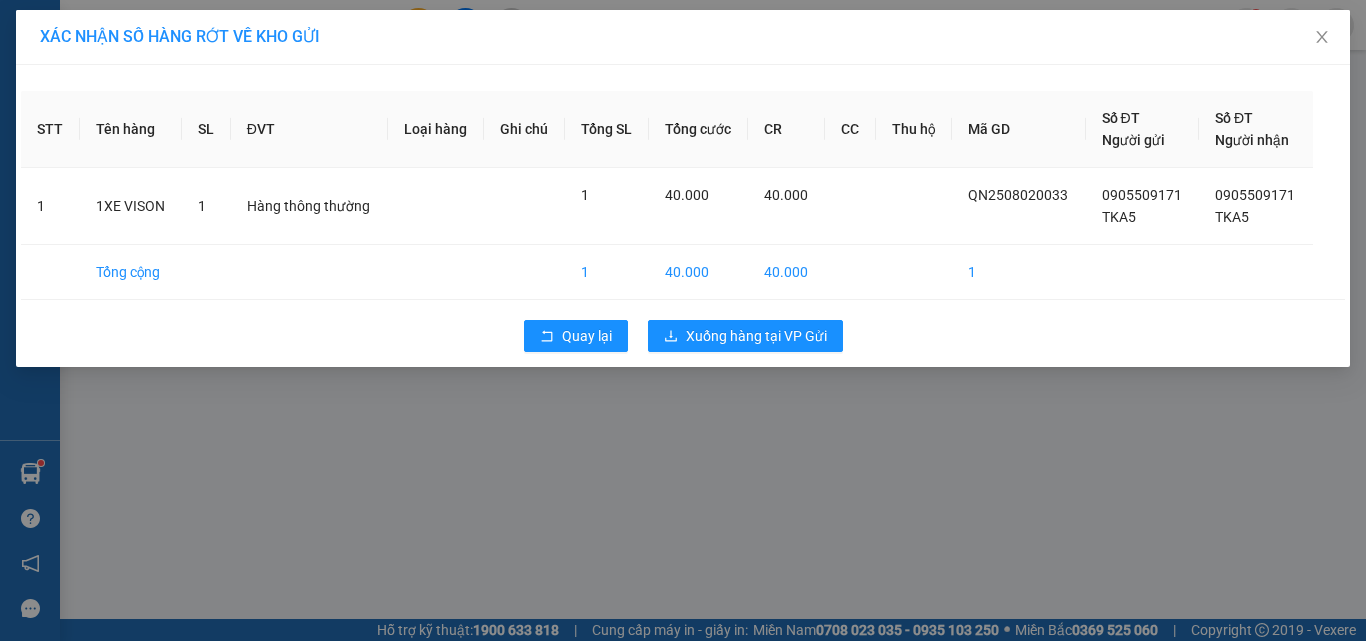 scroll, scrollTop: 0, scrollLeft: 0, axis: both 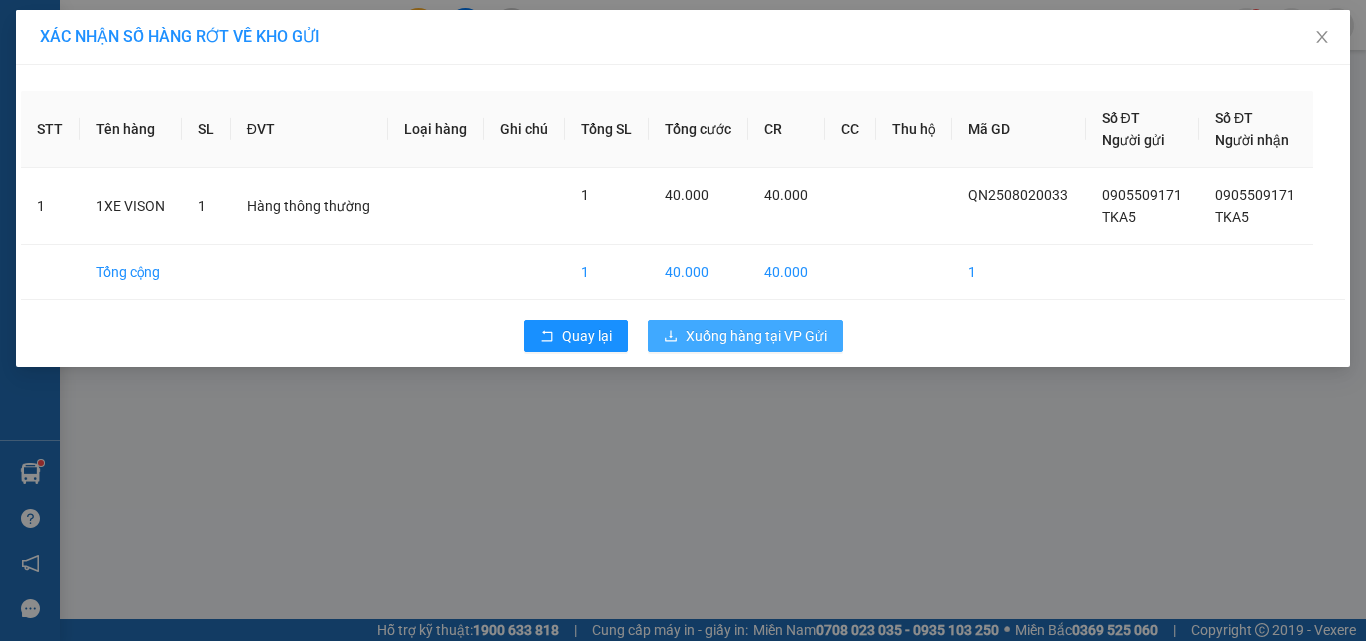 click on "Xuống hàng tại VP Gửi" at bounding box center [756, 336] 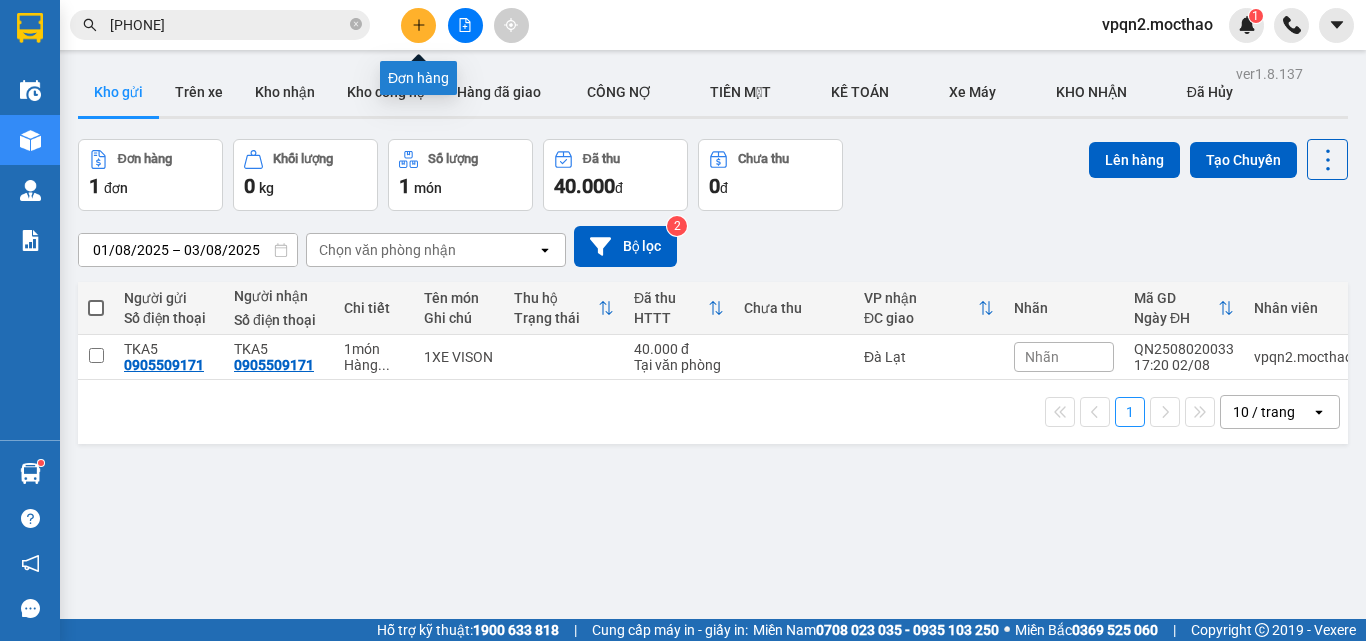 click at bounding box center [418, 25] 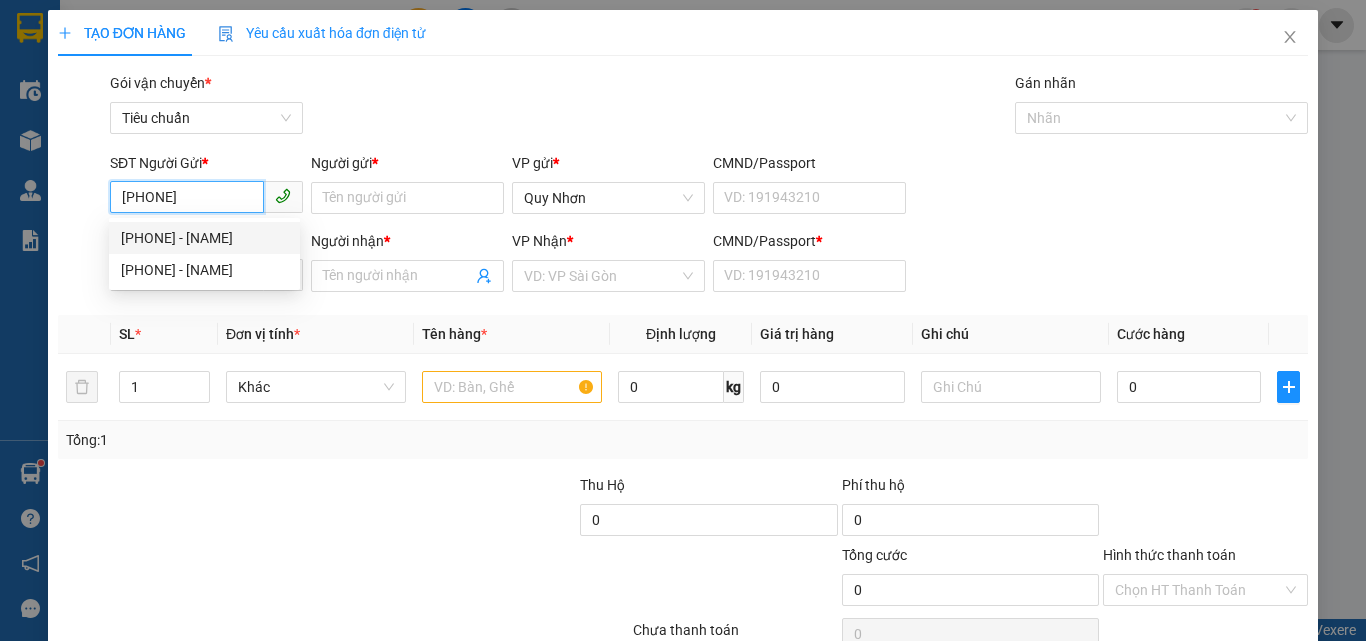 click on "0905509171 - TKA5" at bounding box center (204, 238) 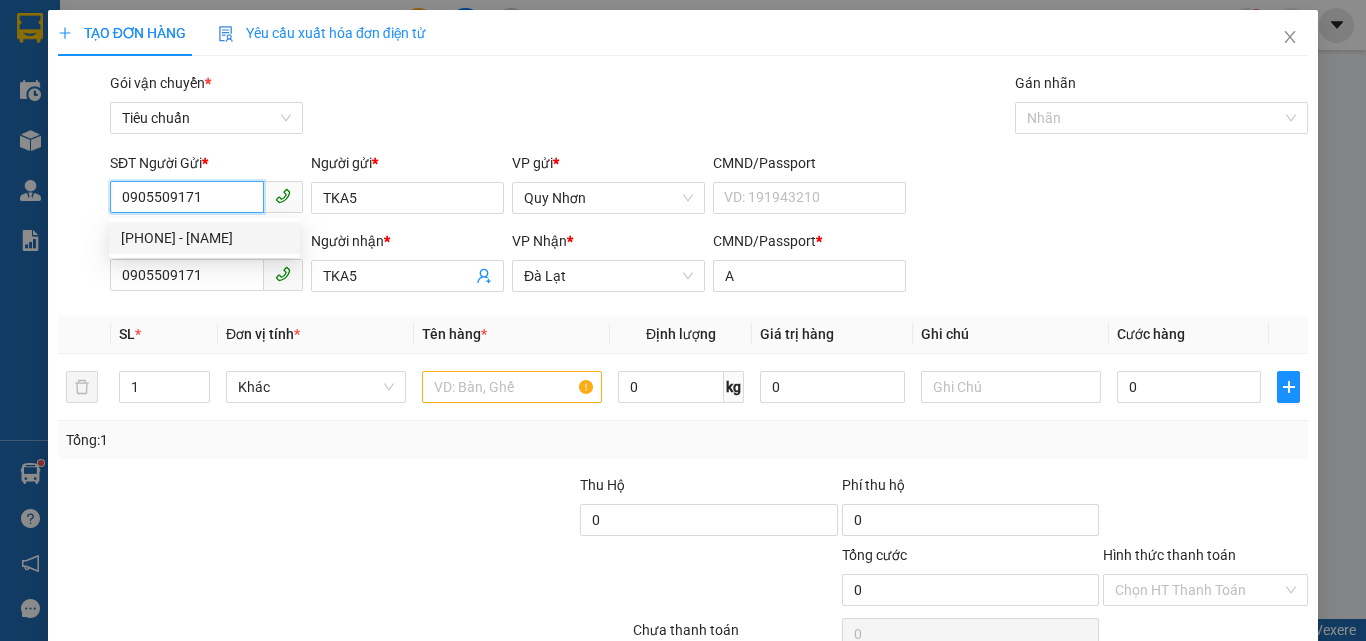 type on "40.000" 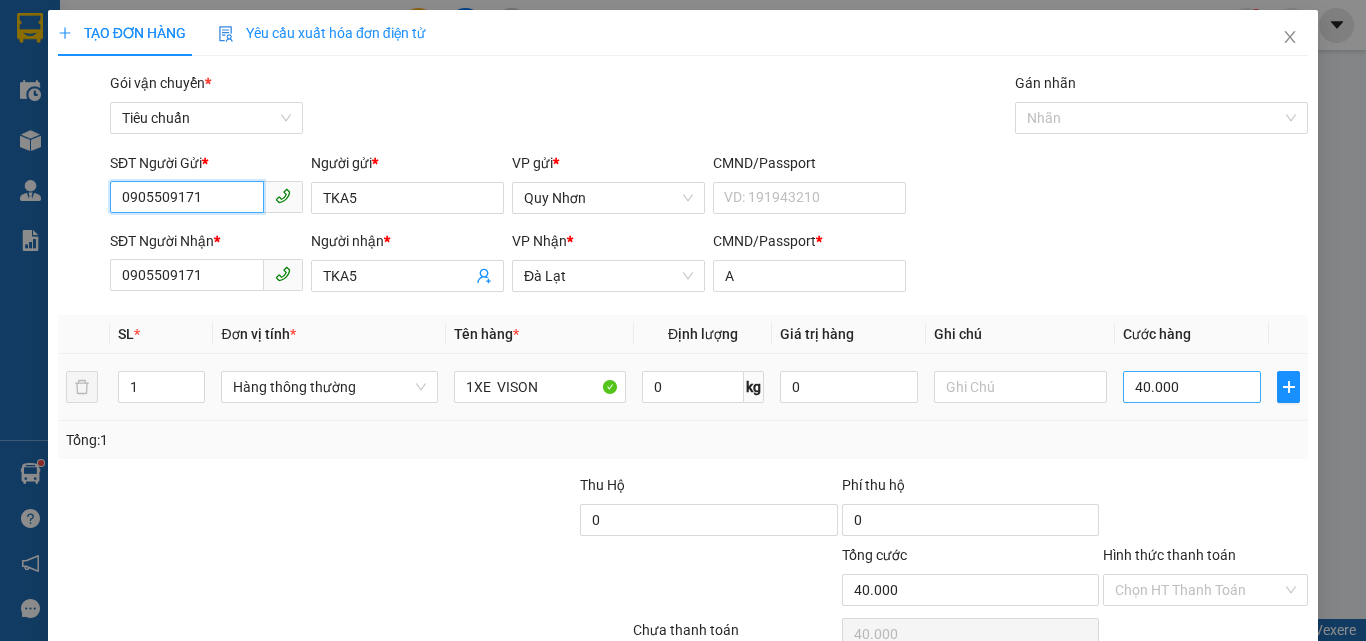 type on "0905509171" 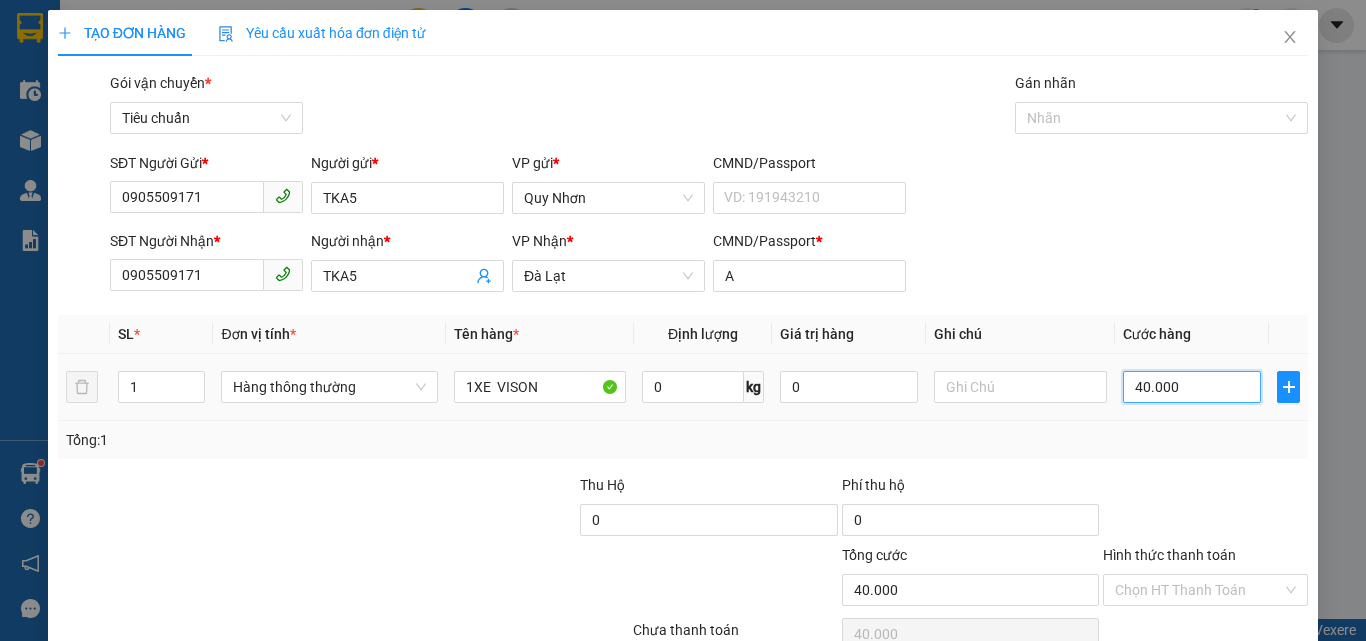 click on "40.000" at bounding box center (1192, 387) 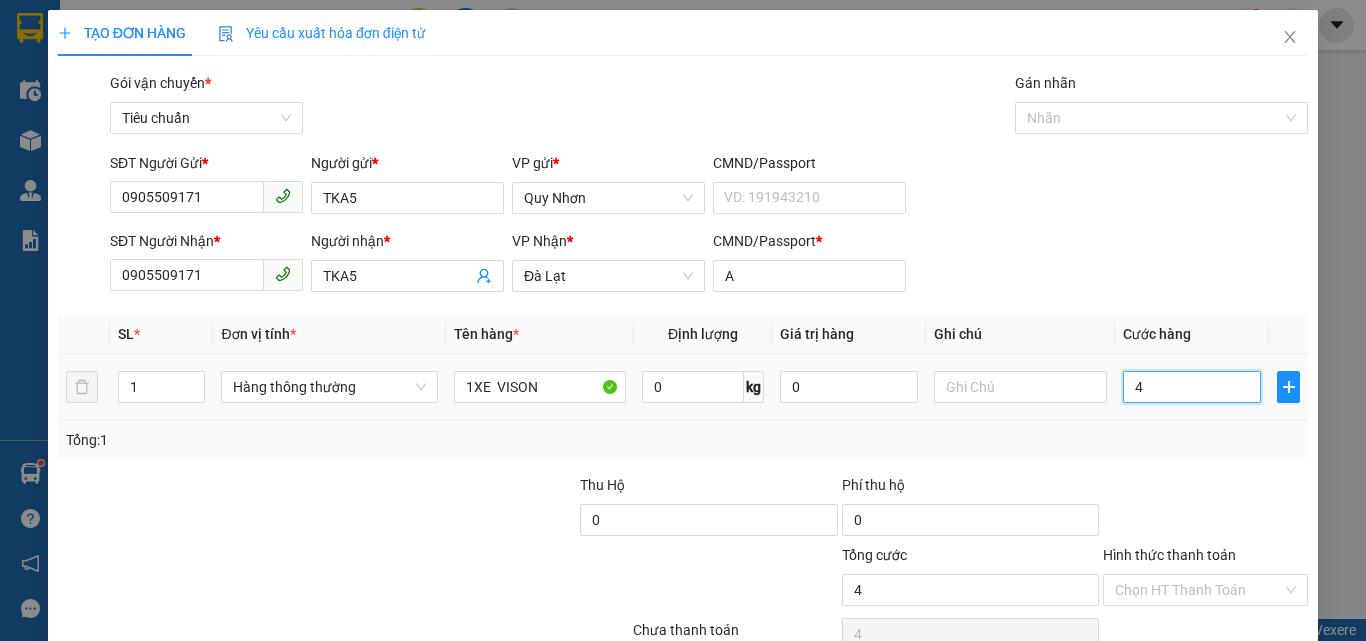 type on "40" 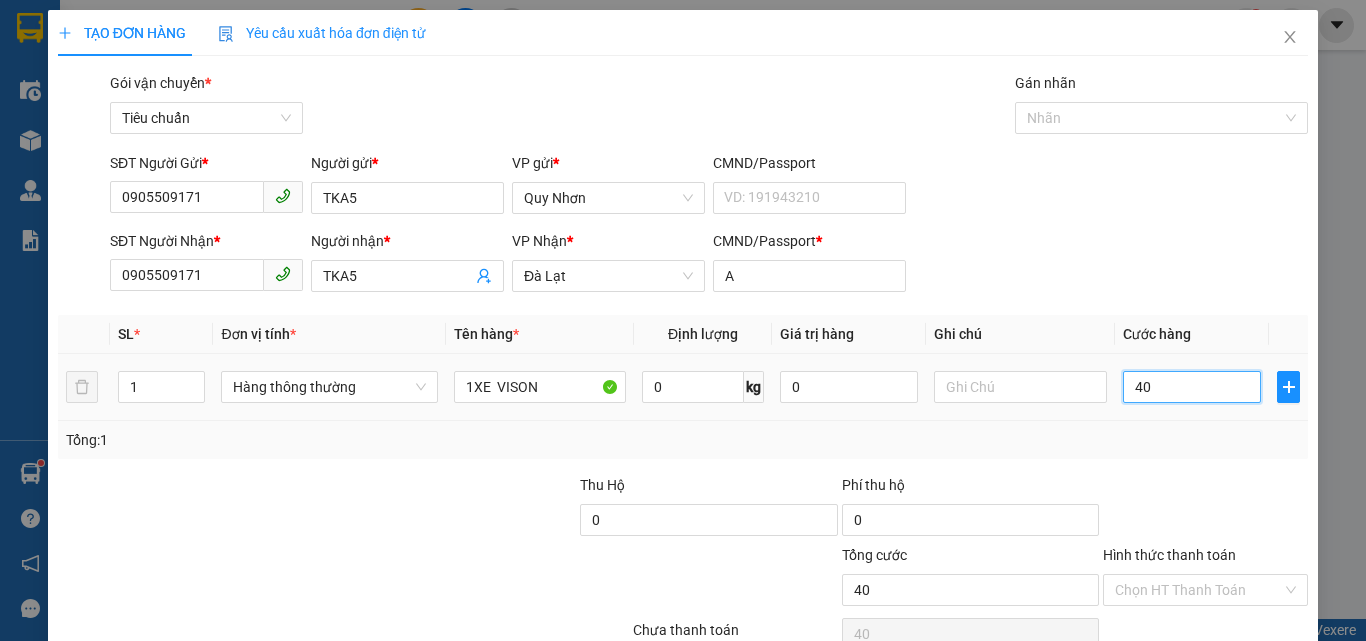 type on "400" 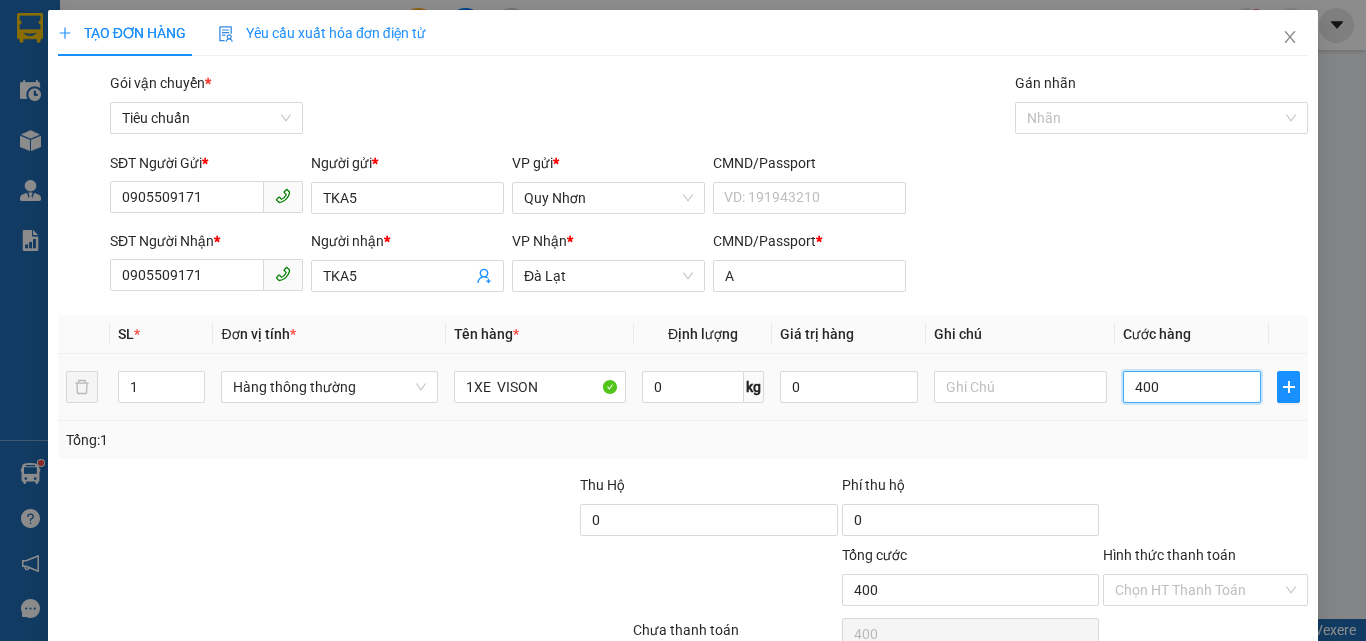 type on "4.000" 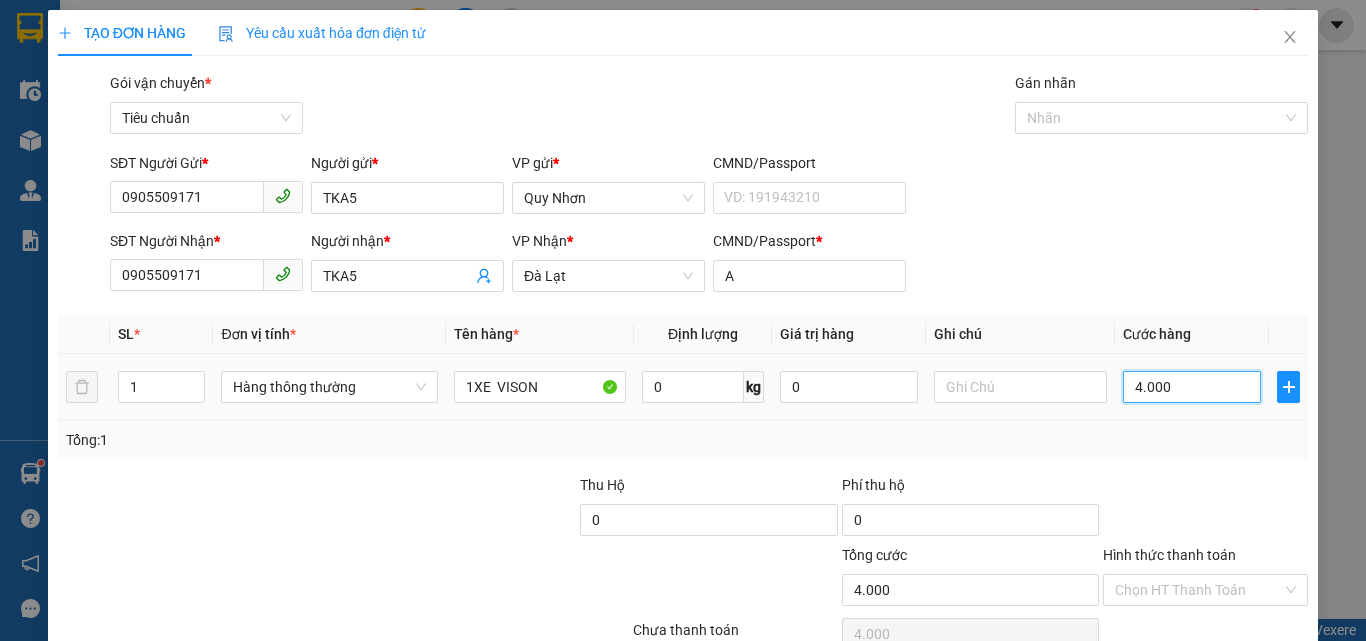 type on "40.000" 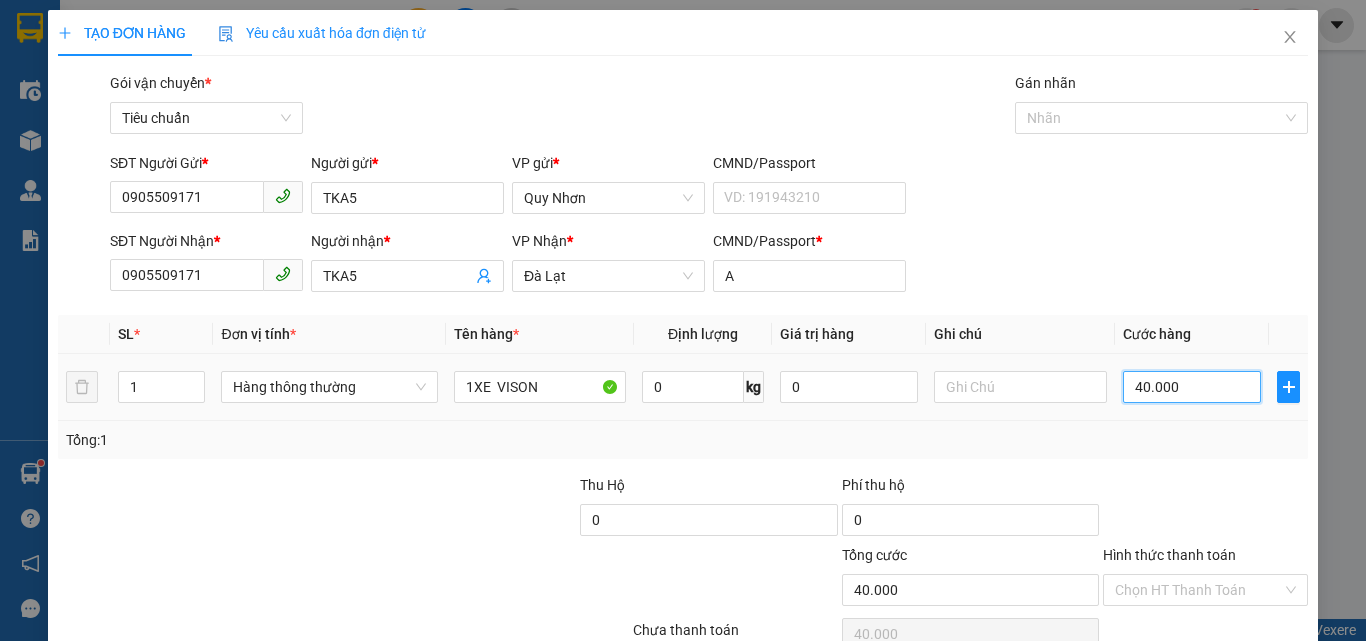 type on "400.000" 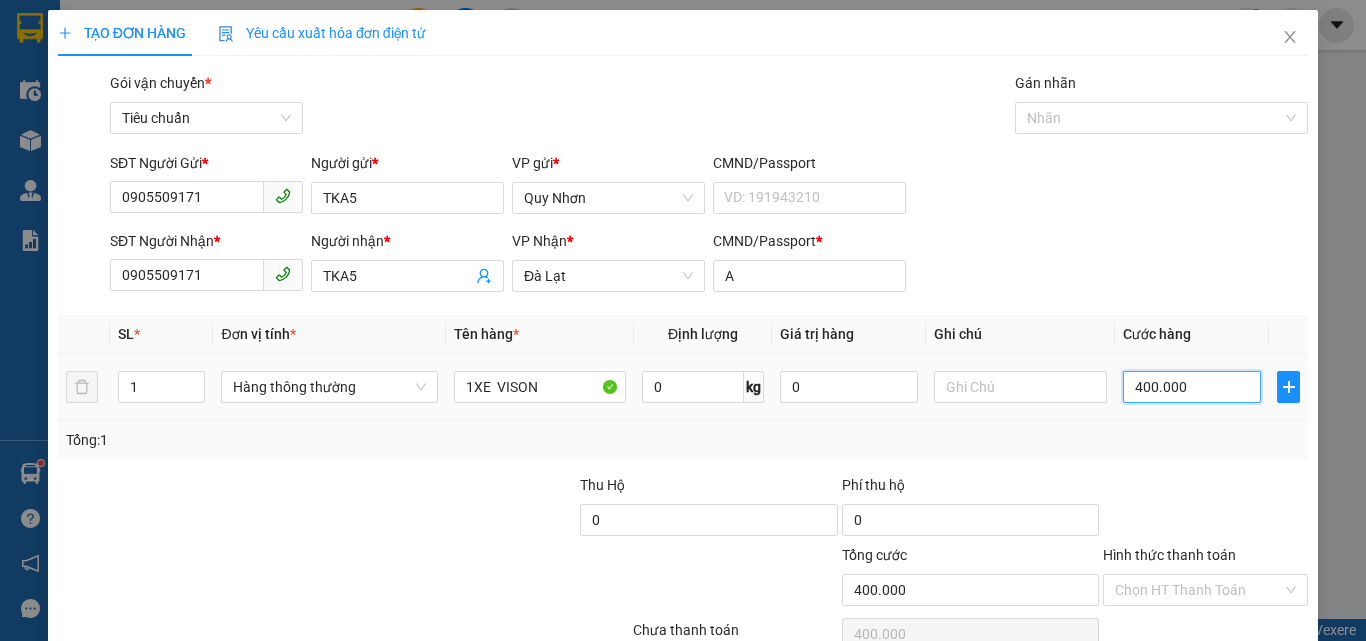 scroll, scrollTop: 99, scrollLeft: 0, axis: vertical 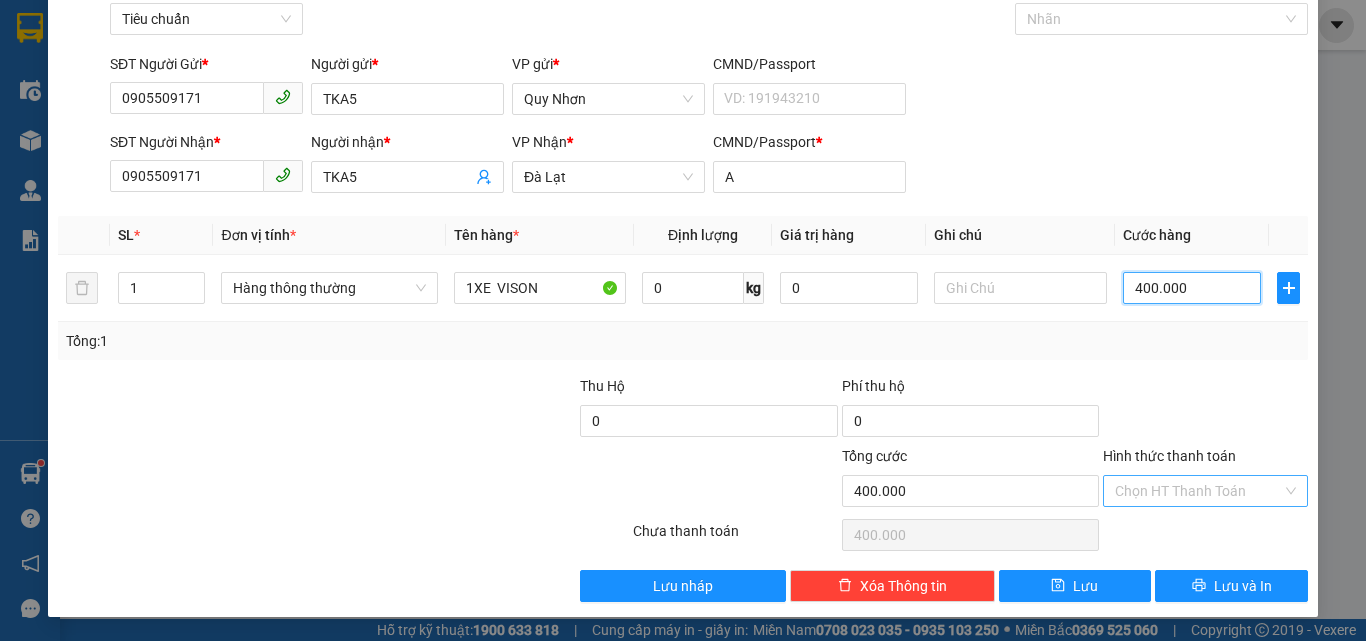 type on "400.000" 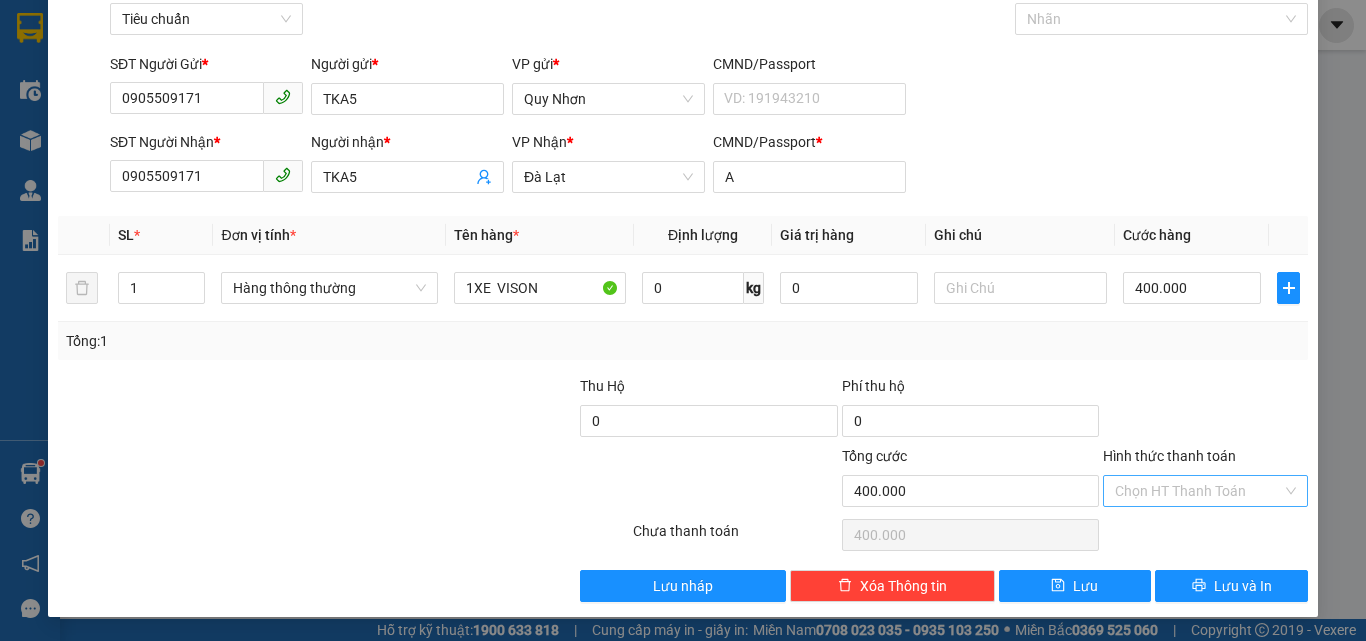 click on "Hình thức thanh toán" at bounding box center (1198, 491) 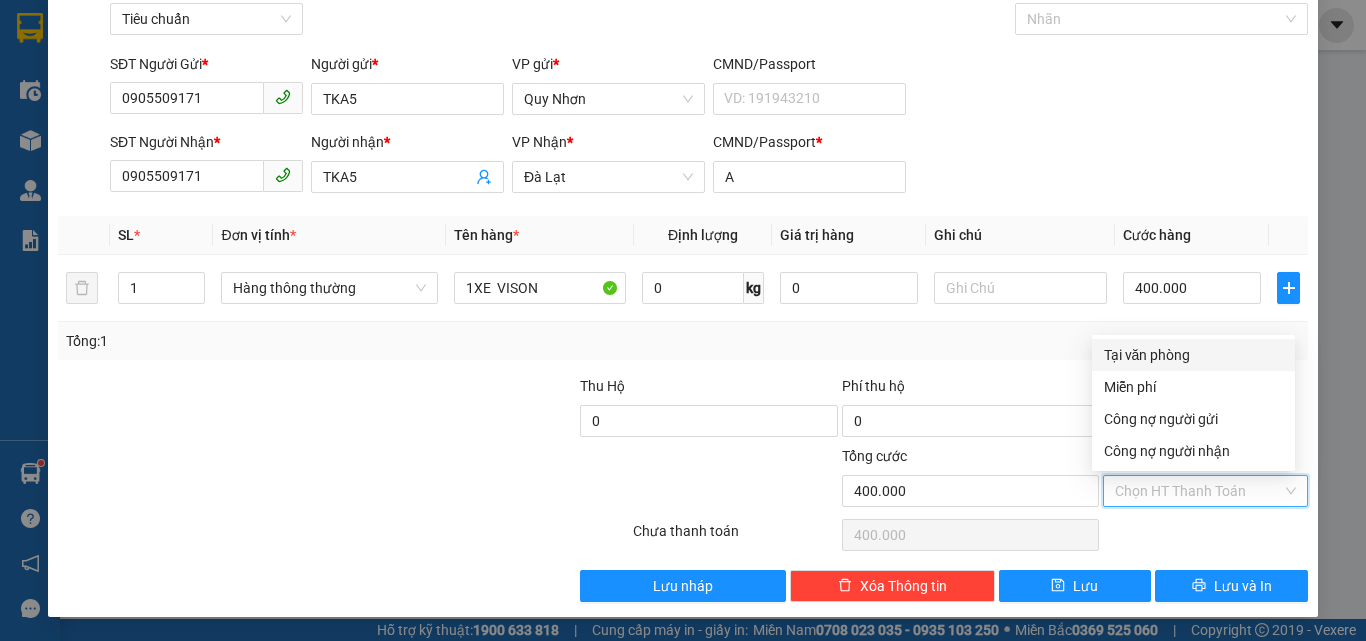 click on "Tại văn phòng" at bounding box center (1193, 355) 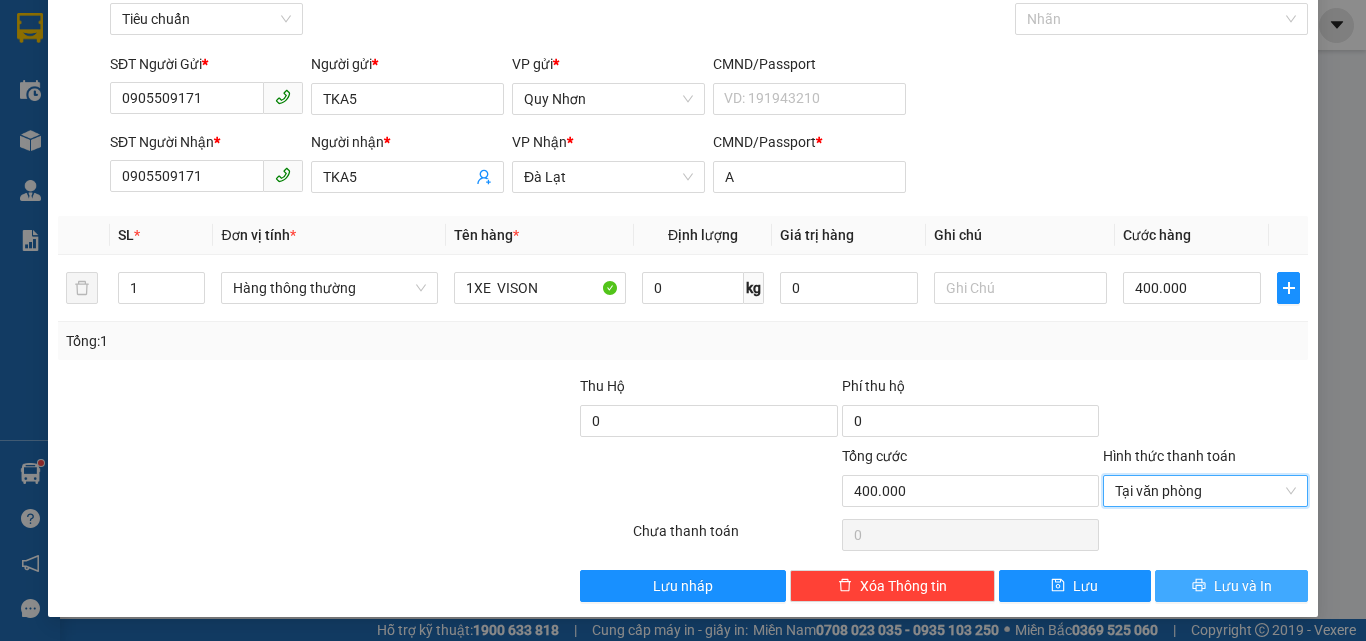 click 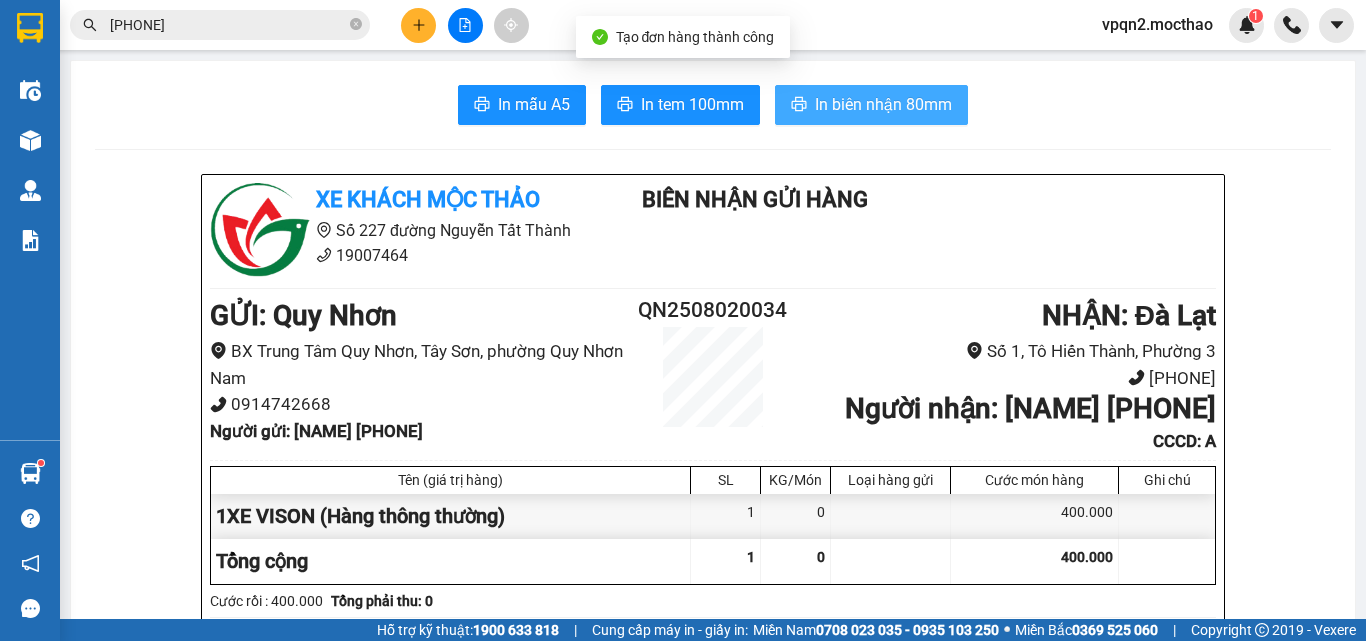 click on "In biên nhận 80mm" at bounding box center (883, 104) 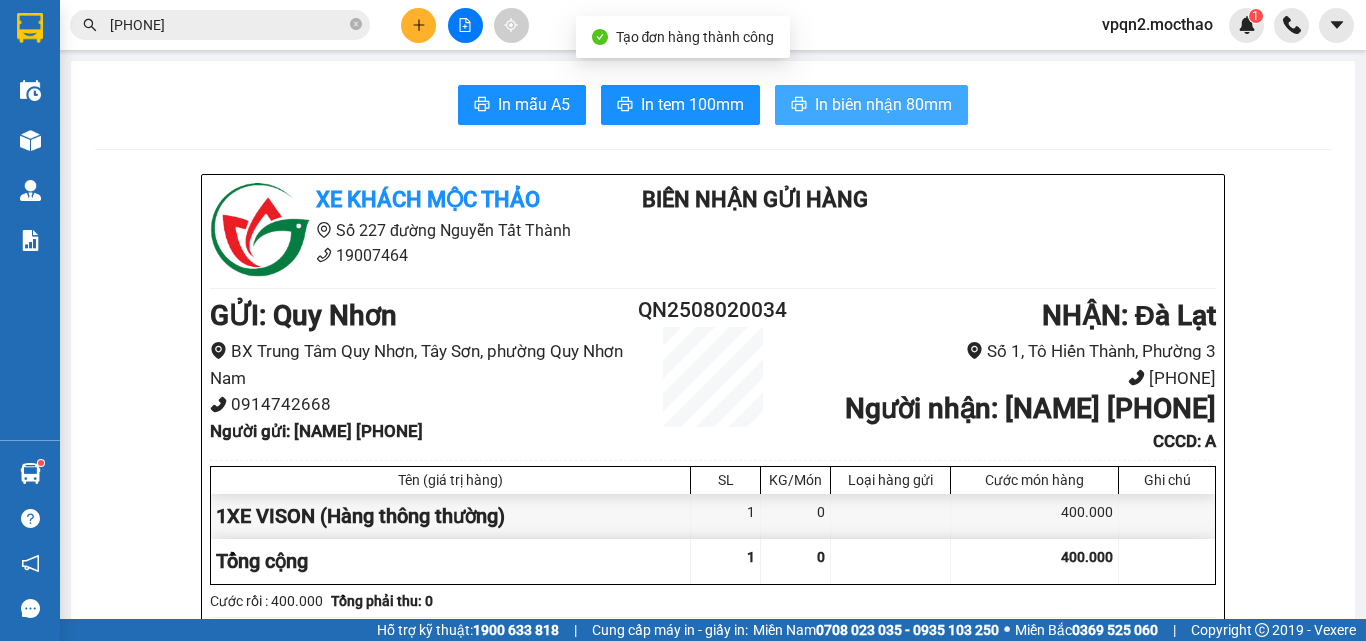 scroll, scrollTop: 0, scrollLeft: 0, axis: both 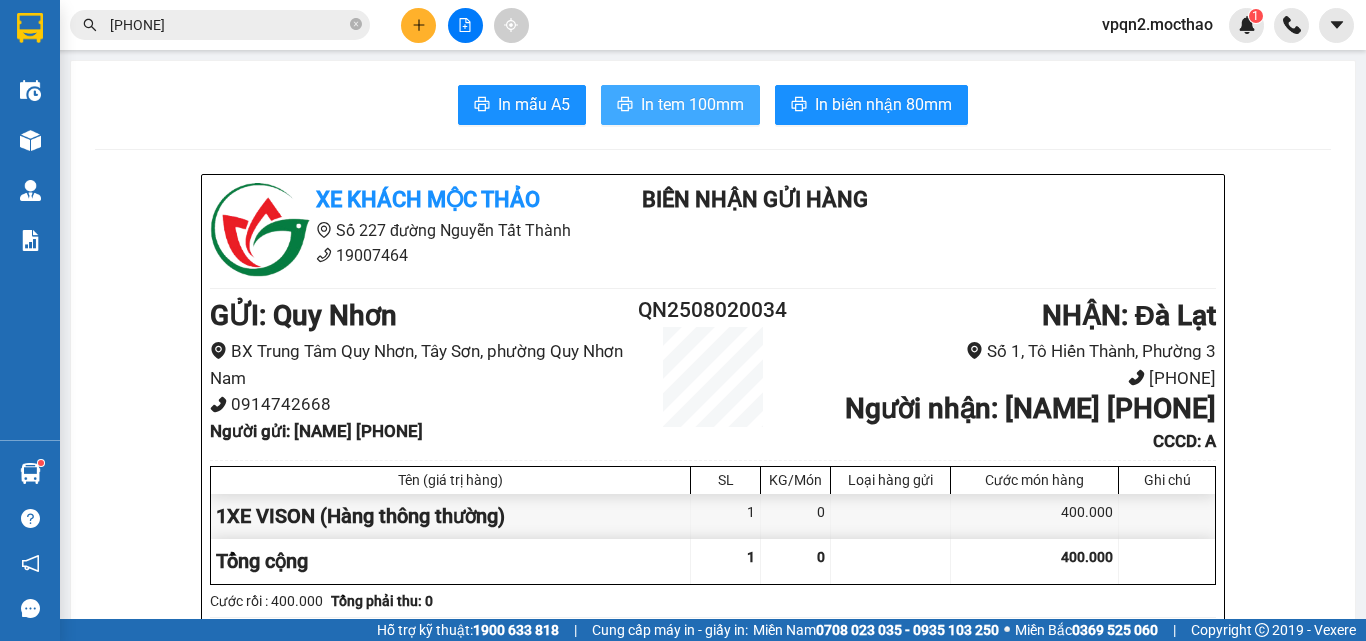 click on "In tem 100mm" at bounding box center [692, 104] 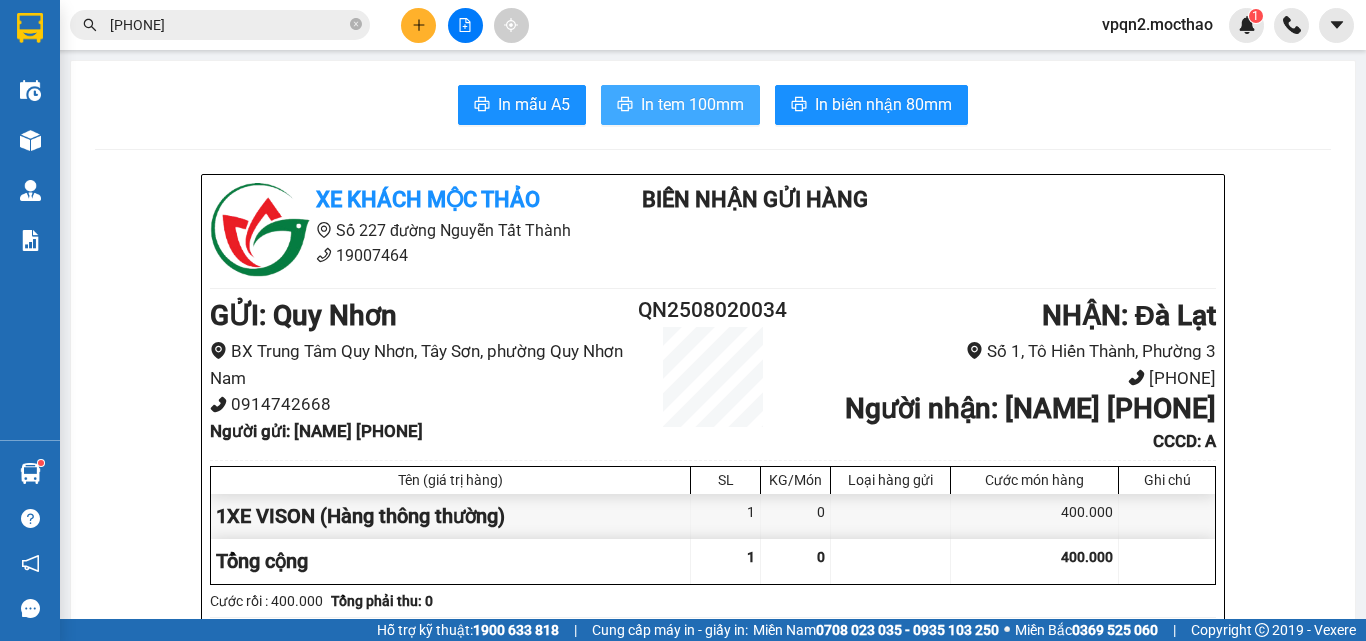 scroll, scrollTop: 0, scrollLeft: 0, axis: both 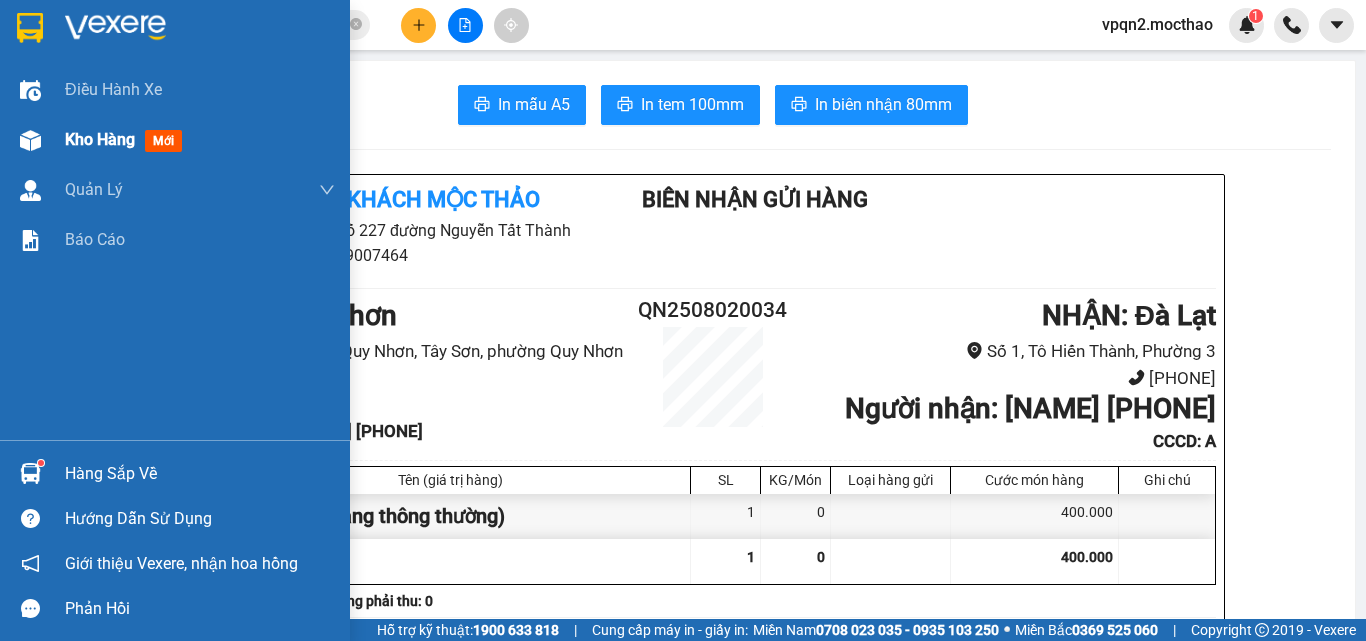 click on "Kho hàng" at bounding box center [100, 139] 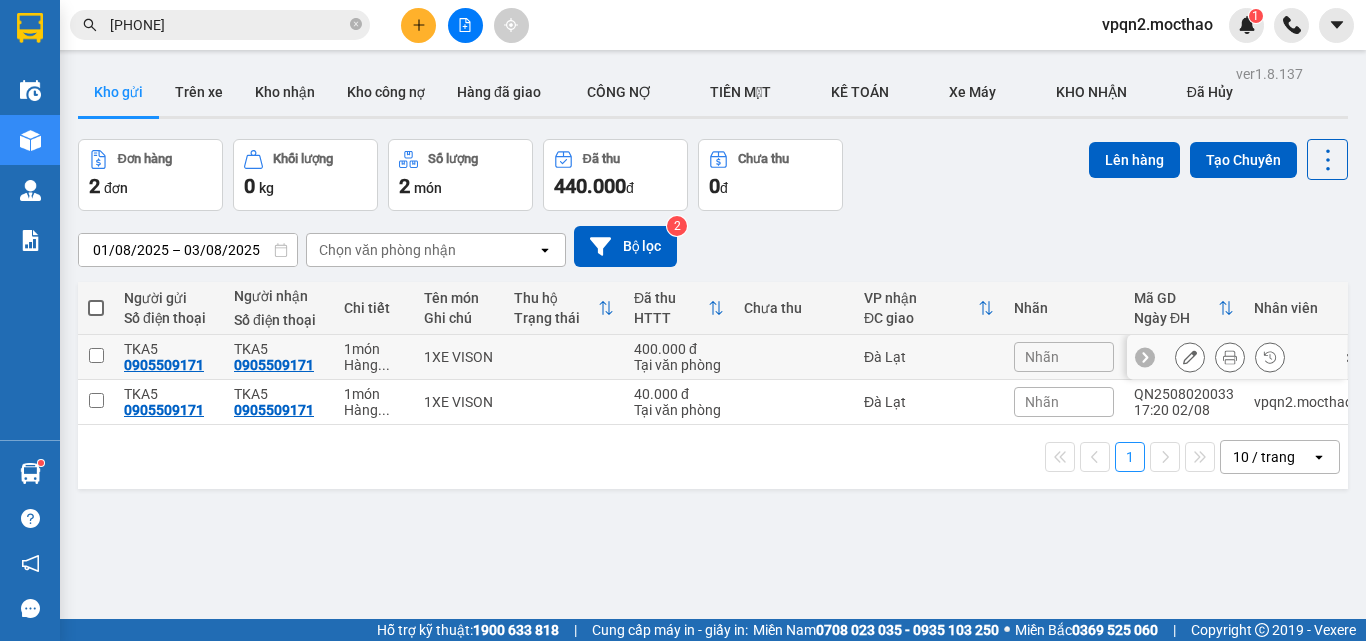 click at bounding box center (96, 355) 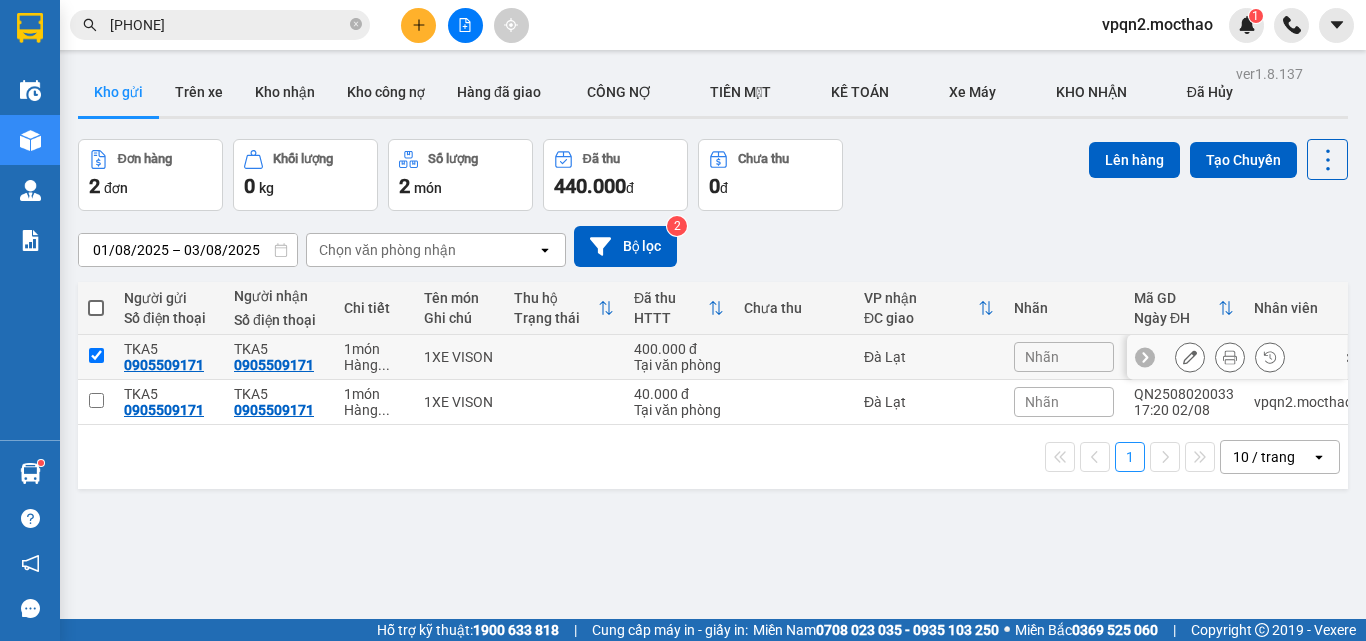 checkbox on "true" 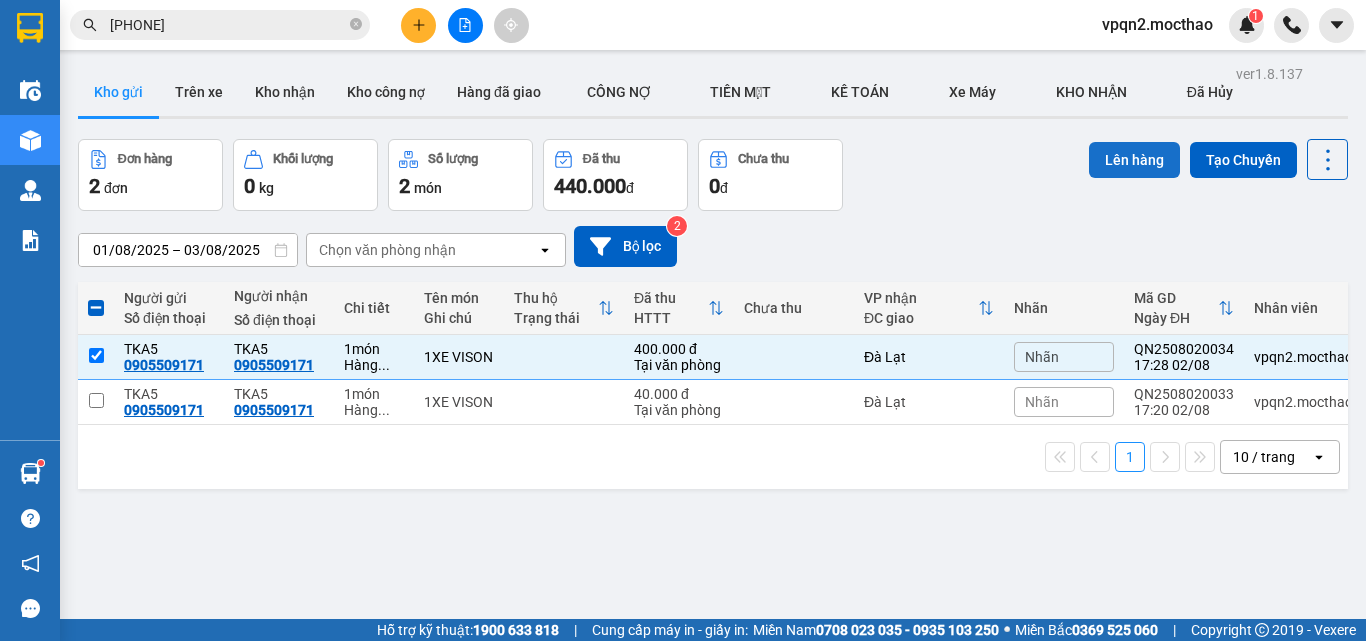 click on "Lên hàng" at bounding box center [1134, 160] 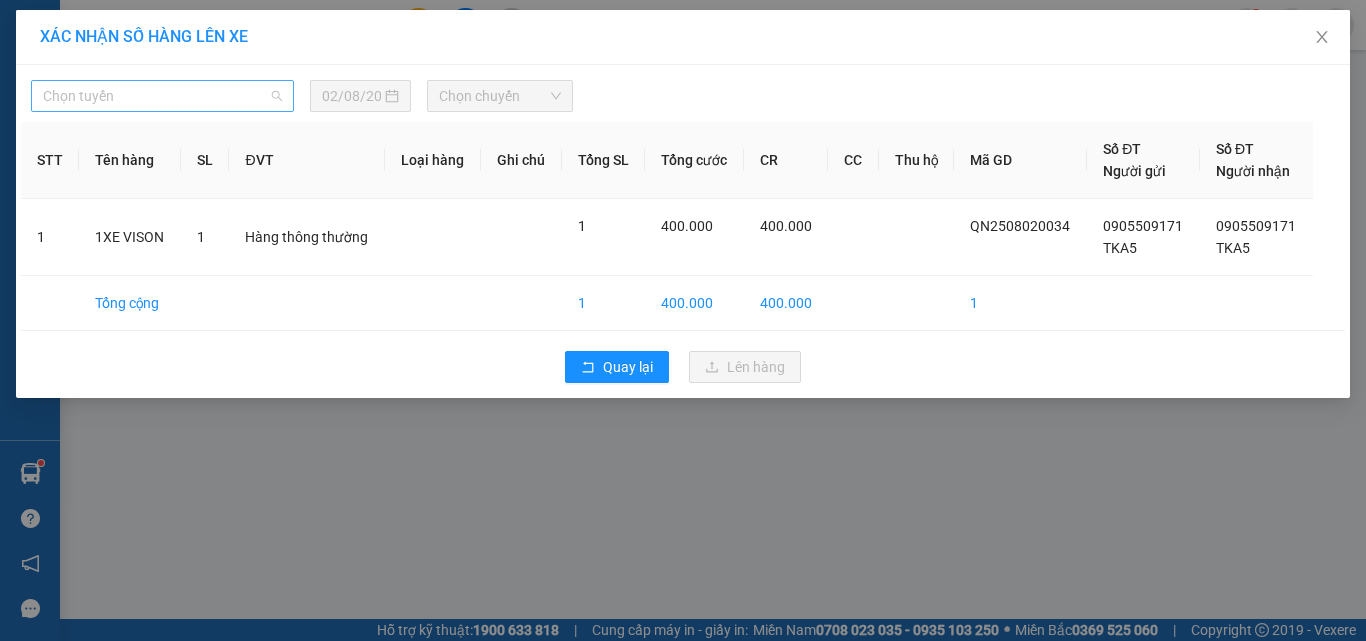 click on "Chọn tuyến" at bounding box center [162, 96] 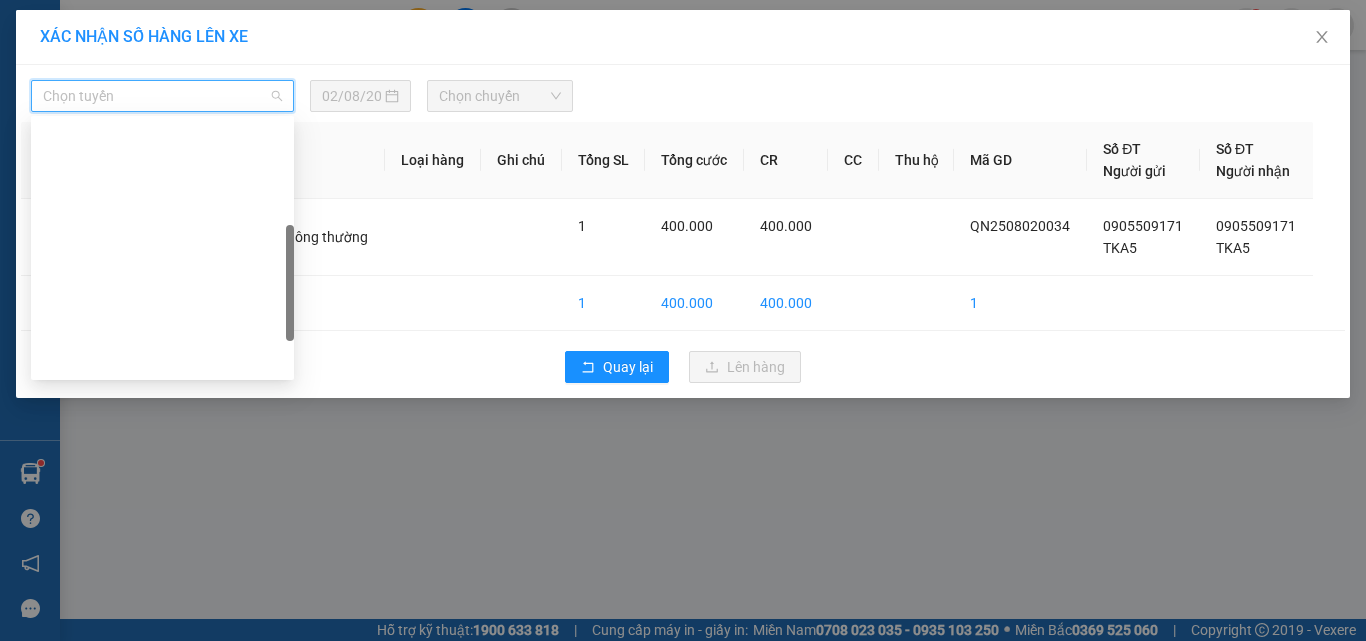scroll, scrollTop: 300, scrollLeft: 0, axis: vertical 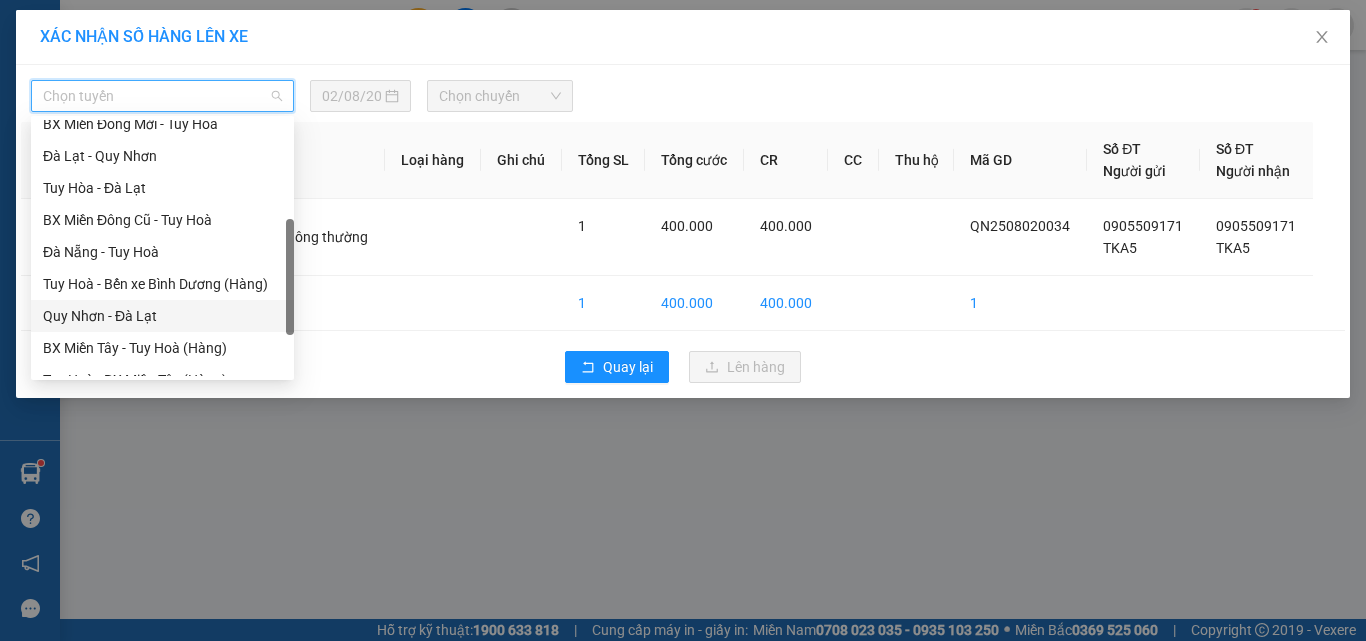 click on "Quy Nhơn - Đà Lạt" at bounding box center (162, 316) 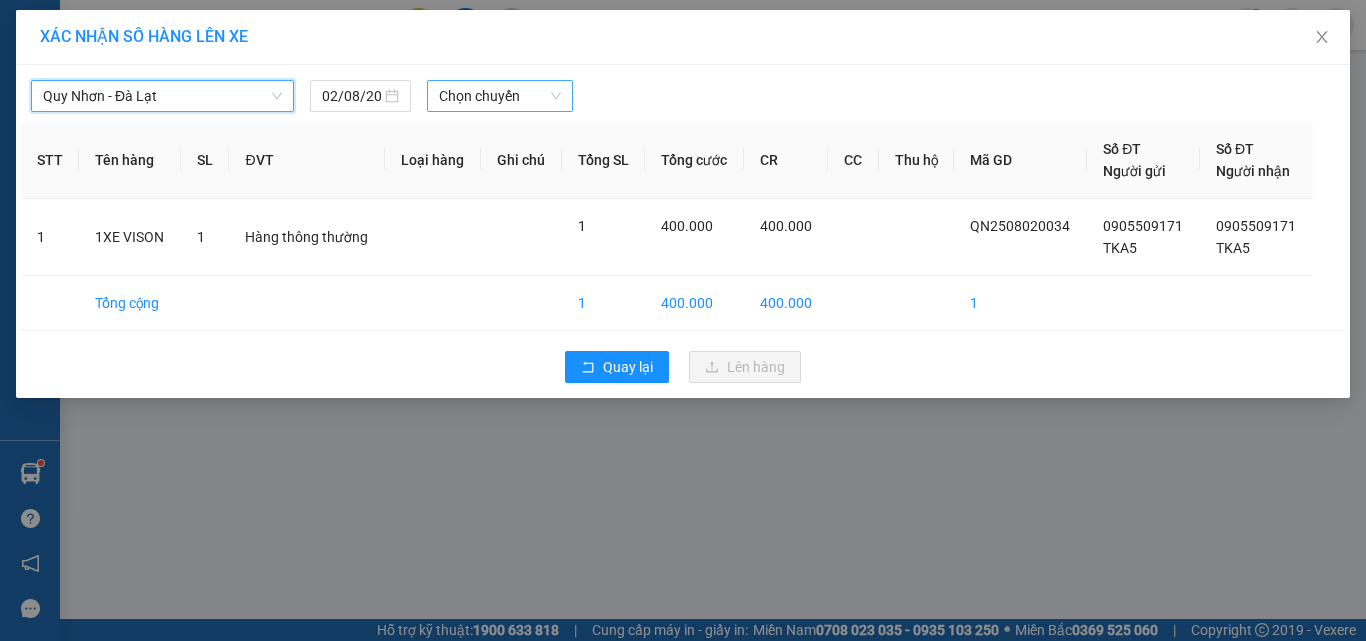click on "Chọn chuyến" at bounding box center [500, 96] 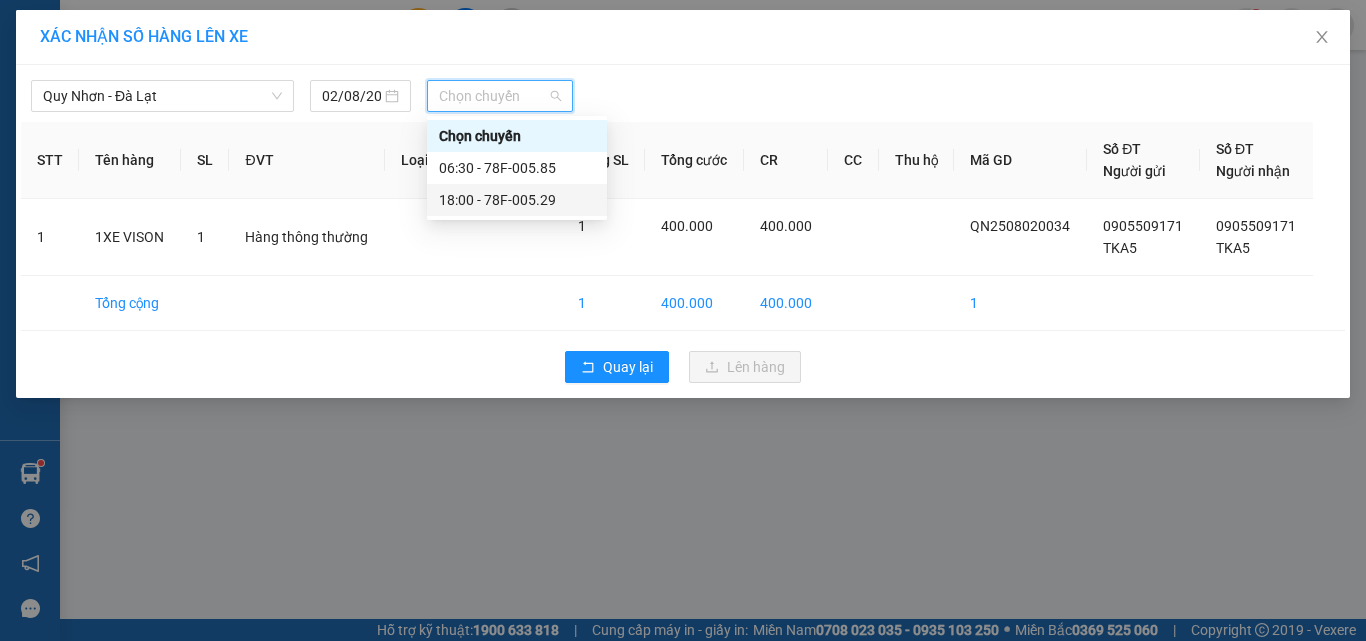click on "18:00     - 78F-005.29" at bounding box center (517, 200) 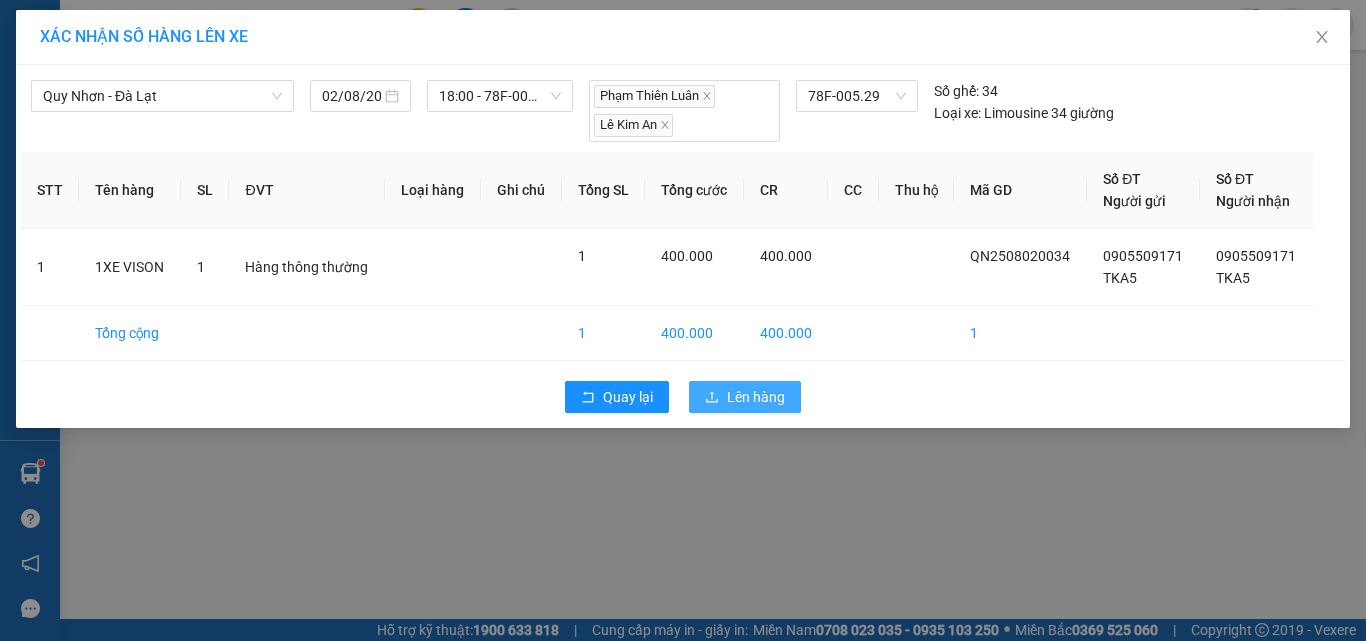 click on "Lên hàng" at bounding box center [756, 397] 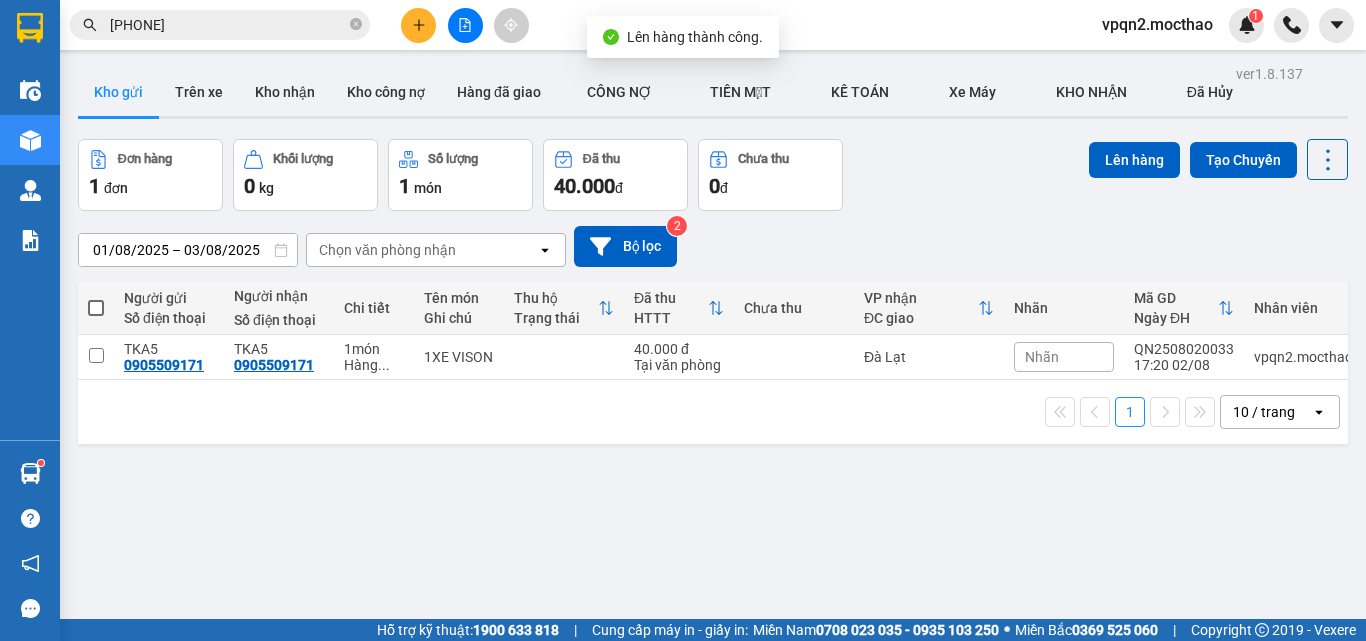 click at bounding box center [465, 25] 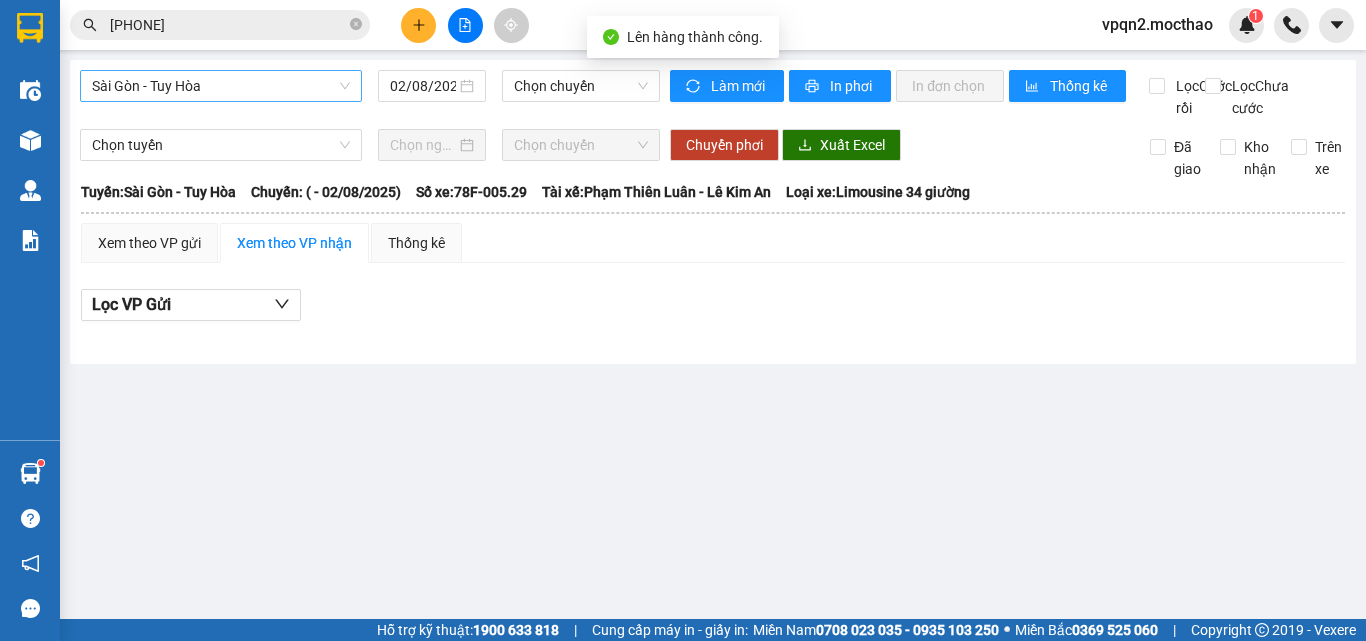 drag, startPoint x: 225, startPoint y: 65, endPoint x: 221, endPoint y: 87, distance: 22.36068 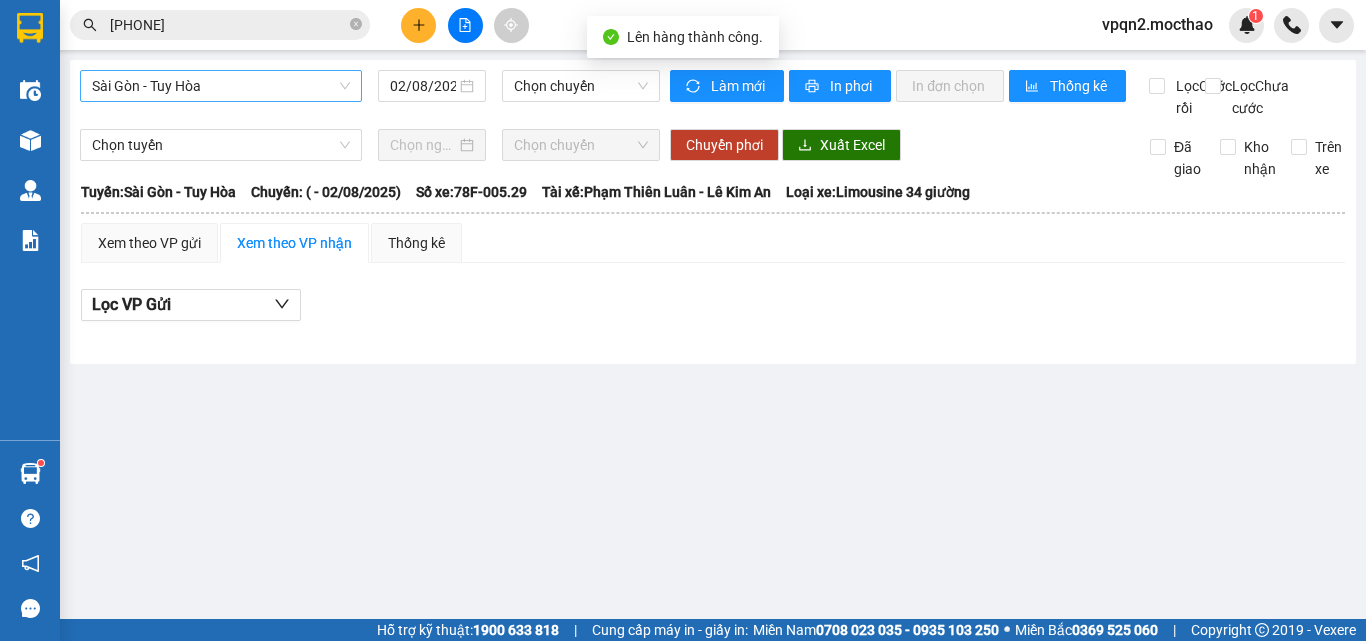 click on "Sài Gòn - Tuy Hòa" at bounding box center (221, 86) 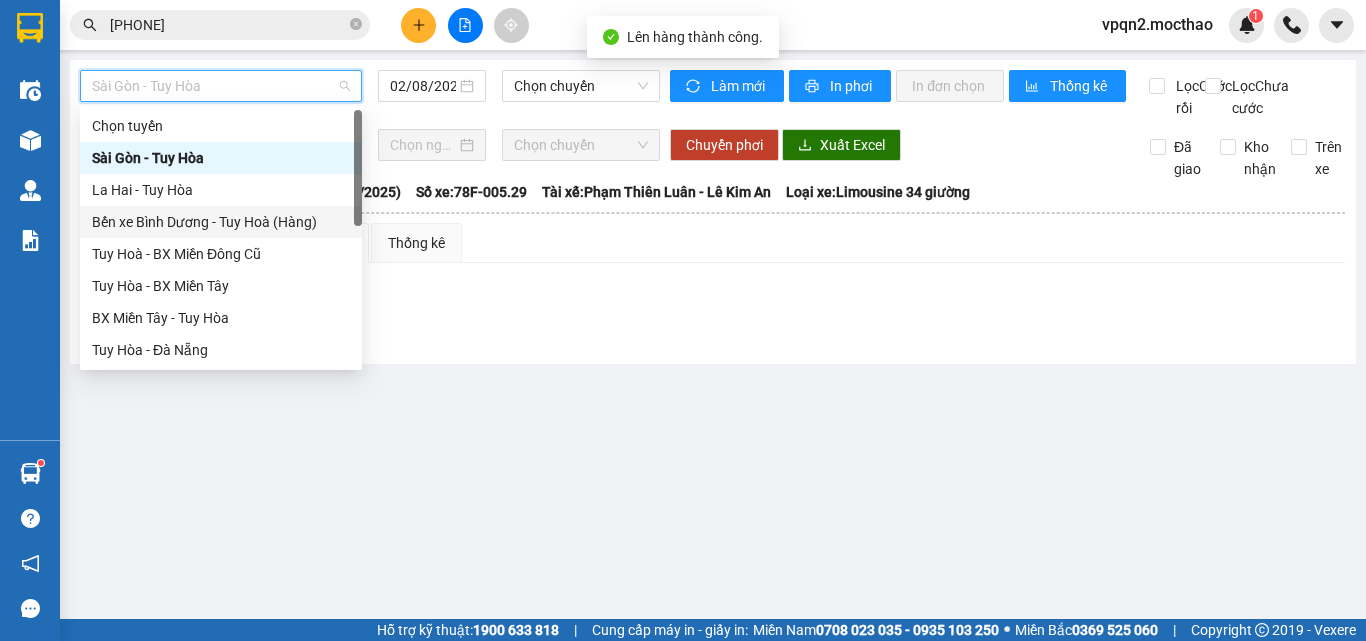 scroll, scrollTop: 400, scrollLeft: 0, axis: vertical 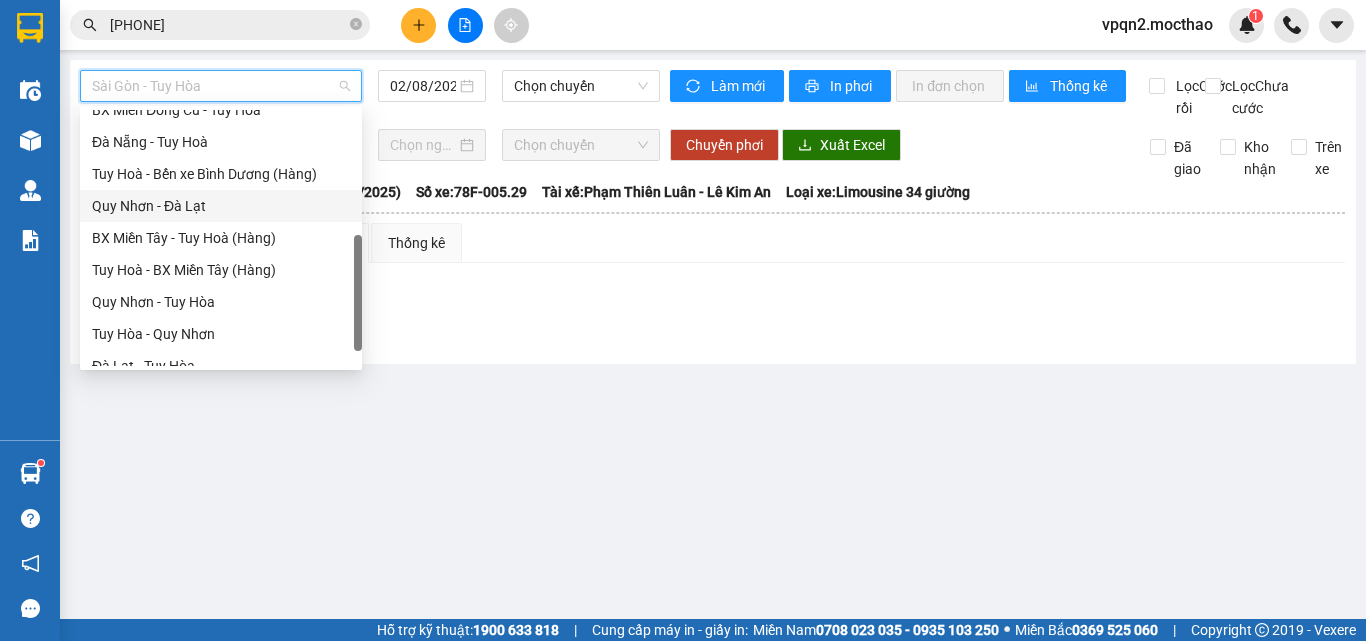 click on "Quy Nhơn - Đà Lạt" at bounding box center (221, 206) 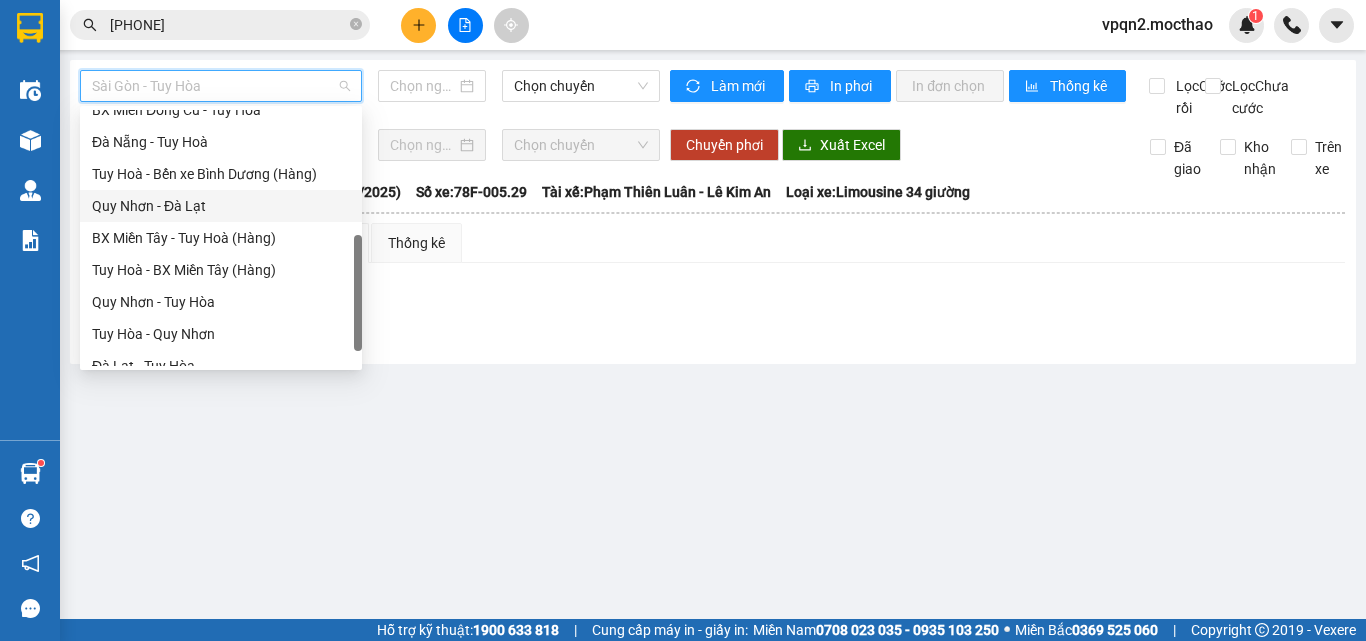 type on "02/08/2025" 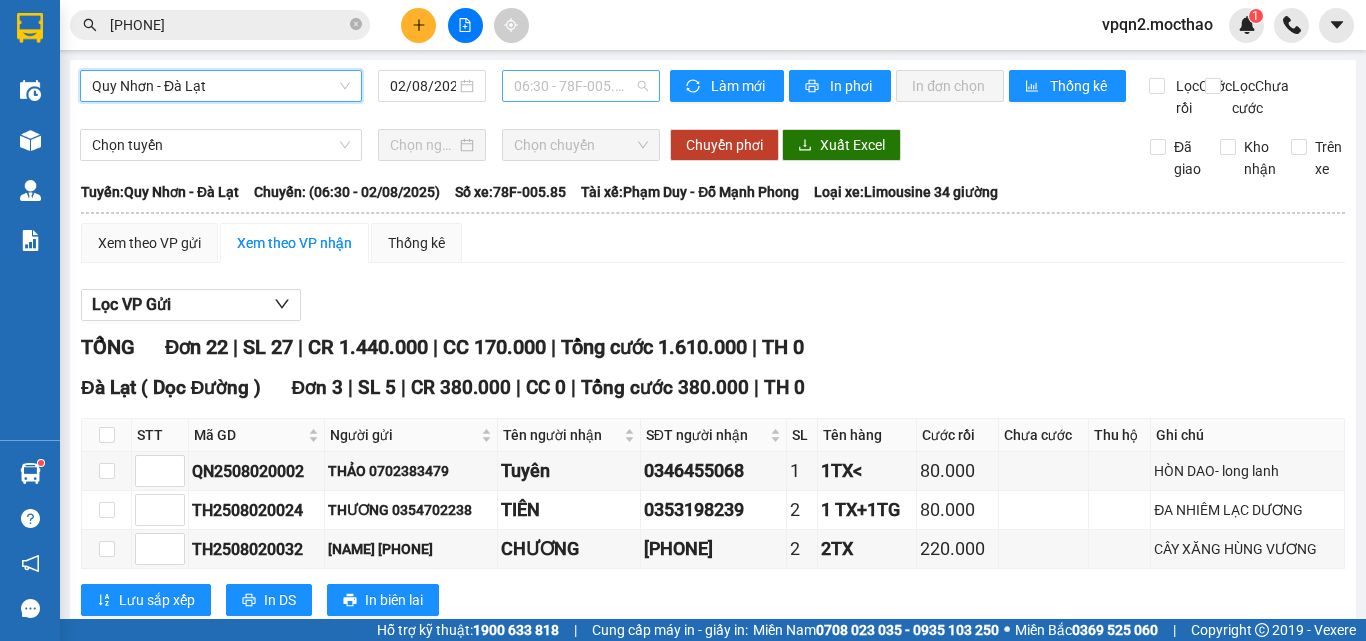click on "06:30     - 78F-005.85" at bounding box center (581, 86) 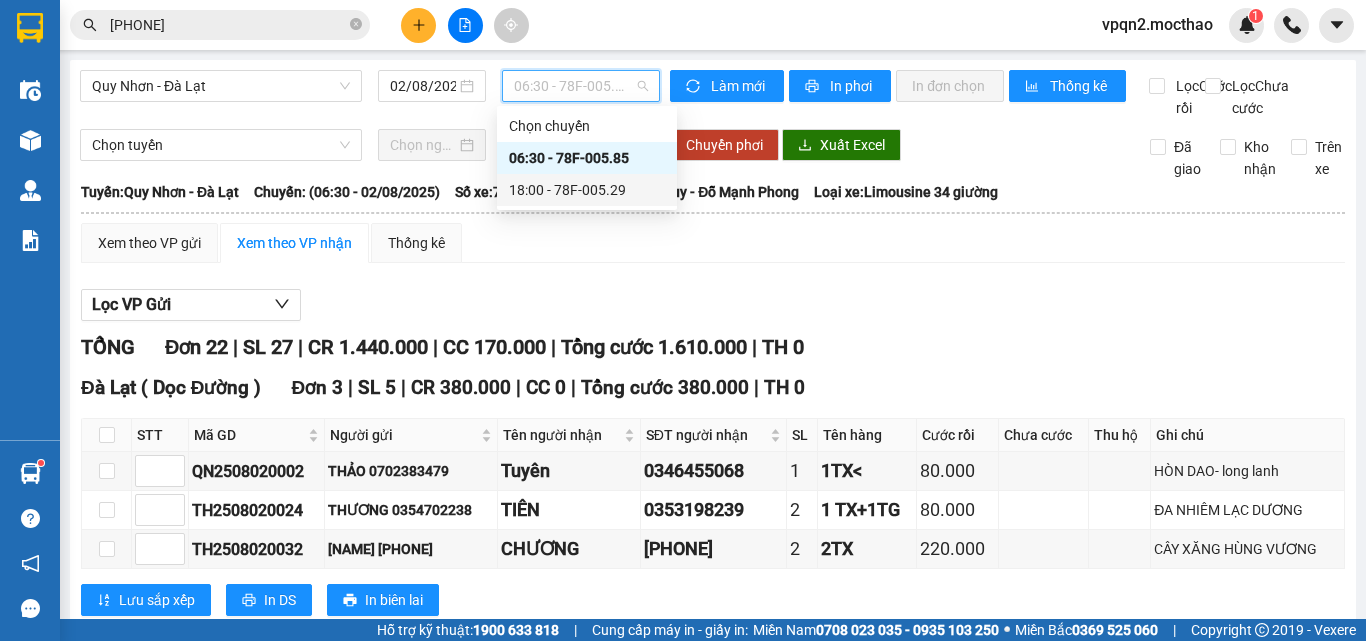 click on "18:00     - 78F-005.29" at bounding box center [587, 190] 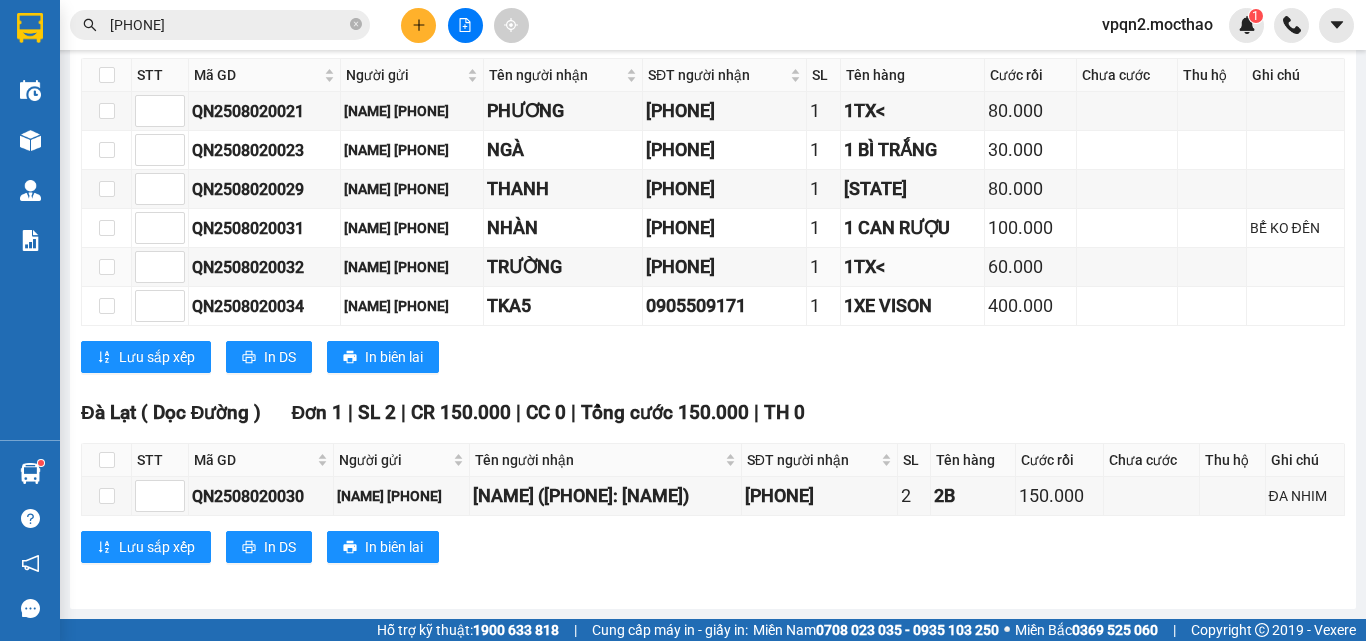 scroll, scrollTop: 82, scrollLeft: 0, axis: vertical 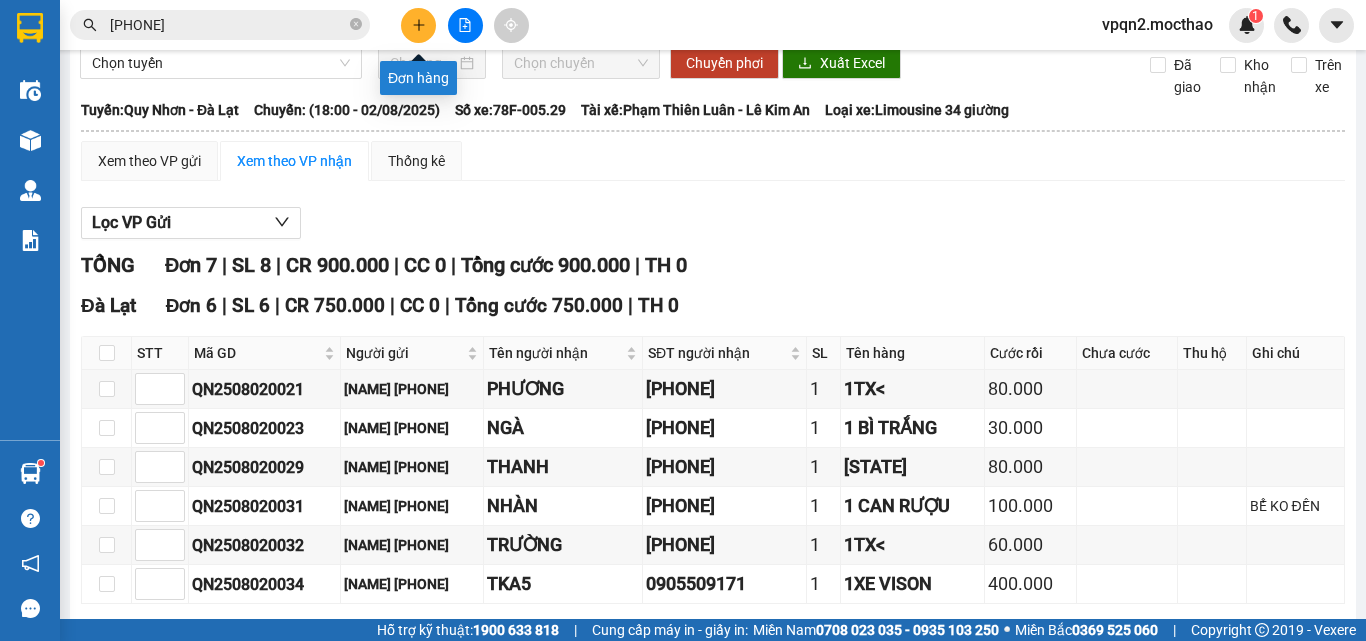 click 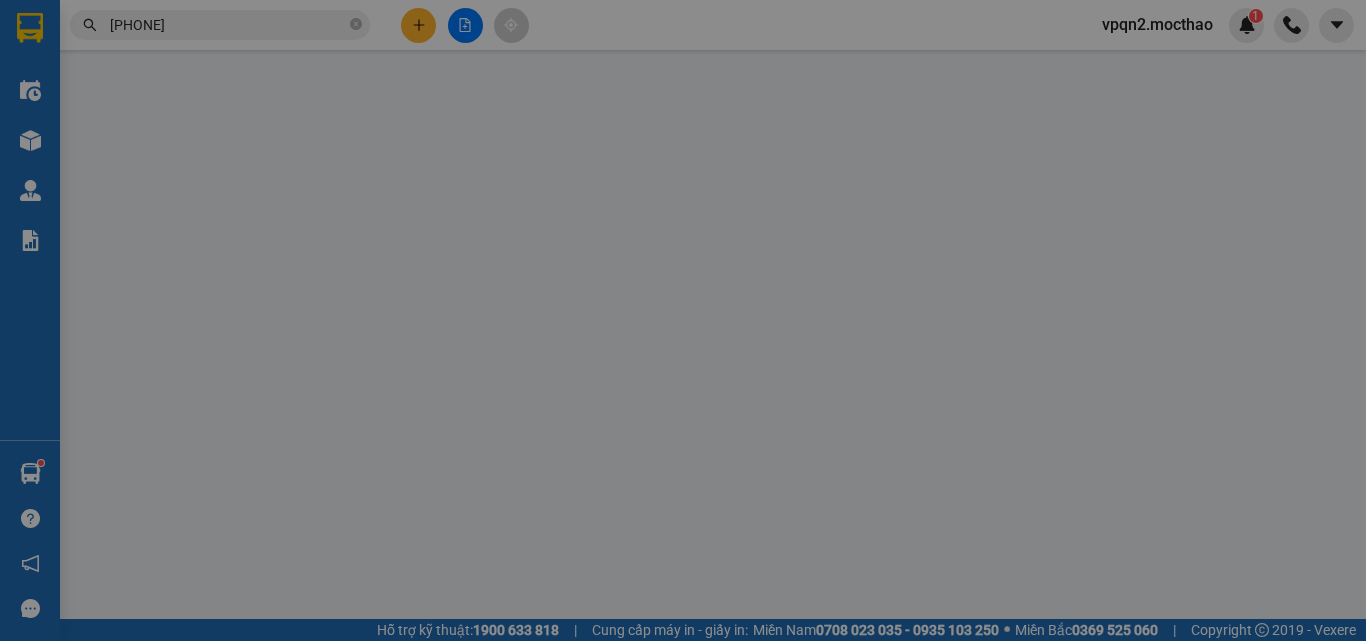 scroll, scrollTop: 0, scrollLeft: 0, axis: both 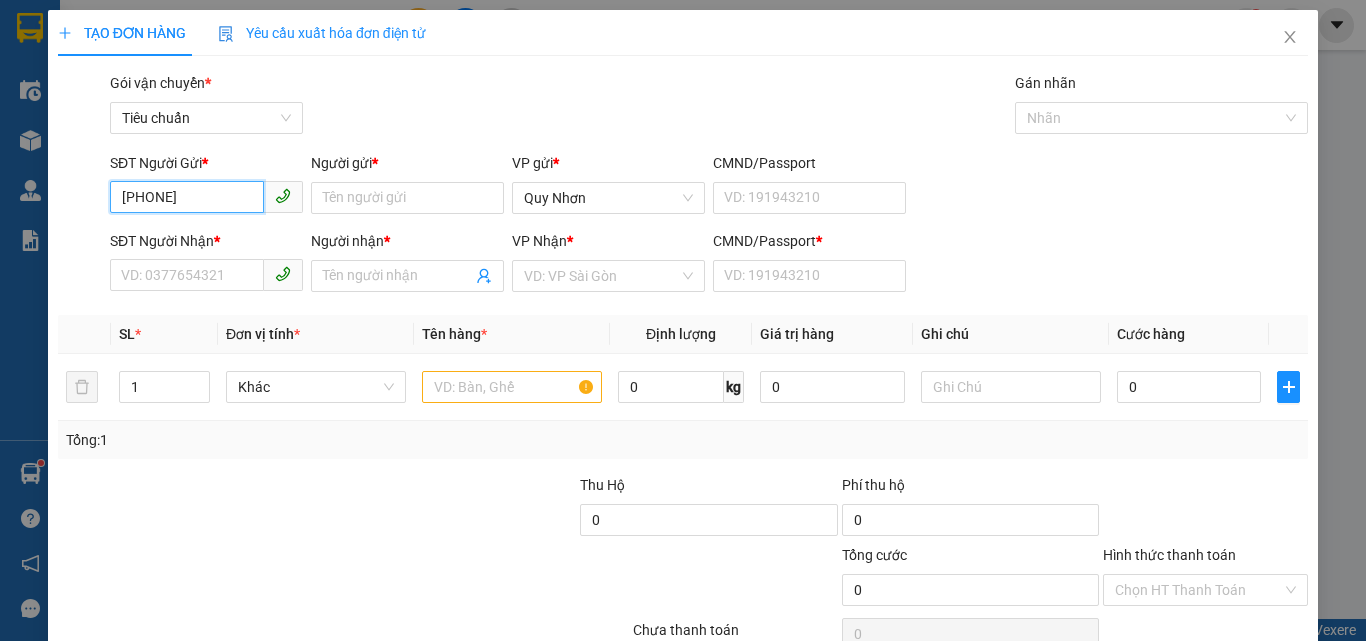 click on "03047930" at bounding box center (187, 197) 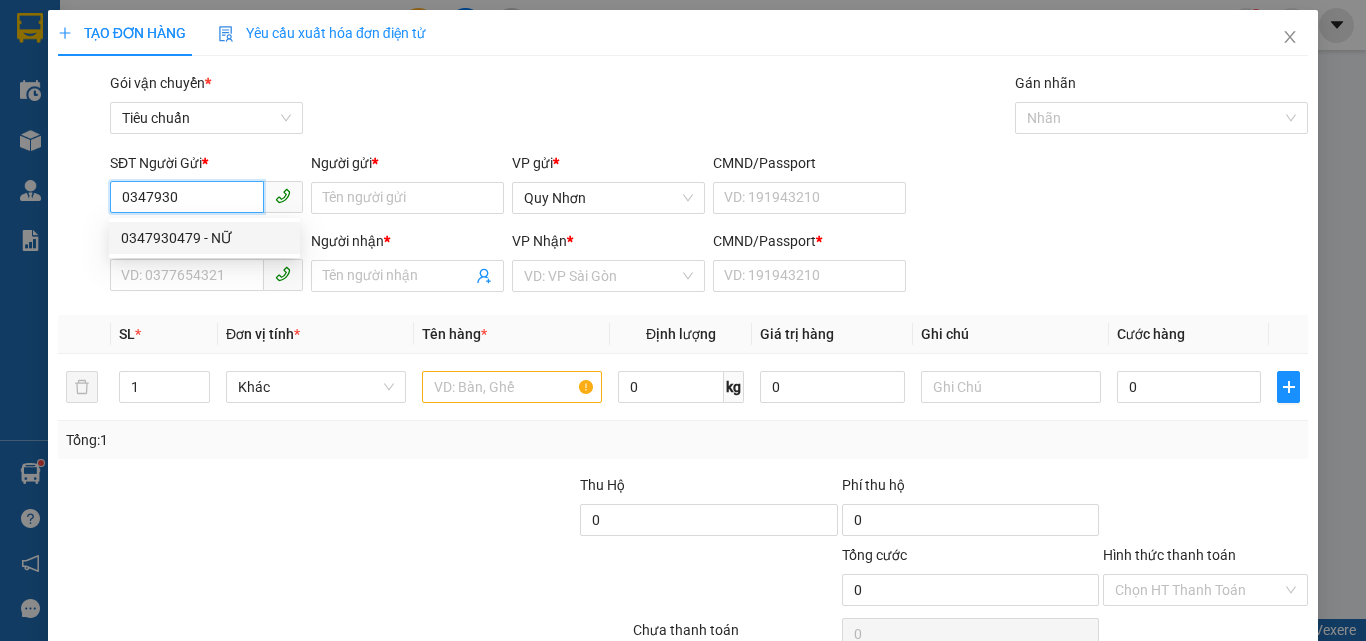 click on "0347930479 - NỮ" at bounding box center (204, 238) 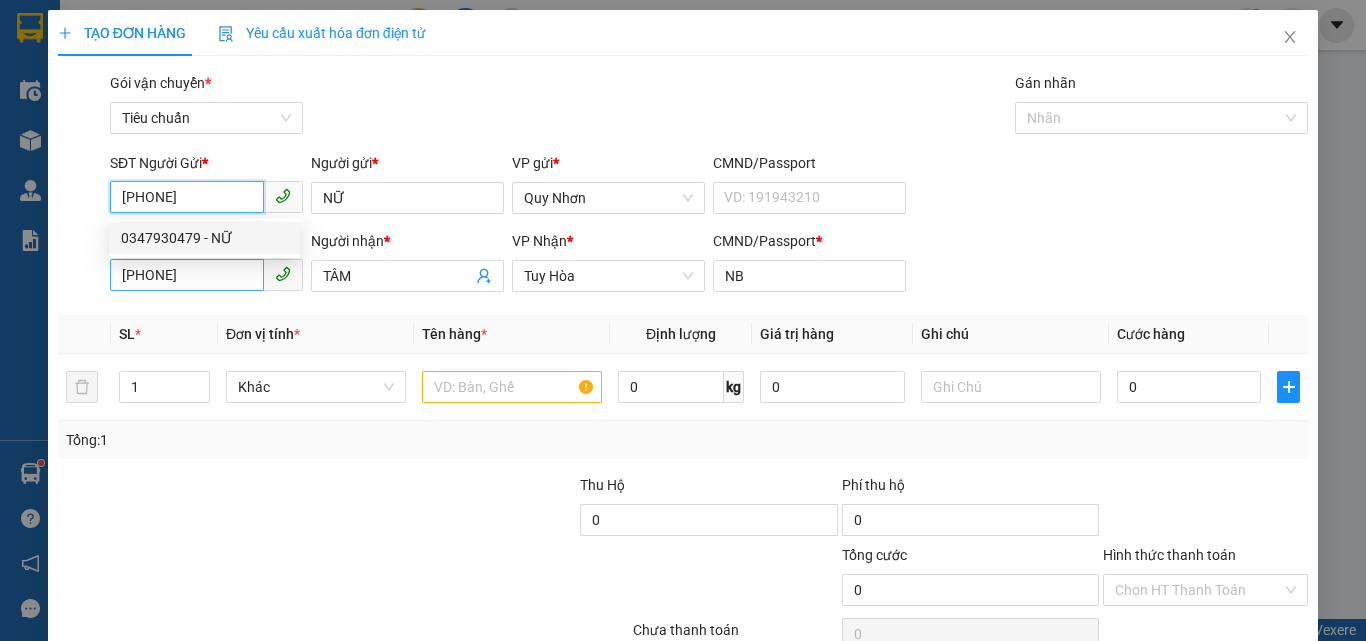 type on "20.000" 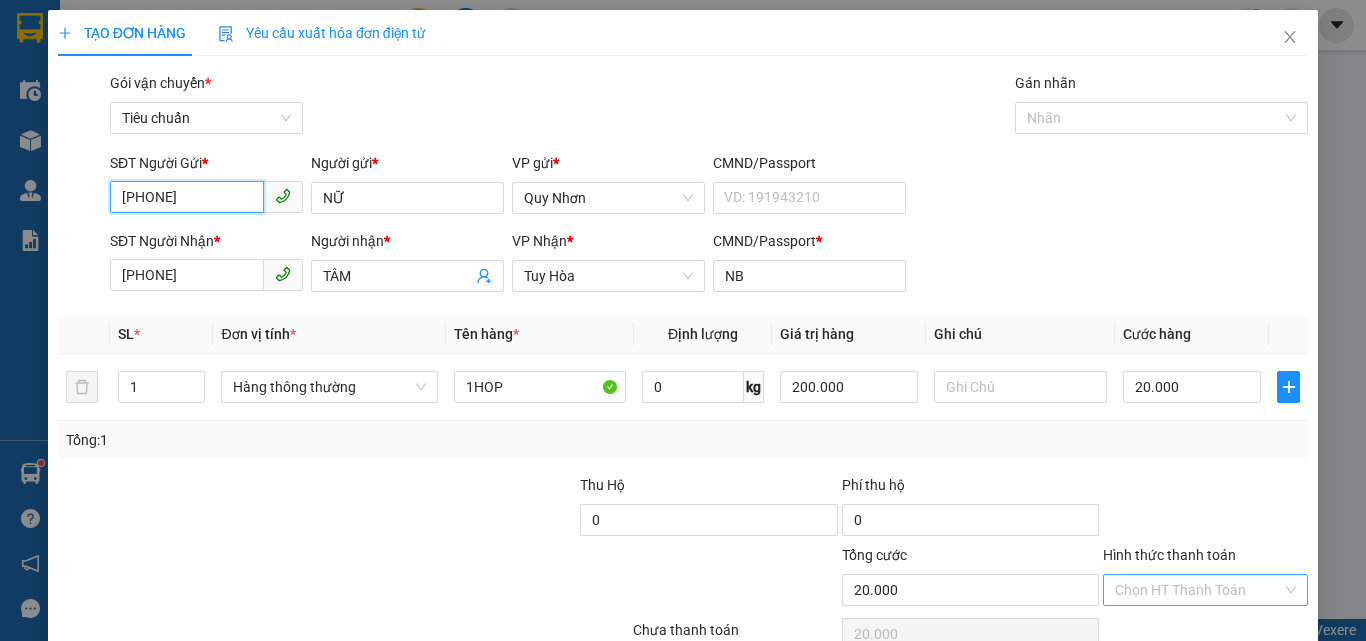 scroll, scrollTop: 99, scrollLeft: 0, axis: vertical 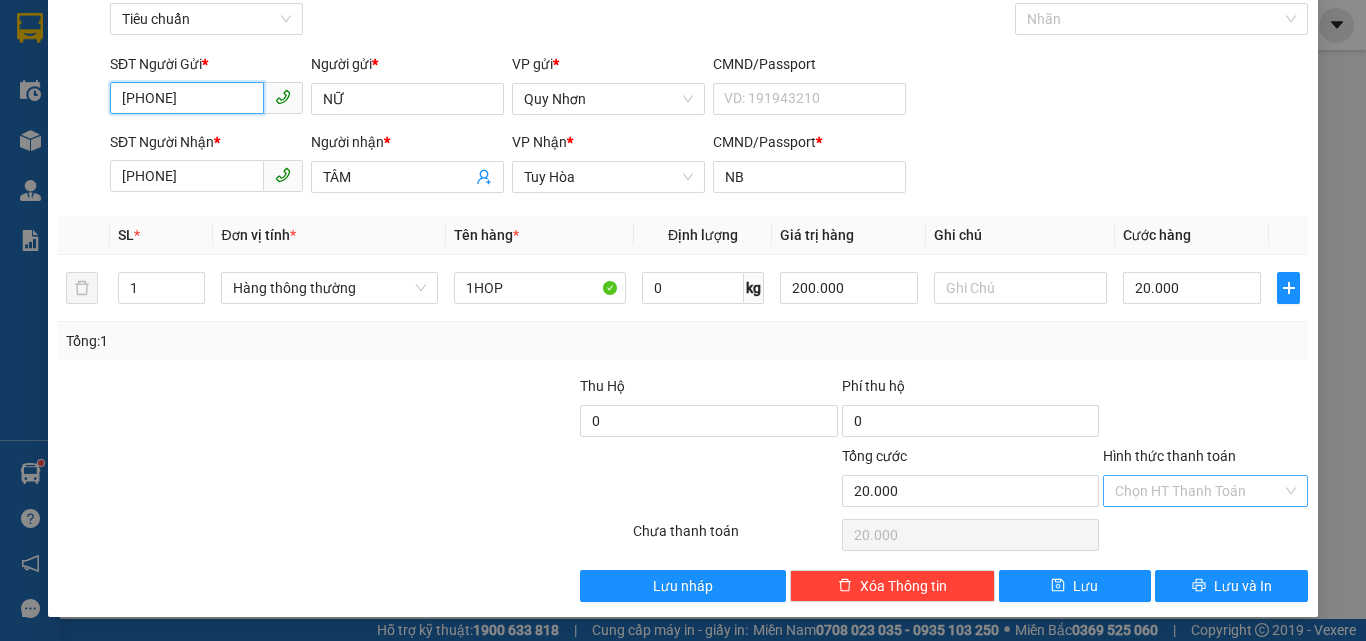 type on "[PHONE]" 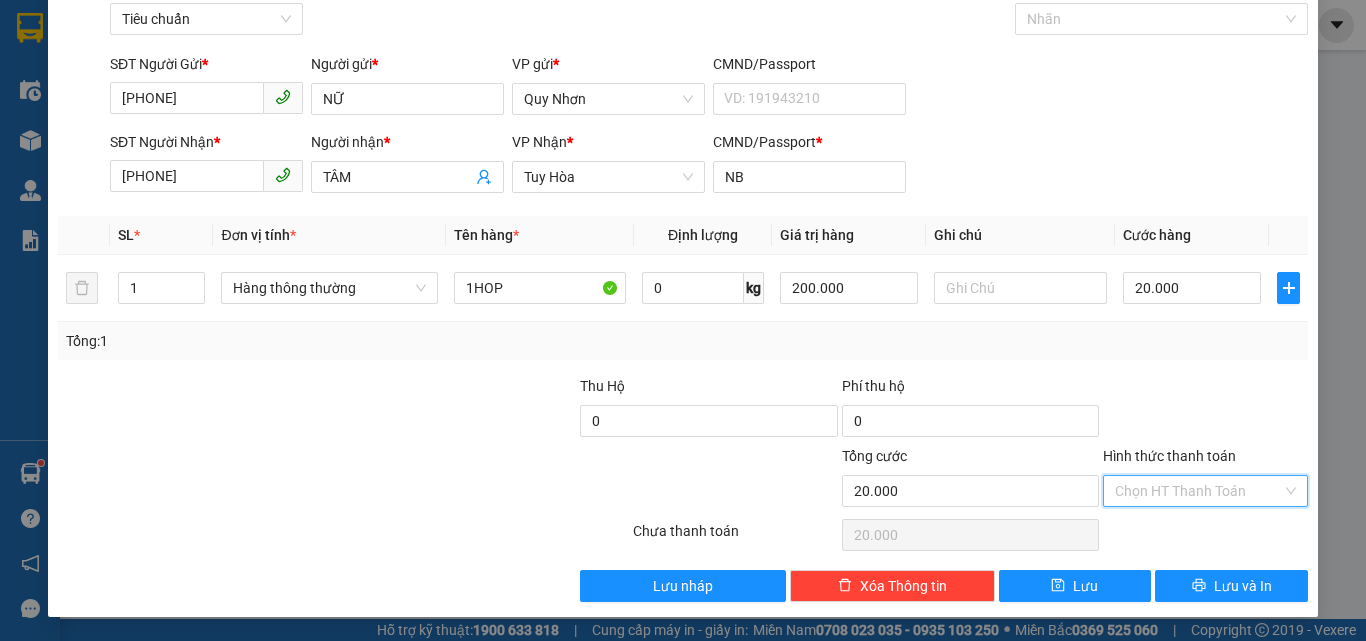 drag, startPoint x: 1156, startPoint y: 479, endPoint x: 1146, endPoint y: 415, distance: 64.77654 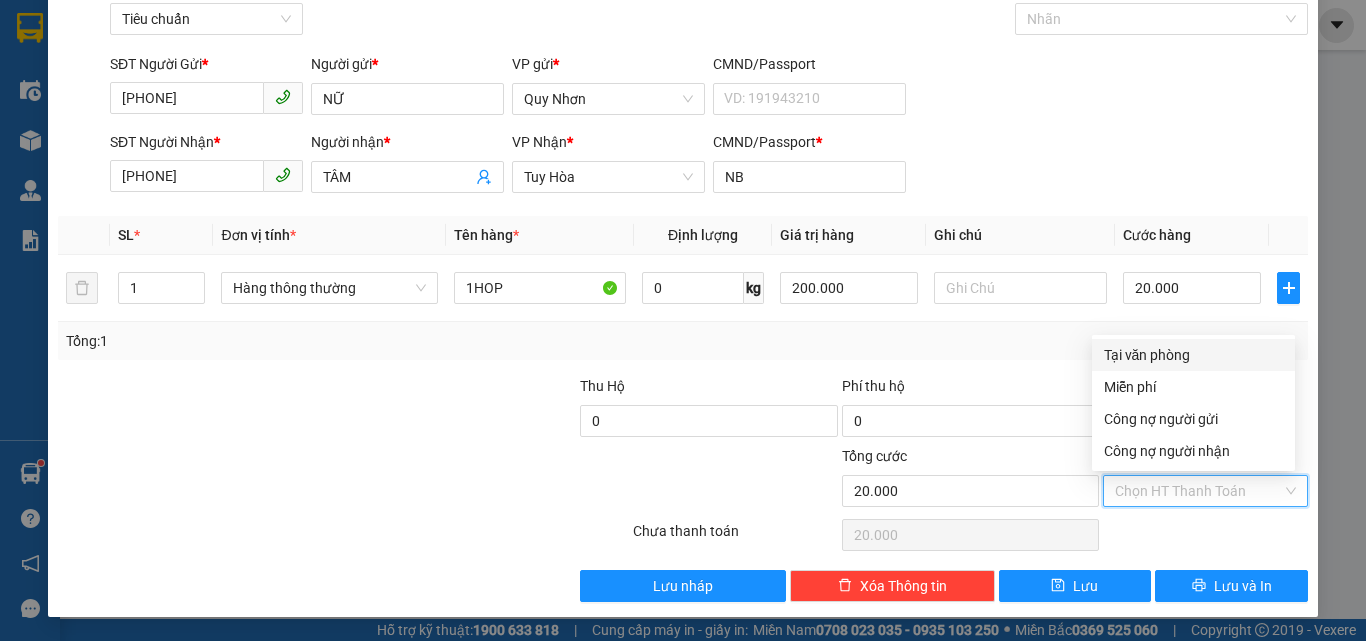 click on "Tại văn phòng" at bounding box center [1193, 355] 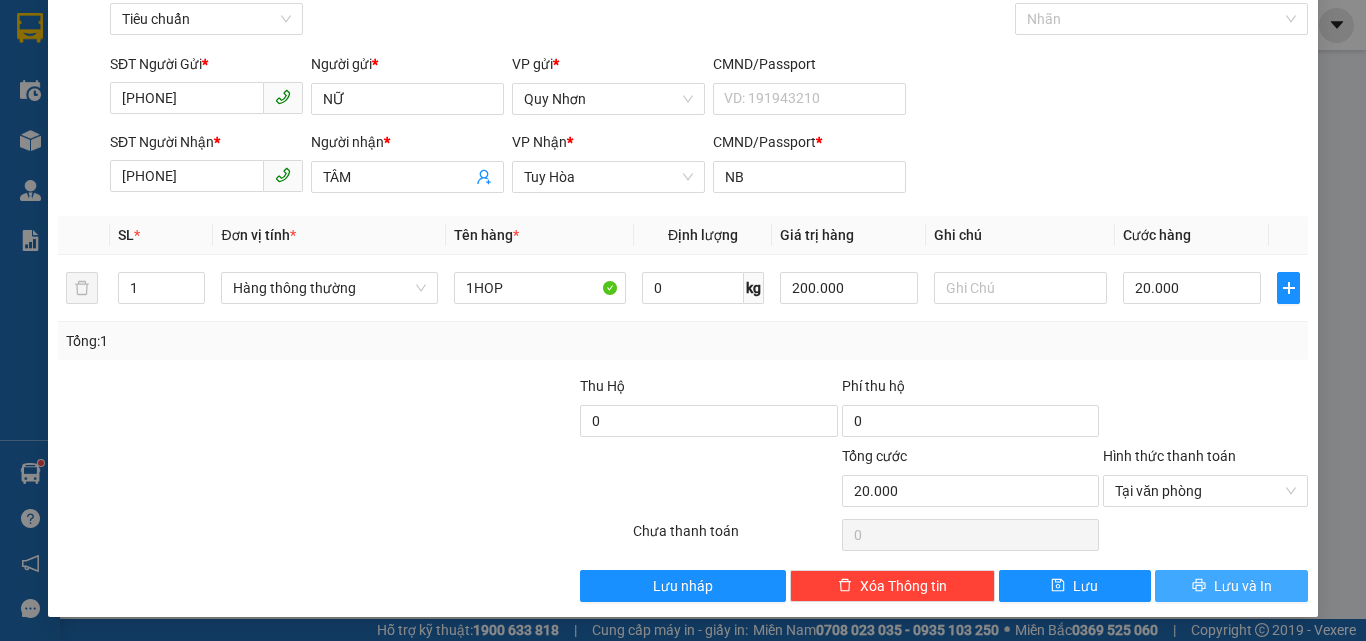 click on "Lưu và In" at bounding box center [1231, 586] 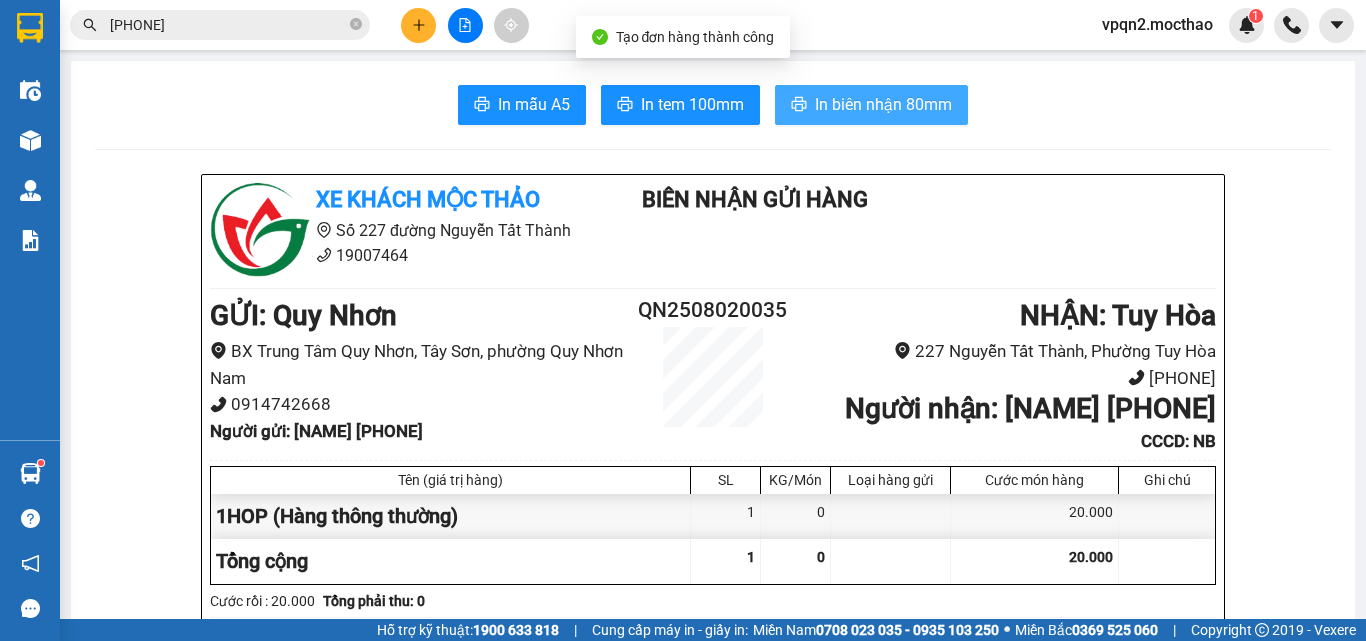click on "In biên nhận 80mm" at bounding box center (883, 104) 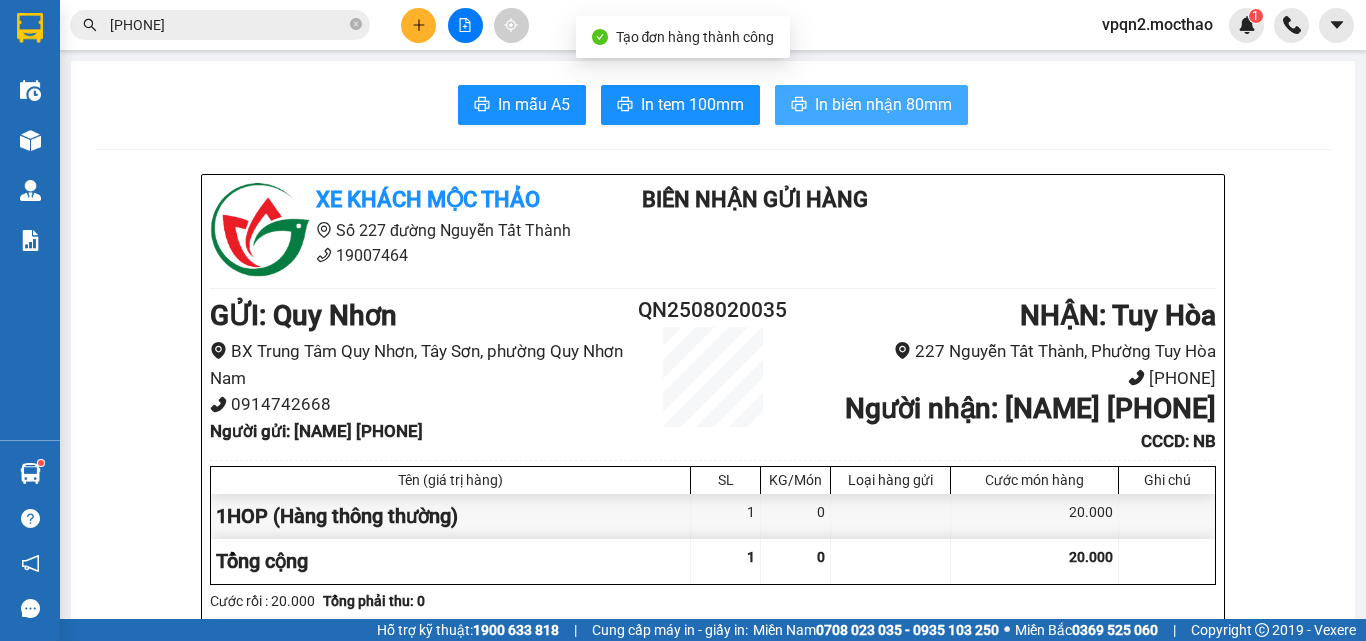 scroll, scrollTop: 0, scrollLeft: 0, axis: both 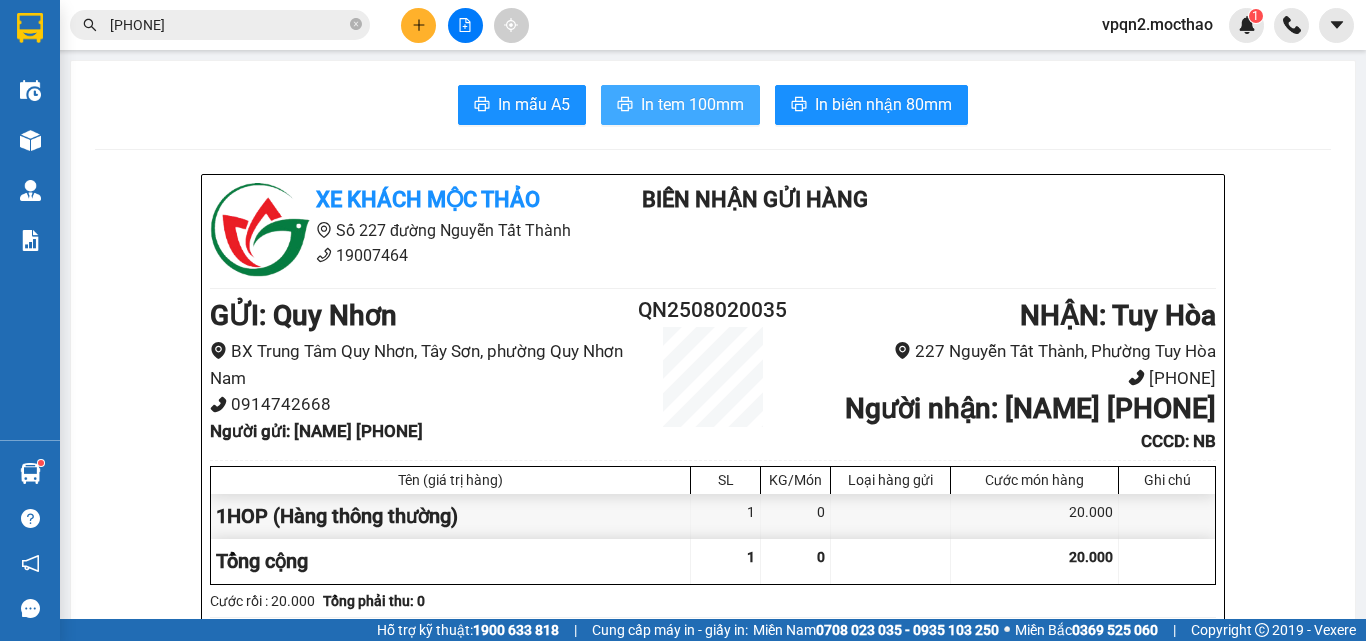 click on "In tem 100mm" at bounding box center [692, 104] 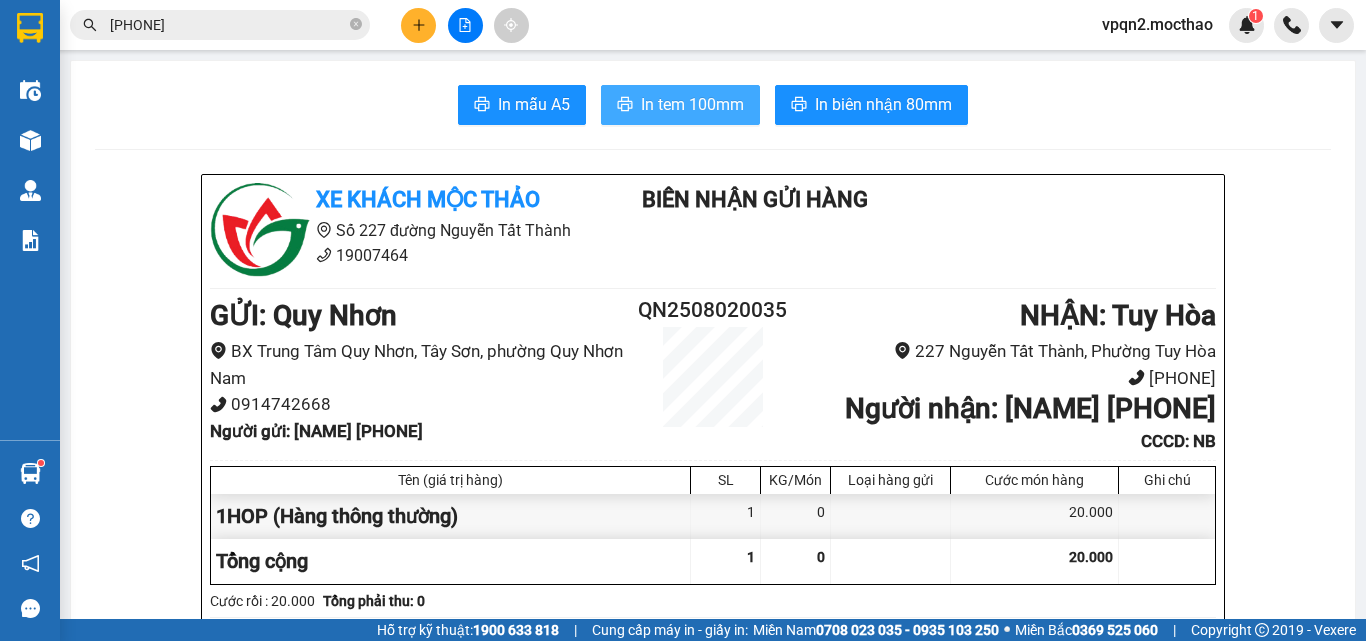scroll, scrollTop: 0, scrollLeft: 0, axis: both 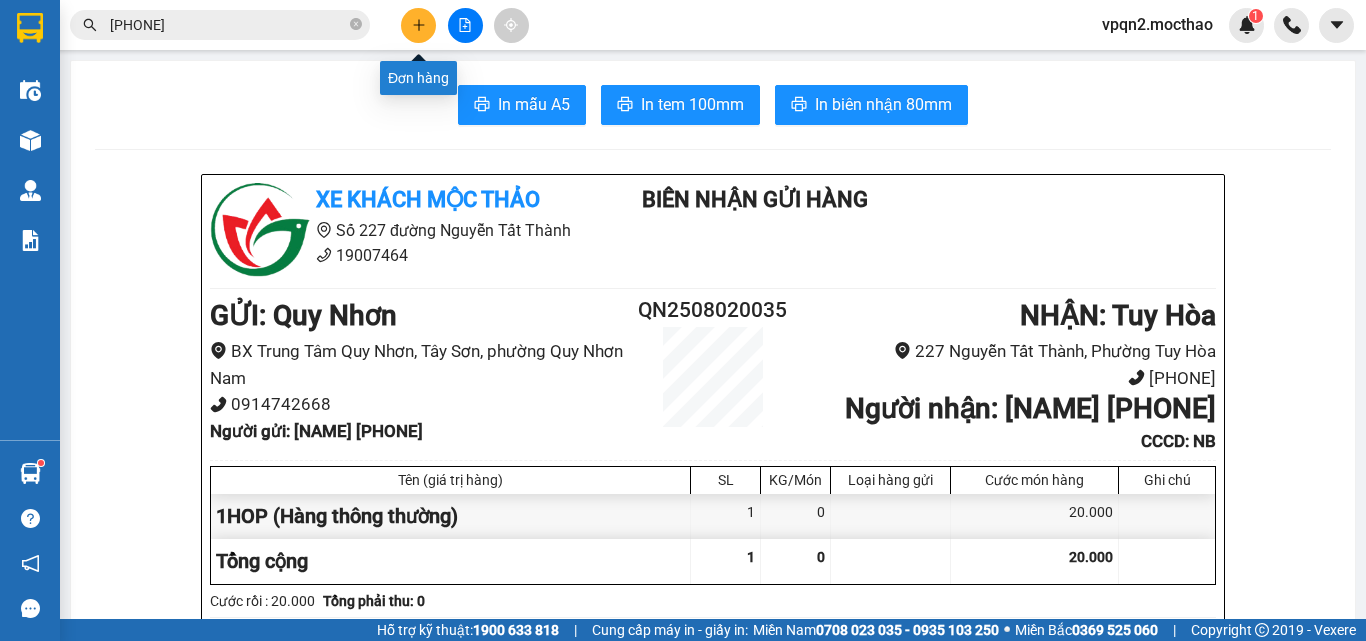 click at bounding box center (418, 25) 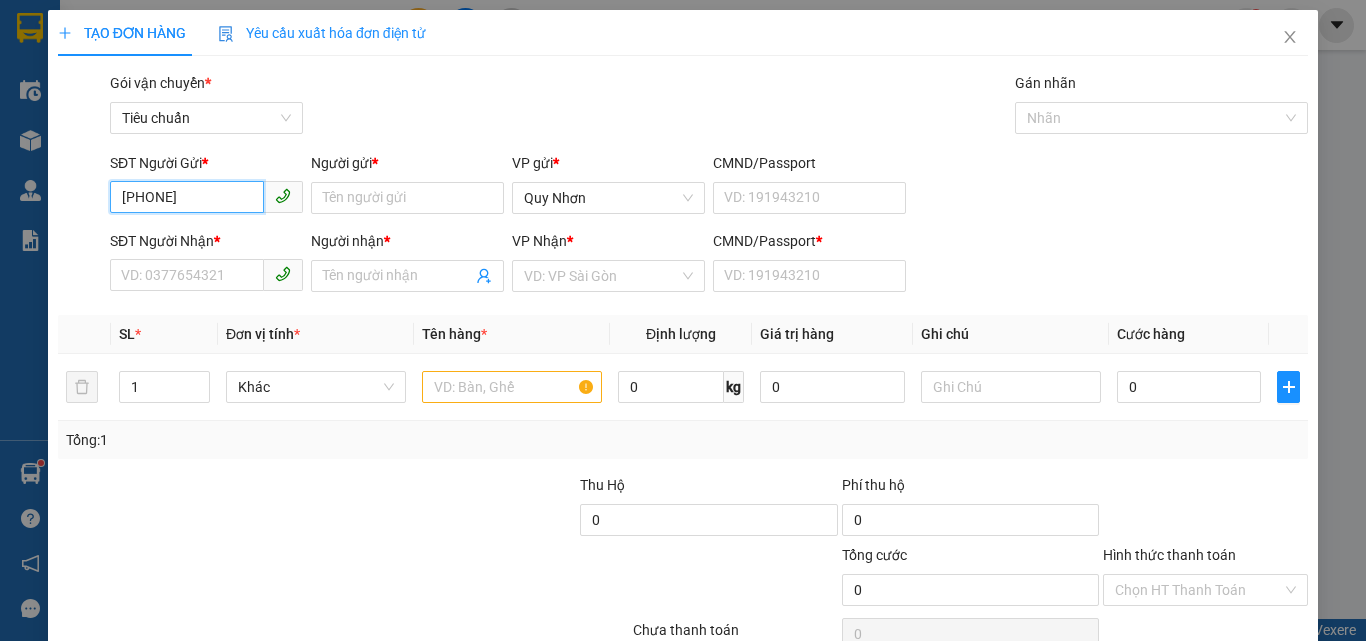 drag, startPoint x: 228, startPoint y: 185, endPoint x: 139, endPoint y: 206, distance: 91.44397 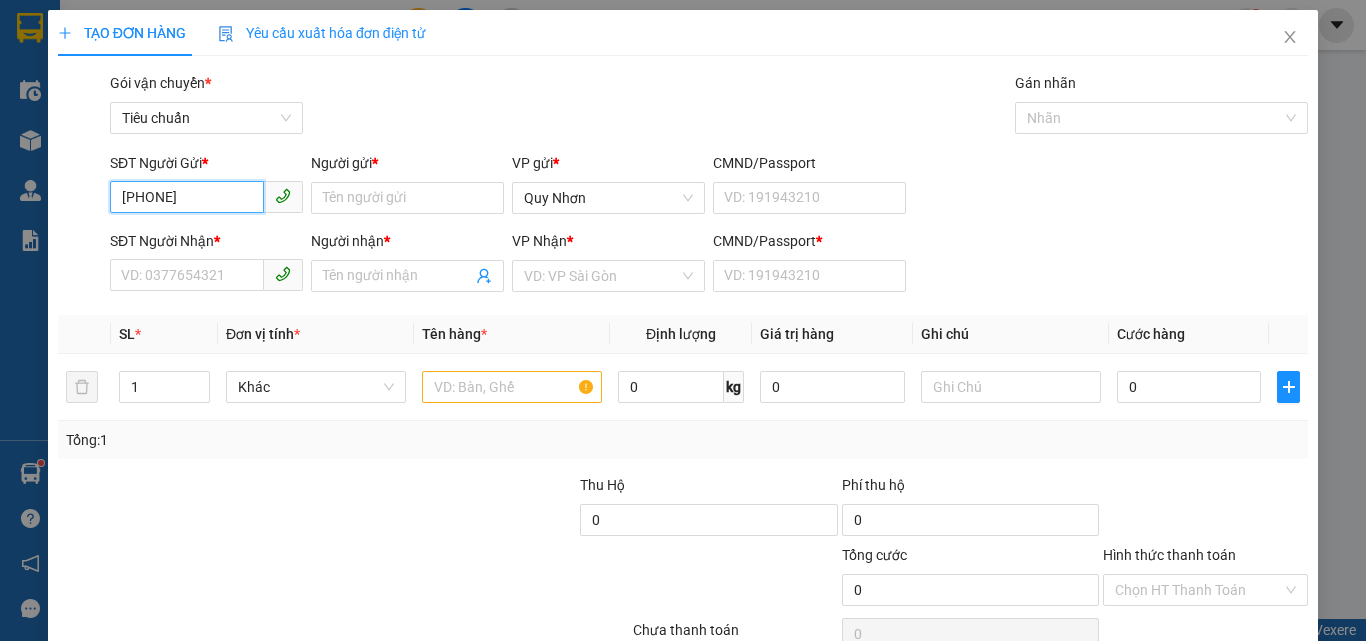 drag, startPoint x: 169, startPoint y: 198, endPoint x: 192, endPoint y: 202, distance: 23.345236 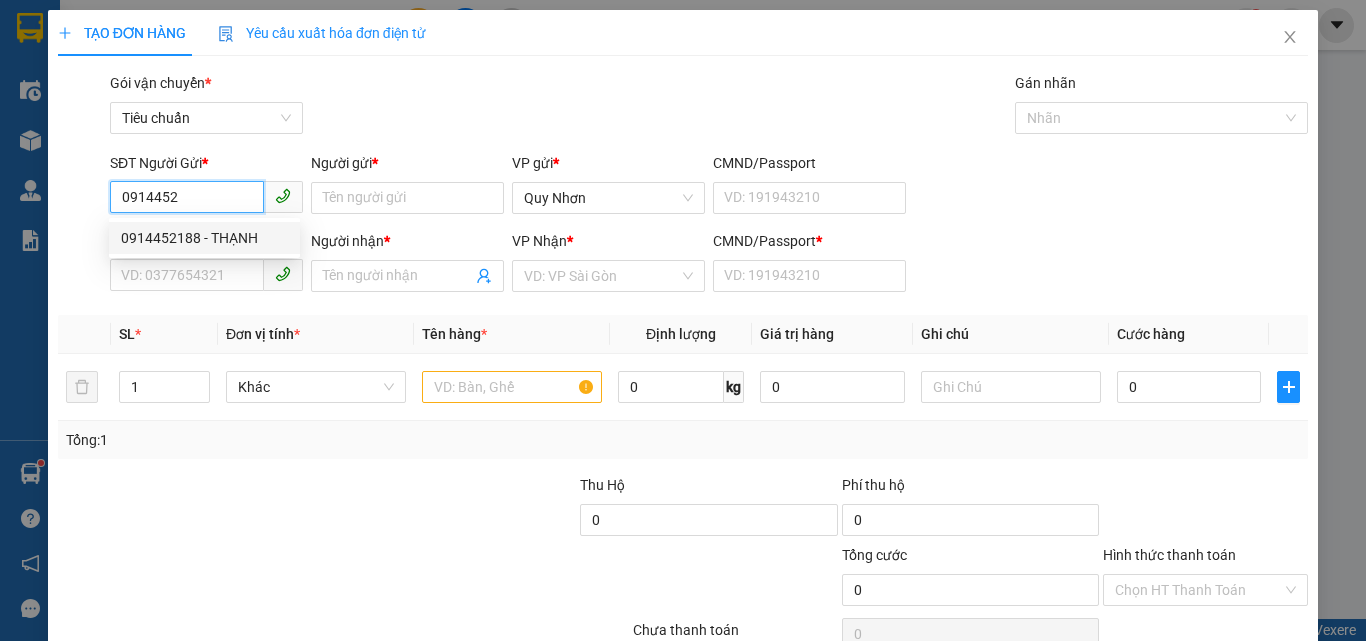 click on "0914452188 - THẠNH" at bounding box center (204, 238) 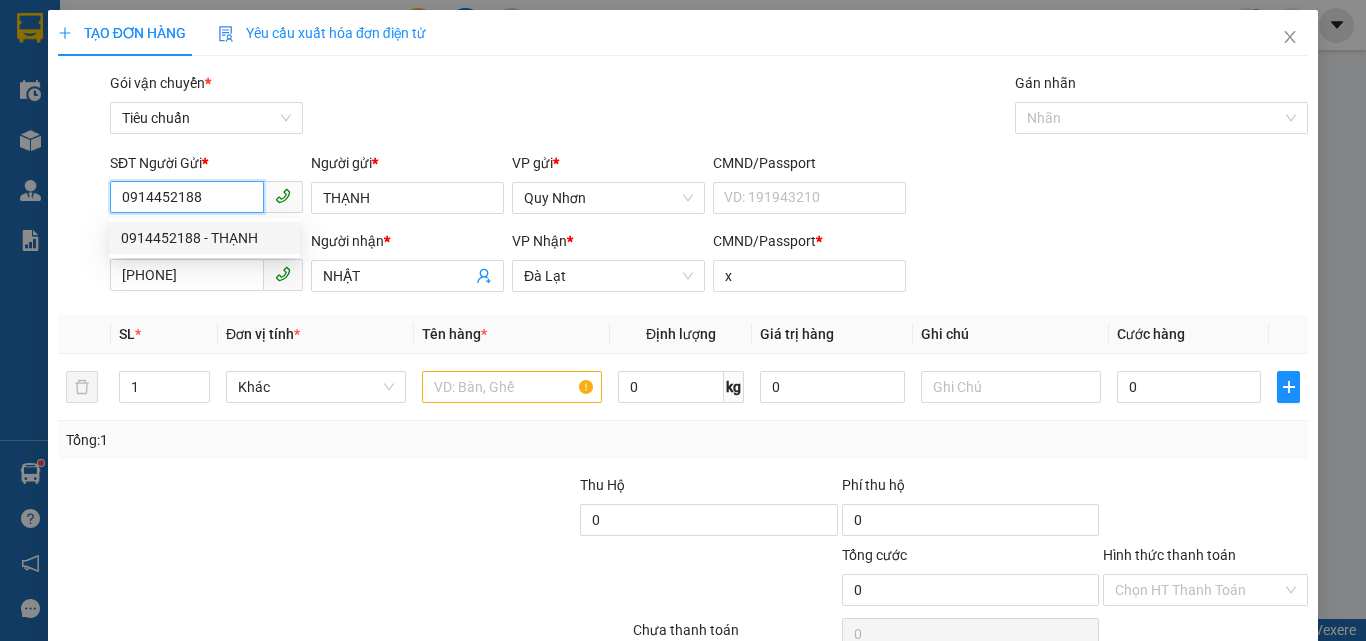 type on "260.000" 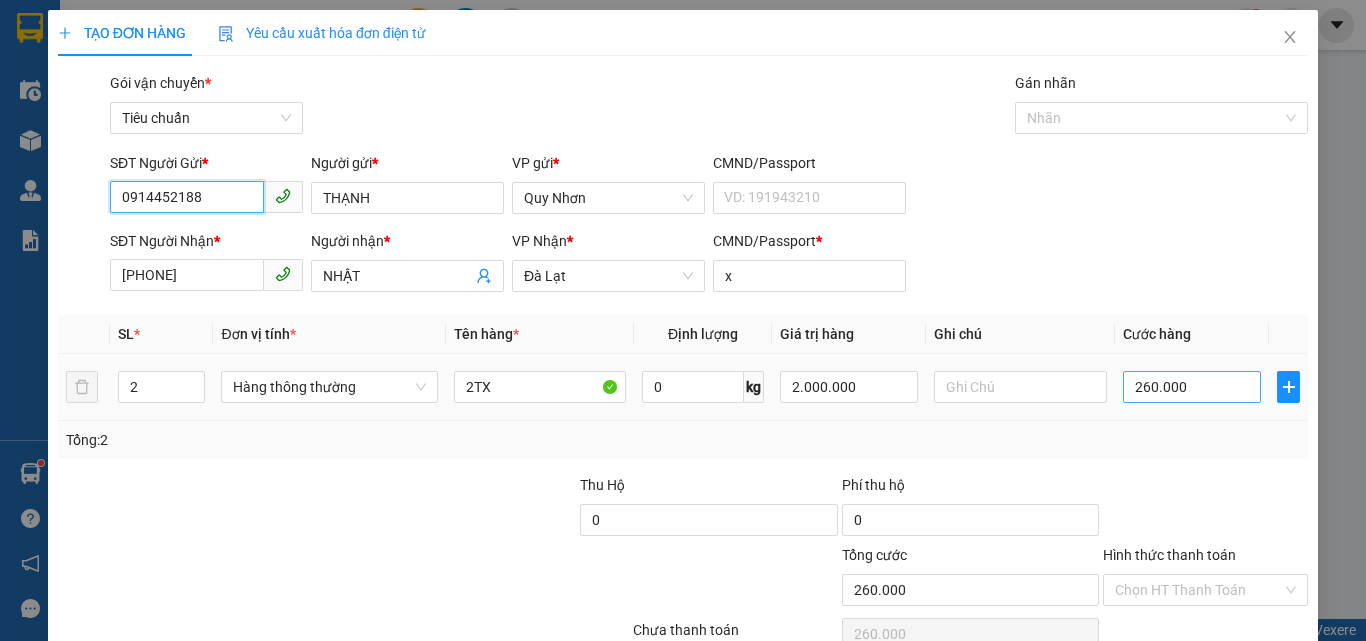 type on "0914452188" 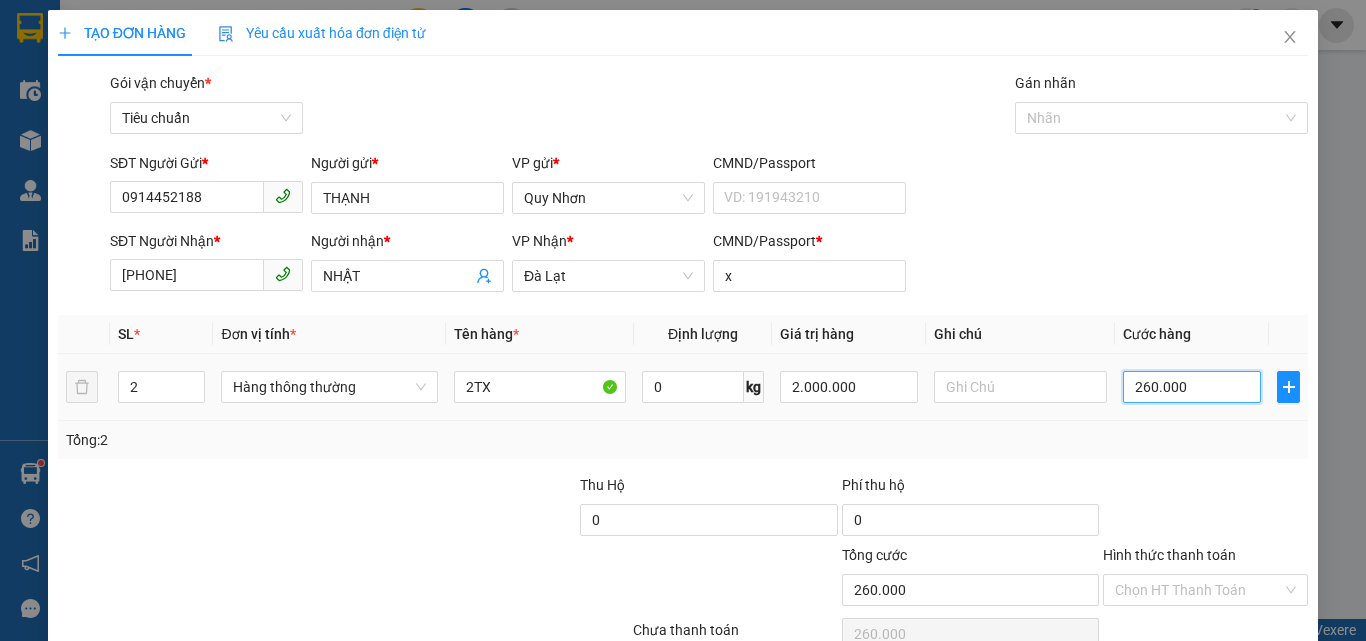 click on "260.000" at bounding box center [1192, 387] 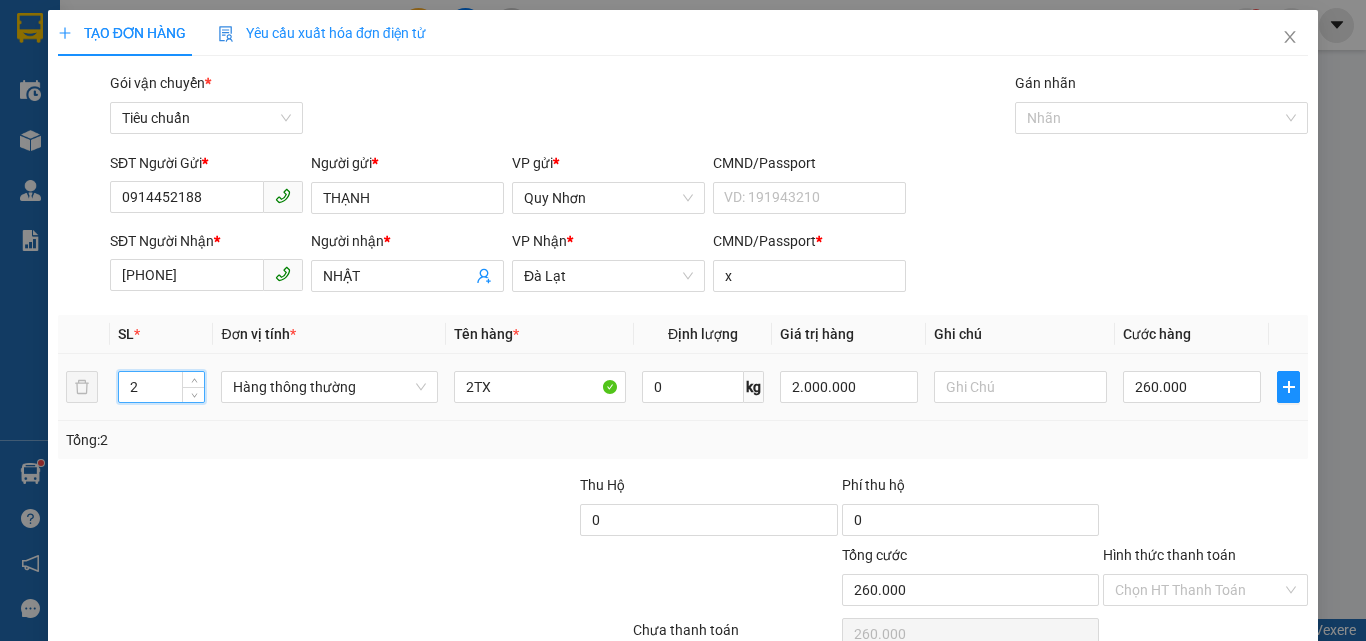 click on "2" at bounding box center (161, 387) 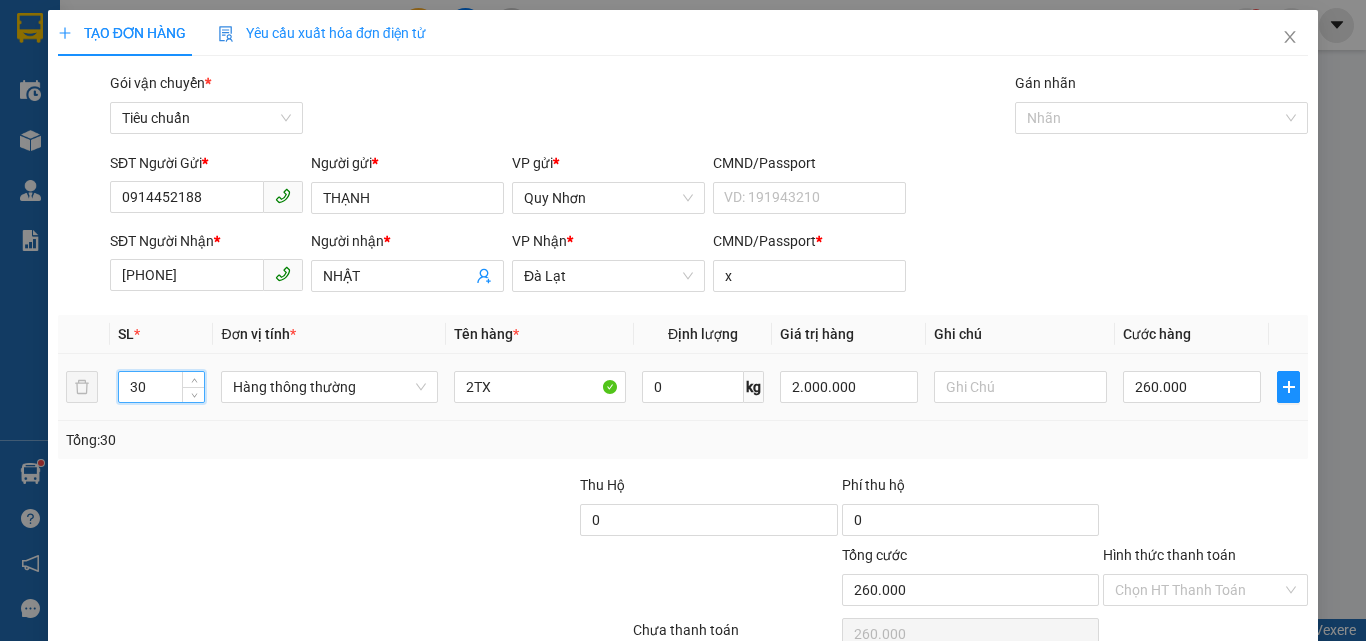 drag, startPoint x: 146, startPoint y: 389, endPoint x: 101, endPoint y: 394, distance: 45.276924 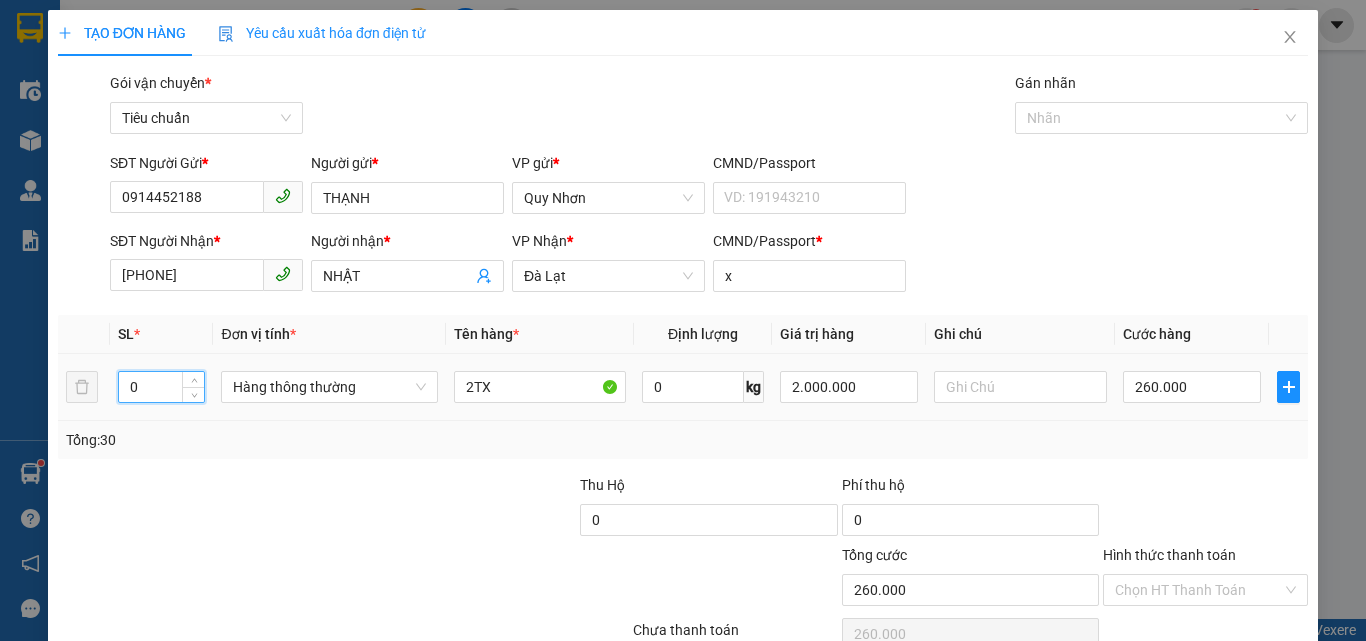 drag, startPoint x: 146, startPoint y: 390, endPoint x: 106, endPoint y: 394, distance: 40.1995 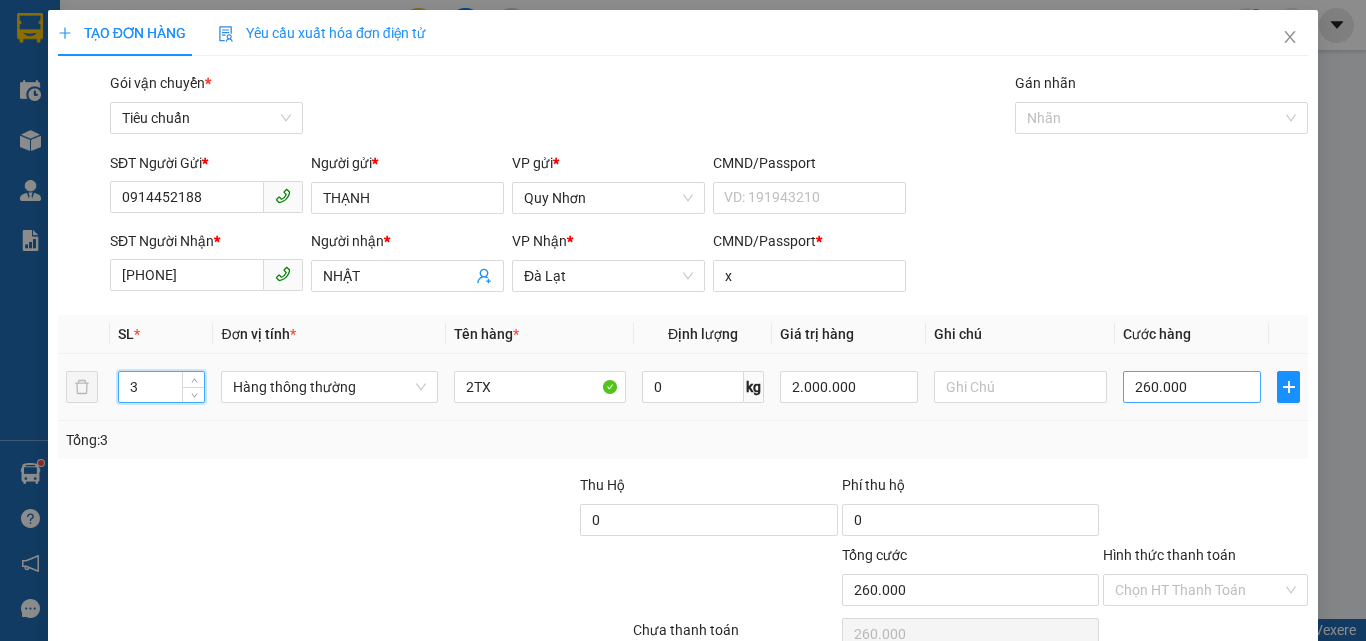 type on "3" 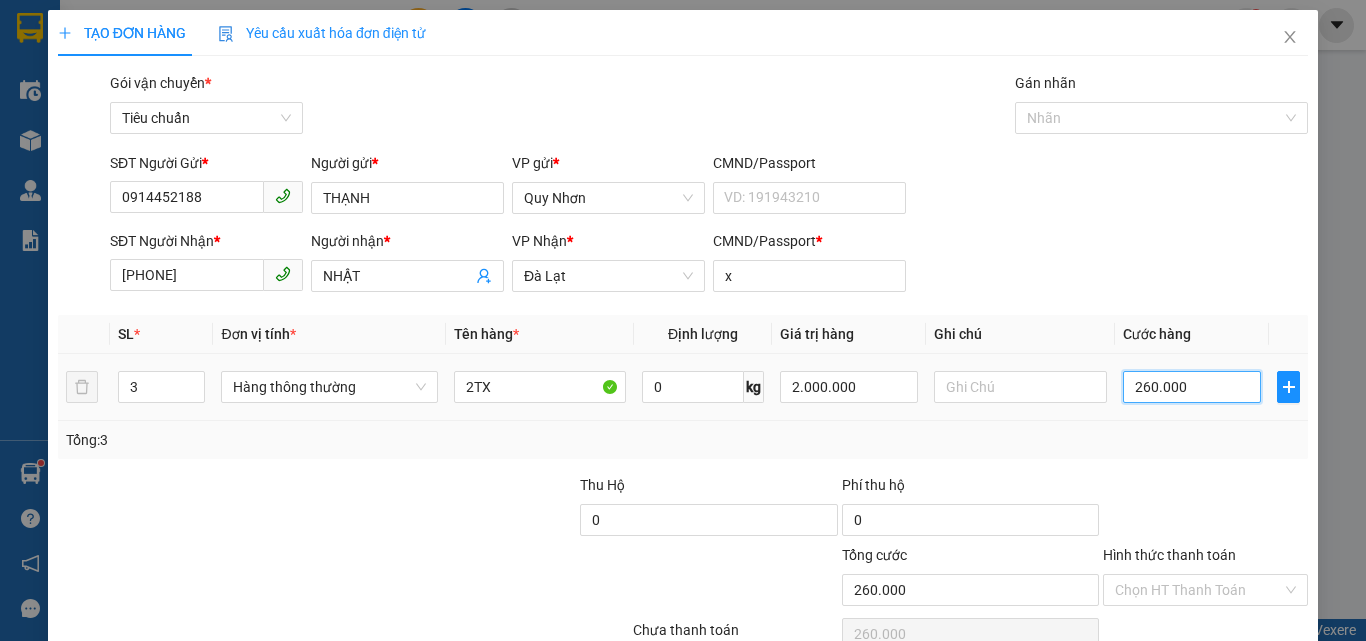 click on "260.000" at bounding box center [1192, 387] 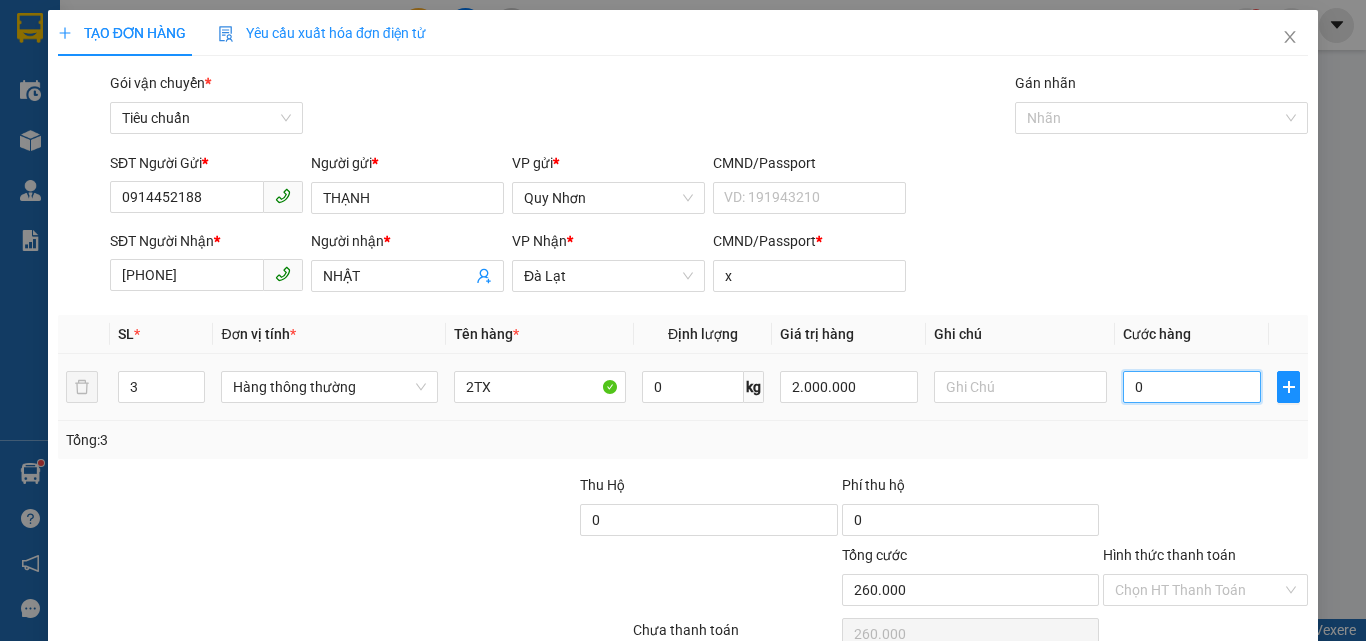 type on "3" 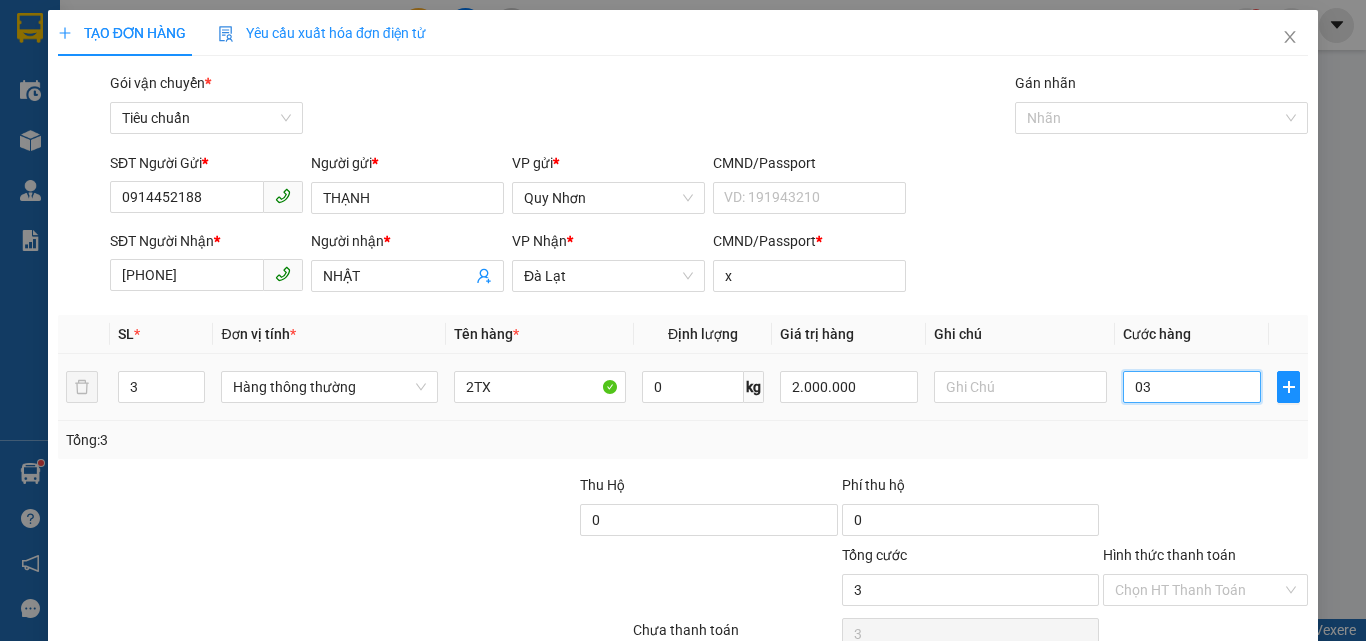 type on "39" 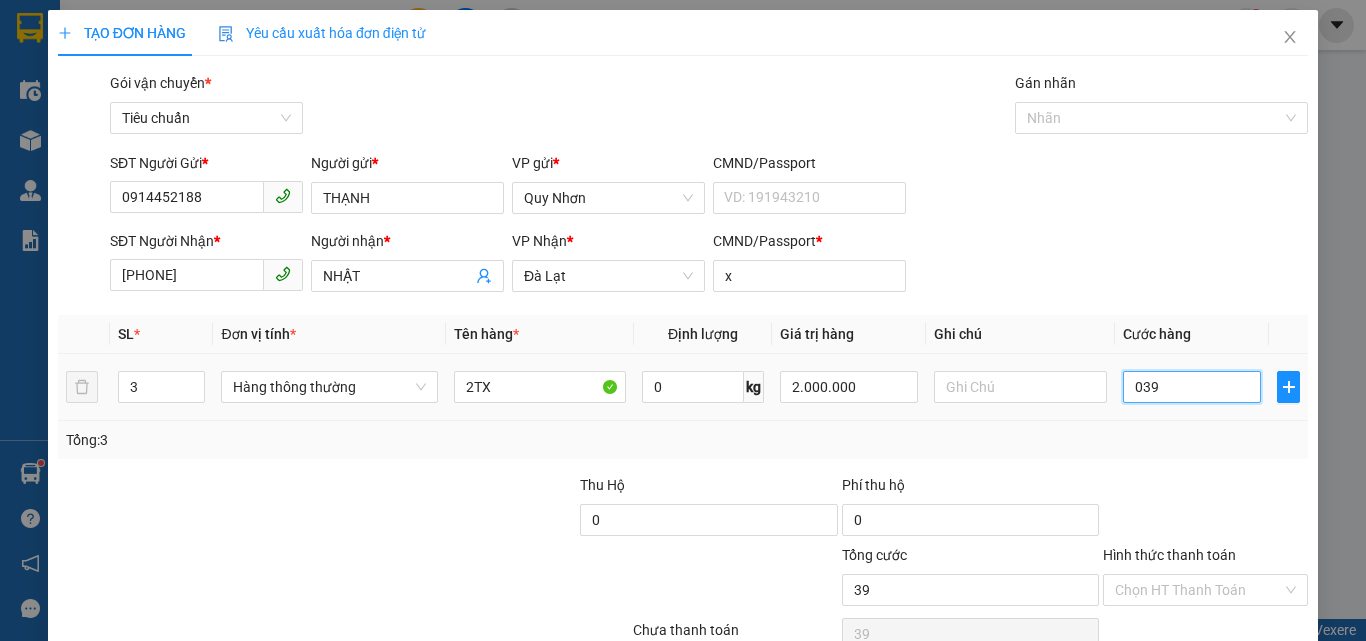 type on "390" 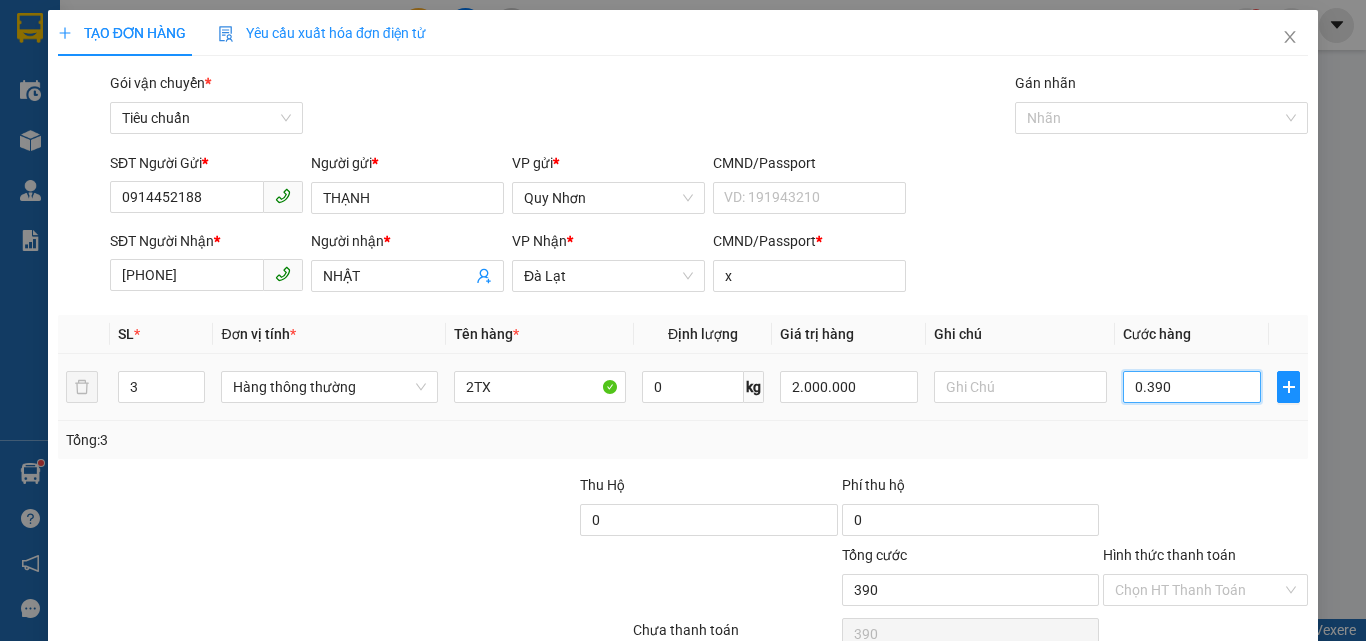 type on "3.900" 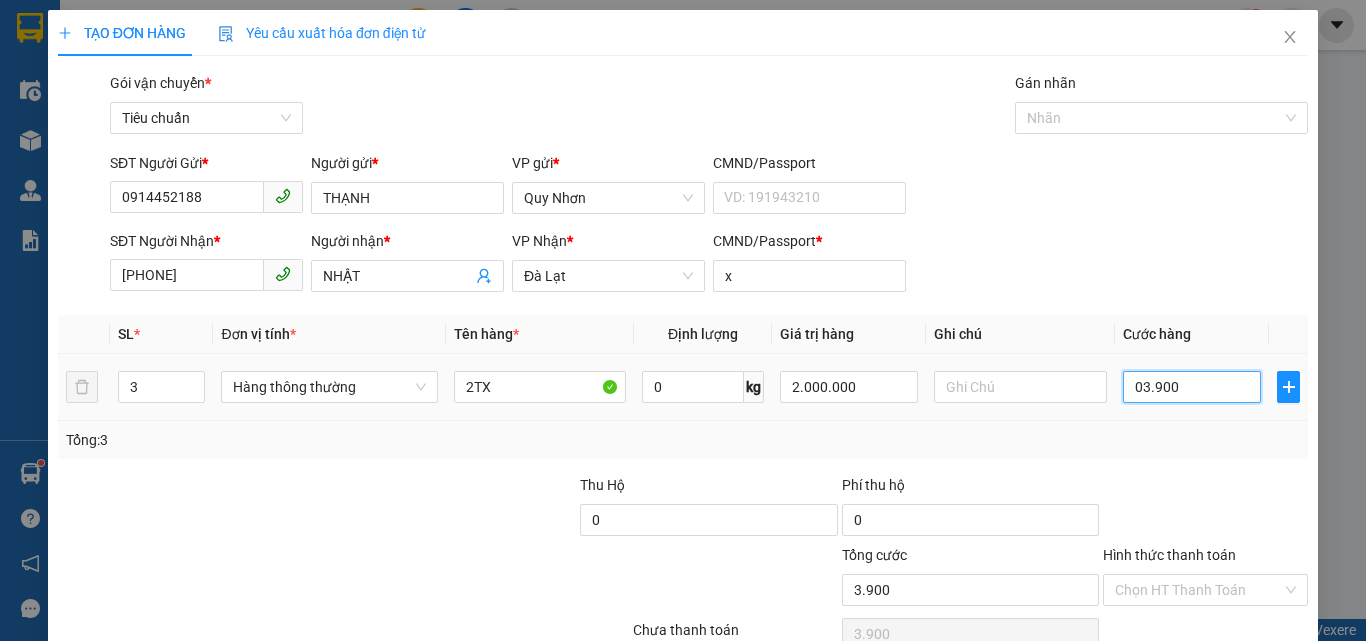 type on "39.000" 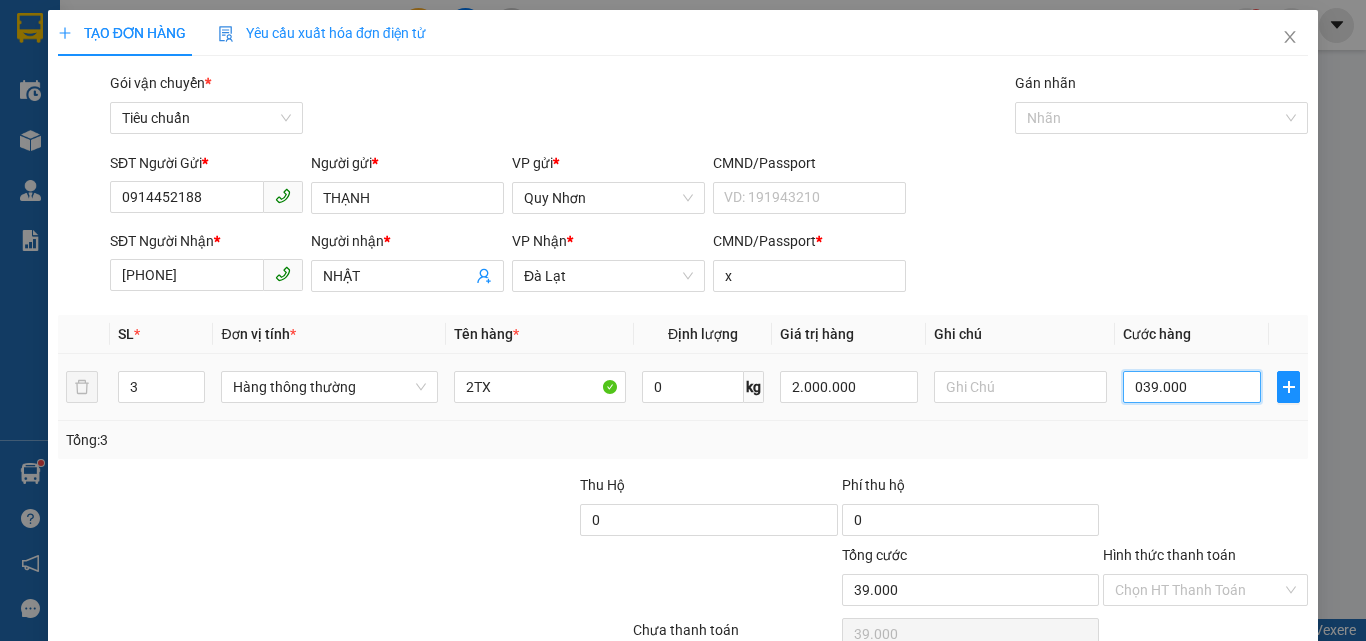 drag, startPoint x: 1119, startPoint y: 393, endPoint x: 1260, endPoint y: 403, distance: 141.35417 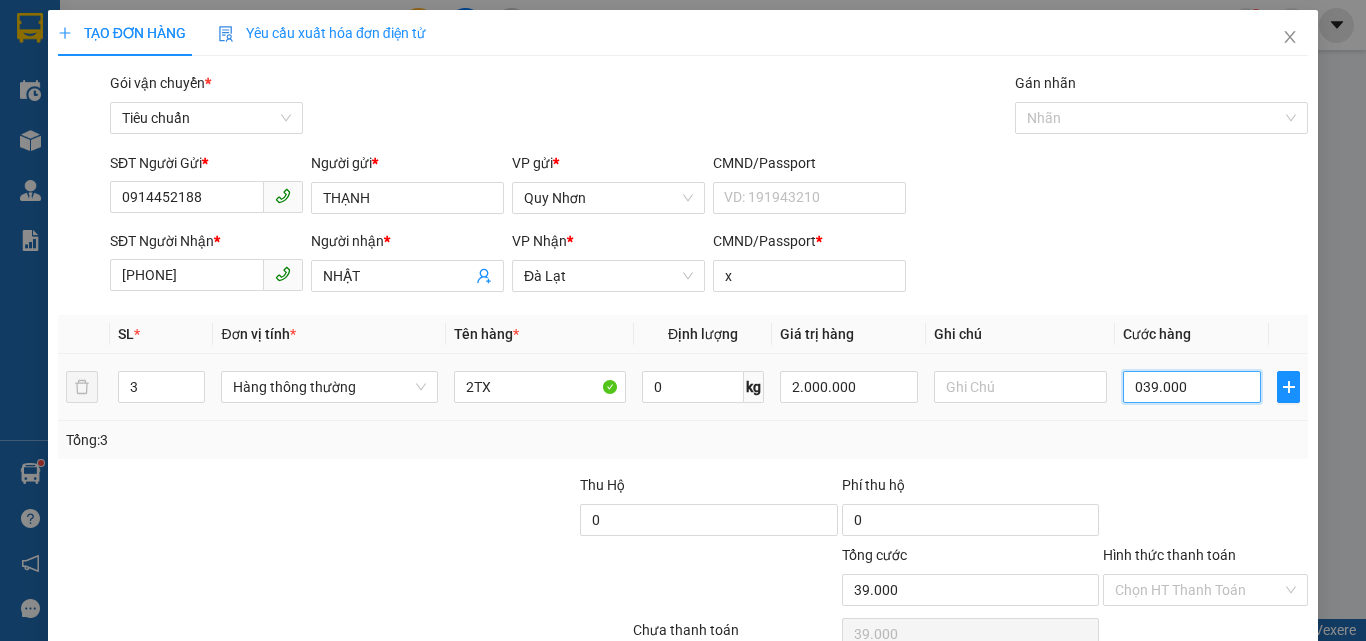 type on "3" 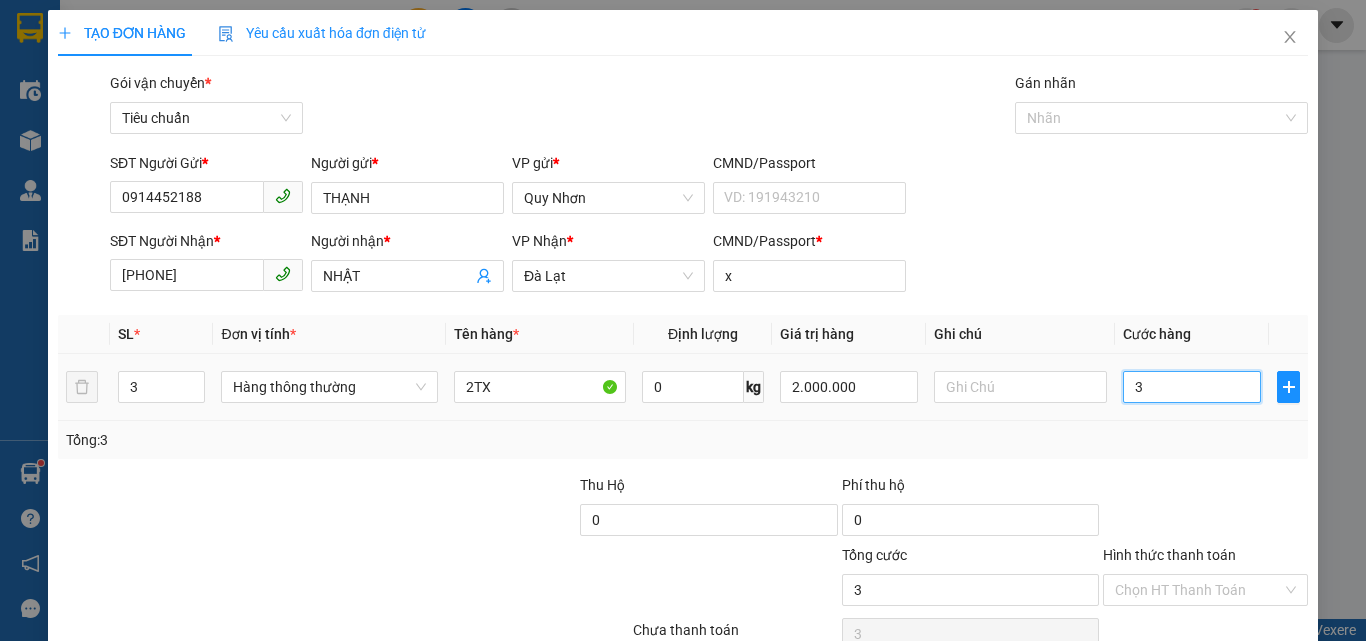 type on "39" 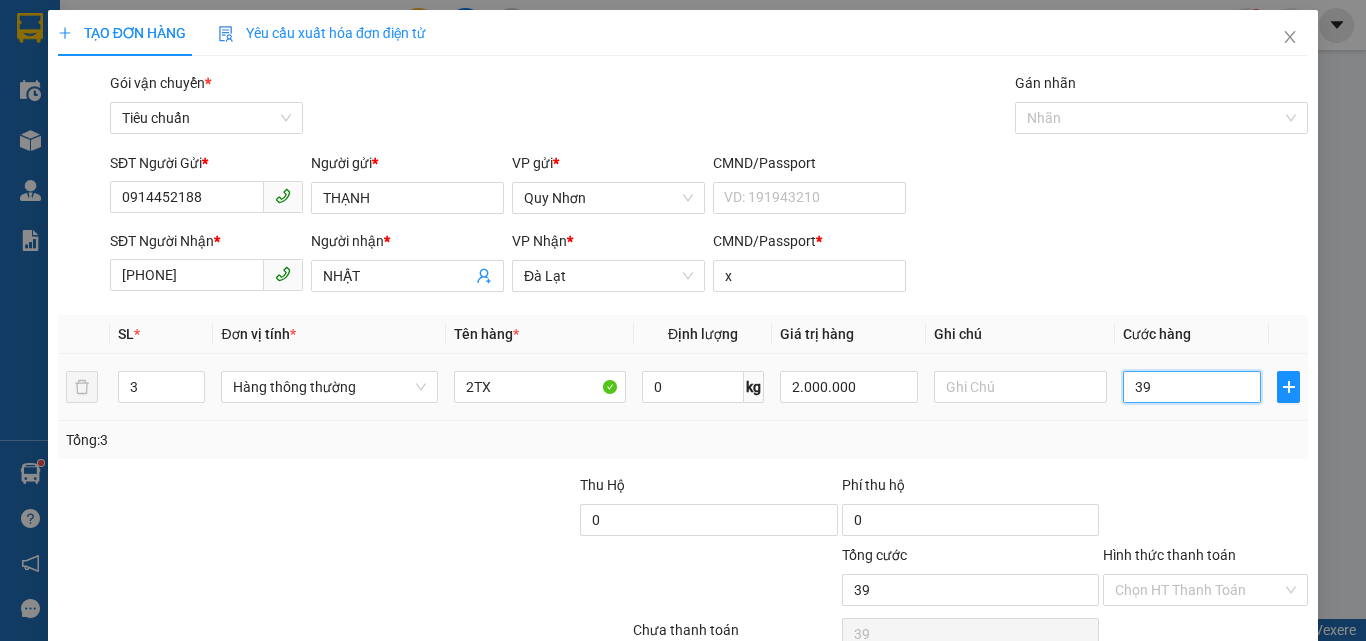 type on "390" 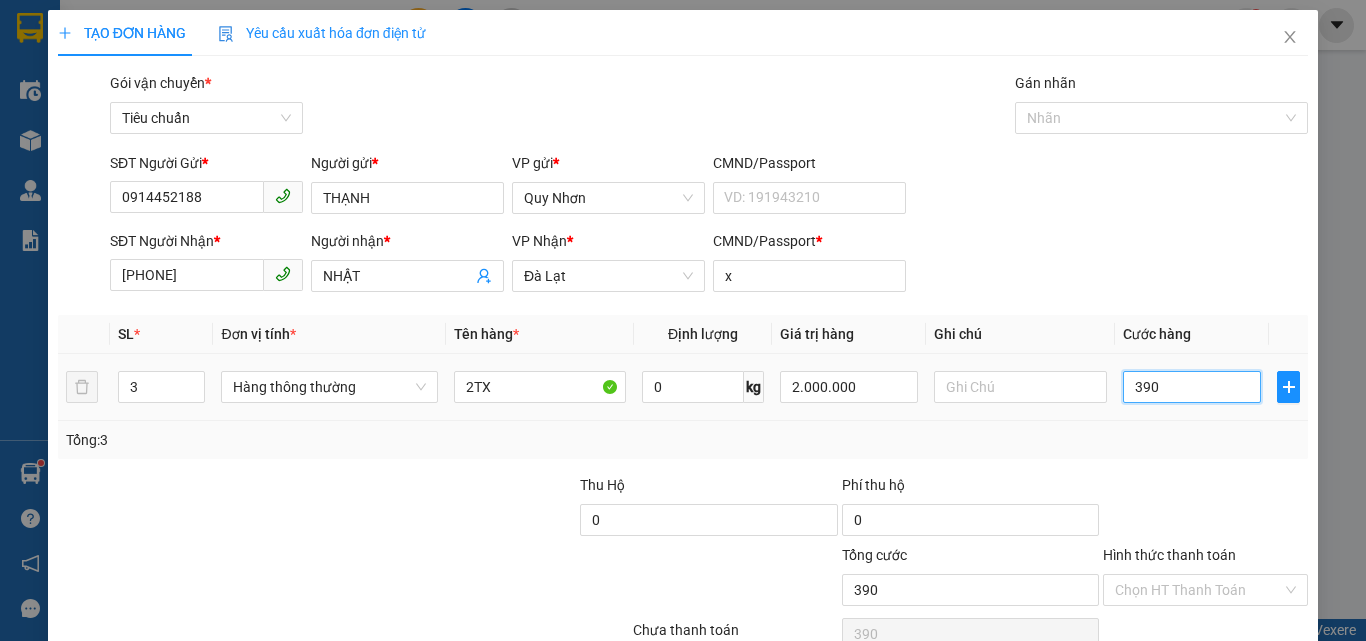 type on "3.900" 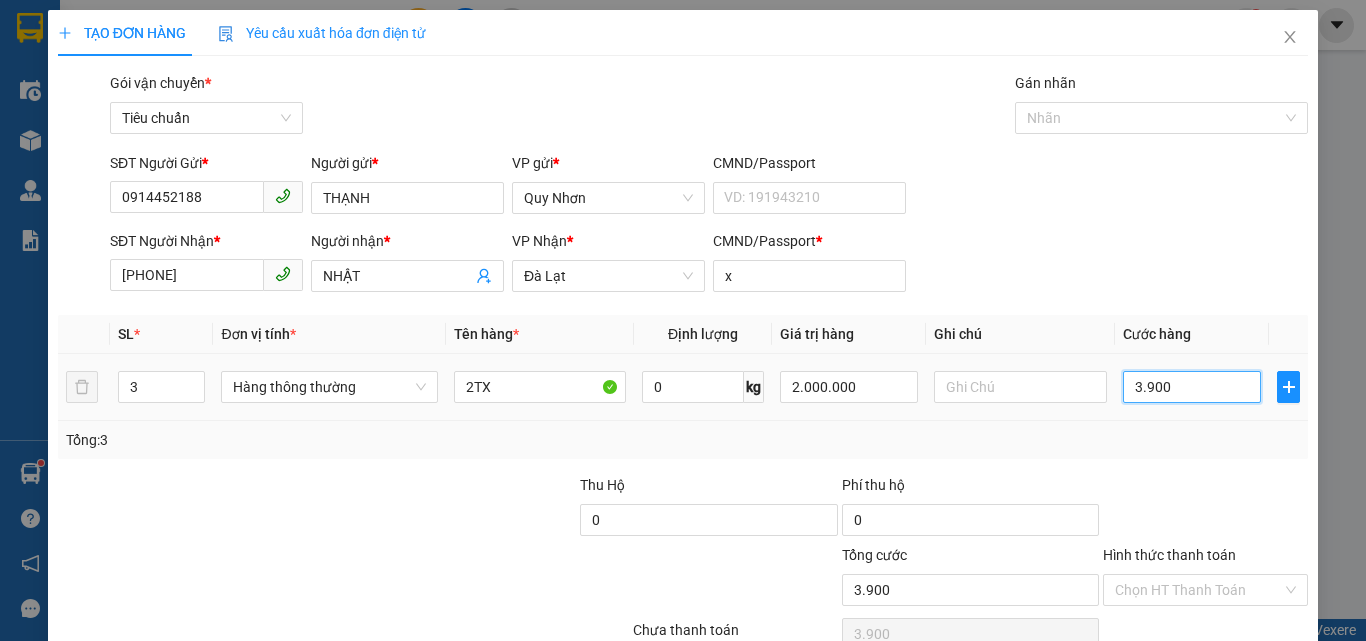 type on "39.000" 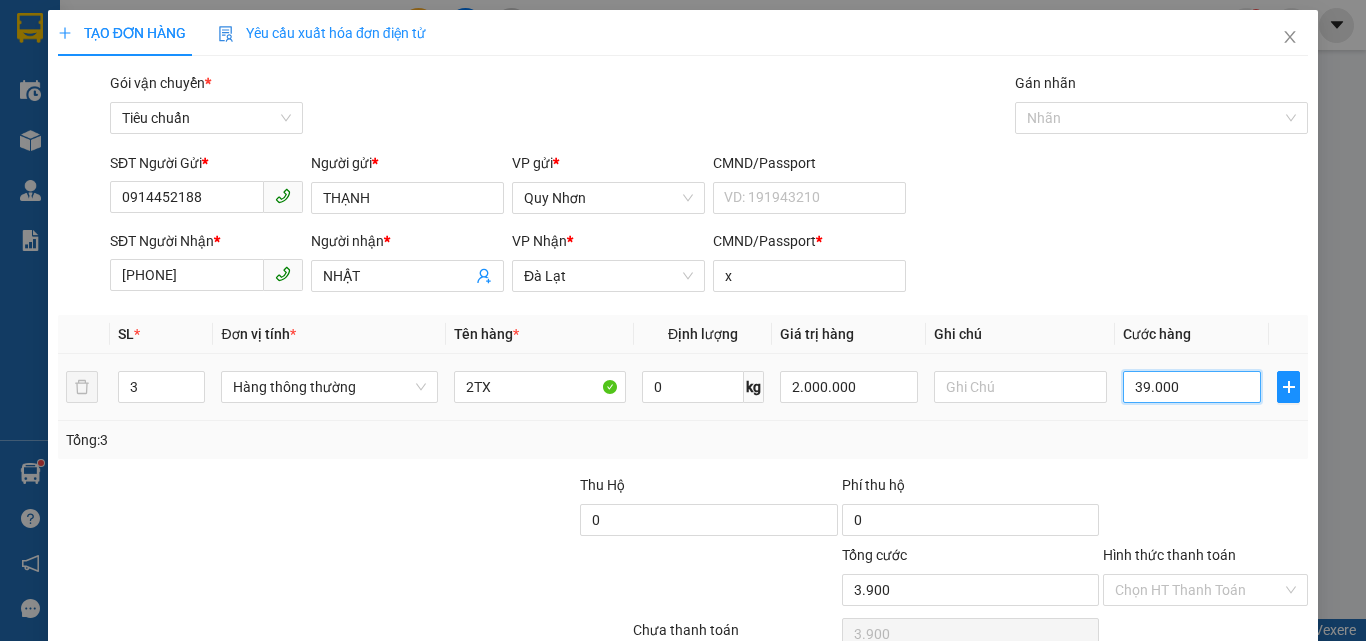 type on "39.000" 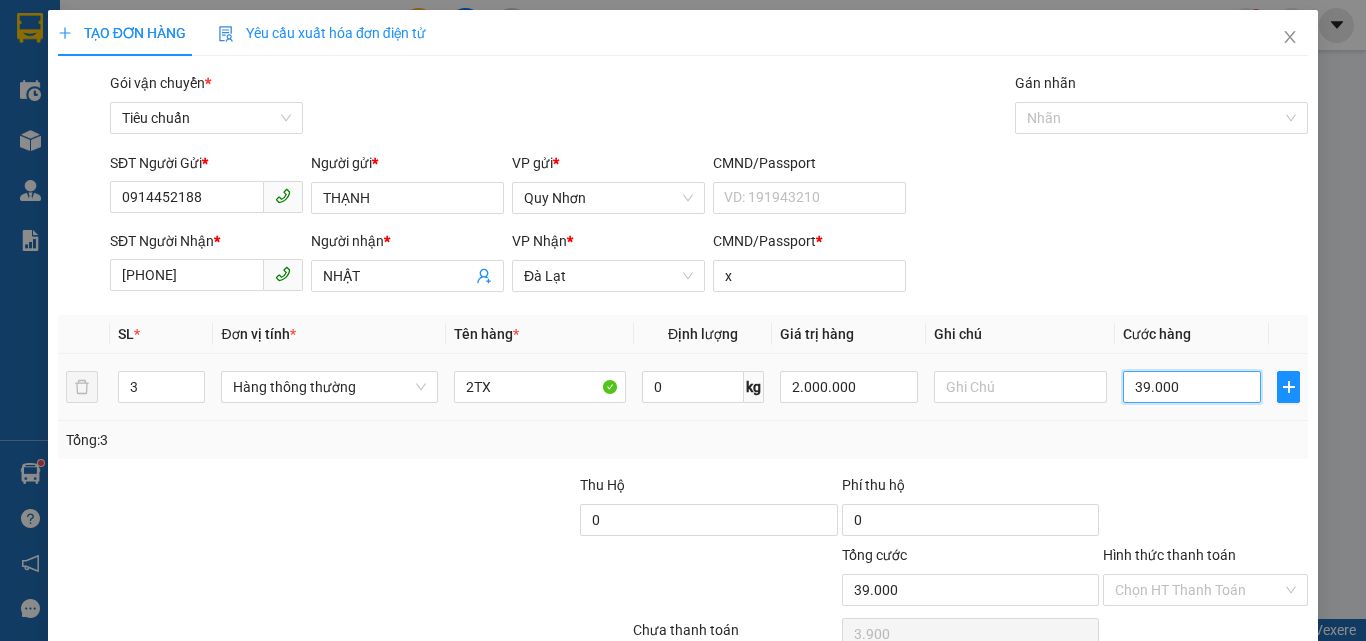 type on "39.000" 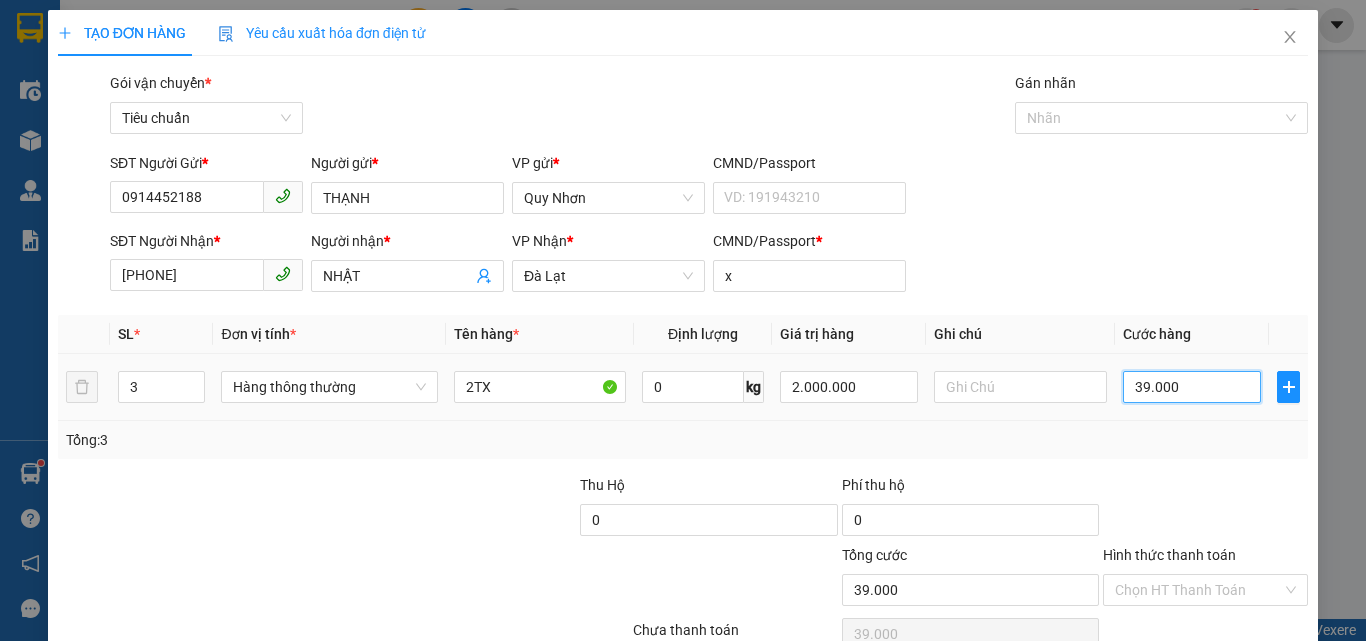 type on "390.000" 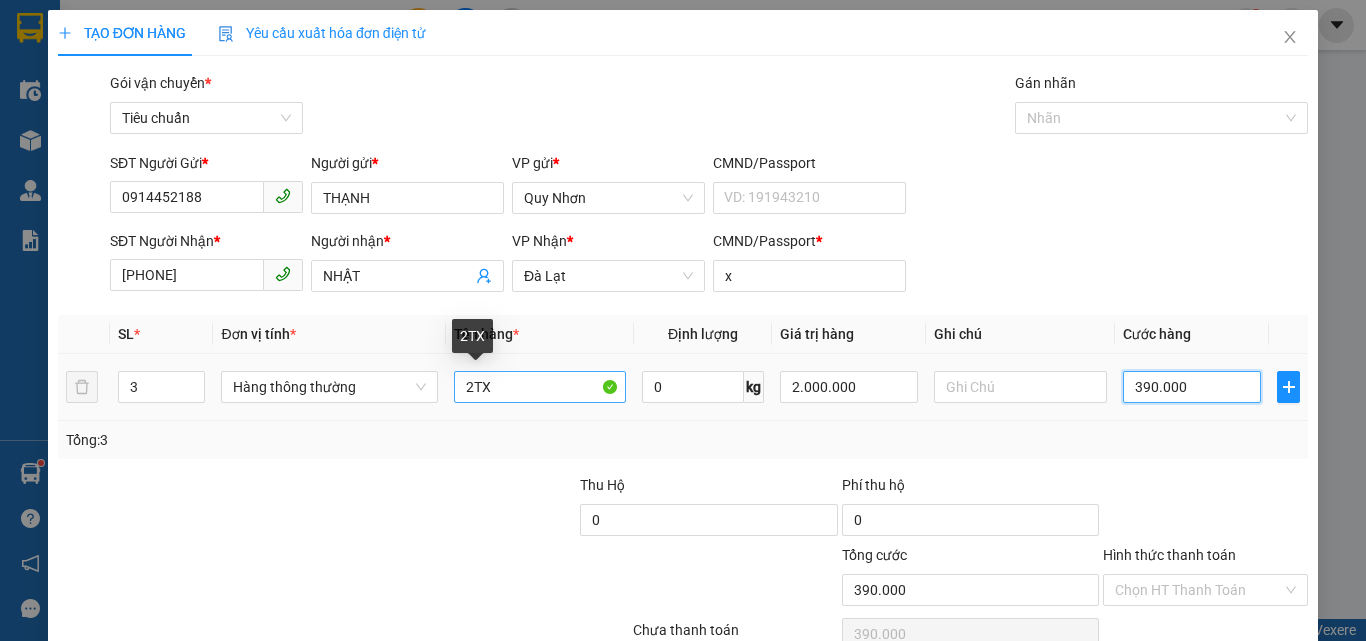 type on "390.000" 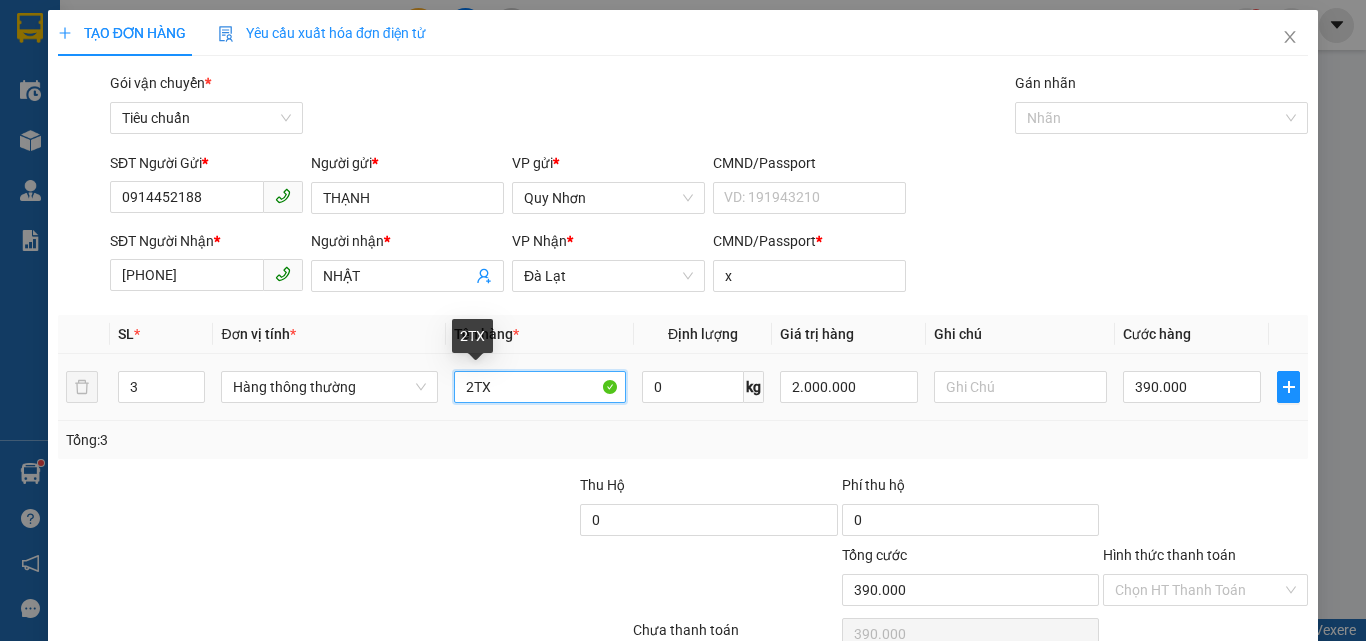 drag, startPoint x: 470, startPoint y: 382, endPoint x: 452, endPoint y: 388, distance: 18.973665 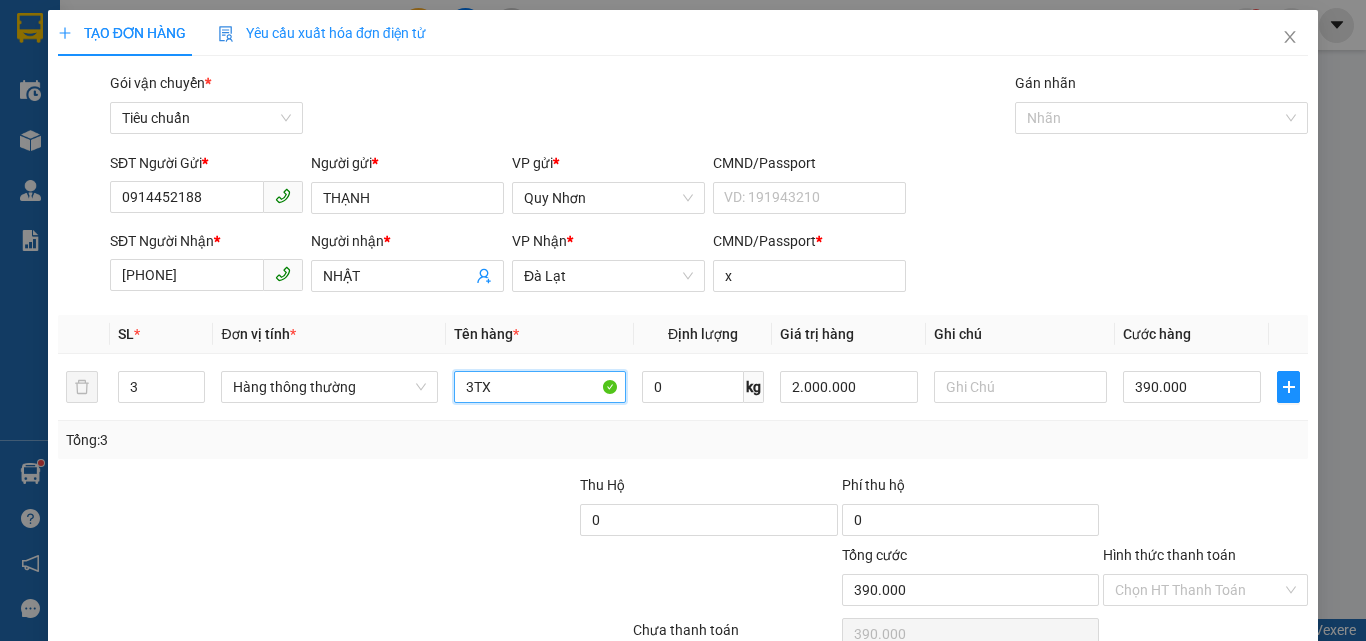 scroll, scrollTop: 99, scrollLeft: 0, axis: vertical 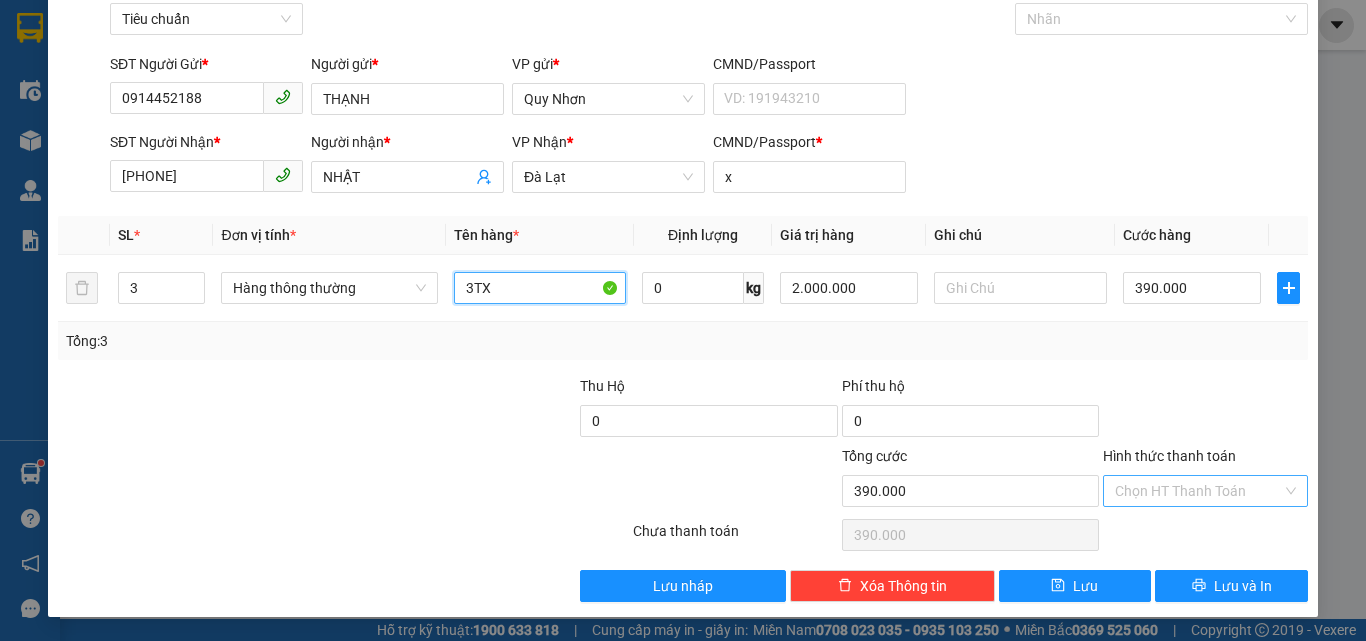 type on "3TX" 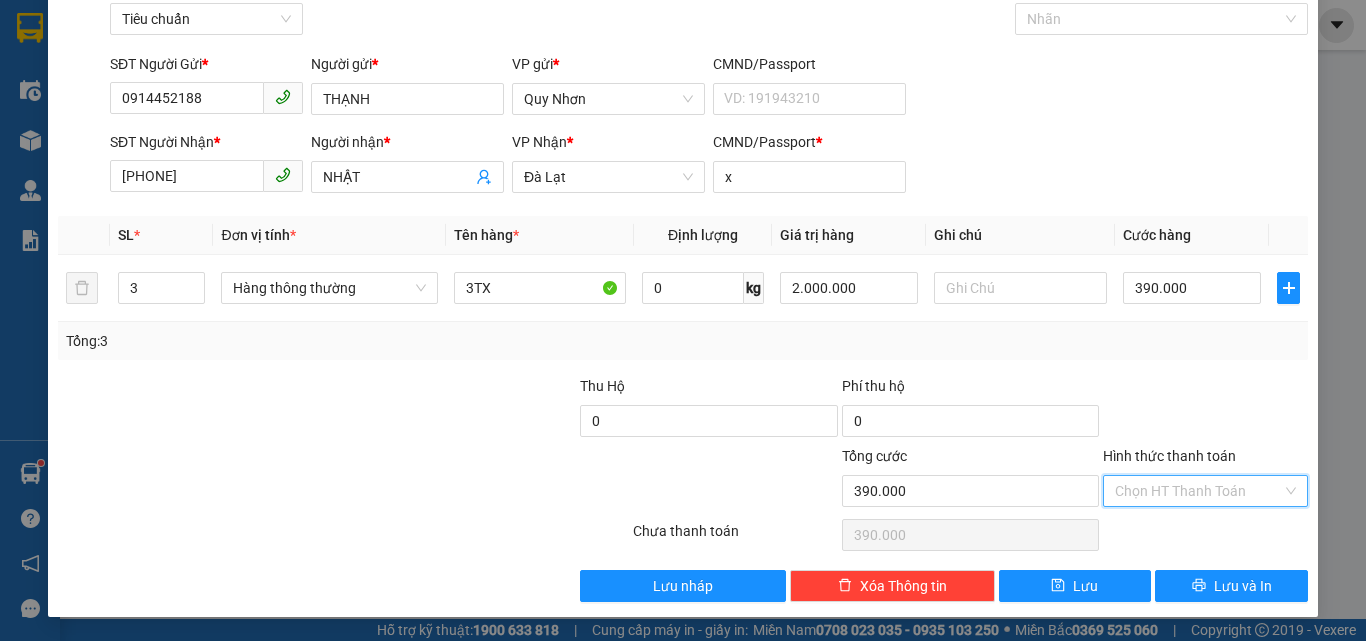 click on "Hình thức thanh toán" at bounding box center (1198, 491) 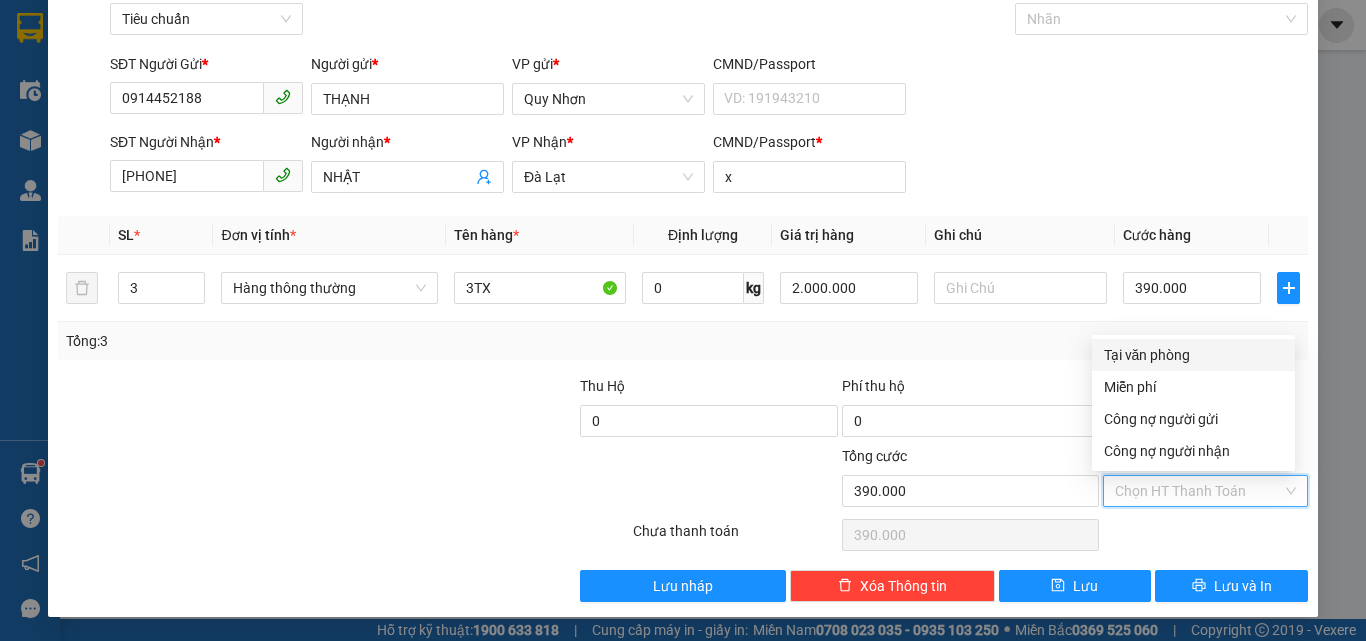 click on "Tại văn phòng" at bounding box center [1193, 355] 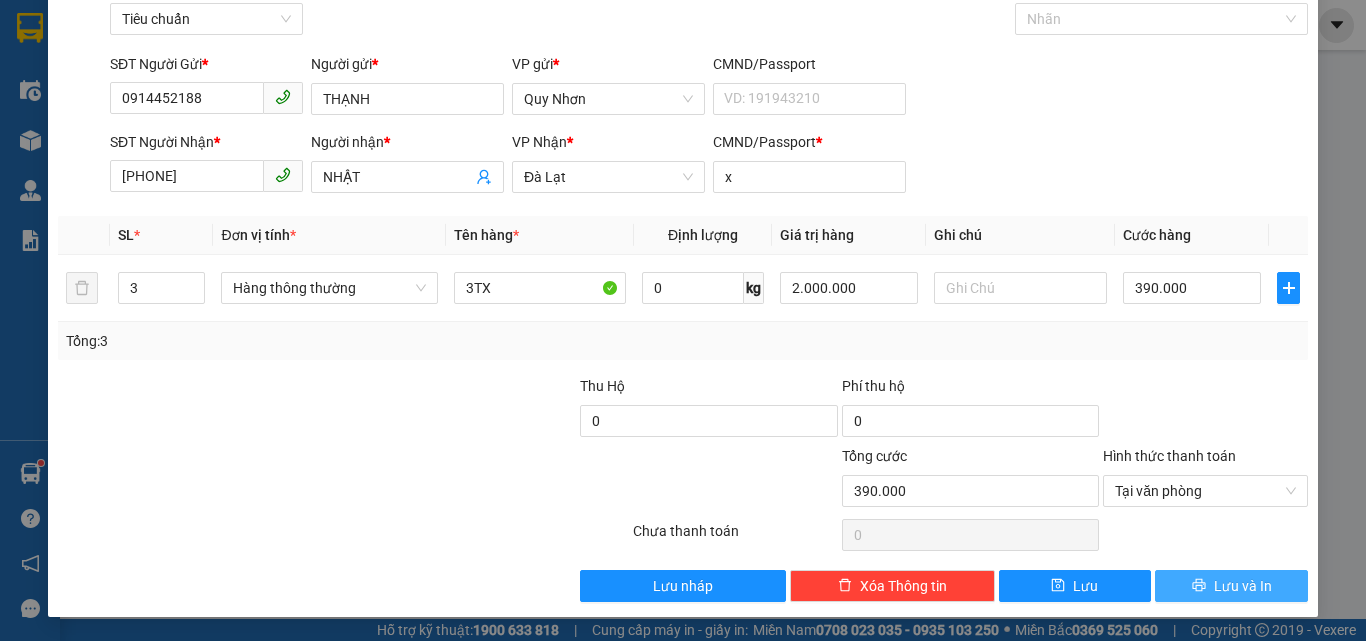 drag, startPoint x: 1217, startPoint y: 584, endPoint x: 1171, endPoint y: 571, distance: 47.801674 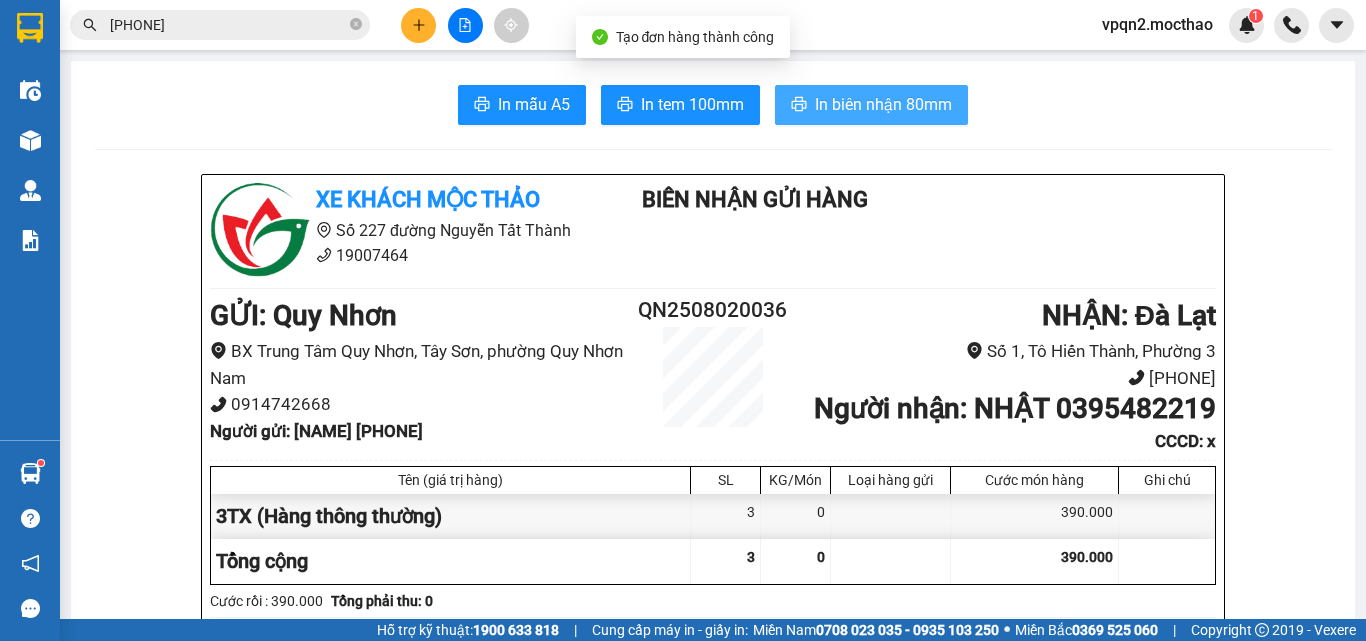 click on "In biên nhận 80mm" at bounding box center [883, 104] 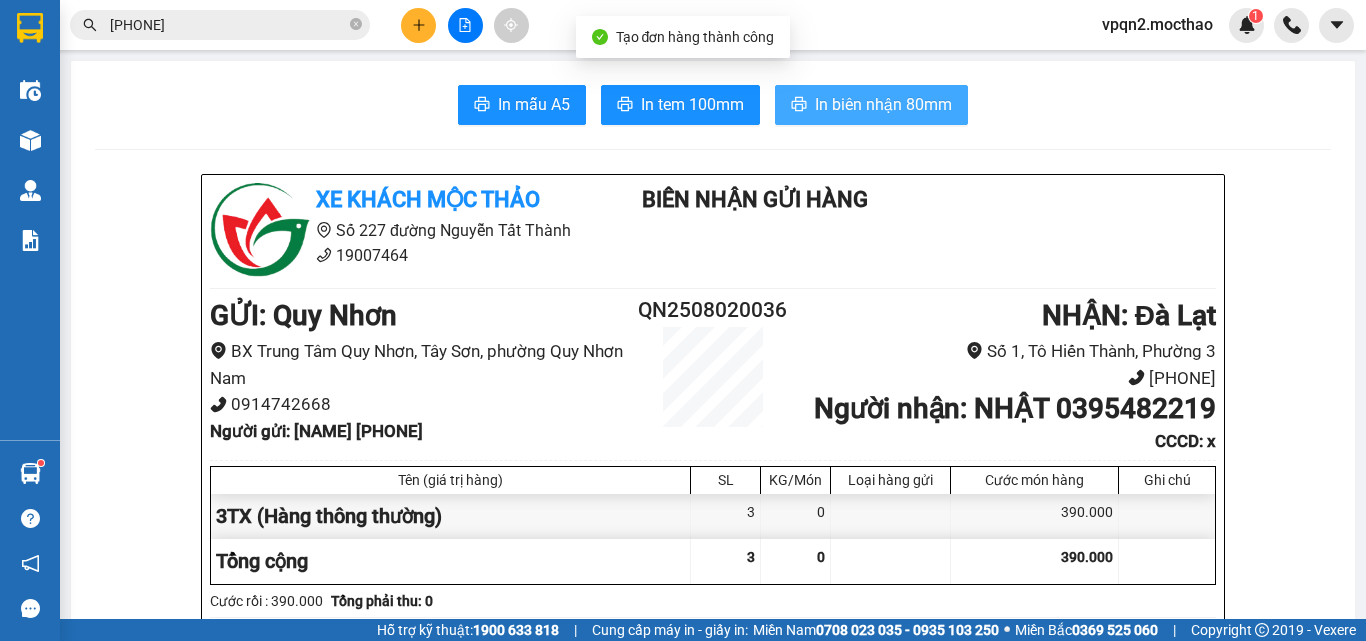 scroll, scrollTop: 0, scrollLeft: 0, axis: both 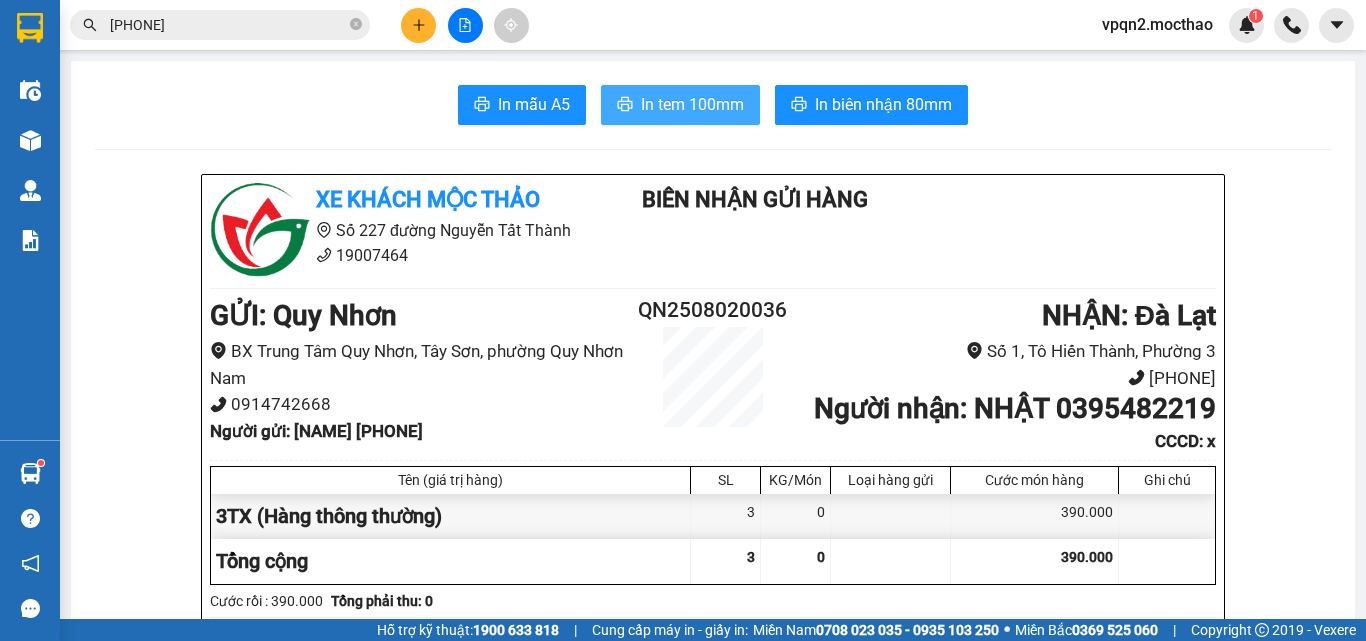 click on "In tem 100mm" at bounding box center [692, 104] 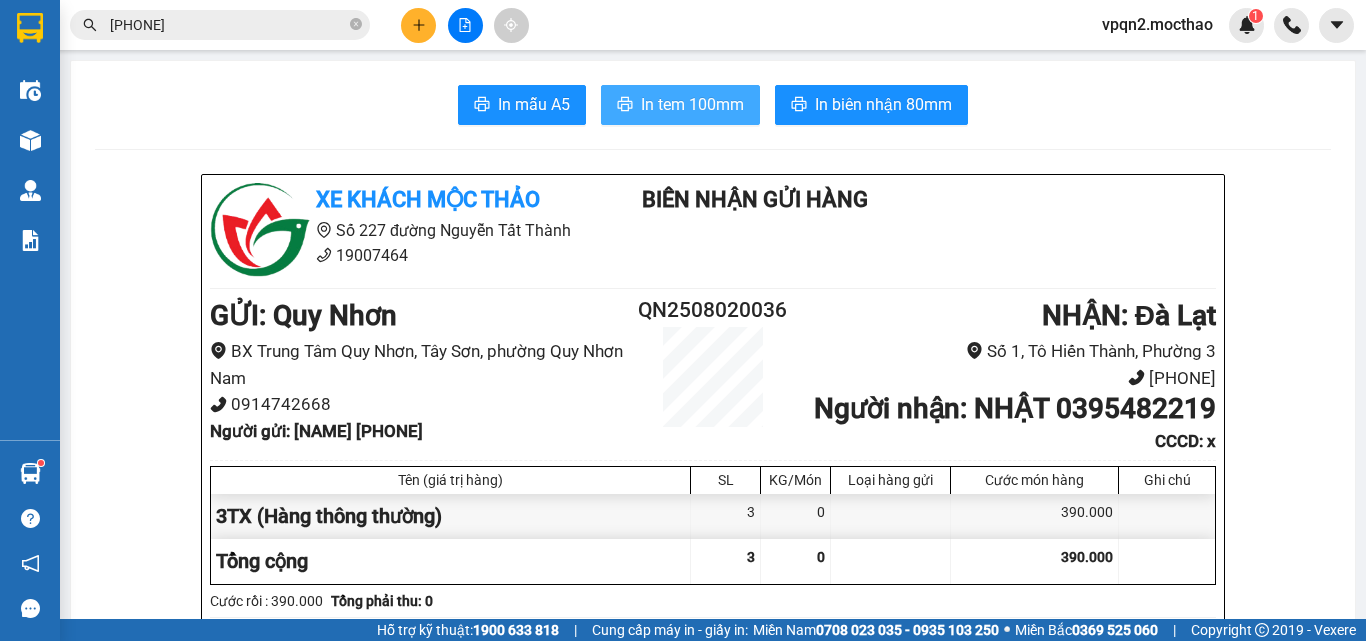 scroll, scrollTop: 0, scrollLeft: 0, axis: both 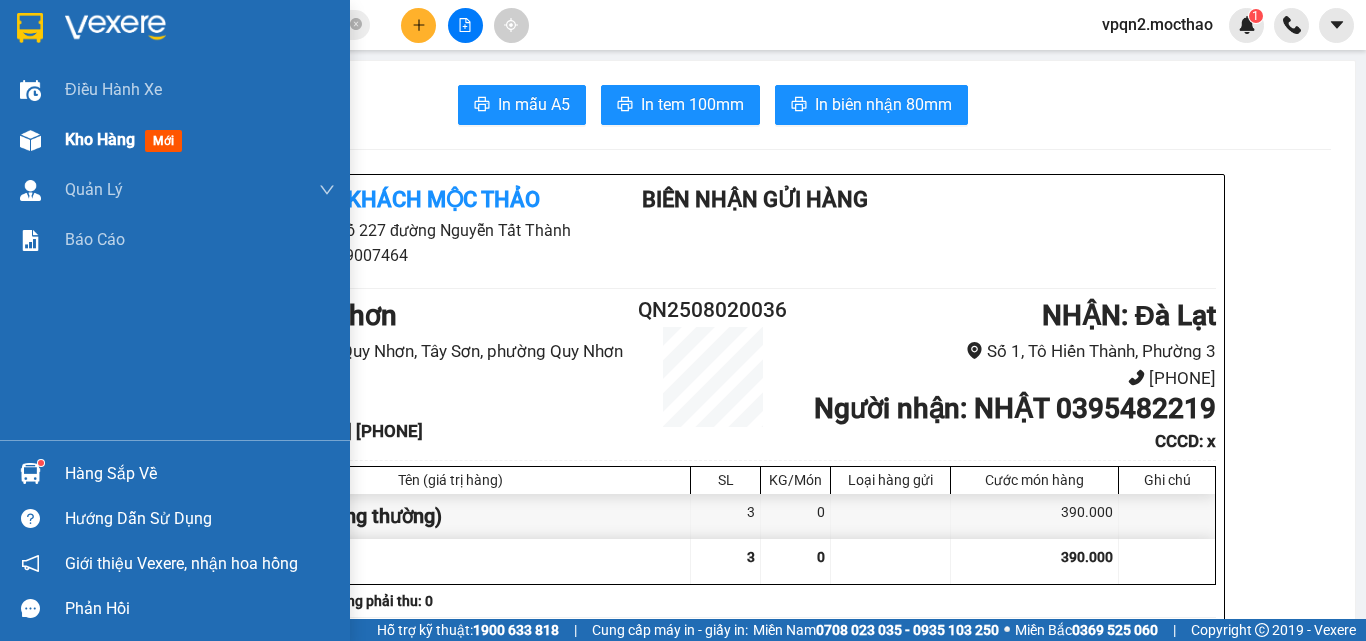 click on "Kho hàng mới" at bounding box center (175, 140) 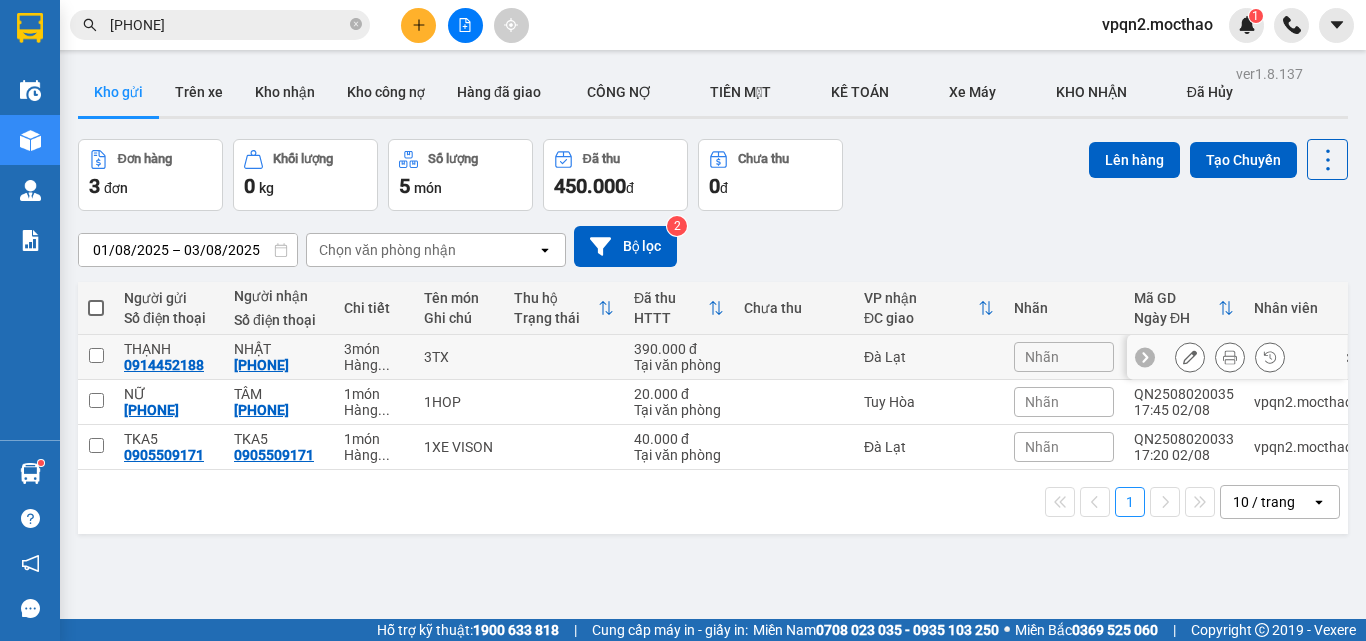 click at bounding box center [96, 357] 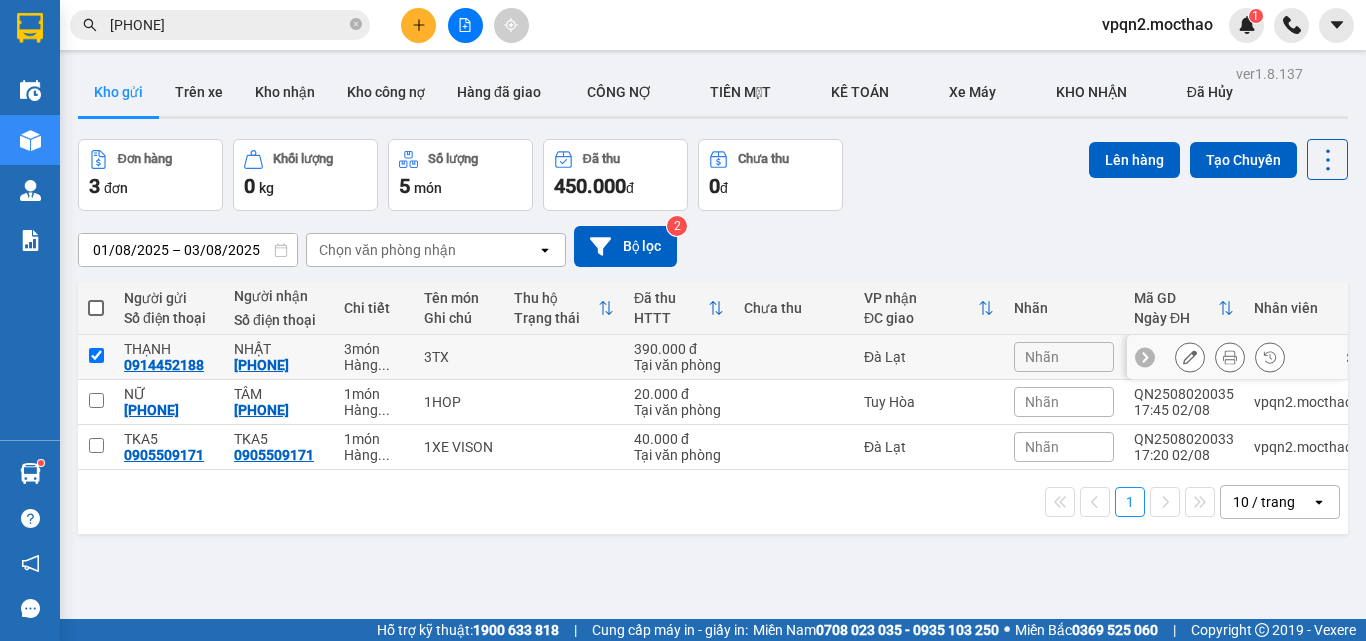 checkbox on "true" 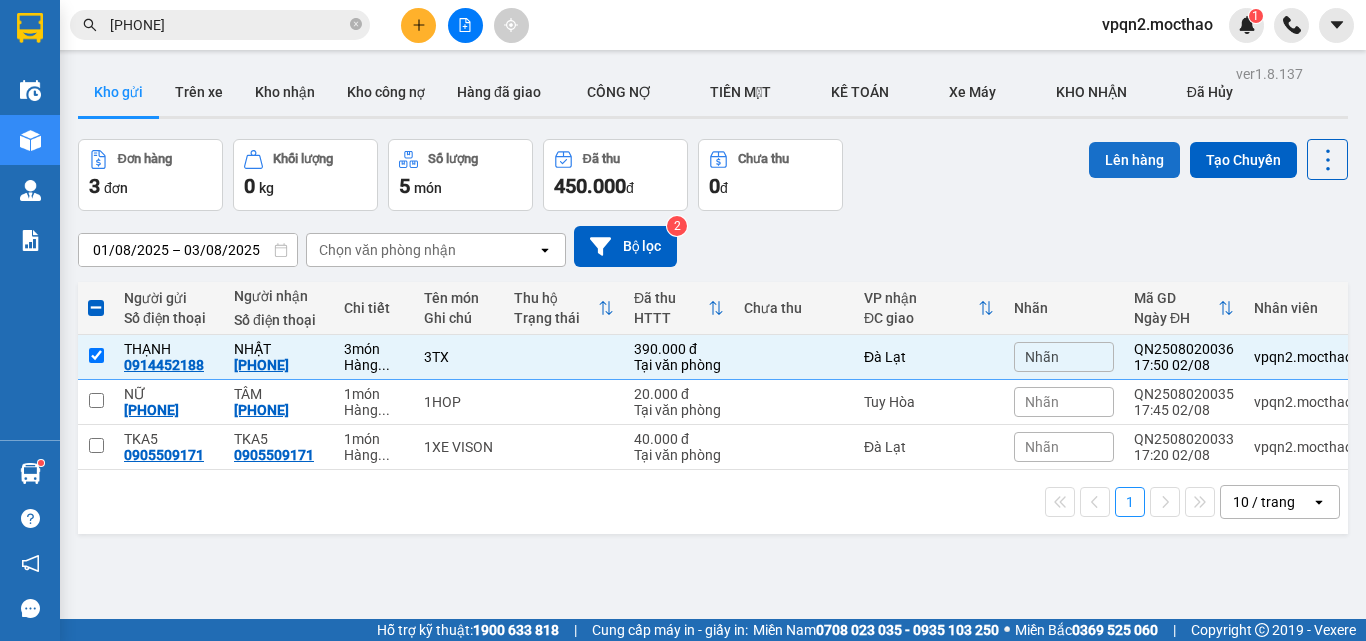 click on "Lên hàng" at bounding box center [1134, 160] 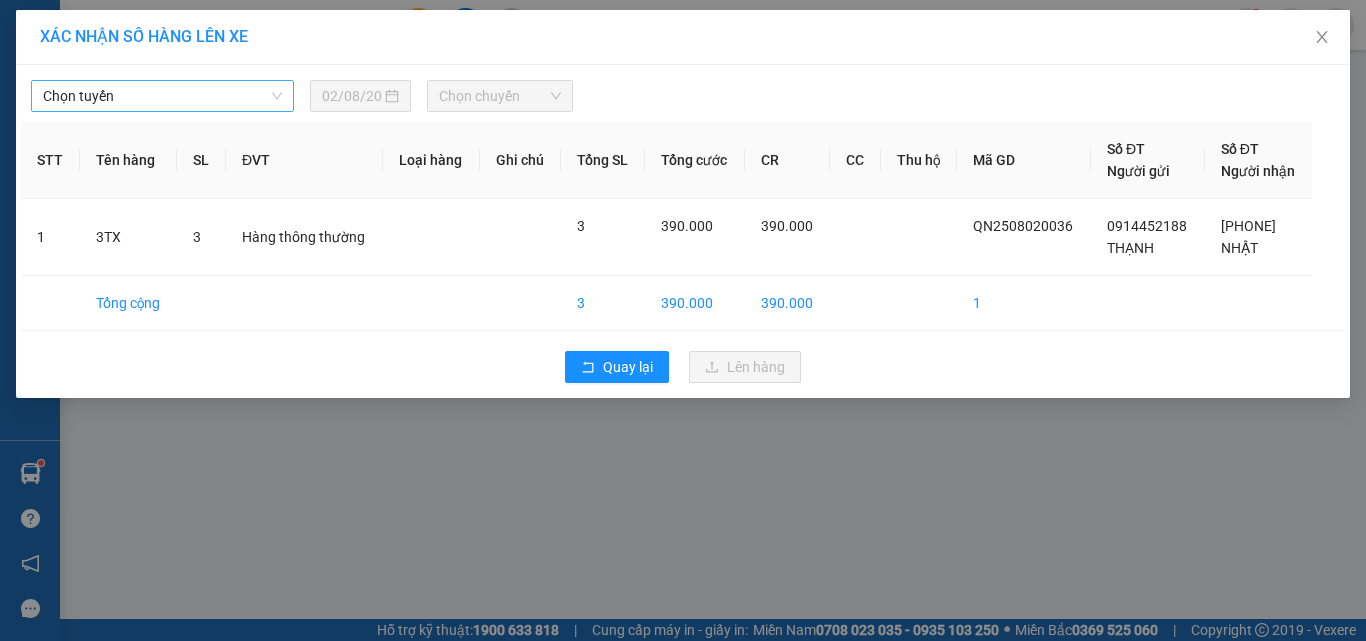 click on "Chọn tuyến" at bounding box center [162, 96] 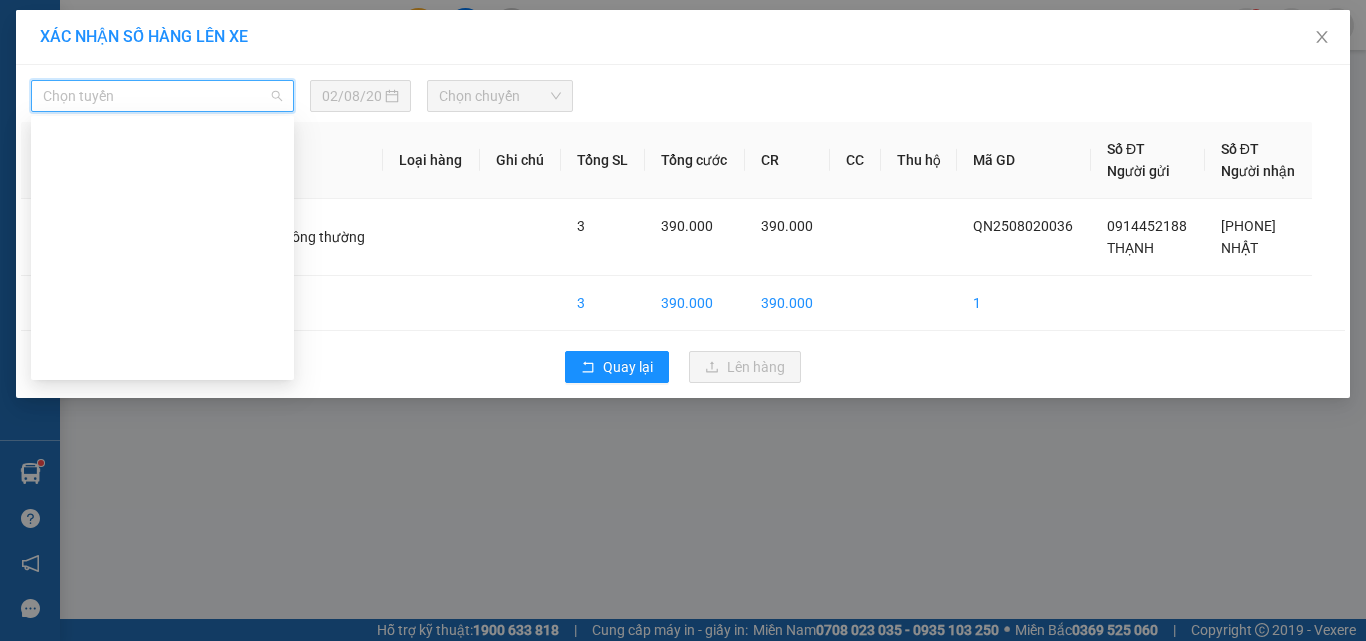 click on "Quy Nhơn - Đà Lạt" at bounding box center (162, 616) 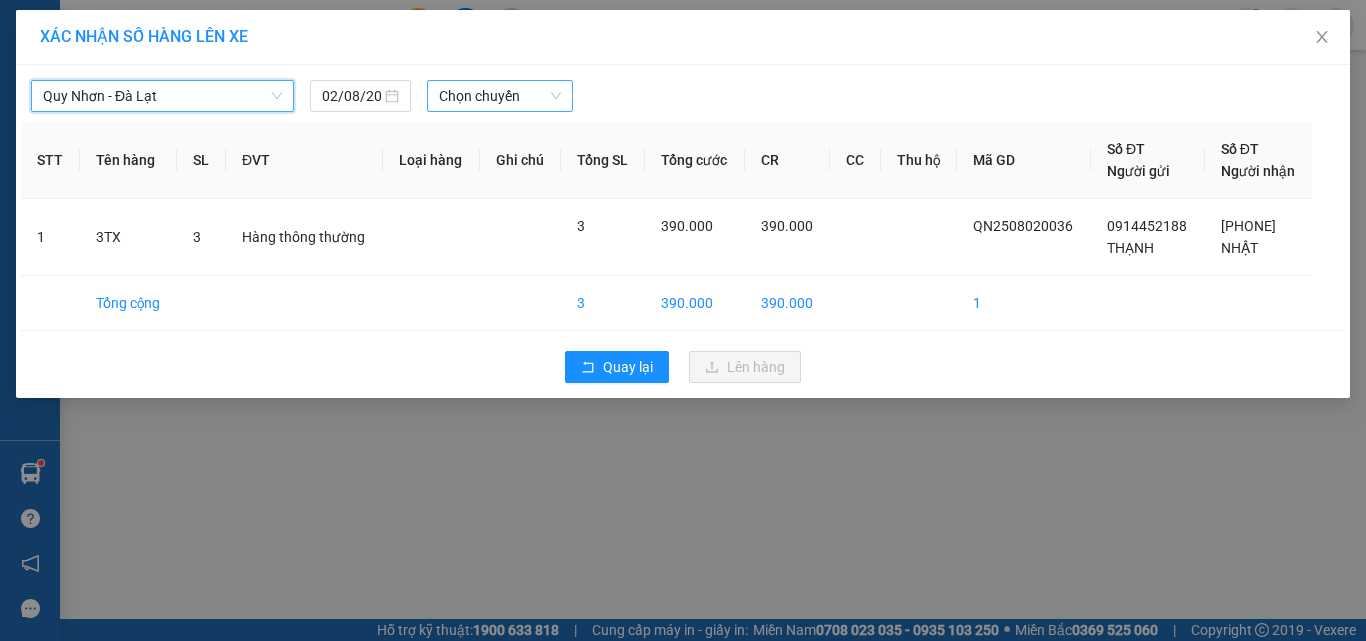 click on "Chọn chuyến" at bounding box center [500, 96] 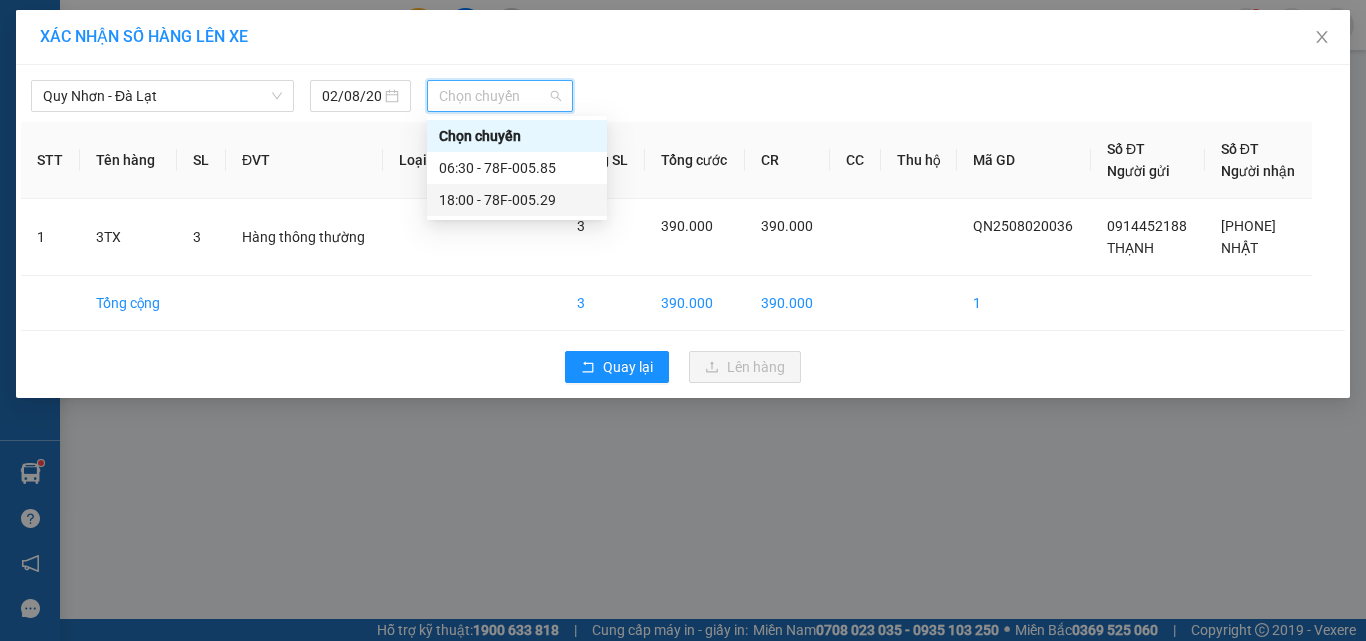 click on "18:00     - 78F-005.29" at bounding box center (517, 200) 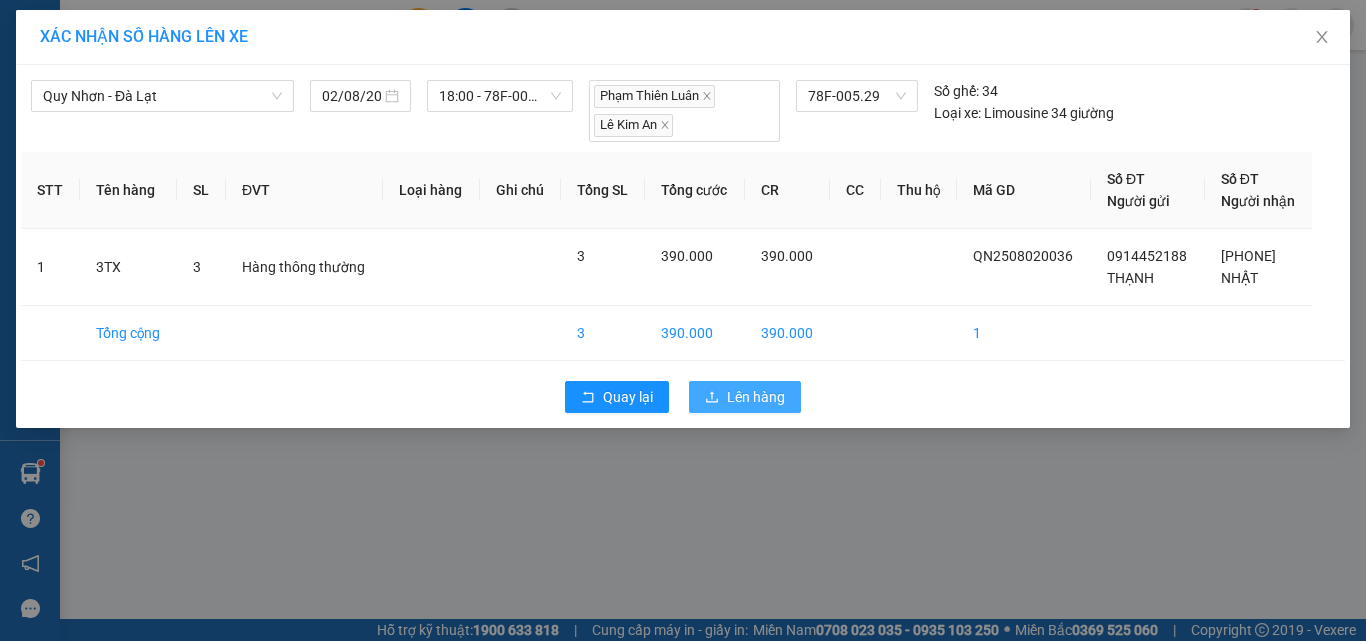 click on "Lên hàng" at bounding box center (756, 397) 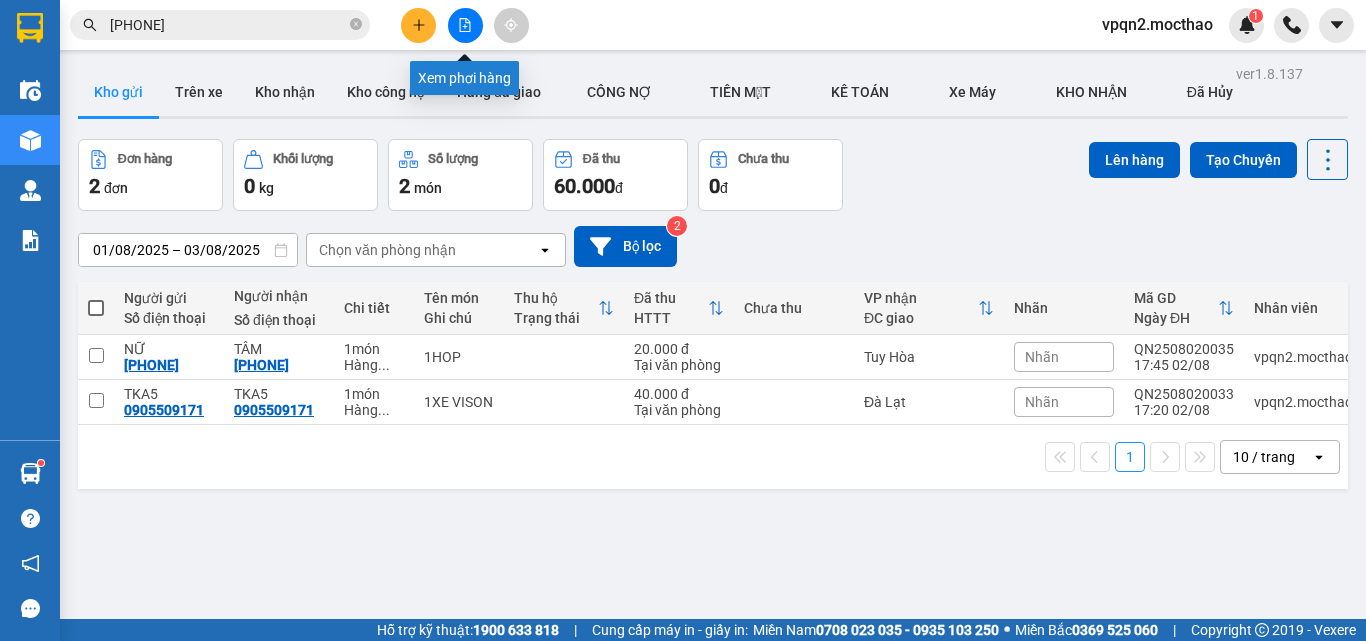 click 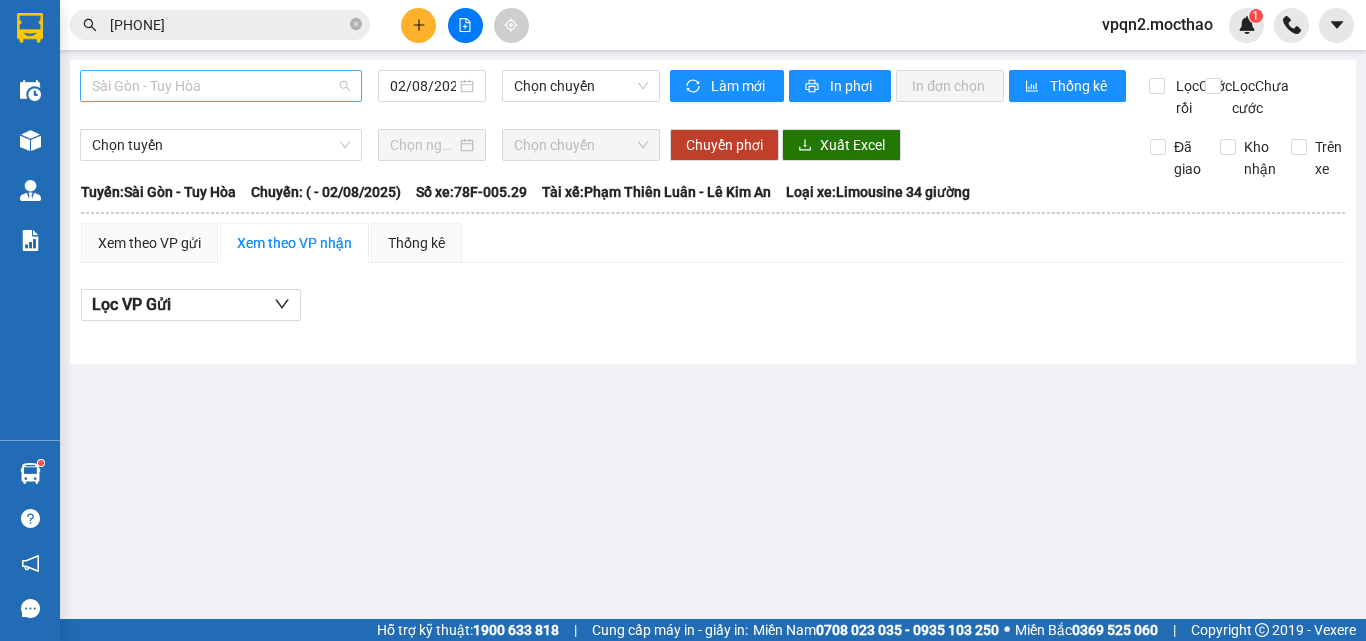 click on "Sài Gòn - Tuy Hòa" at bounding box center [221, 86] 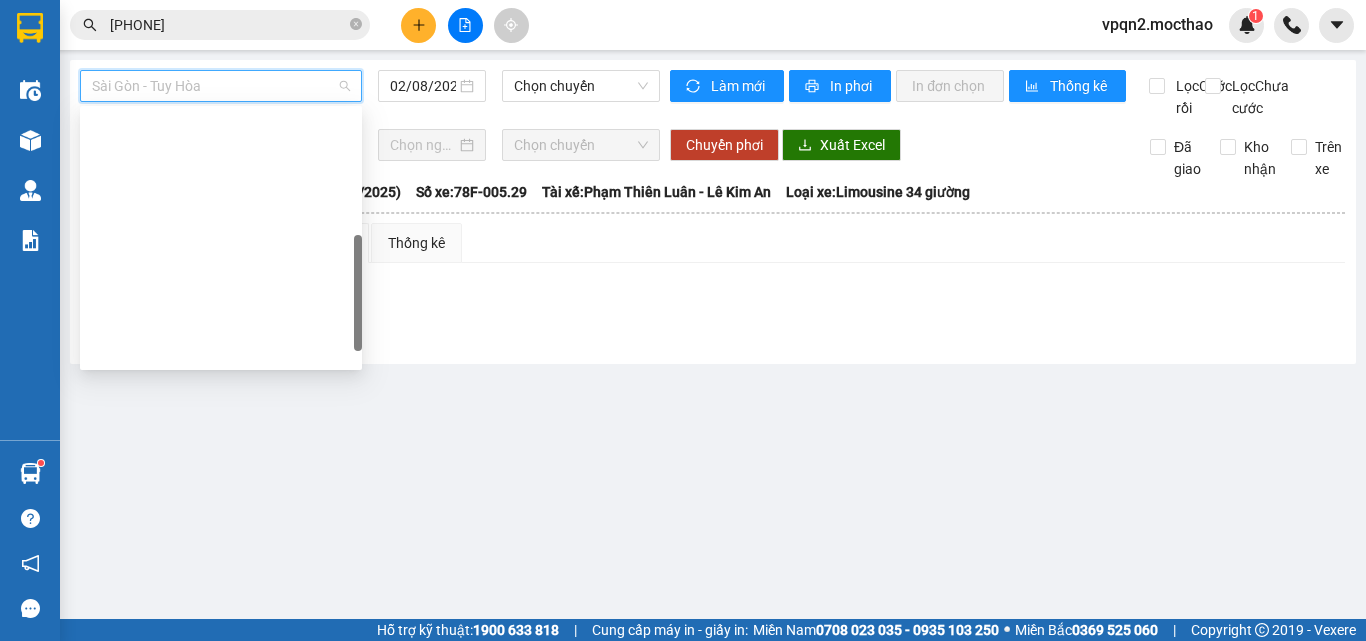 click on "Quy Nhơn - Đà Lạt" at bounding box center [221, 606] 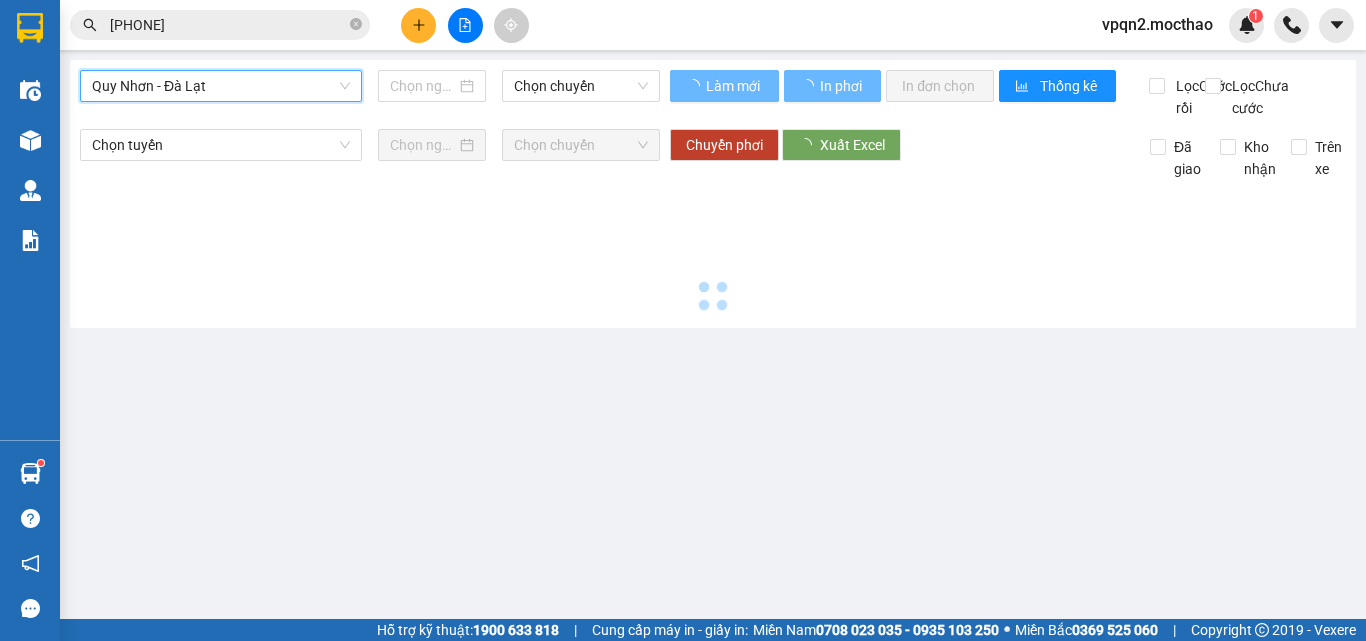 type on "02/08/2025" 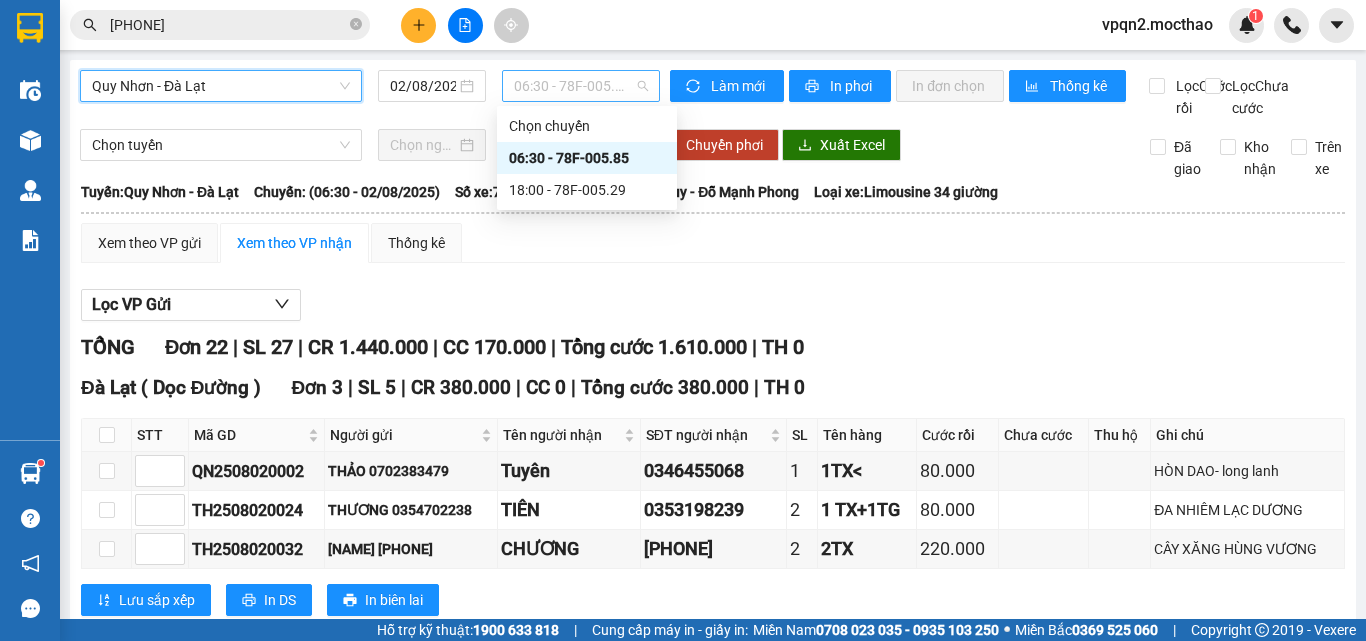 click on "06:30     - 78F-005.85" at bounding box center [581, 86] 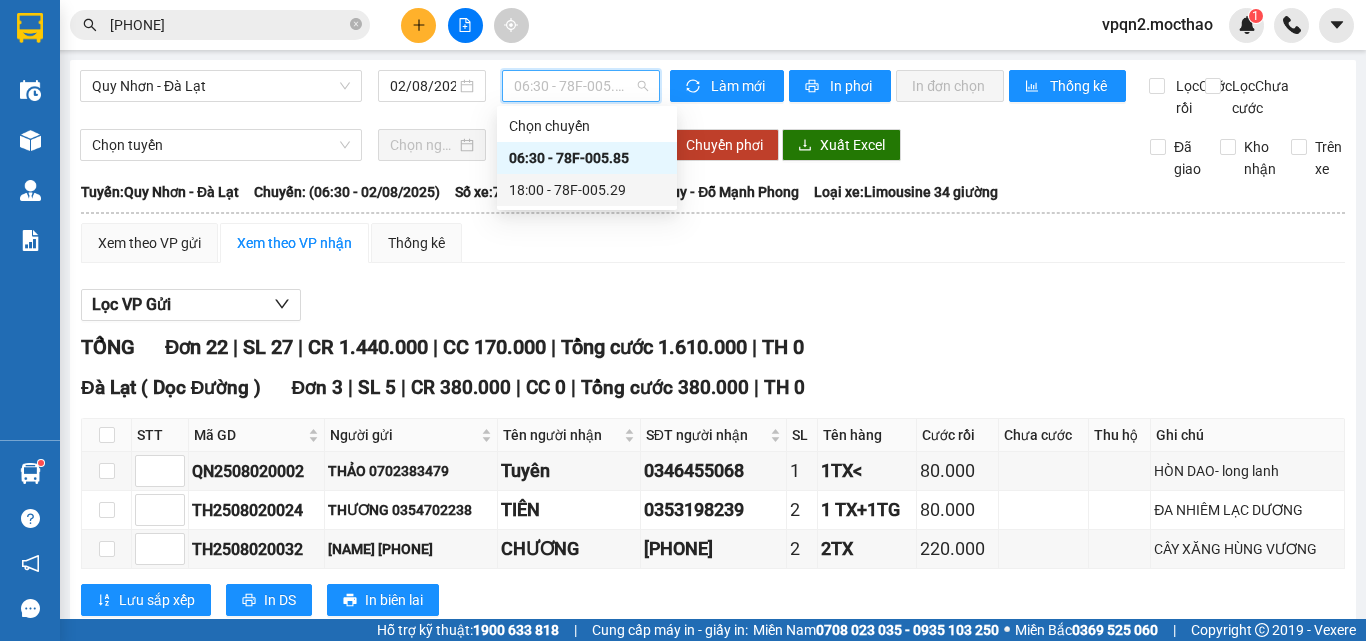 click on "18:00     - 78F-005.29" at bounding box center [587, 190] 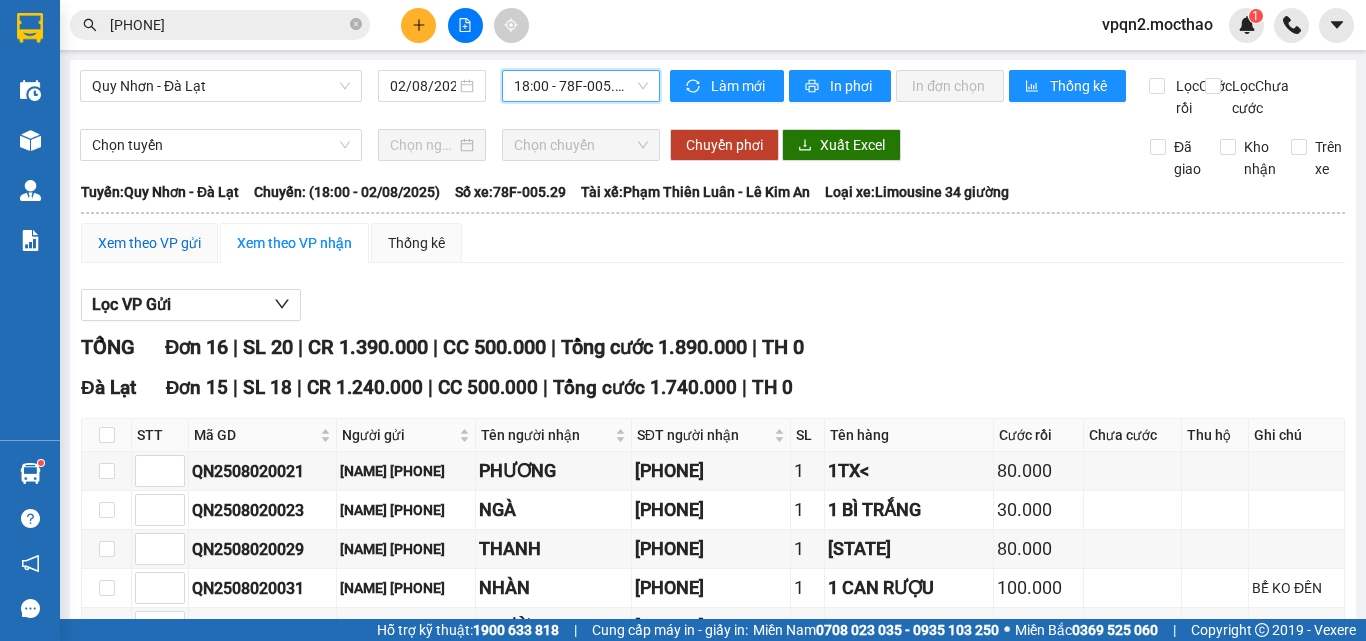 click on "Xem theo VP gửi" at bounding box center [149, 243] 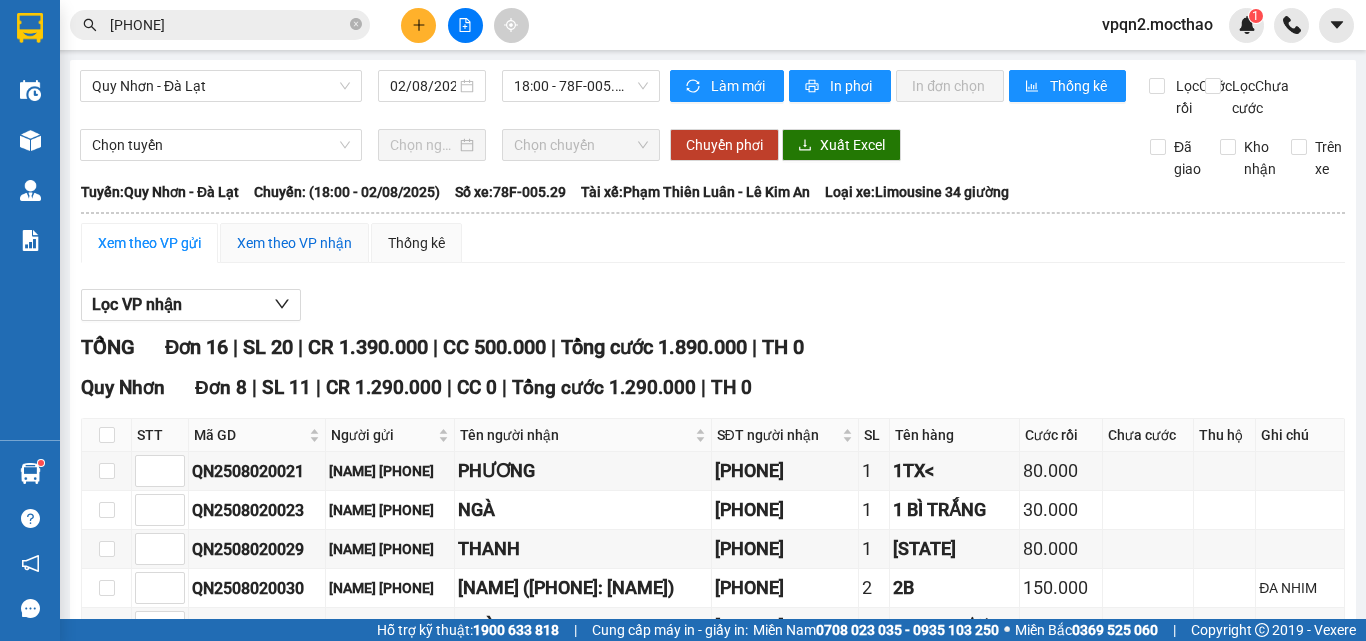 click on "Xem theo VP nhận" at bounding box center [294, 243] 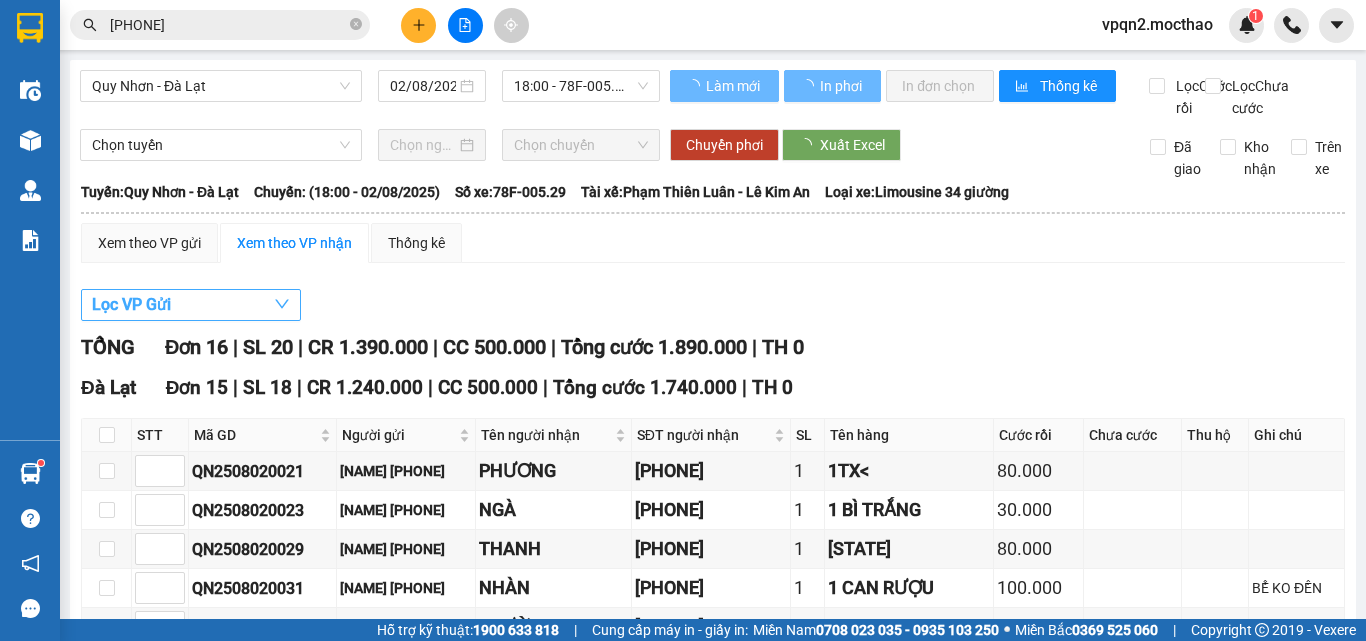 click on "Lọc VP Gửi" at bounding box center [131, 304] 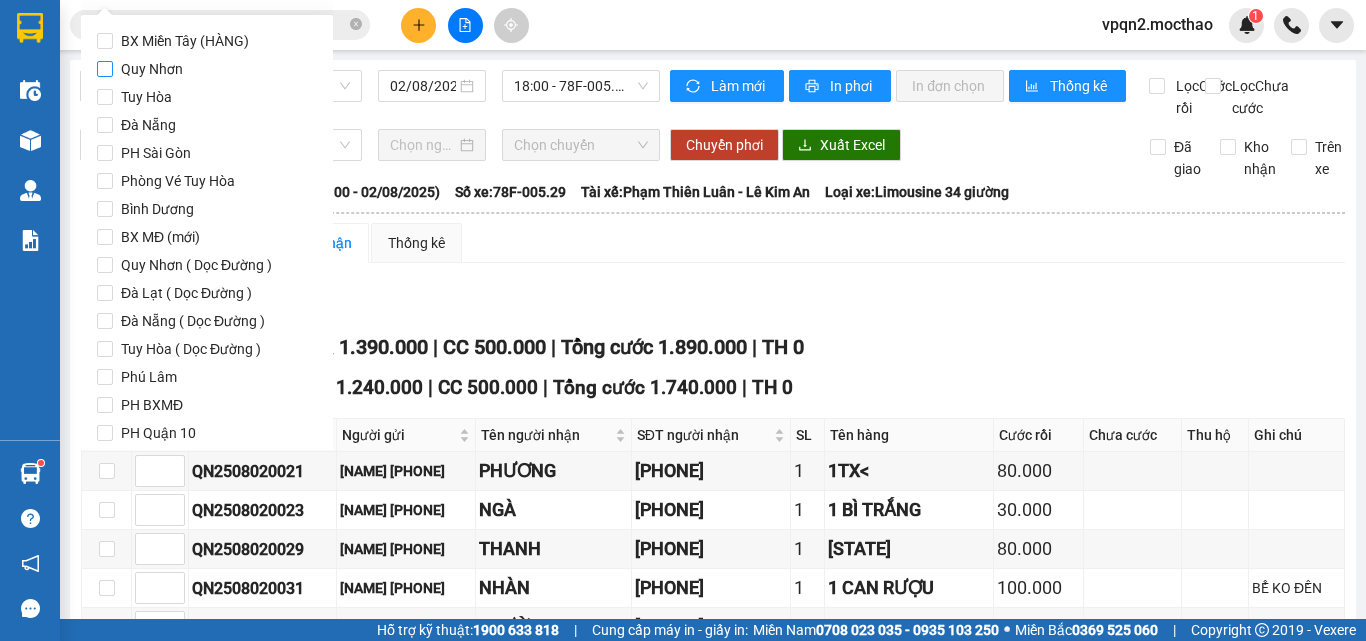click on "Quy Nhơn" at bounding box center [152, 69] 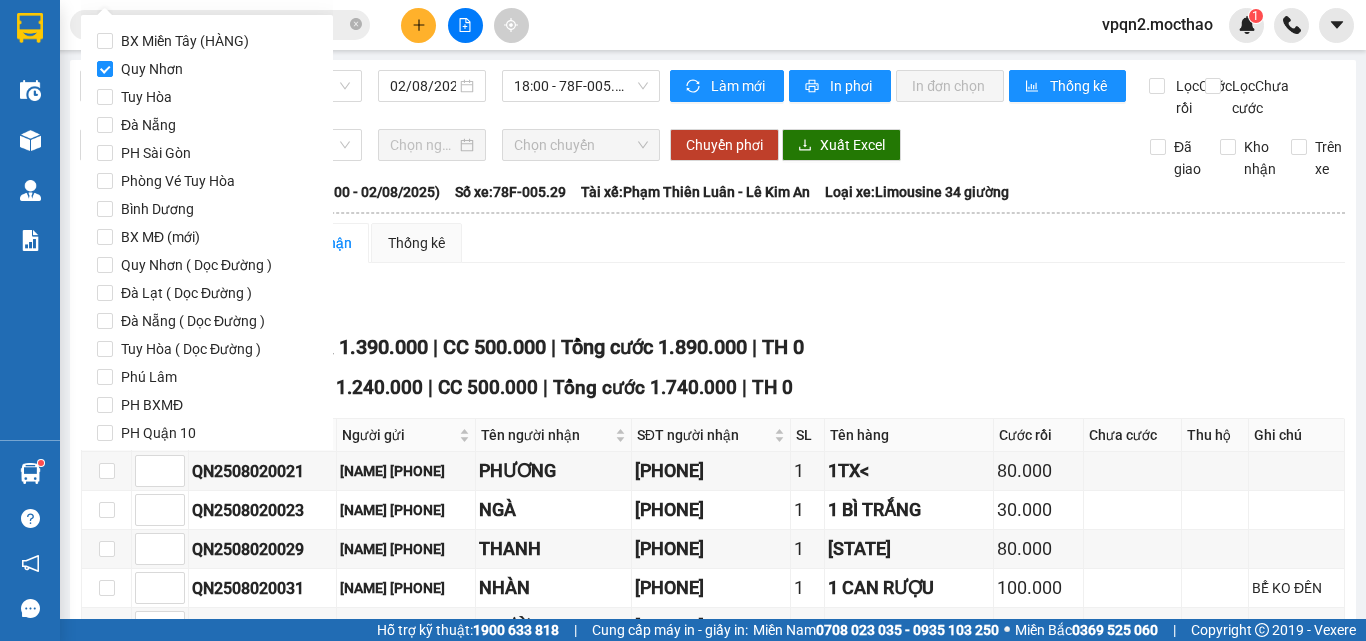 click on "Lọc" at bounding box center [124, 519] 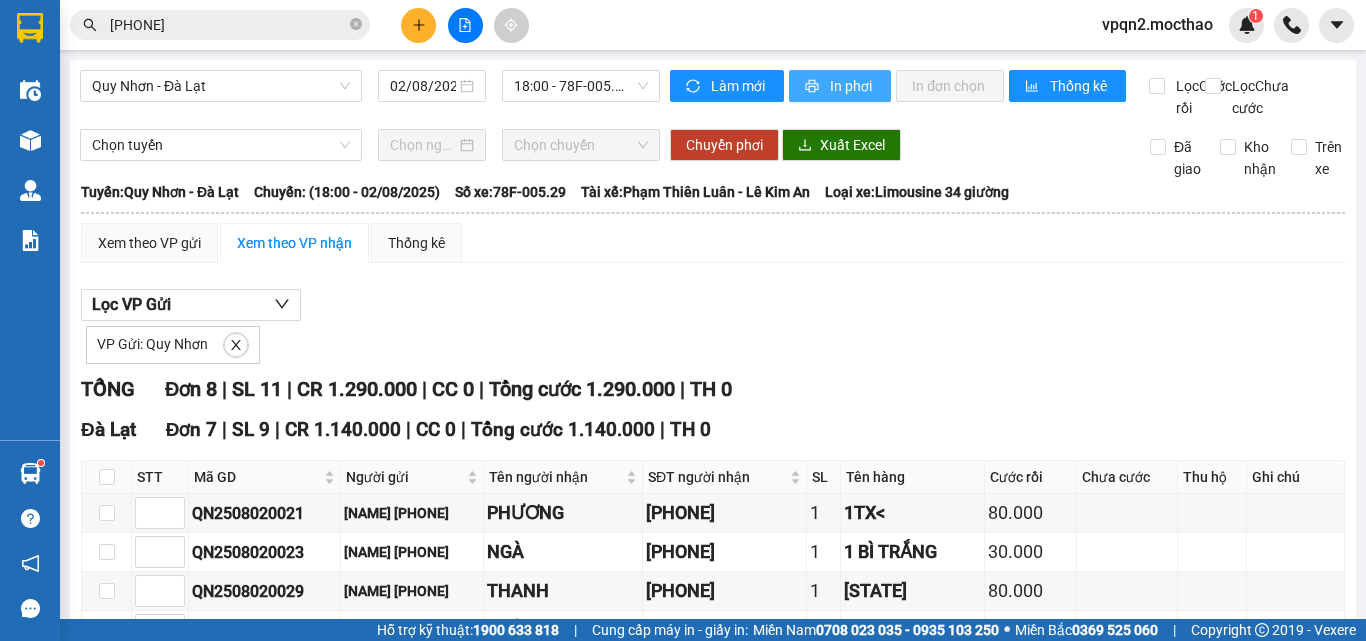 click on "In phơi" at bounding box center [852, 86] 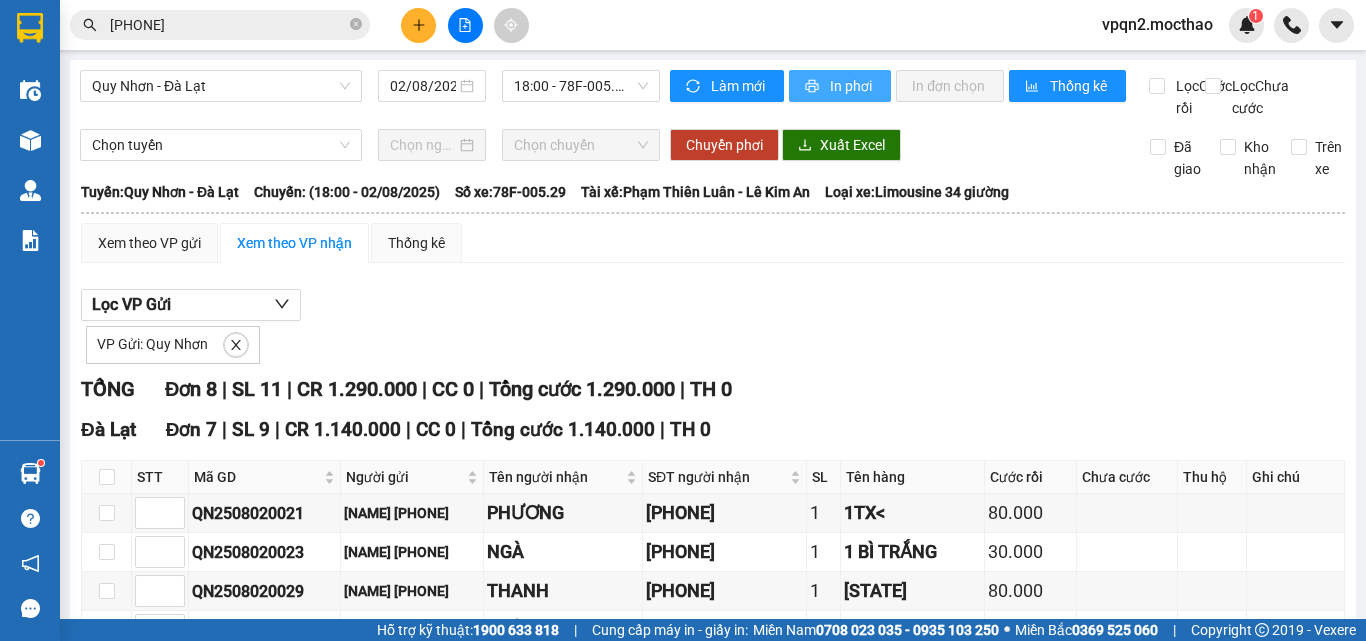 click on "In phơi" at bounding box center (852, 86) 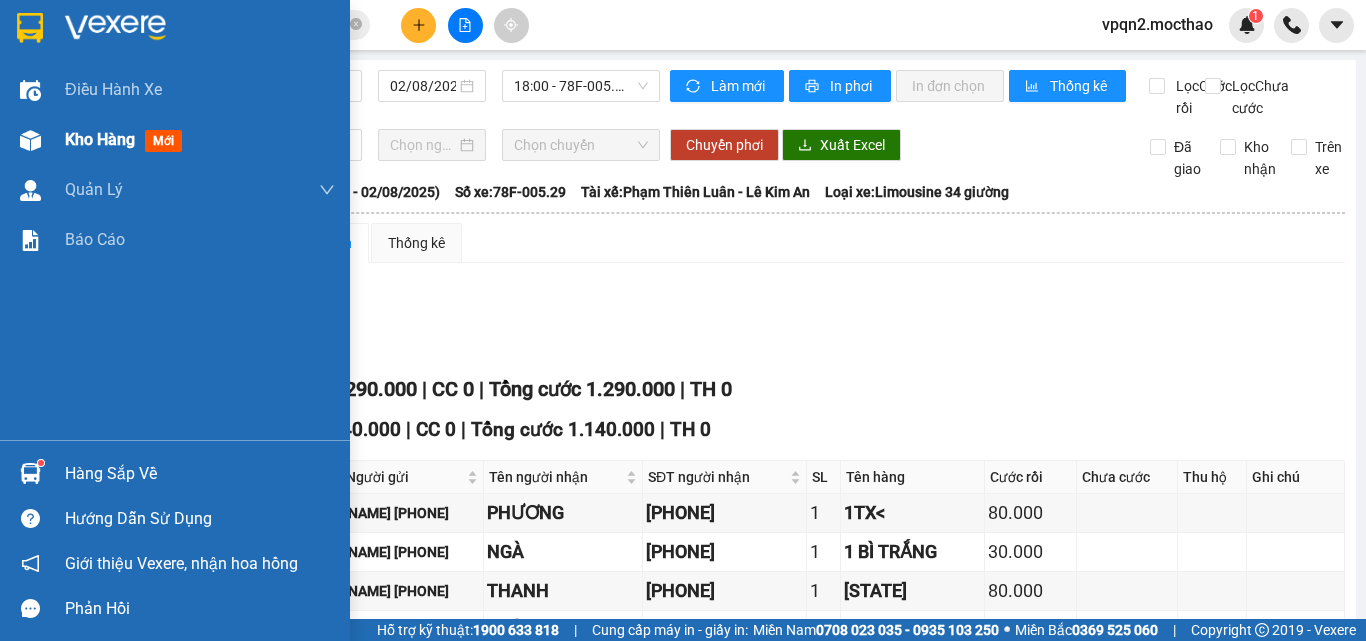 click on "Kho hàng mới" at bounding box center [175, 140] 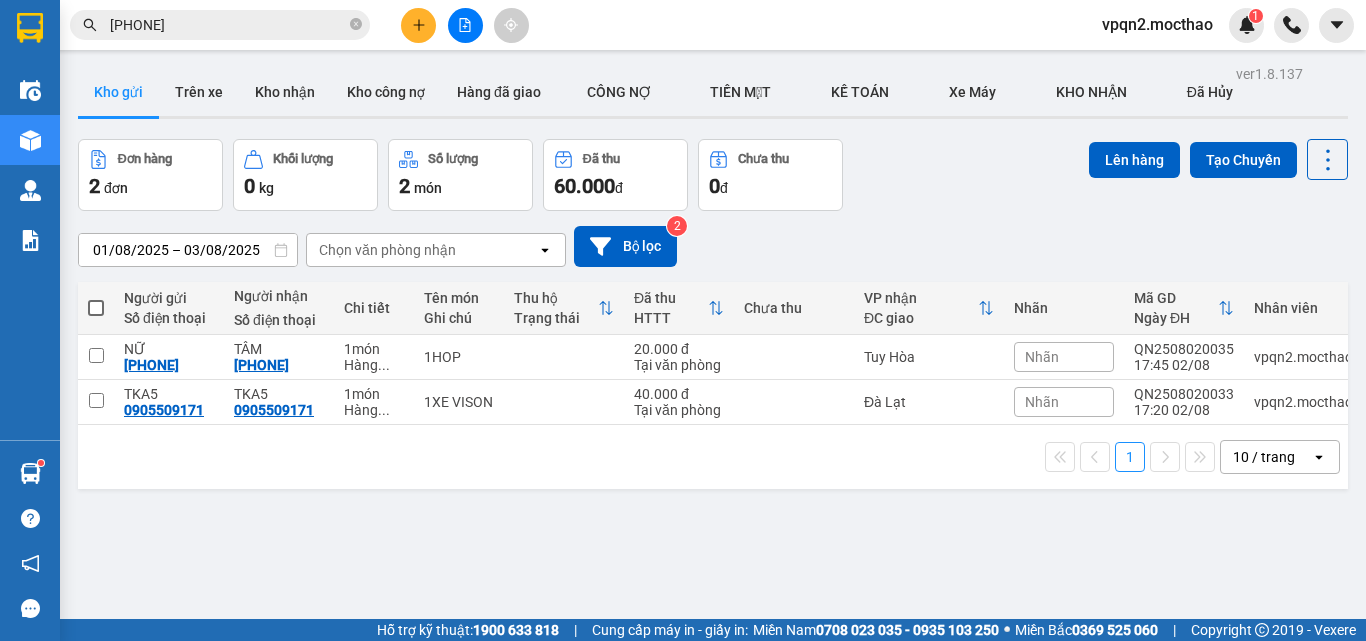 click 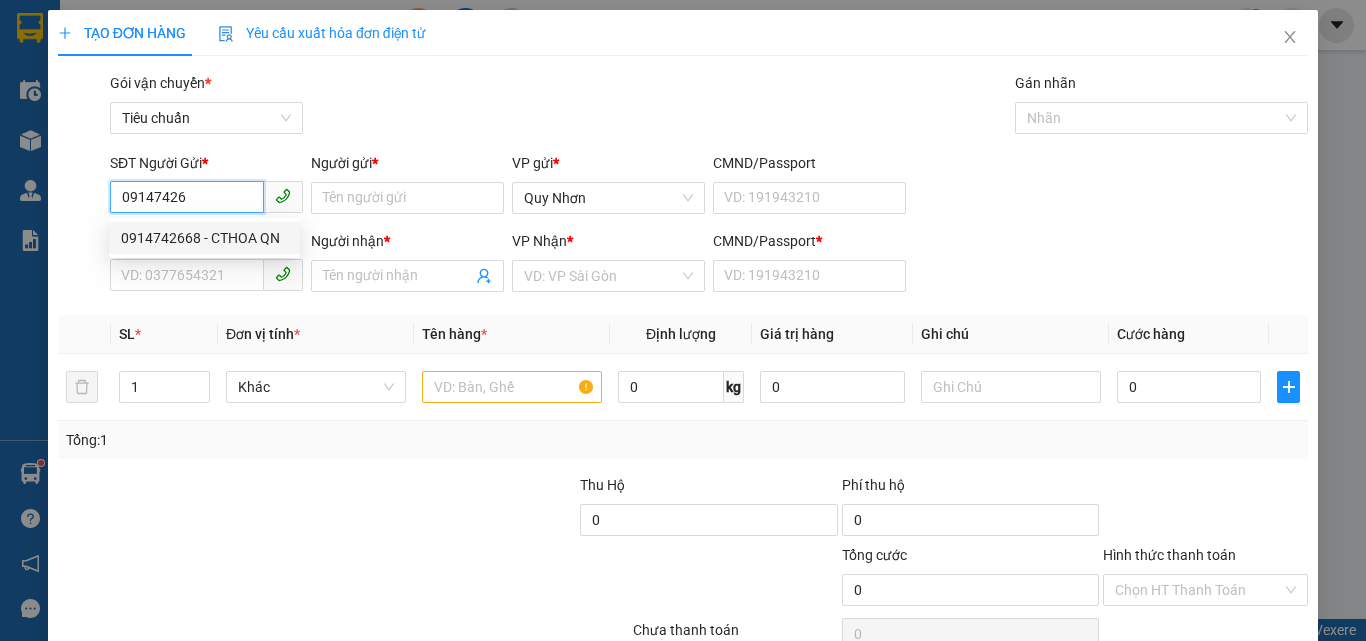 click on "0914742668 - CTHOA QN" at bounding box center [204, 238] 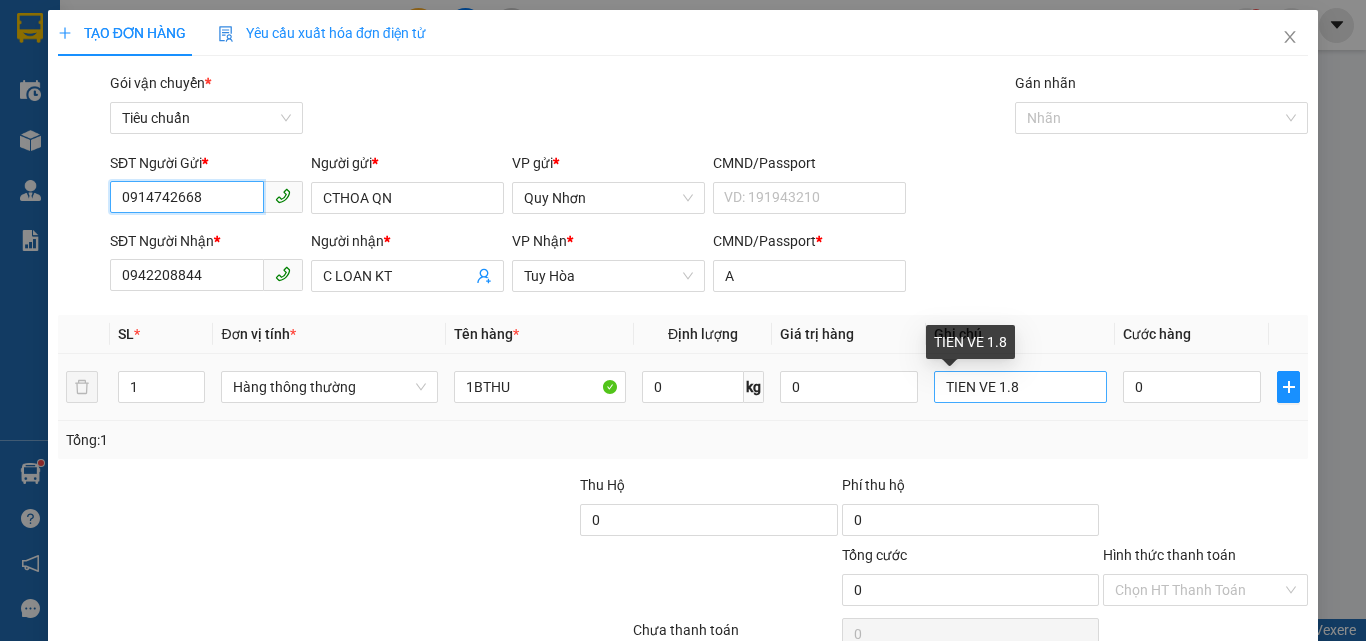 type on "0914742668" 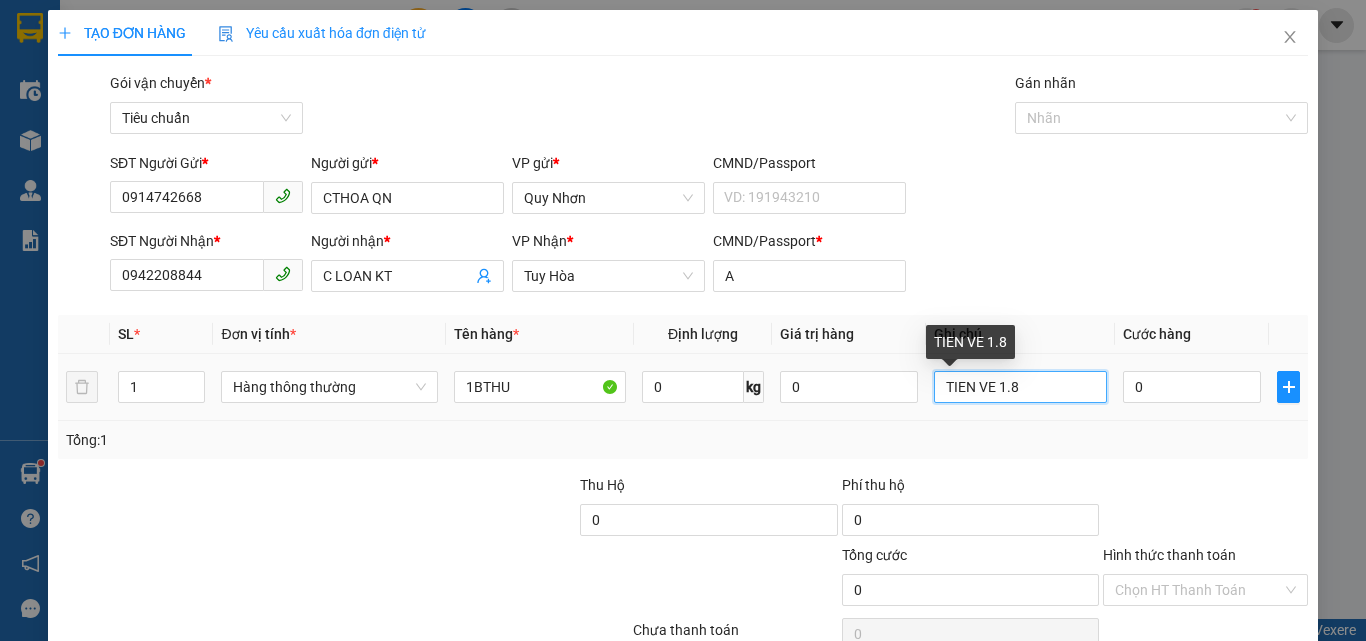 click on "TIEN VE 1.8" at bounding box center [1020, 387] 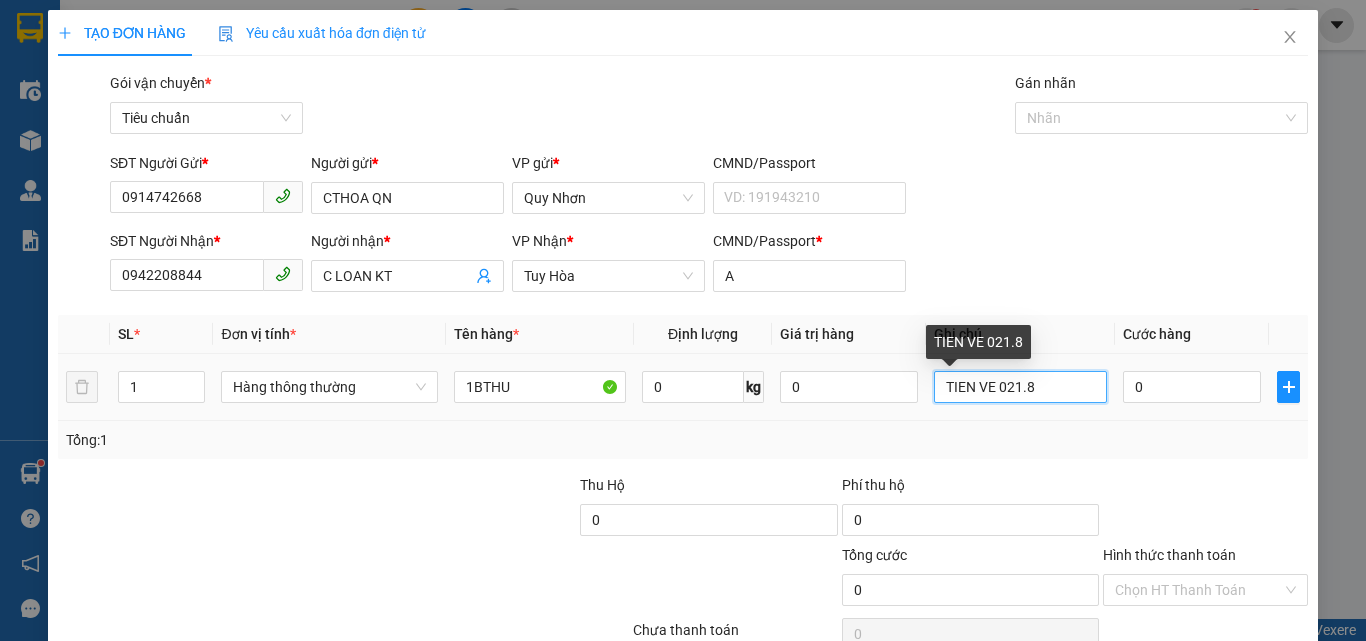 type on "TIEN VE 02.8" 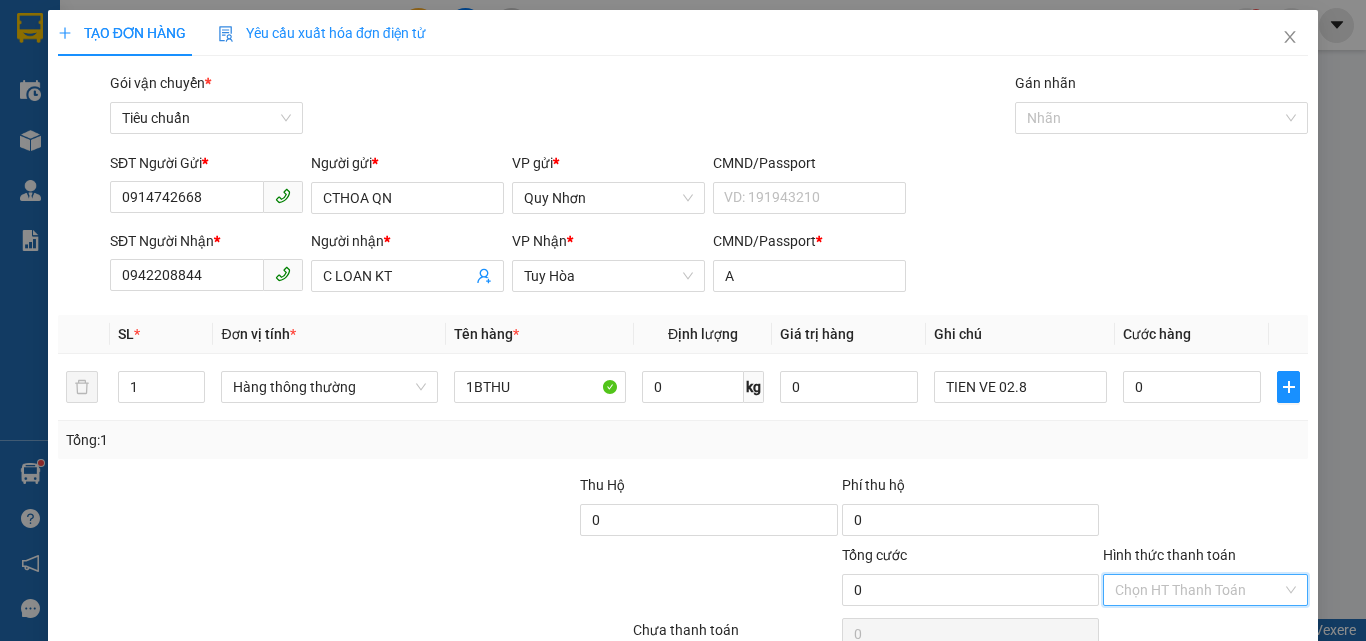 drag, startPoint x: 1204, startPoint y: 496, endPoint x: 1172, endPoint y: 438, distance: 66.24198 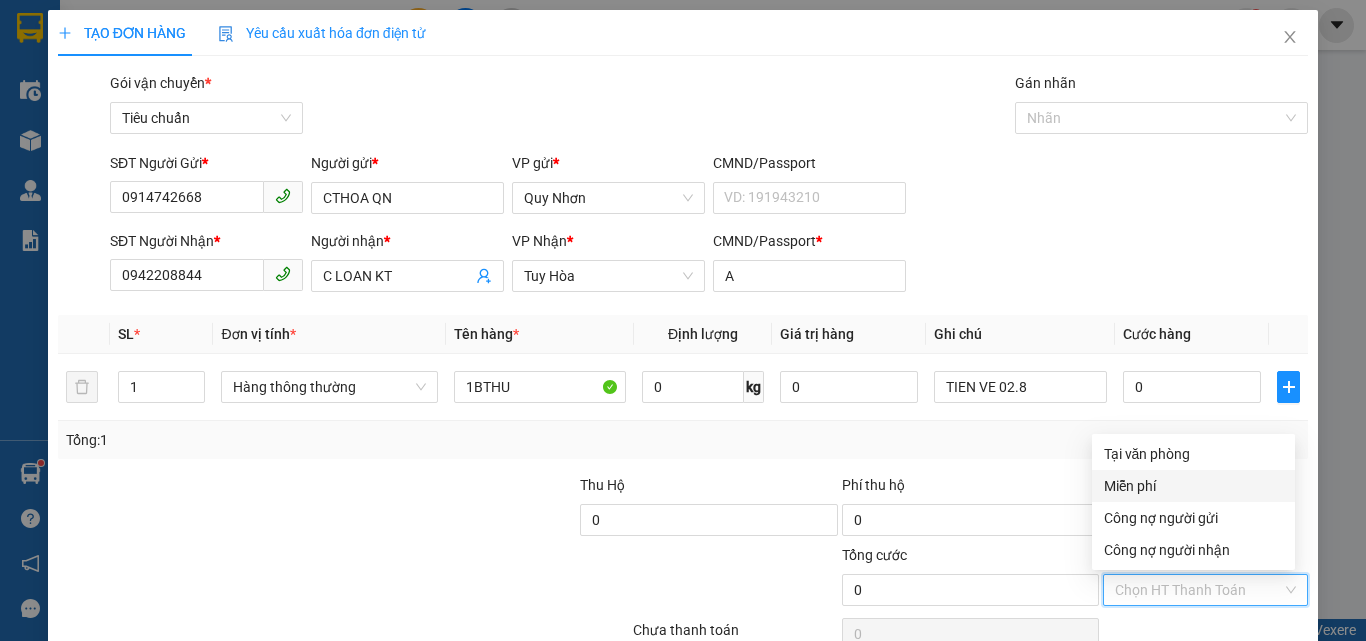 click on "Miễn phí" at bounding box center [1193, 486] 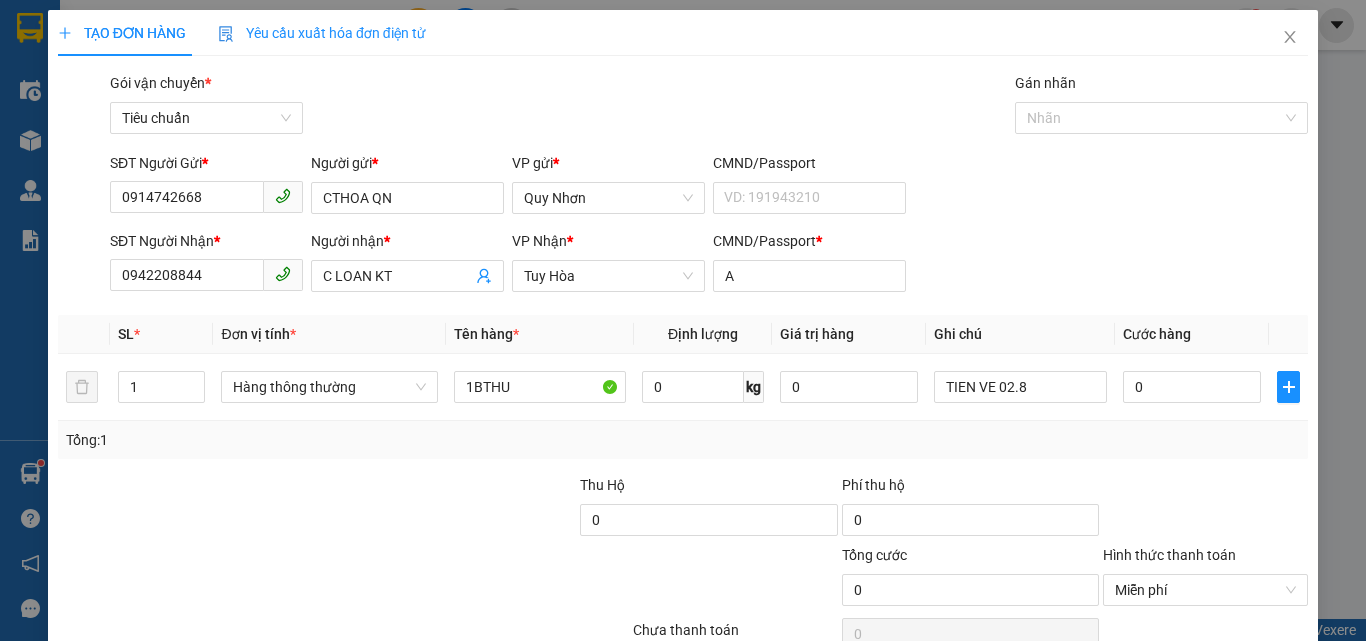 drag, startPoint x: 1209, startPoint y: 585, endPoint x: 1089, endPoint y: 538, distance: 128.87592 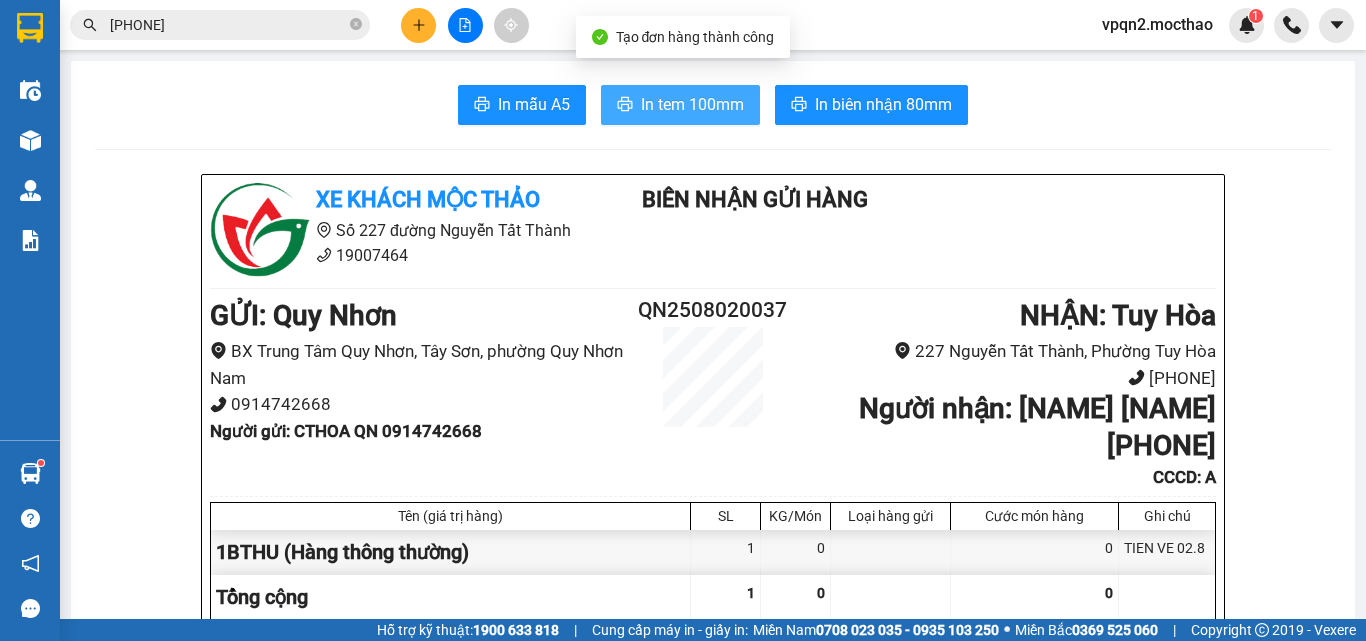 click on "In tem 100mm" at bounding box center (692, 104) 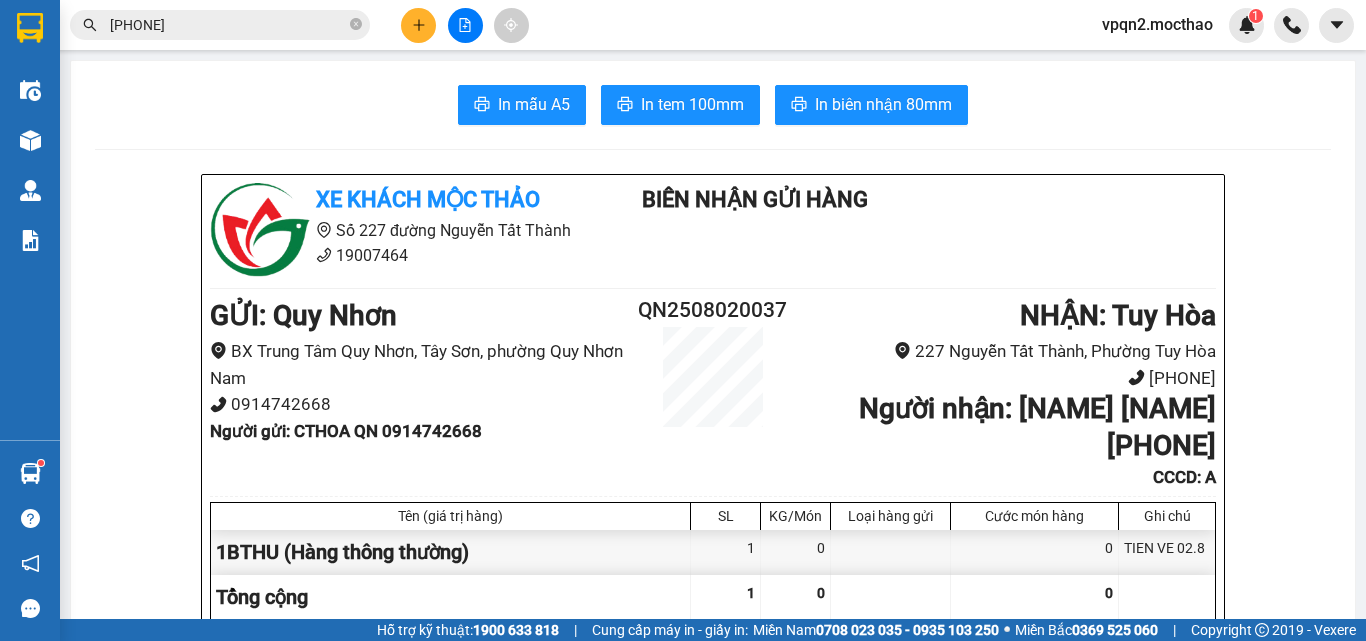 click 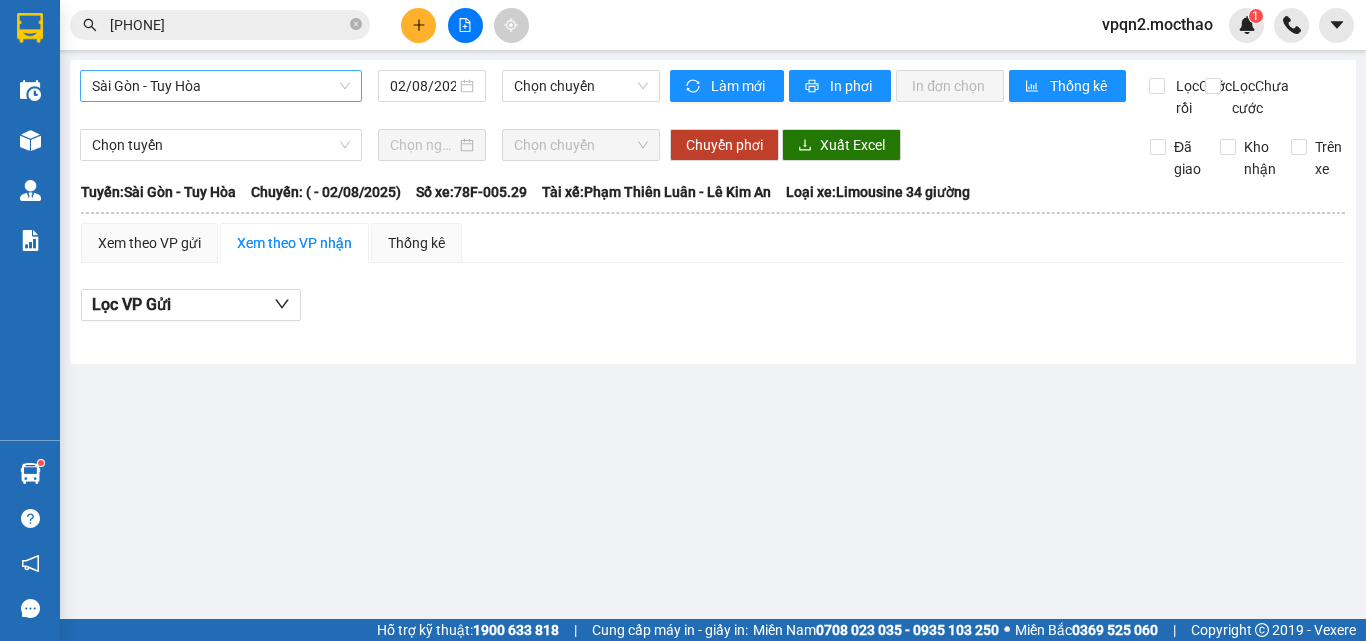 click on "Sài Gòn - Tuy Hòa" at bounding box center [221, 86] 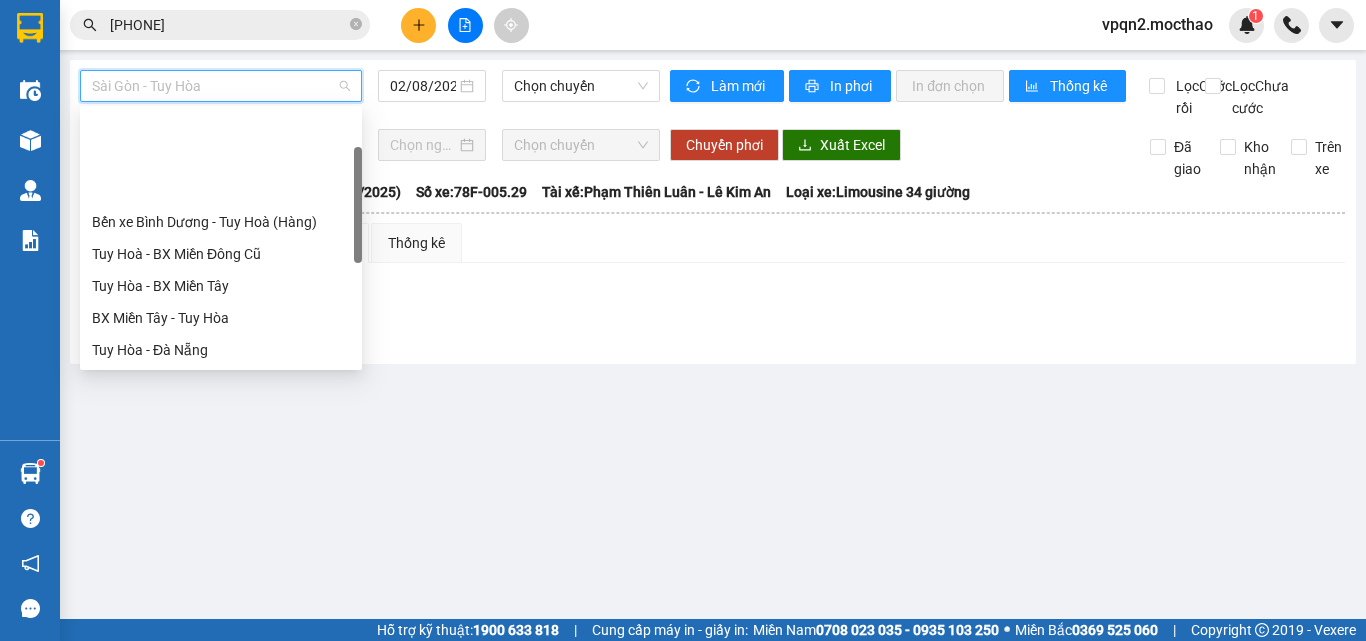 click on "Đà Lạt - Quy Nhơn" at bounding box center (221, 446) 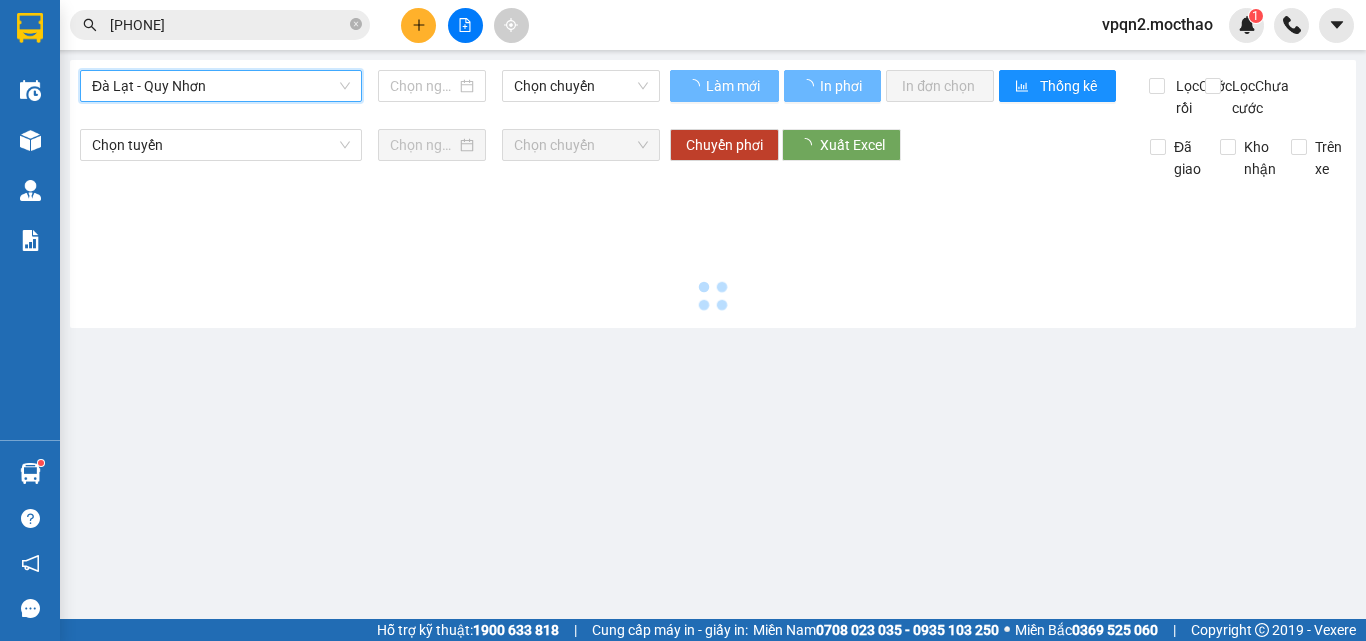 type on "02/08/2025" 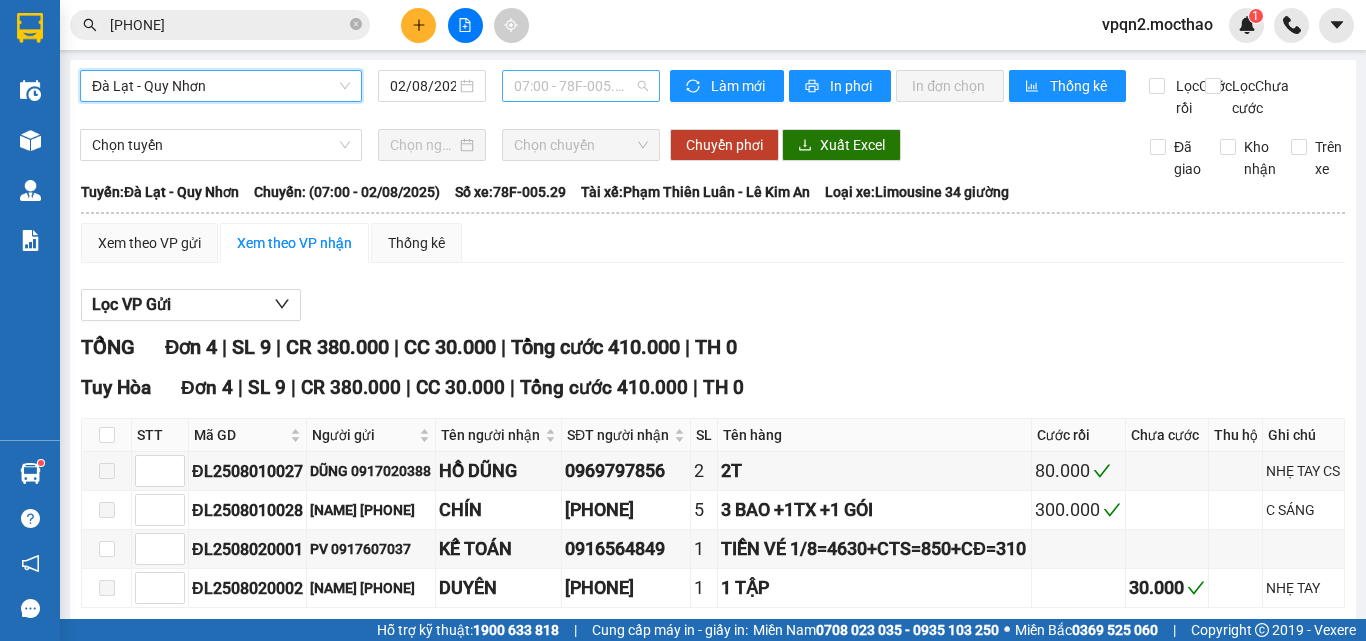 click on "07:00     - 78F-005.29" at bounding box center [581, 86] 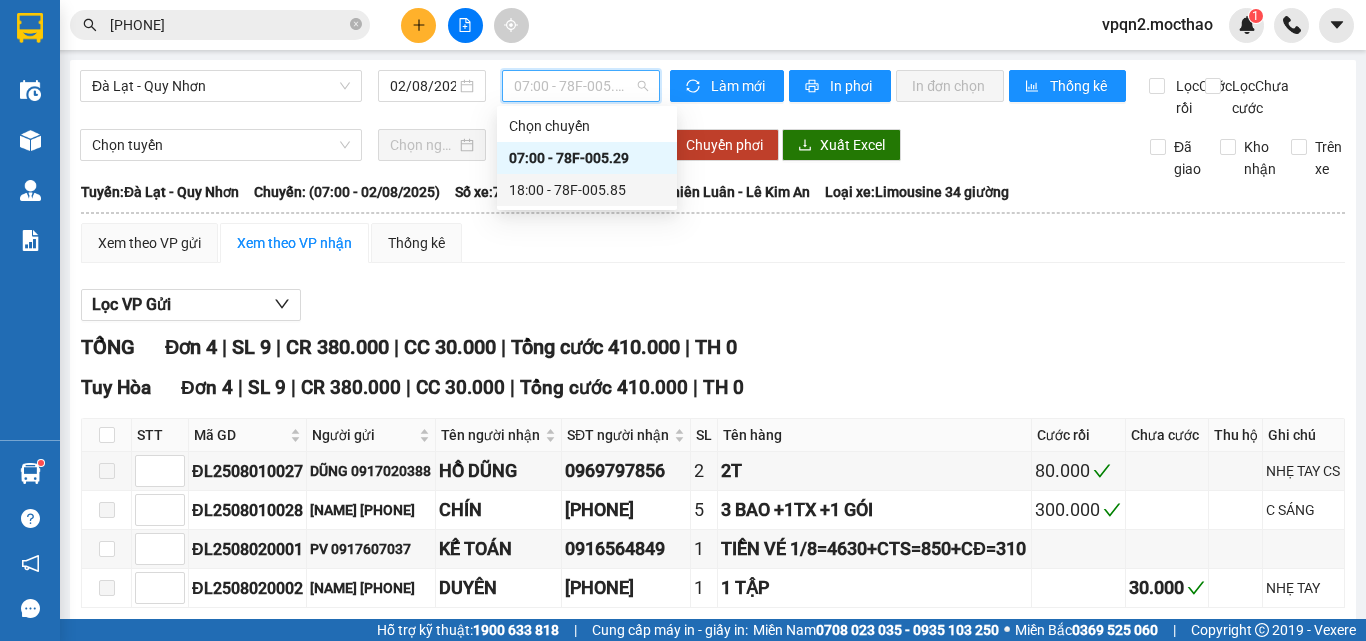 click on "18:00     - 78F-005.85" at bounding box center (587, 190) 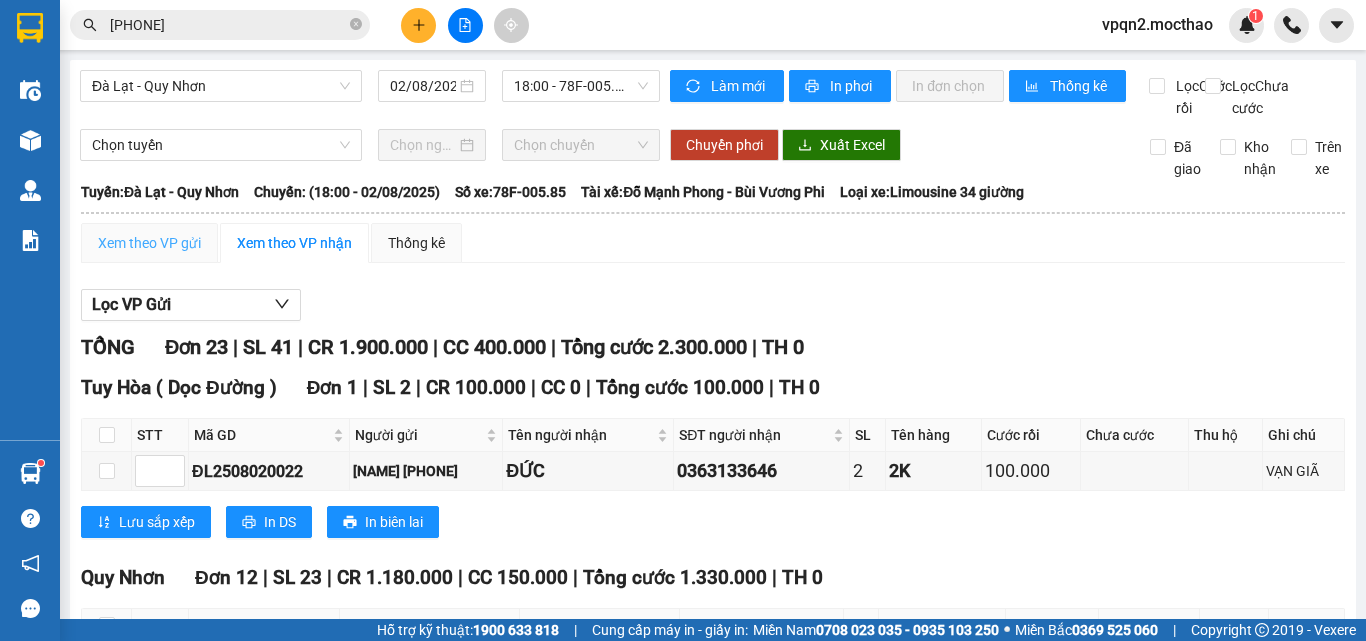 click on "Xem theo VP gửi" at bounding box center (149, 243) 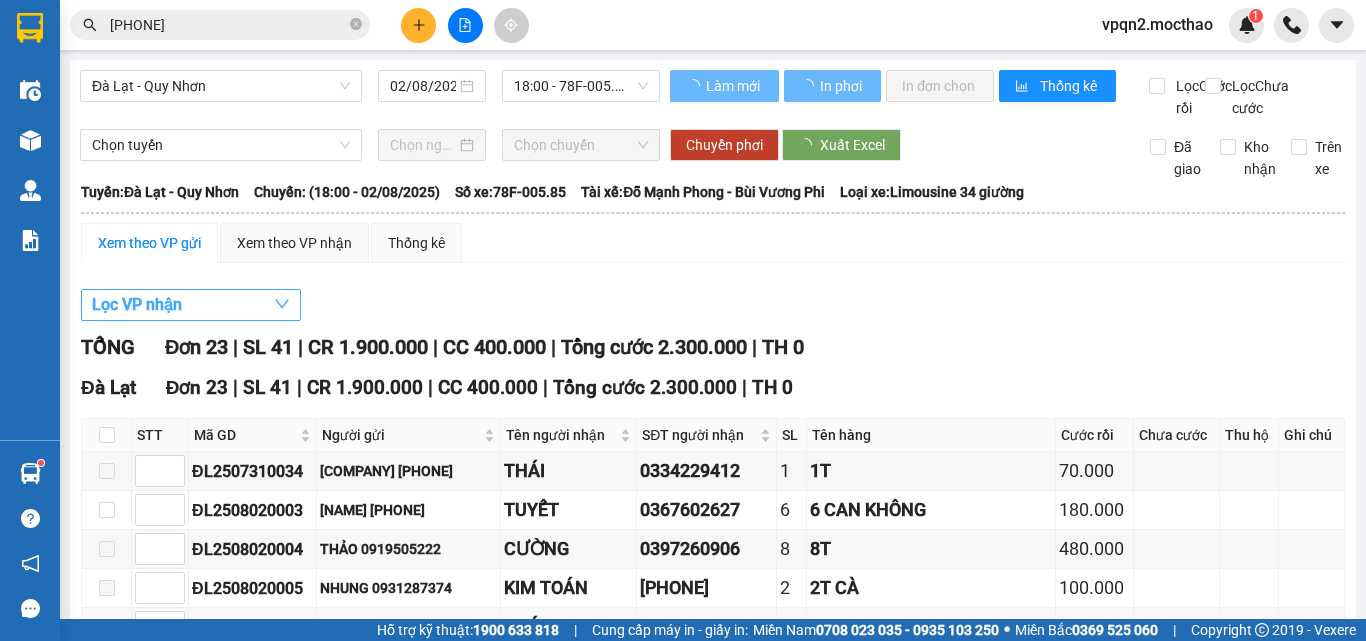 click on "Lọc VP nhận" at bounding box center [137, 304] 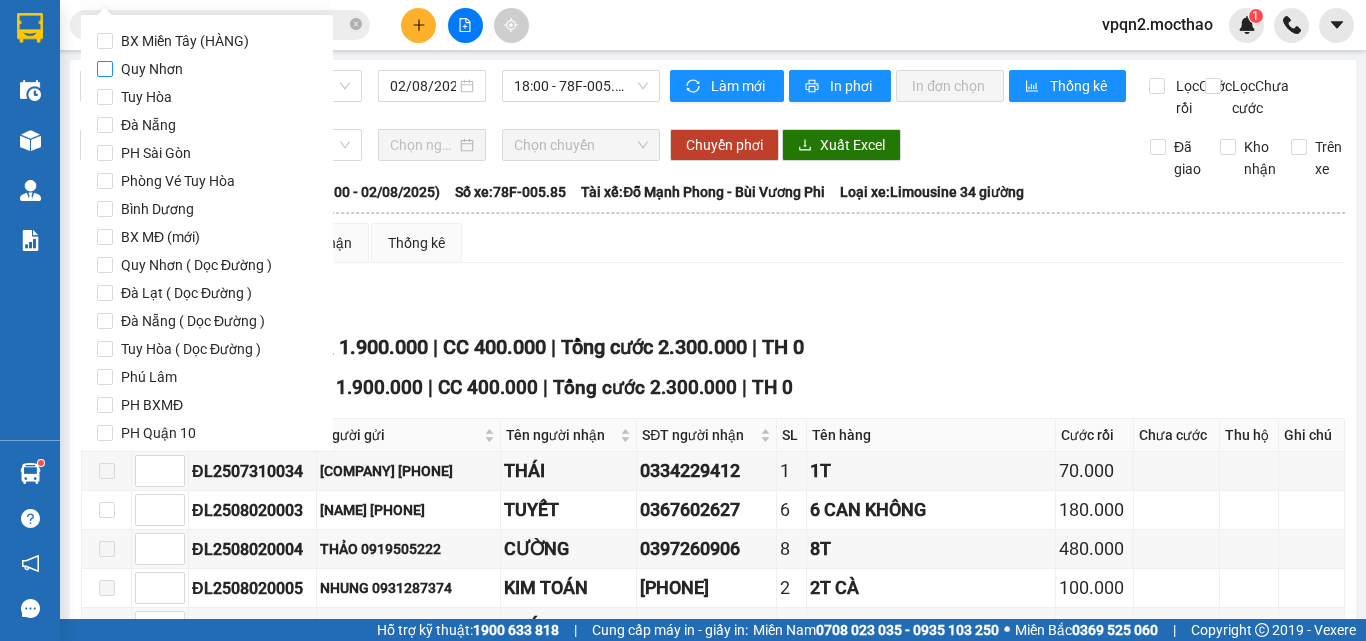click on "Quy Nhơn" at bounding box center (152, 69) 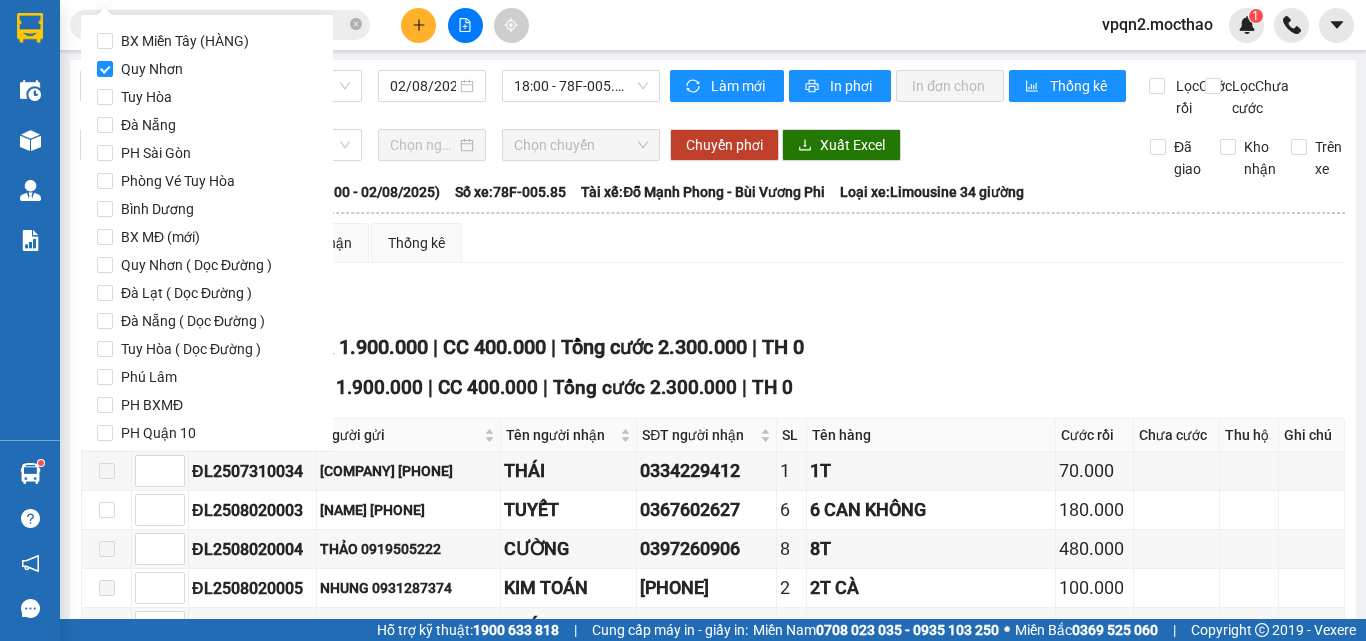 click on "Lọc" at bounding box center [124, 519] 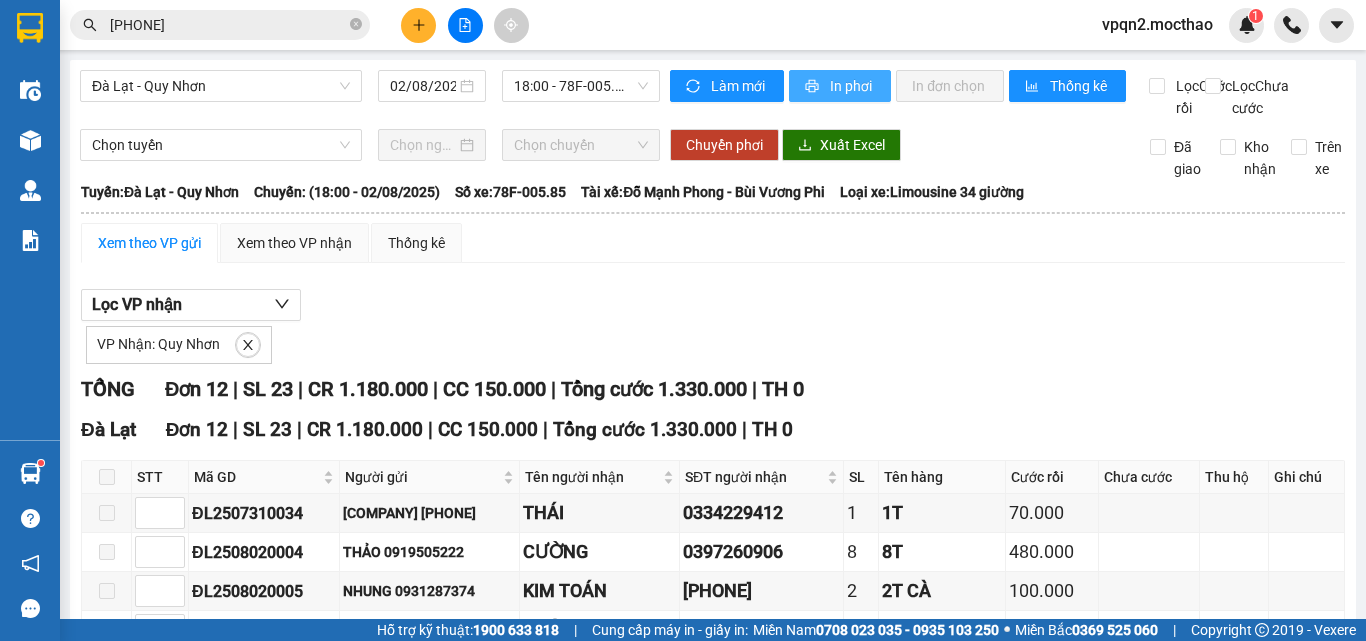 click on "In phơi" at bounding box center [852, 86] 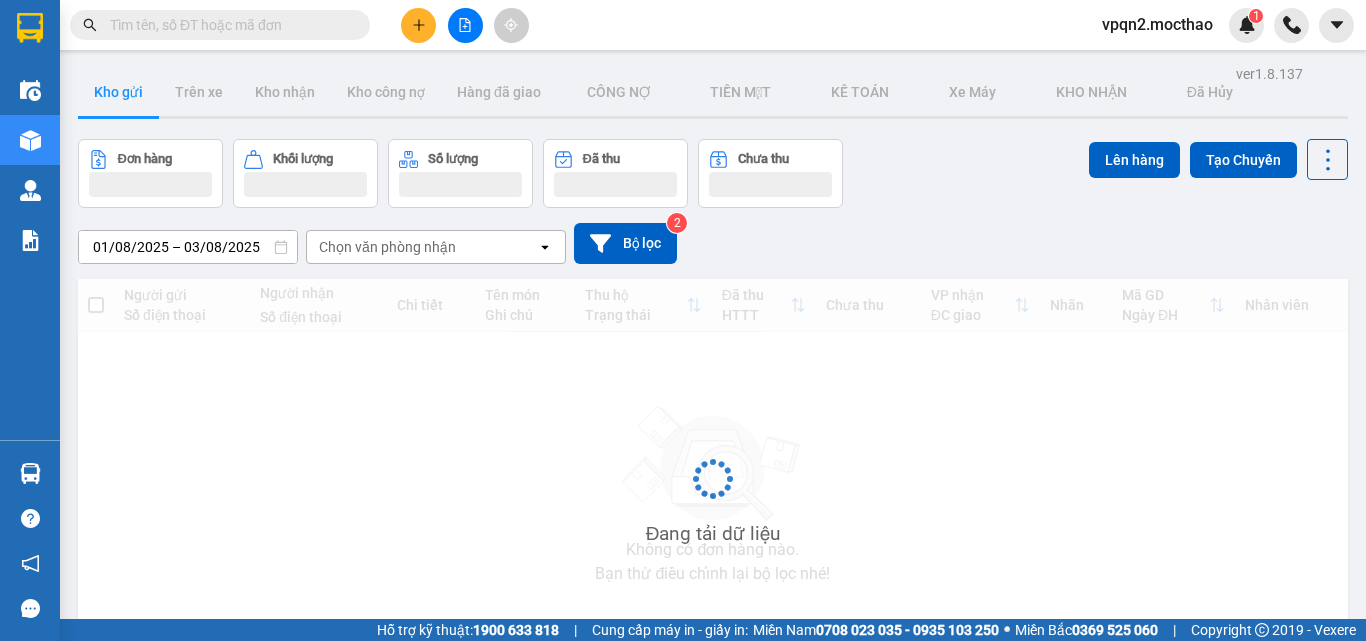 scroll, scrollTop: 0, scrollLeft: 0, axis: both 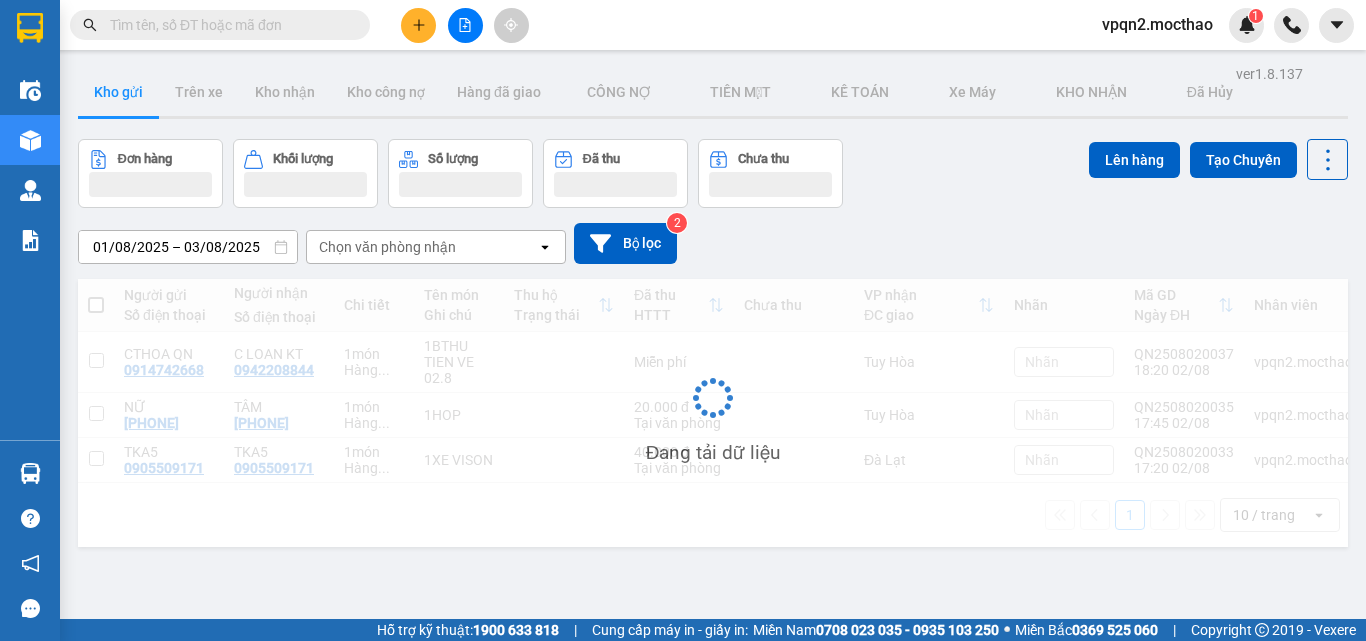 click 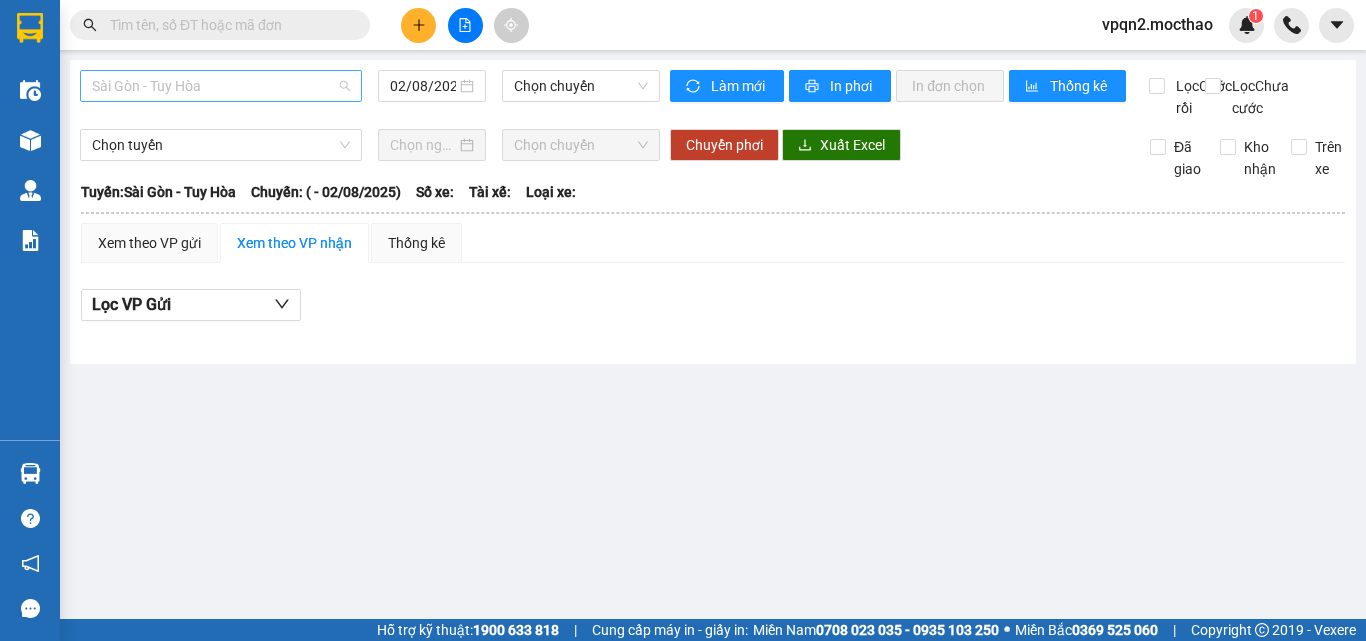 click on "Sài Gòn - Tuy Hòa" at bounding box center [221, 86] 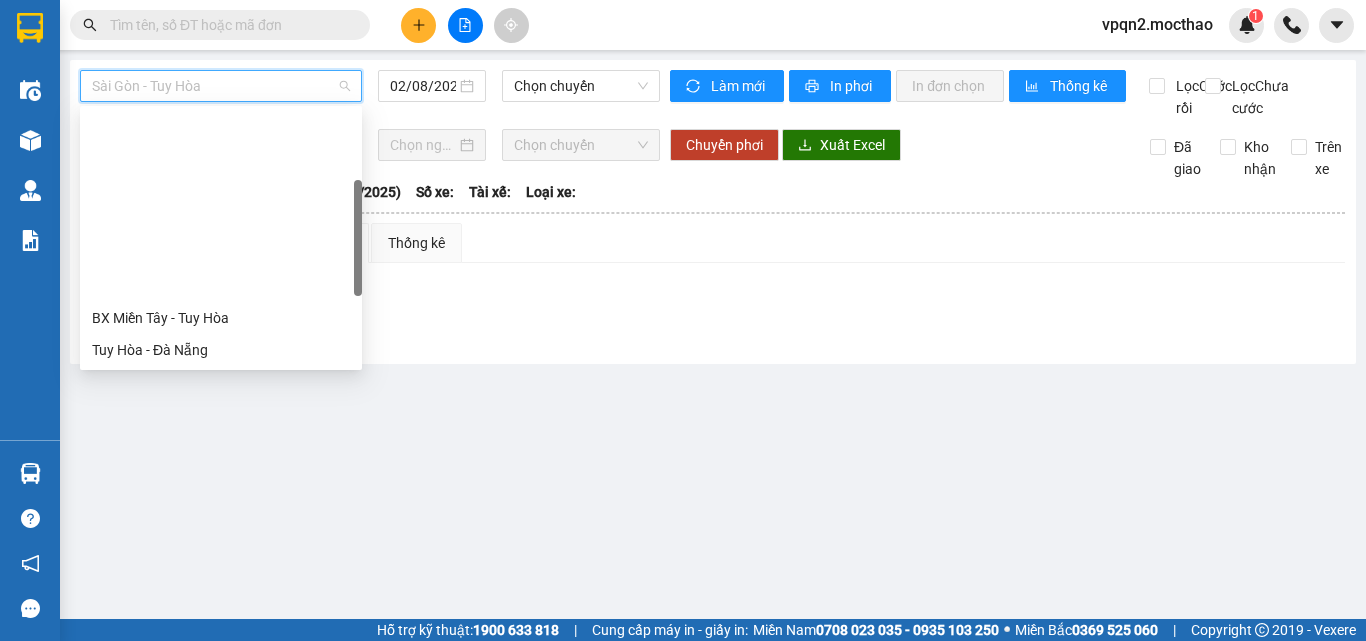 scroll, scrollTop: 200, scrollLeft: 0, axis: vertical 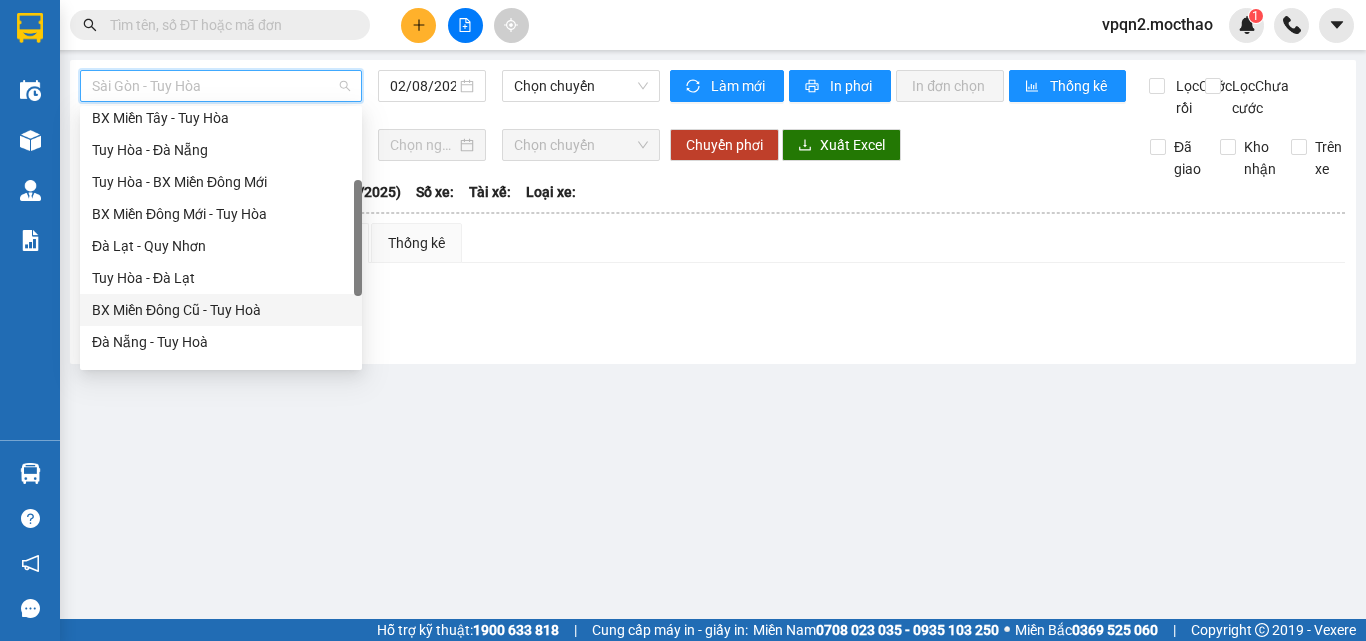 click on "BX Miền Đông Cũ - Tuy Hoà" at bounding box center [221, 310] 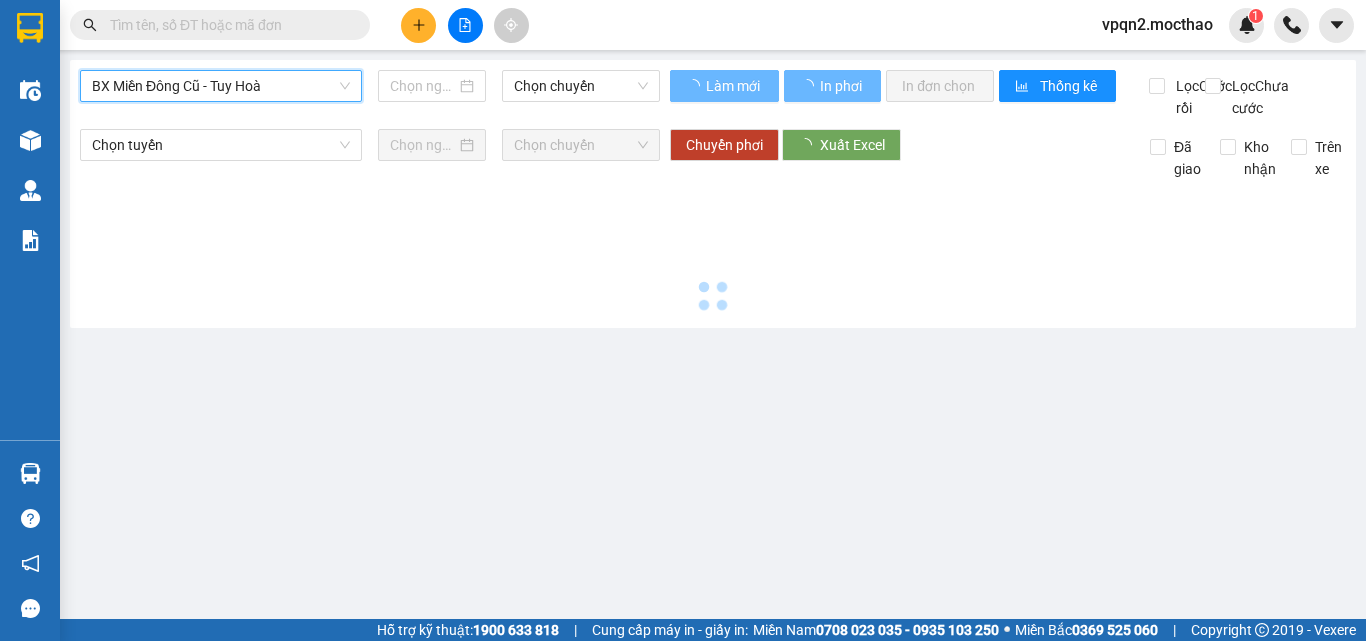 type on "02/08/2025" 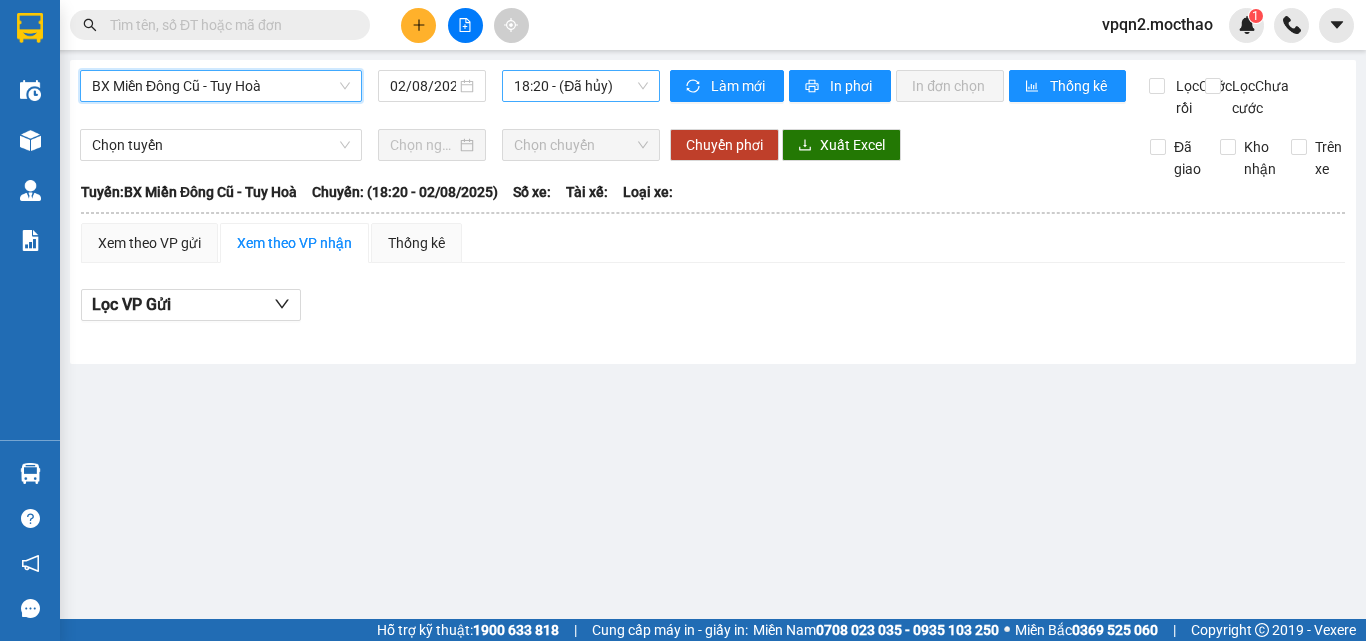 drag, startPoint x: 542, startPoint y: 87, endPoint x: 550, endPoint y: 100, distance: 15.264338 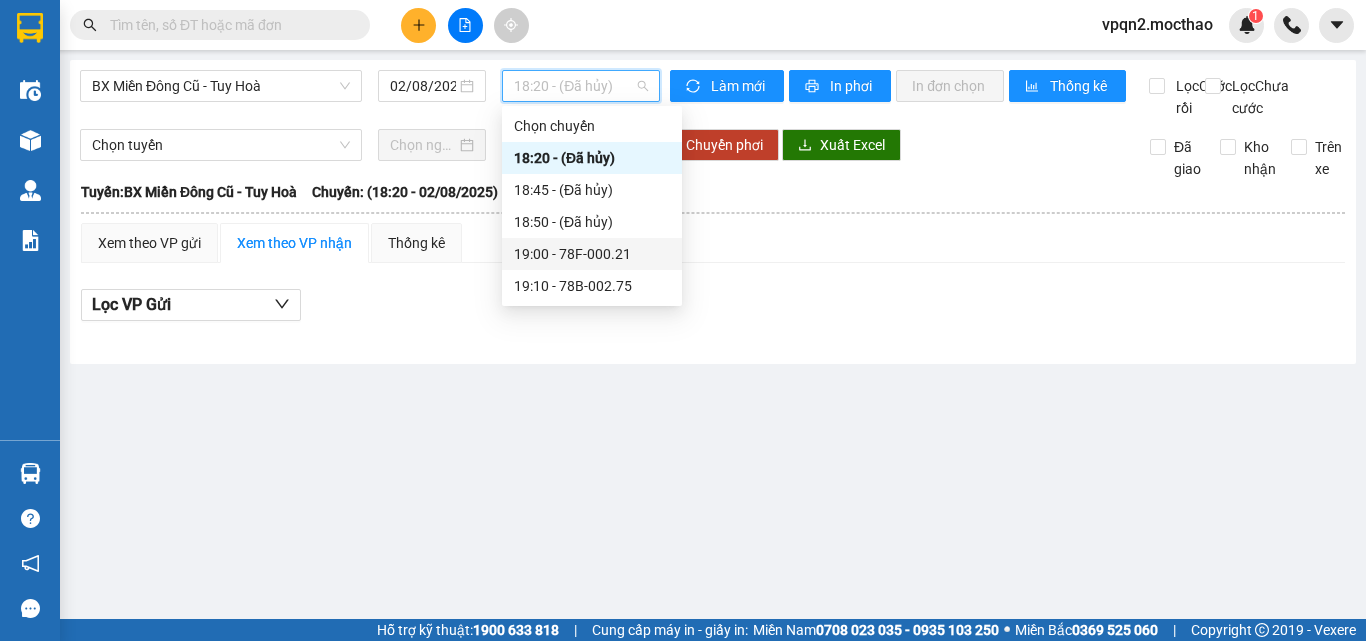 click on "19:00     - 78F-000.21" at bounding box center (592, 254) 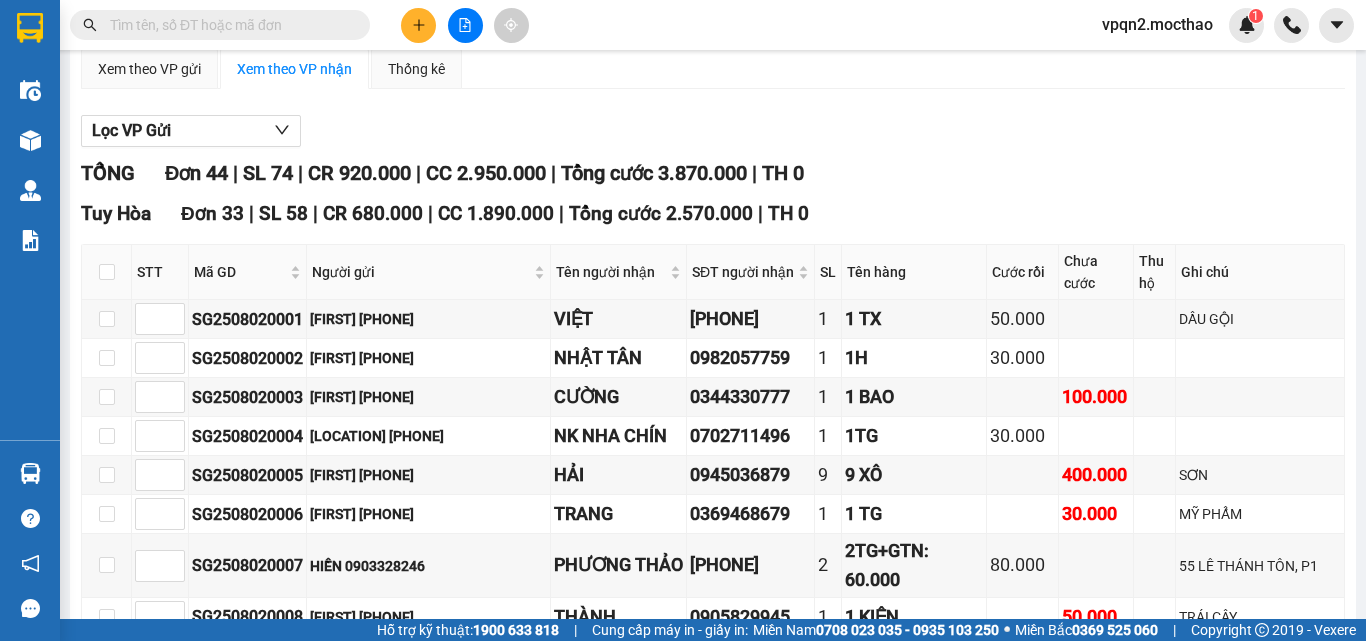 scroll, scrollTop: 0, scrollLeft: 0, axis: both 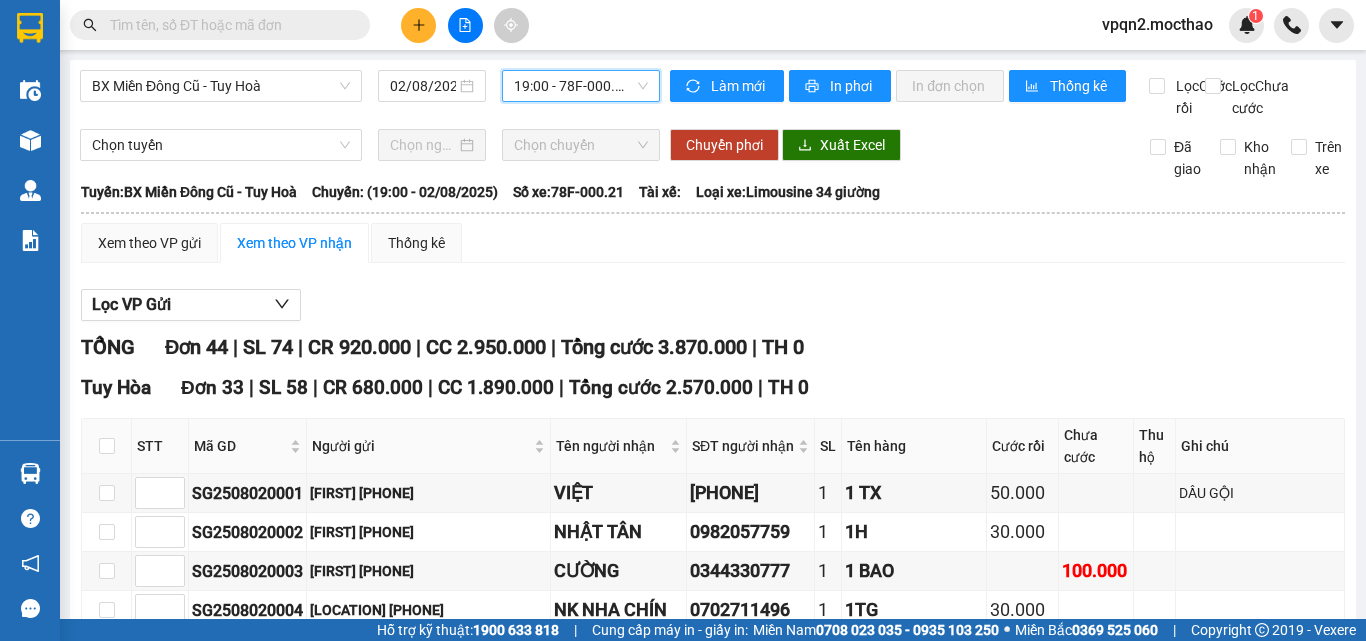 click on "19:00     - 78F-000.21" at bounding box center (581, 86) 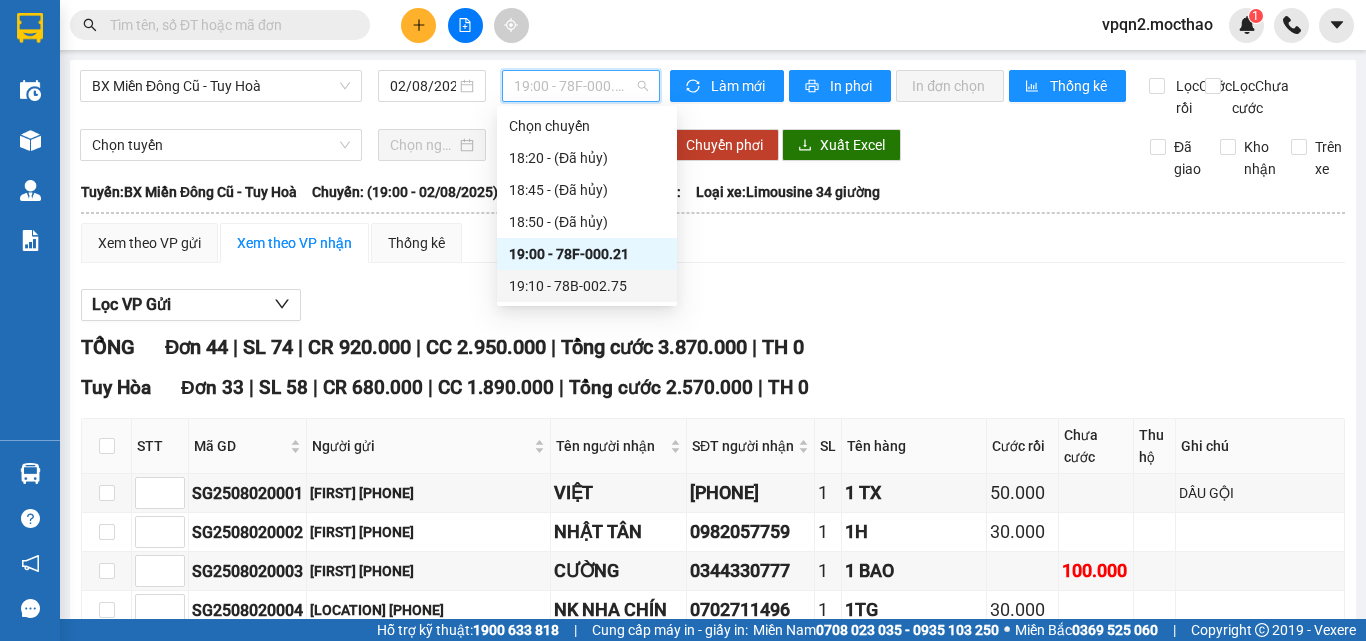 click on "19:10     - 78B-002.75" at bounding box center [587, 286] 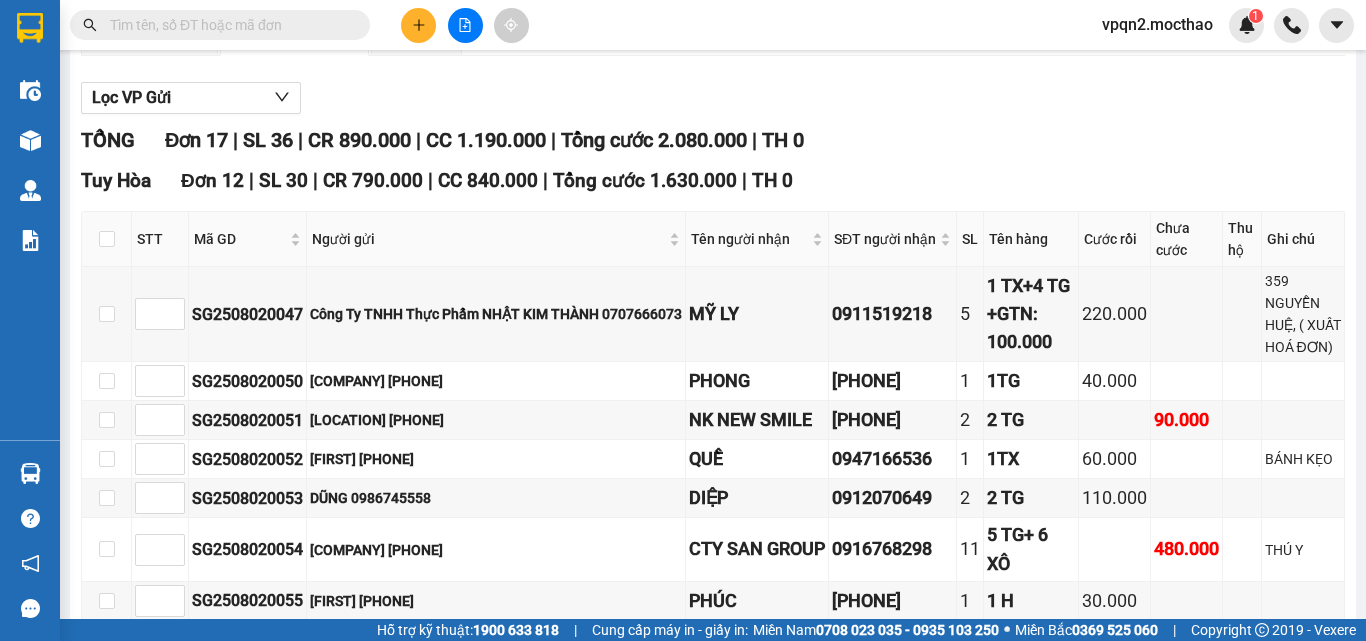 scroll, scrollTop: 0, scrollLeft: 0, axis: both 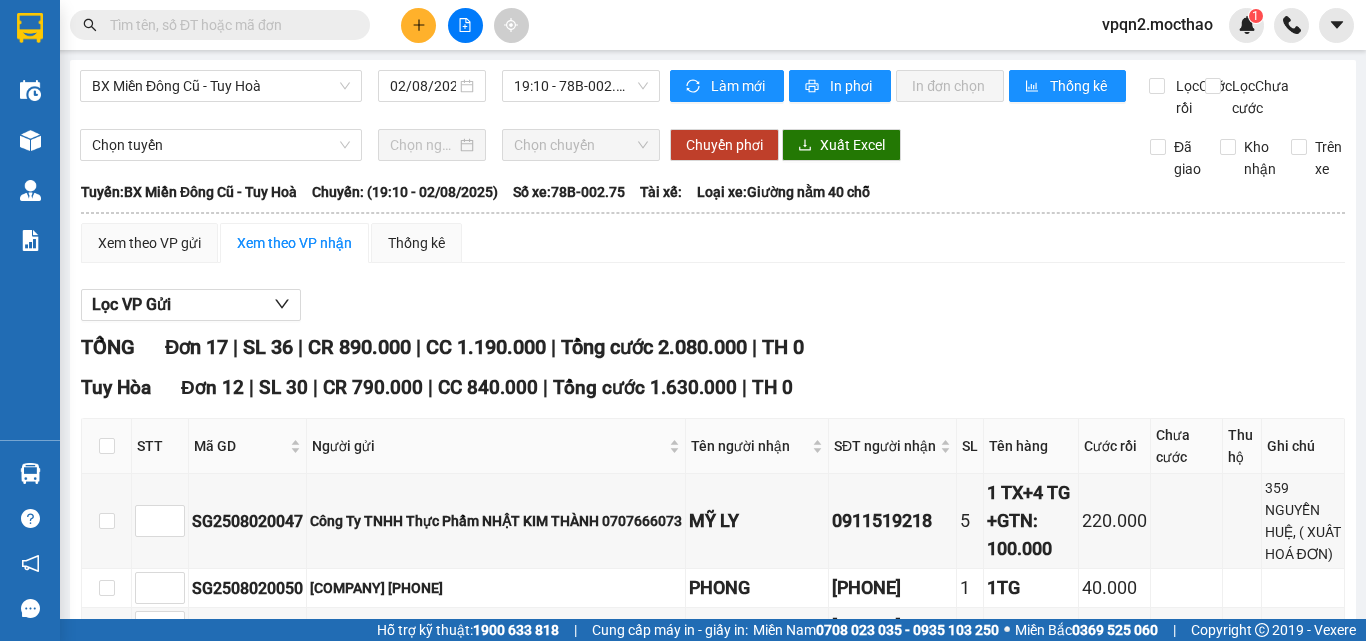 click on "BX Miền Đông Cũ - Tuy Hoà [DATE] [TIME] - 78B-002.75 Làm mới In phơi In đơn chọn Thống kê Lọc Cước rồi Lọc Chưa cước Chọn tuyến Chọn chuyến Chuyển phơi Xuất Excel Đã giao Kho nhận Trên xe Mộc Thảo [PHONE] Số 227 đường Nguyễn Tất Thành PHƠI HÀNG [TIME] - [DATE] Tuyến: BX Miền Đông Cũ - Tuy Hoà Chuyến: ([TIME] - [DATE]) Số xe: 78B-002.75 Loại xe: Giường nằm 40 chỗ Tuyến: BX Miền Đông Cũ - Tuy Hoà Chuyến: ([TIME] - [DATE]) Số xe: 78B-002.75 Tài xế: Loại xe: Giường nằm 40 chỗ Xem theo VP gửi Xem theo VP nhận Thống kê Lọc VP Gửi TỔNG Đơn 17 | SL 36 | CR 890.000 | CC 1.190.000 | Tổng cước 2.080.000 | TH 0 Tuy Hòa Đơn 12 | SL 30 | CR 790.000 | CC 840.000 | Tổng cước 1.630.000 | TH 0 STT Mã GD Người gửi Tên người nhận SĐT người nhận SL Tên hàng Cước rồi Chưa cước Thu hộ Ghi chú Ký nhận" at bounding box center [713, 966] 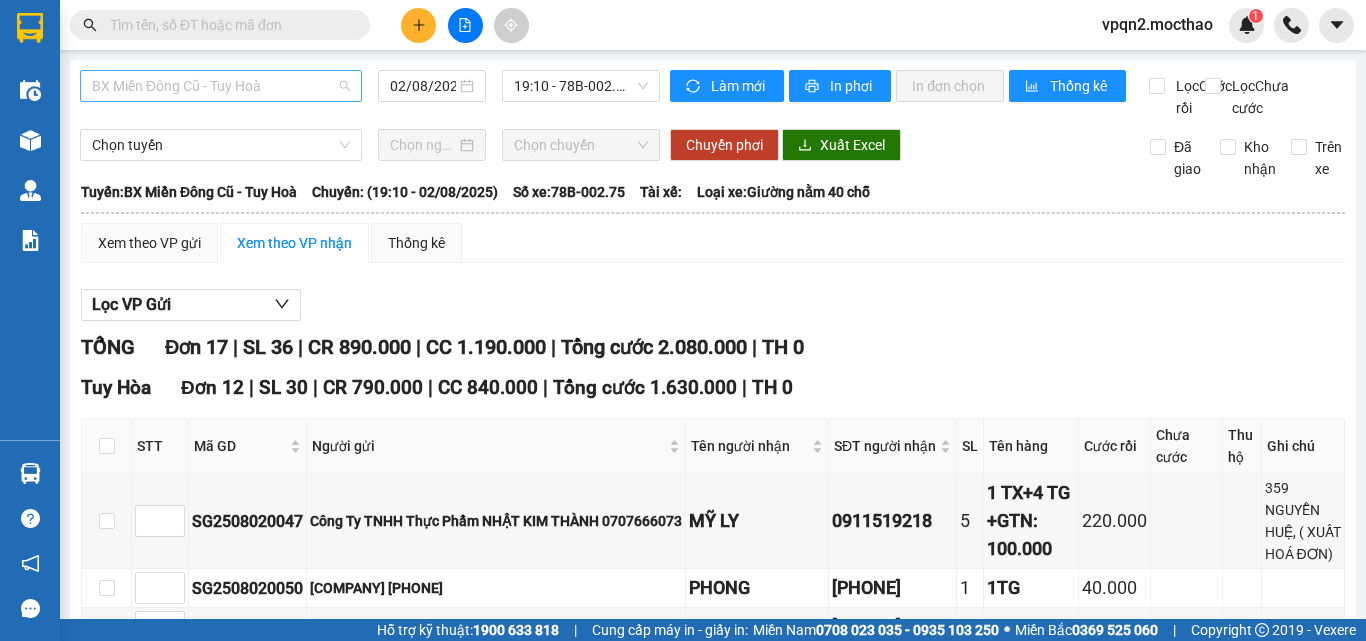 click on "BX Miền Đông Cũ - Tuy Hoà" at bounding box center (221, 86) 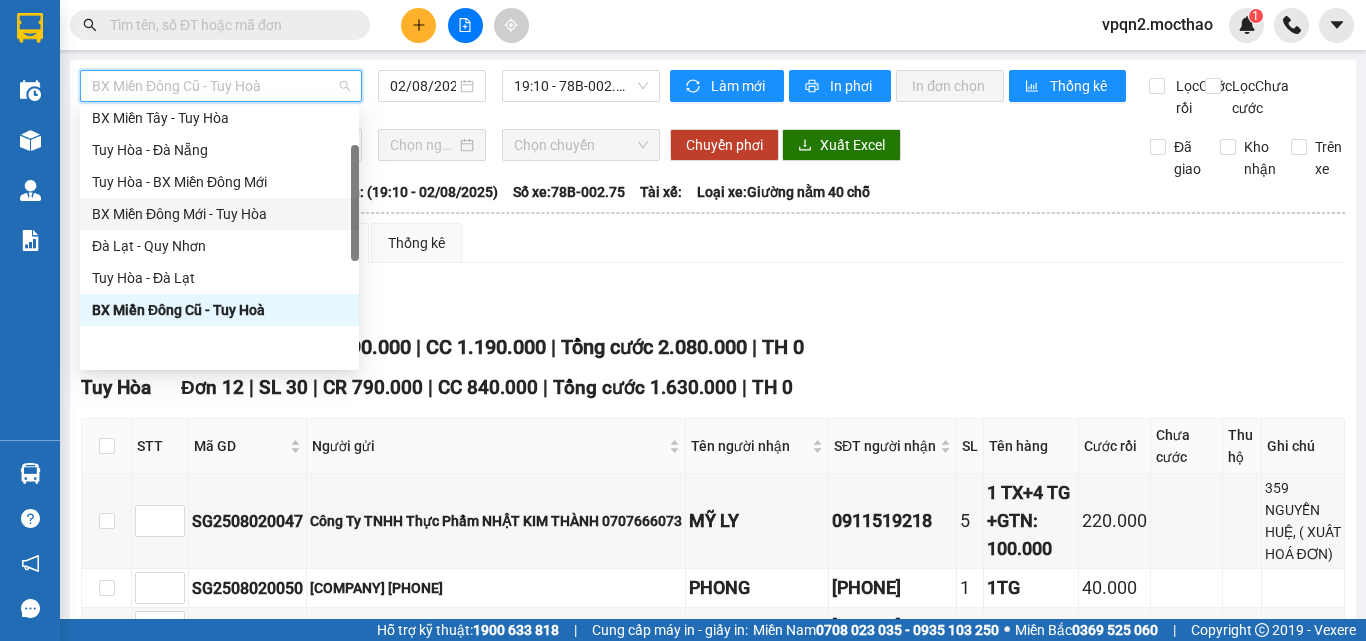 scroll, scrollTop: 0, scrollLeft: 0, axis: both 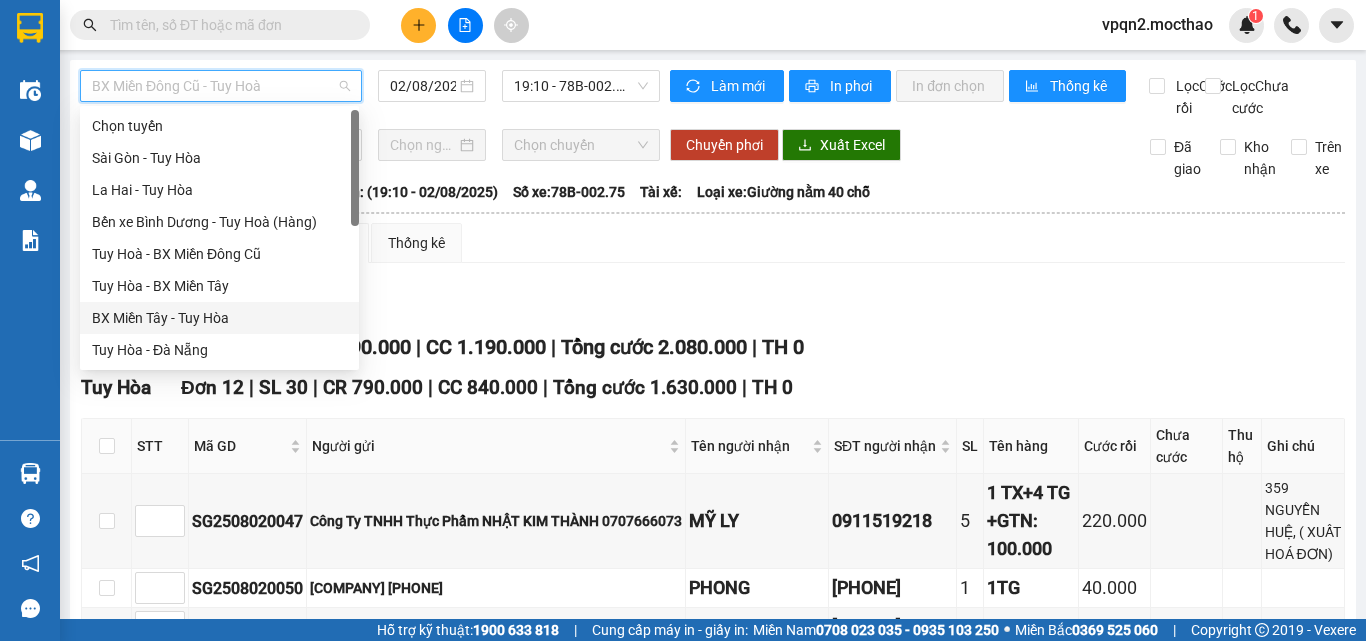 click on "BX Miền Tây - Tuy Hòa" at bounding box center [219, 318] 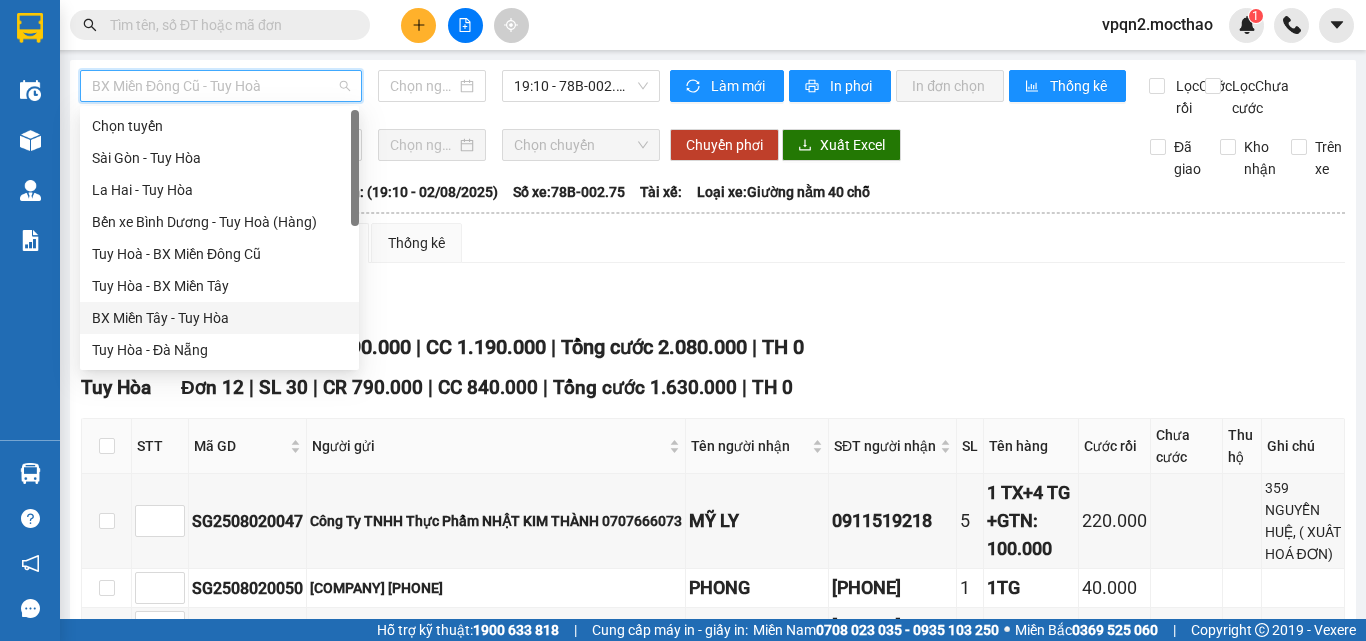type on "02/08/2025" 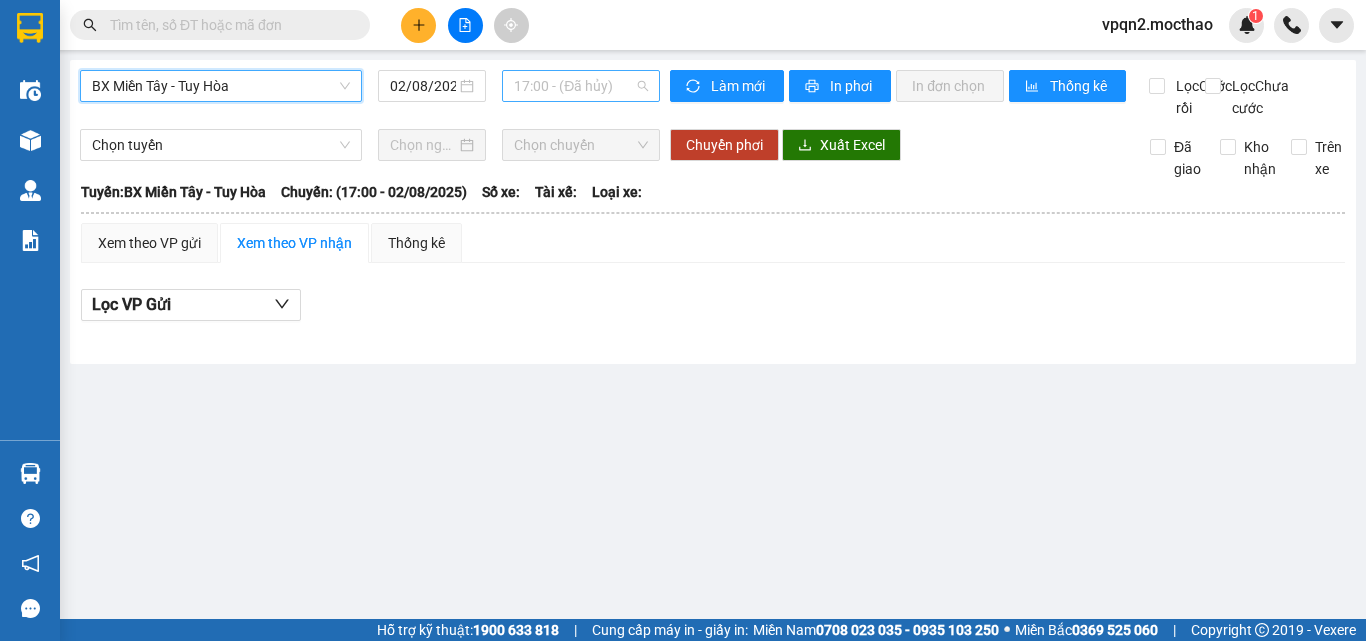 click on "17:00     - (Đã hủy)" at bounding box center [581, 86] 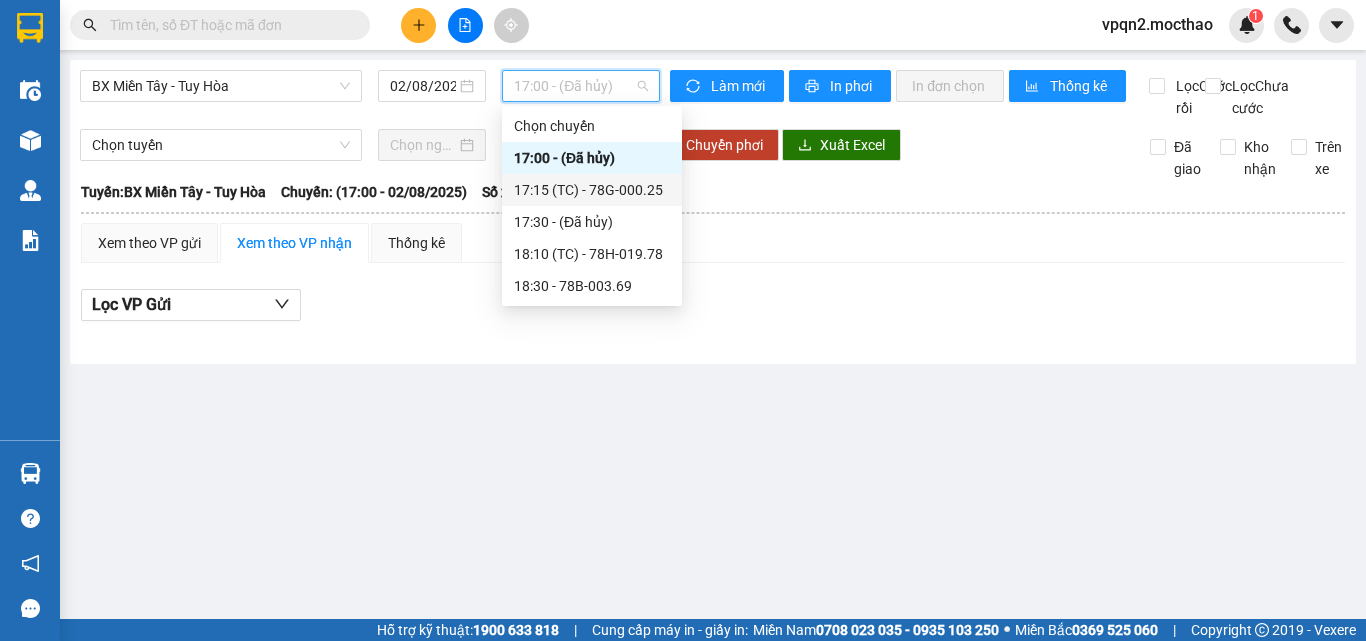 click on "17:15   (TC)   - 78G-000.25" at bounding box center [592, 190] 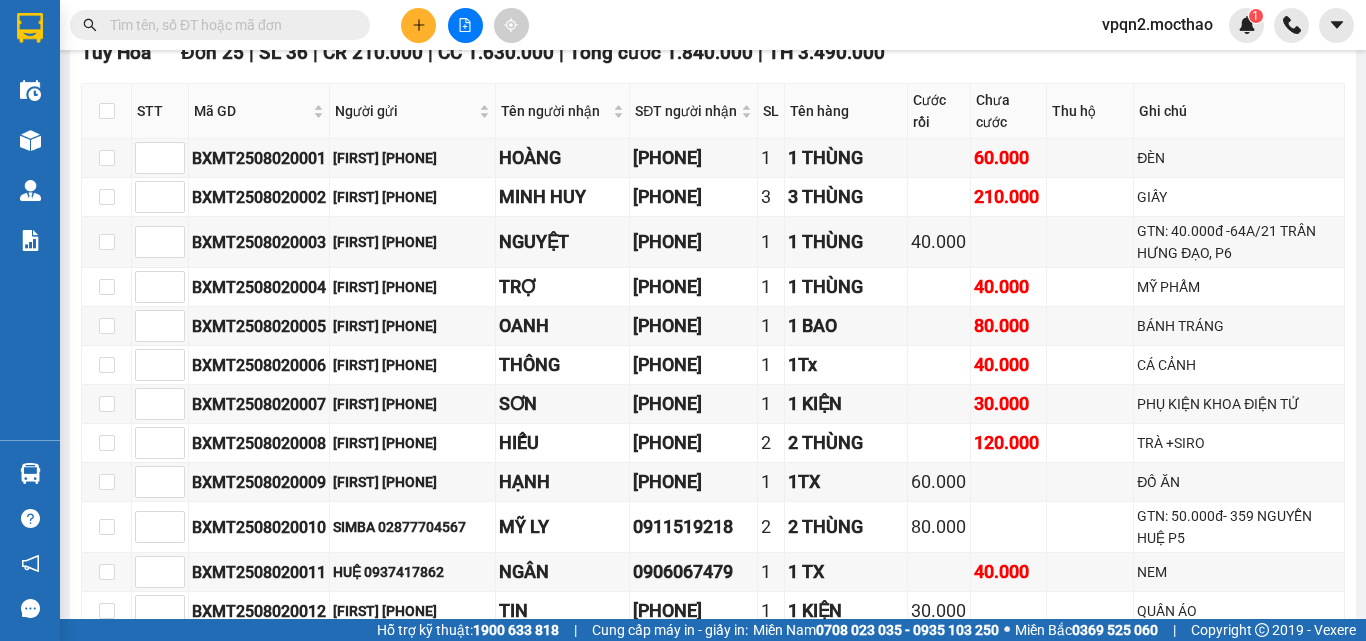 scroll, scrollTop: 0, scrollLeft: 0, axis: both 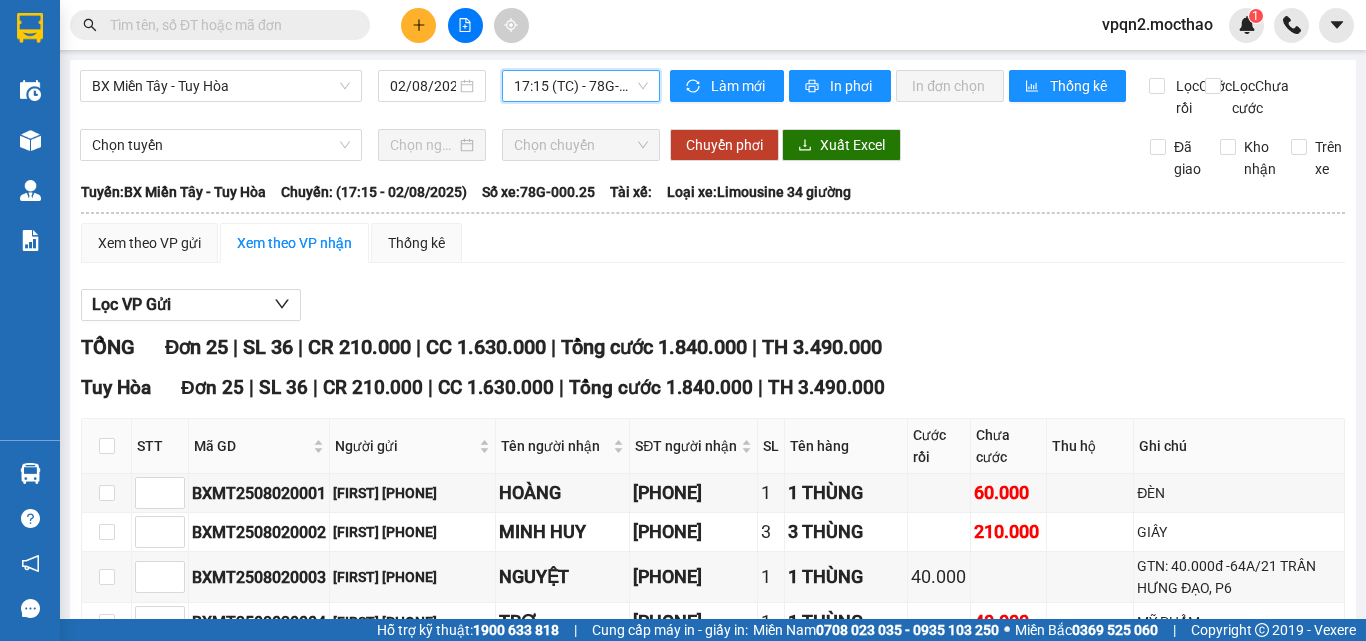 click on "17:15   (TC)   - 78G-000.25" at bounding box center (581, 86) 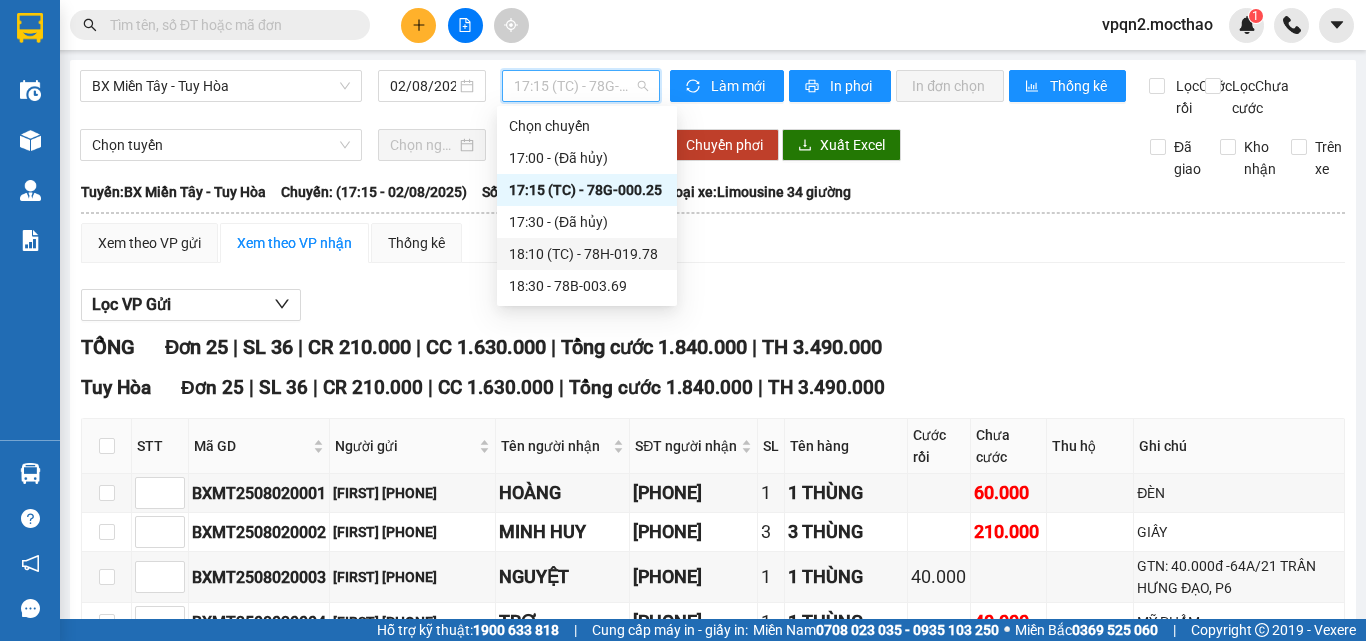 click on "18:10   (TC)   - 78H-019.78" at bounding box center [587, 254] 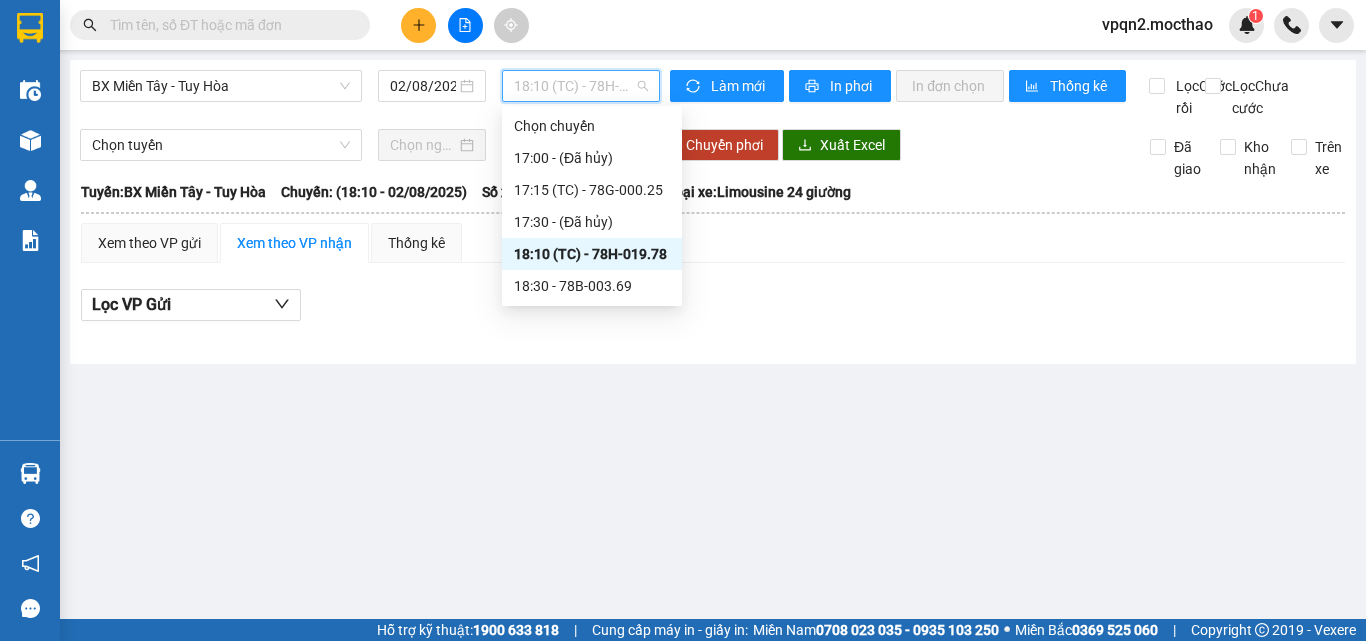 click on "18:10   (TC)   - 78H-019.78" at bounding box center (581, 86) 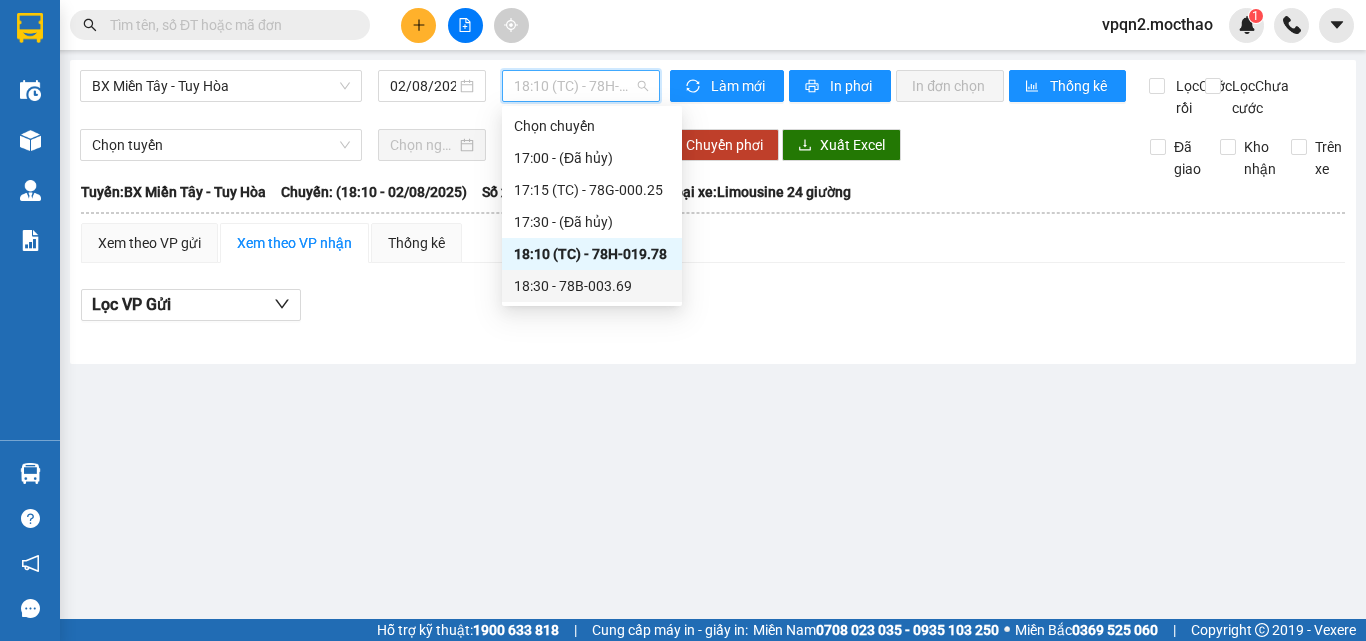 click on "18:30     - 78B-003.69" at bounding box center (592, 286) 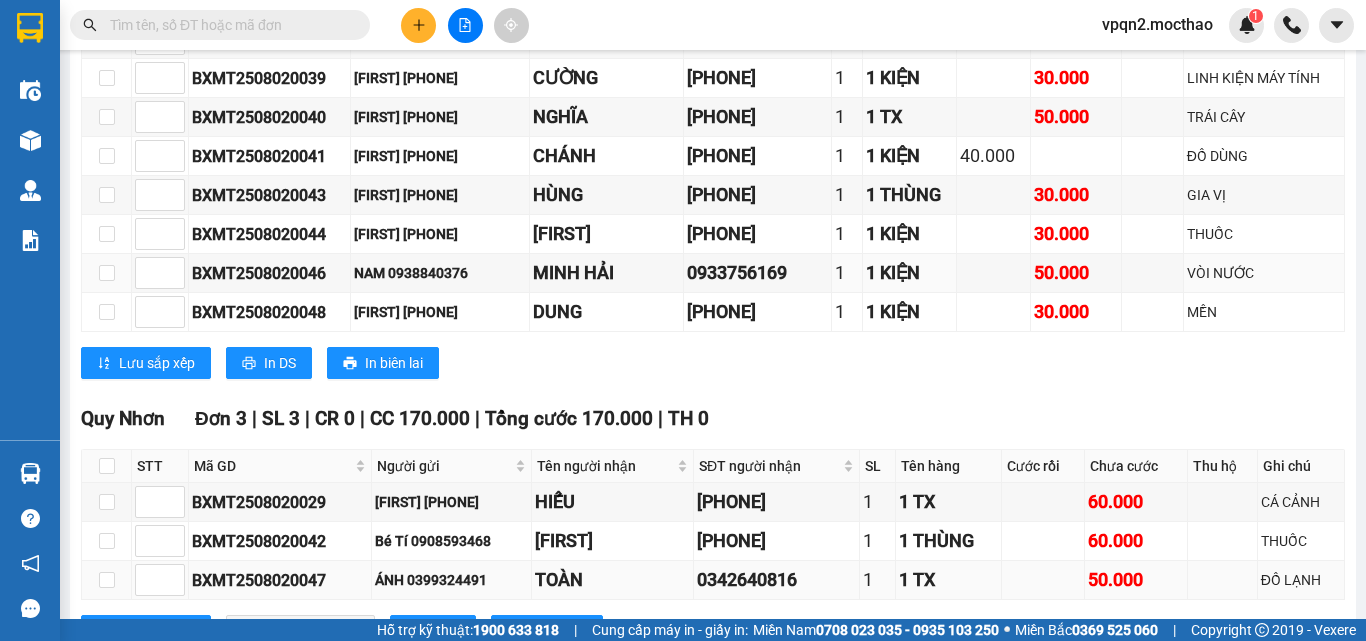 scroll, scrollTop: 1196, scrollLeft: 0, axis: vertical 